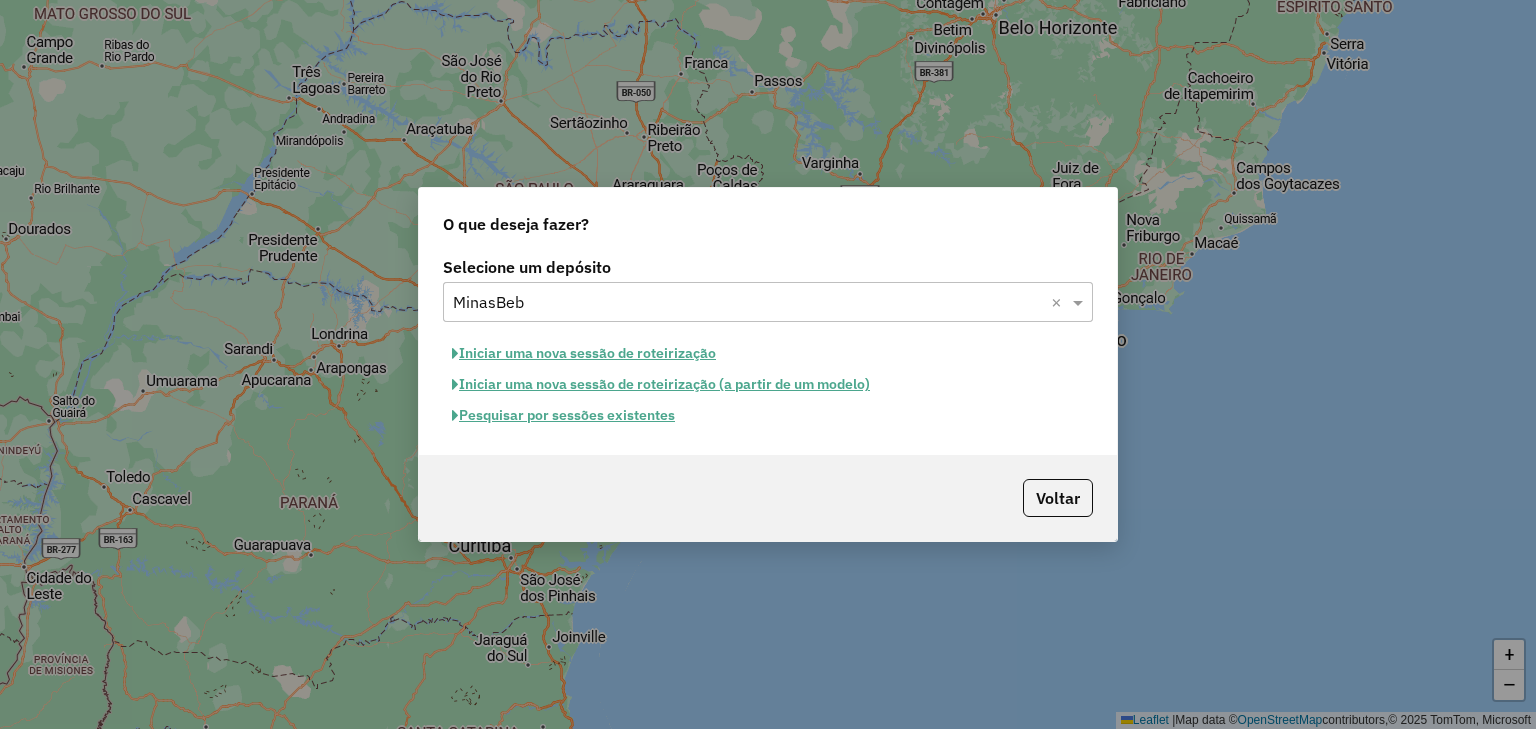 scroll, scrollTop: 0, scrollLeft: 0, axis: both 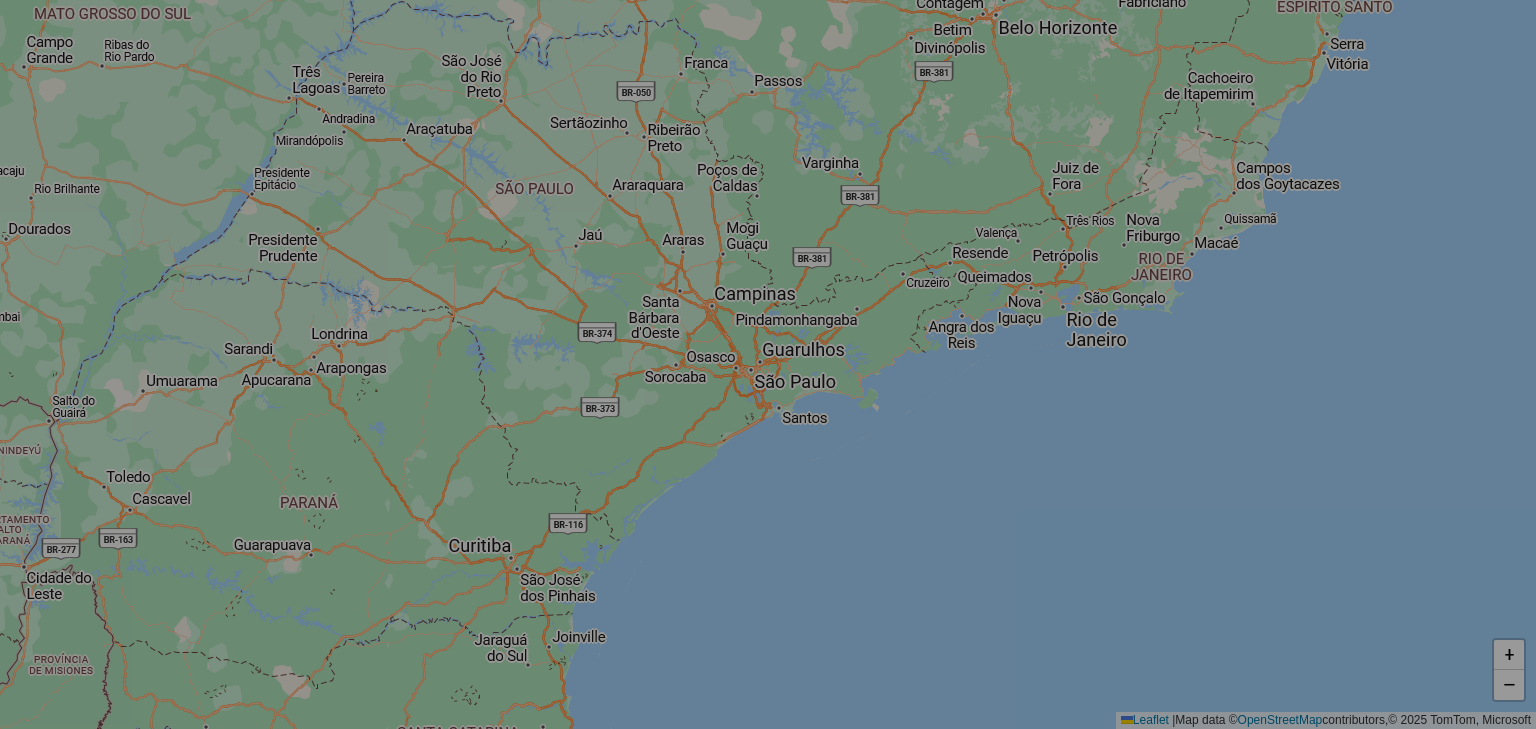 select on "*" 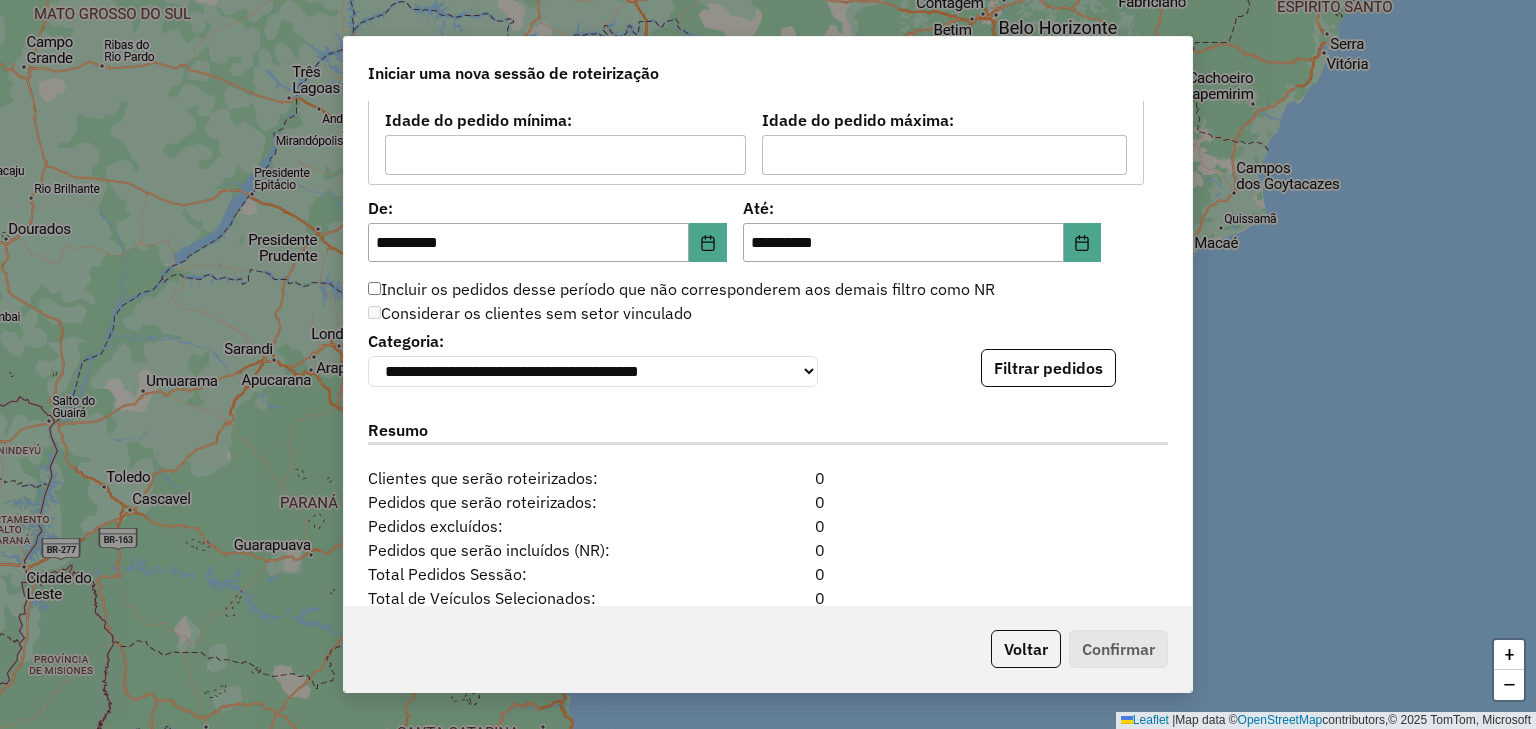 scroll, scrollTop: 2030, scrollLeft: 0, axis: vertical 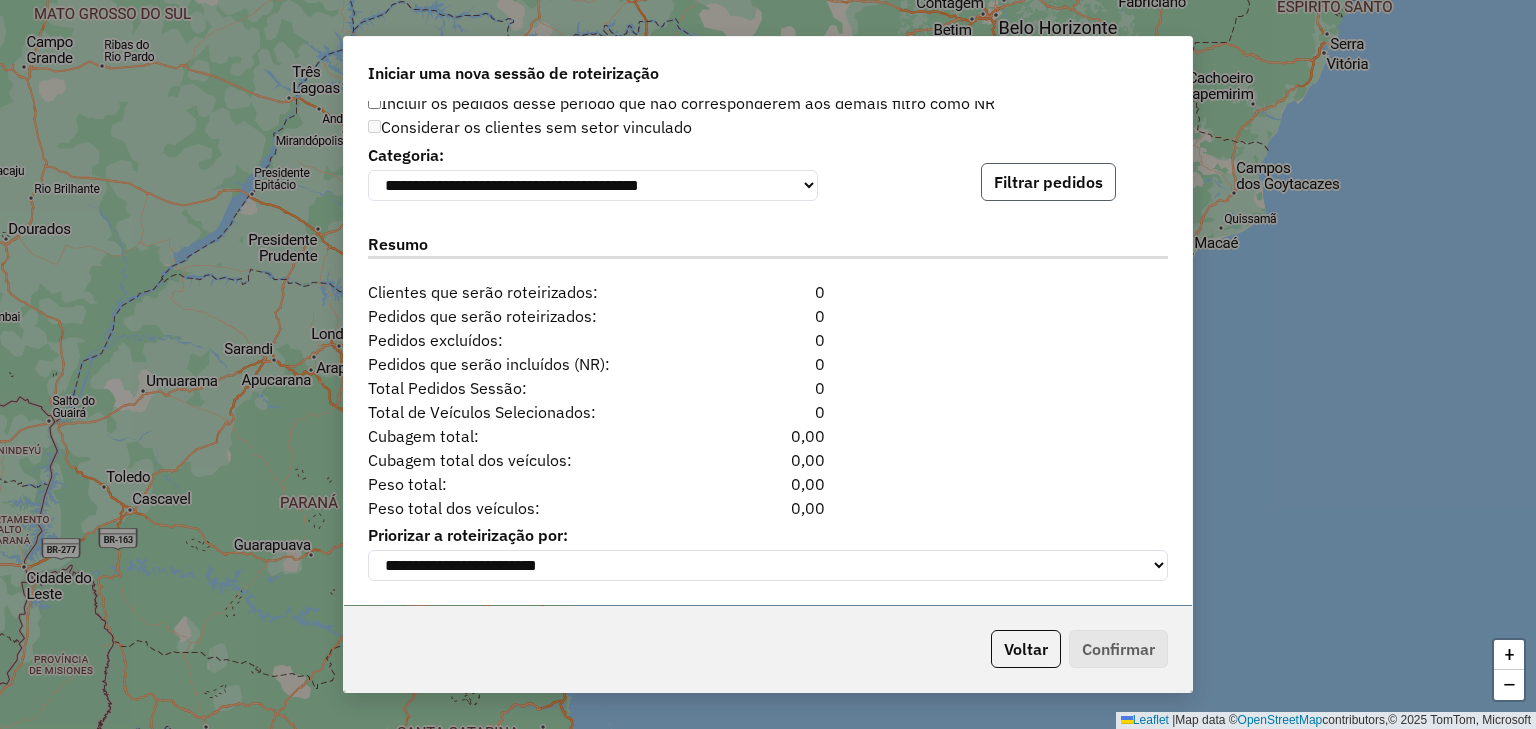 click on "Filtrar pedidos" 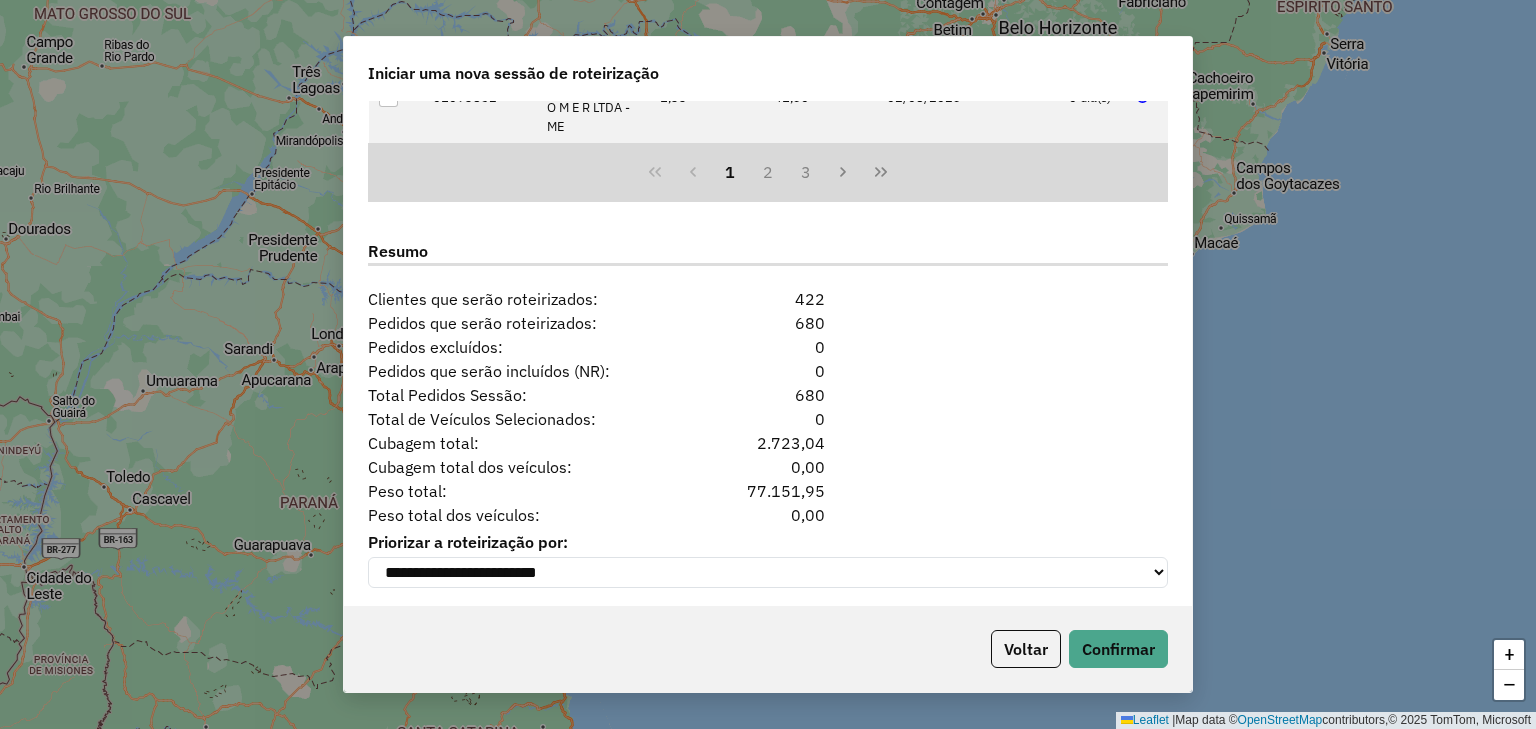 scroll, scrollTop: 2442, scrollLeft: 0, axis: vertical 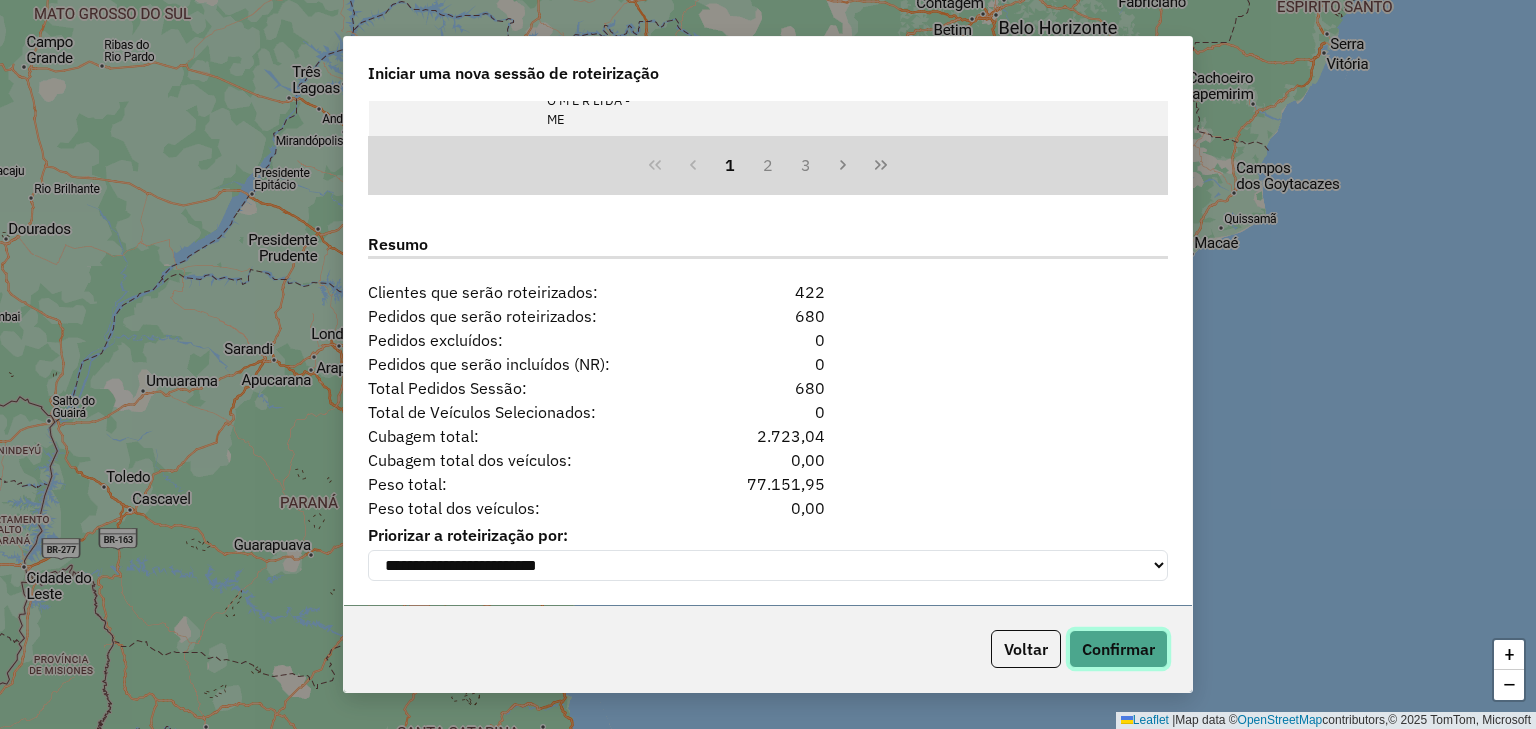 click on "Confirmar" 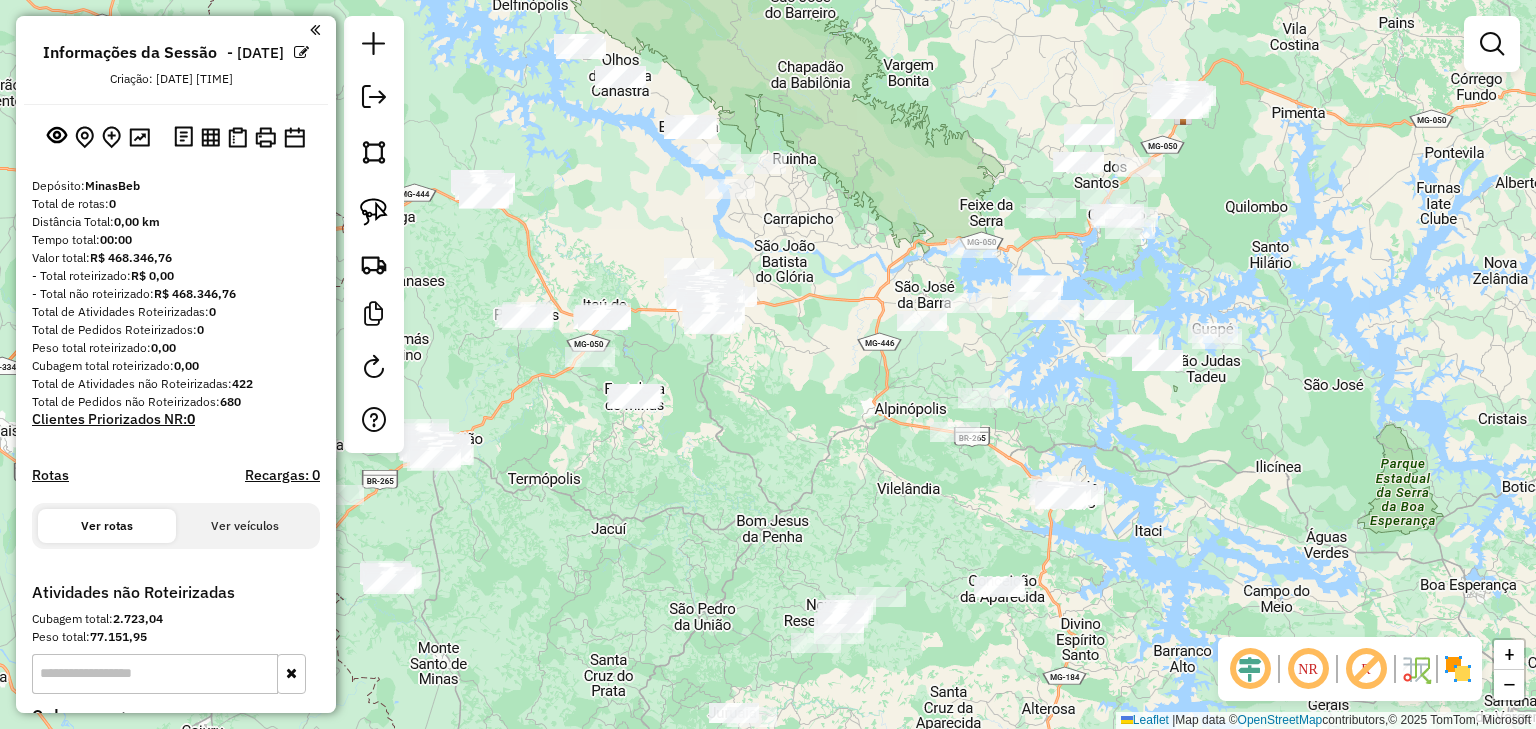 drag, startPoint x: 927, startPoint y: 476, endPoint x: 876, endPoint y: 423, distance: 73.552704 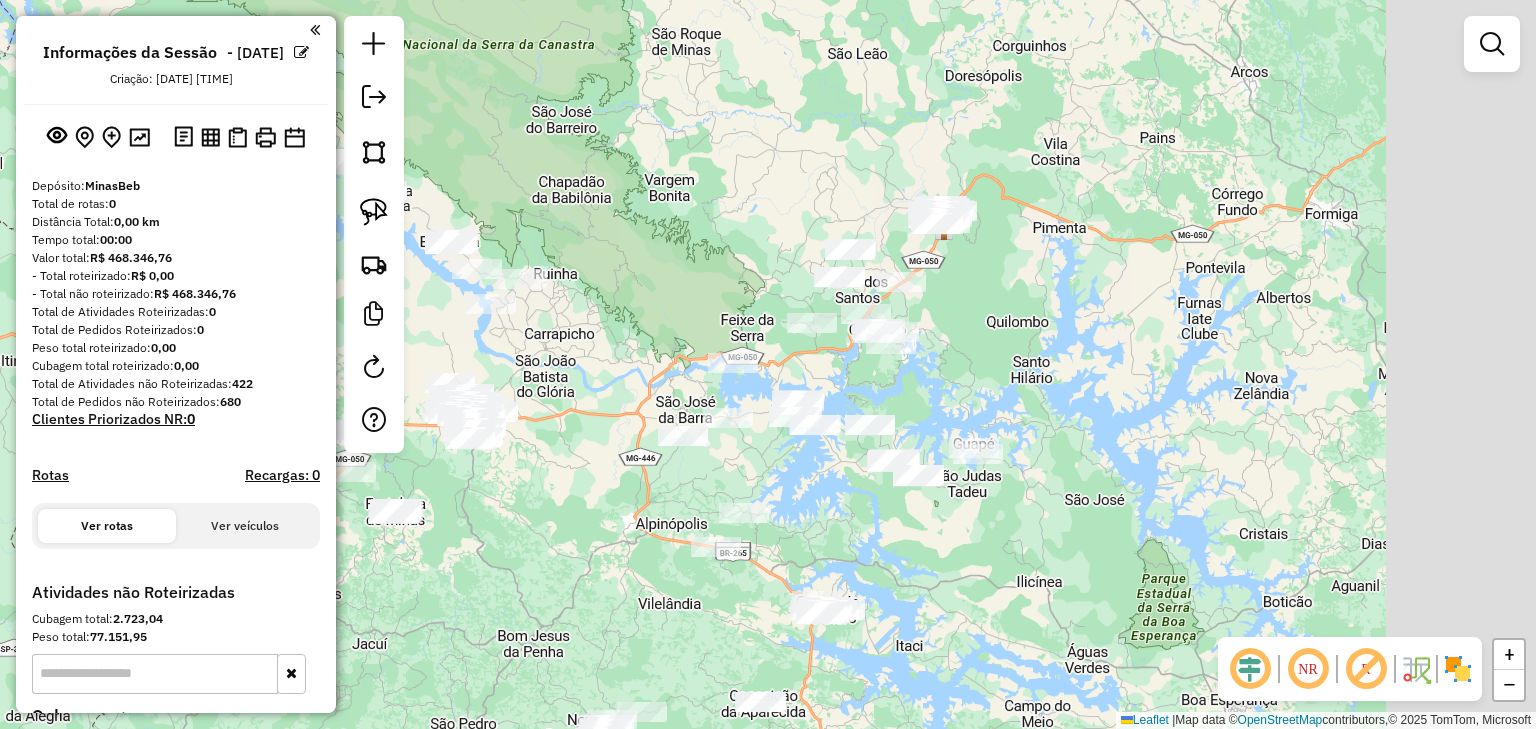 drag, startPoint x: 1140, startPoint y: 420, endPoint x: 892, endPoint y: 549, distance: 279.54428 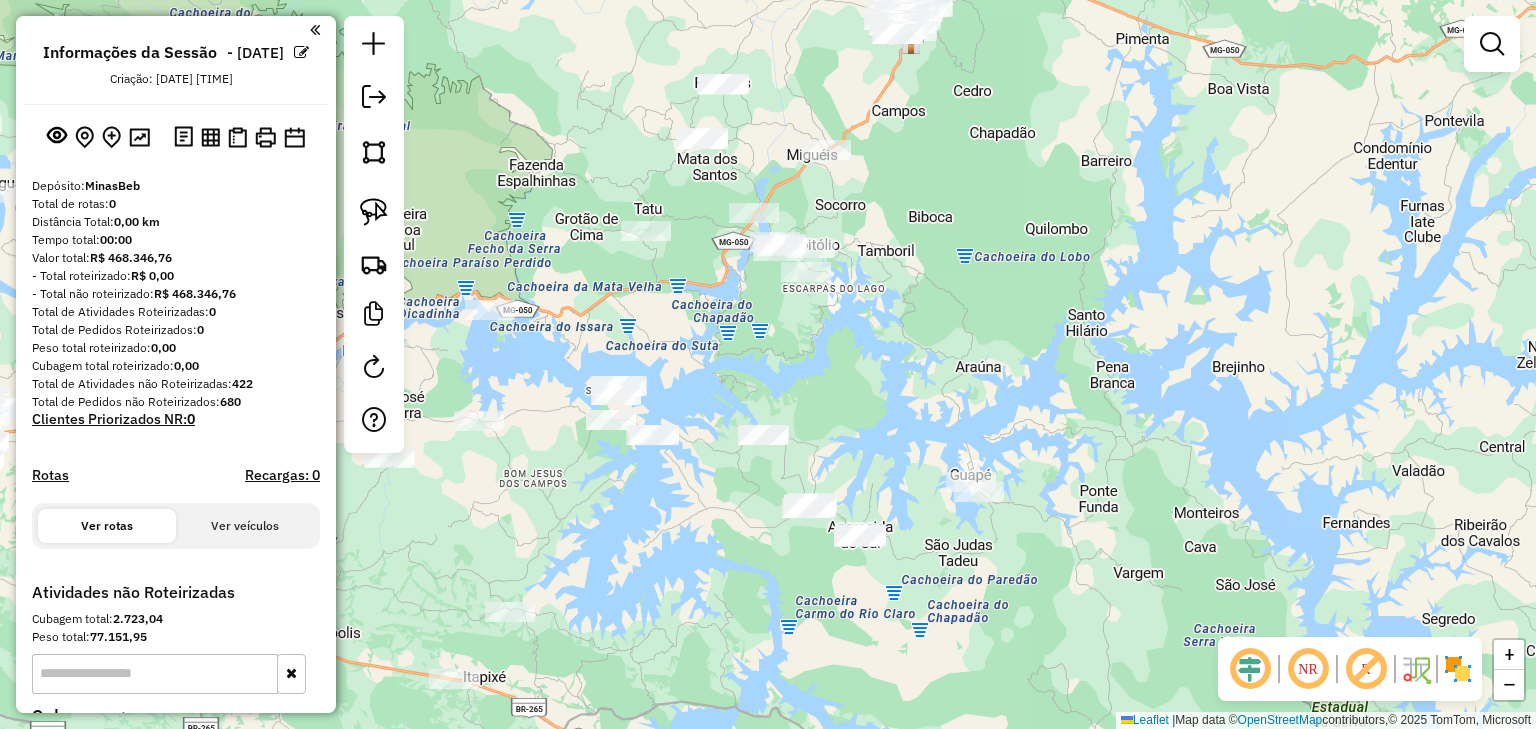 drag, startPoint x: 964, startPoint y: 445, endPoint x: 959, endPoint y: 397, distance: 48.259712 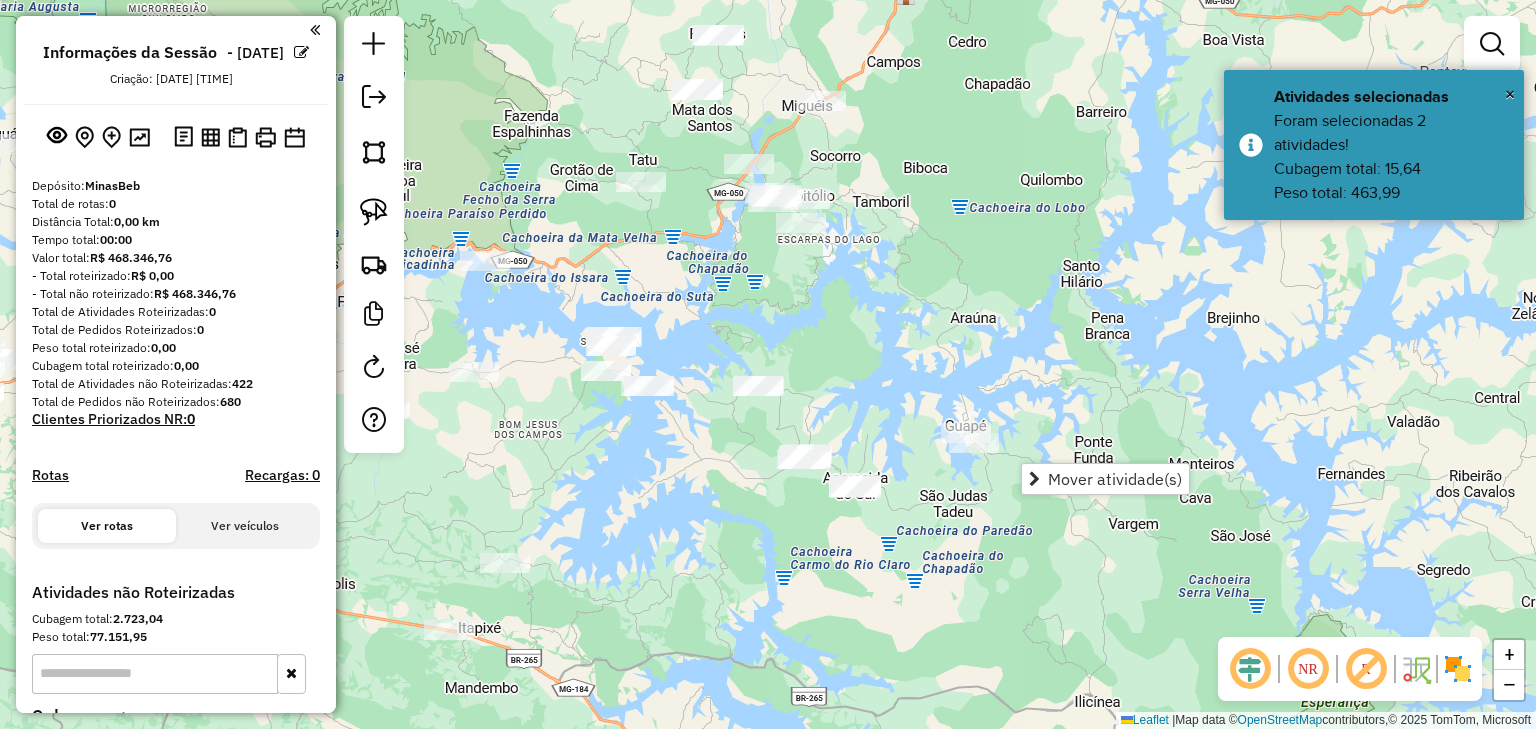 drag, startPoint x: 947, startPoint y: 396, endPoint x: 966, endPoint y: 379, distance: 25.495098 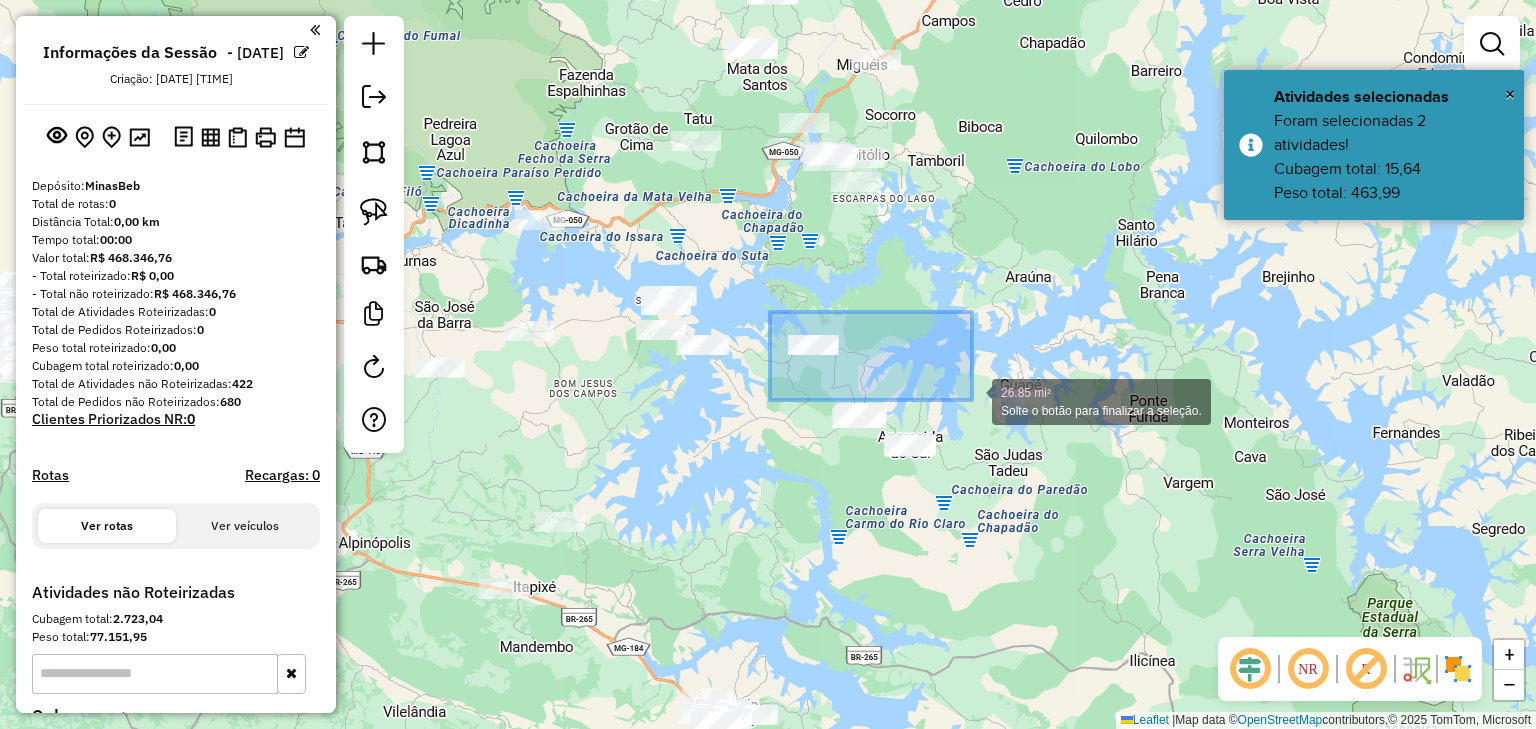 drag, startPoint x: 848, startPoint y: 341, endPoint x: 1155, endPoint y: 498, distance: 344.8159 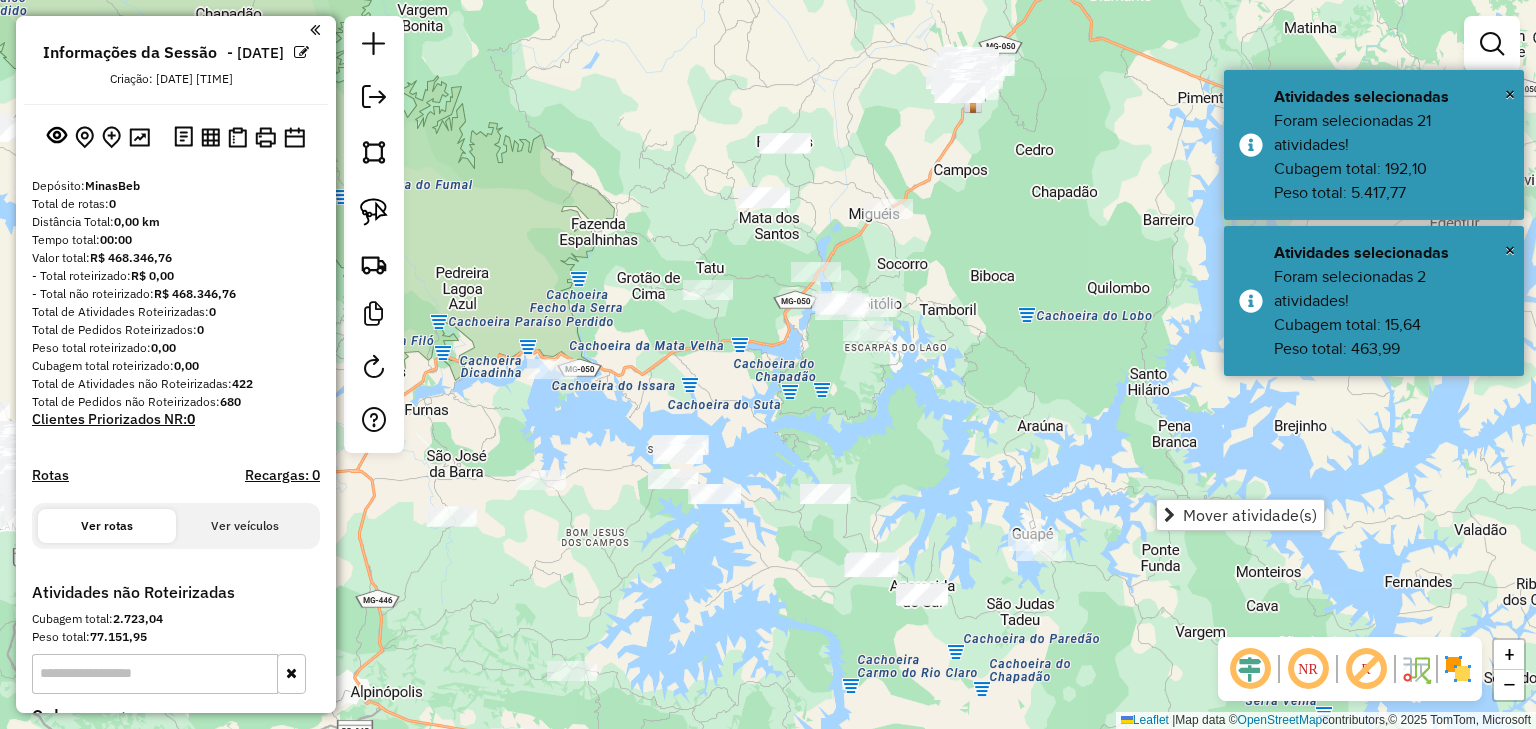 drag, startPoint x: 944, startPoint y: 465, endPoint x: 940, endPoint y: 531, distance: 66.1211 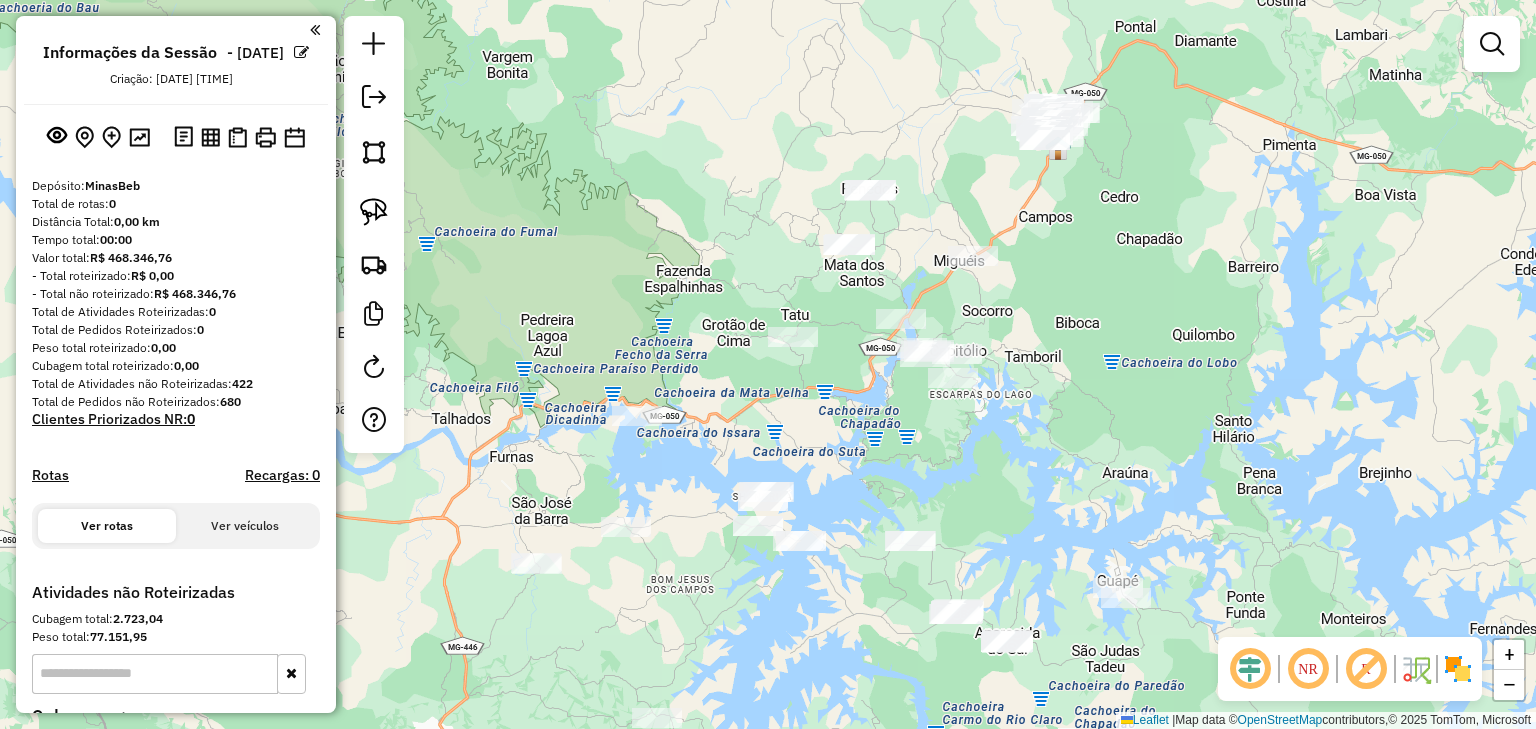 drag, startPoint x: 667, startPoint y: 224, endPoint x: 757, endPoint y: 205, distance: 91.983696 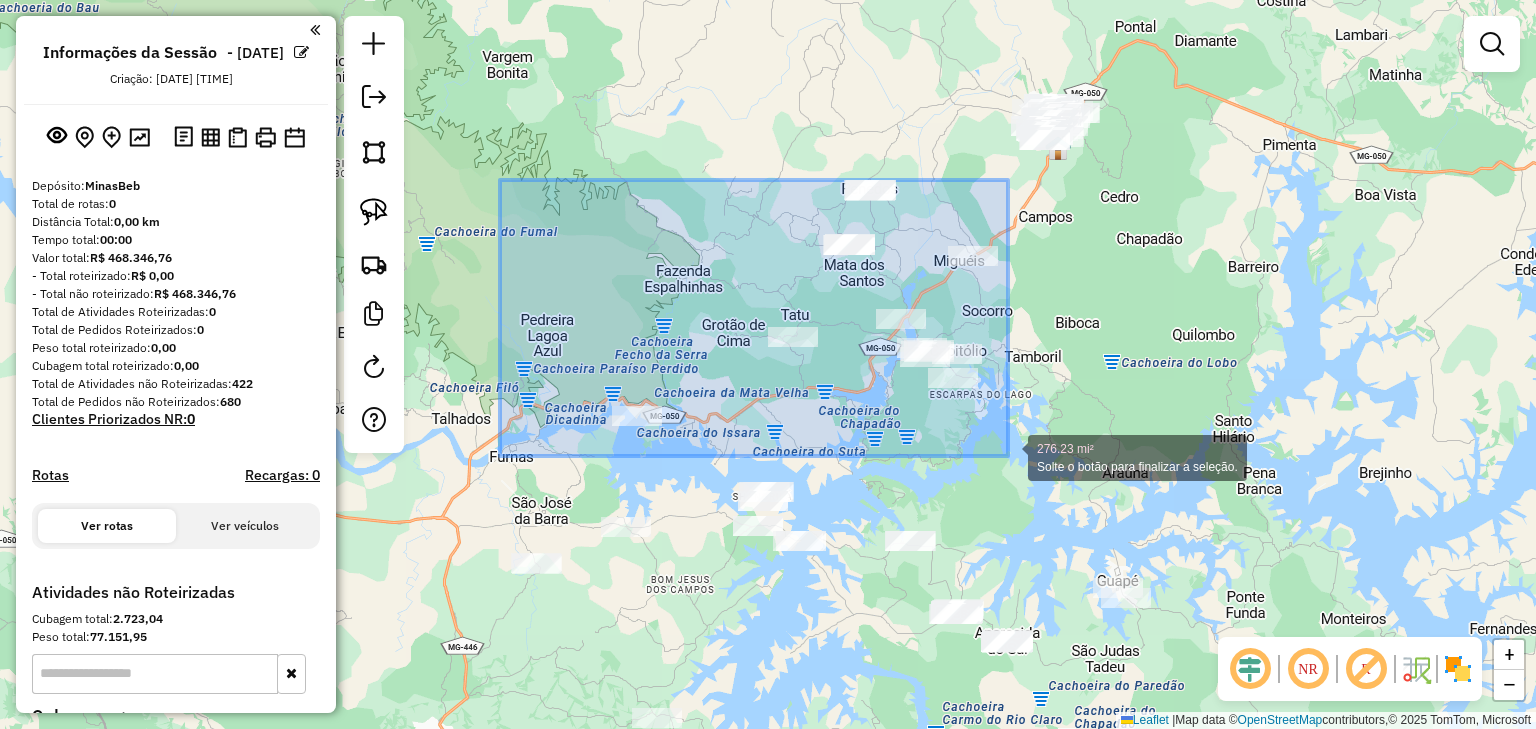 drag, startPoint x: 502, startPoint y: 180, endPoint x: 1008, endPoint y: 456, distance: 576.37836 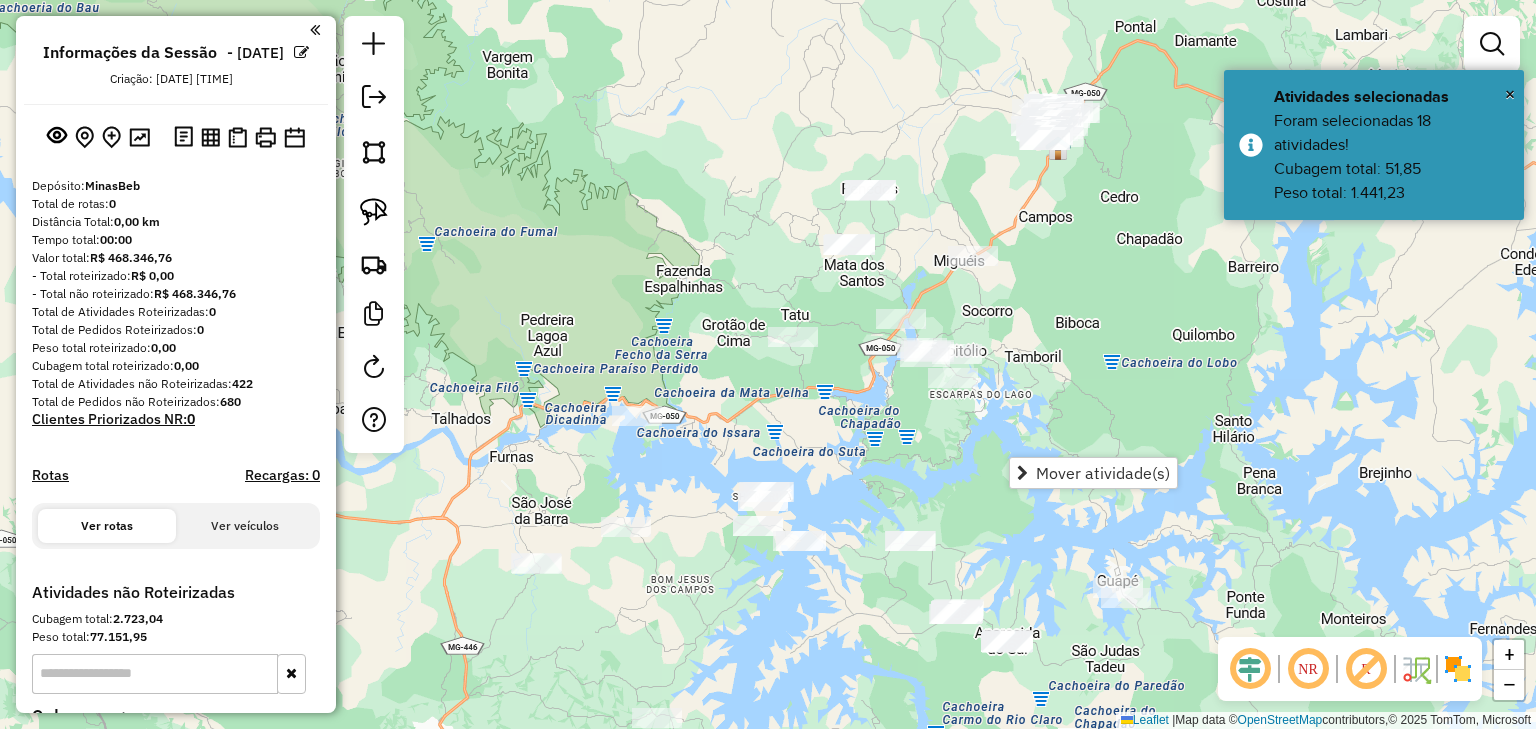 drag, startPoint x: 1106, startPoint y: 292, endPoint x: 900, endPoint y: 474, distance: 274.8818 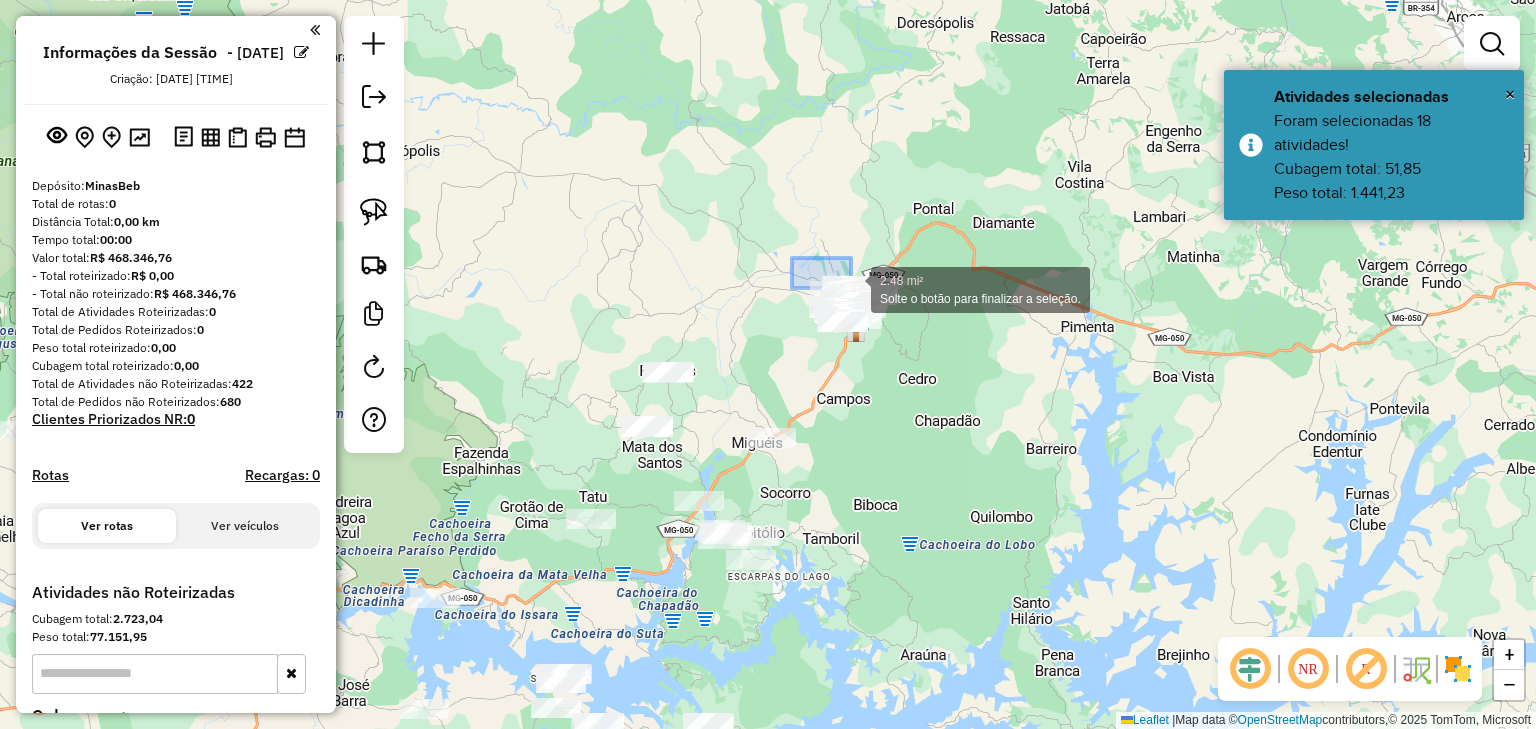 drag, startPoint x: 792, startPoint y: 258, endPoint x: 927, endPoint y: 351, distance: 163.9329 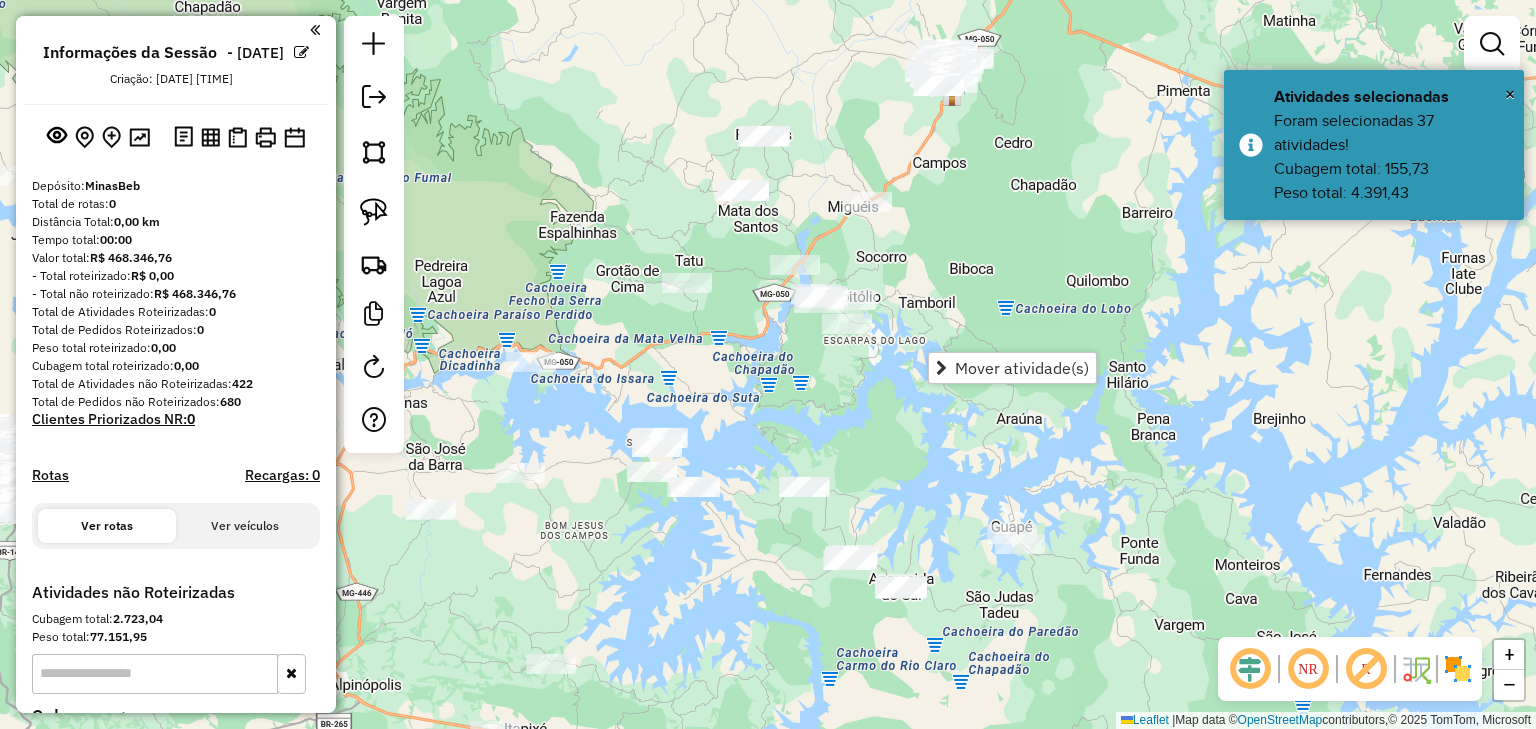 drag, startPoint x: 872, startPoint y: 440, endPoint x: 968, endPoint y: 204, distance: 254.77834 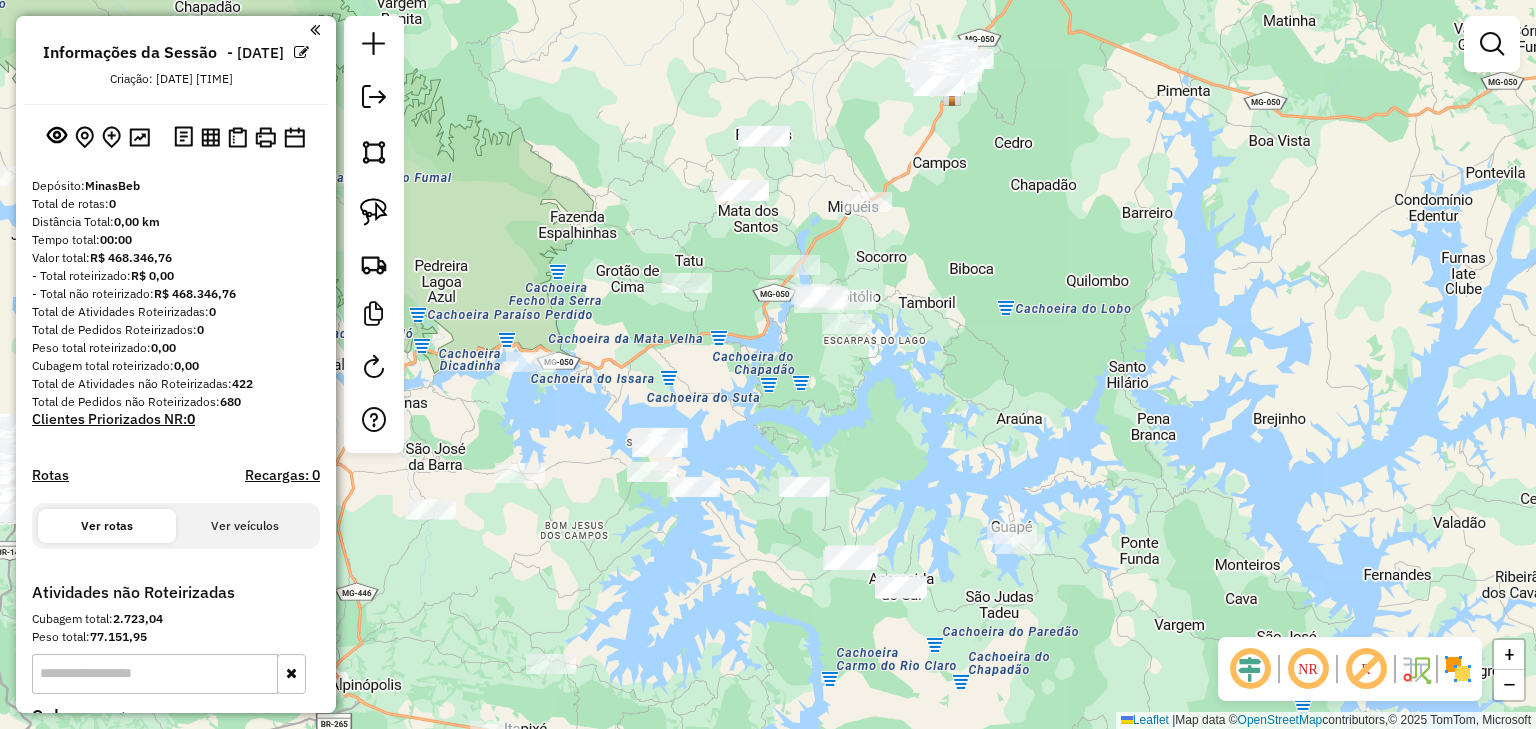 click on "Janela de atendimento Grade de atendimento Capacidade Transportadoras Veículos Cliente Pedidos  Rotas Selecione os dias de semana para filtrar as janelas de atendimento  Seg   Ter   Qua   Qui   Sex   Sáb   Dom  Informe o período da janela de atendimento: De: Até:  Filtrar exatamente a janela do cliente  Considerar janela de atendimento padrão  Selecione os dias de semana para filtrar as grades de atendimento  Seg   Ter   Qua   Qui   Sex   Sáb   Dom   Considerar clientes sem dia de atendimento cadastrado  Clientes fora do dia de atendimento selecionado Filtrar as atividades entre os valores definidos abaixo:  Peso mínimo:   Peso máximo:   Cubagem mínima:   Cubagem máxima:   De:   Até:  Filtrar as atividades entre o tempo de atendimento definido abaixo:  De:   Até:   Considerar capacidade total dos clientes não roteirizados Transportadora: Selecione um ou mais itens Tipo de veículo: Selecione um ou mais itens Veículo: Selecione um ou mais itens Motorista: Selecione um ou mais itens Nome: Rótulo:" 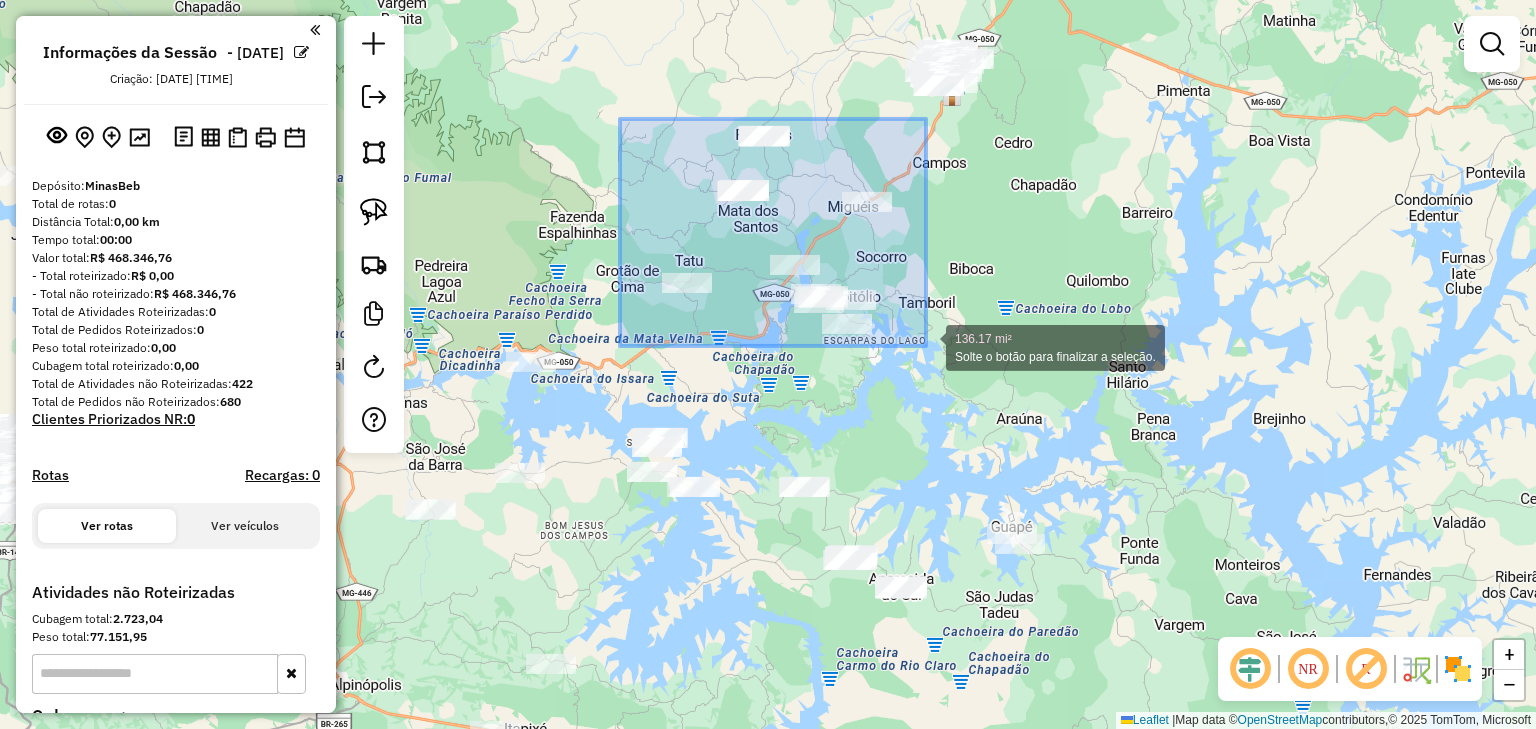 drag, startPoint x: 620, startPoint y: 119, endPoint x: 926, endPoint y: 346, distance: 381.00525 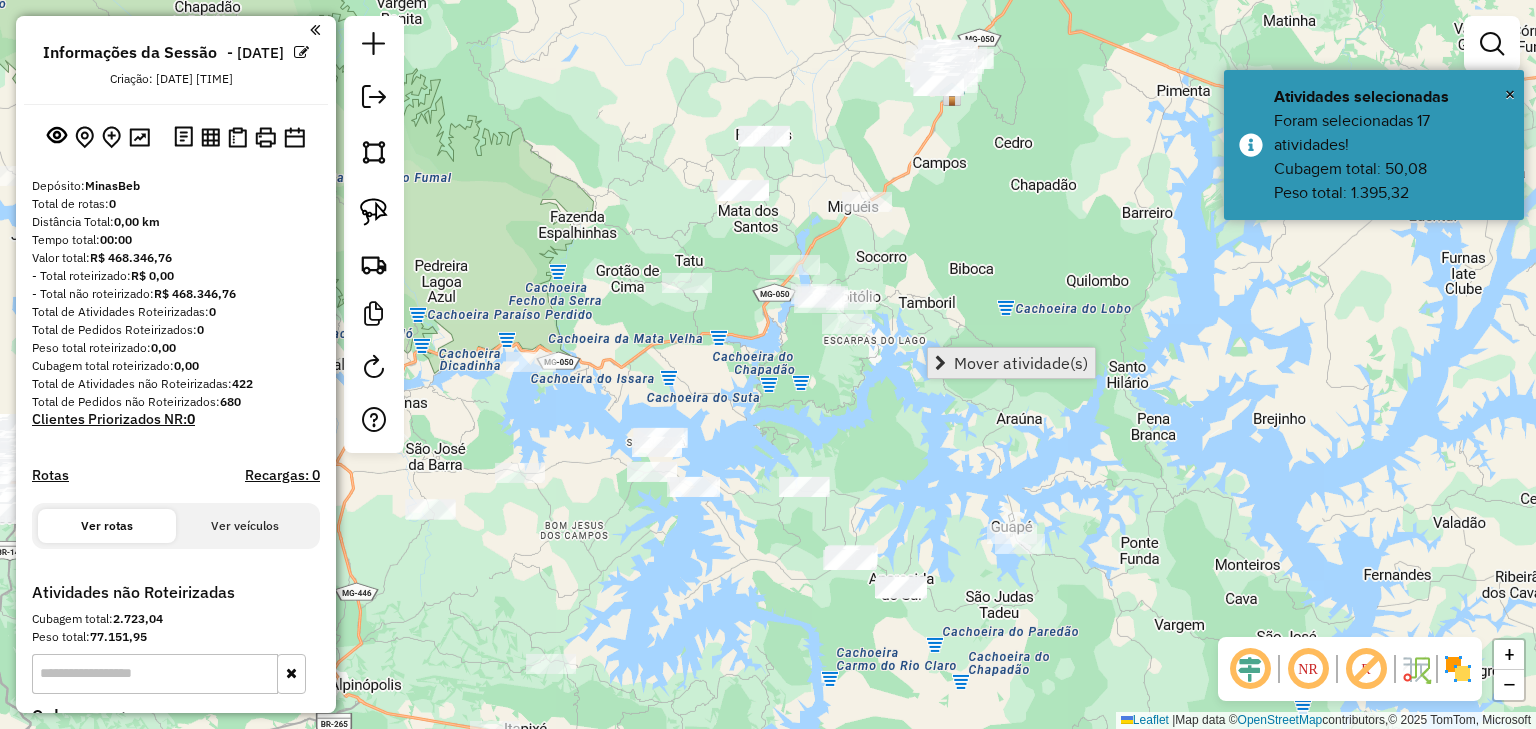 click on "Mover atividade(s)" at bounding box center (1021, 363) 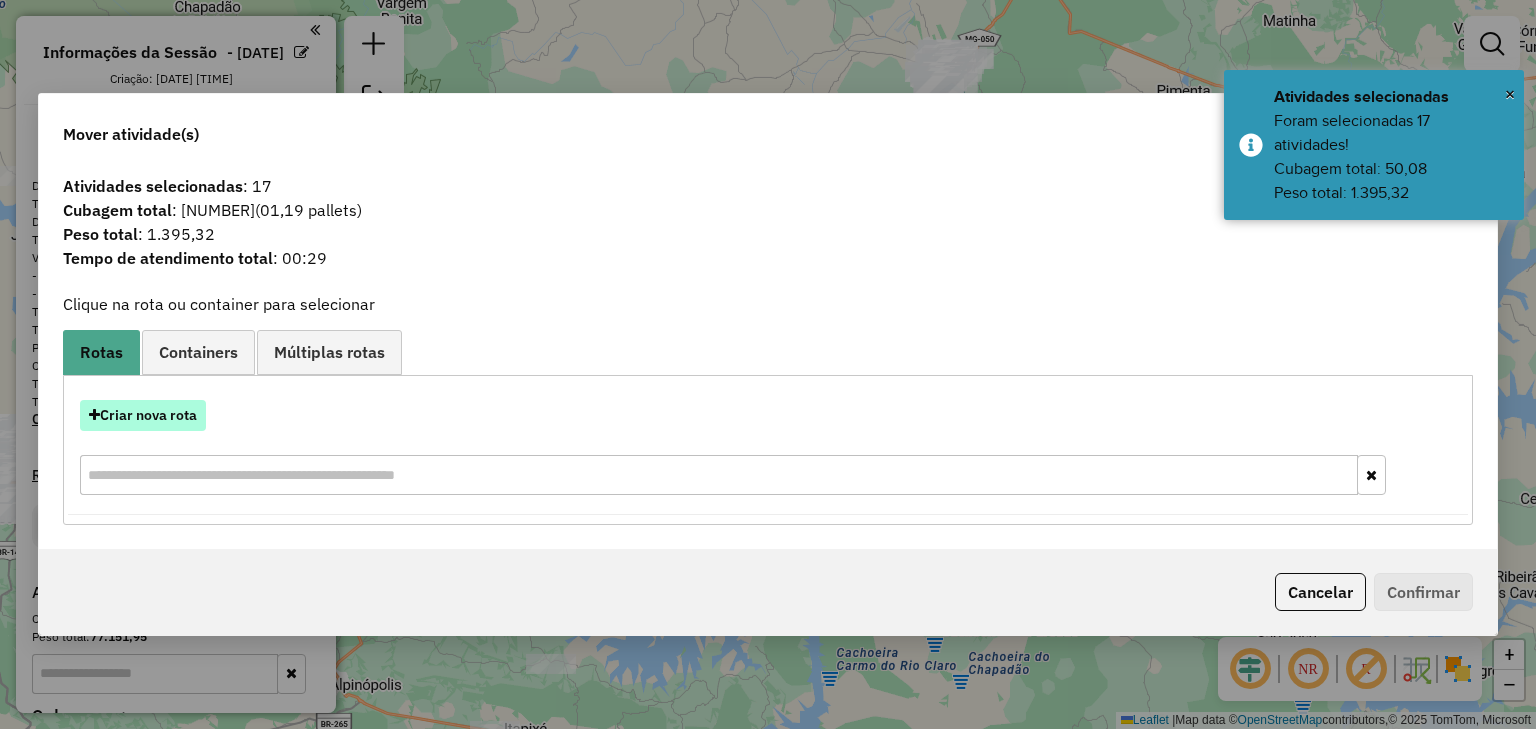 click on "Criar nova rota" at bounding box center (143, 415) 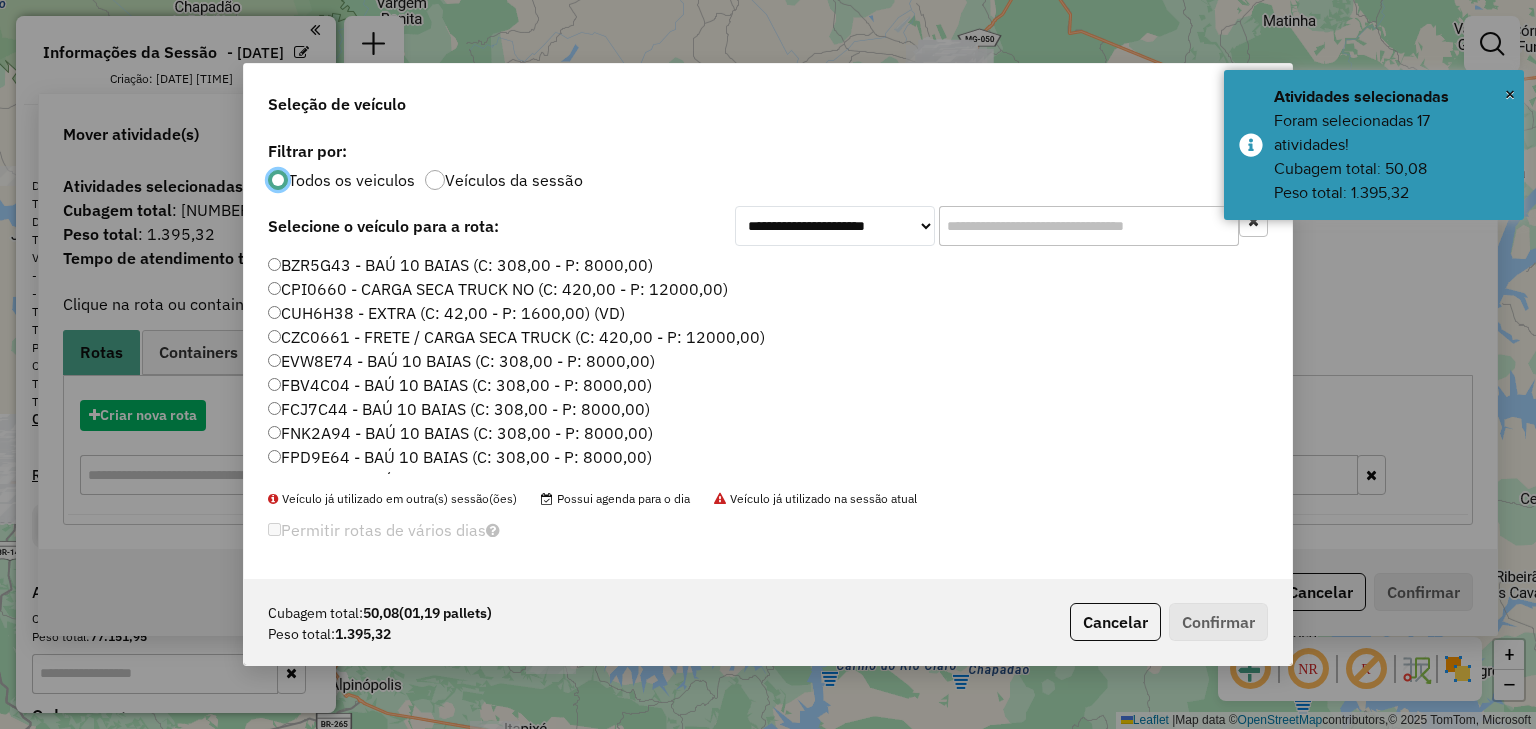 scroll, scrollTop: 10, scrollLeft: 6, axis: both 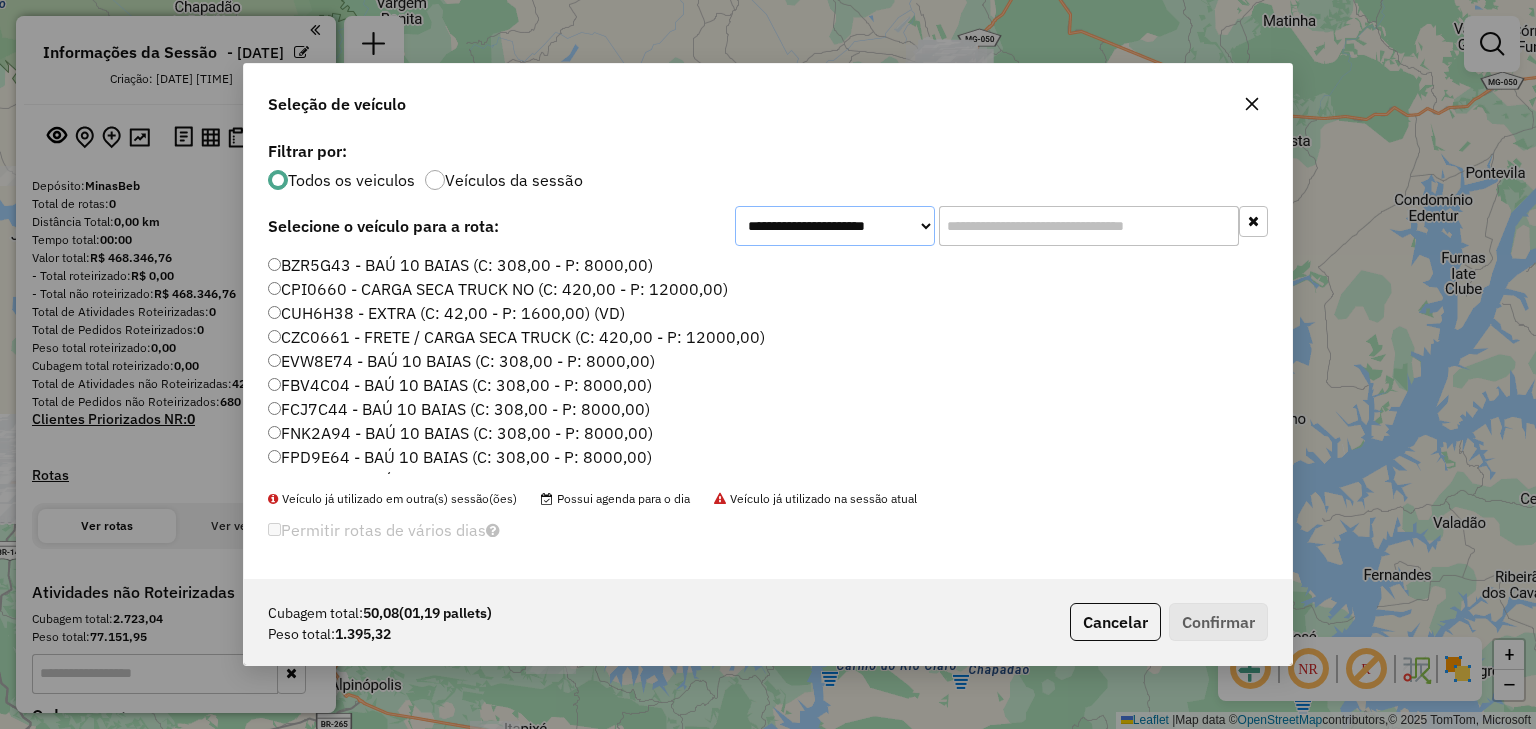 click on "**********" 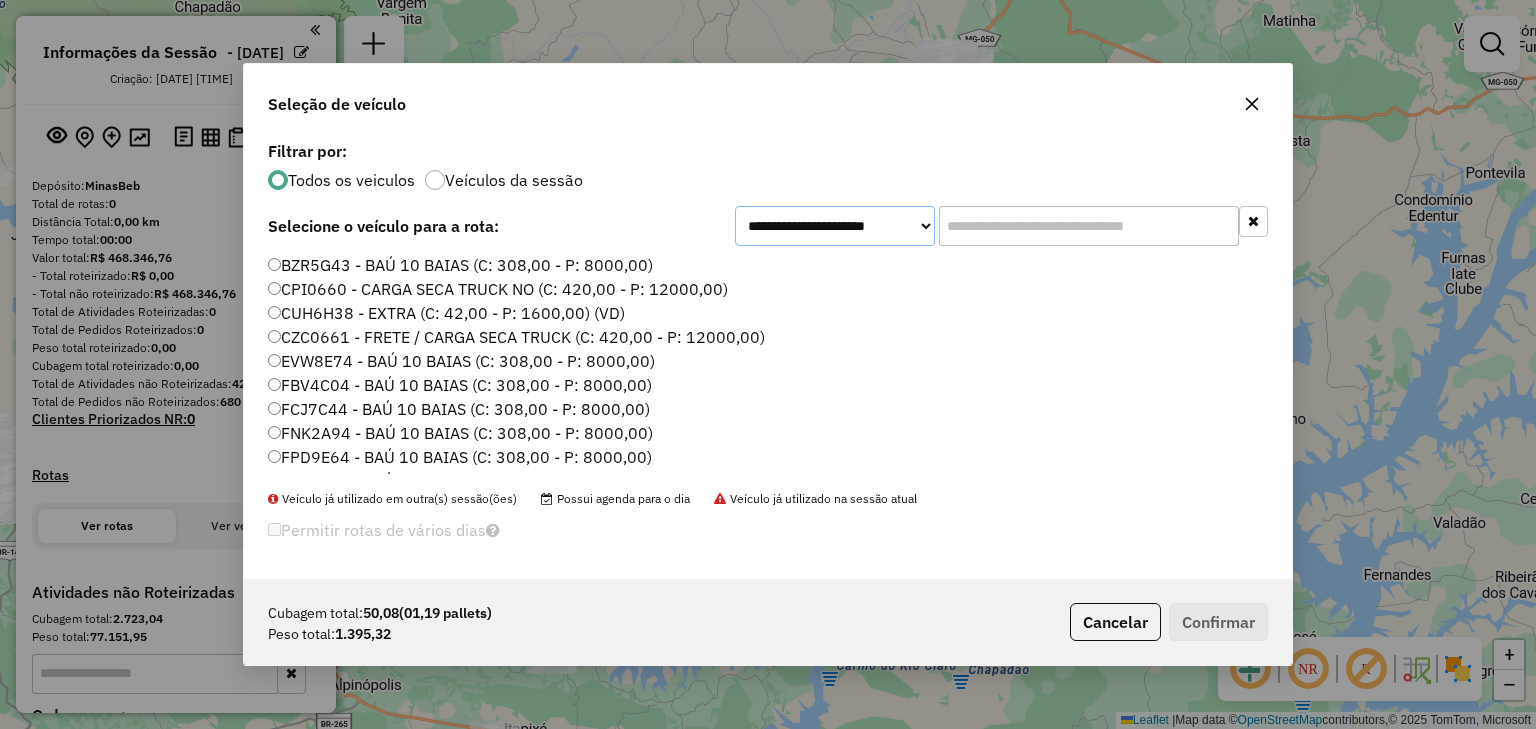 click on "**********" 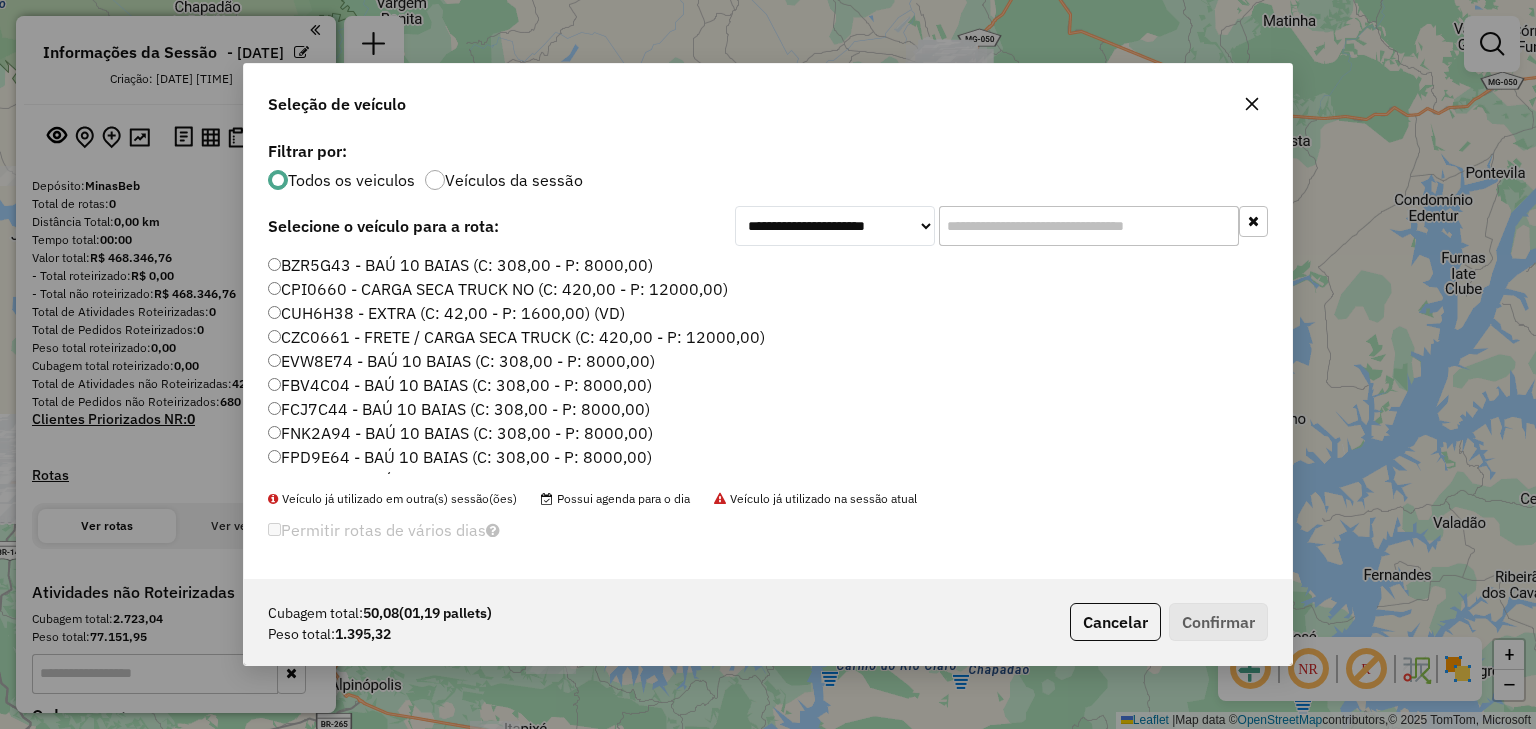 click 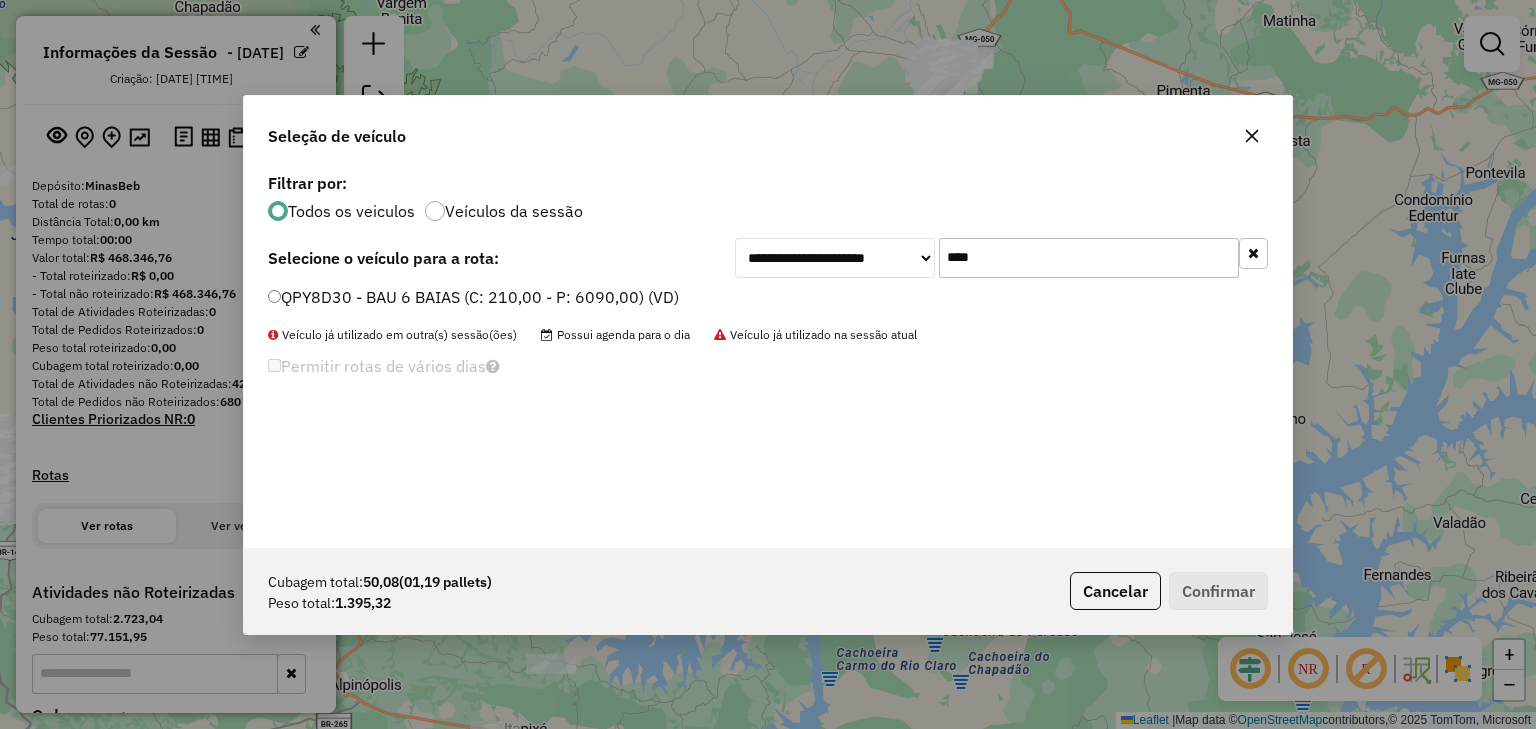 type on "****" 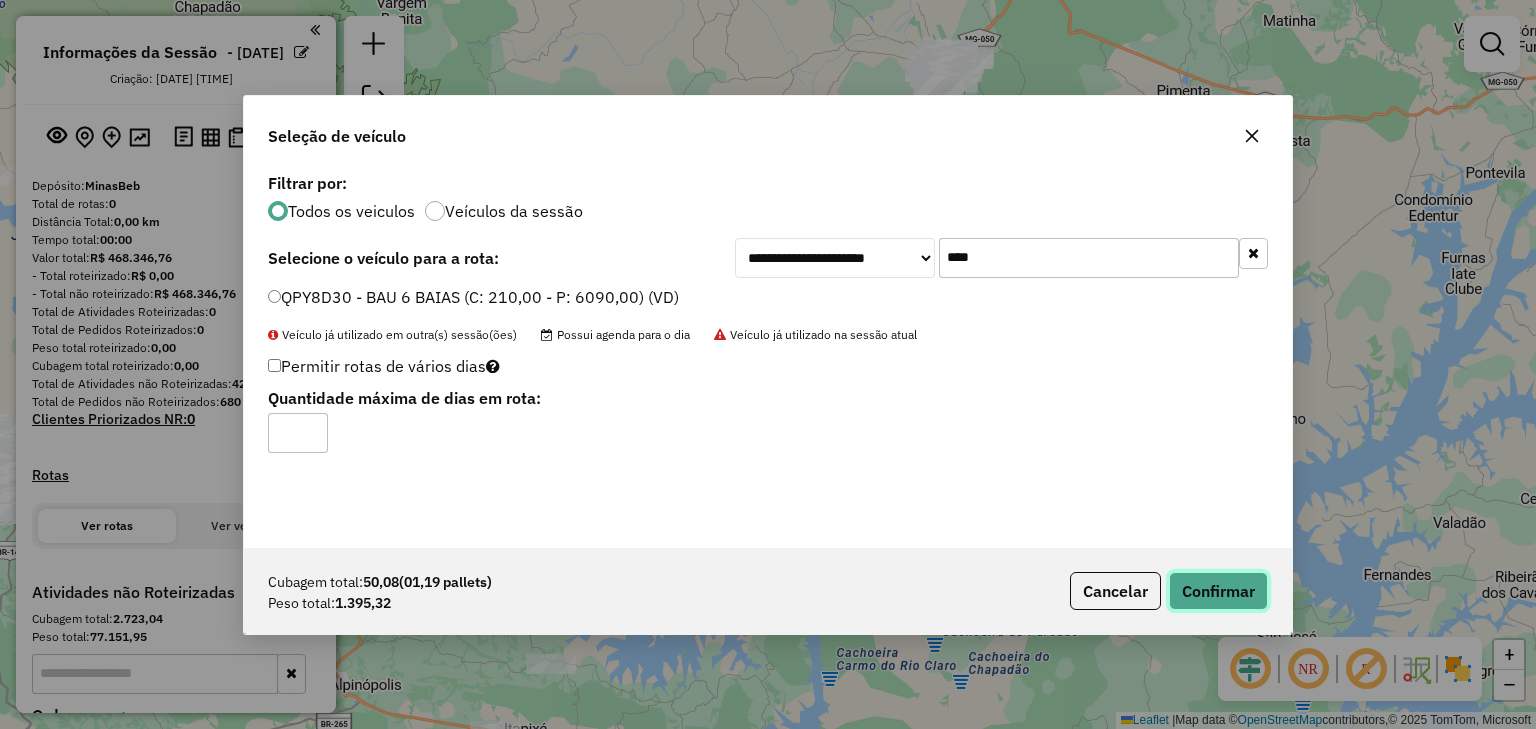 click on "Confirmar" 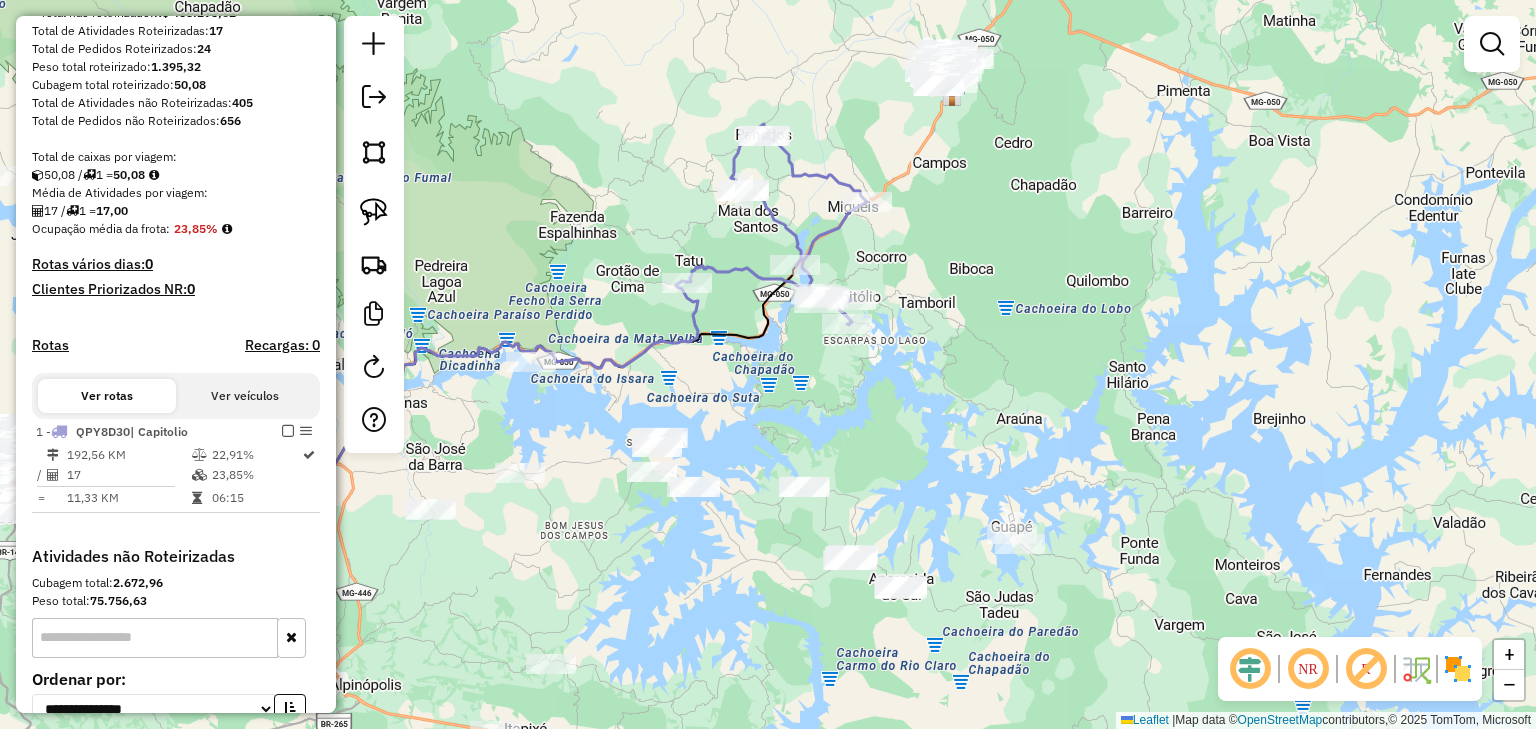select on "**********" 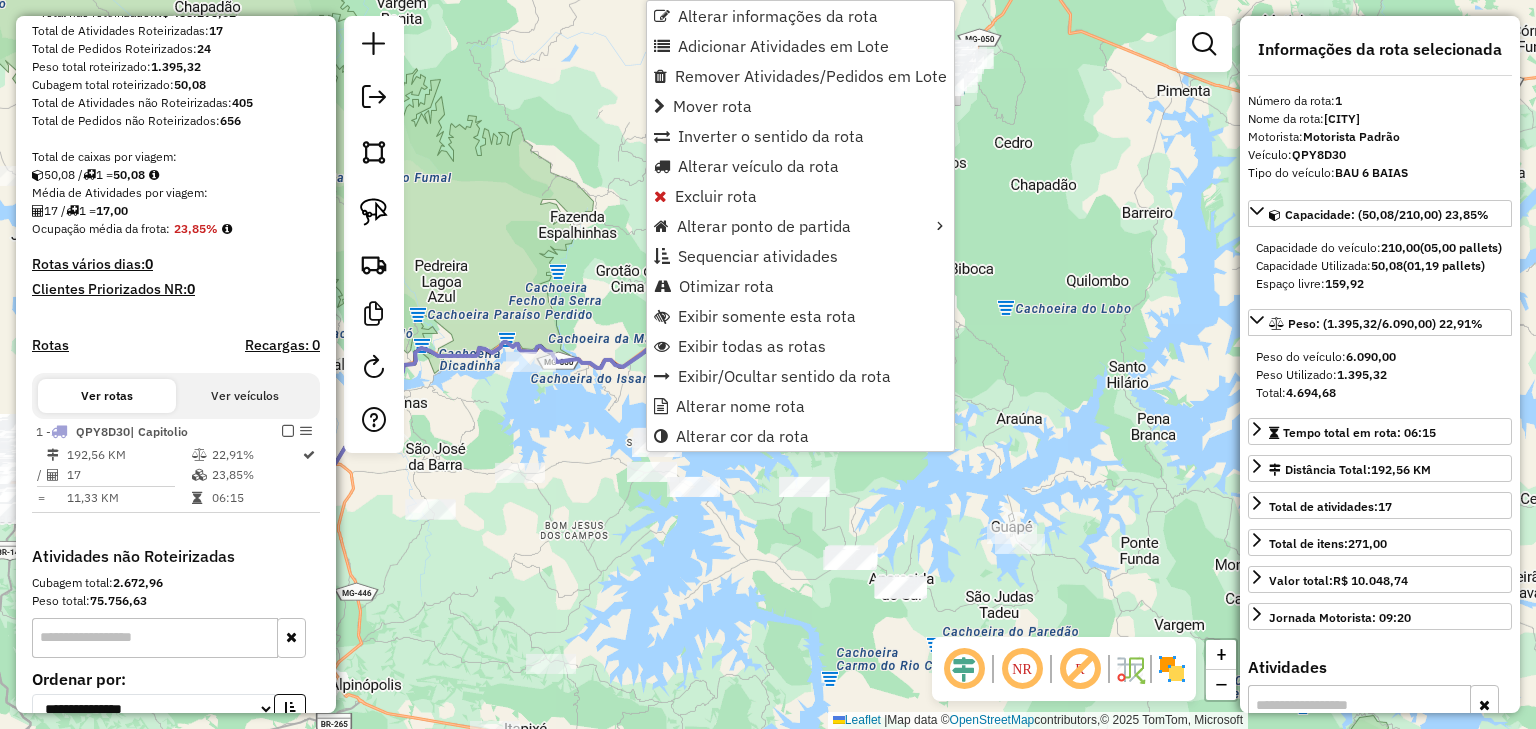 scroll, scrollTop: 499, scrollLeft: 0, axis: vertical 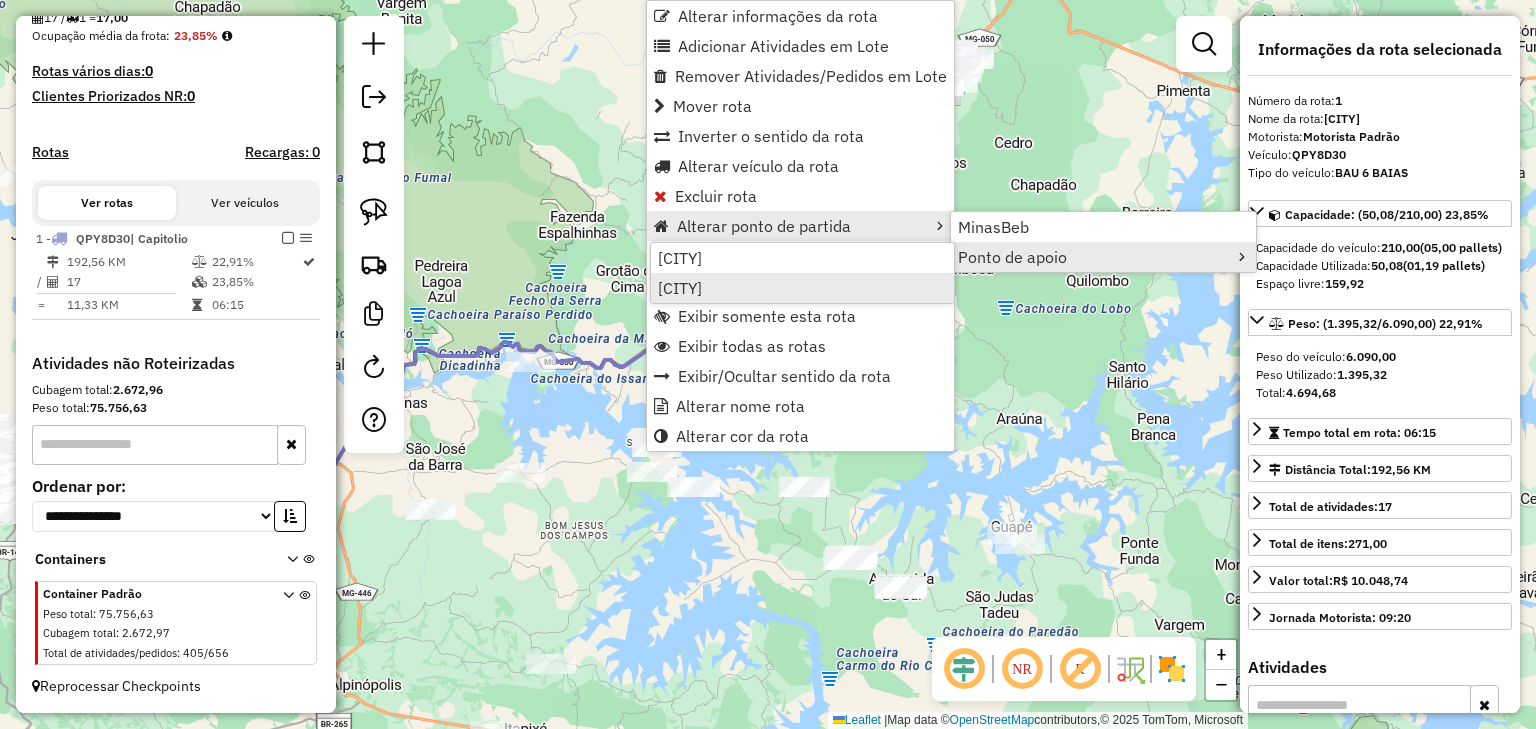 click on "[CITY]" at bounding box center [802, 288] 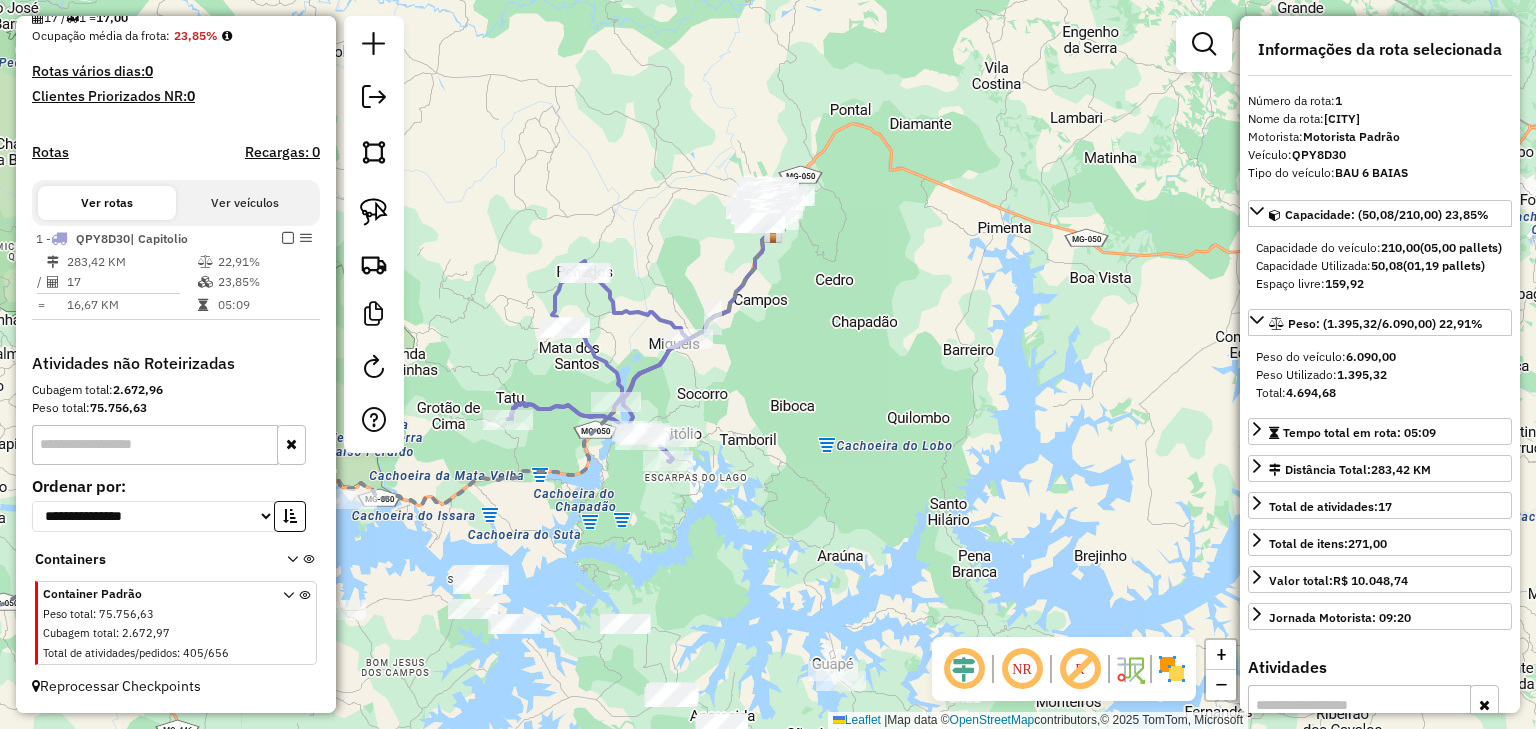 drag, startPoint x: 776, startPoint y: 328, endPoint x: 747, endPoint y: 350, distance: 36.40055 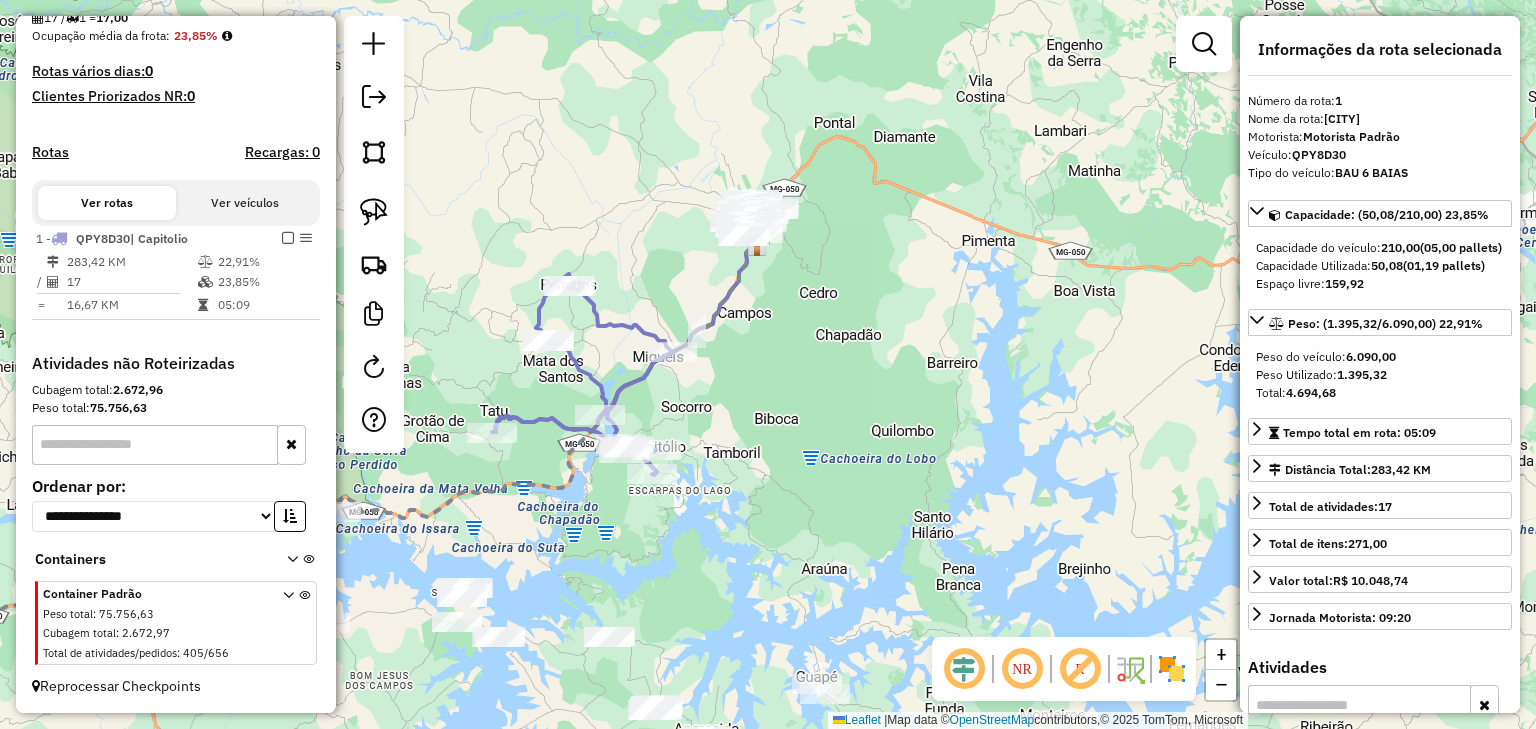click on "Janela de atendimento Grade de atendimento Capacidade Transportadoras Veículos Cliente Pedidos  Rotas Selecione os dias de semana para filtrar as janelas de atendimento  Seg   Ter   Qua   Qui   Sex   Sáb   Dom  Informe o período da janela de atendimento: De: Até:  Filtrar exatamente a janela do cliente  Considerar janela de atendimento padrão  Selecione os dias de semana para filtrar as grades de atendimento  Seg   Ter   Qua   Qui   Sex   Sáb   Dom   Considerar clientes sem dia de atendimento cadastrado  Clientes fora do dia de atendimento selecionado Filtrar as atividades entre os valores definidos abaixo:  Peso mínimo:   Peso máximo:   Cubagem mínima:   Cubagem máxima:   De:   Até:  Filtrar as atividades entre o tempo de atendimento definido abaixo:  De:   Até:   Considerar capacidade total dos clientes não roteirizados Transportadora: Selecione um ou mais itens Tipo de veículo: Selecione um ou mais itens Veículo: Selecione um ou mais itens Motorista: Selecione um ou mais itens Nome: Rótulo:" 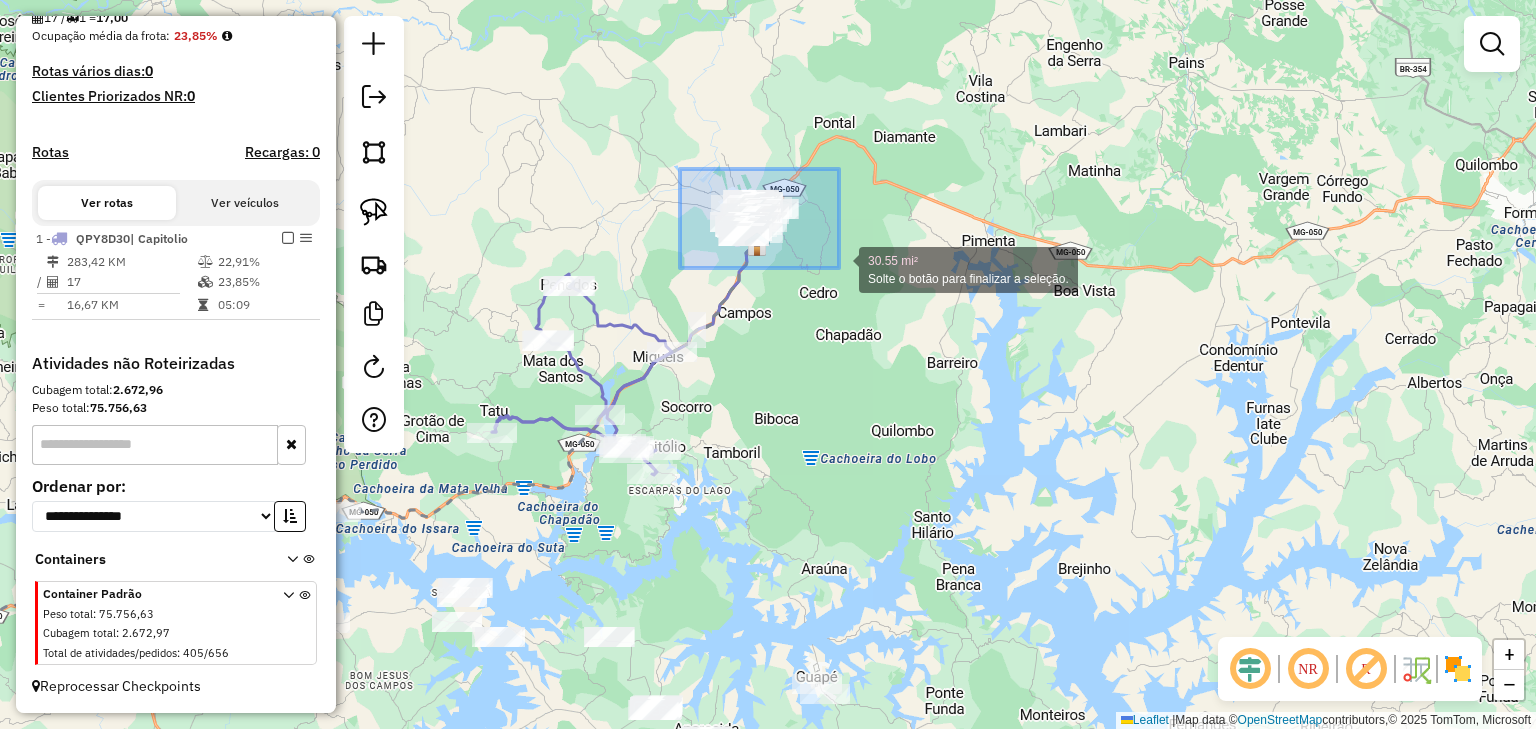 drag, startPoint x: 708, startPoint y: 179, endPoint x: 839, endPoint y: 268, distance: 158.37297 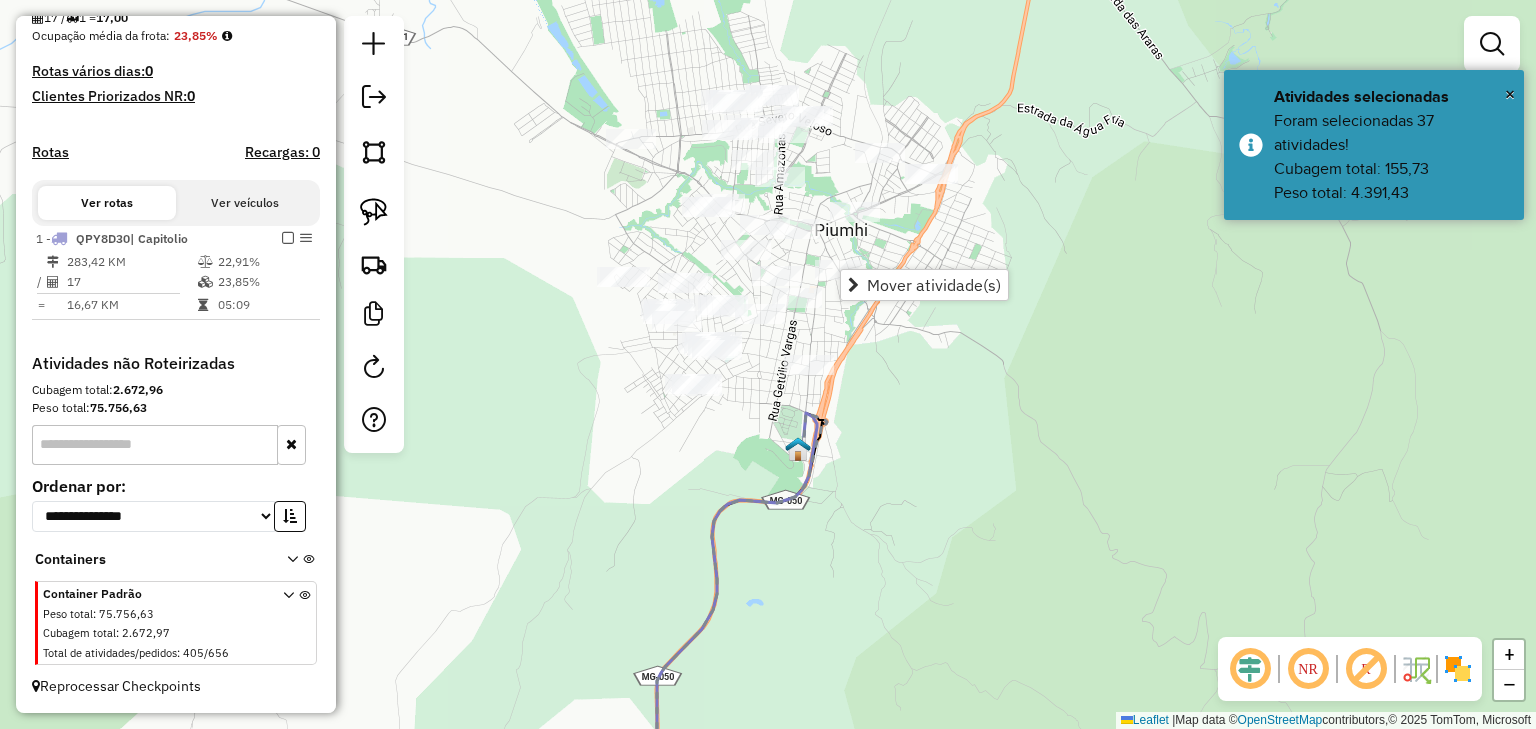 drag, startPoint x: 628, startPoint y: 222, endPoint x: 628, endPoint y: 206, distance: 16 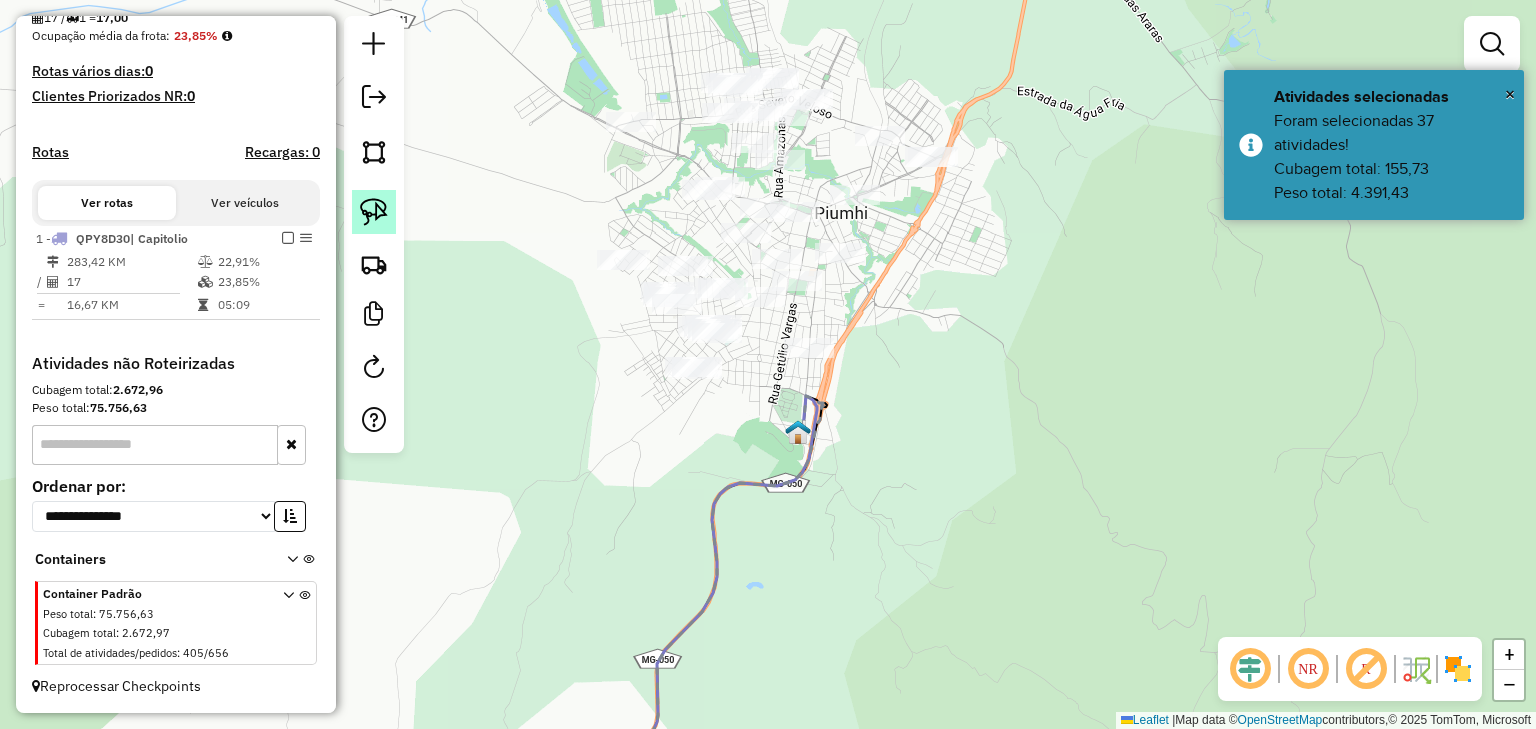 click 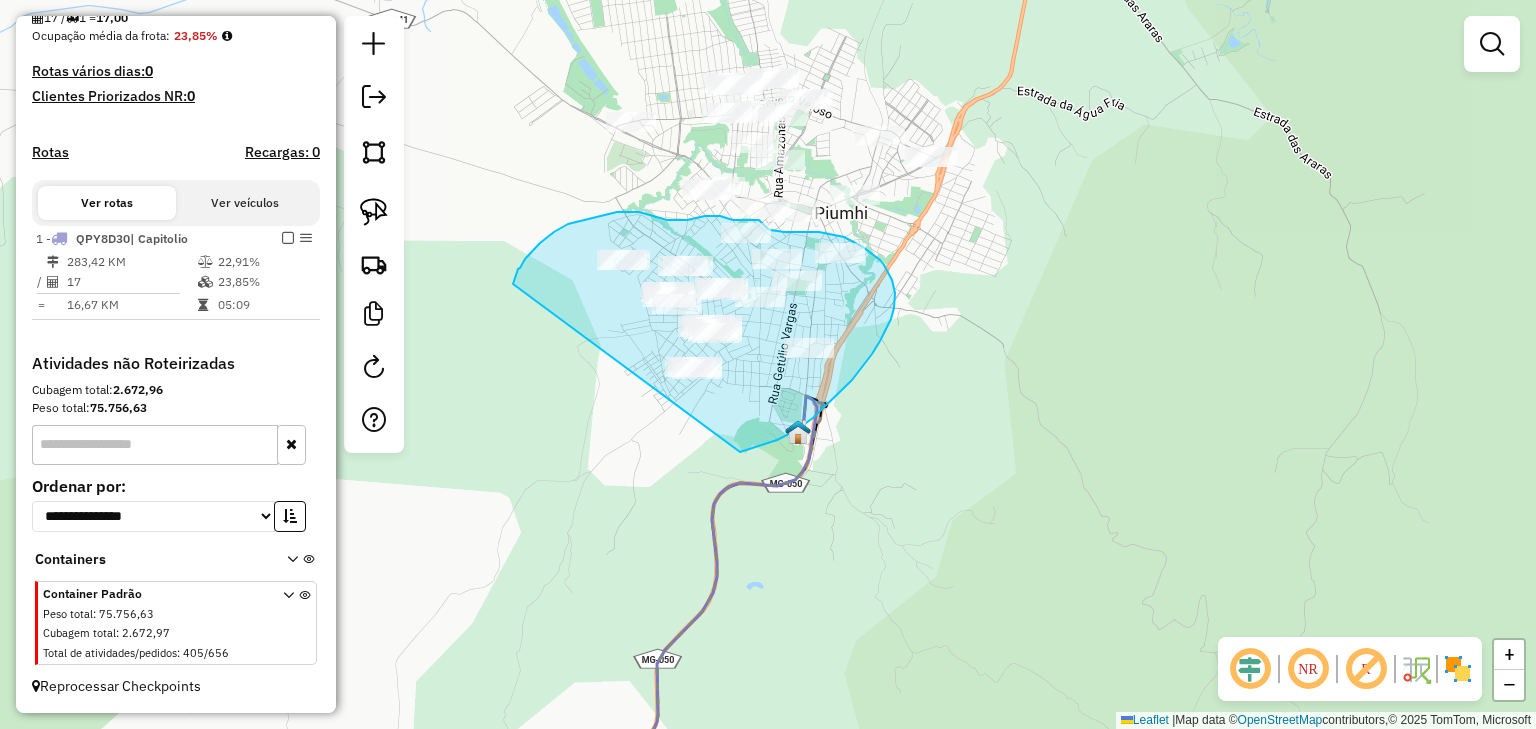 drag, startPoint x: 513, startPoint y: 284, endPoint x: 597, endPoint y: 441, distance: 178.05898 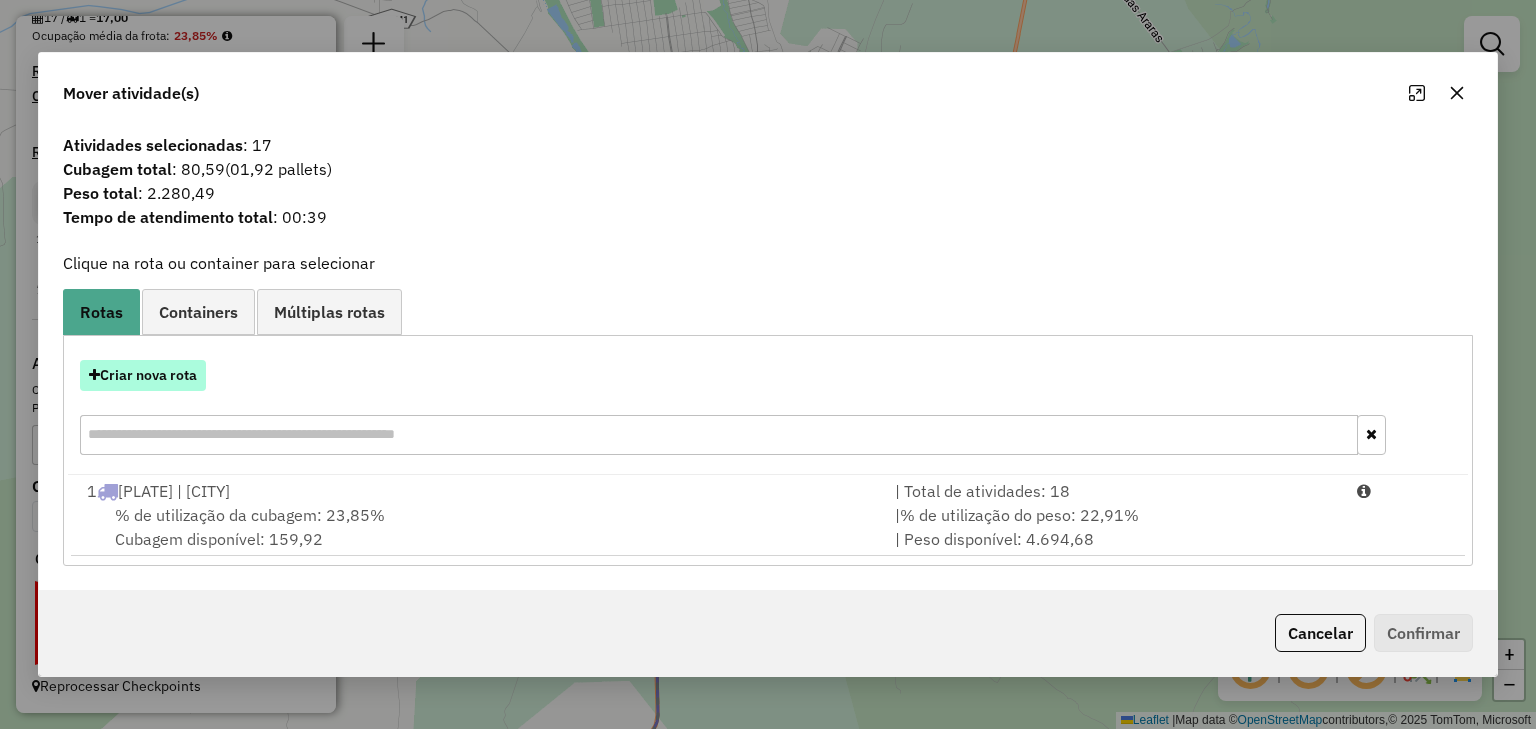 click on "Criar nova rota" at bounding box center (143, 375) 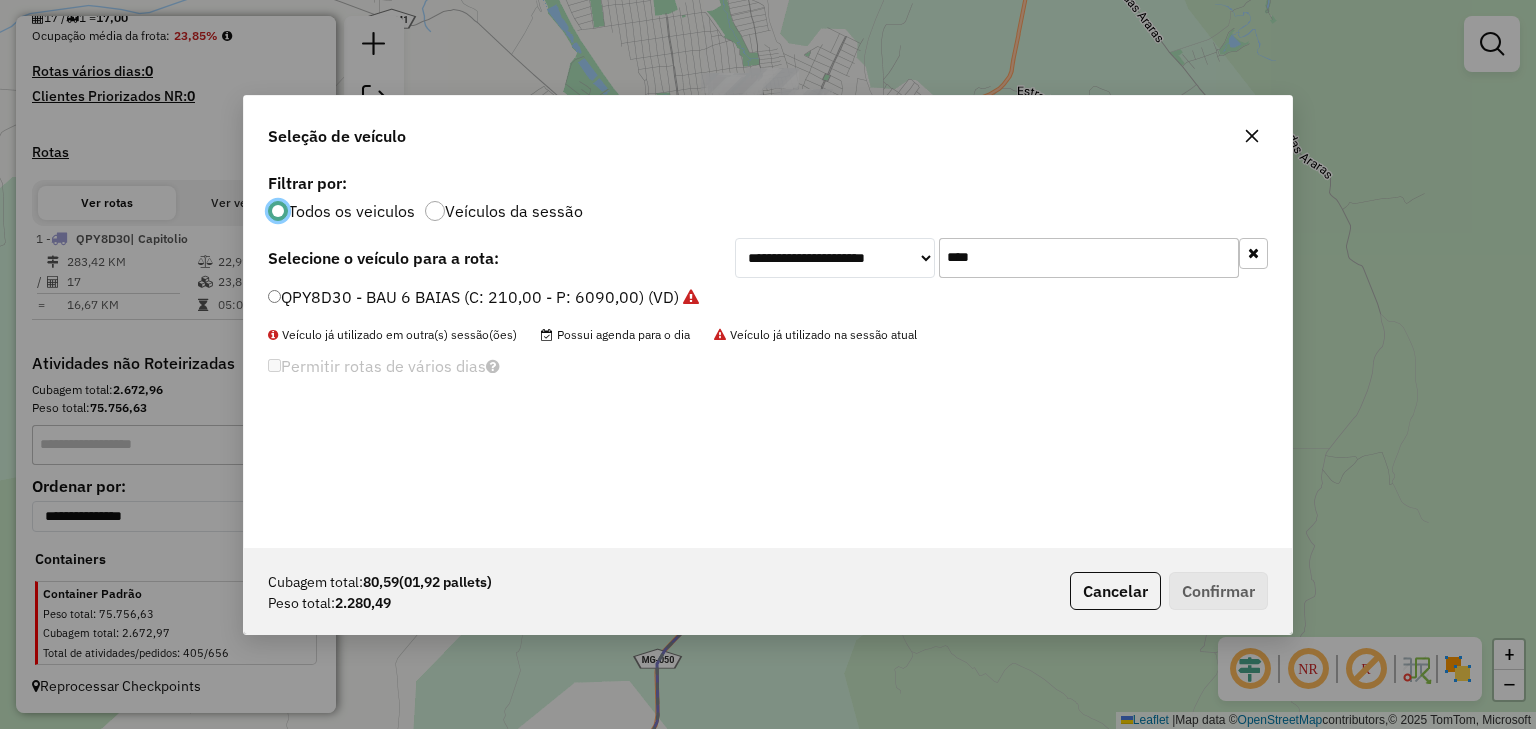 scroll, scrollTop: 10, scrollLeft: 6, axis: both 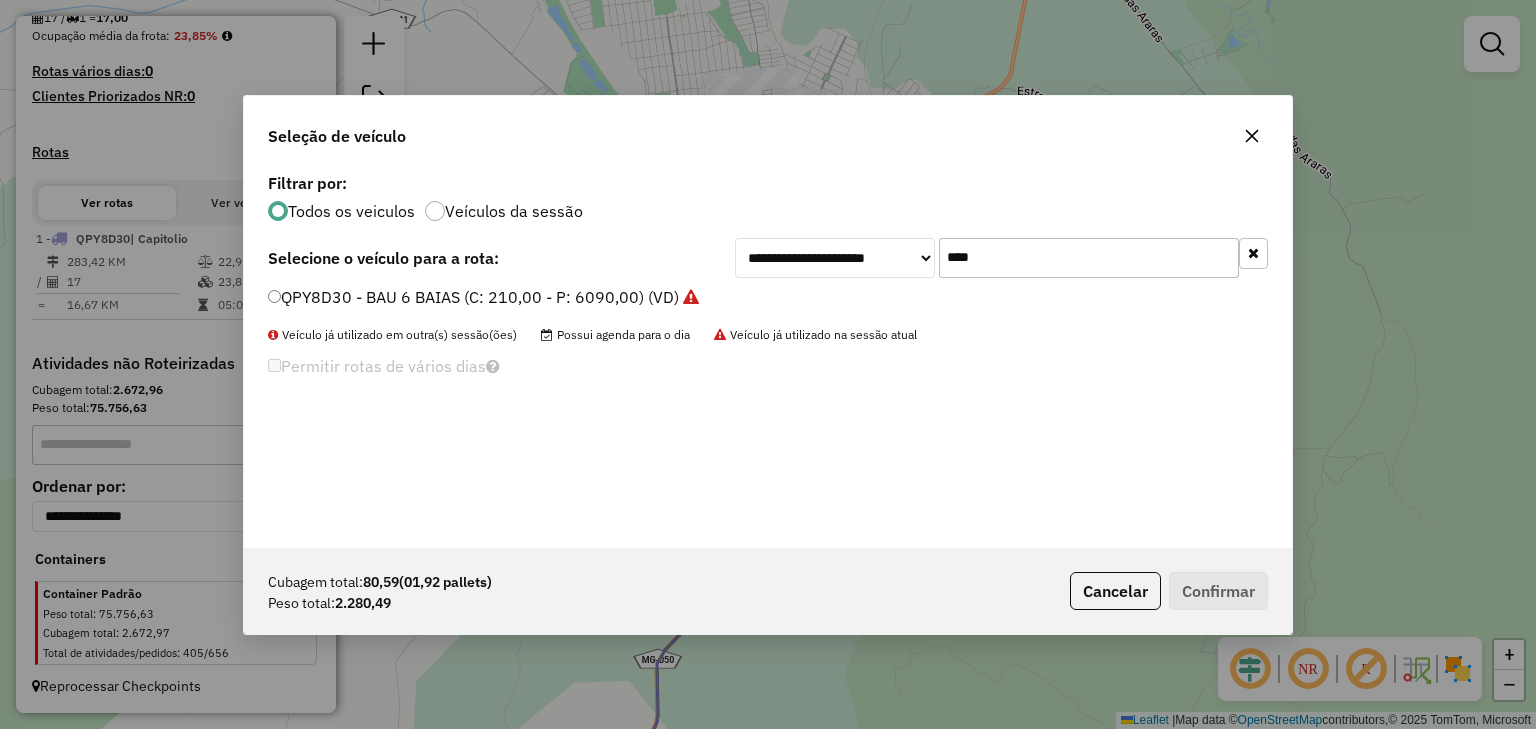 drag, startPoint x: 975, startPoint y: 263, endPoint x: 872, endPoint y: 263, distance: 103 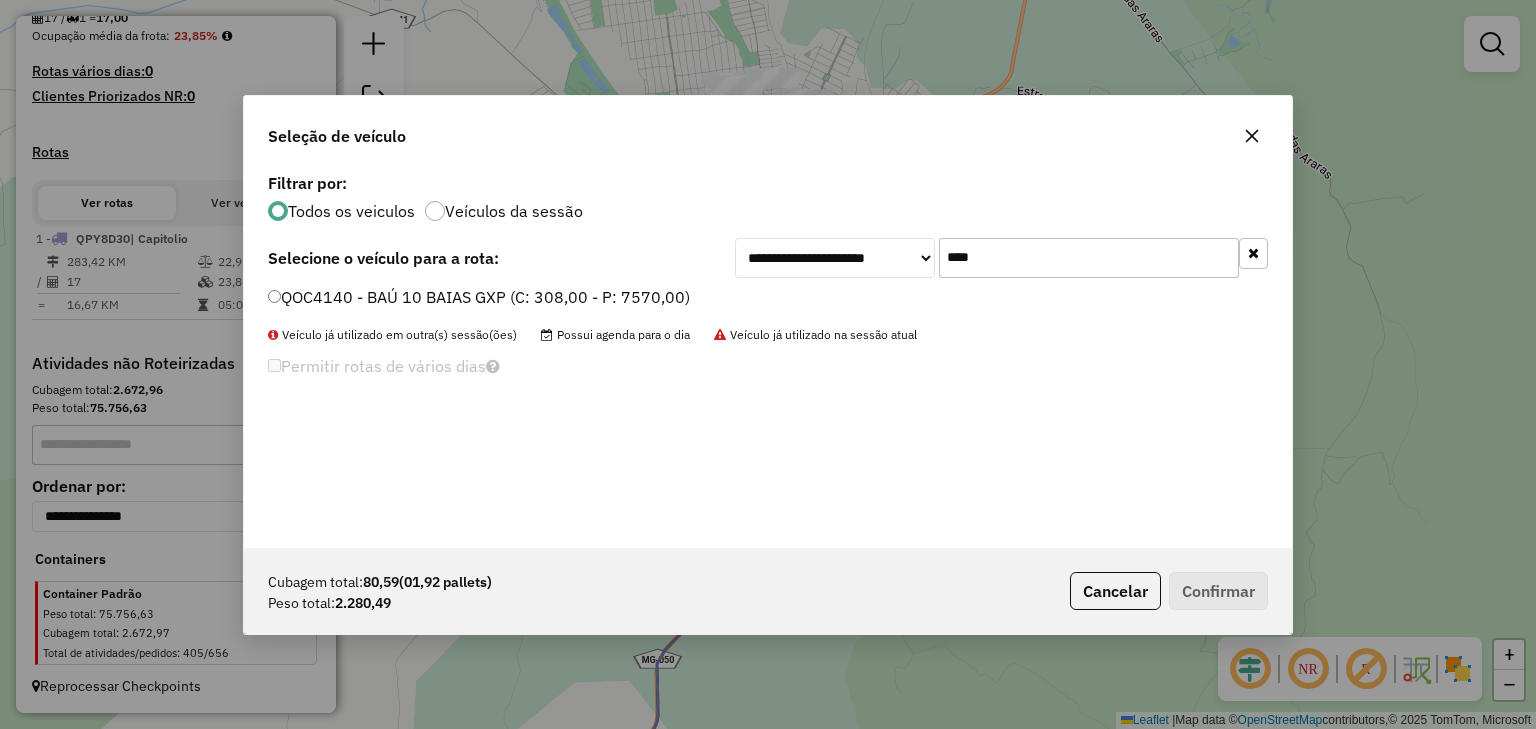 type on "****" 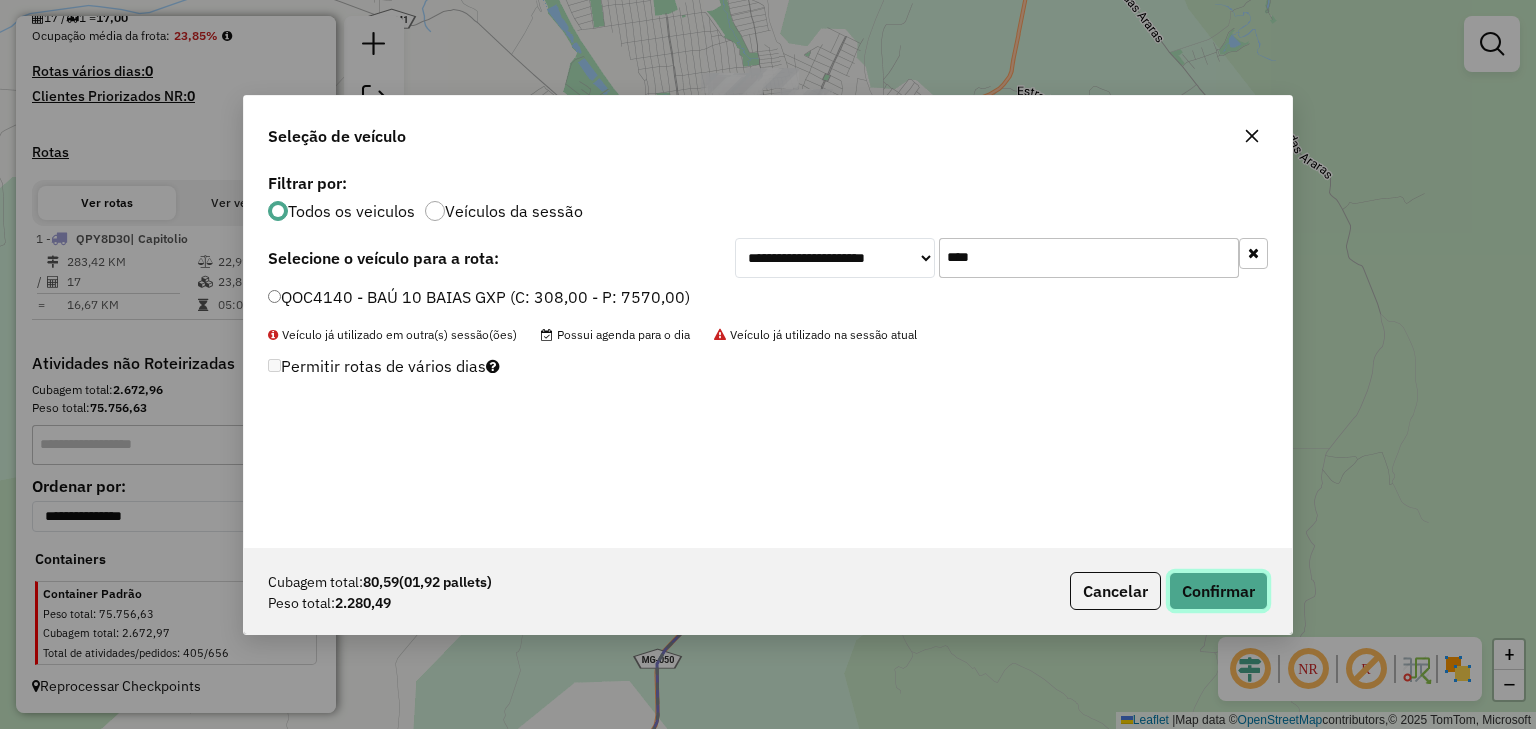click on "Confirmar" 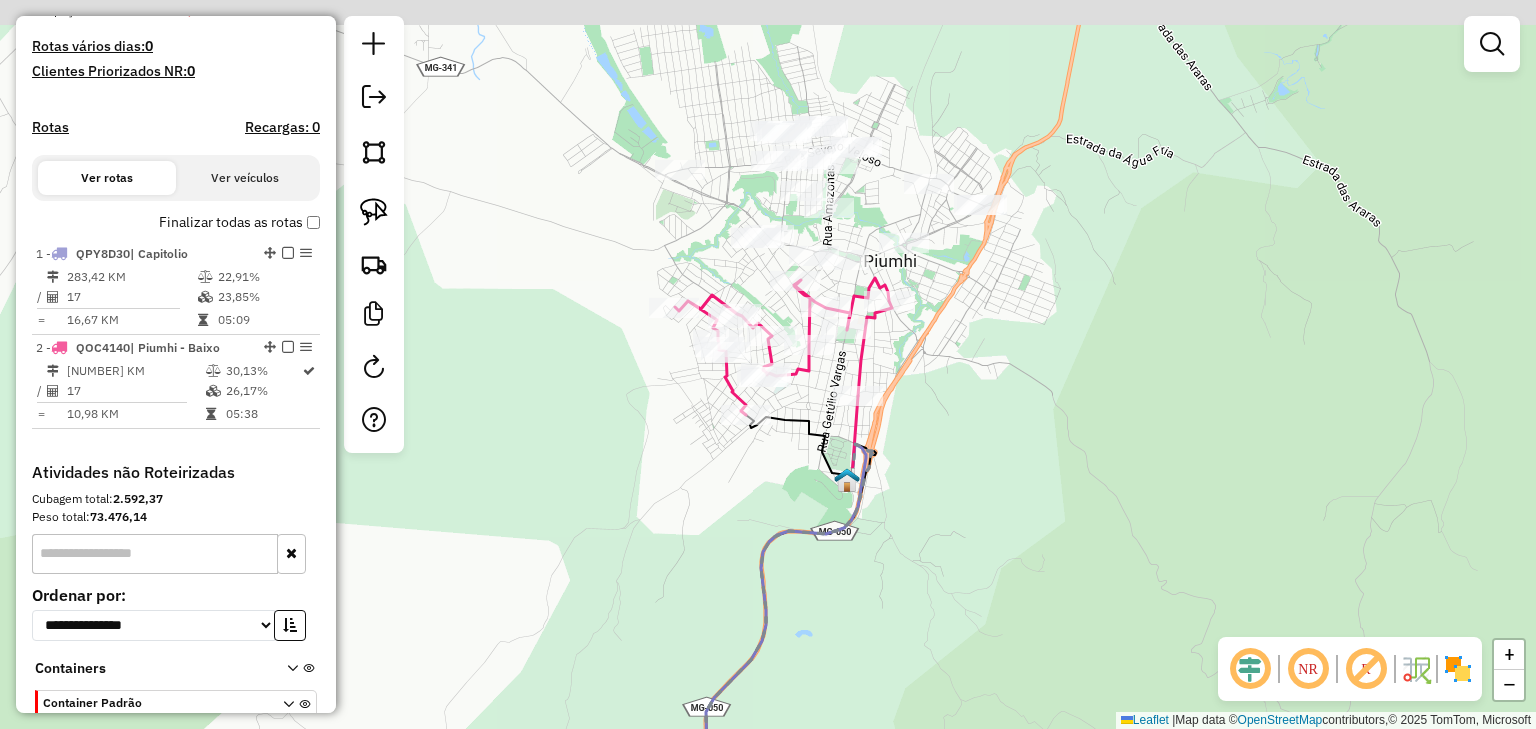 drag, startPoint x: 560, startPoint y: 193, endPoint x: 609, endPoint y: 223, distance: 57.45433 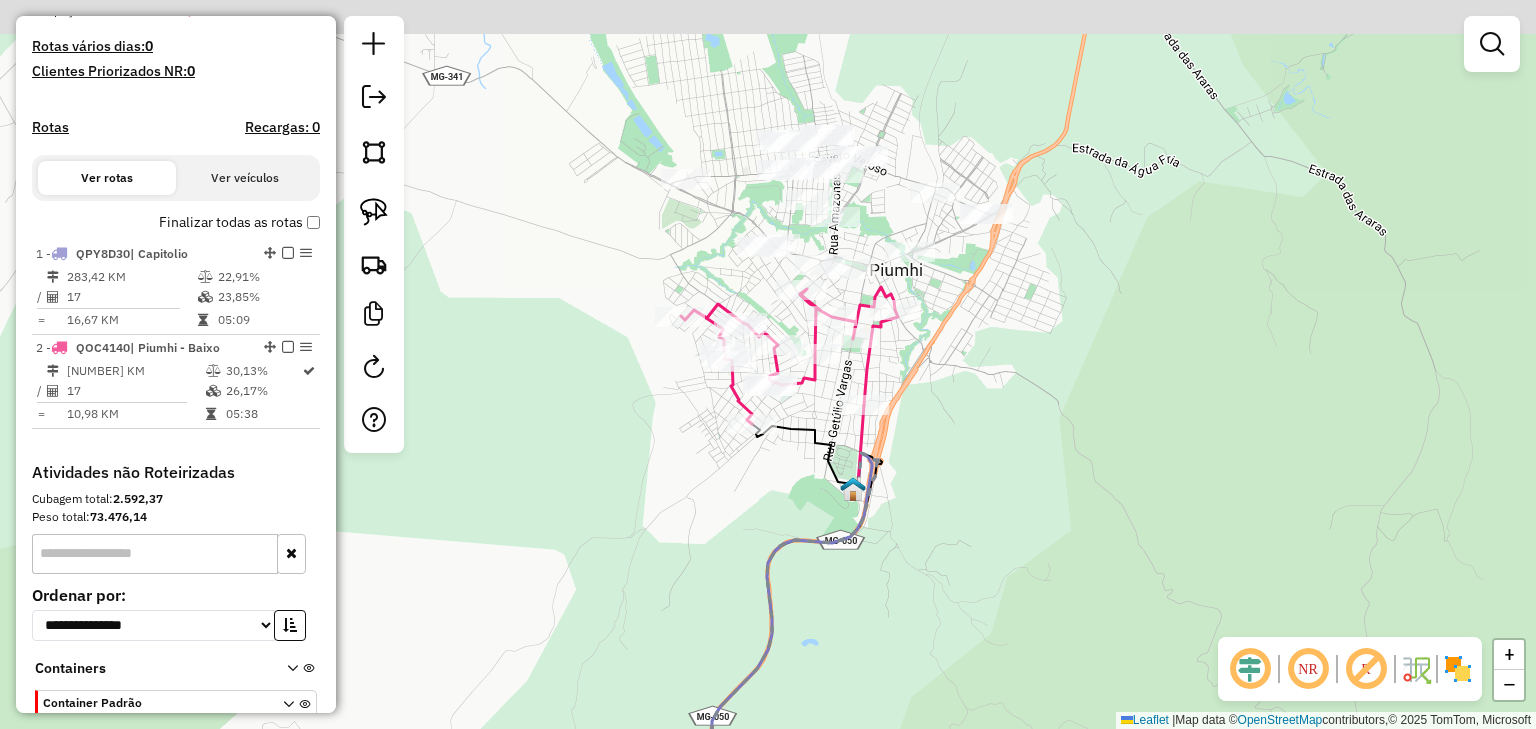 click on "Janela de atendimento Grade de atendimento Capacidade Transportadoras Veículos Cliente Pedidos  Rotas Selecione os dias de semana para filtrar as janelas de atendimento  Seg   Ter   Qua   Qui   Sex   Sáb   Dom  Informe o período da janela de atendimento: De: Até:  Filtrar exatamente a janela do cliente  Considerar janela de atendimento padrão  Selecione os dias de semana para filtrar as grades de atendimento  Seg   Ter   Qua   Qui   Sex   Sáb   Dom   Considerar clientes sem dia de atendimento cadastrado  Clientes fora do dia de atendimento selecionado Filtrar as atividades entre os valores definidos abaixo:  Peso mínimo:   Peso máximo:   Cubagem mínima:   Cubagem máxima:   De:   Até:  Filtrar as atividades entre o tempo de atendimento definido abaixo:  De:   Até:   Considerar capacidade total dos clientes não roteirizados Transportadora: Selecione um ou mais itens Tipo de veículo: Selecione um ou mais itens Veículo: Selecione um ou mais itens Motorista: Selecione um ou mais itens Nome: Rótulo:" 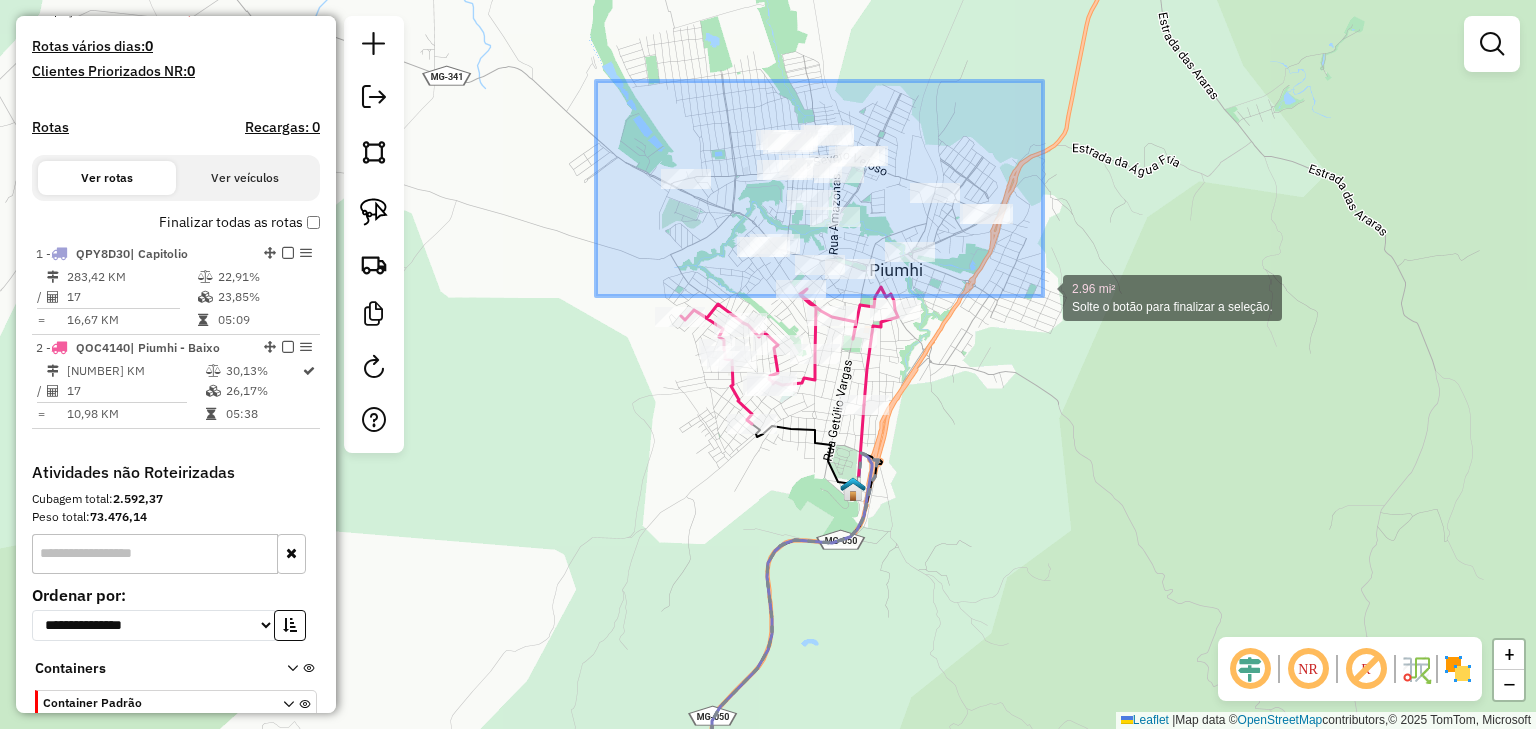 drag, startPoint x: 596, startPoint y: 81, endPoint x: 1043, endPoint y: 296, distance: 496.01816 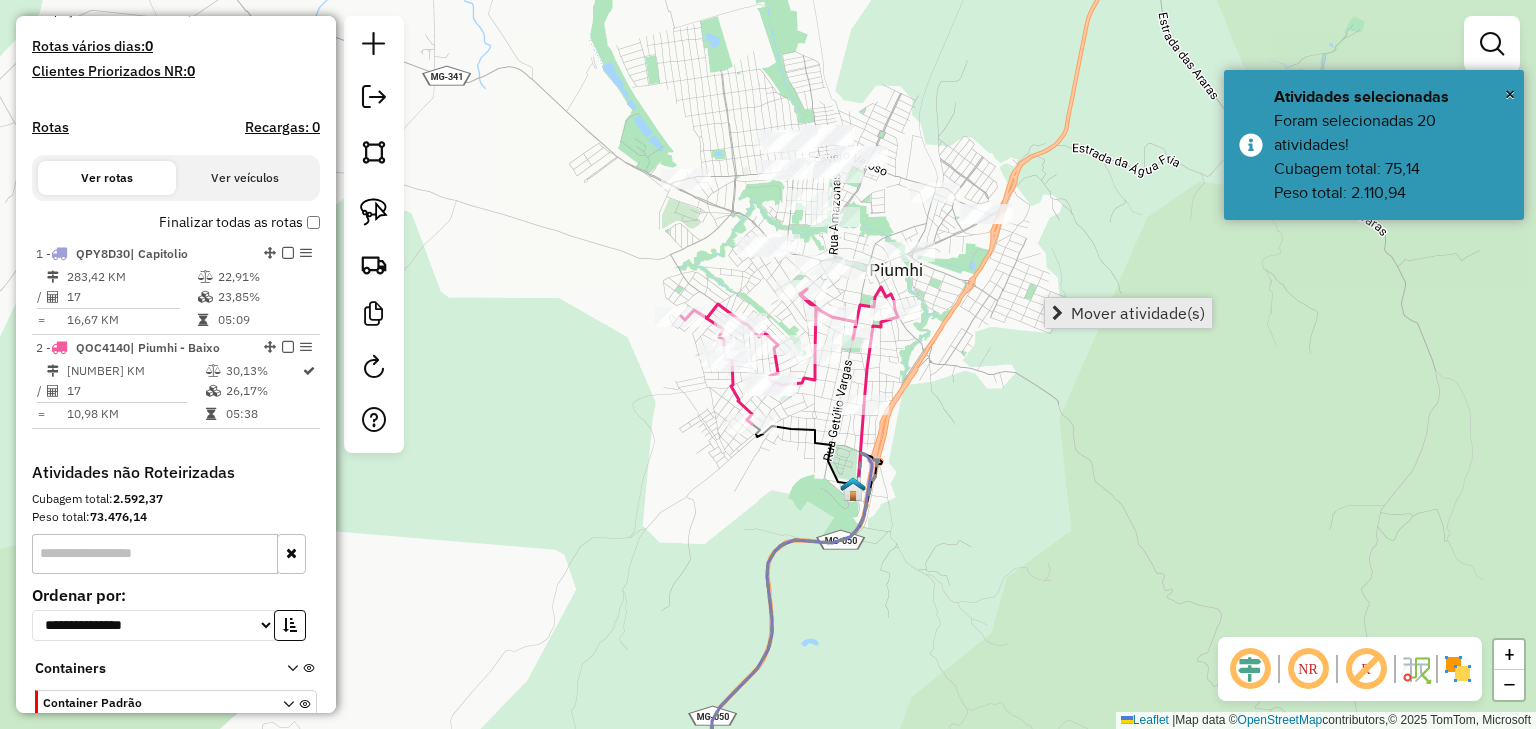 click on "Mover atividade(s)" at bounding box center (1138, 313) 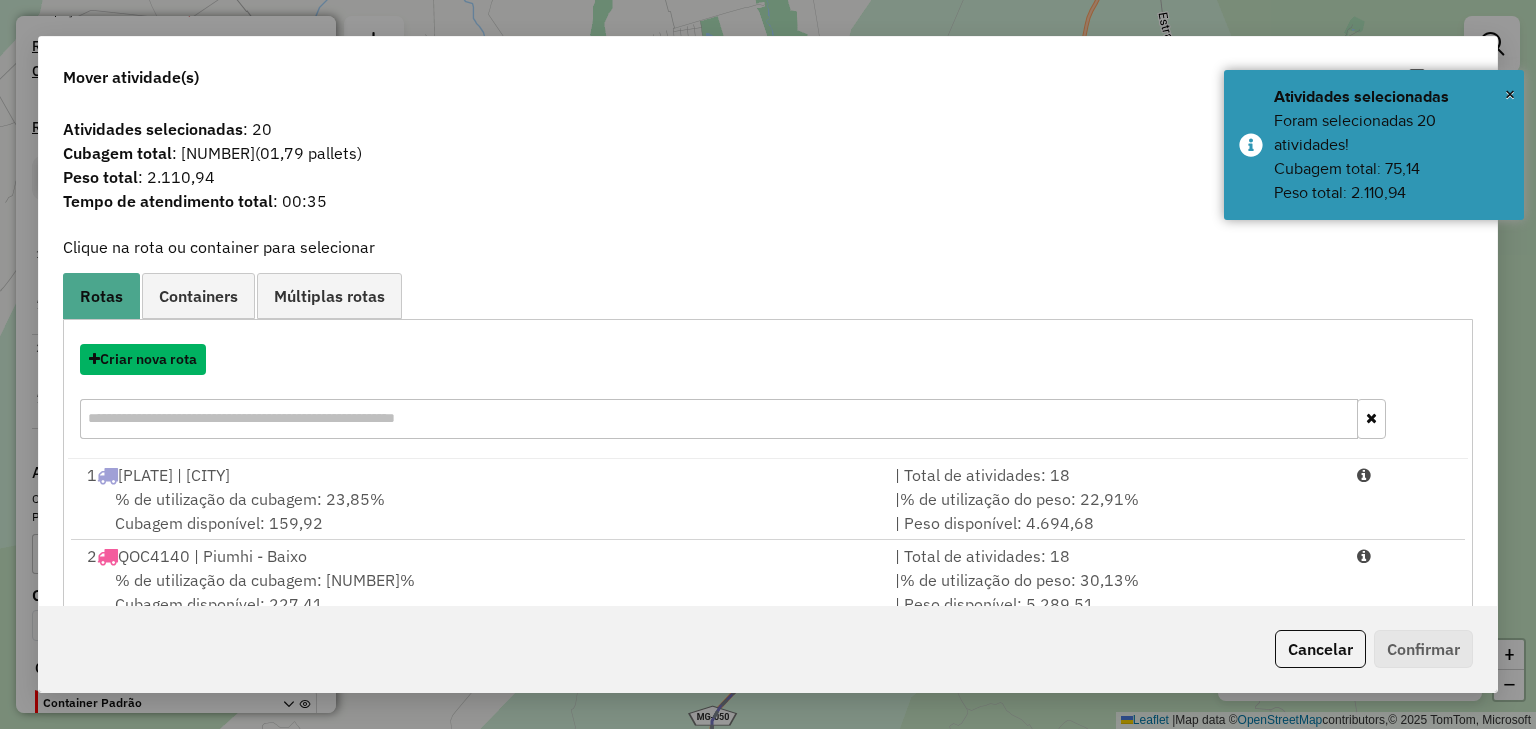 click on "Criar nova rota" at bounding box center [143, 359] 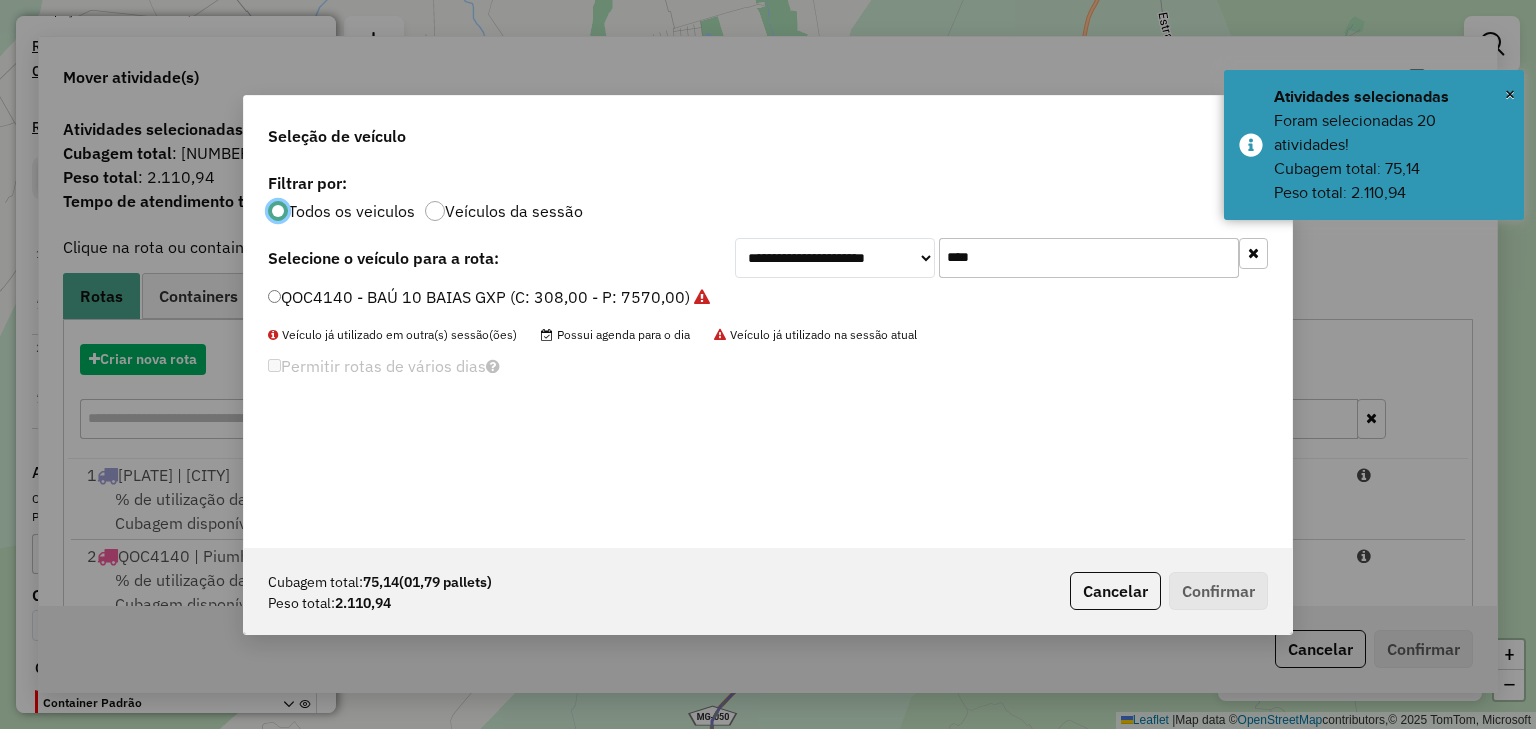 scroll, scrollTop: 10, scrollLeft: 6, axis: both 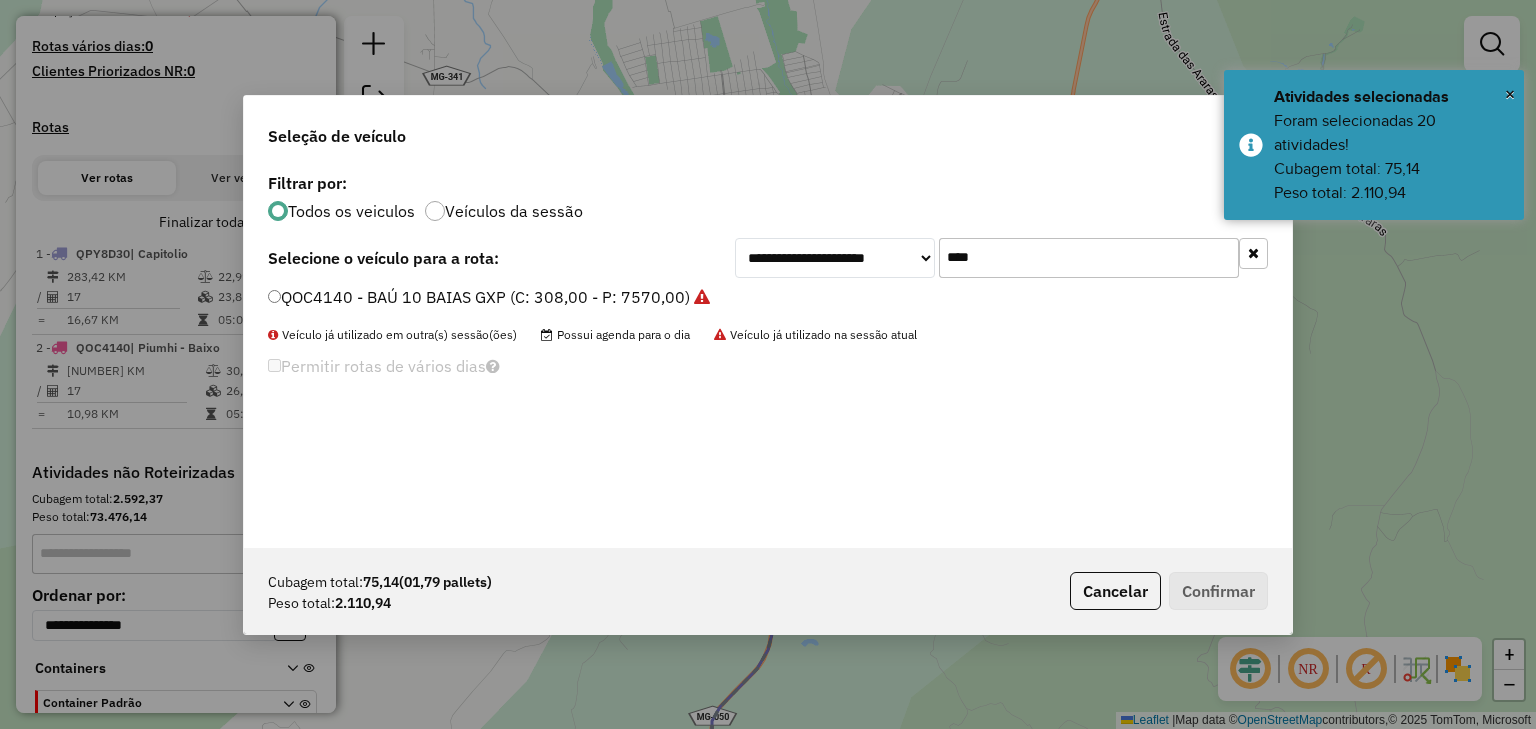 drag, startPoint x: 1004, startPoint y: 261, endPoint x: 912, endPoint y: 261, distance: 92 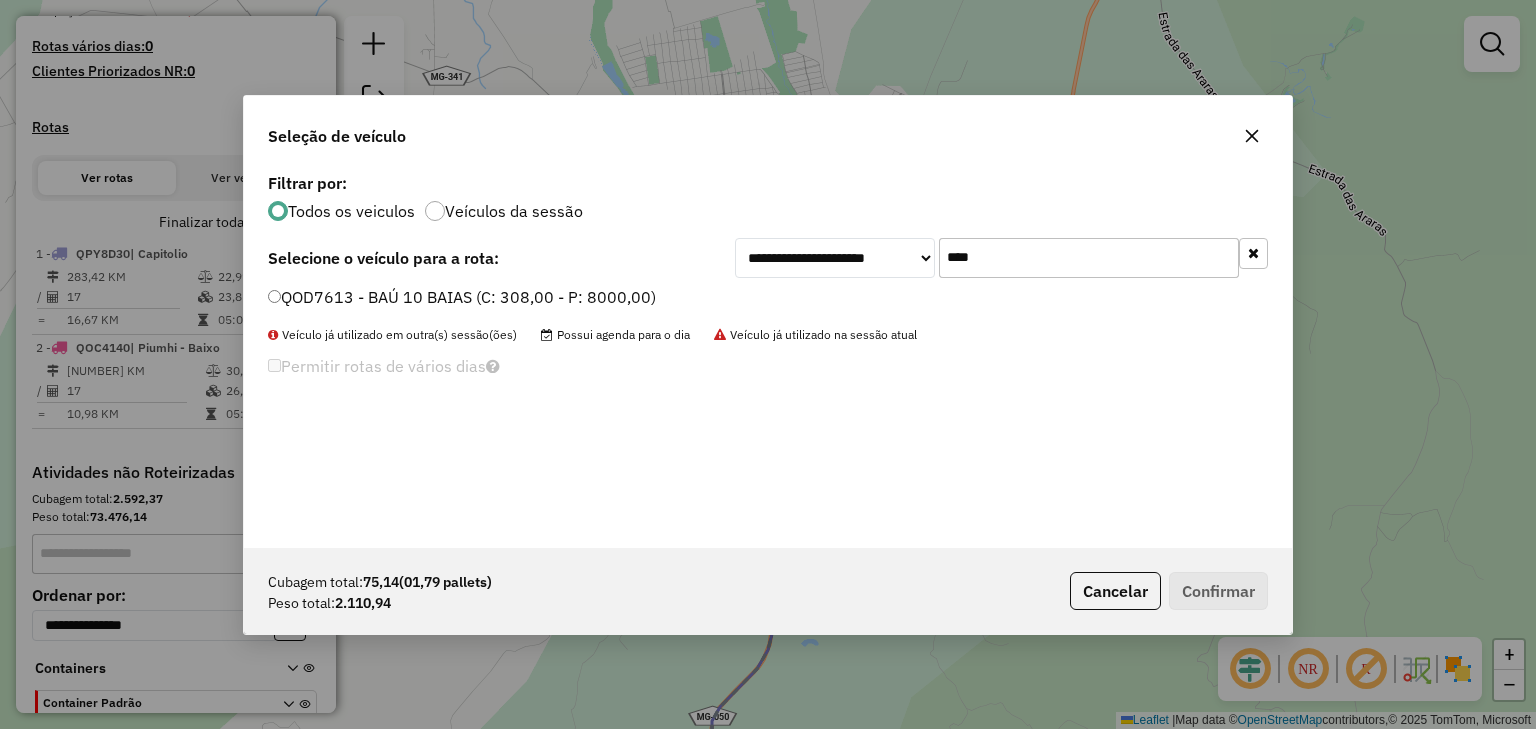 type on "****" 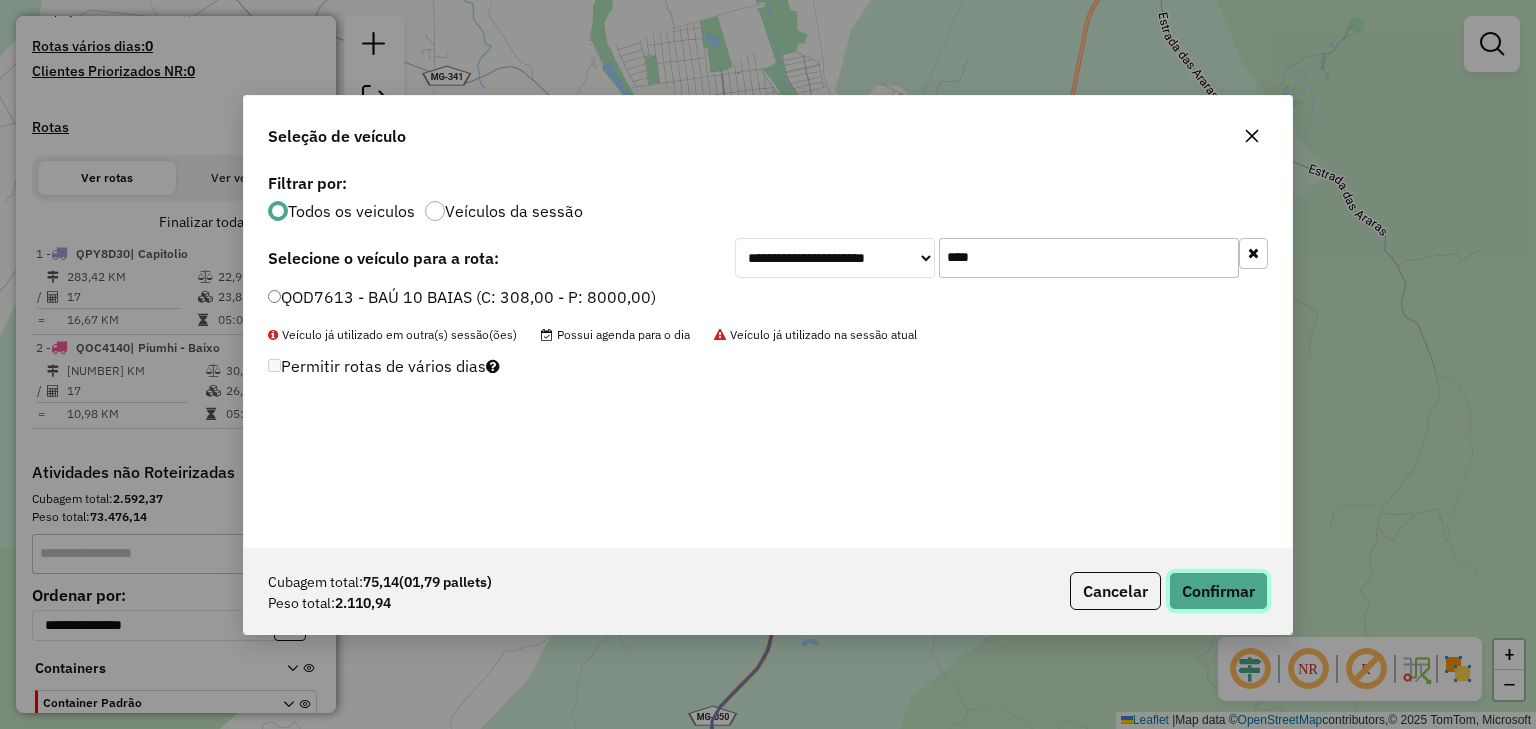 click on "Confirmar" 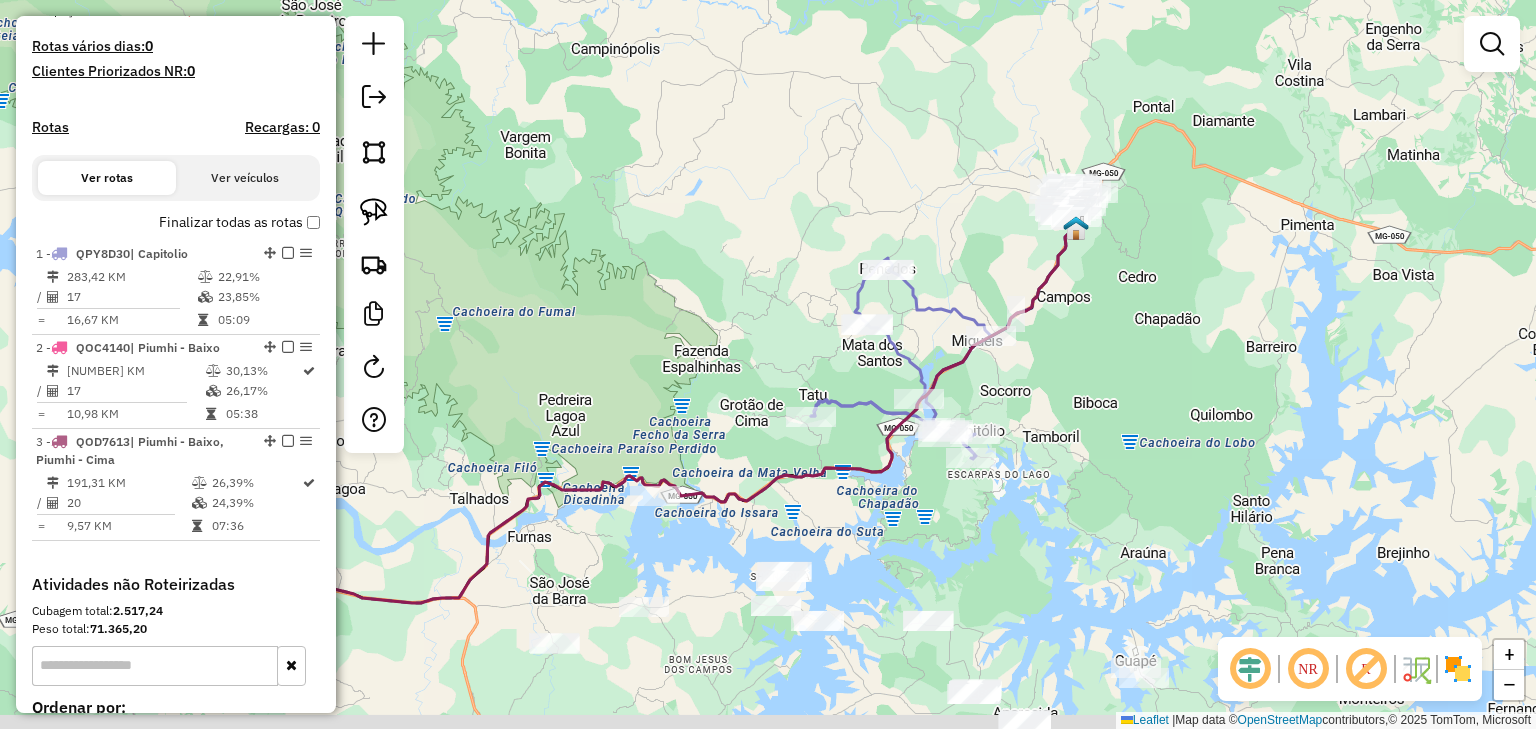 drag, startPoint x: 1092, startPoint y: 528, endPoint x: 1063, endPoint y: 363, distance: 167.5291 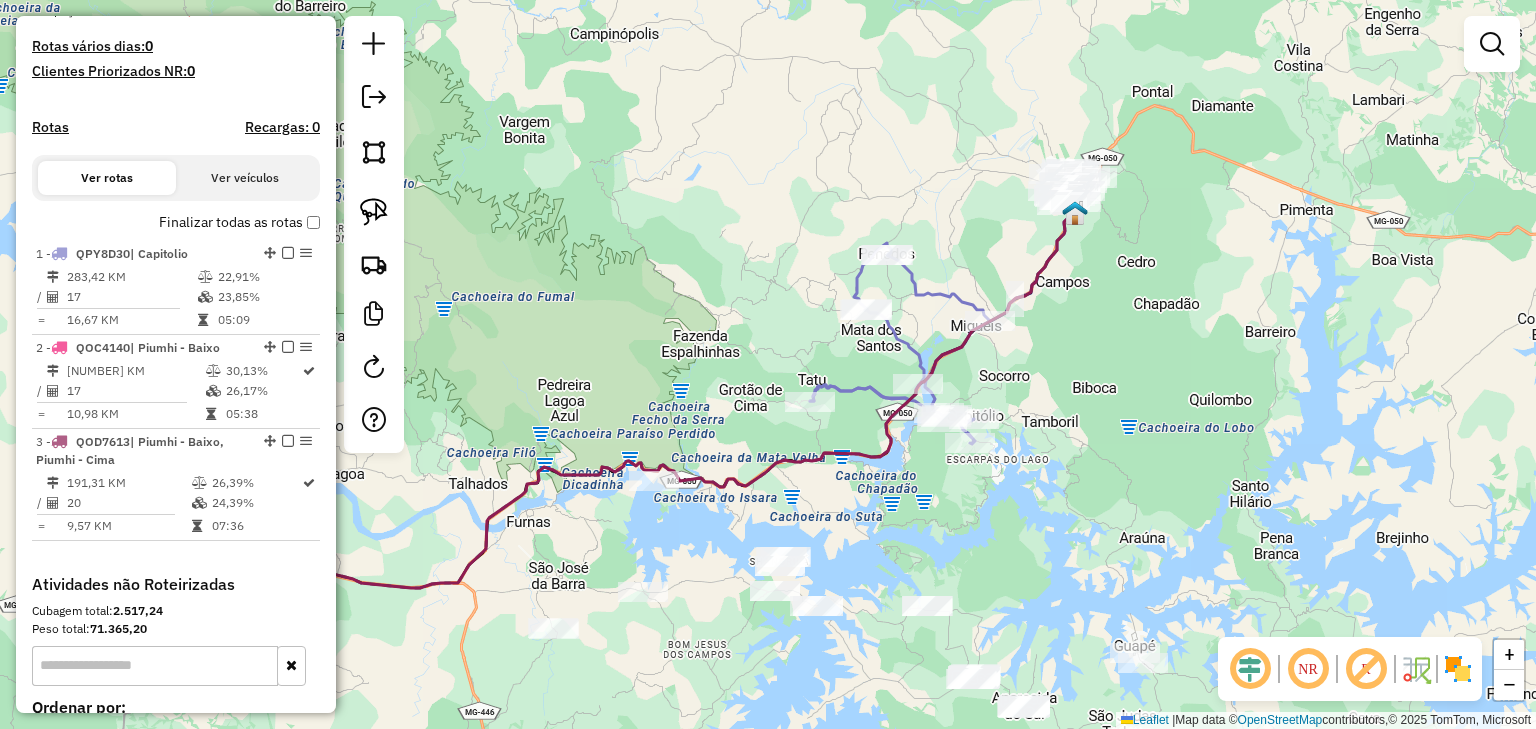 select on "**********" 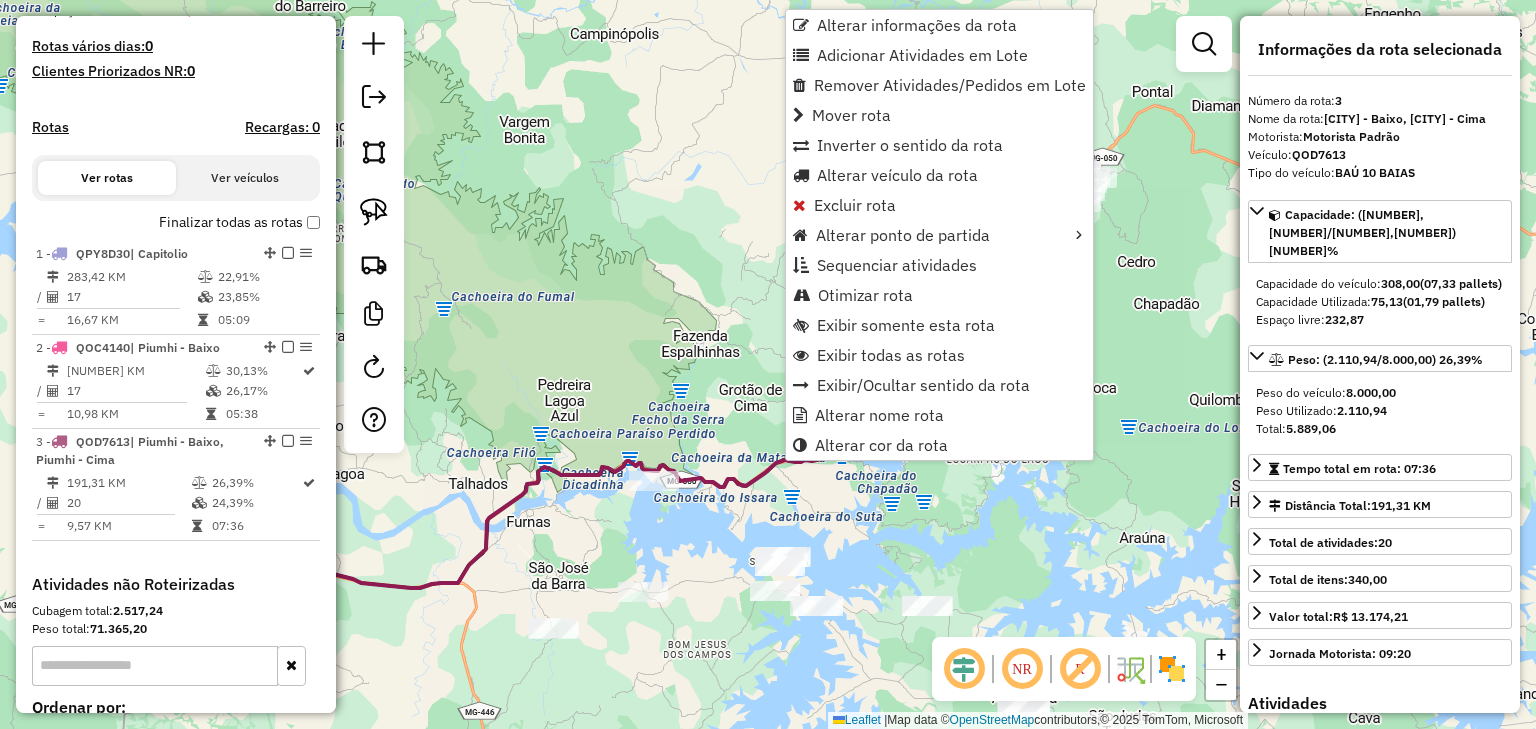 scroll, scrollTop: 744, scrollLeft: 0, axis: vertical 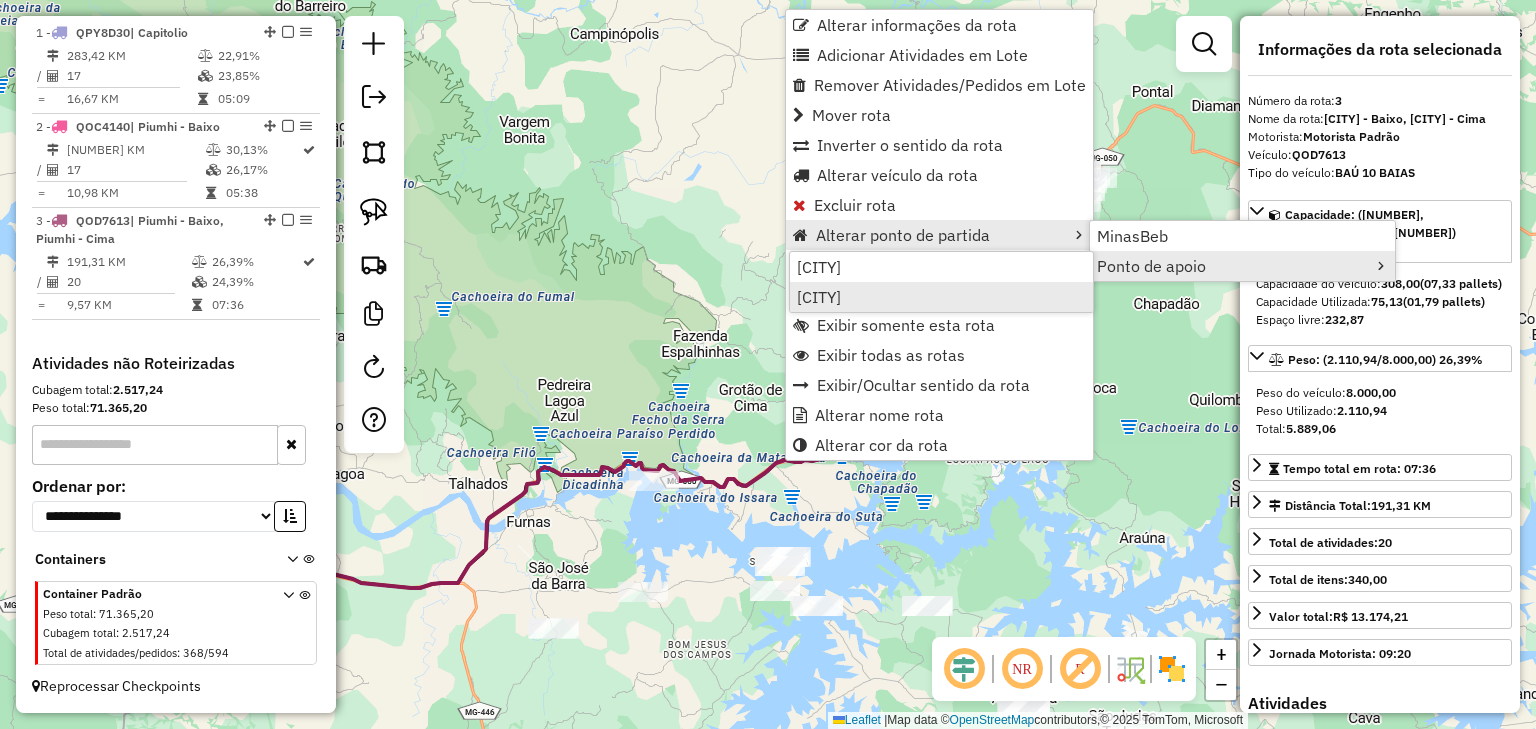 click on "[CITY]" at bounding box center [941, 297] 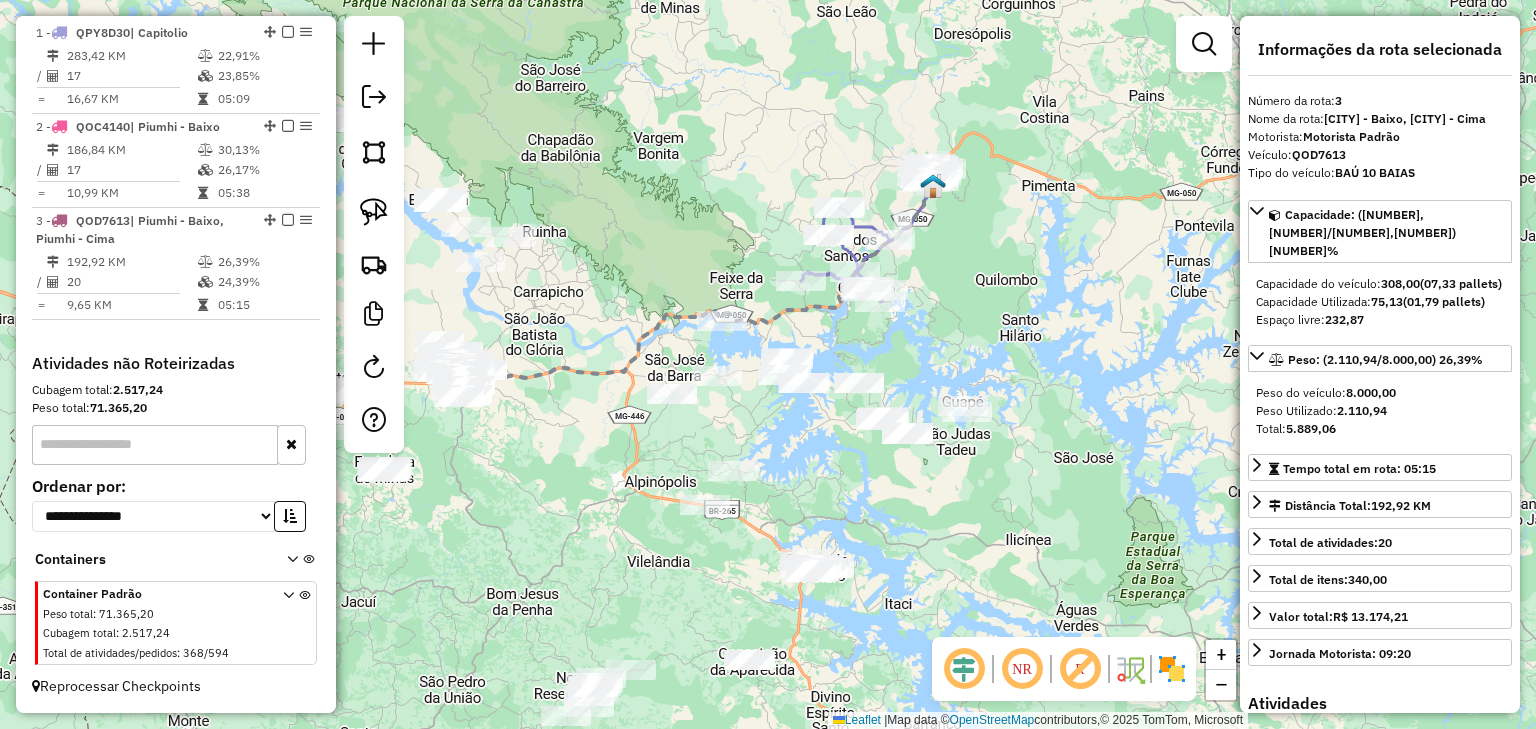 drag, startPoint x: 575, startPoint y: 282, endPoint x: 789, endPoint y: 42, distance: 321.5525 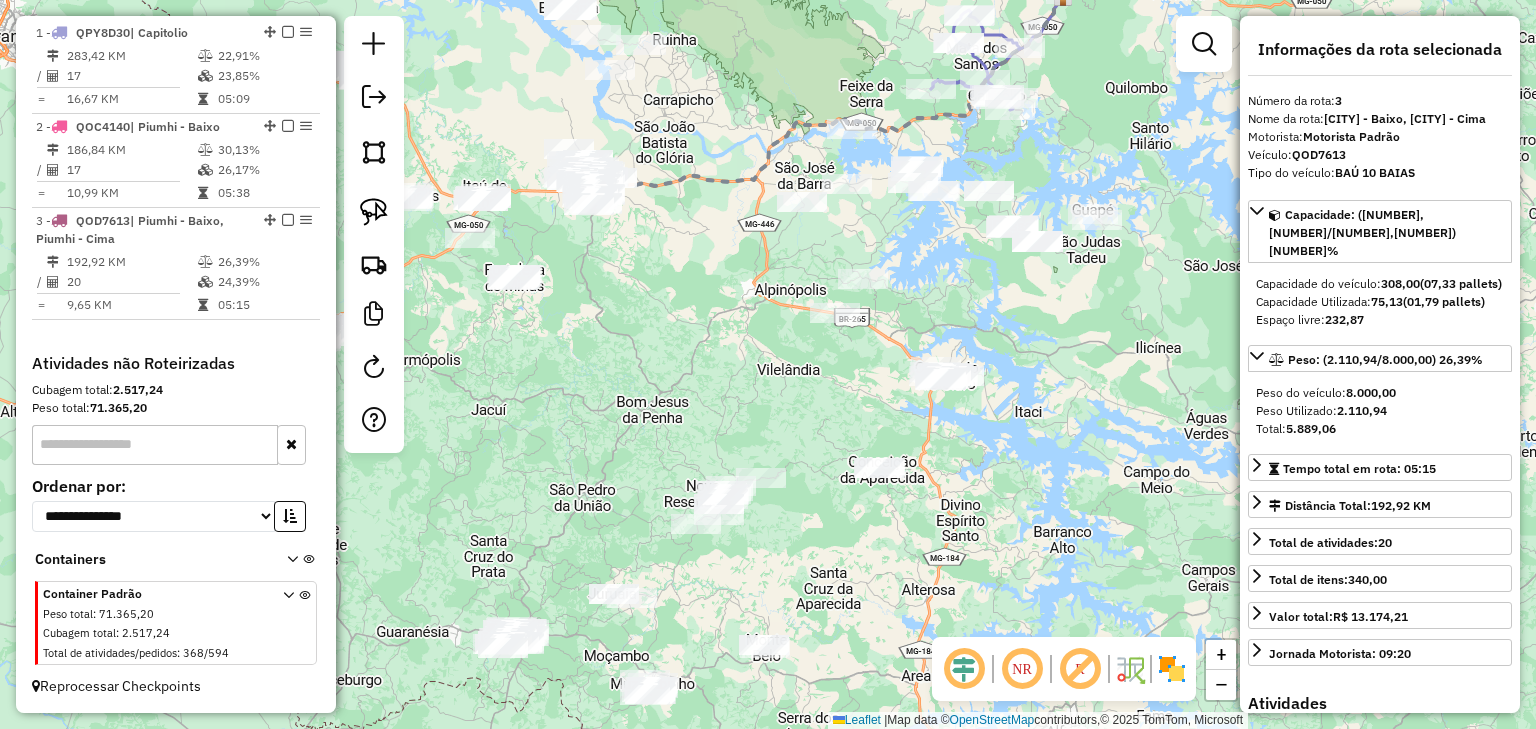 click on "Janela de atendimento Grade de atendimento Capacidade Transportadoras Veículos Cliente Pedidos  Rotas Selecione os dias de semana para filtrar as janelas de atendimento  Seg   Ter   Qua   Qui   Sex   Sáb   Dom  Informe o período da janela de atendimento: De: Até:  Filtrar exatamente a janela do cliente  Considerar janela de atendimento padrão  Selecione os dias de semana para filtrar as grades de atendimento  Seg   Ter   Qua   Qui   Sex   Sáb   Dom   Considerar clientes sem dia de atendimento cadastrado  Clientes fora do dia de atendimento selecionado Filtrar as atividades entre os valores definidos abaixo:  Peso mínimo:   Peso máximo:   Cubagem mínima:   Cubagem máxima:   De:   Até:  Filtrar as atividades entre o tempo de atendimento definido abaixo:  De:   Até:   Considerar capacidade total dos clientes não roteirizados Transportadora: Selecione um ou mais itens Tipo de veículo: Selecione um ou mais itens Veículo: Selecione um ou mais itens Motorista: Selecione um ou mais itens Nome: Rótulo:" 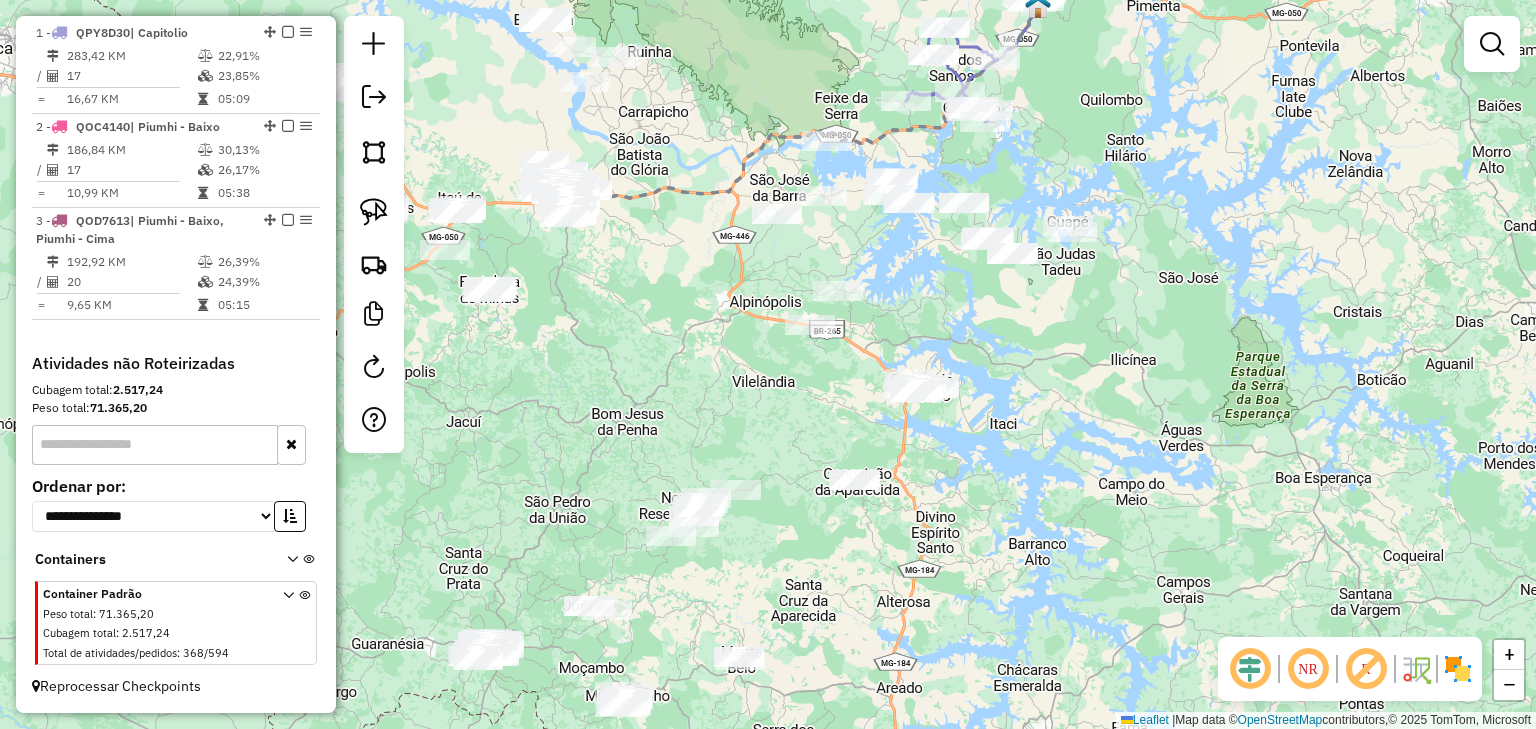 drag, startPoint x: 754, startPoint y: 466, endPoint x: 654, endPoint y: 380, distance: 131.89389 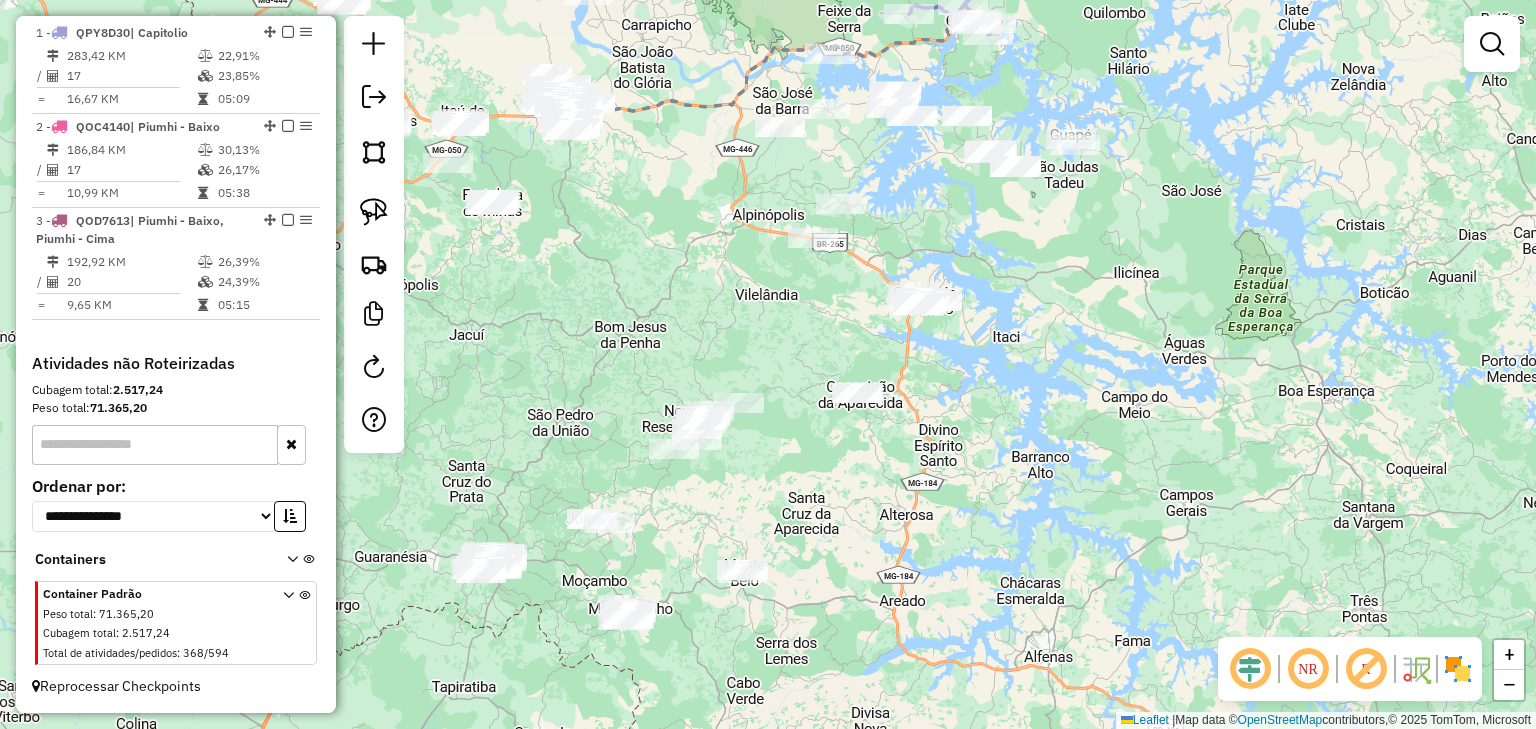 drag, startPoint x: 665, startPoint y: 392, endPoint x: 664, endPoint y: 313, distance: 79.00633 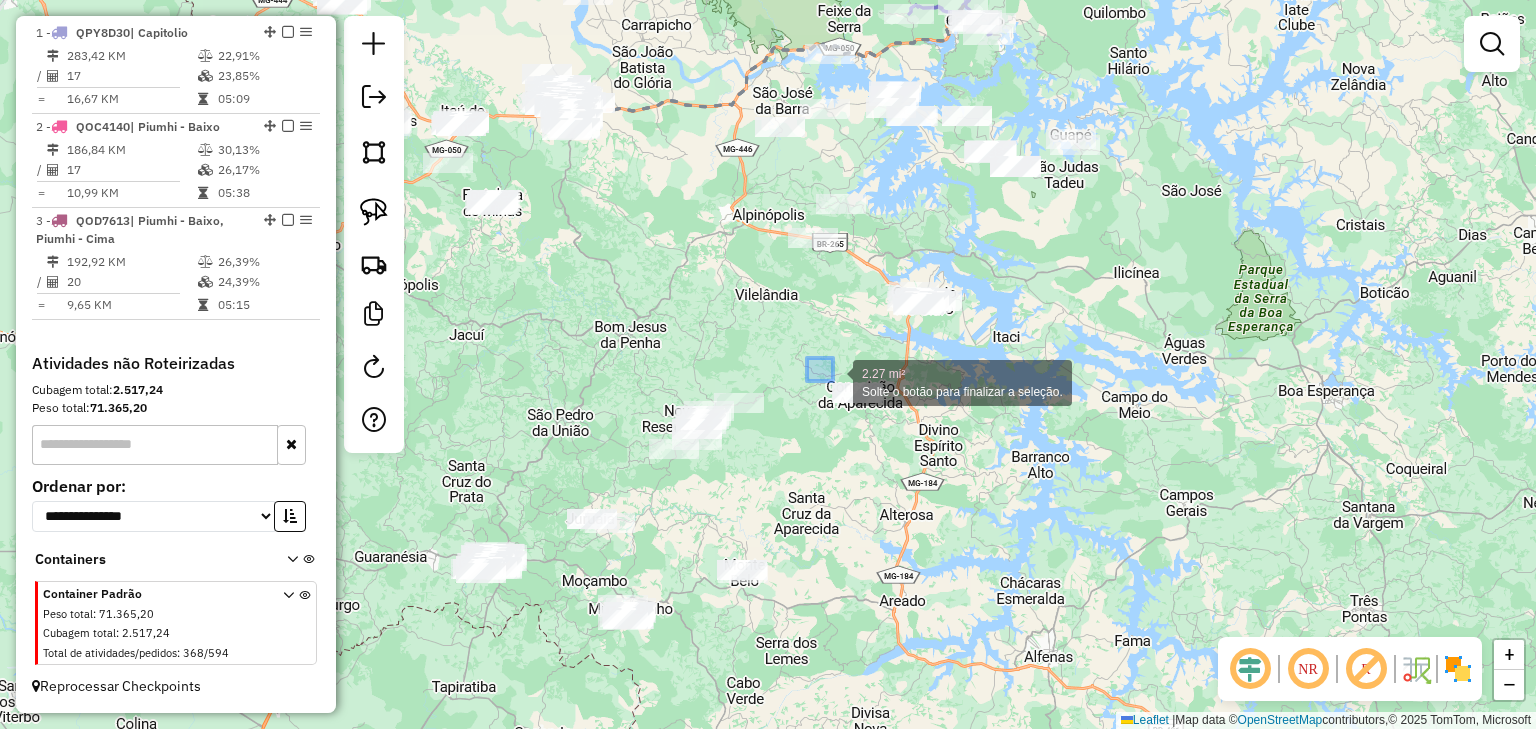 drag, startPoint x: 833, startPoint y: 381, endPoint x: 900, endPoint y: 413, distance: 74.24958 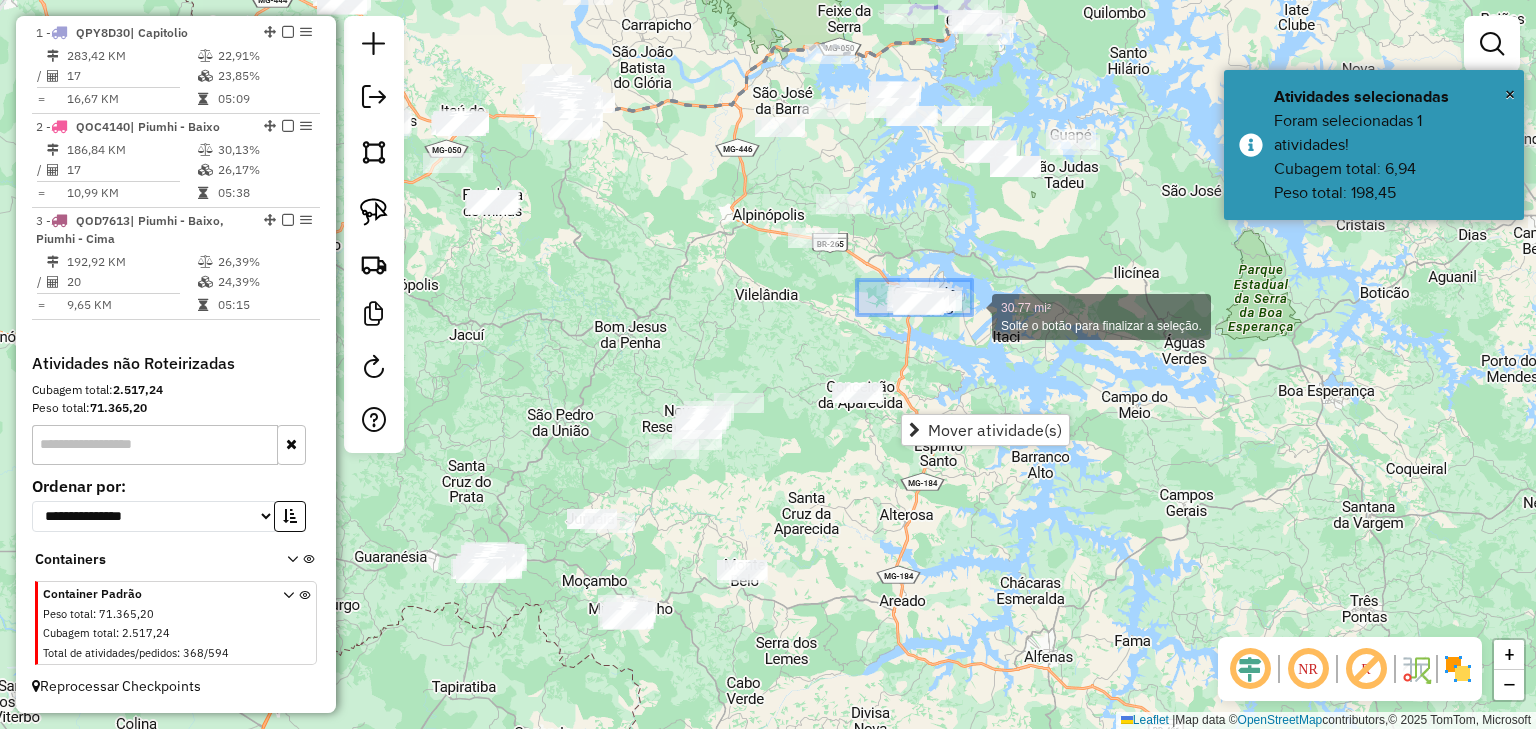 drag, startPoint x: 857, startPoint y: 280, endPoint x: 972, endPoint y: 314, distance: 119.92081 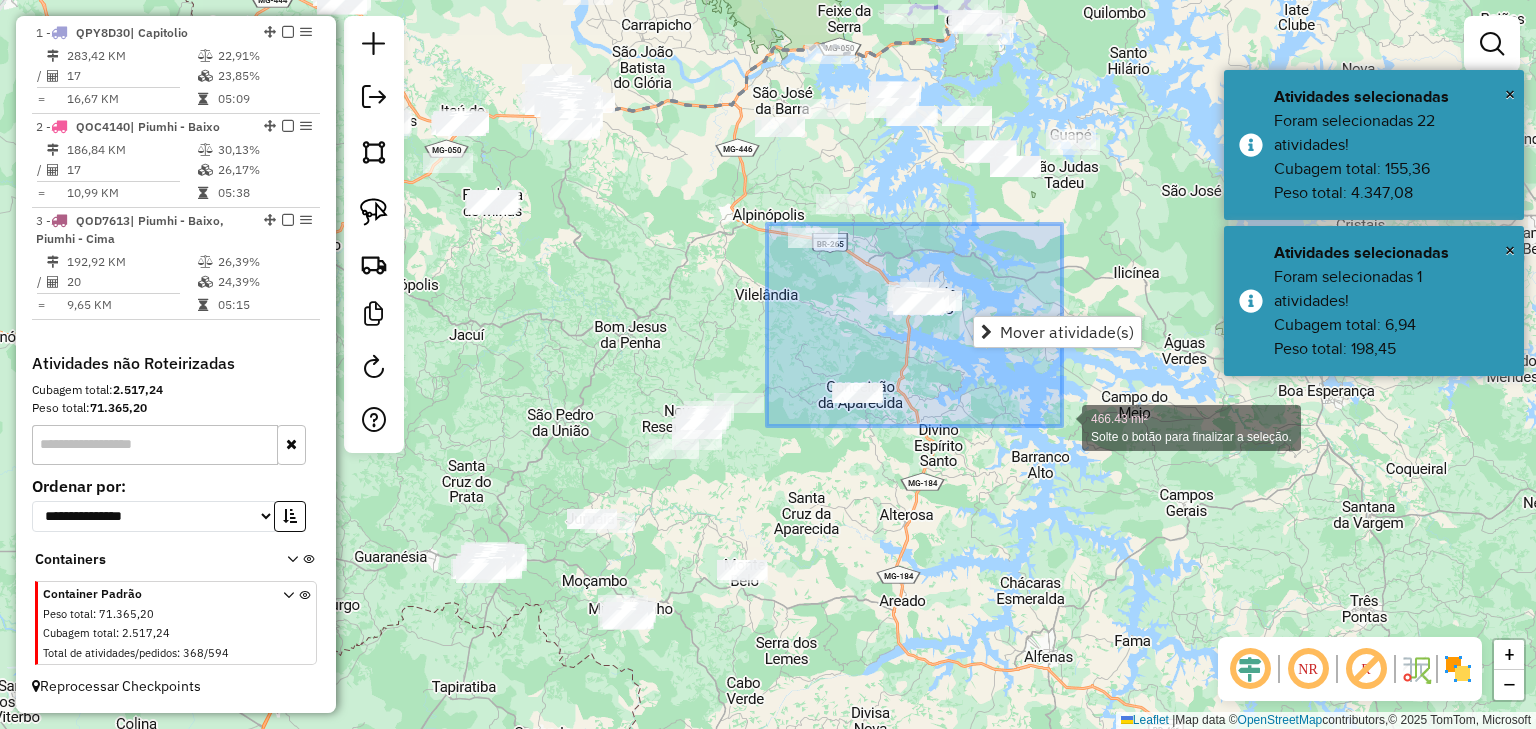 drag, startPoint x: 767, startPoint y: 224, endPoint x: 1062, endPoint y: 426, distance: 357.53183 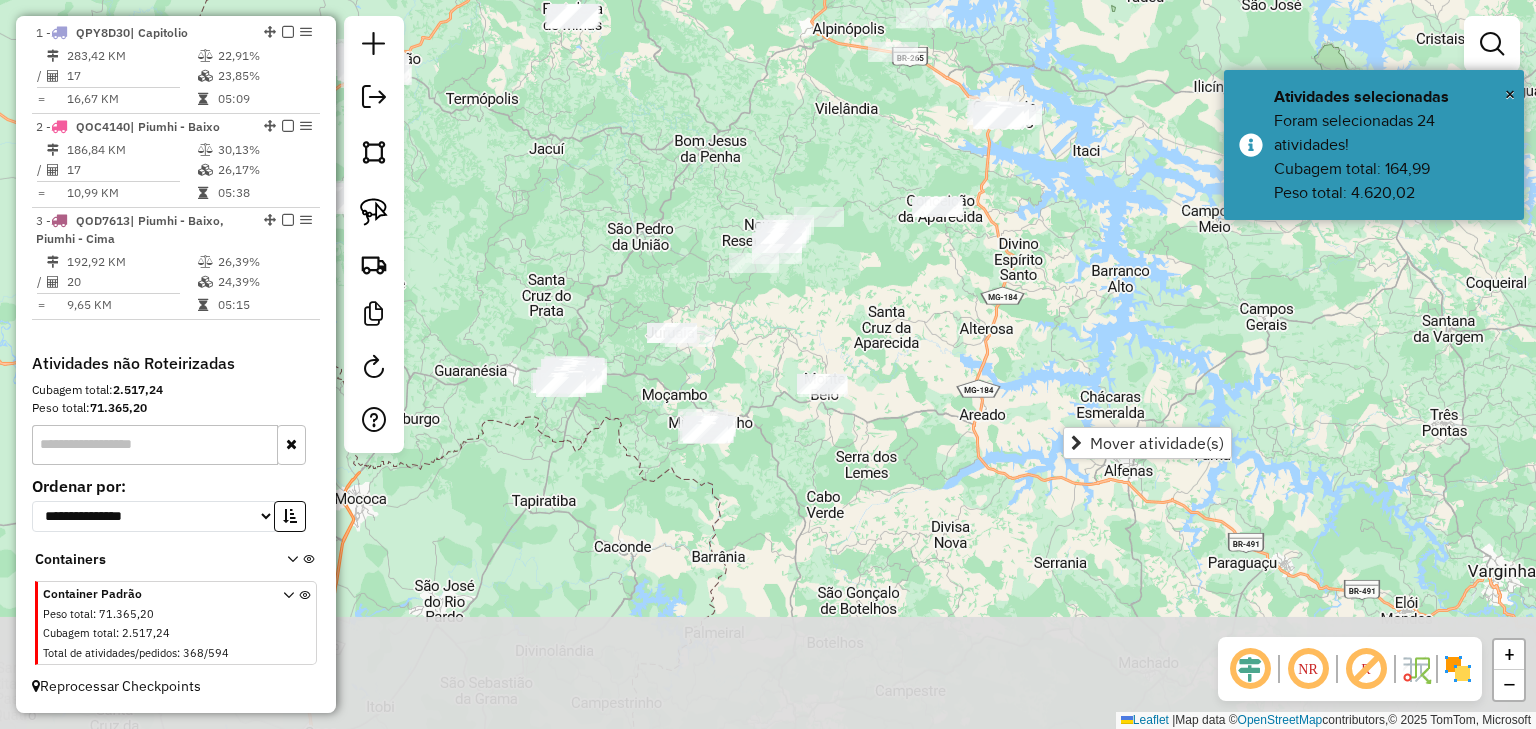 drag, startPoint x: 804, startPoint y: 485, endPoint x: 904, endPoint y: 232, distance: 272.04596 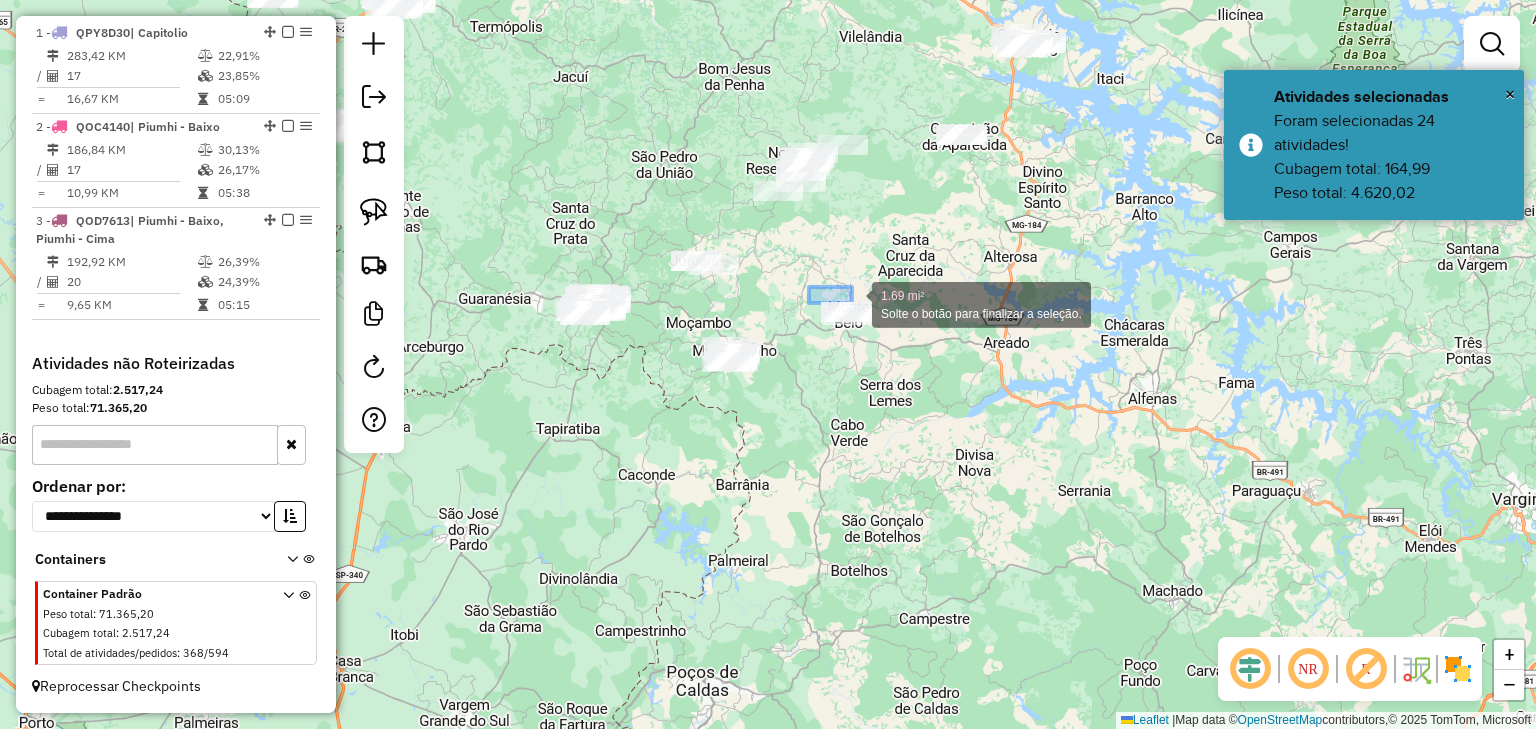 drag, startPoint x: 815, startPoint y: 288, endPoint x: 922, endPoint y: 352, distance: 124.67959 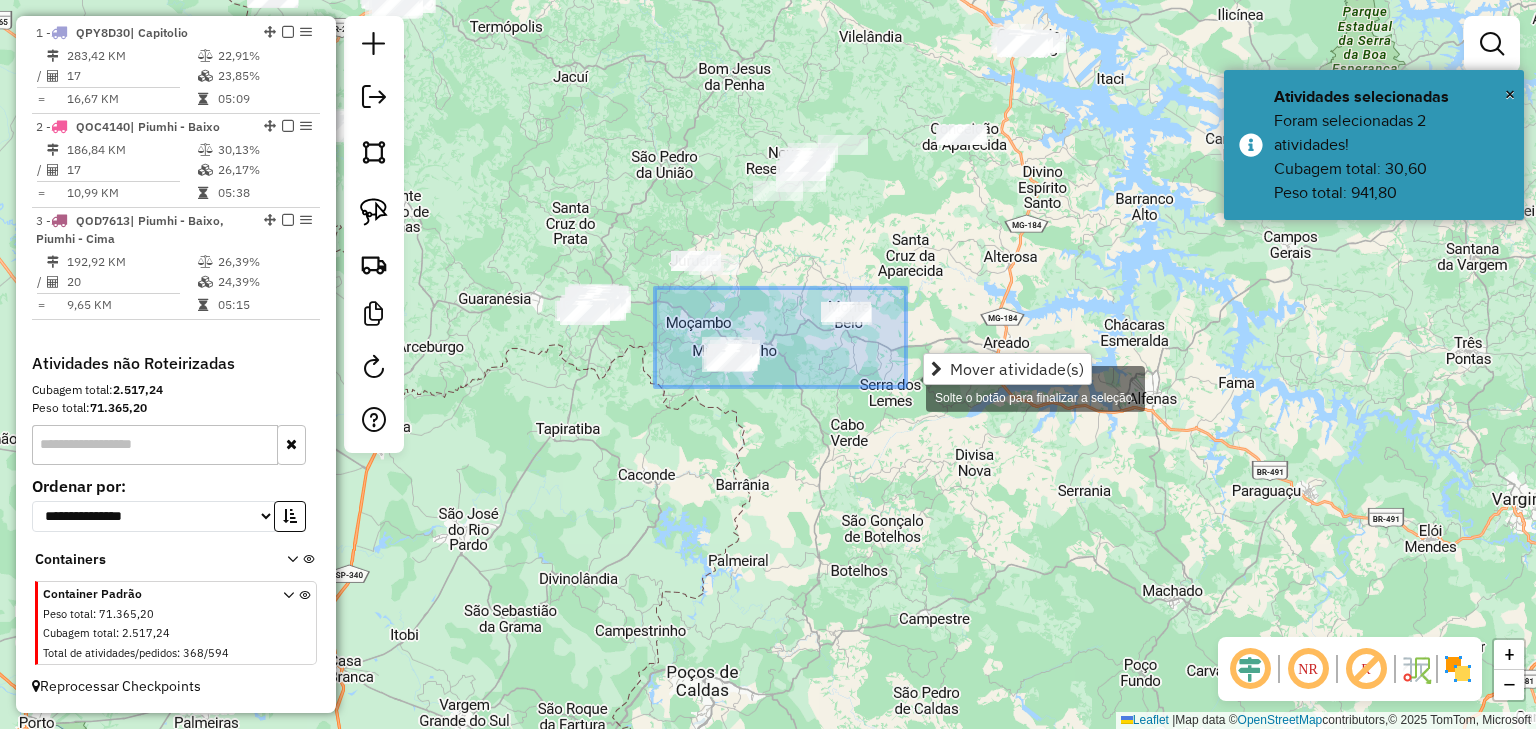 drag, startPoint x: 655, startPoint y: 288, endPoint x: 906, endPoint y: 387, distance: 269.81845 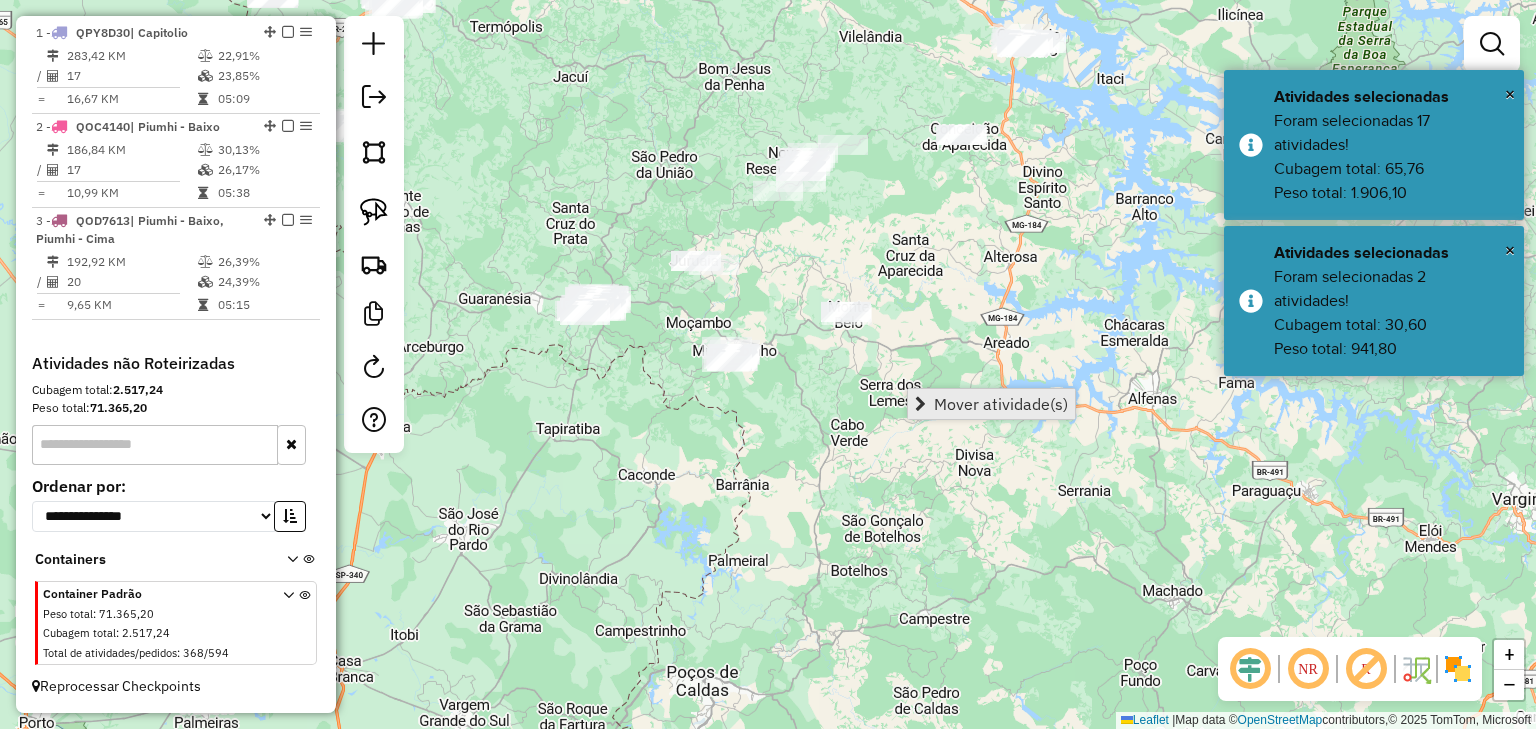 click on "Mover atividade(s)" at bounding box center (1001, 404) 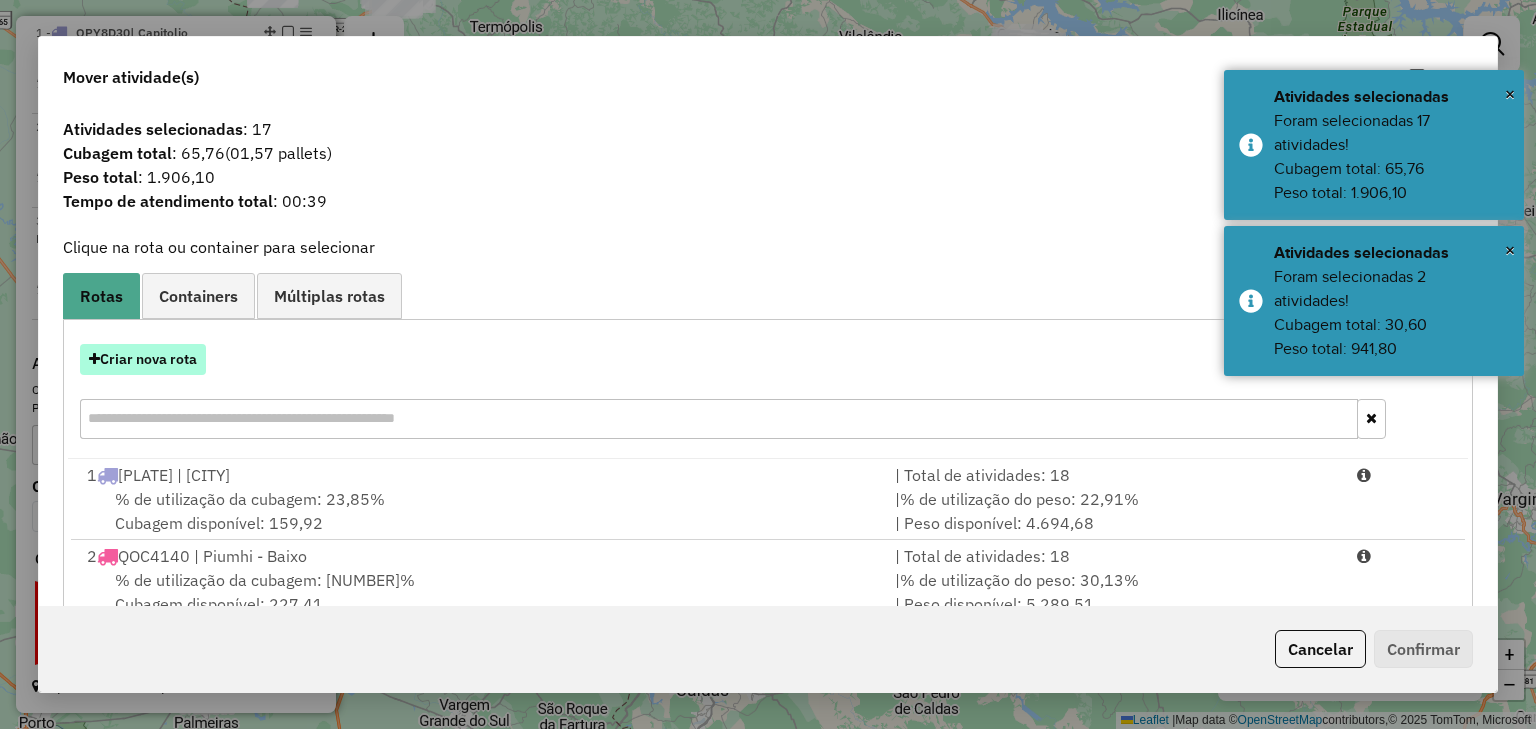 click on "Criar nova rota" at bounding box center (143, 359) 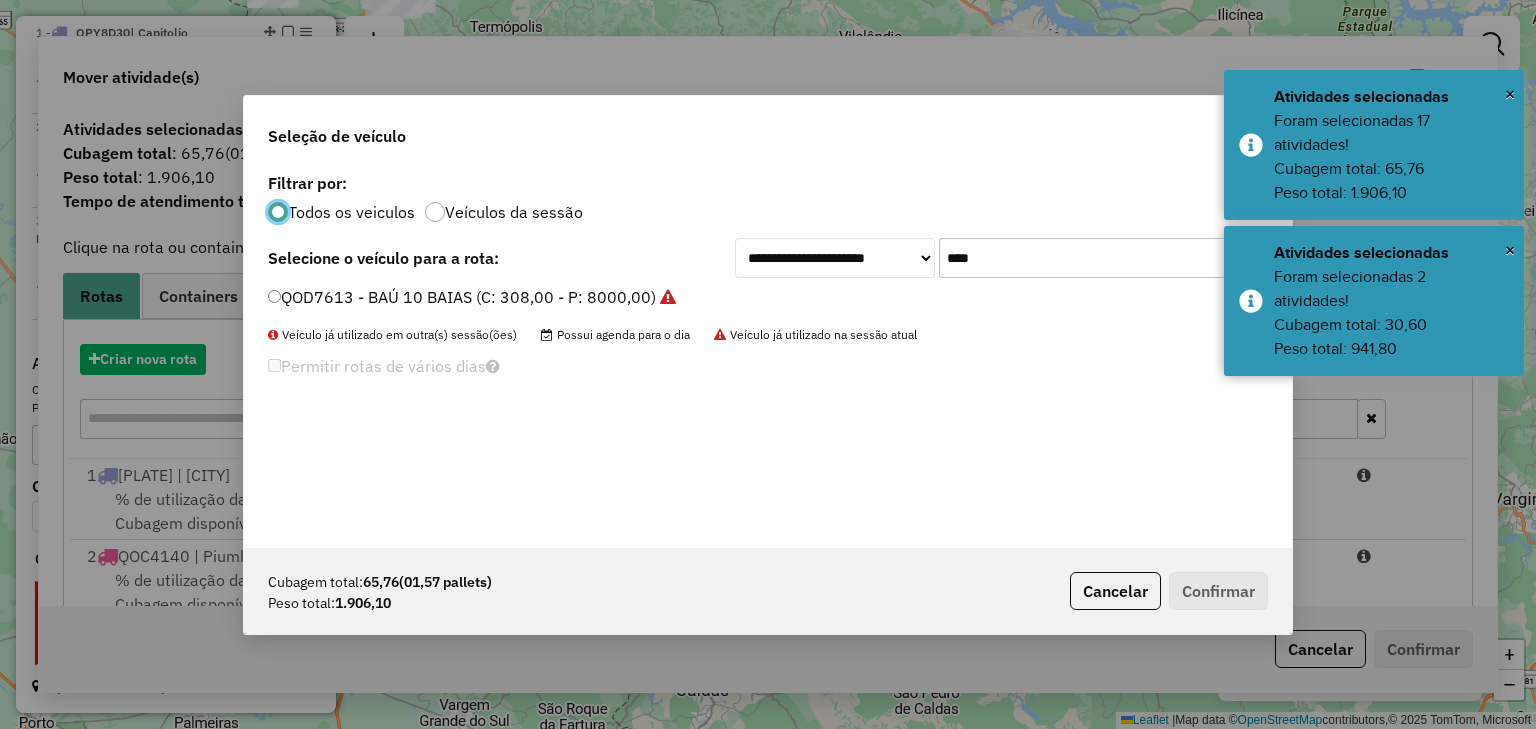 scroll, scrollTop: 10, scrollLeft: 6, axis: both 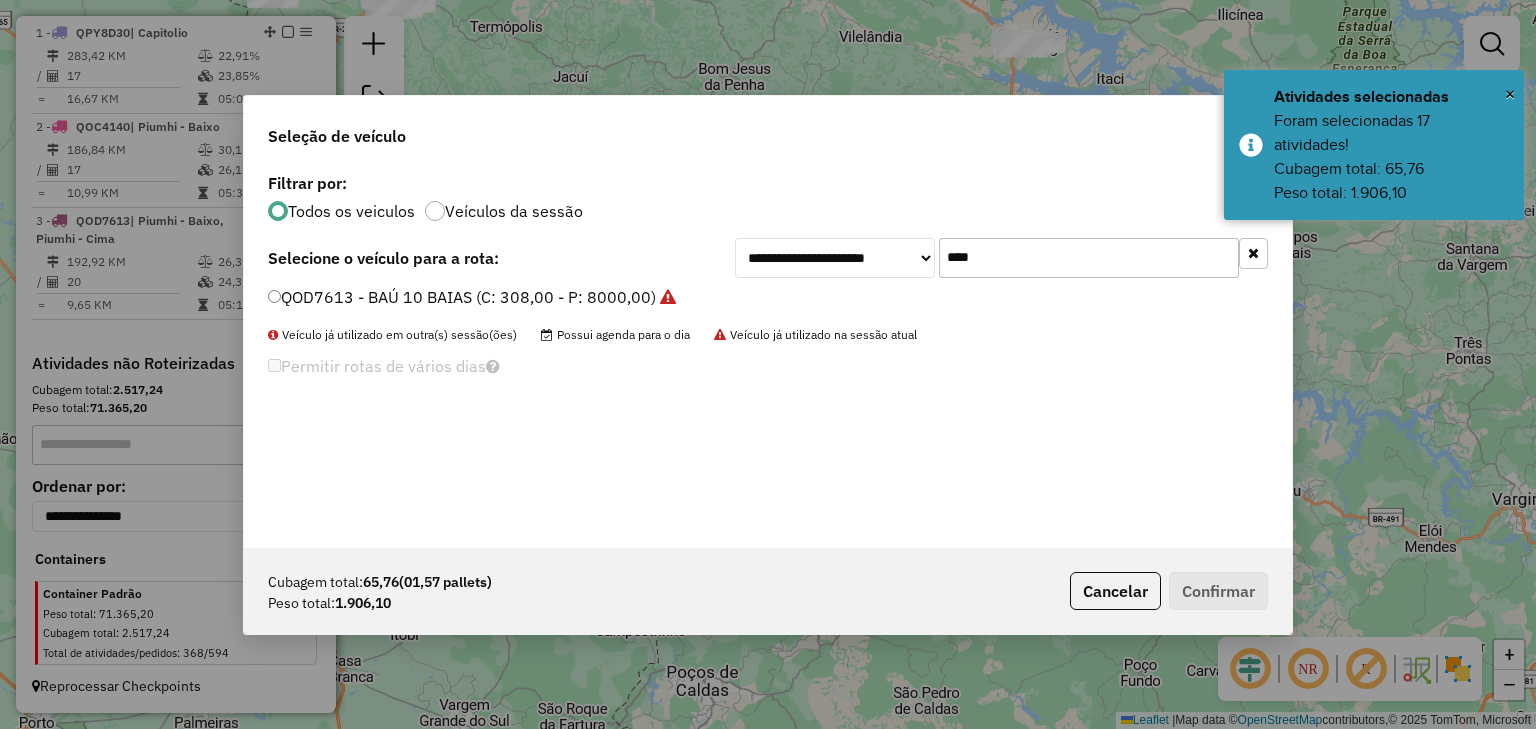 click on "**********" 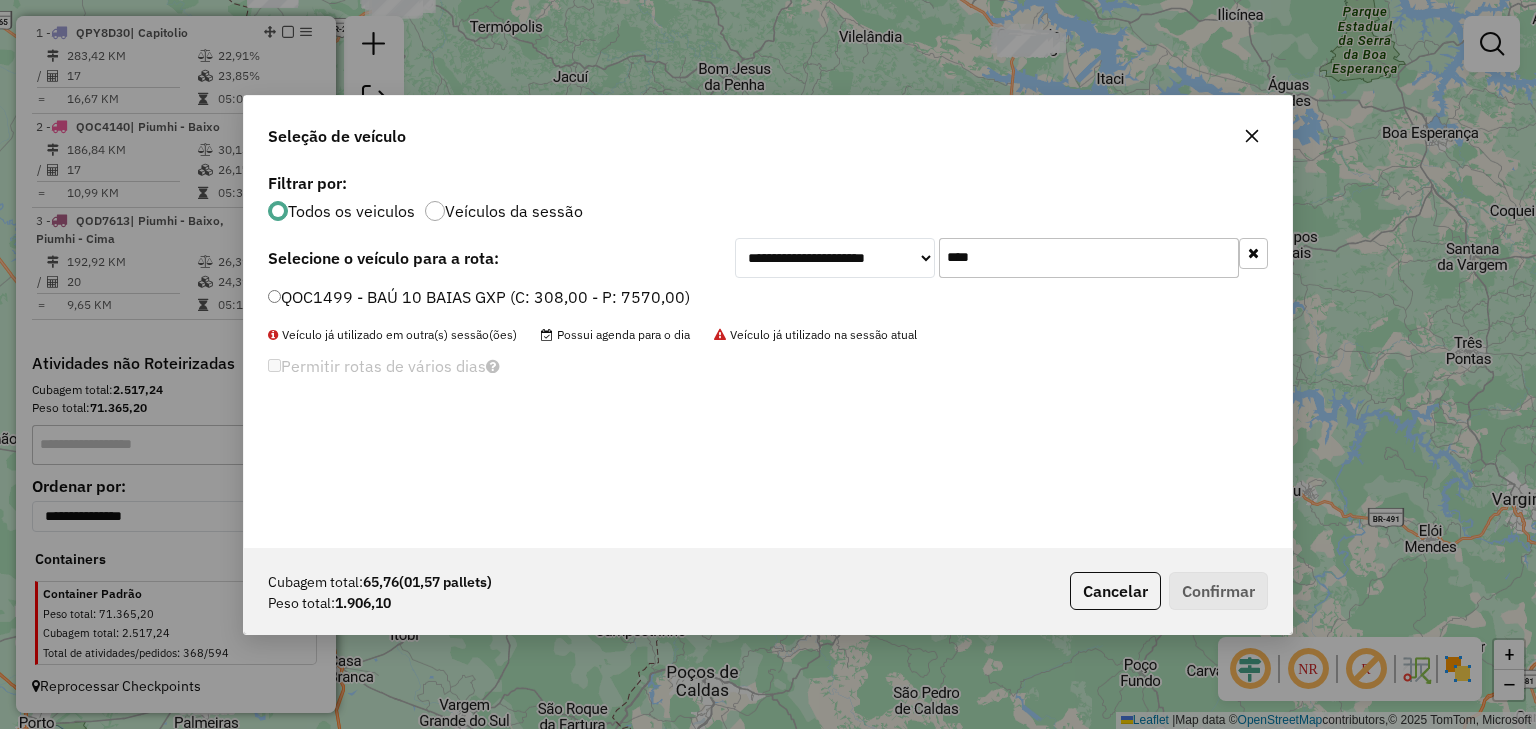 type on "****" 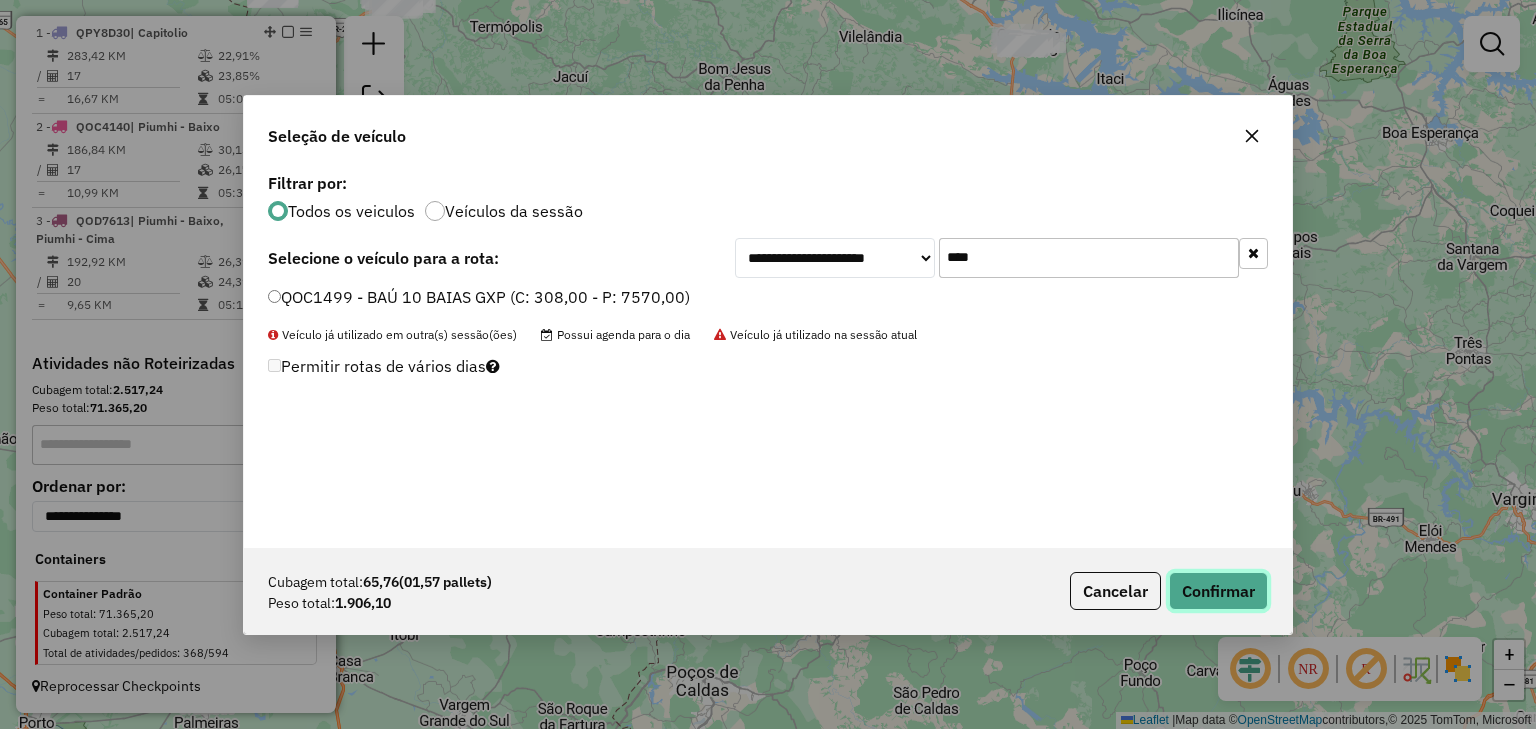 click on "Confirmar" 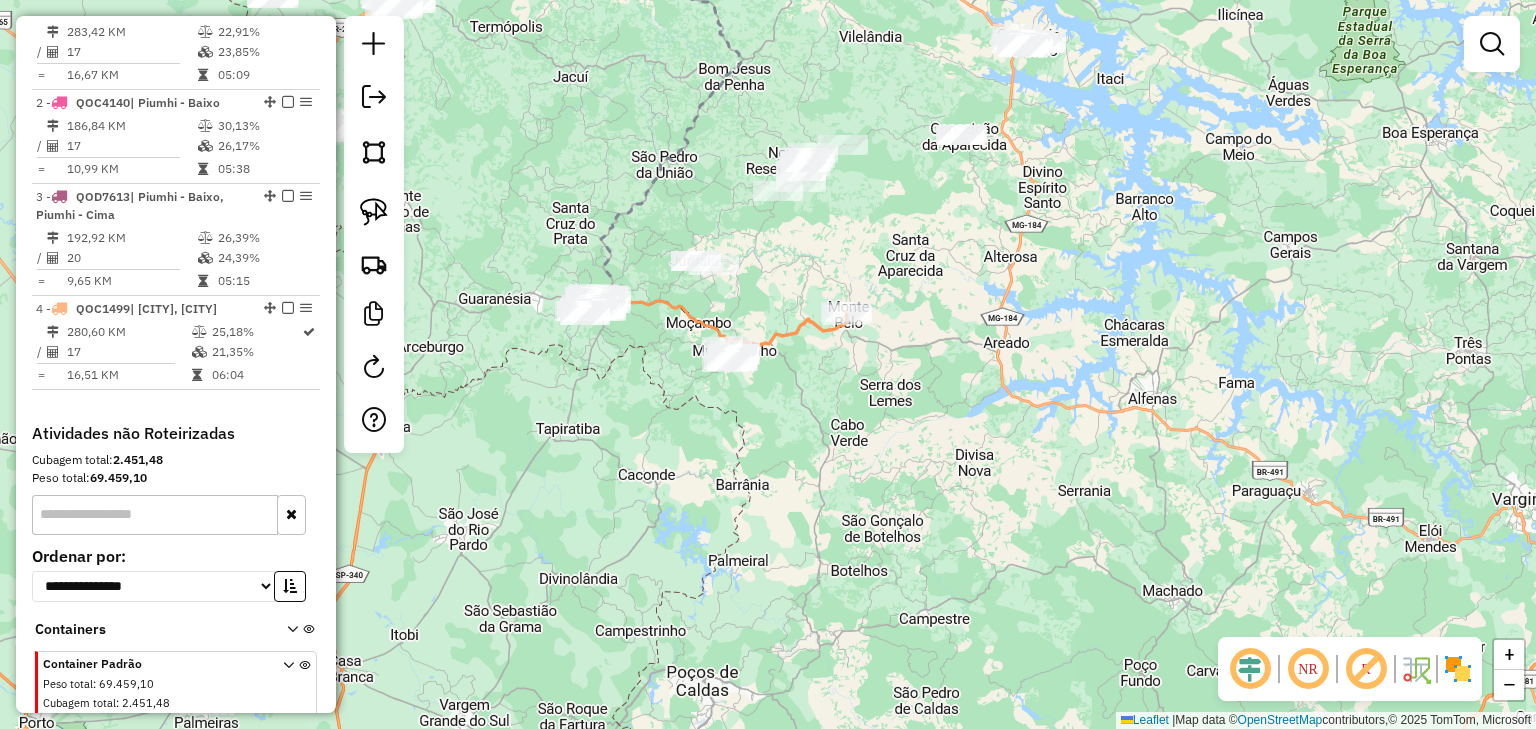 drag, startPoint x: 883, startPoint y: 476, endPoint x: 913, endPoint y: 480, distance: 30.265491 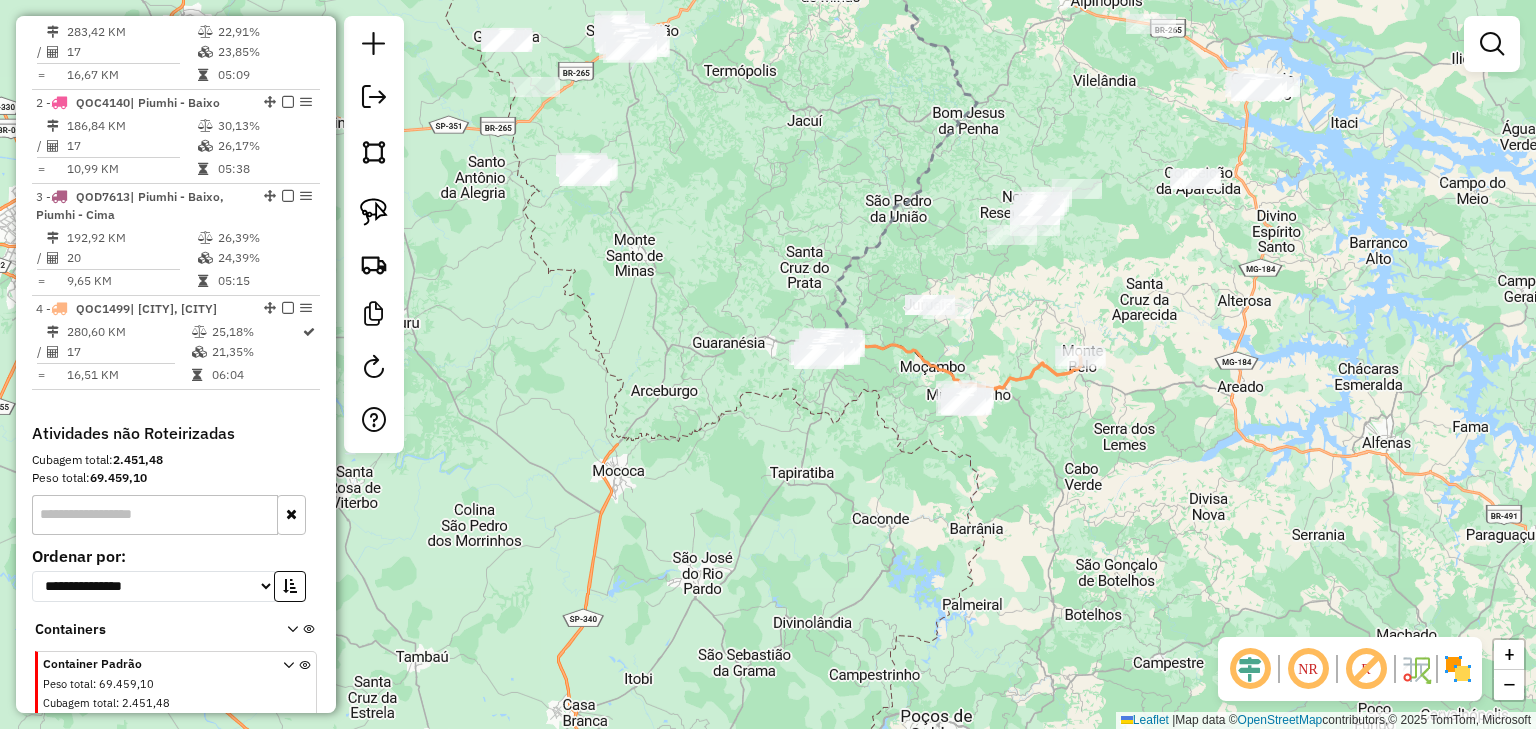 click on "Janela de atendimento Grade de atendimento Capacidade Transportadoras Veículos Cliente Pedidos  Rotas Selecione os dias de semana para filtrar as janelas de atendimento  Seg   Ter   Qua   Qui   Sex   Sáb   Dom  Informe o período da janela de atendimento: De: Até:  Filtrar exatamente a janela do cliente  Considerar janela de atendimento padrão  Selecione os dias de semana para filtrar as grades de atendimento  Seg   Ter   Qua   Qui   Sex   Sáb   Dom   Considerar clientes sem dia de atendimento cadastrado  Clientes fora do dia de atendimento selecionado Filtrar as atividades entre os valores definidos abaixo:  Peso mínimo:   Peso máximo:   Cubagem mínima:   Cubagem máxima:   De:   Até:  Filtrar as atividades entre o tempo de atendimento definido abaixo:  De:   Até:   Considerar capacidade total dos clientes não roteirizados Transportadora: Selecione um ou mais itens Tipo de veículo: Selecione um ou mais itens Veículo: Selecione um ou mais itens Motorista: Selecione um ou mais itens Nome: Rótulo:" 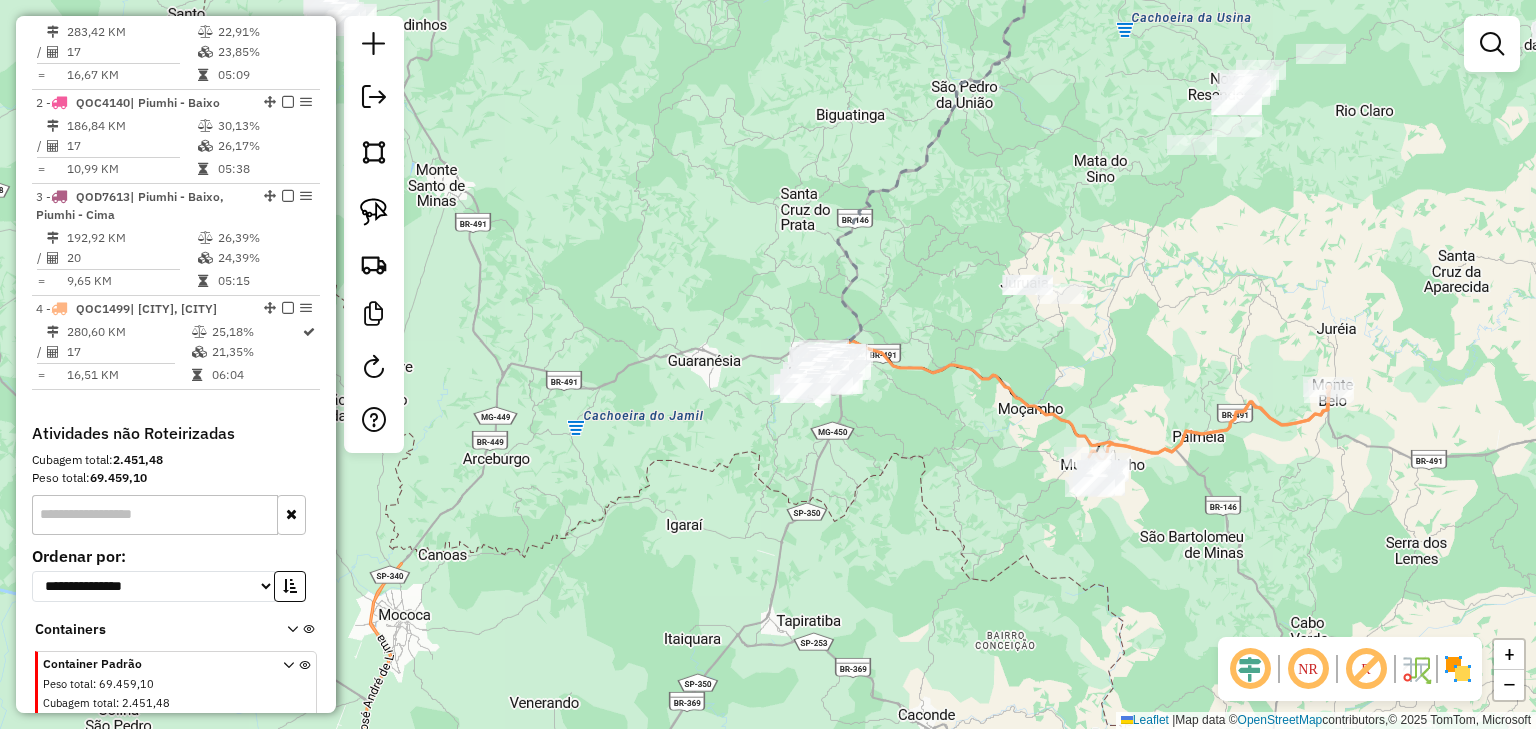 click on "Clique e arraste para selecionar os clientes. Janela de atendimento Grade de atendimento Capacidade Transportadoras Veículos Cliente Pedidos  Rotas Selecione os dias de semana para filtrar as janelas de atendimento  Seg   Ter   Qua   Qui   Sex   Sáb   Dom  Informe o período da janela de atendimento: De: Até:  Filtrar exatamente a janela do cliente  Considerar janela de atendimento padrão  Selecione os dias de semana para filtrar as grades de atendimento  Seg   Ter   Qua   Qui   Sex   Sáb   Dom   Considerar clientes sem dia de atendimento cadastrado  Clientes fora do dia de atendimento selecionado Filtrar as atividades entre os valores definidos abaixo:  Peso mínimo:   Peso máximo:   Cubagem mínima:   Cubagem máxima:   De:   Até:  Filtrar as atividades entre o tempo de atendimento definido abaixo:  De:   Até:   Considerar capacidade total dos clientes não roteirizados Transportadora: Selecione um ou mais itens Tipo de veículo: Selecione um ou mais itens Veículo: Selecione um ou mais itens Nome:" 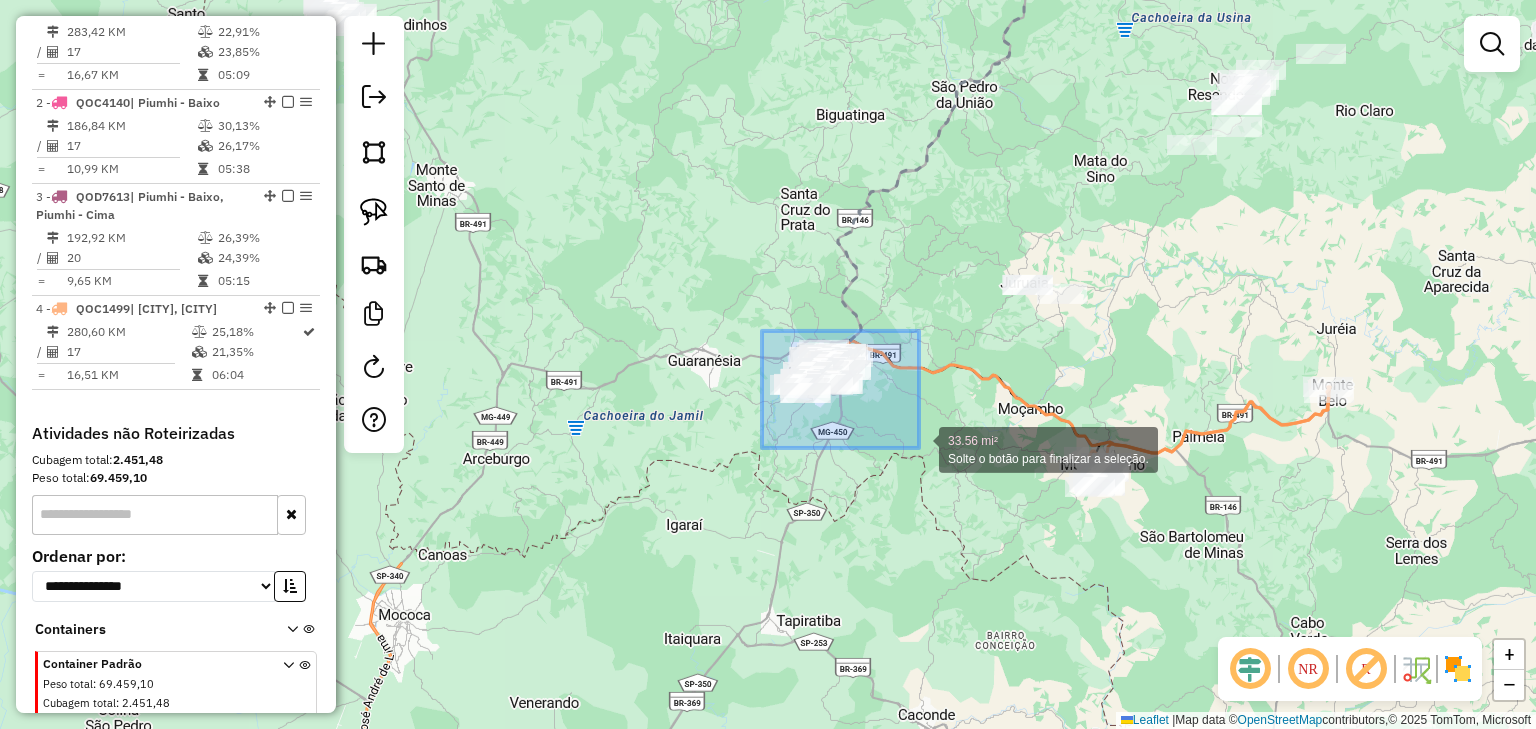 drag, startPoint x: 778, startPoint y: 335, endPoint x: 919, endPoint y: 448, distance: 180.69312 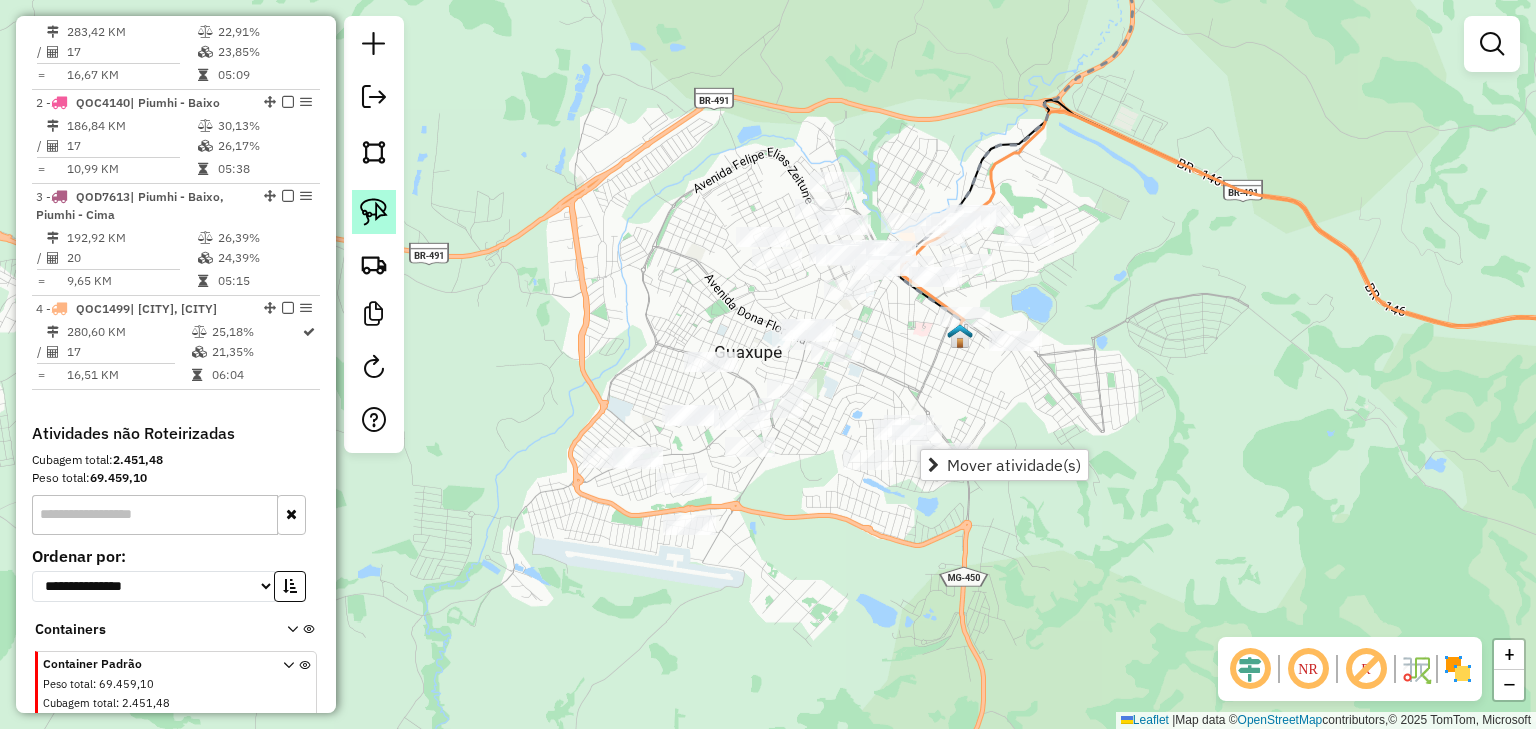 click 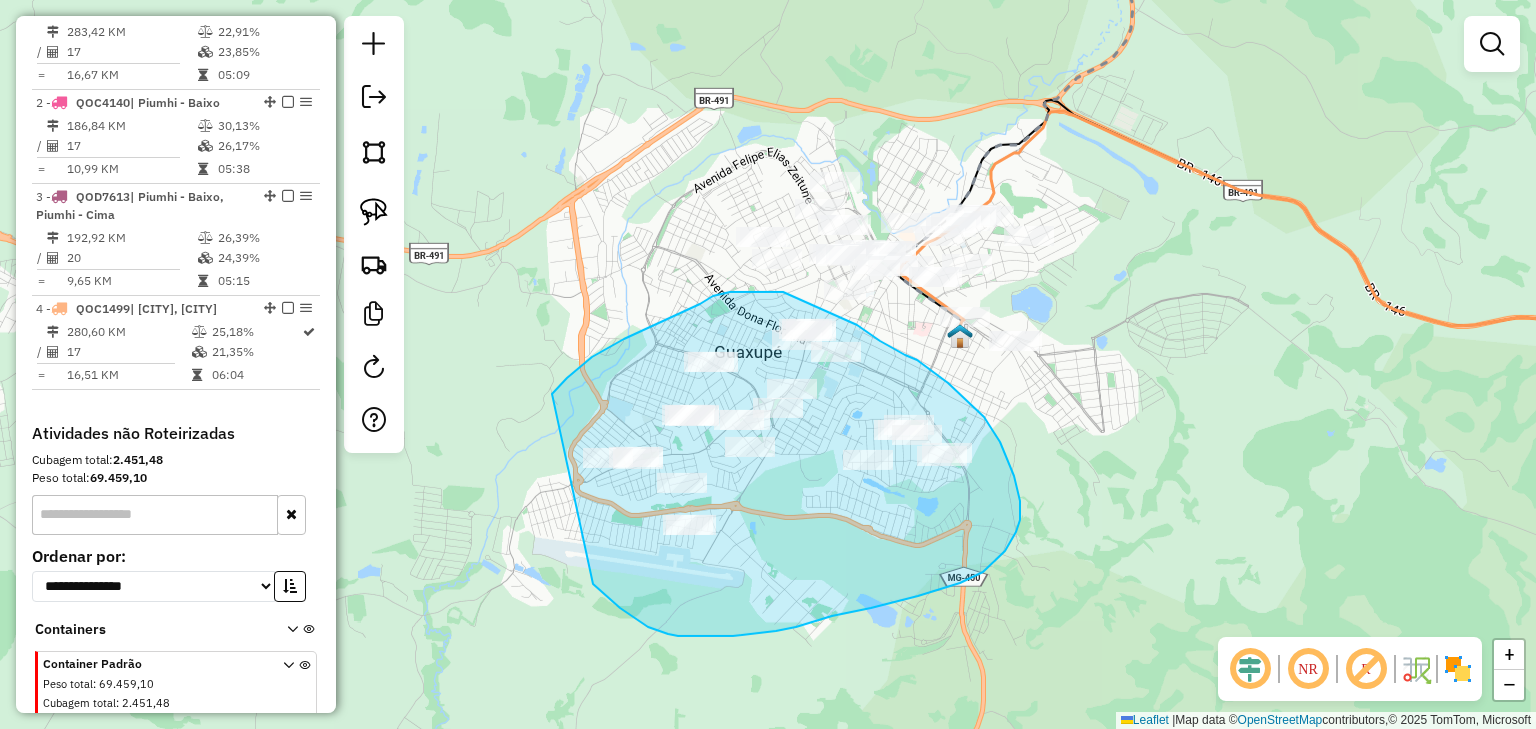 drag, startPoint x: 567, startPoint y: 378, endPoint x: 479, endPoint y: 433, distance: 103.773796 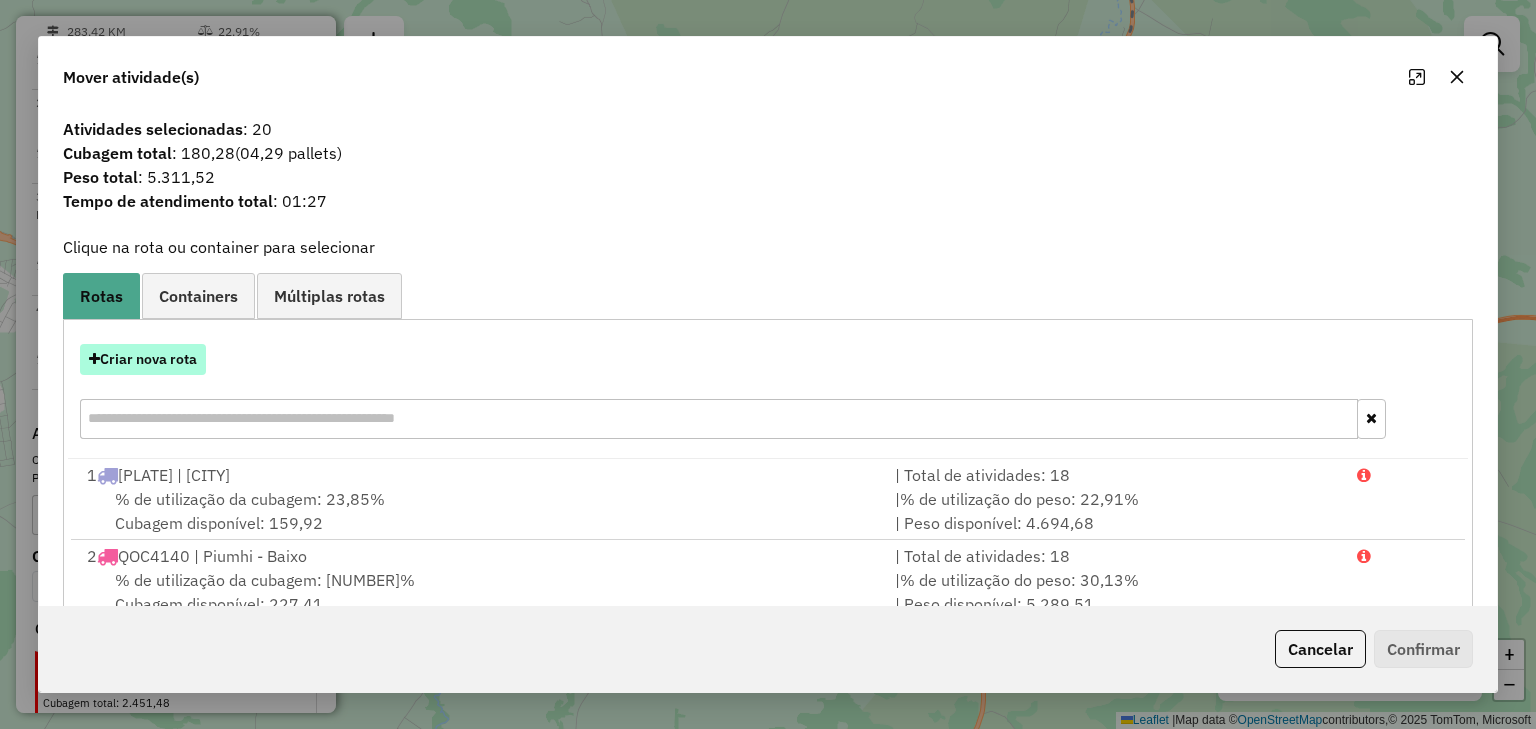 click on "Criar nova rota" at bounding box center [143, 359] 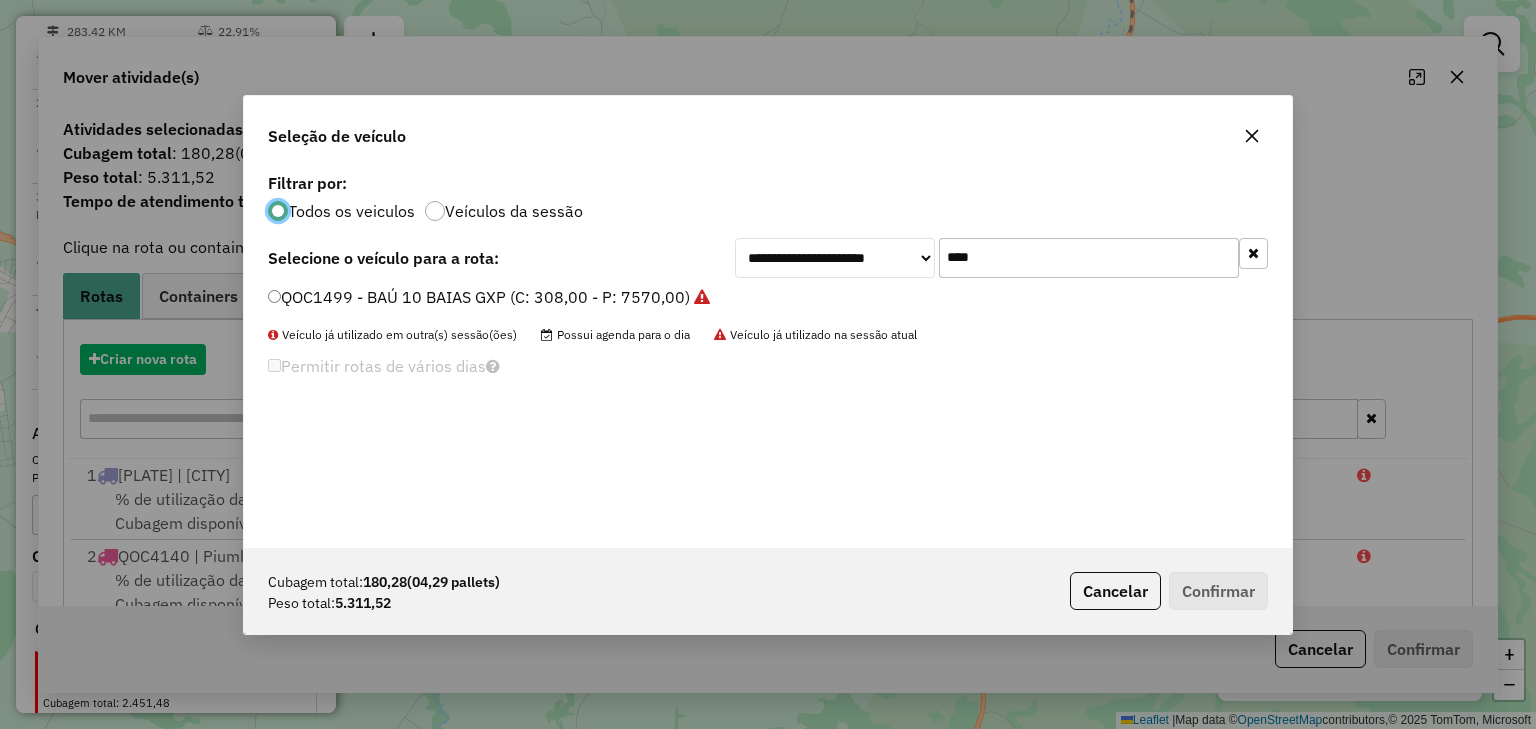 scroll, scrollTop: 10, scrollLeft: 6, axis: both 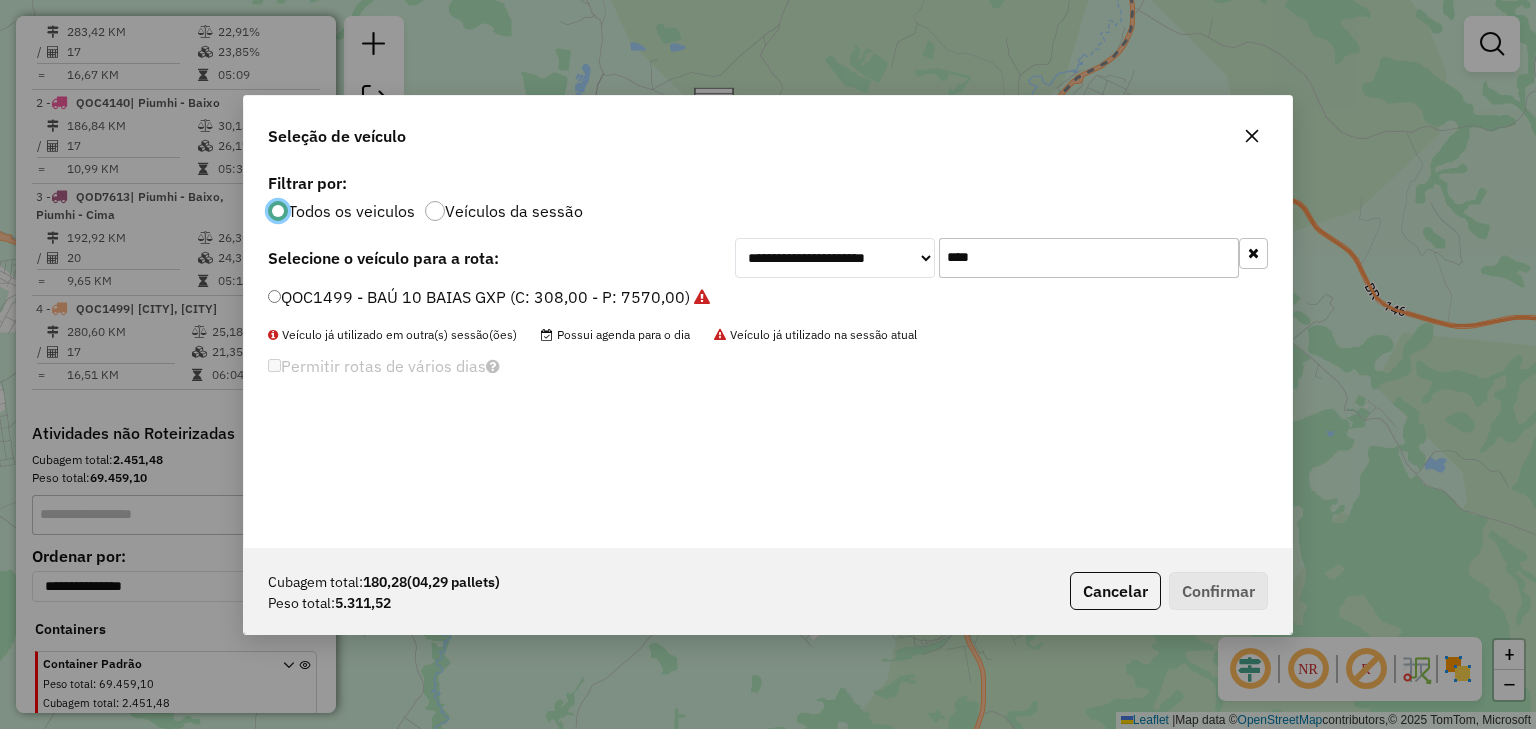drag, startPoint x: 919, startPoint y: 260, endPoint x: 852, endPoint y: 260, distance: 67 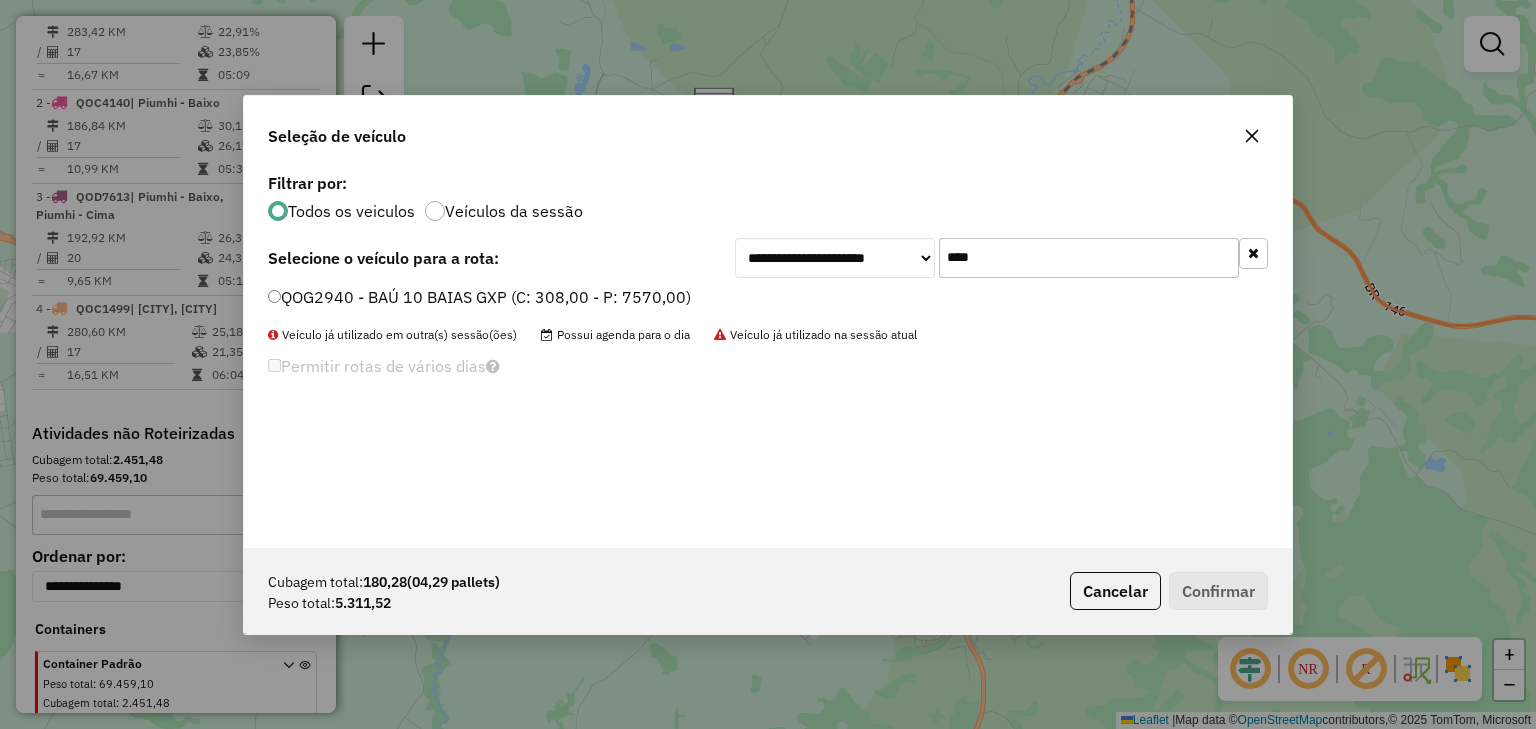type on "****" 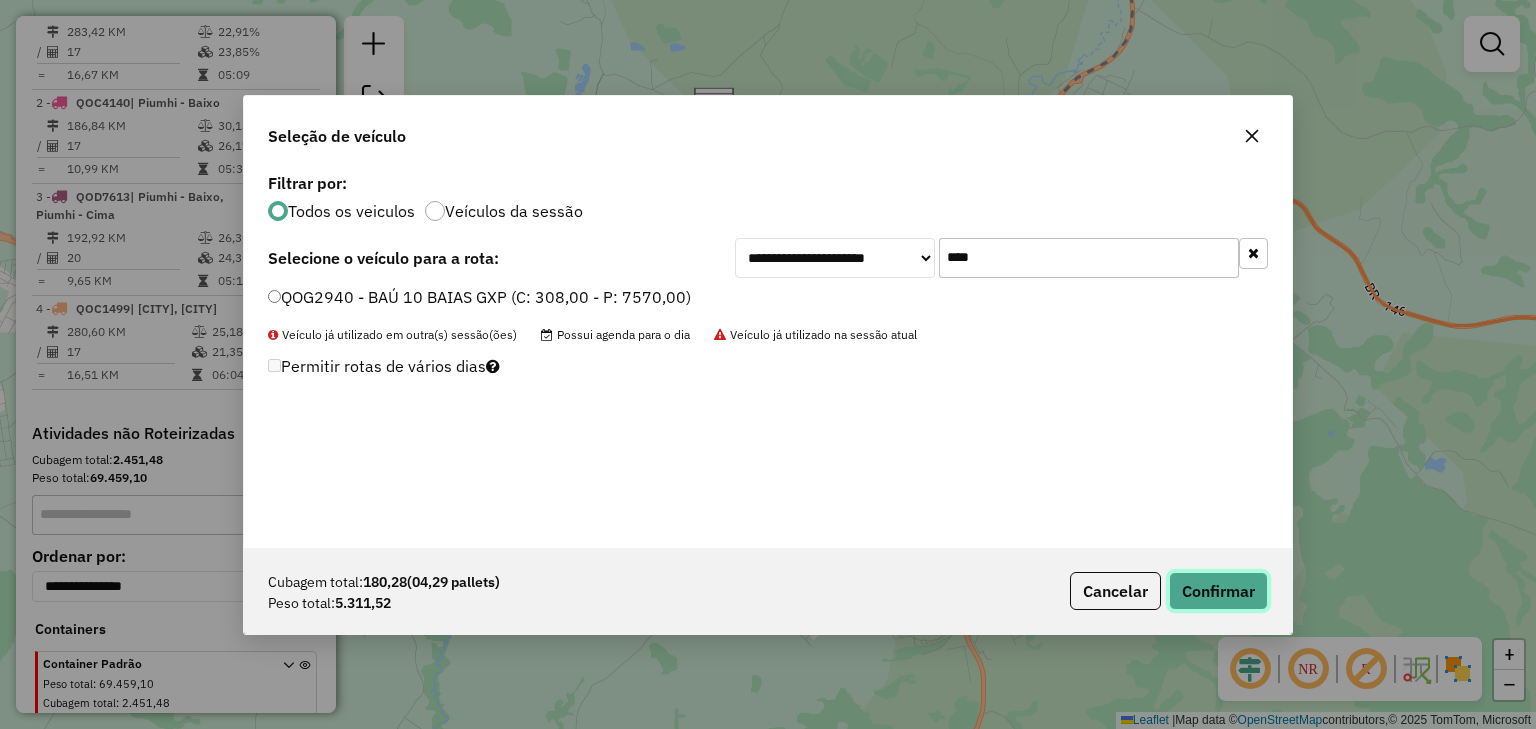 click on "Confirmar" 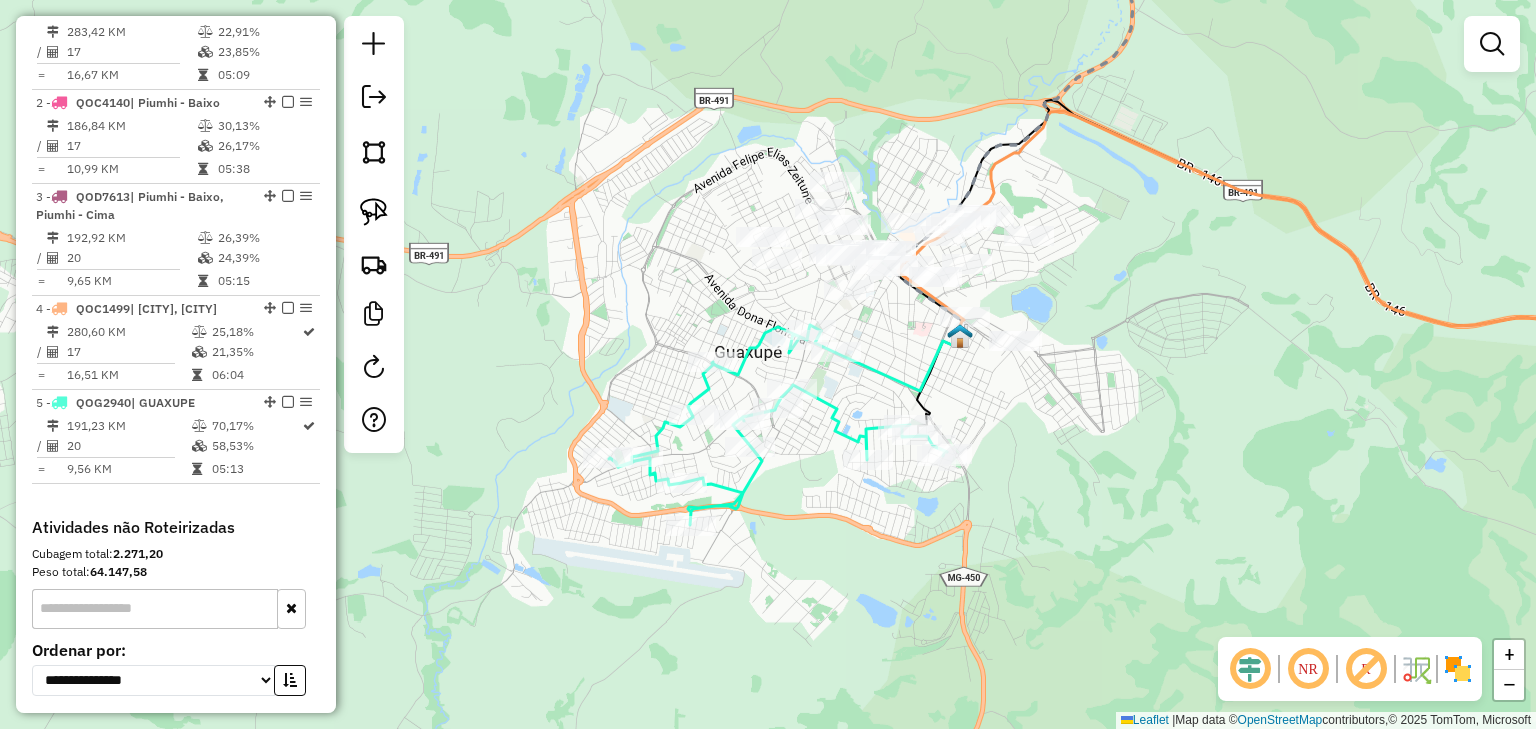 click on "Janela de atendimento Grade de atendimento Capacidade Transportadoras Veículos Cliente Pedidos  Rotas Selecione os dias de semana para filtrar as janelas de atendimento  Seg   Ter   Qua   Qui   Sex   Sáb   Dom  Informe o período da janela de atendimento: De: Até:  Filtrar exatamente a janela do cliente  Considerar janela de atendimento padrão  Selecione os dias de semana para filtrar as grades de atendimento  Seg   Ter   Qua   Qui   Sex   Sáb   Dom   Considerar clientes sem dia de atendimento cadastrado  Clientes fora do dia de atendimento selecionado Filtrar as atividades entre os valores definidos abaixo:  Peso mínimo:   Peso máximo:   Cubagem mínima:   Cubagem máxima:   De:   Até:  Filtrar as atividades entre o tempo de atendimento definido abaixo:  De:   Até:   Considerar capacidade total dos clientes não roteirizados Transportadora: Selecione um ou mais itens Tipo de veículo: Selecione um ou mais itens Veículo: Selecione um ou mais itens Motorista: Selecione um ou mais itens Nome: Rótulo:" 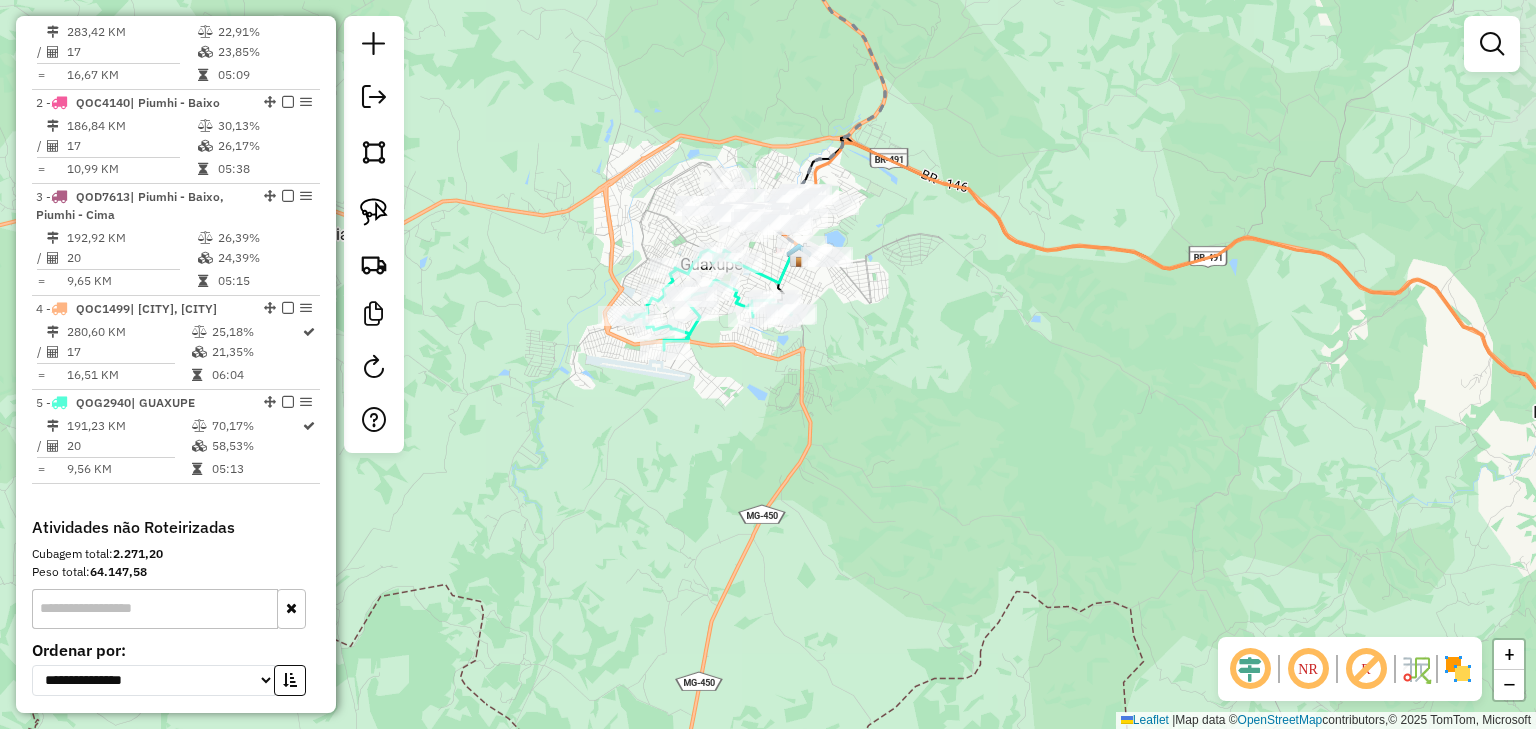 drag, startPoint x: 661, startPoint y: 108, endPoint x: 659, endPoint y: 148, distance: 40.04997 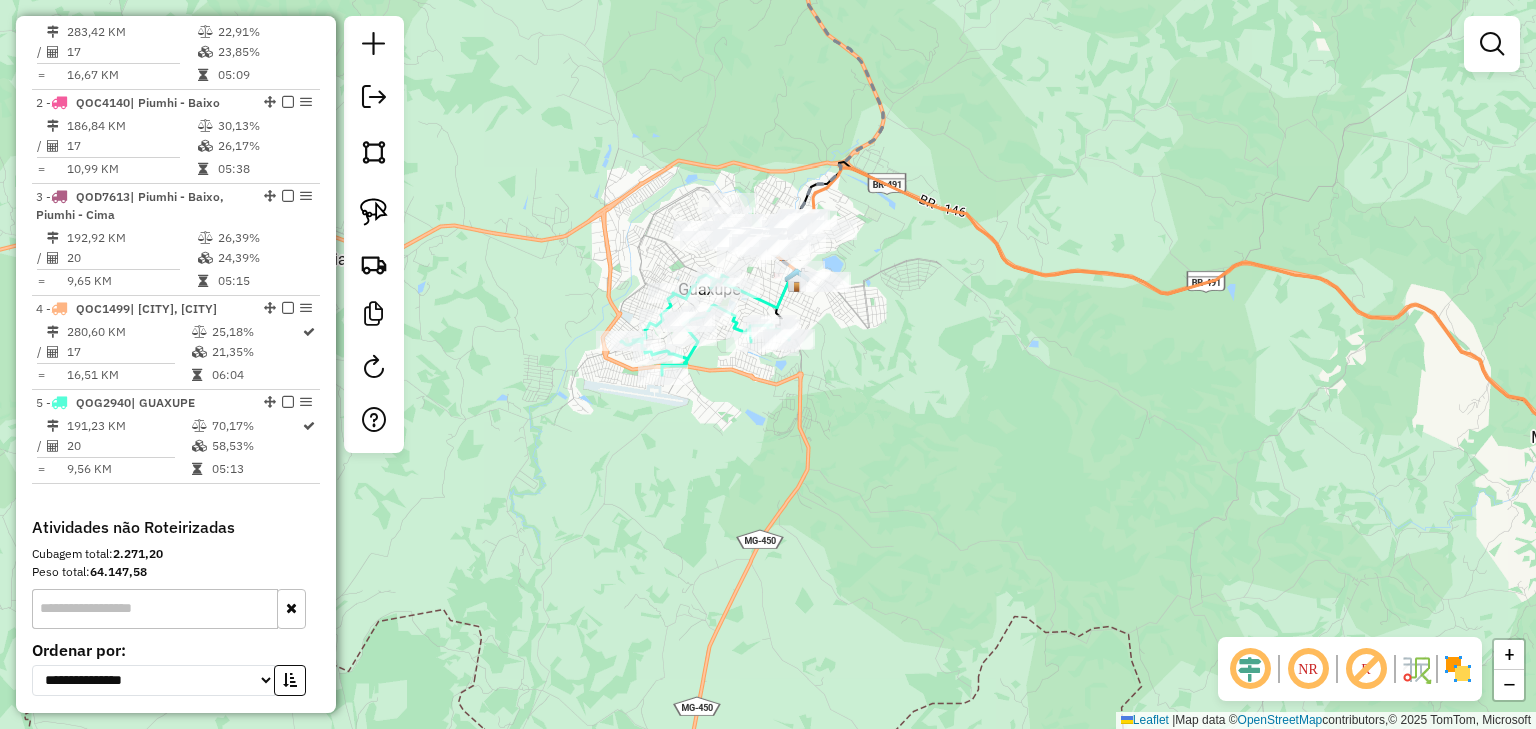 click on "Janela de atendimento Grade de atendimento Capacidade Transportadoras Veículos Cliente Pedidos  Rotas Selecione os dias de semana para filtrar as janelas de atendimento  Seg   Ter   Qua   Qui   Sex   Sáb   Dom  Informe o período da janela de atendimento: De: Até:  Filtrar exatamente a janela do cliente  Considerar janela de atendimento padrão  Selecione os dias de semana para filtrar as grades de atendimento  Seg   Ter   Qua   Qui   Sex   Sáb   Dom   Considerar clientes sem dia de atendimento cadastrado  Clientes fora do dia de atendimento selecionado Filtrar as atividades entre os valores definidos abaixo:  Peso mínimo:   Peso máximo:   Cubagem mínima:   Cubagem máxima:   De:   Até:  Filtrar as atividades entre o tempo de atendimento definido abaixo:  De:   Até:   Considerar capacidade total dos clientes não roteirizados Transportadora: Selecione um ou mais itens Tipo de veículo: Selecione um ou mais itens Veículo: Selecione um ou mais itens Motorista: Selecione um ou mais itens Nome: Rótulo:" 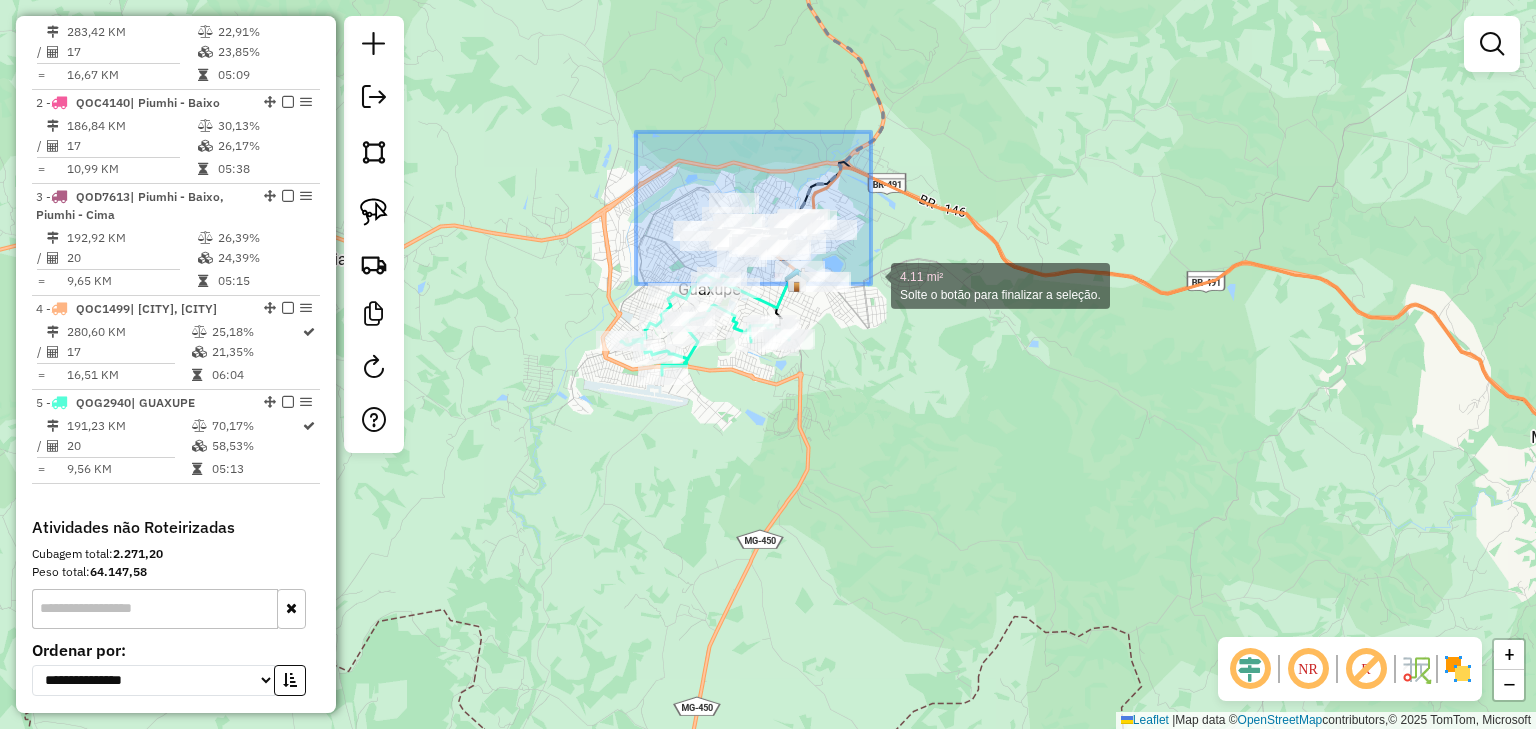 drag, startPoint x: 636, startPoint y: 132, endPoint x: 889, endPoint y: 319, distance: 314.6077 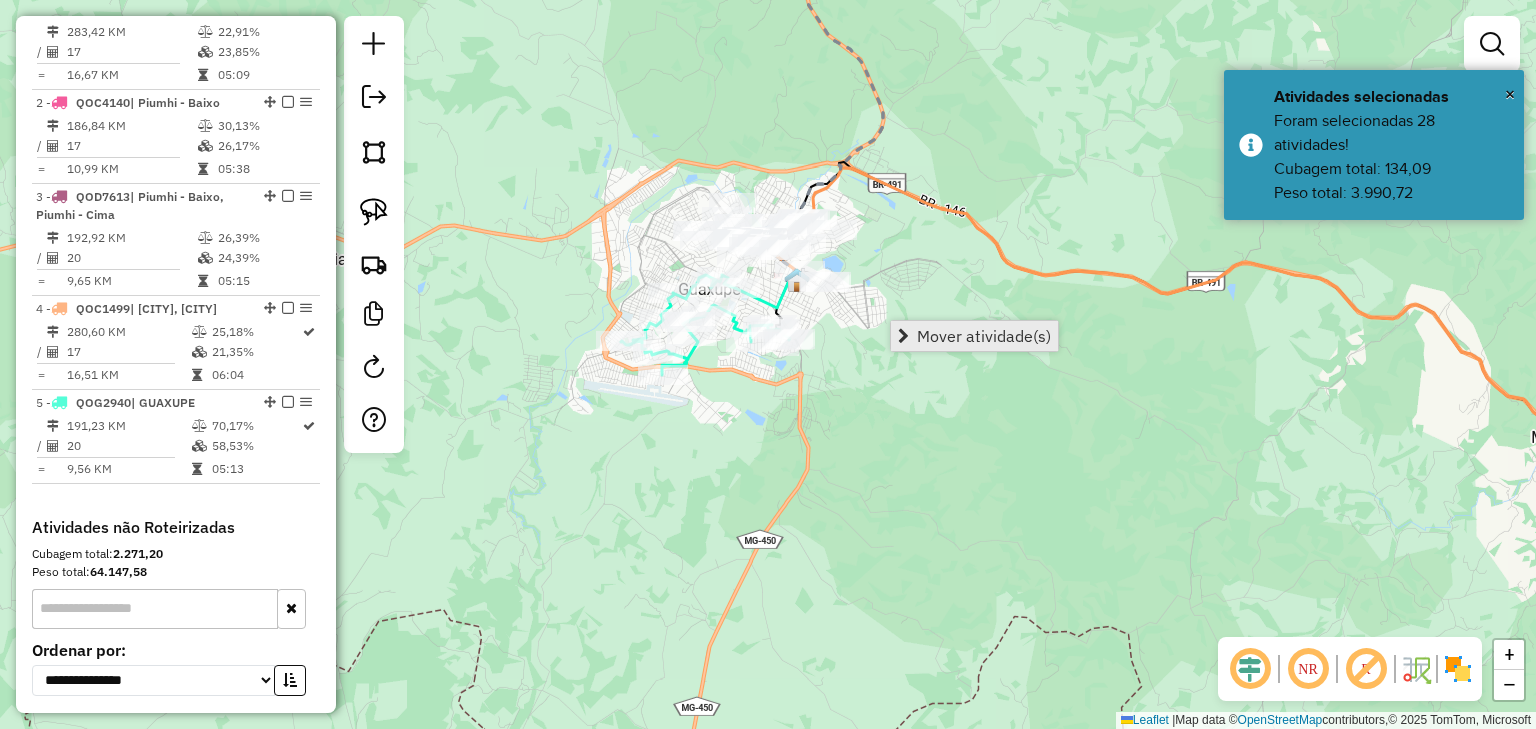 click on "Mover atividade(s)" at bounding box center [984, 336] 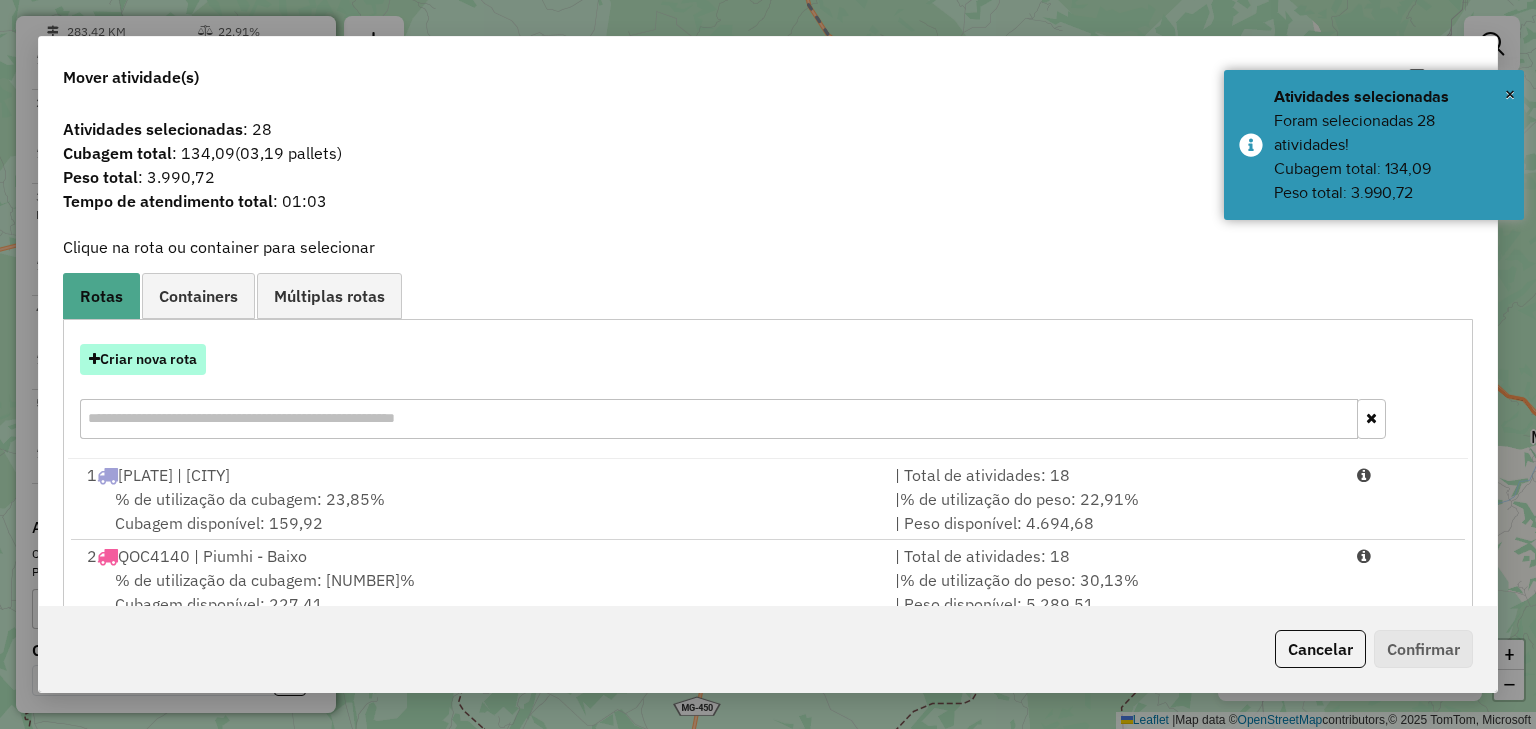 click on "Criar nova rota" at bounding box center (143, 359) 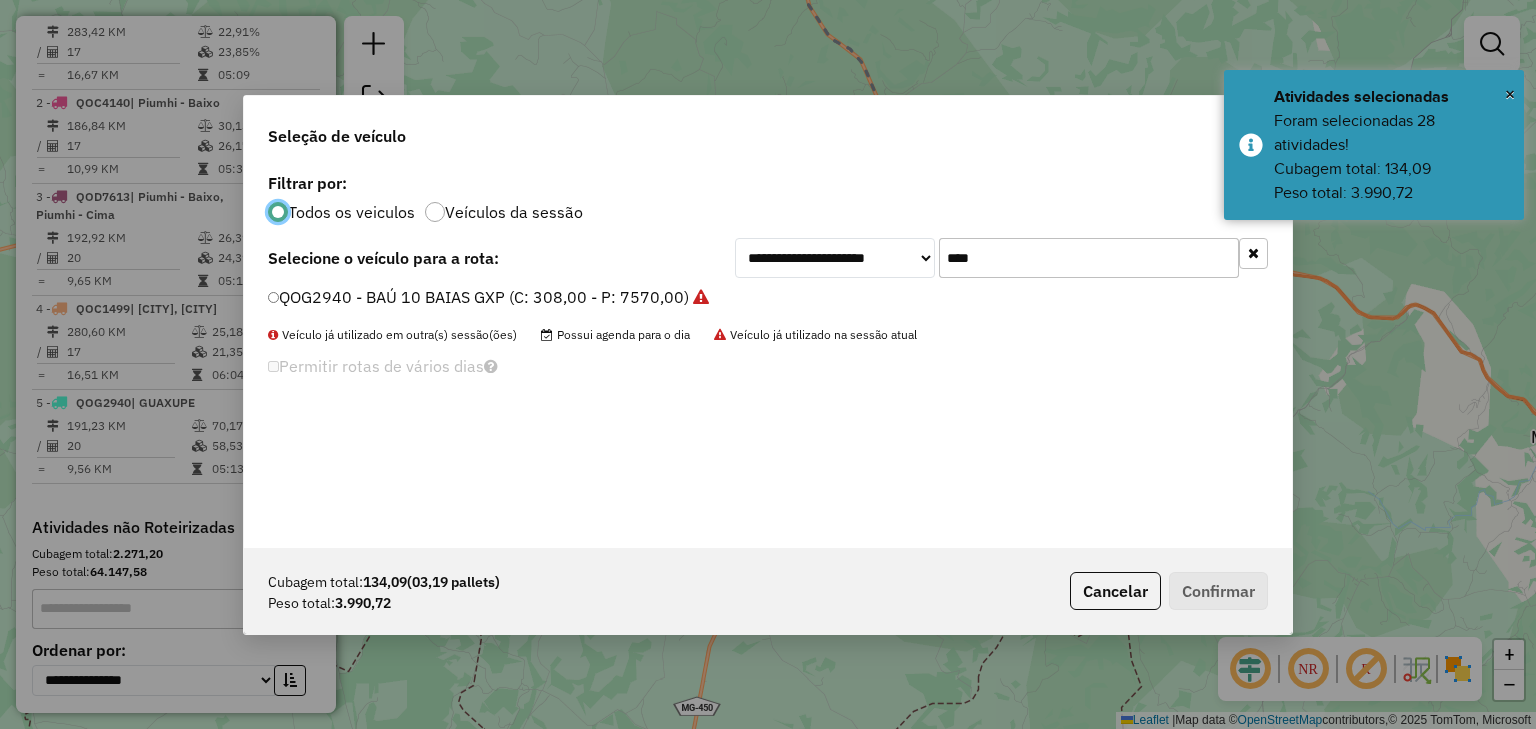 scroll, scrollTop: 10, scrollLeft: 6, axis: both 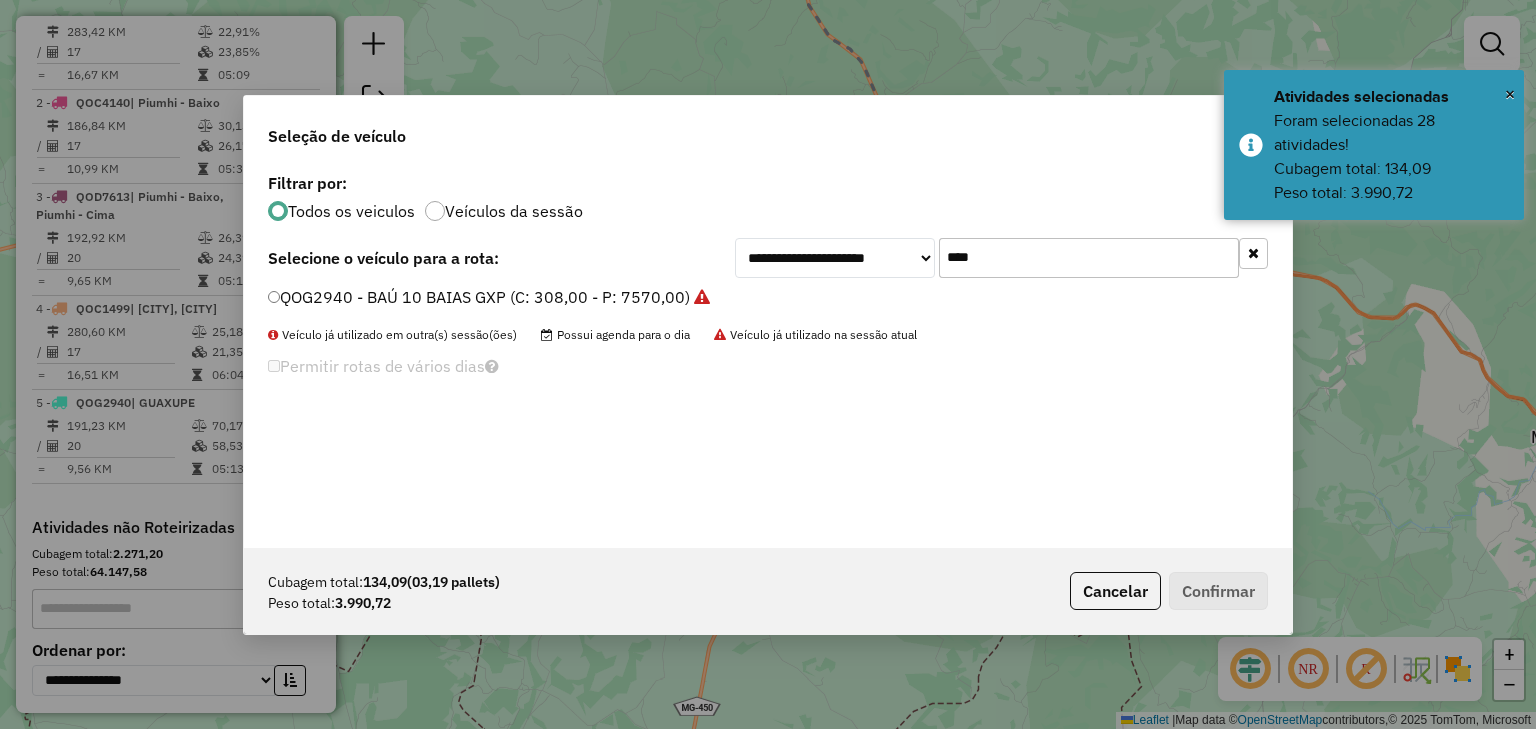 drag, startPoint x: 952, startPoint y: 248, endPoint x: 932, endPoint y: 247, distance: 20.024984 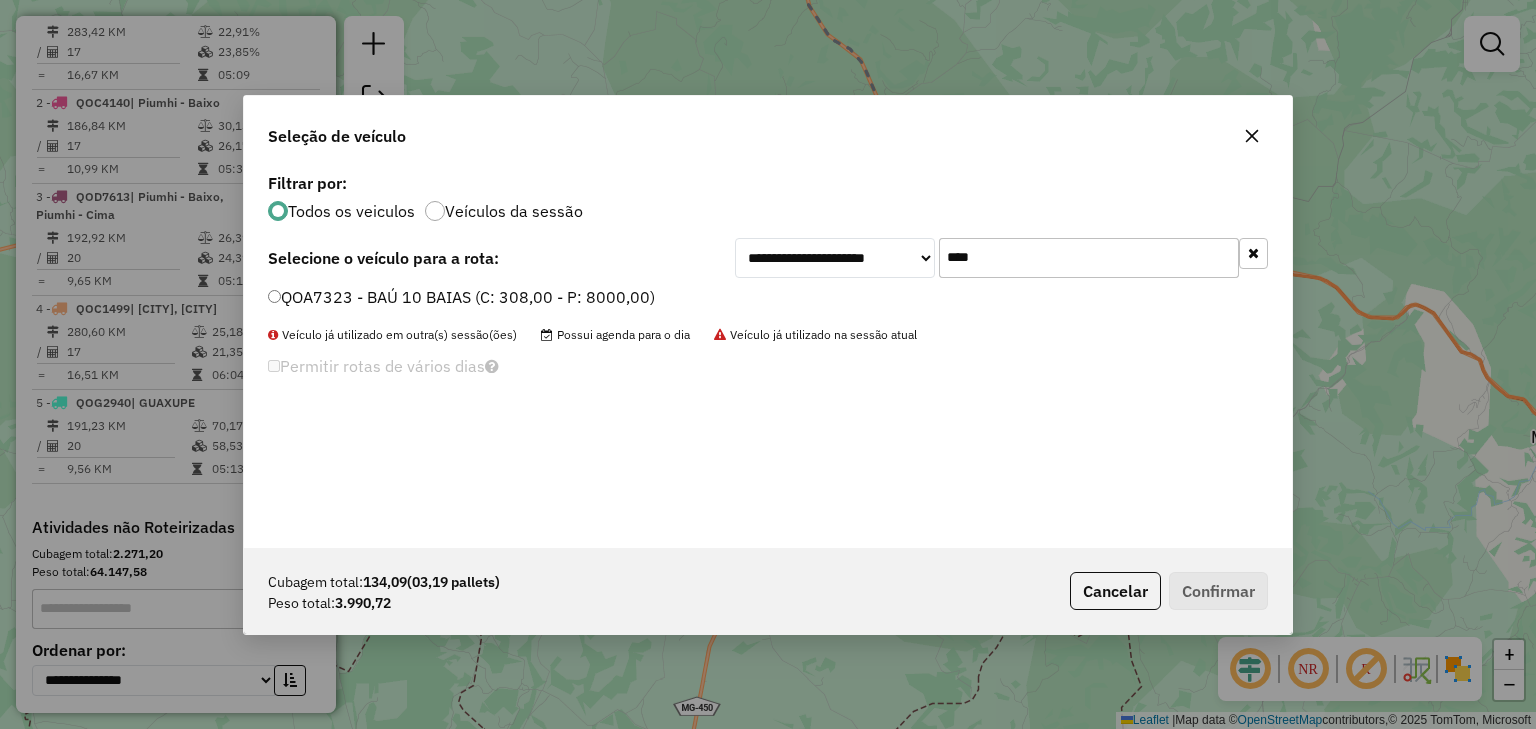 type on "****" 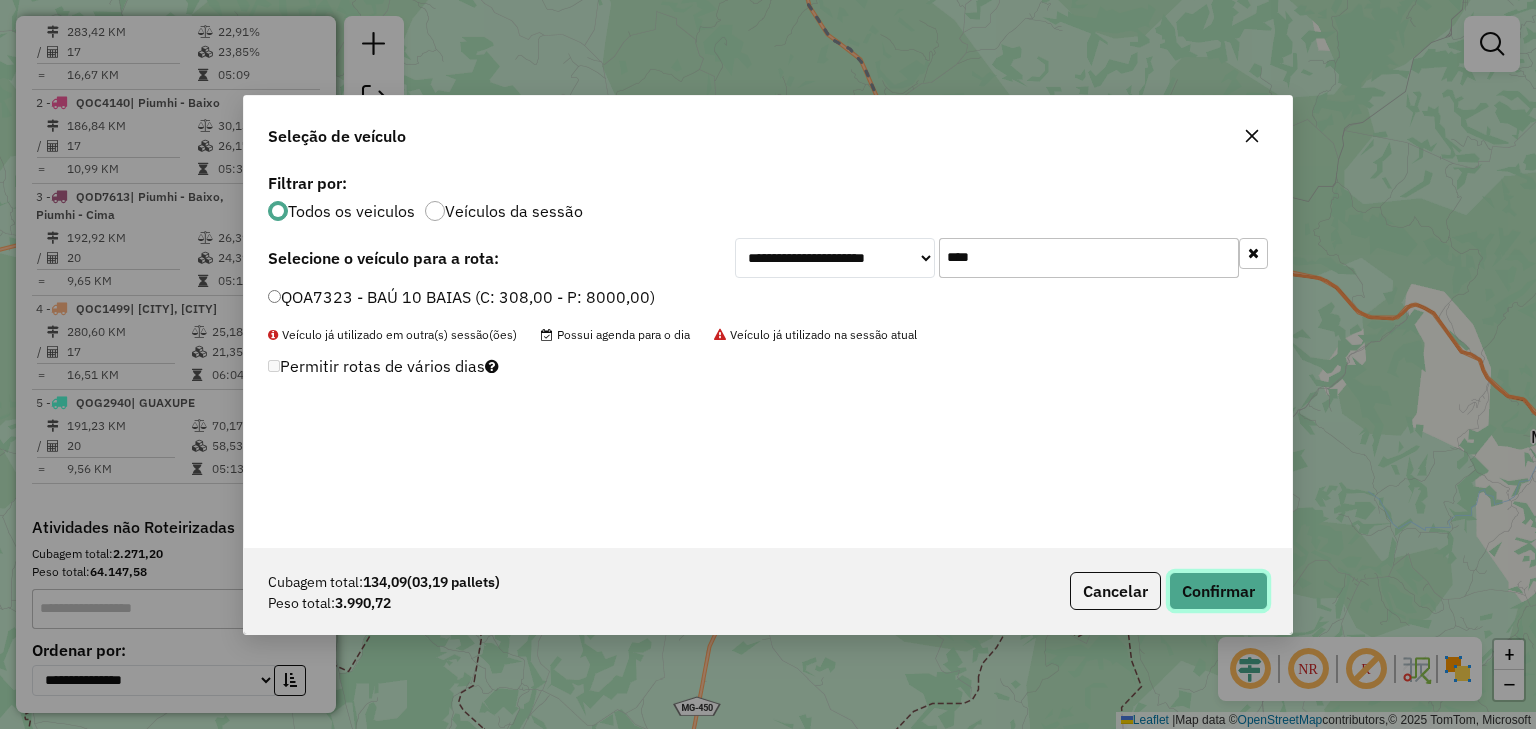 click on "Confirmar" 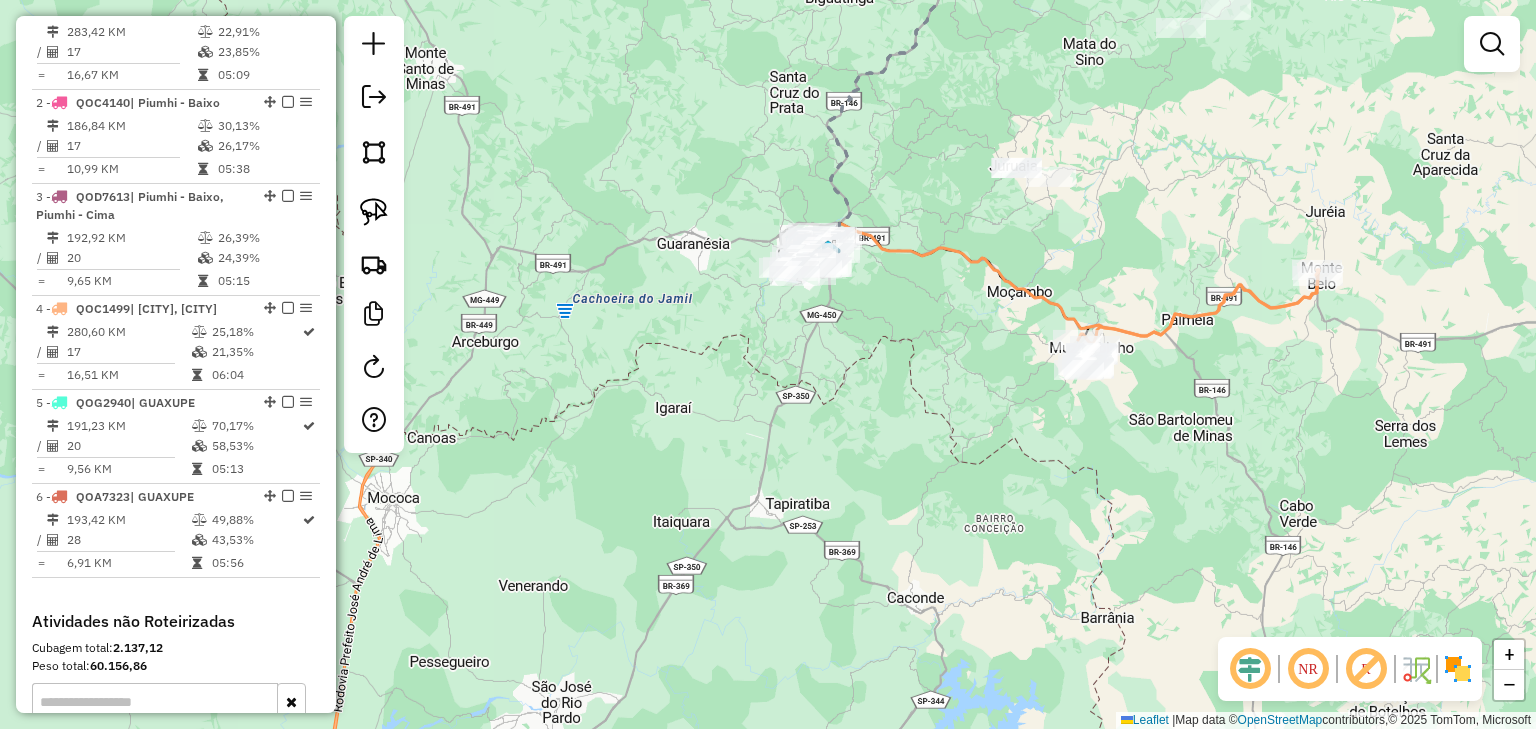 drag, startPoint x: 888, startPoint y: 176, endPoint x: 799, endPoint y: 302, distance: 154.26276 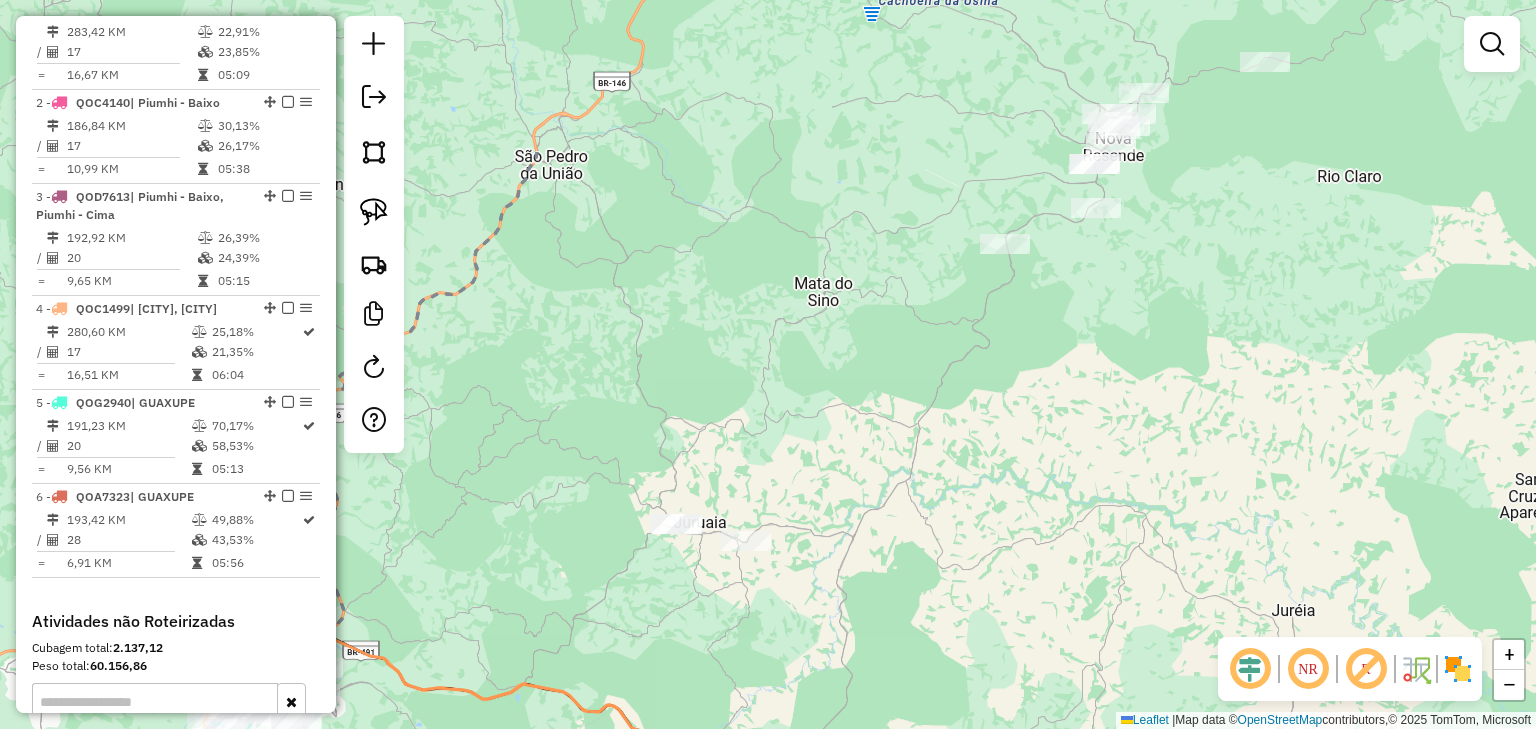 drag, startPoint x: 972, startPoint y: 235, endPoint x: 794, endPoint y: 436, distance: 268.4865 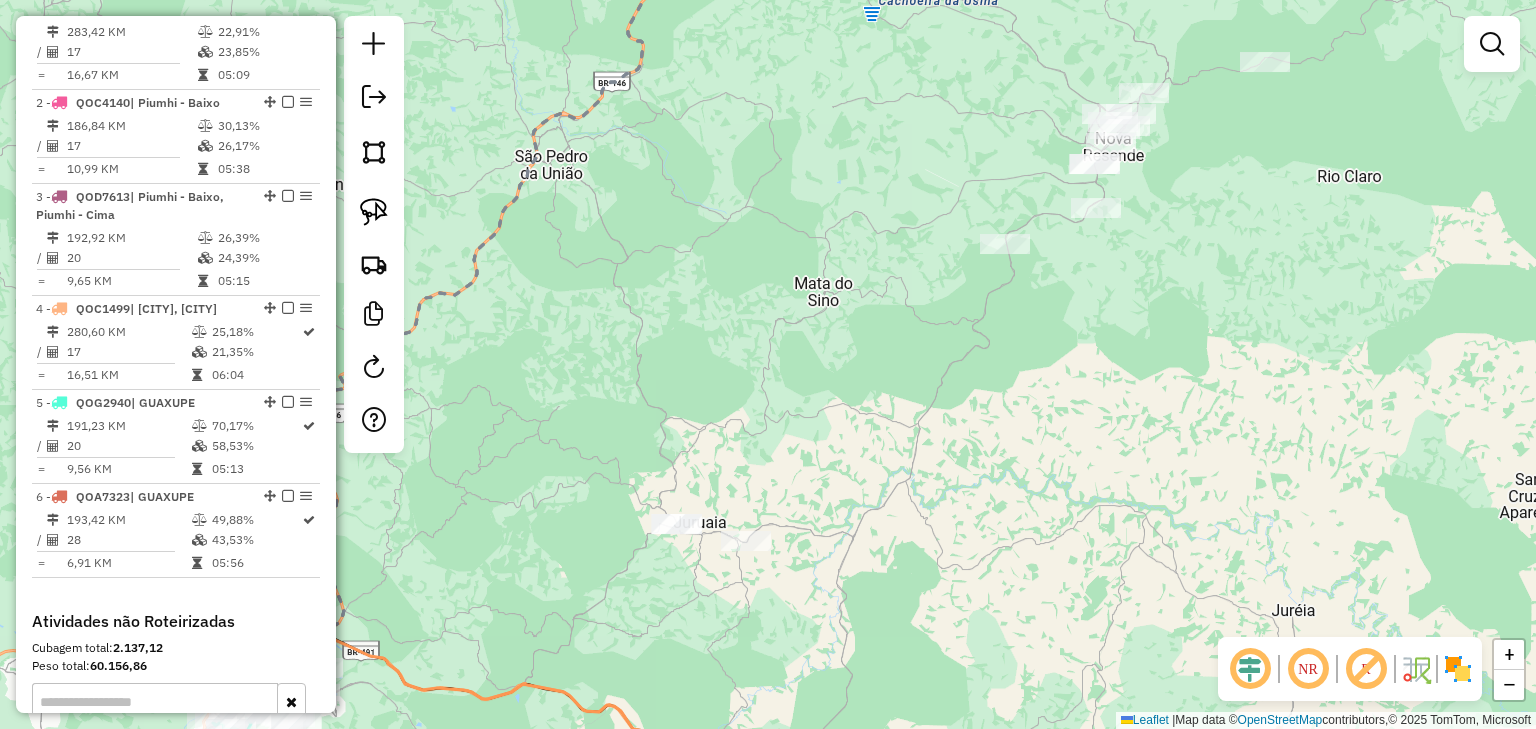 drag, startPoint x: 815, startPoint y: 400, endPoint x: 833, endPoint y: 365, distance: 39.357338 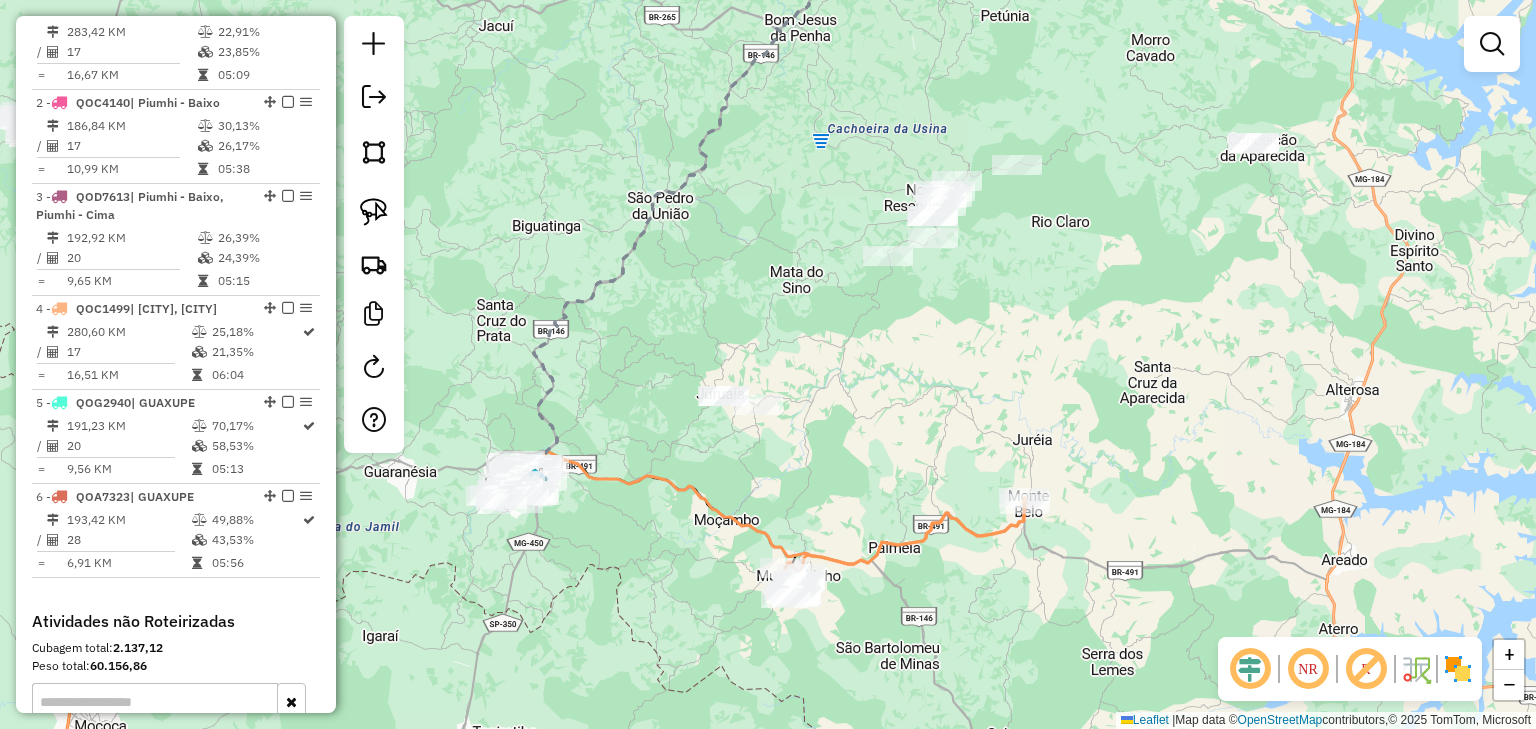 click on "Janela de atendimento Grade de atendimento Capacidade Transportadoras Veículos Cliente Pedidos  Rotas Selecione os dias de semana para filtrar as janelas de atendimento  Seg   Ter   Qua   Qui   Sex   Sáb   Dom  Informe o período da janela de atendimento: De: Até:  Filtrar exatamente a janela do cliente  Considerar janela de atendimento padrão  Selecione os dias de semana para filtrar as grades de atendimento  Seg   Ter   Qua   Qui   Sex   Sáb   Dom   Considerar clientes sem dia de atendimento cadastrado  Clientes fora do dia de atendimento selecionado Filtrar as atividades entre os valores definidos abaixo:  Peso mínimo:   Peso máximo:   Cubagem mínima:   Cubagem máxima:   De:   Até:  Filtrar as atividades entre o tempo de atendimento definido abaixo:  De:   Até:   Considerar capacidade total dos clientes não roteirizados Transportadora: Selecione um ou mais itens Tipo de veículo: Selecione um ou mais itens Veículo: Selecione um ou mais itens Motorista: Selecione um ou mais itens Nome: Rótulo:" 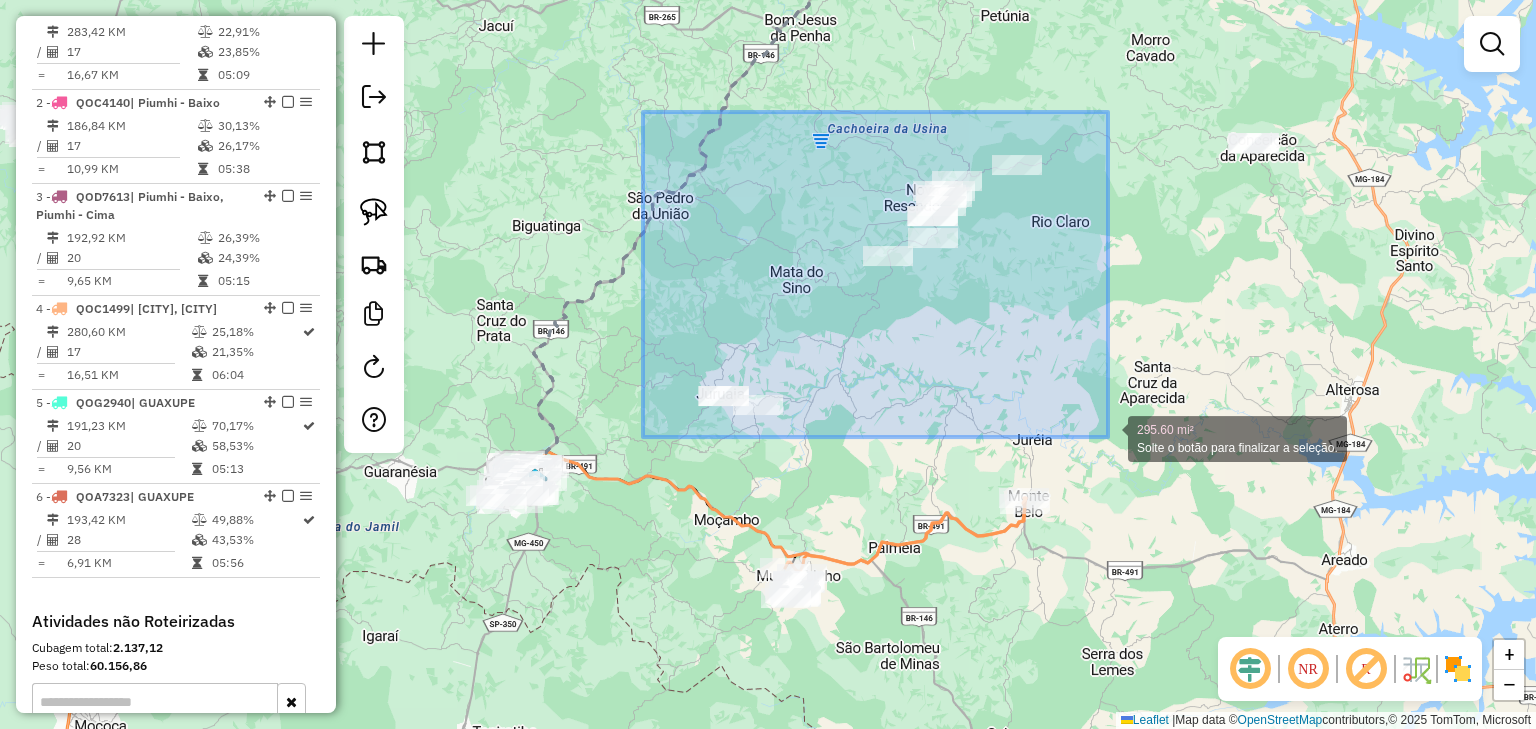 drag, startPoint x: 1053, startPoint y: 156, endPoint x: 1108, endPoint y: 437, distance: 286.33197 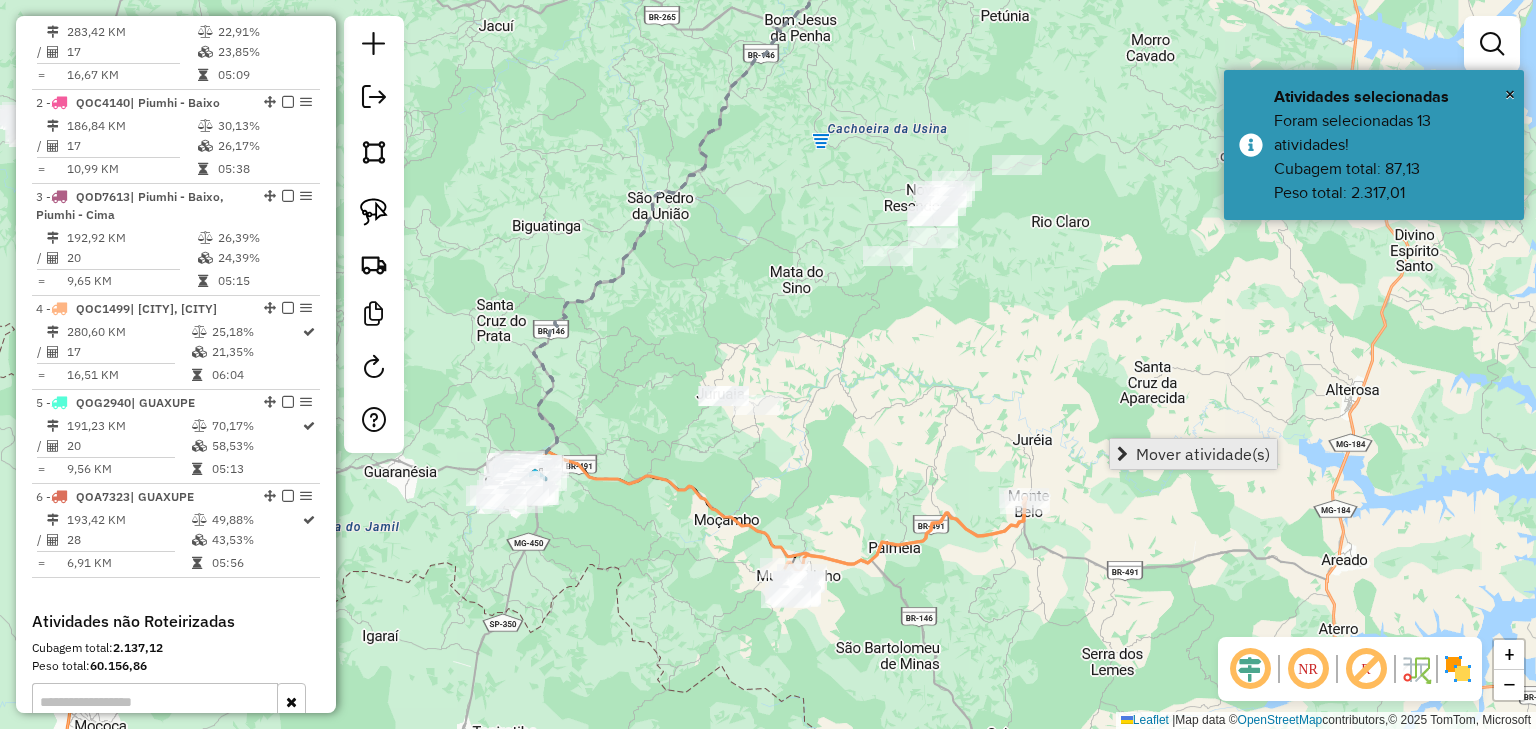 click on "Mover atividade(s)" at bounding box center [1203, 454] 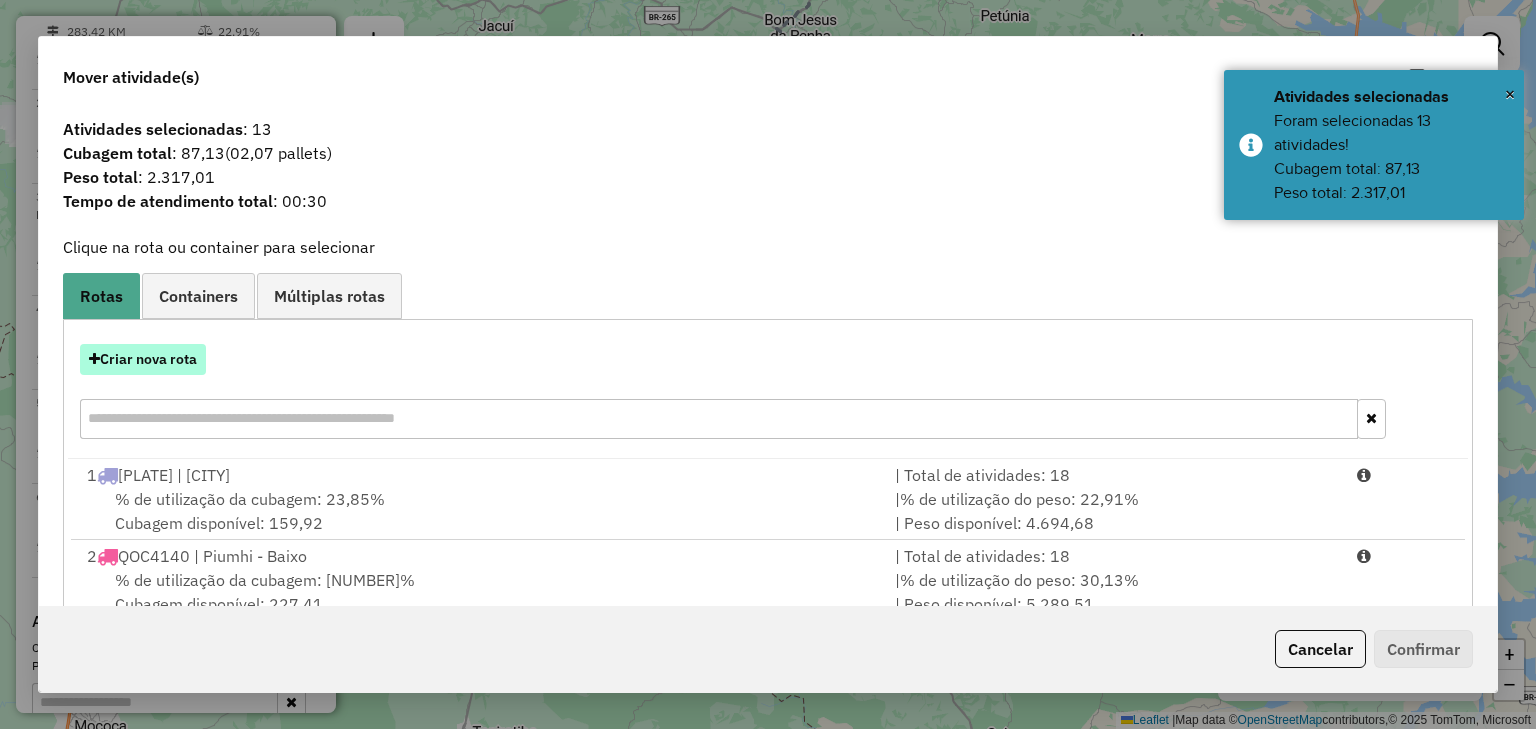 click on "Criar nova rota" at bounding box center (143, 359) 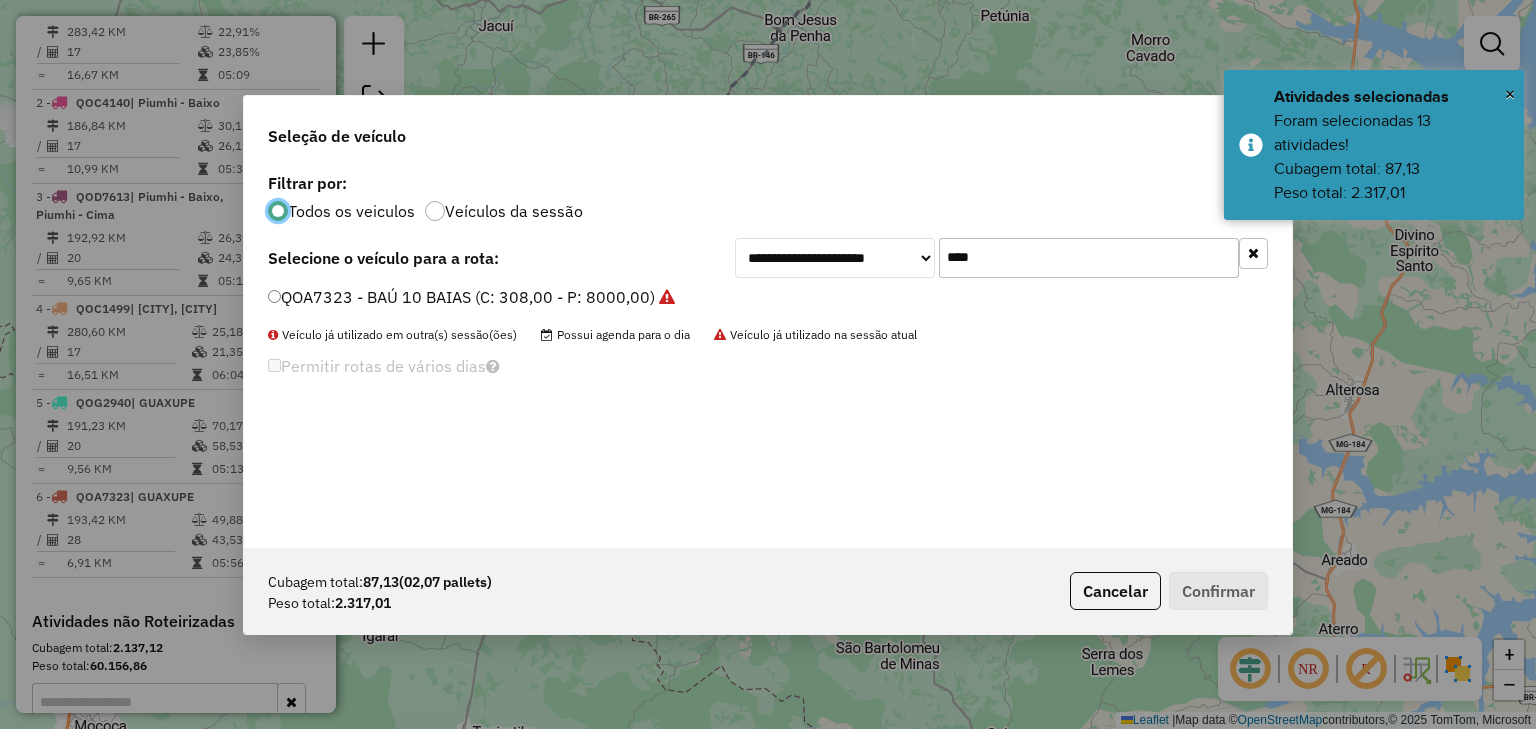 scroll, scrollTop: 10, scrollLeft: 6, axis: both 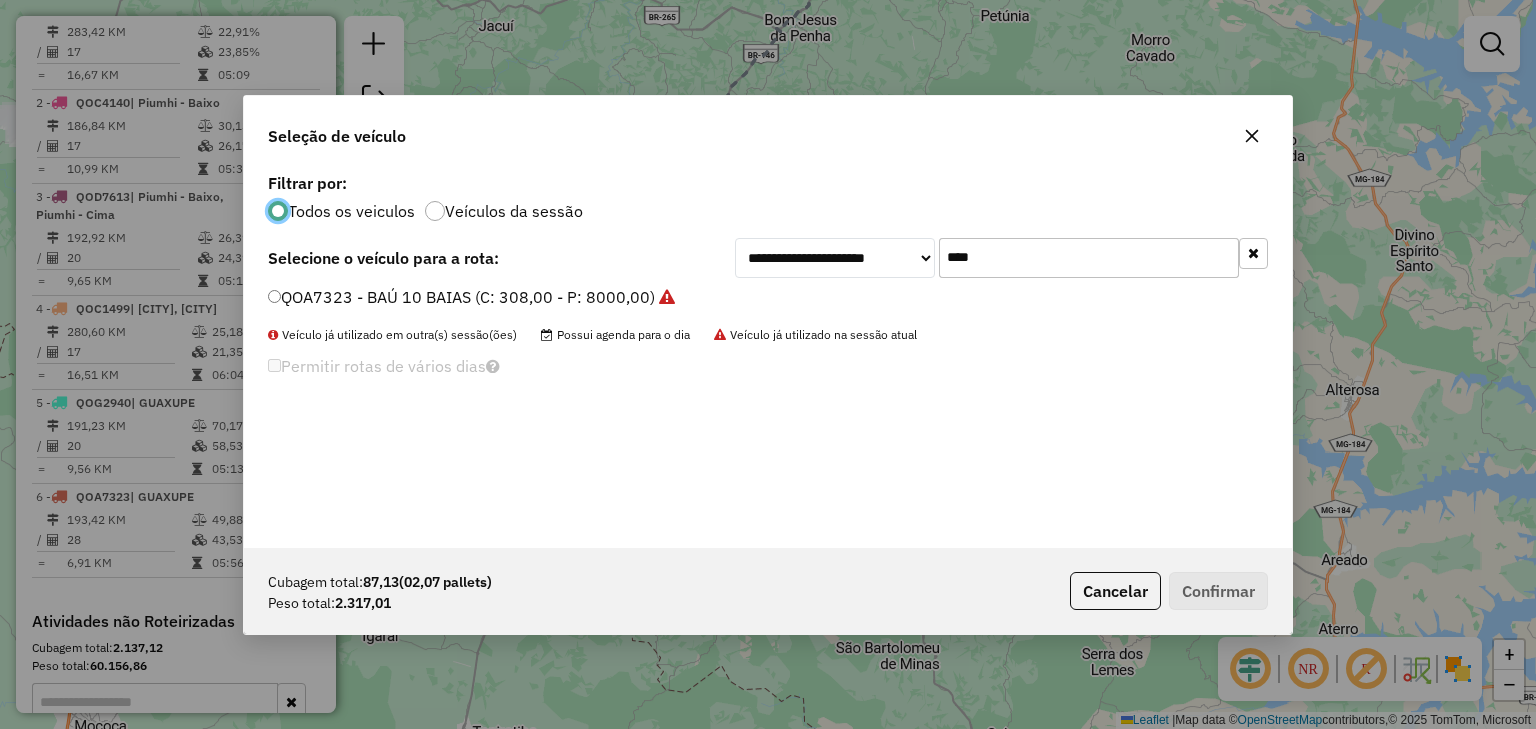 drag, startPoint x: 1020, startPoint y: 255, endPoint x: 922, endPoint y: 260, distance: 98.12747 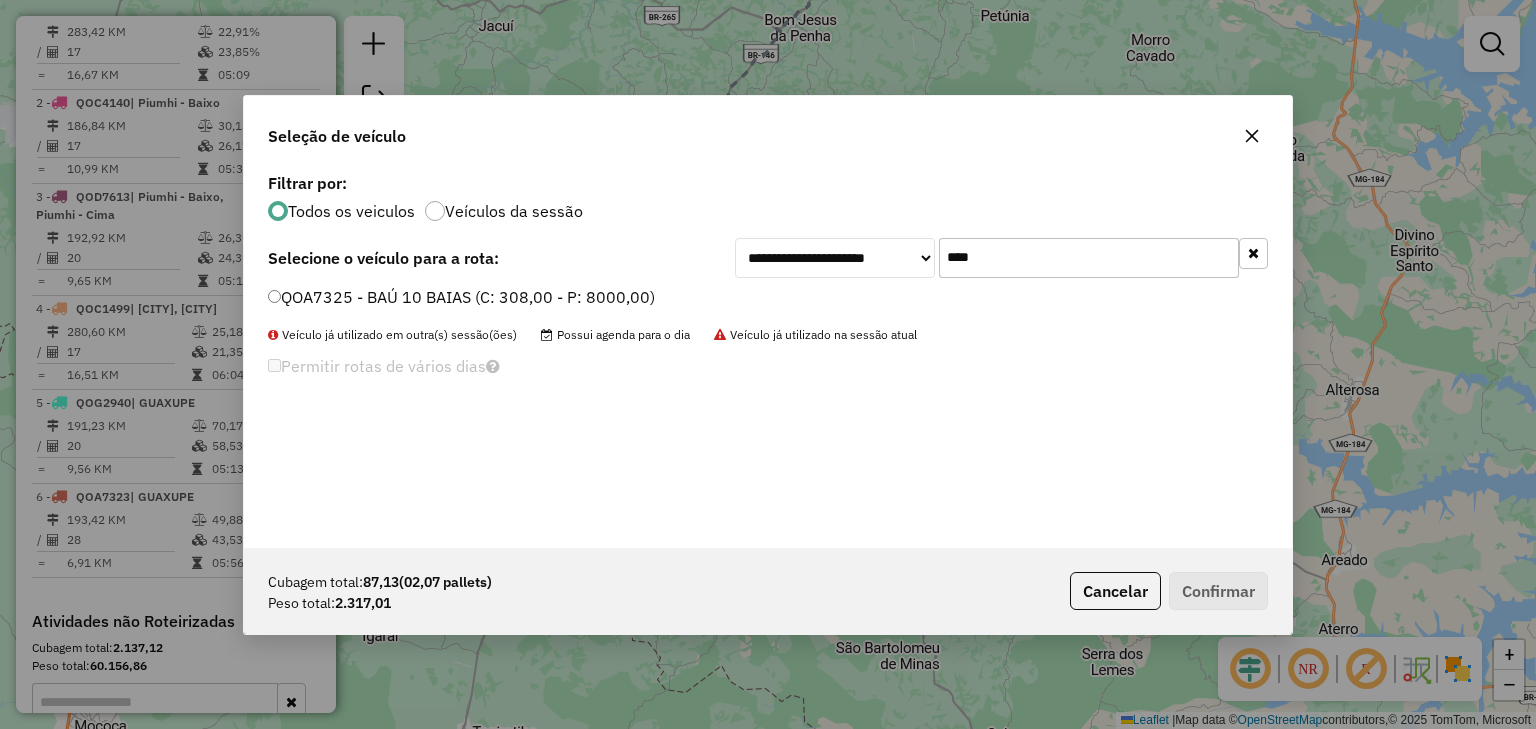 type on "****" 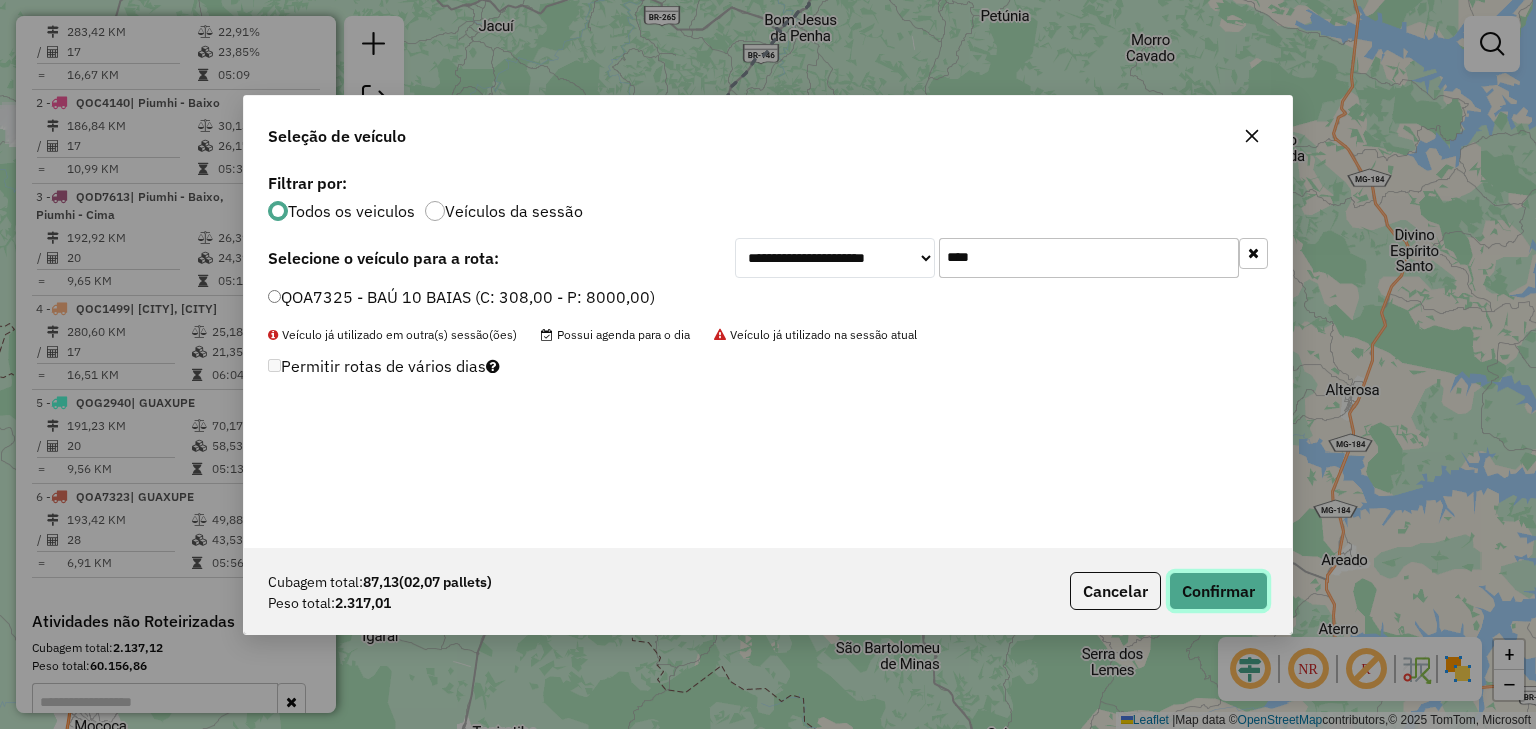 click on "Confirmar" 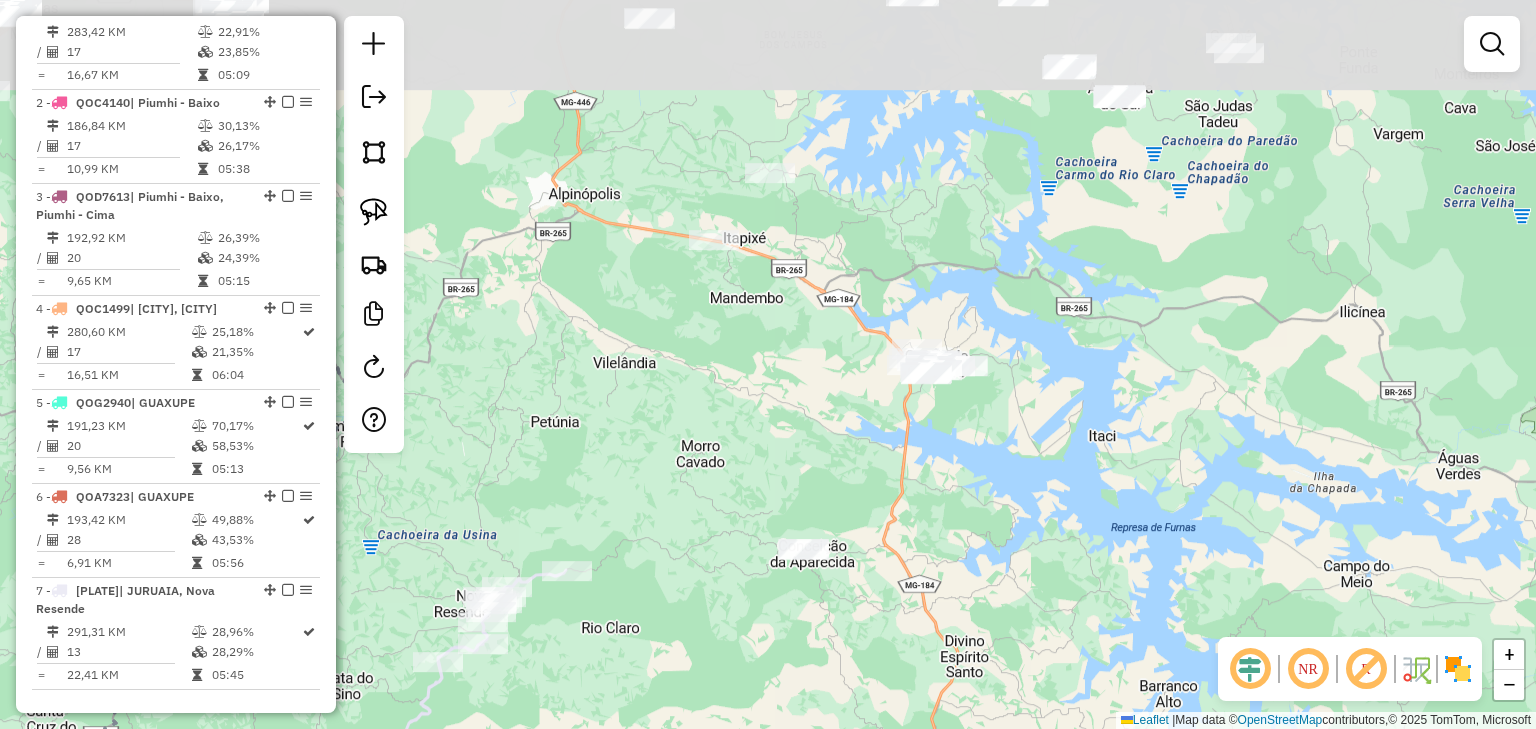 drag, startPoint x: 1204, startPoint y: 294, endPoint x: 661, endPoint y: 766, distance: 719.46716 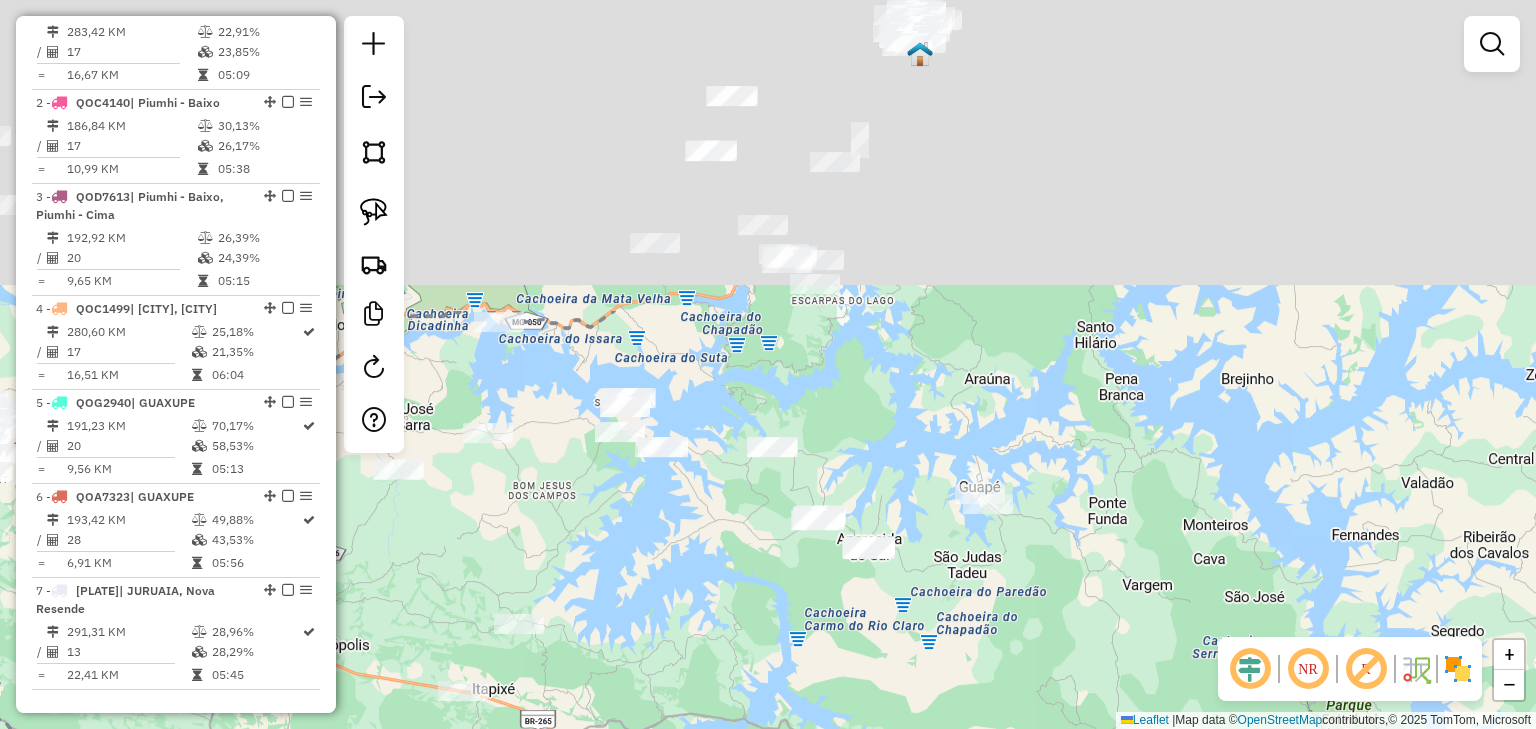drag, startPoint x: 859, startPoint y: 536, endPoint x: 776, endPoint y: 766, distance: 244.5179 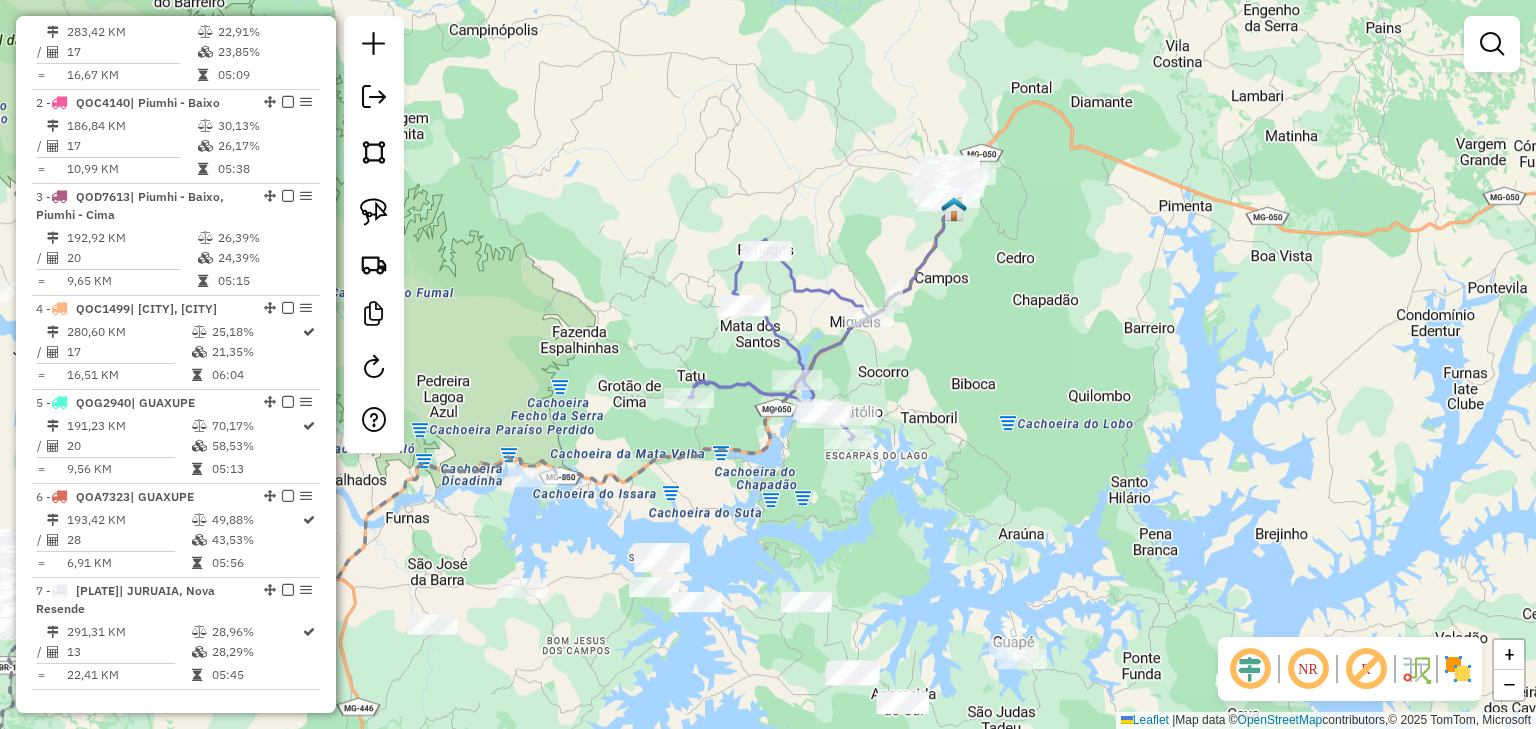 drag, startPoint x: 874, startPoint y: 112, endPoint x: 892, endPoint y: 408, distance: 296.54678 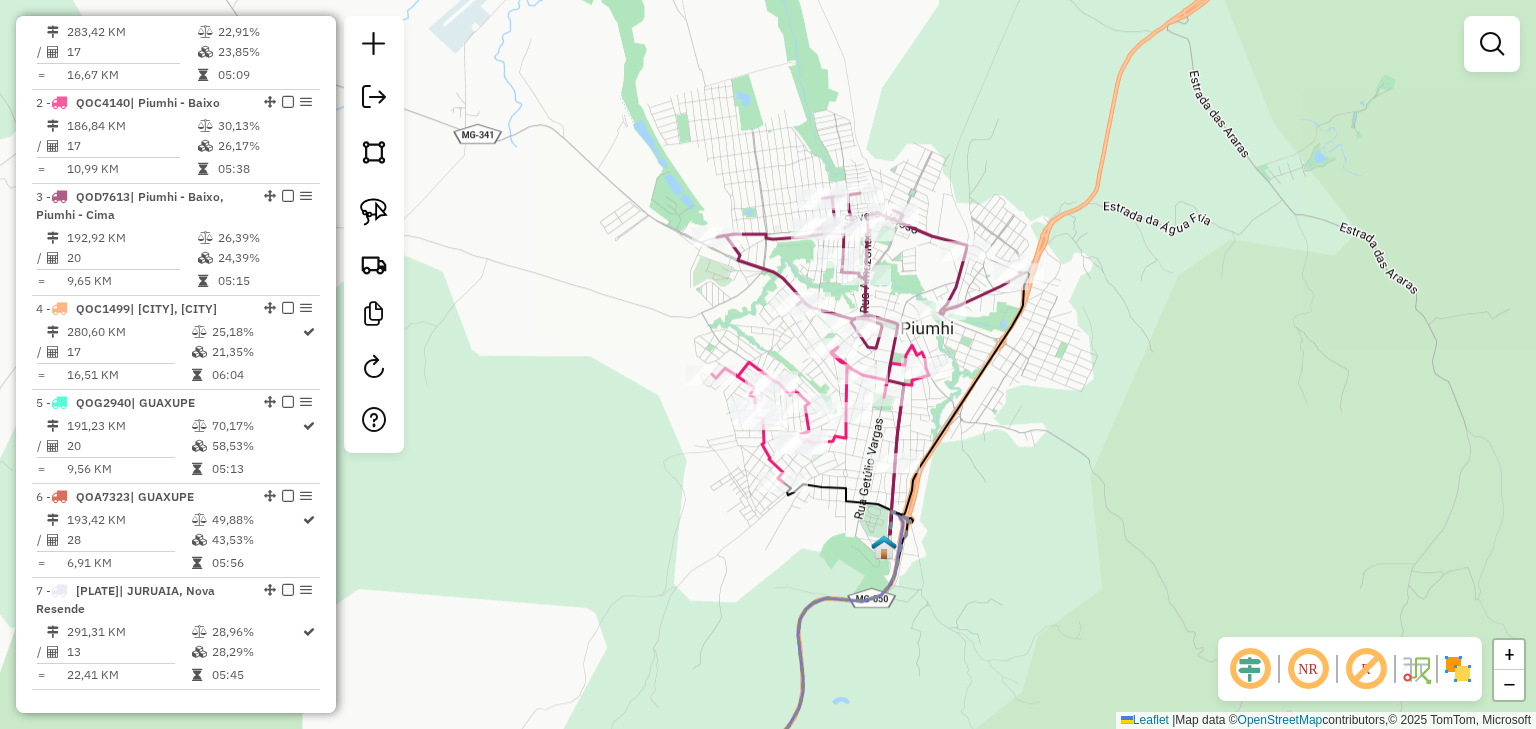 click 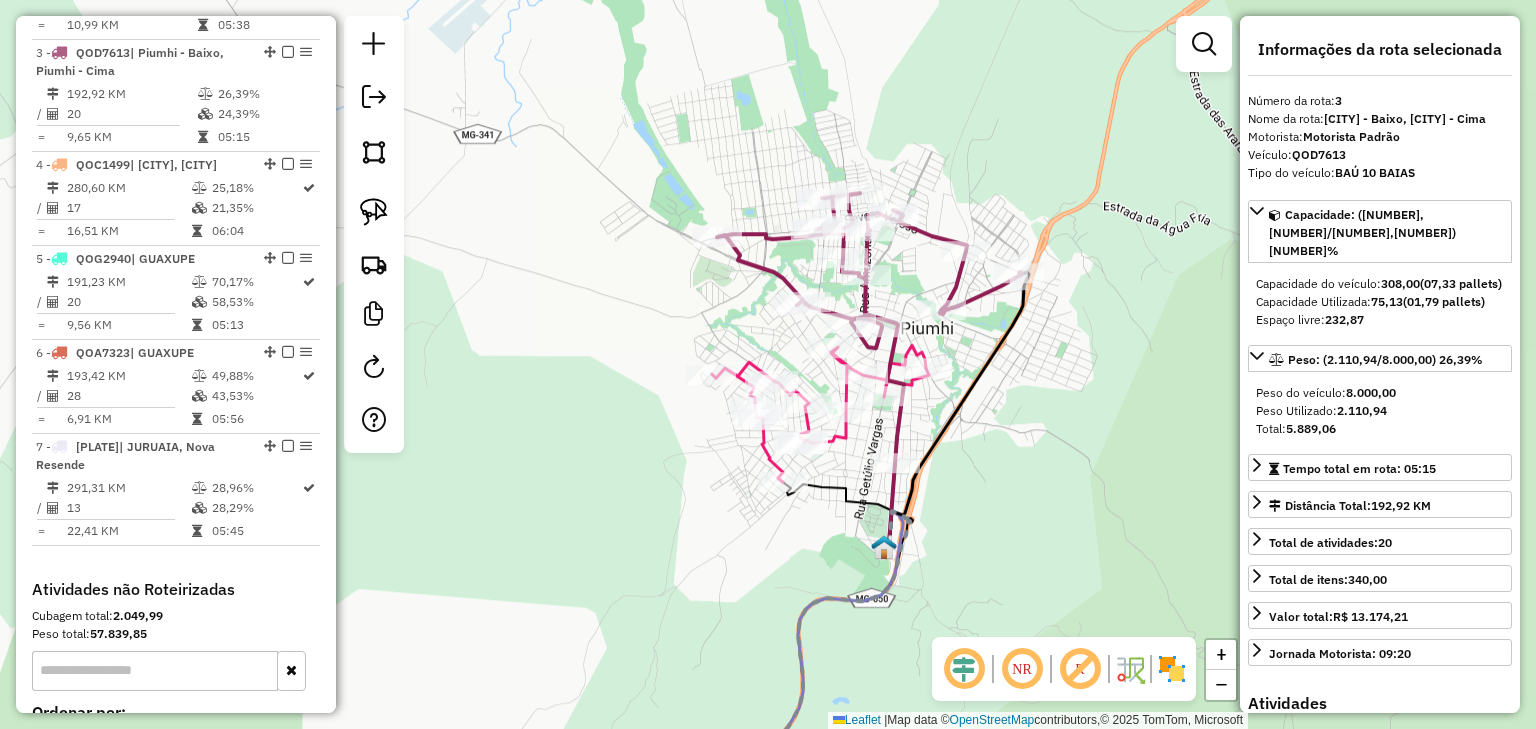 scroll, scrollTop: 936, scrollLeft: 0, axis: vertical 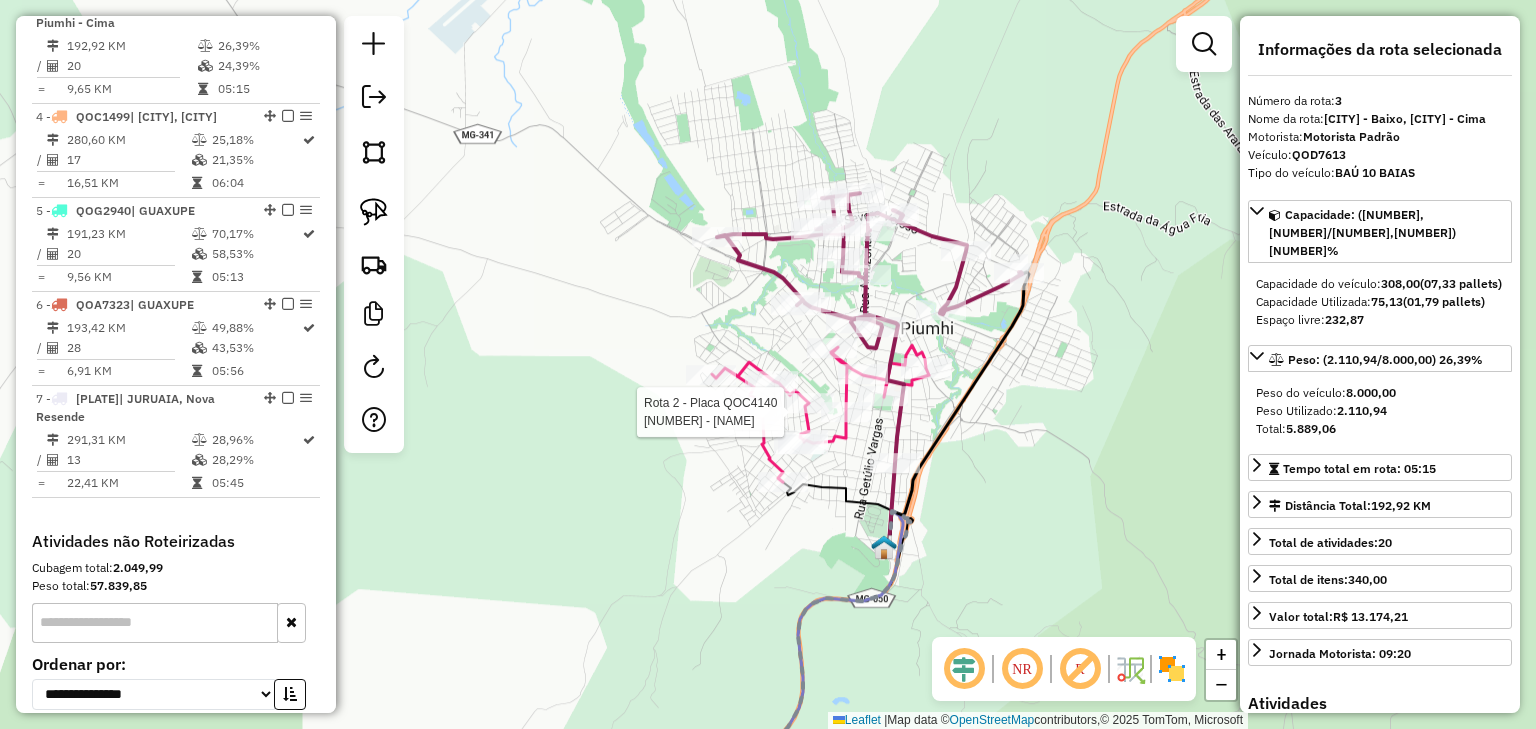 click 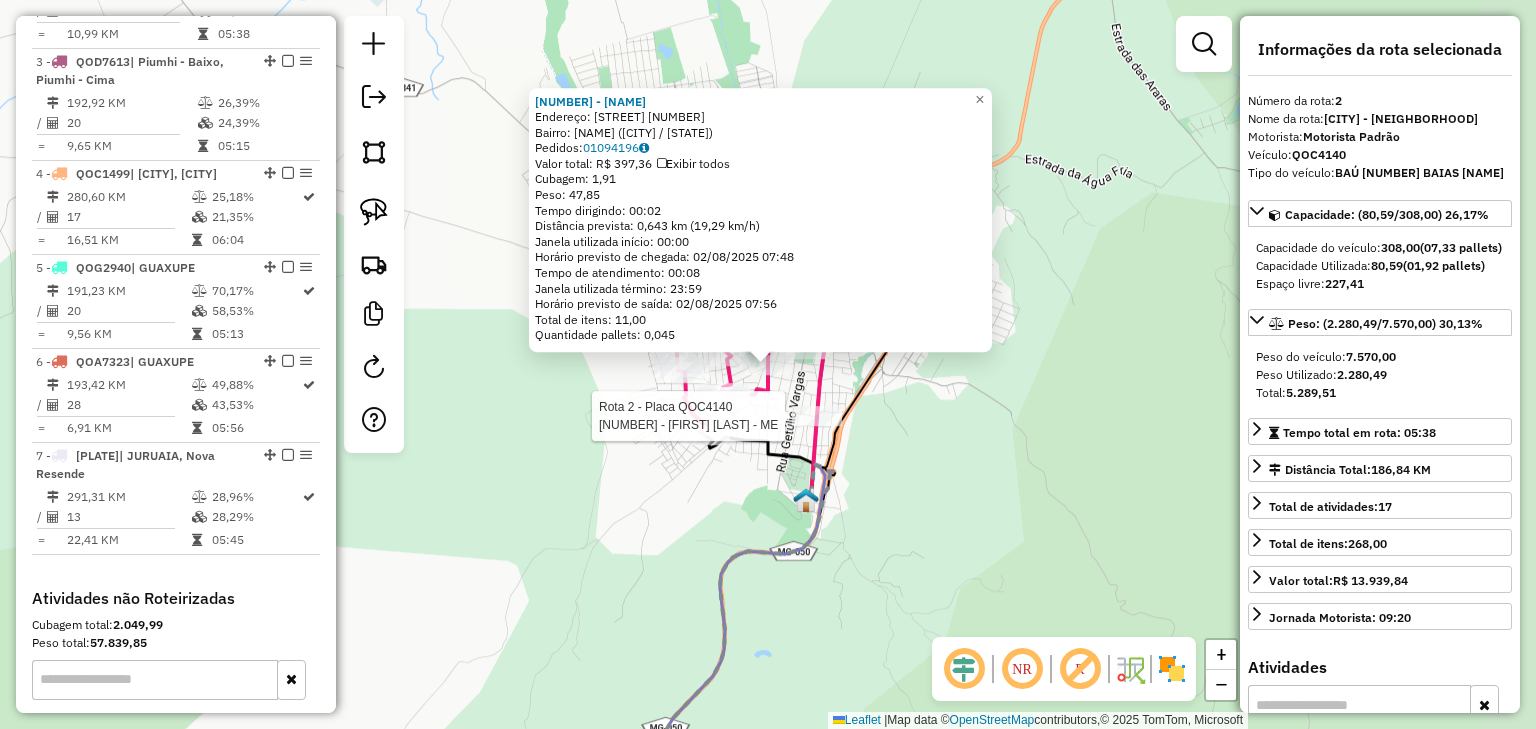 scroll, scrollTop: 843, scrollLeft: 0, axis: vertical 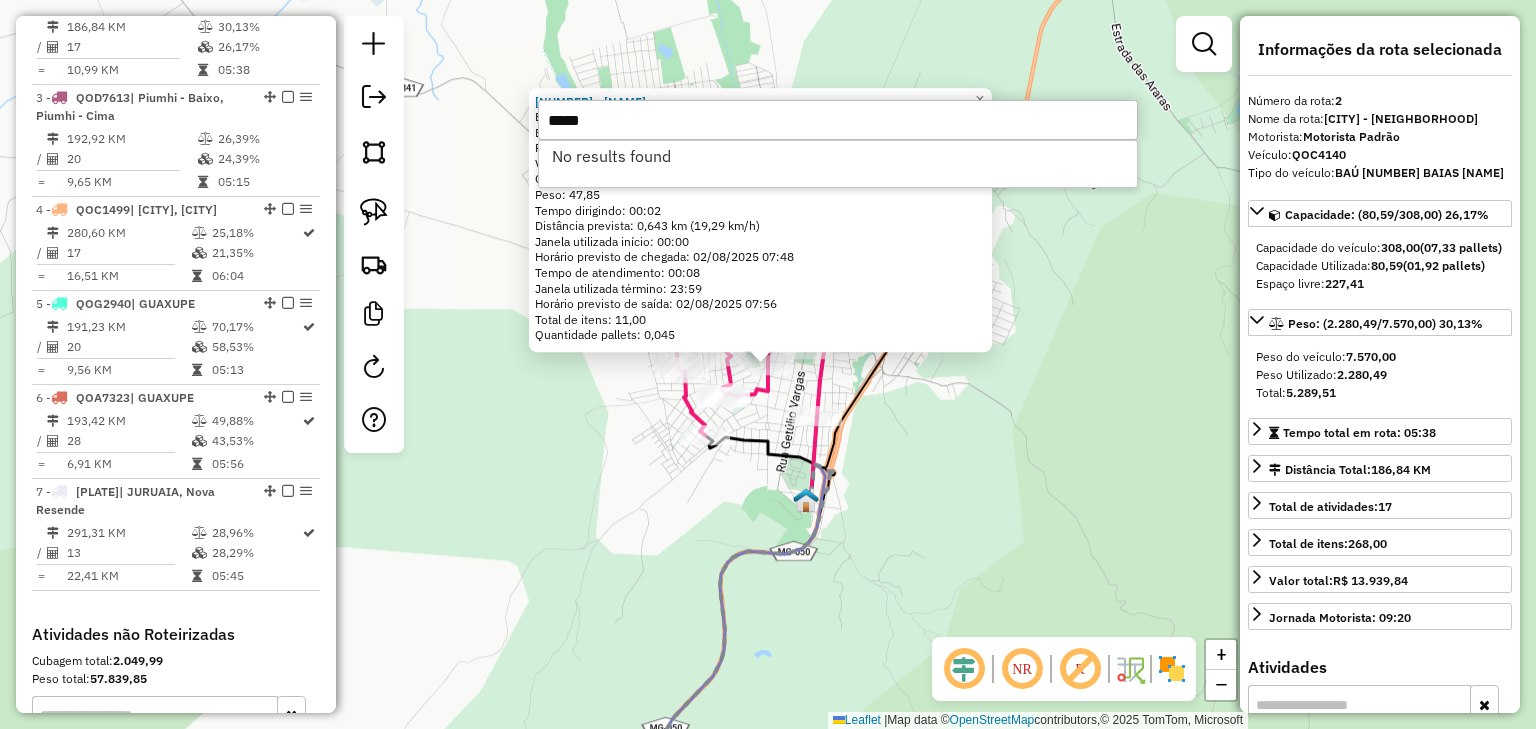 type on "*****" 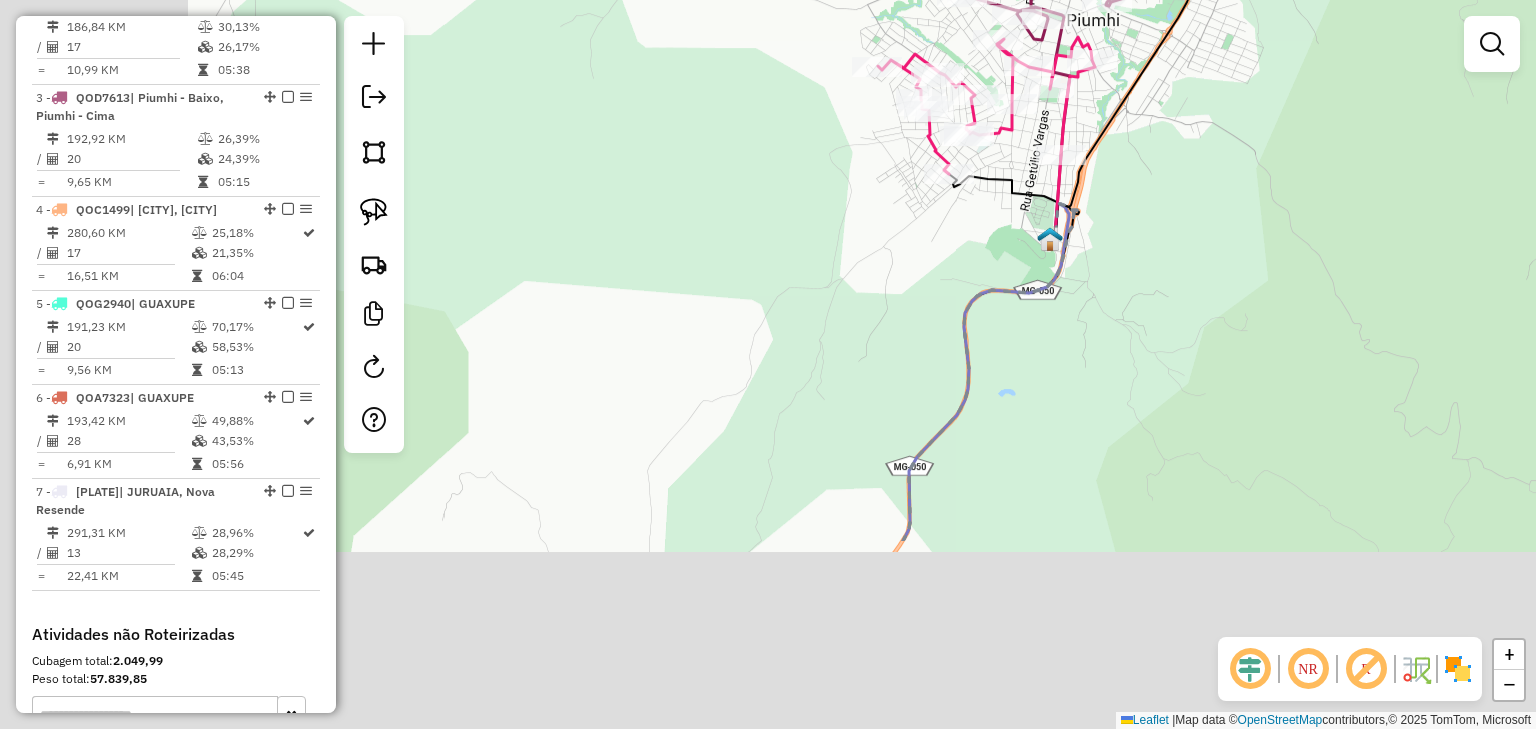 drag, startPoint x: 580, startPoint y: 549, endPoint x: 839, endPoint y: 271, distance: 379.95395 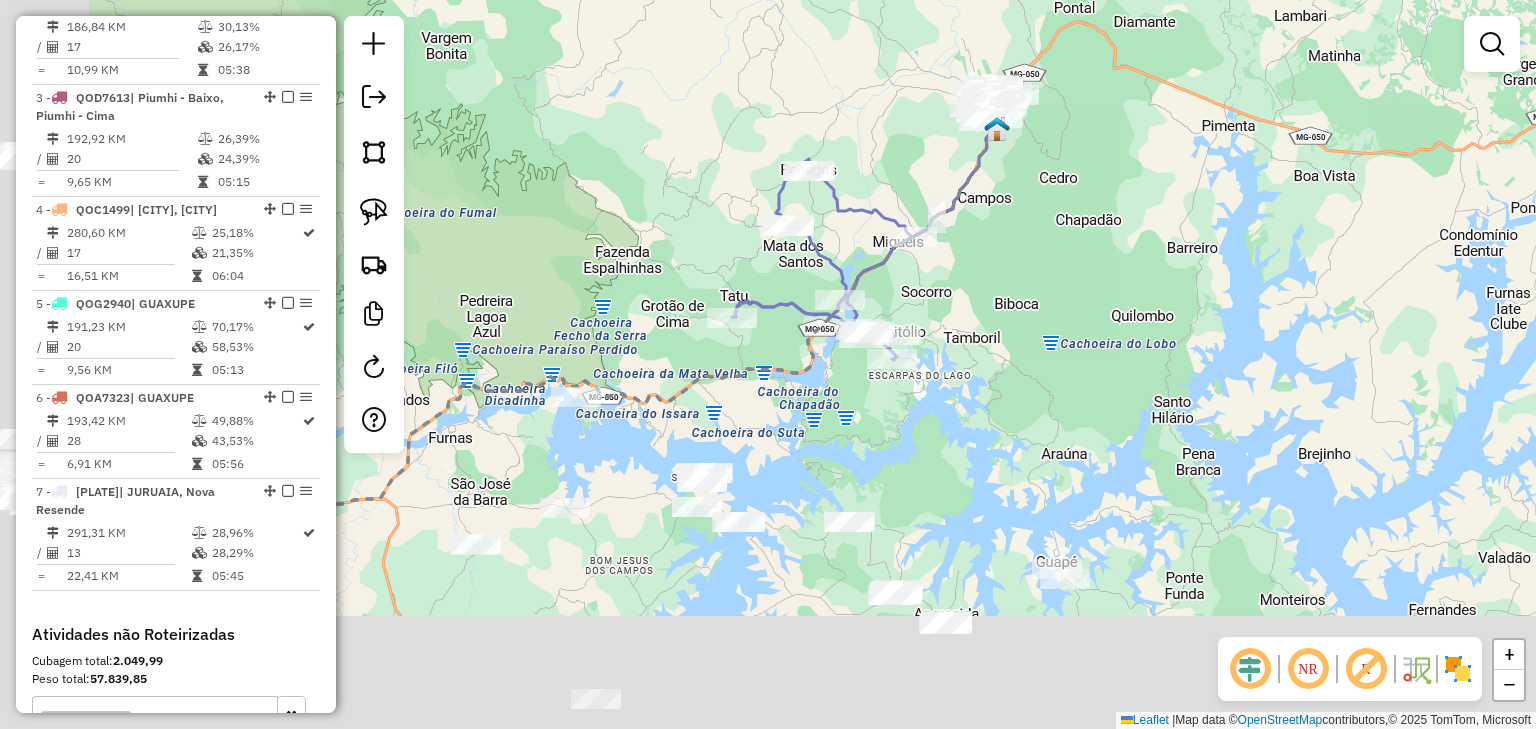 drag, startPoint x: 927, startPoint y: 387, endPoint x: 1000, endPoint y: 220, distance: 182.25806 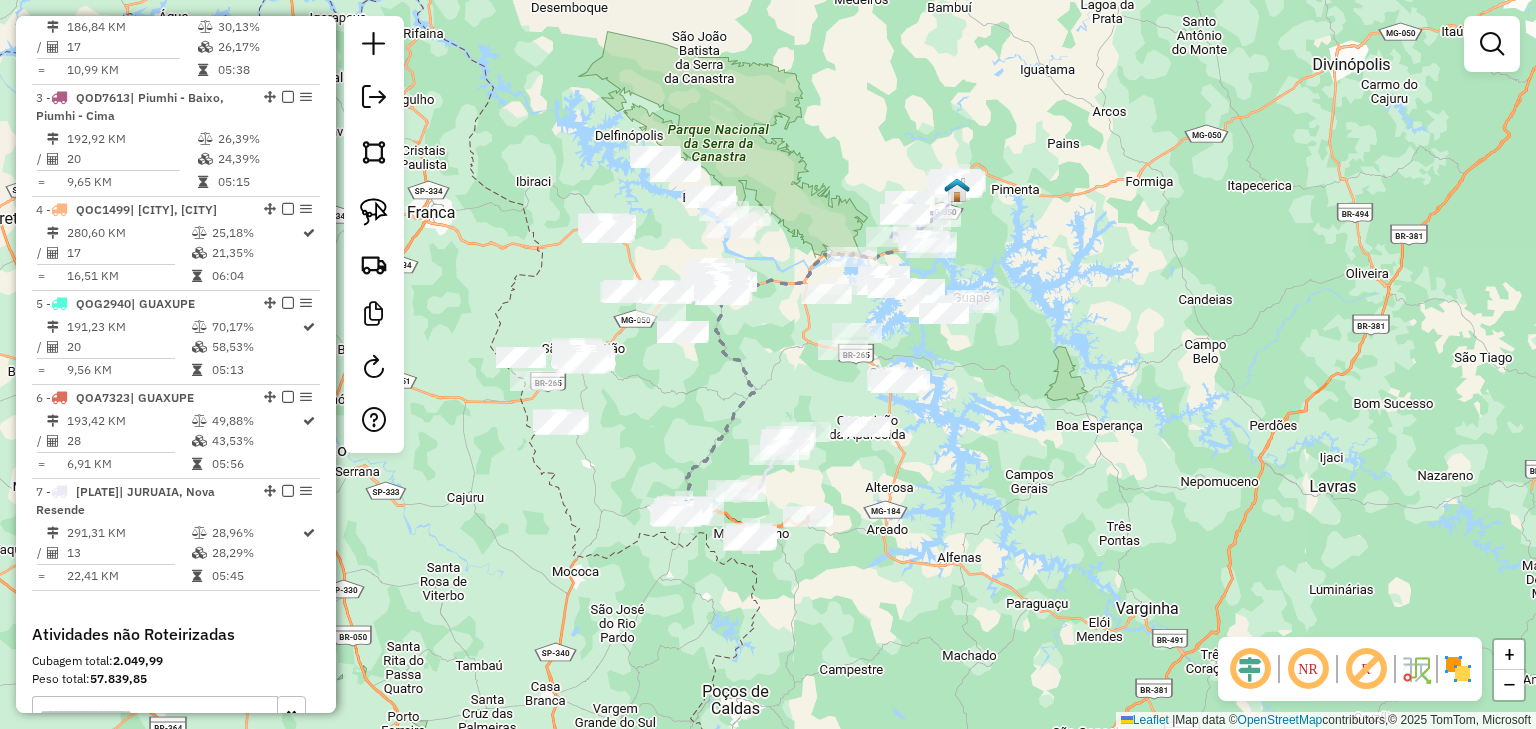 drag, startPoint x: 852, startPoint y: 486, endPoint x: 908, endPoint y: 372, distance: 127.01181 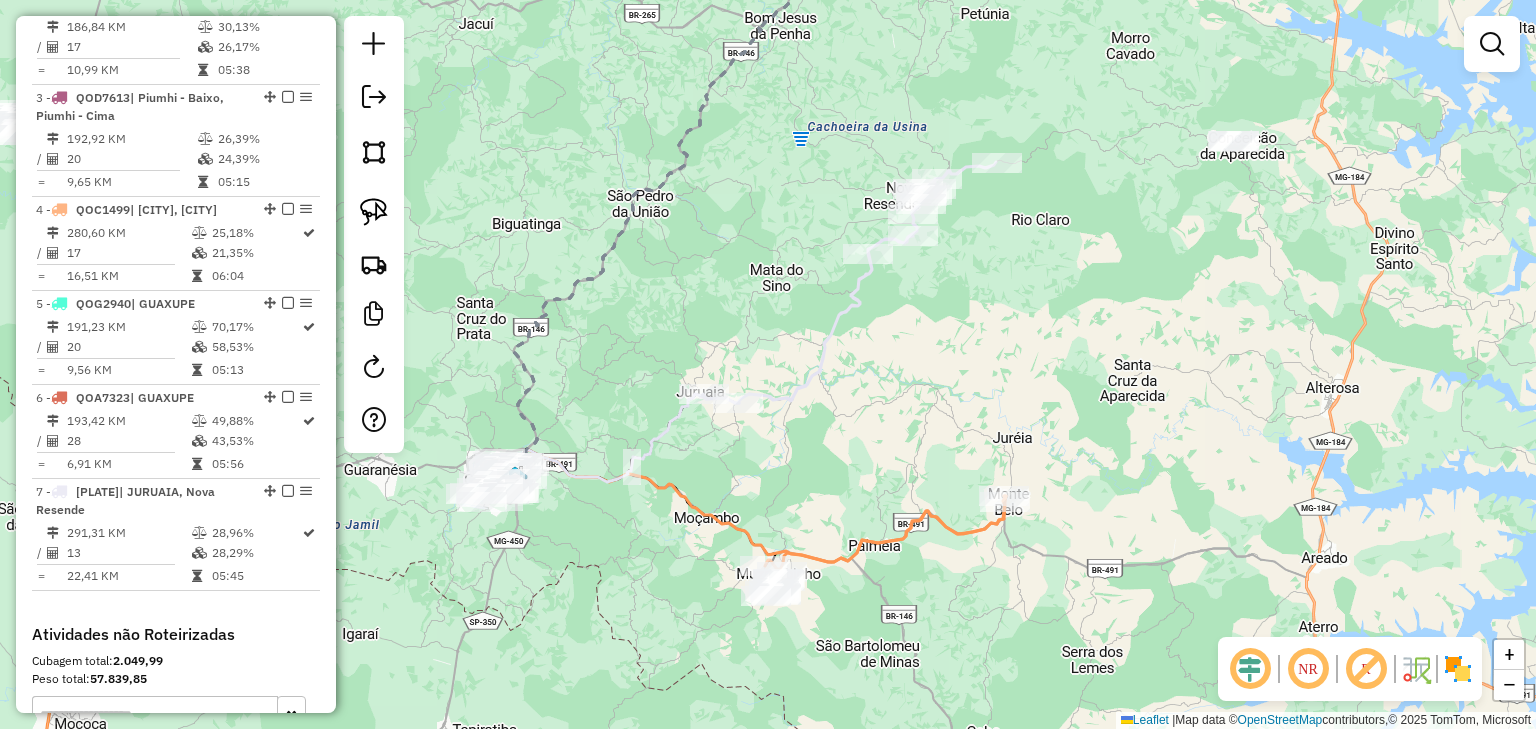 click 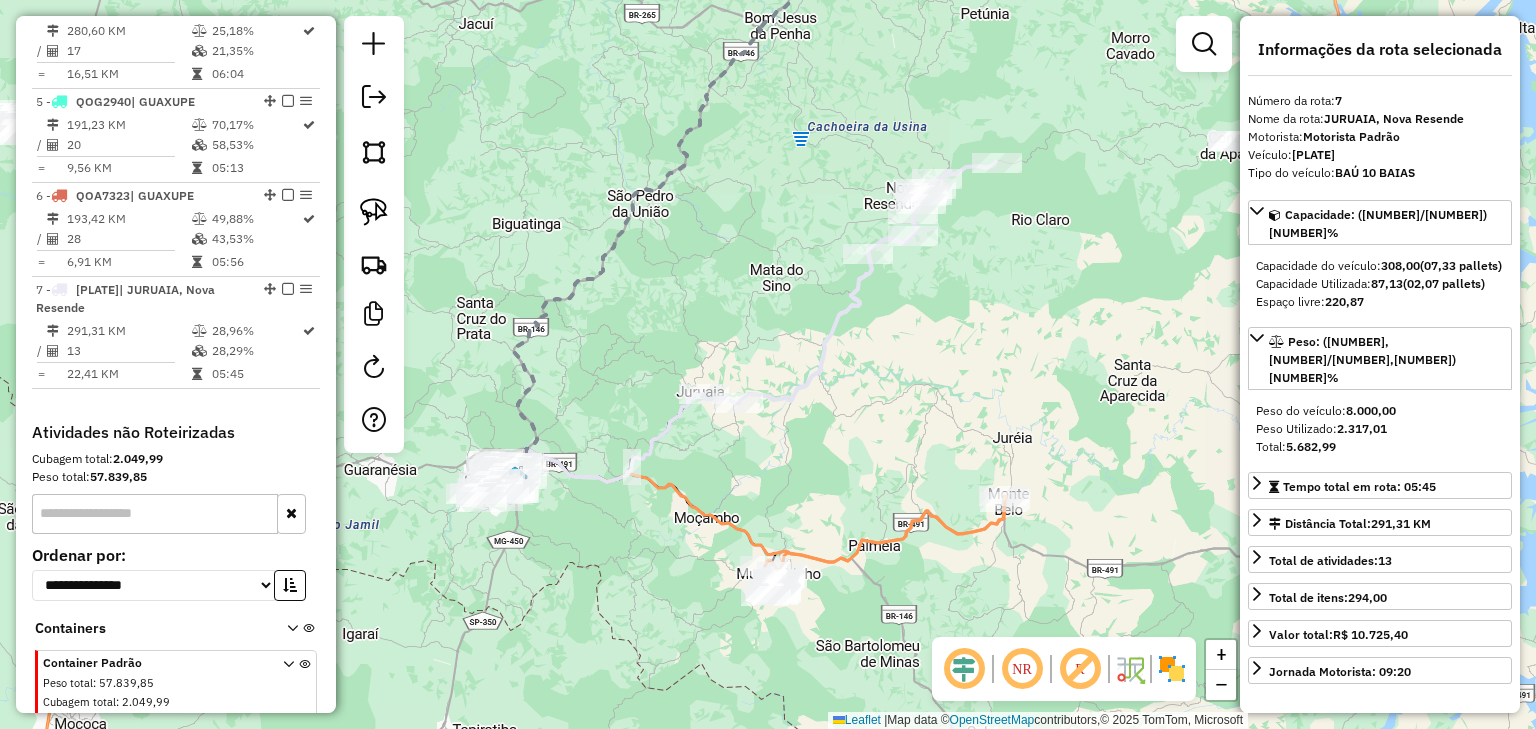 scroll, scrollTop: 1156, scrollLeft: 0, axis: vertical 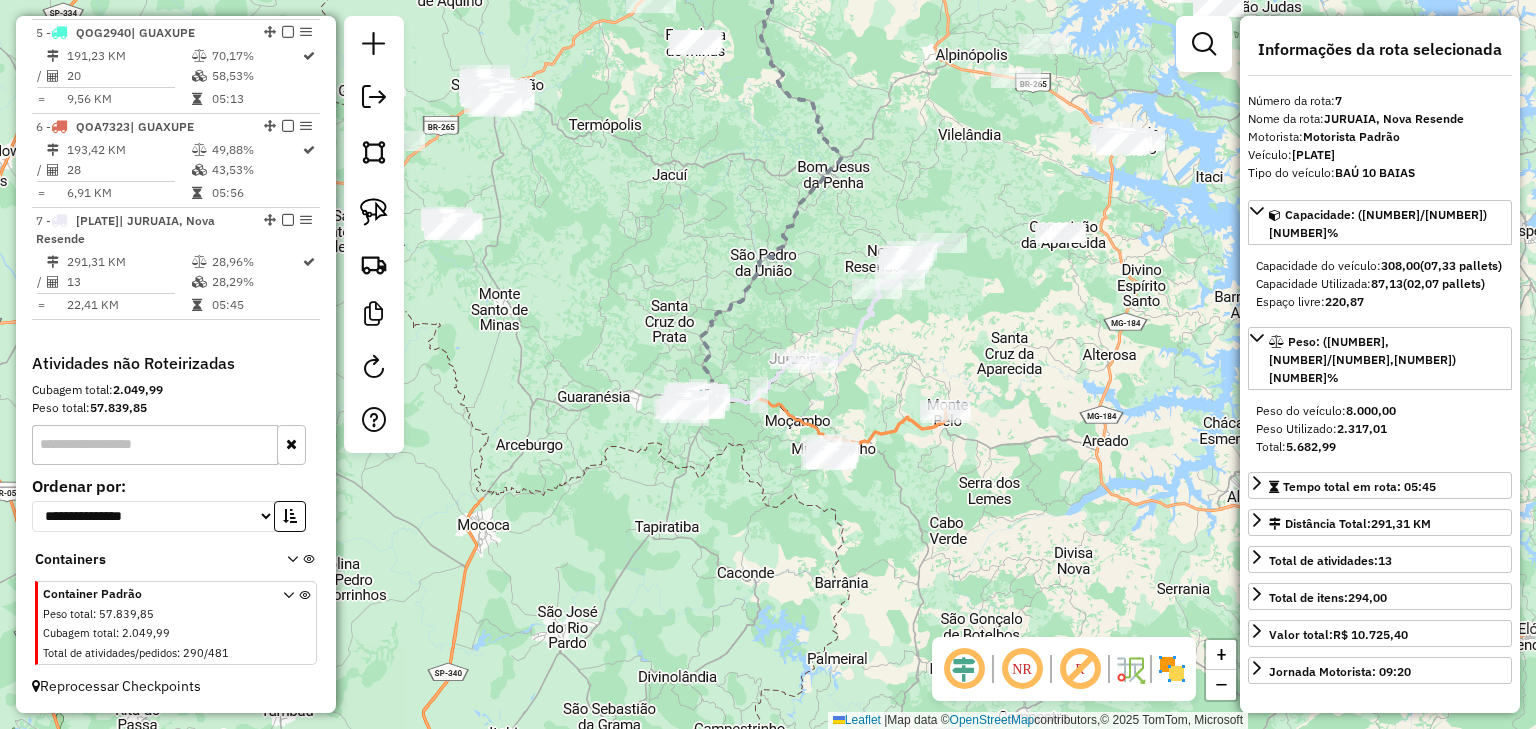 drag, startPoint x: 716, startPoint y: 235, endPoint x: 757, endPoint y: 464, distance: 232.64136 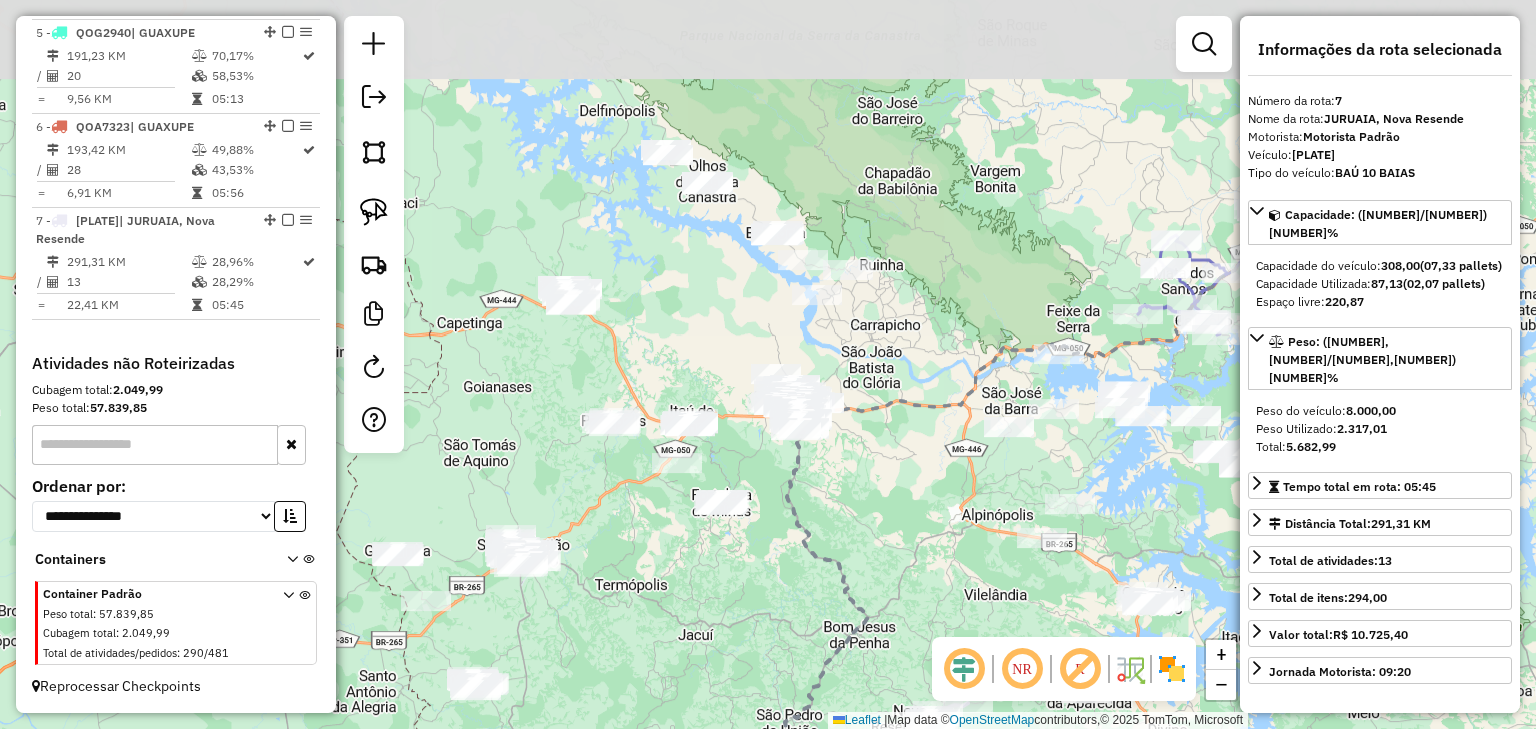 drag, startPoint x: 723, startPoint y: 230, endPoint x: 726, endPoint y: 322, distance: 92.0489 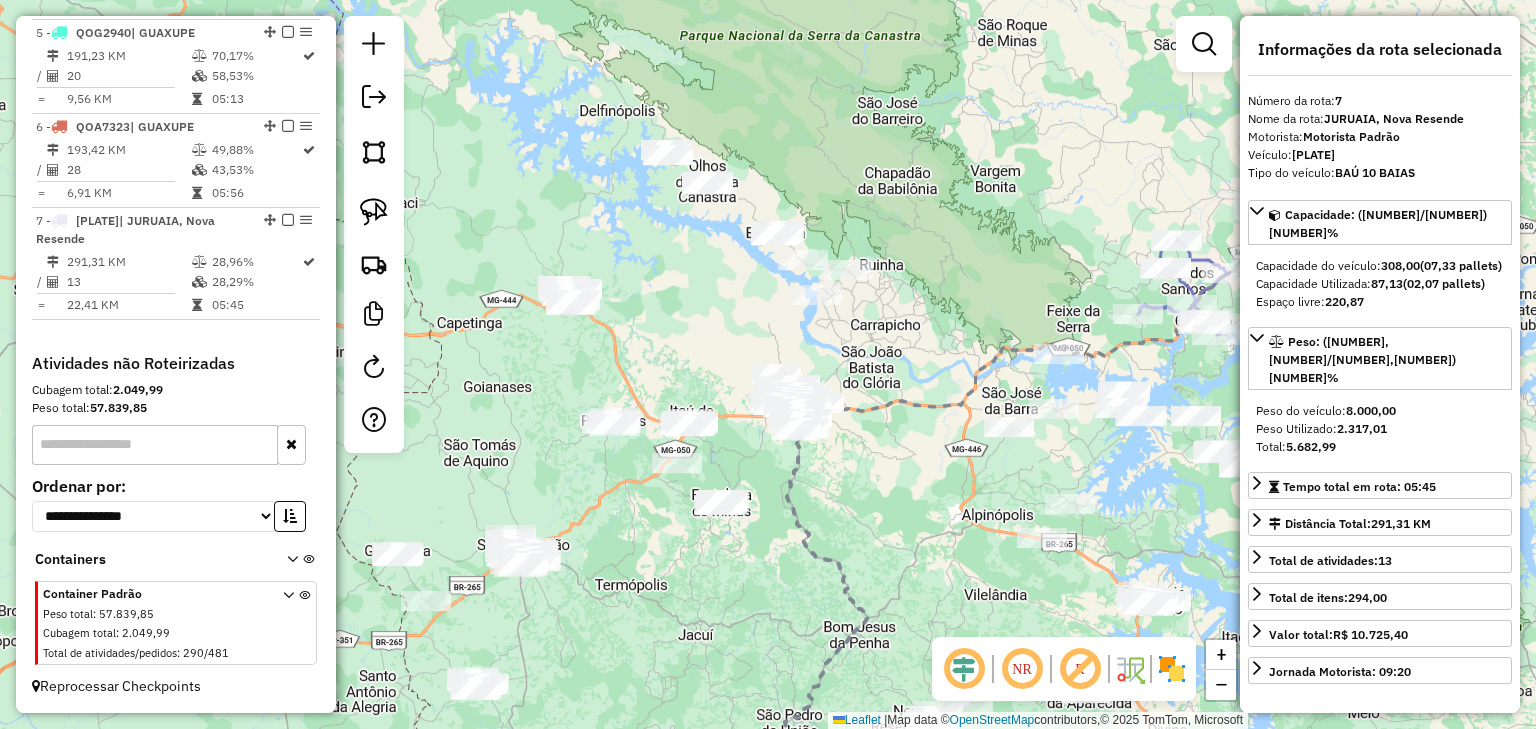 click on "Janela de atendimento Grade de atendimento Capacidade Transportadoras Veículos Cliente Pedidos  Rotas Selecione os dias de semana para filtrar as janelas de atendimento  Seg   Ter   Qua   Qui   Sex   Sáb   Dom  Informe o período da janela de atendimento: De: Até:  Filtrar exatamente a janela do cliente  Considerar janela de atendimento padrão  Selecione os dias de semana para filtrar as grades de atendimento  Seg   Ter   Qua   Qui   Sex   Sáb   Dom   Considerar clientes sem dia de atendimento cadastrado  Clientes fora do dia de atendimento selecionado Filtrar as atividades entre os valores definidos abaixo:  Peso mínimo:   Peso máximo:   Cubagem mínima:   Cubagem máxima:   De:   Até:  Filtrar as atividades entre o tempo de atendimento definido abaixo:  De:   Até:   Considerar capacidade total dos clientes não roteirizados Transportadora: Selecione um ou mais itens Tipo de veículo: Selecione um ou mais itens Veículo: Selecione um ou mais itens Motorista: Selecione um ou mais itens Nome: Rótulo:" 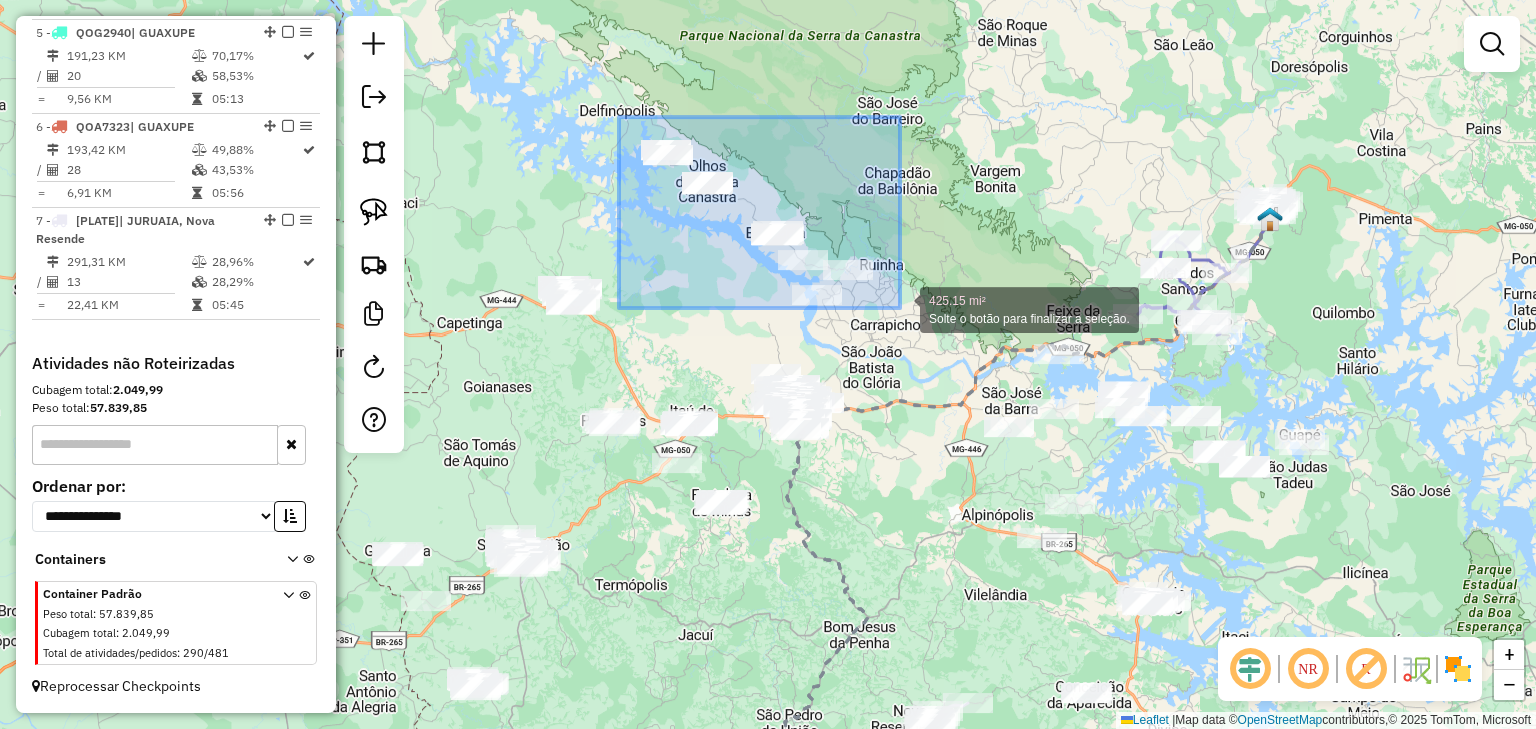 drag, startPoint x: 619, startPoint y: 117, endPoint x: 900, endPoint y: 308, distance: 339.76758 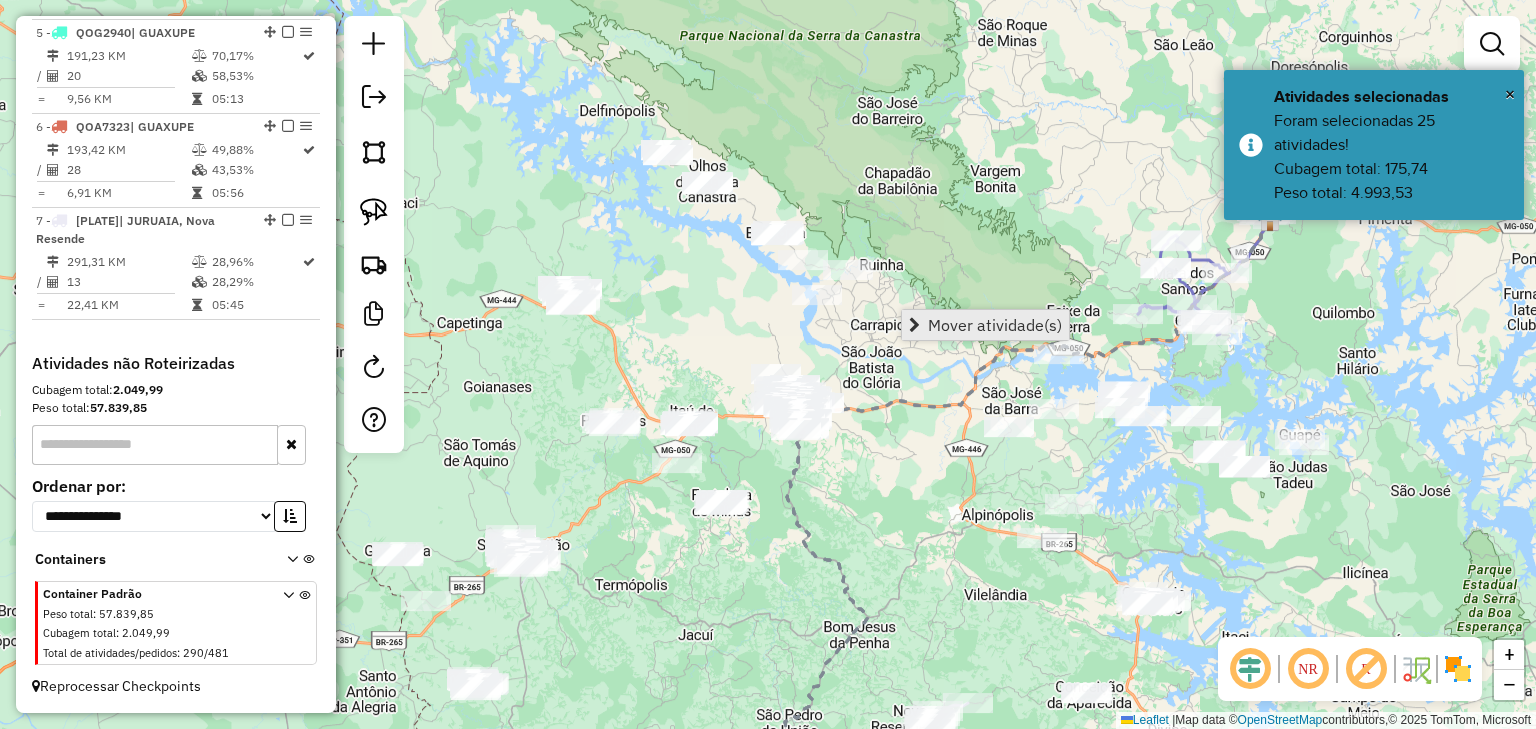 click on "Mover atividade(s)" at bounding box center (995, 325) 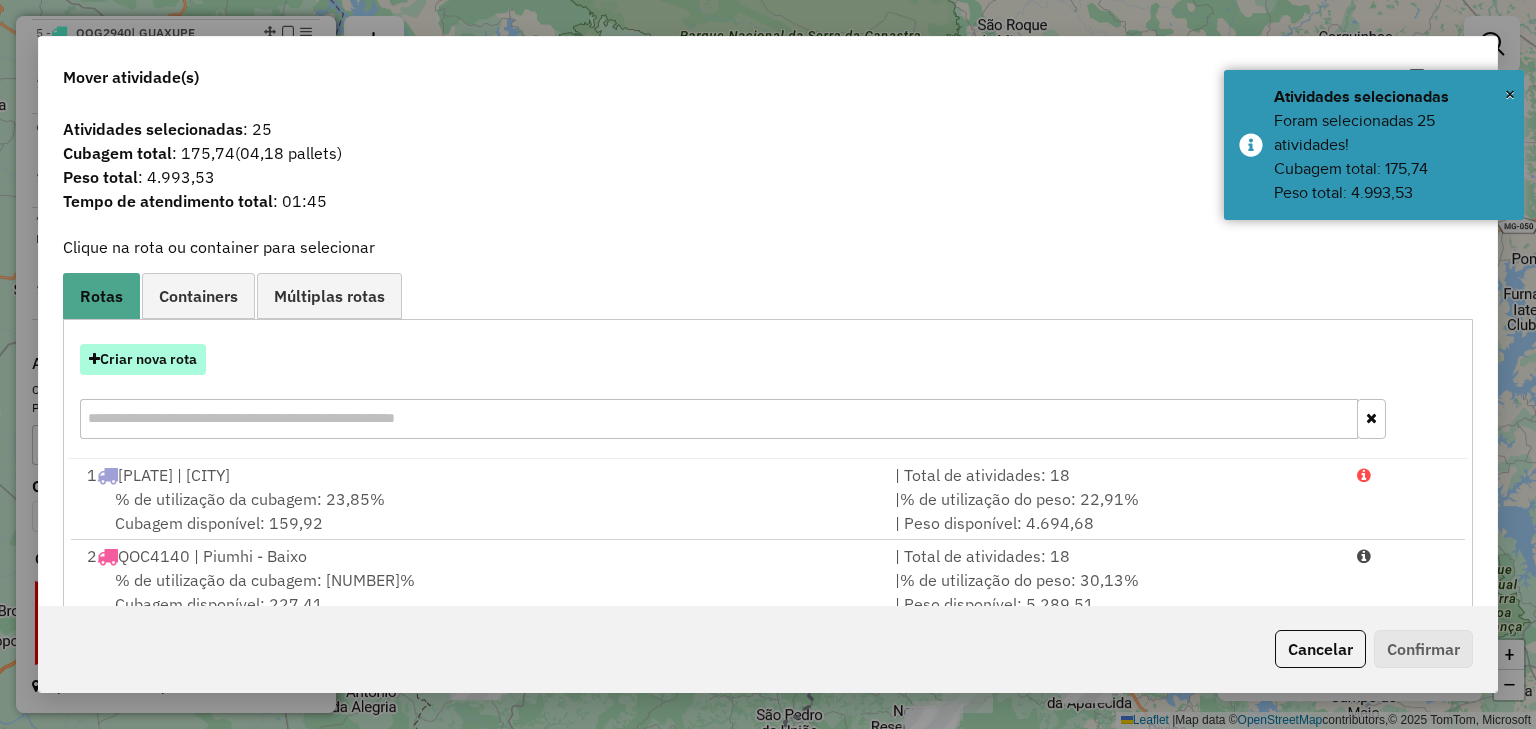 click on "Criar nova rota" at bounding box center [143, 359] 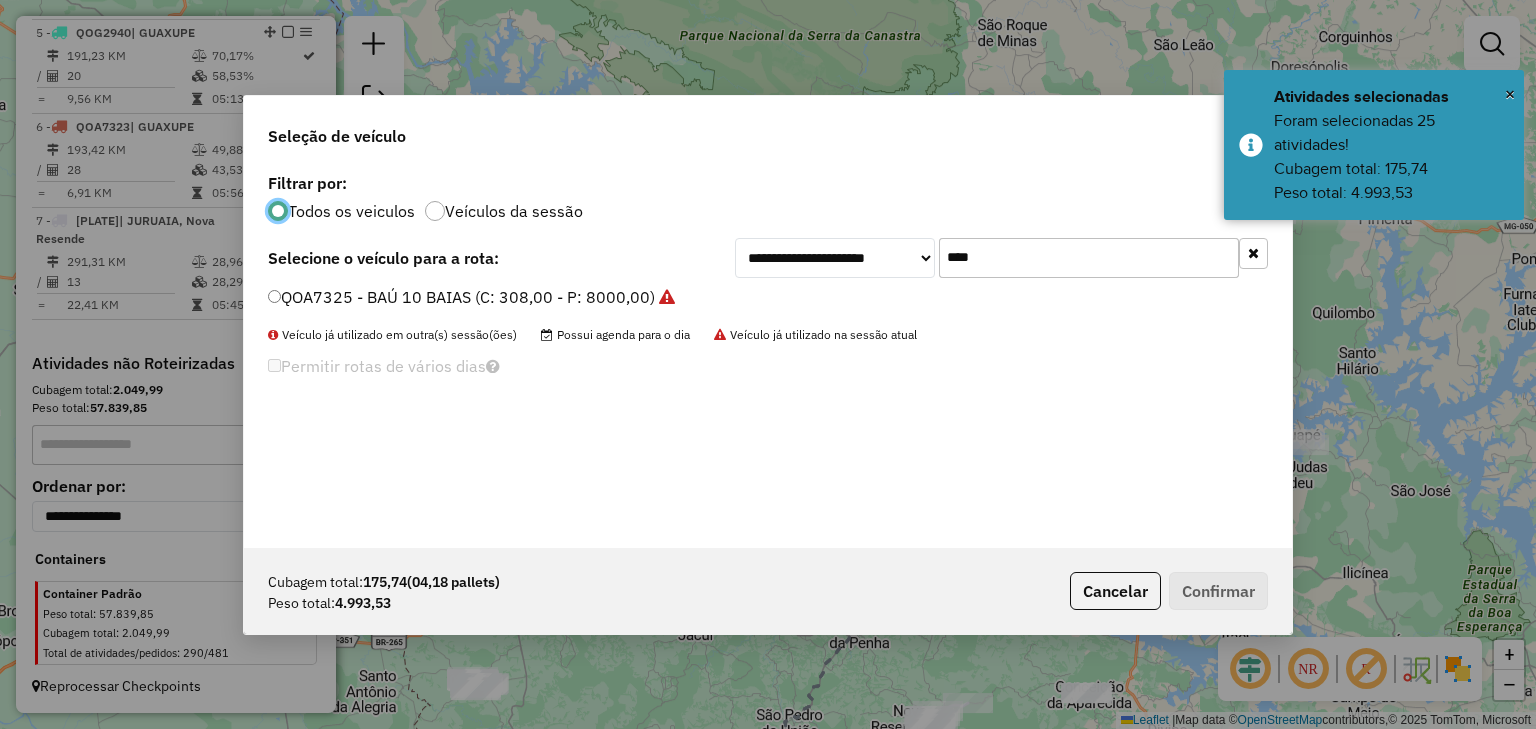 scroll, scrollTop: 10, scrollLeft: 6, axis: both 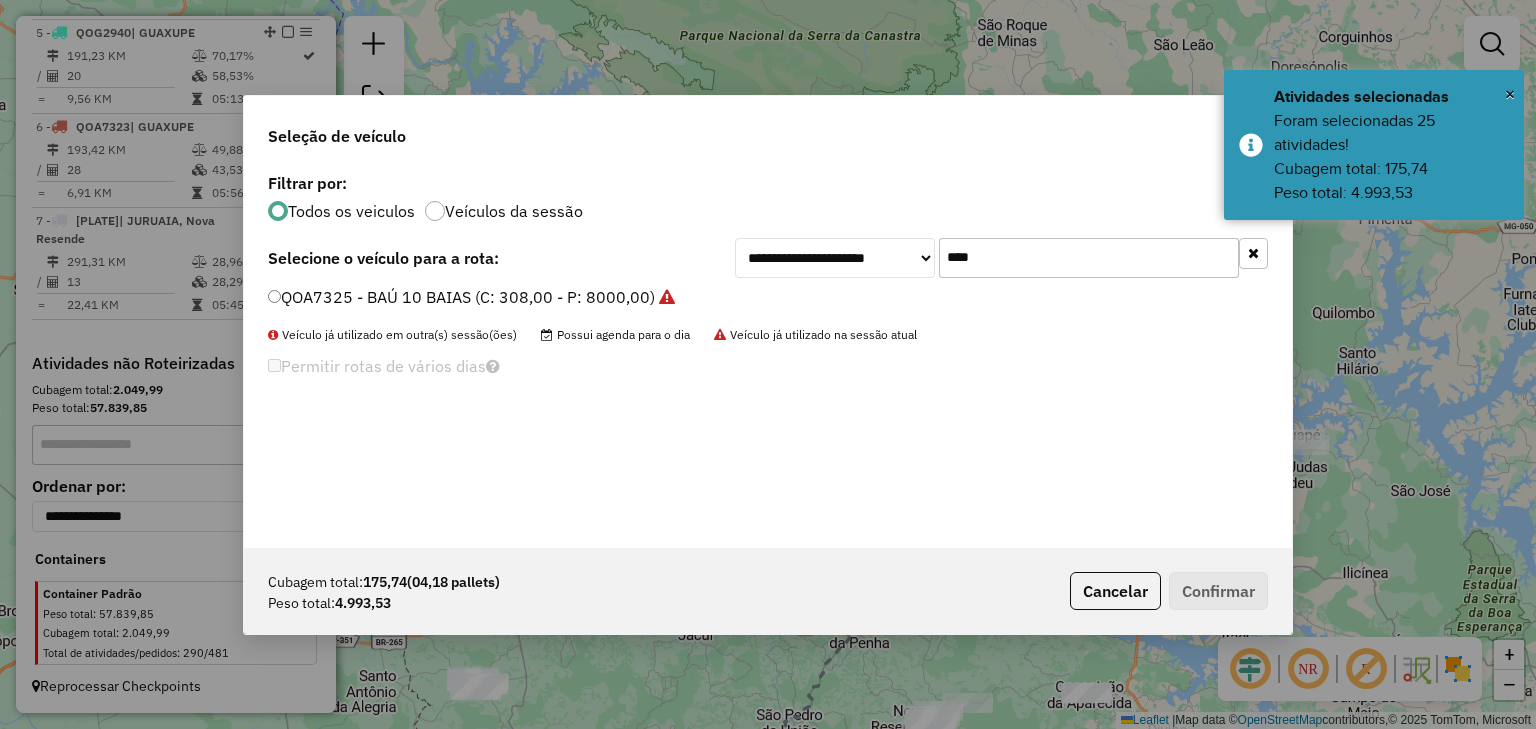 drag, startPoint x: 997, startPoint y: 259, endPoint x: 897, endPoint y: 252, distance: 100.2447 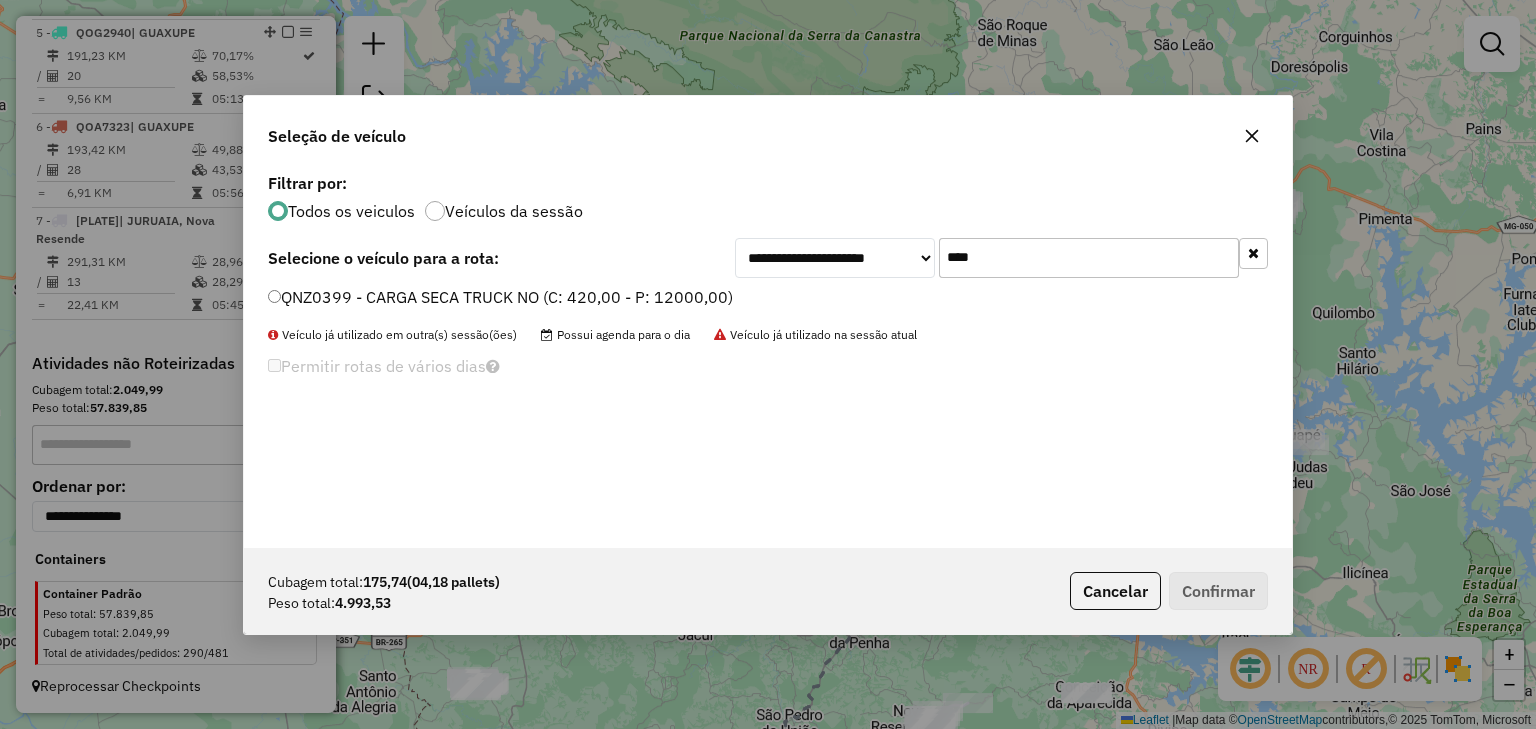 type on "****" 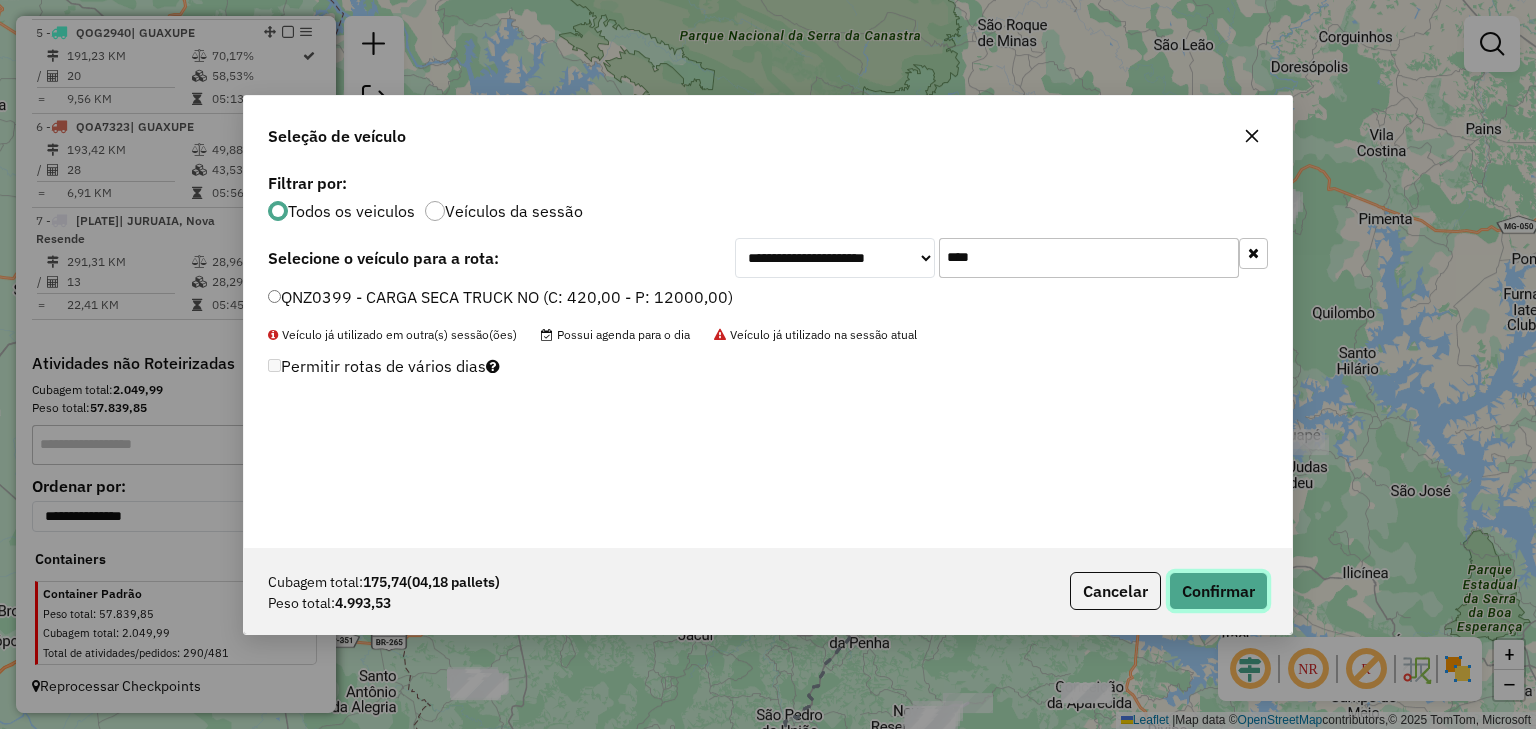 click on "Confirmar" 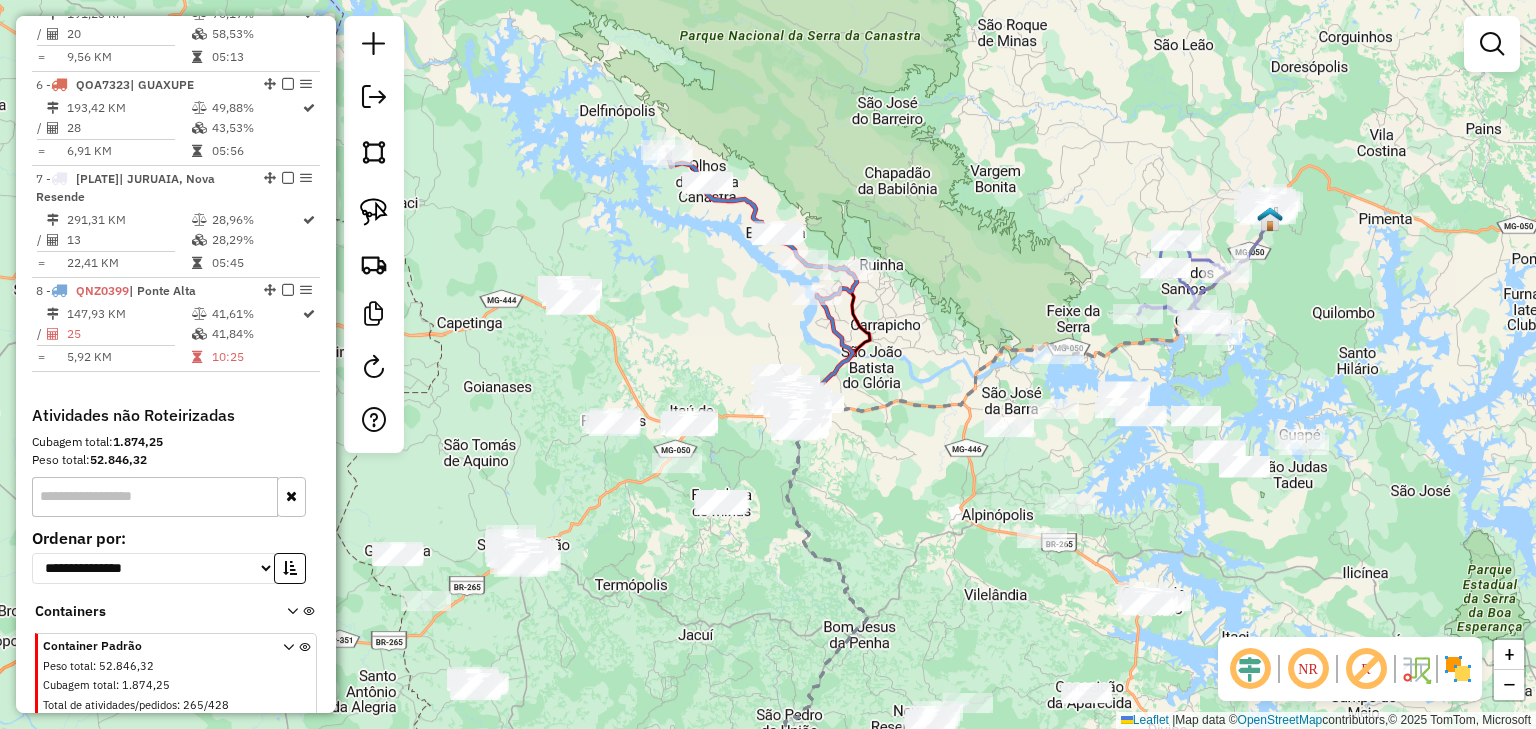 select on "**********" 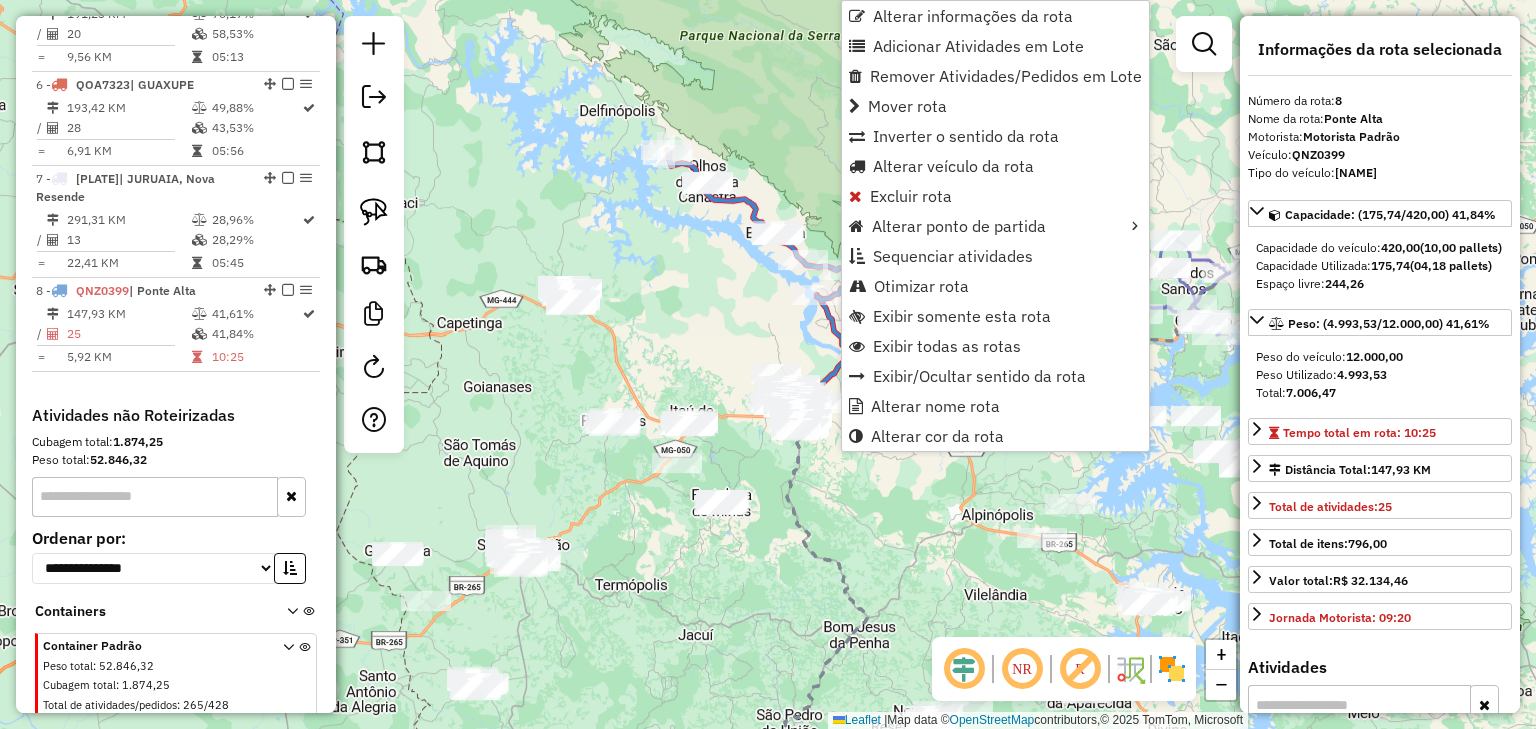 scroll, scrollTop: 1249, scrollLeft: 0, axis: vertical 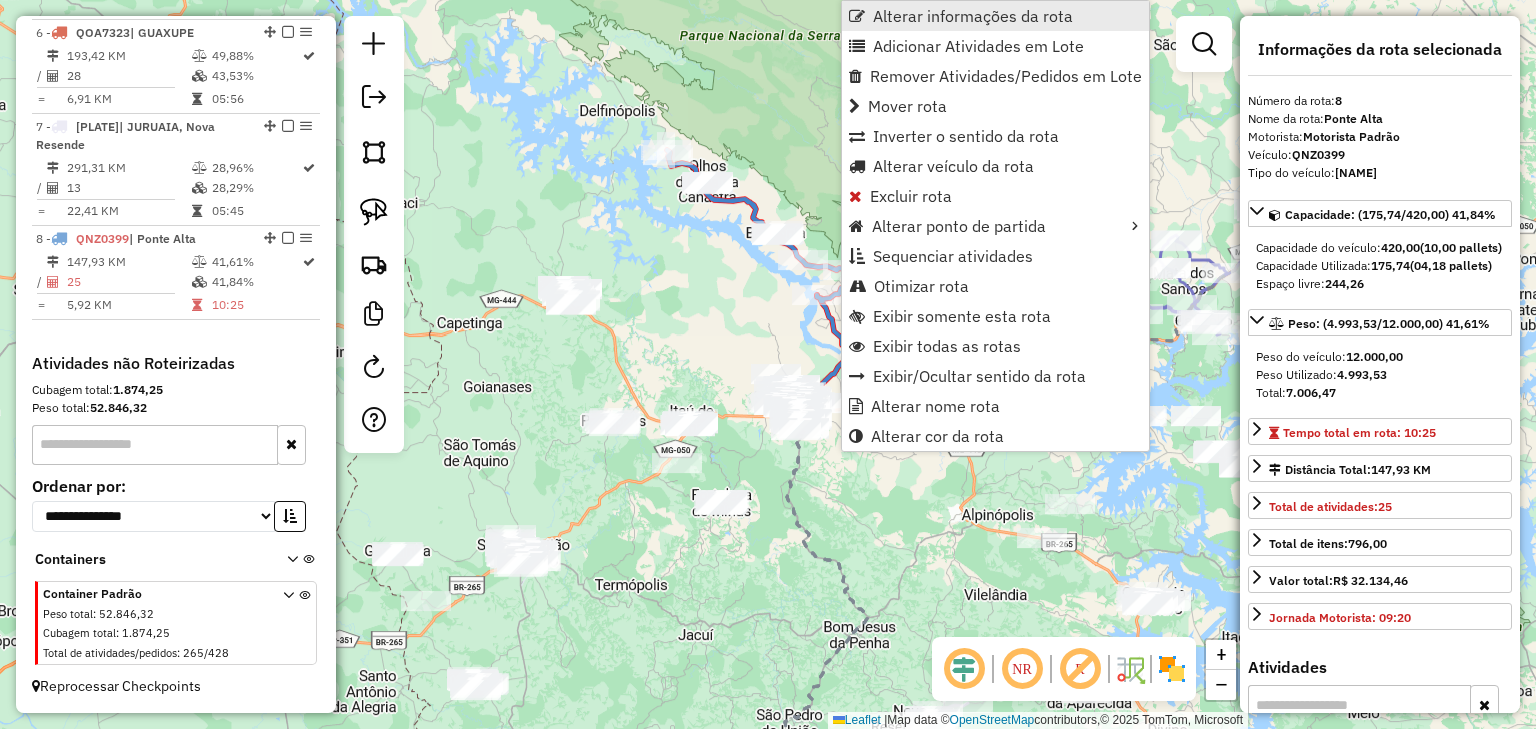 click on "Alterar informações da rota" at bounding box center [973, 16] 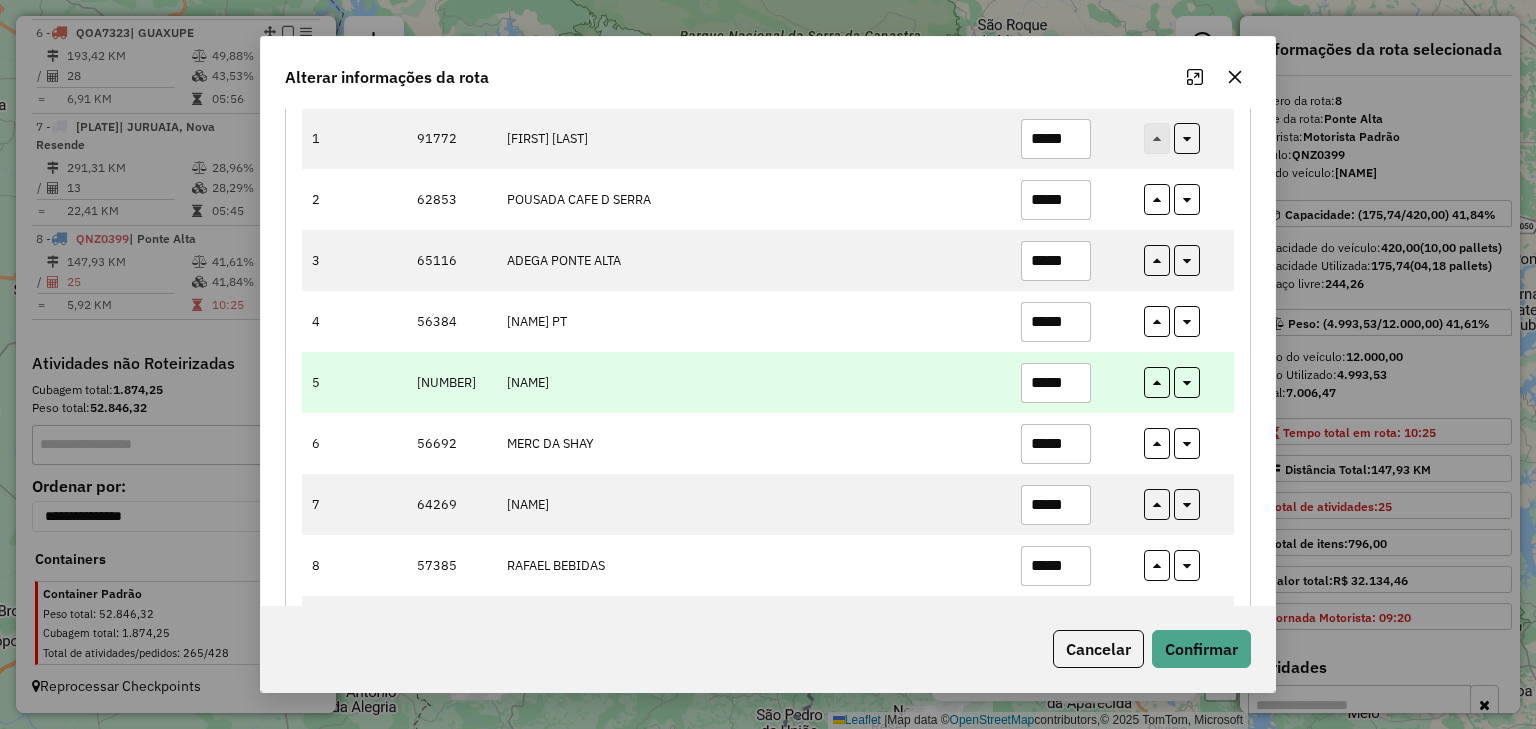 scroll, scrollTop: 320, scrollLeft: 0, axis: vertical 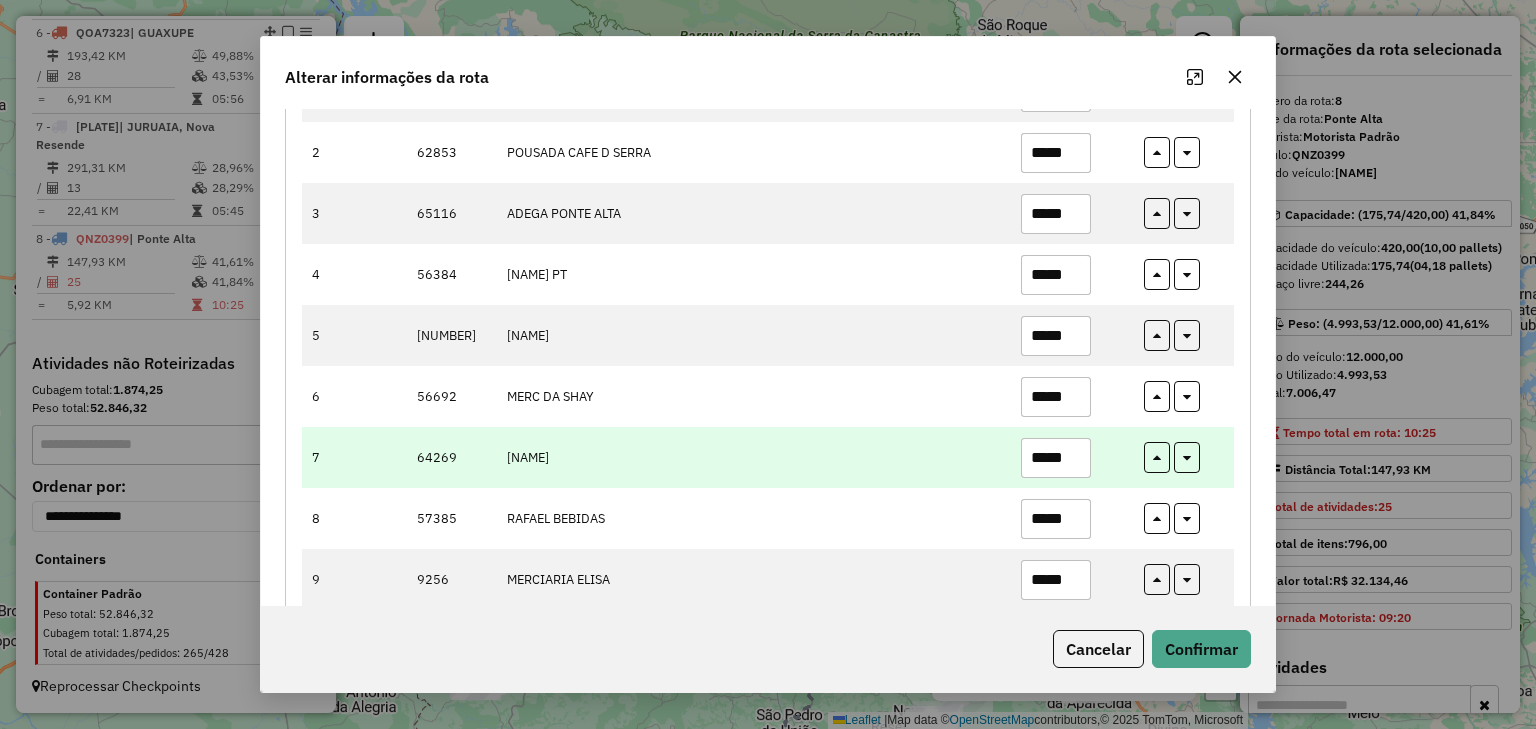 drag, startPoint x: 1069, startPoint y: 436, endPoint x: 990, endPoint y: 430, distance: 79.22752 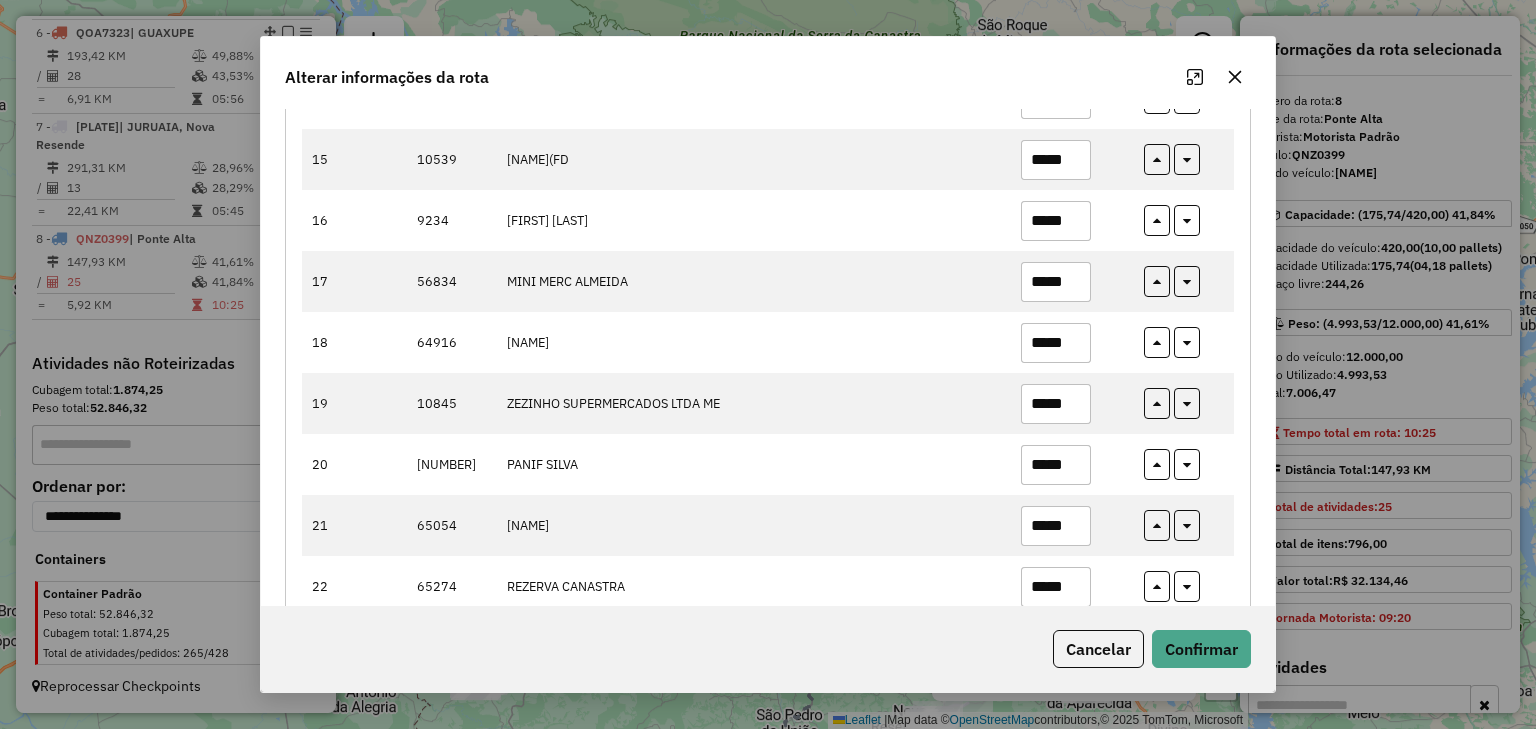 scroll, scrollTop: 1089, scrollLeft: 0, axis: vertical 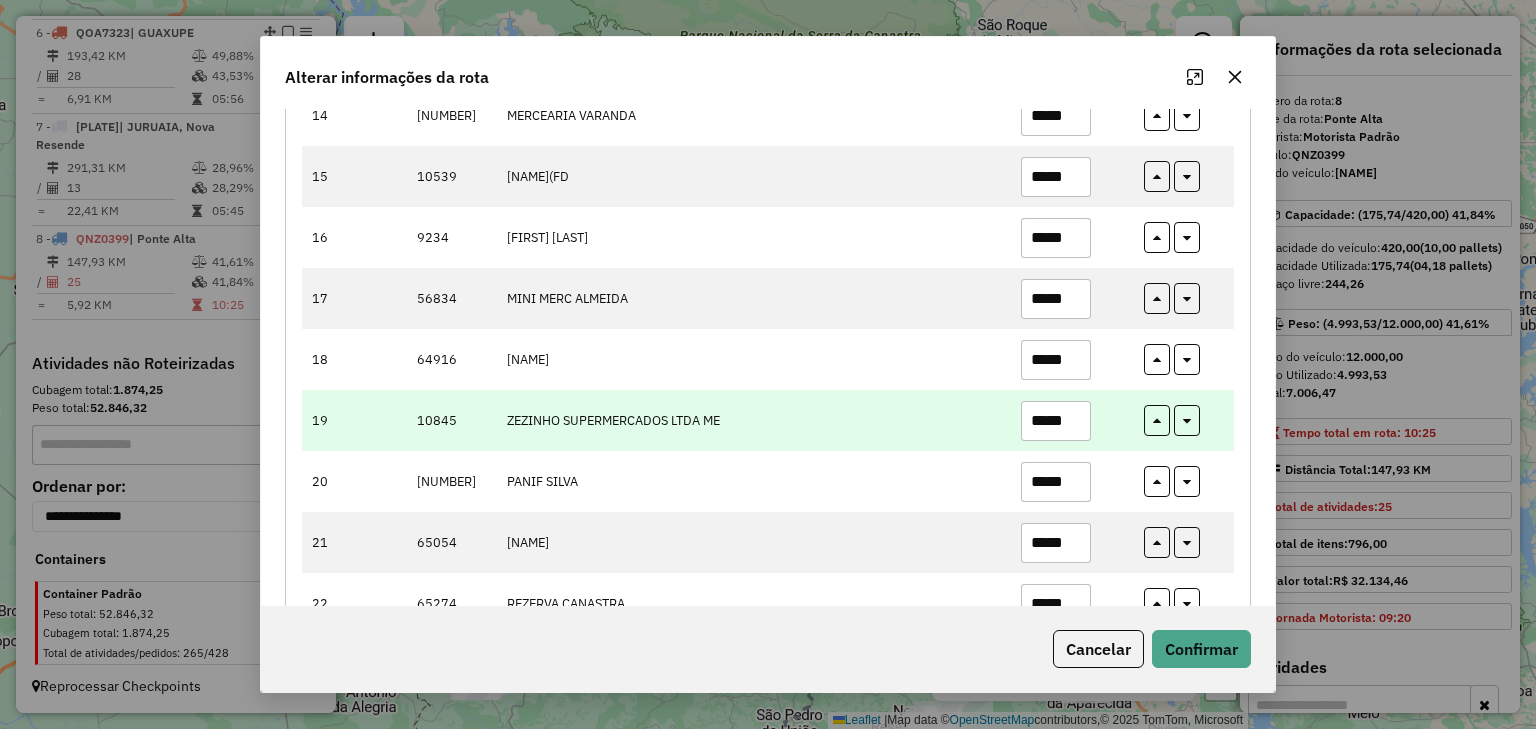 type on "*****" 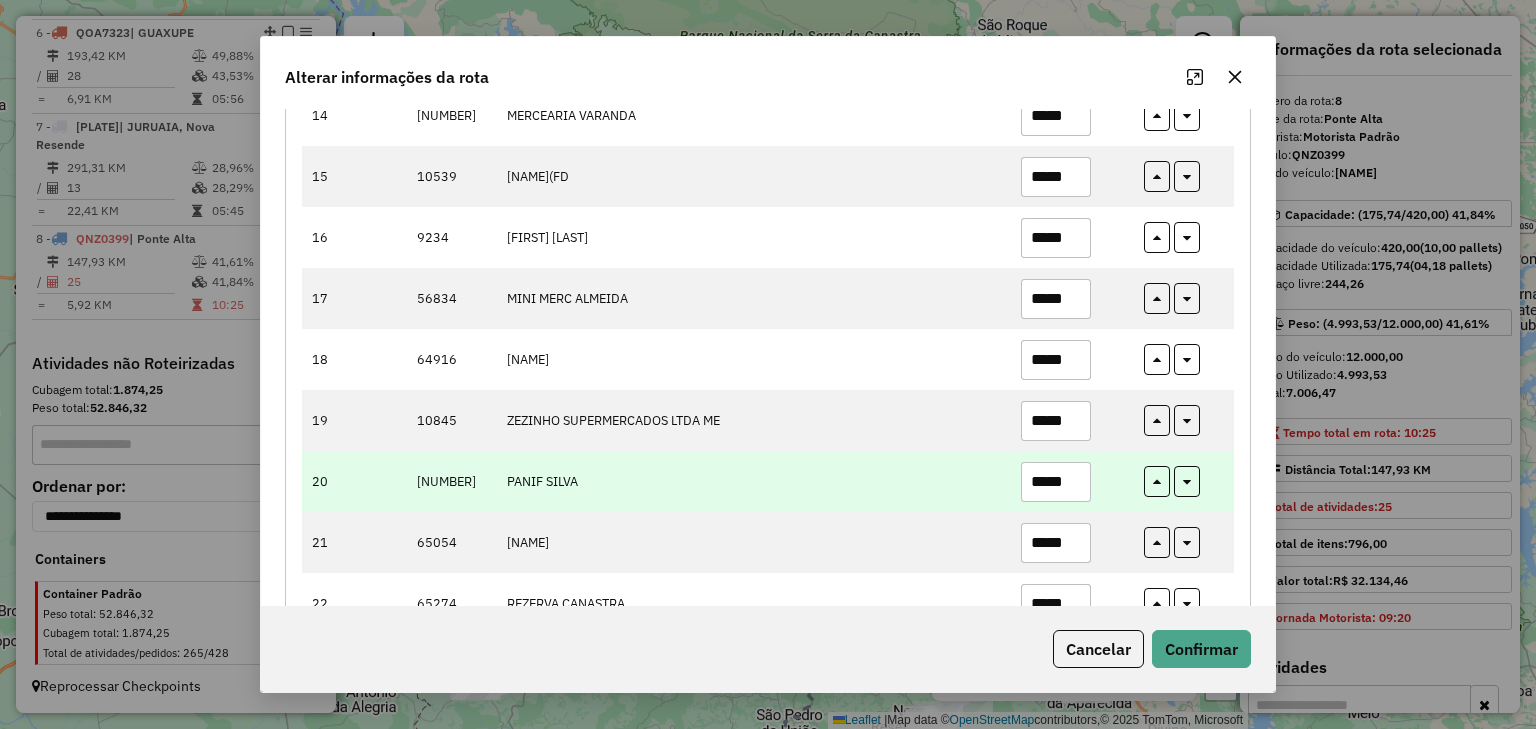 type on "*****" 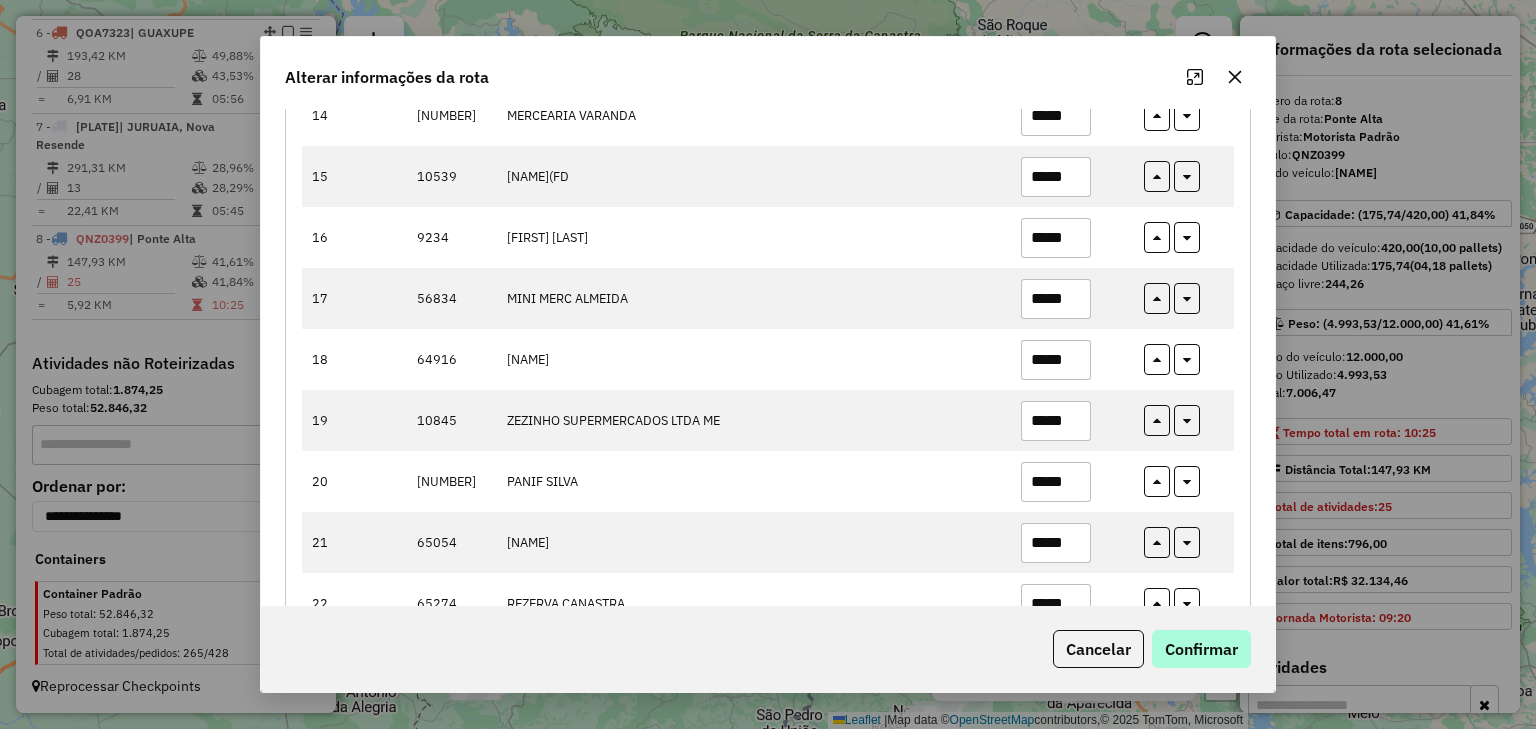 type on "*****" 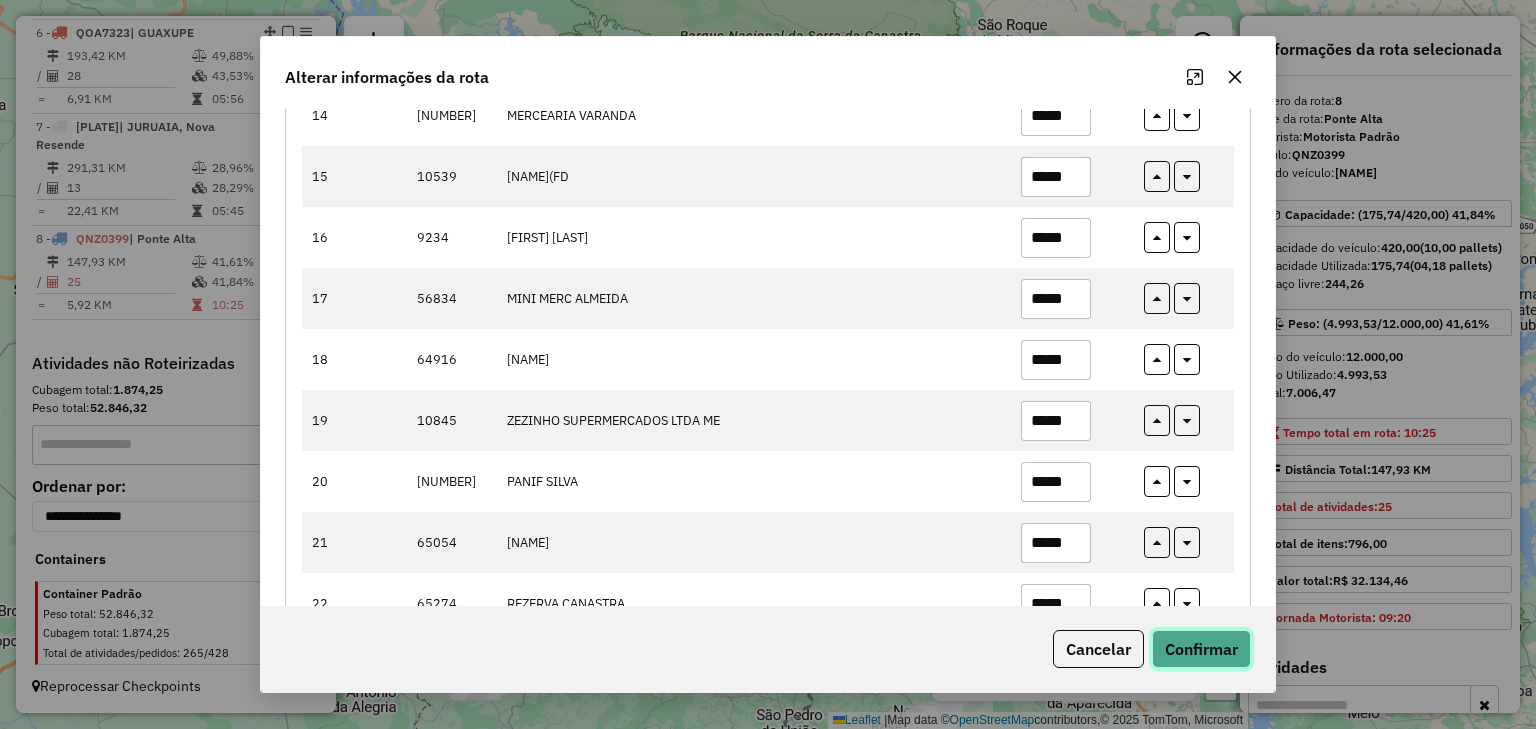 click on "Confirmar" 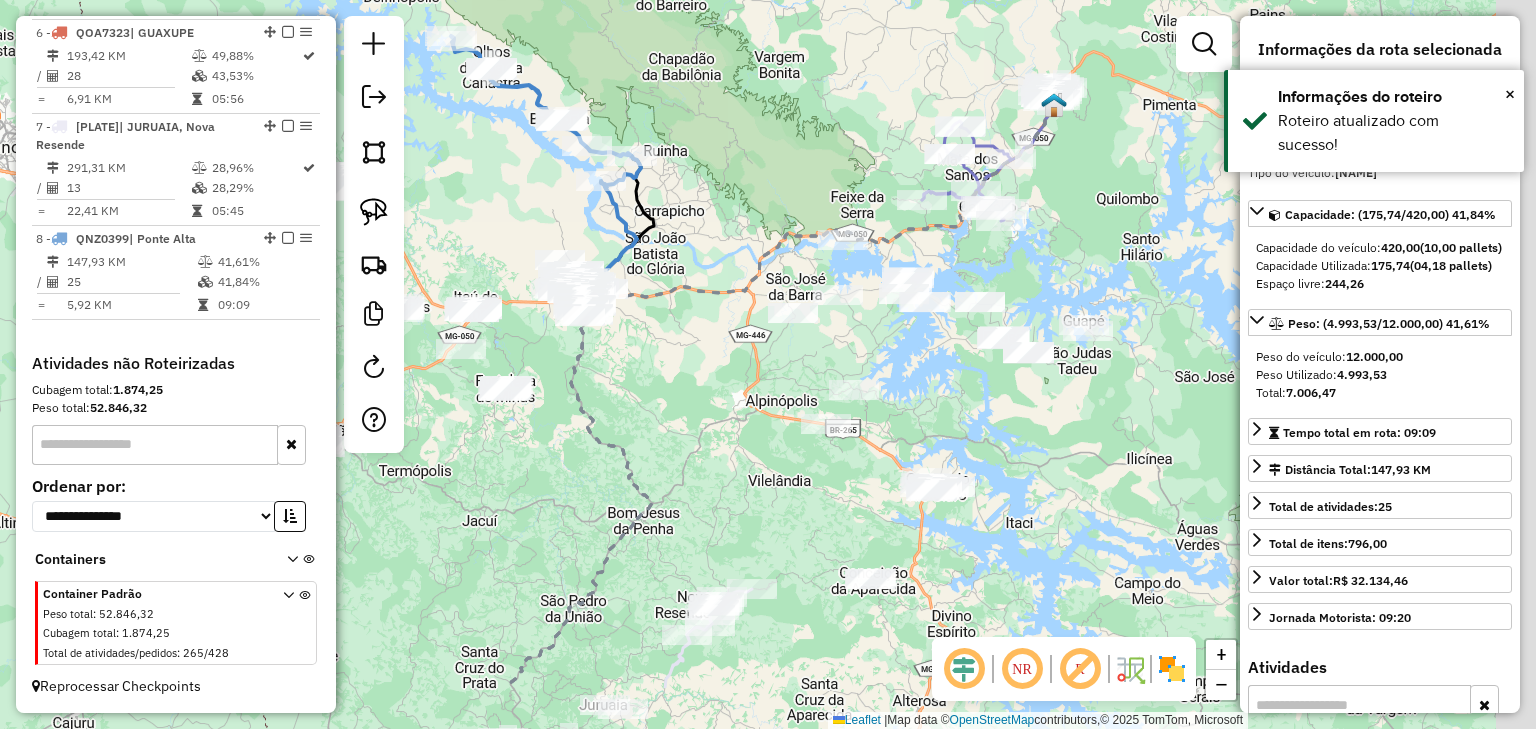drag, startPoint x: 1008, startPoint y: 300, endPoint x: 788, endPoint y: 186, distance: 247.78217 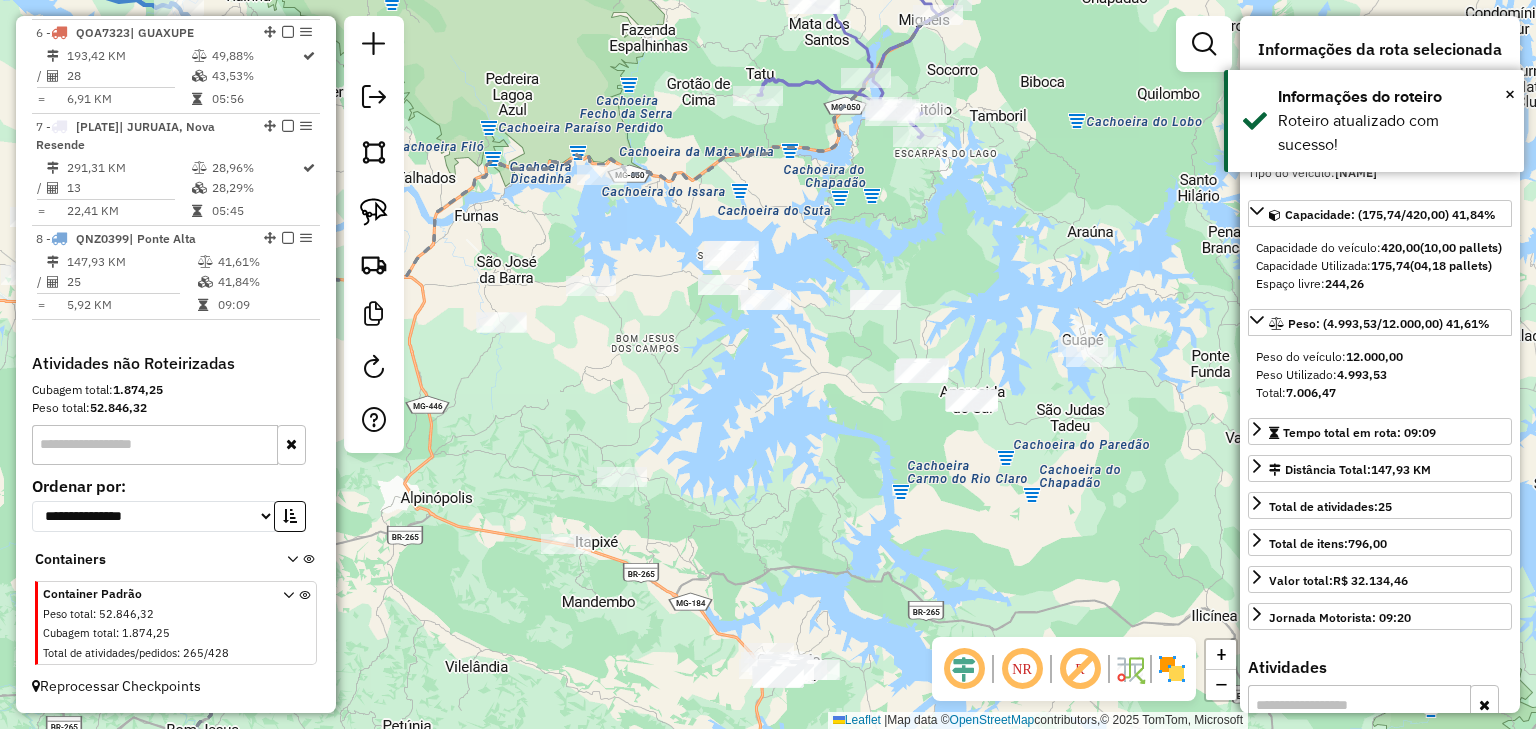 drag, startPoint x: 996, startPoint y: 266, endPoint x: 840, endPoint y: 249, distance: 156.92355 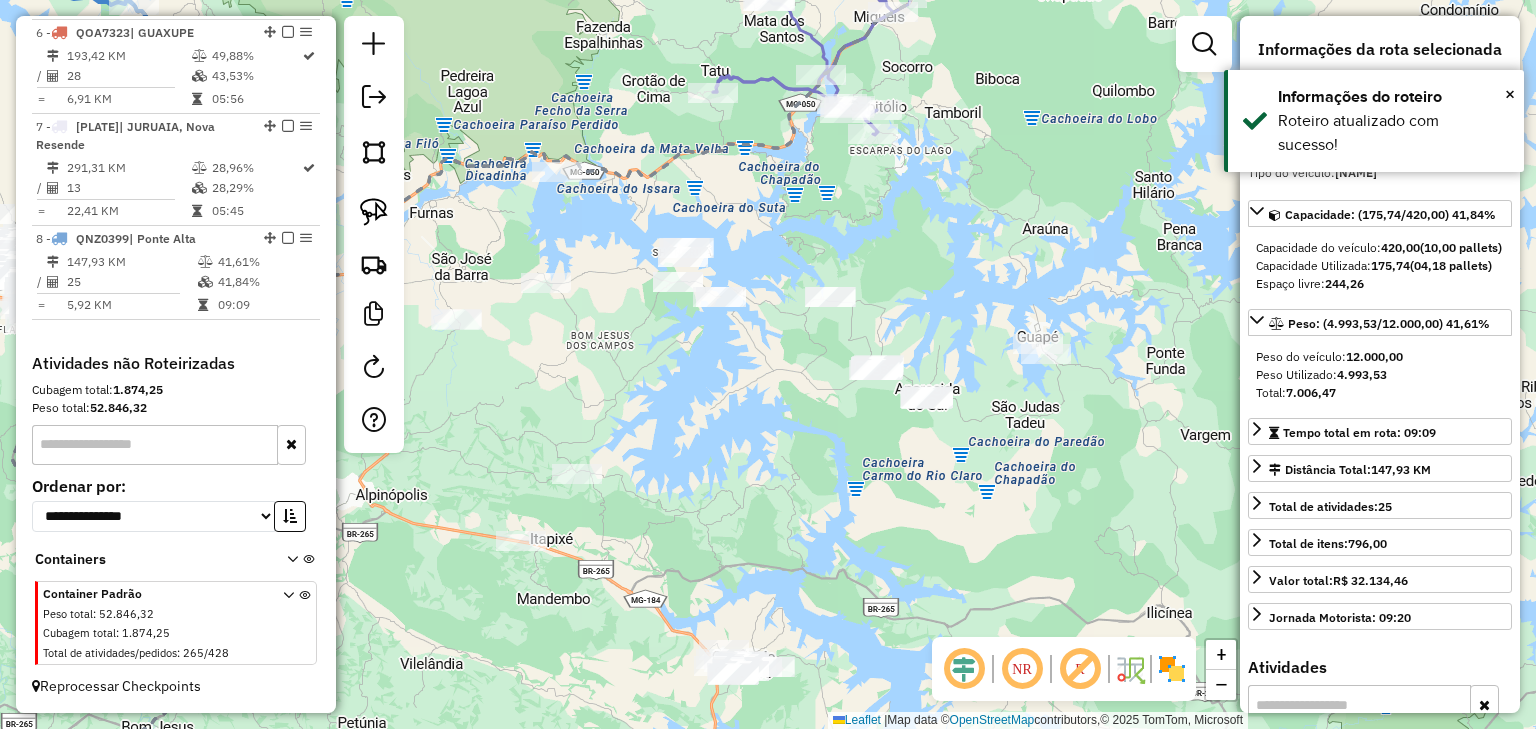 click on "Janela de atendimento Grade de atendimento Capacidade Transportadoras Veículos Cliente Pedidos  Rotas Selecione os dias de semana para filtrar as janelas de atendimento  Seg   Ter   Qua   Qui   Sex   Sáb   Dom  Informe o período da janela de atendimento: De: Até:  Filtrar exatamente a janela do cliente  Considerar janela de atendimento padrão  Selecione os dias de semana para filtrar as grades de atendimento  Seg   Ter   Qua   Qui   Sex   Sáb   Dom   Considerar clientes sem dia de atendimento cadastrado  Clientes fora do dia de atendimento selecionado Filtrar as atividades entre os valores definidos abaixo:  Peso mínimo:   Peso máximo:   Cubagem mínima:   Cubagem máxima:   De:   Até:  Filtrar as atividades entre o tempo de atendimento definido abaixo:  De:   Até:   Considerar capacidade total dos clientes não roteirizados Transportadora: Selecione um ou mais itens Tipo de veículo: Selecione um ou mais itens Veículo: Selecione um ou mais itens Motorista: Selecione um ou mais itens Nome: Rótulo:" 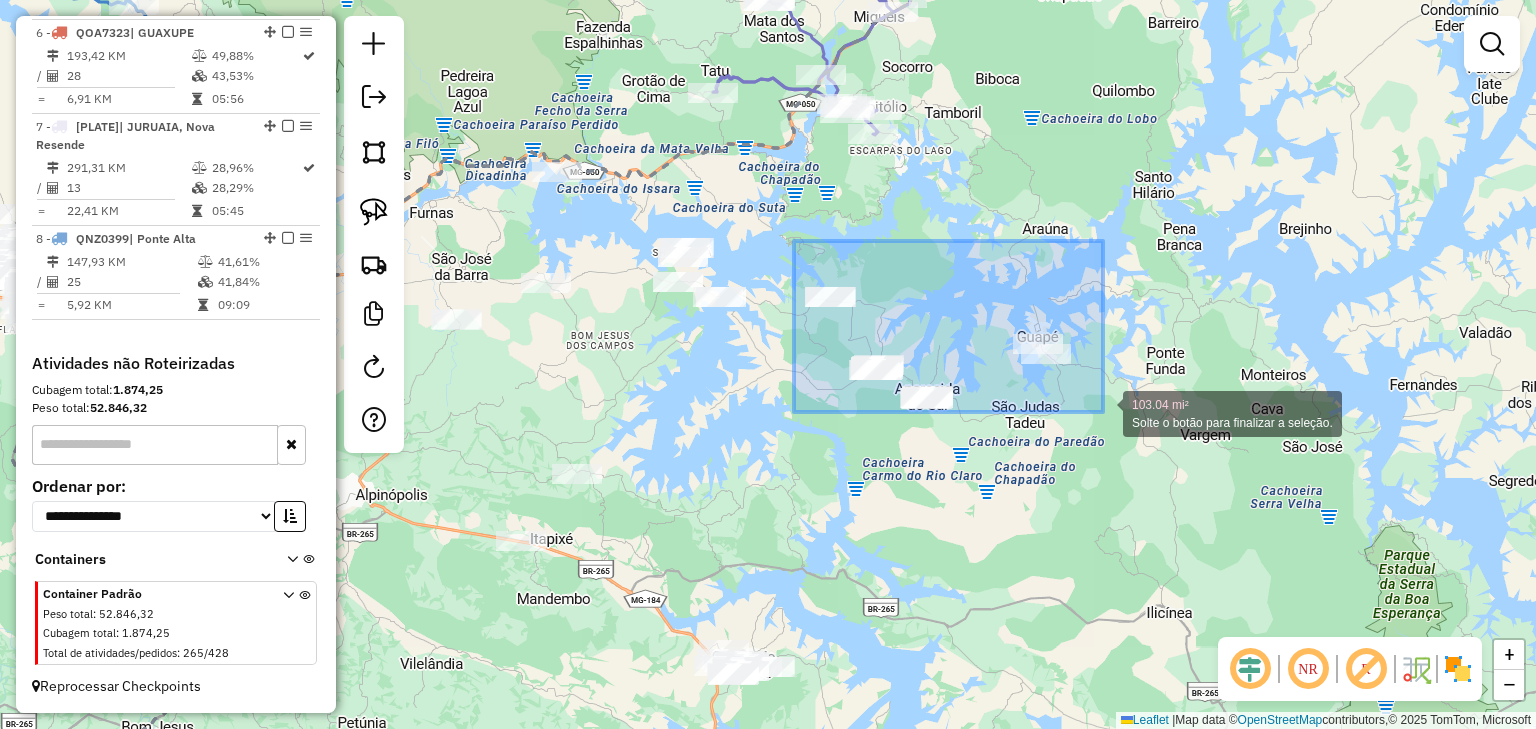 drag, startPoint x: 794, startPoint y: 241, endPoint x: 1106, endPoint y: 419, distance: 359.20468 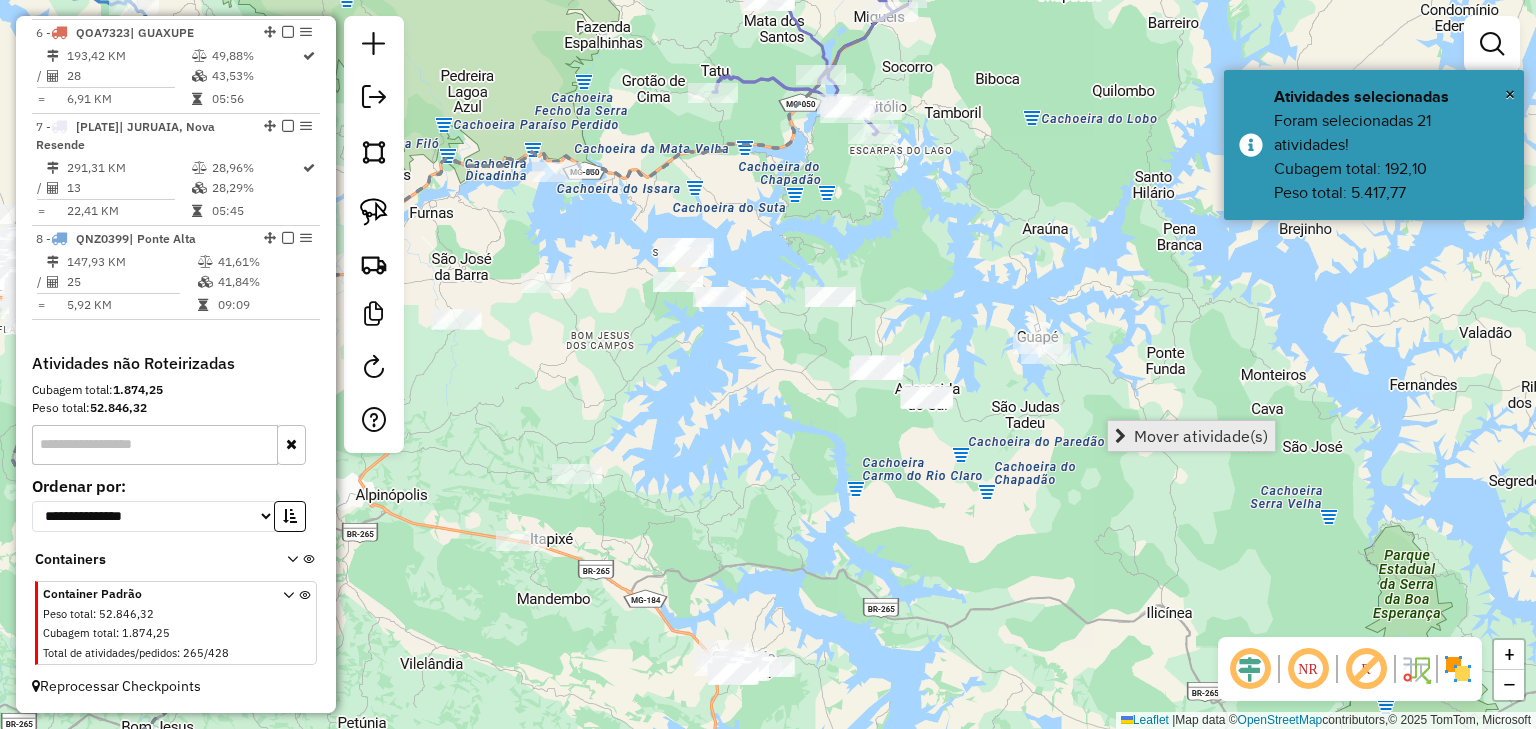click on "Mover atividade(s)" at bounding box center [1201, 436] 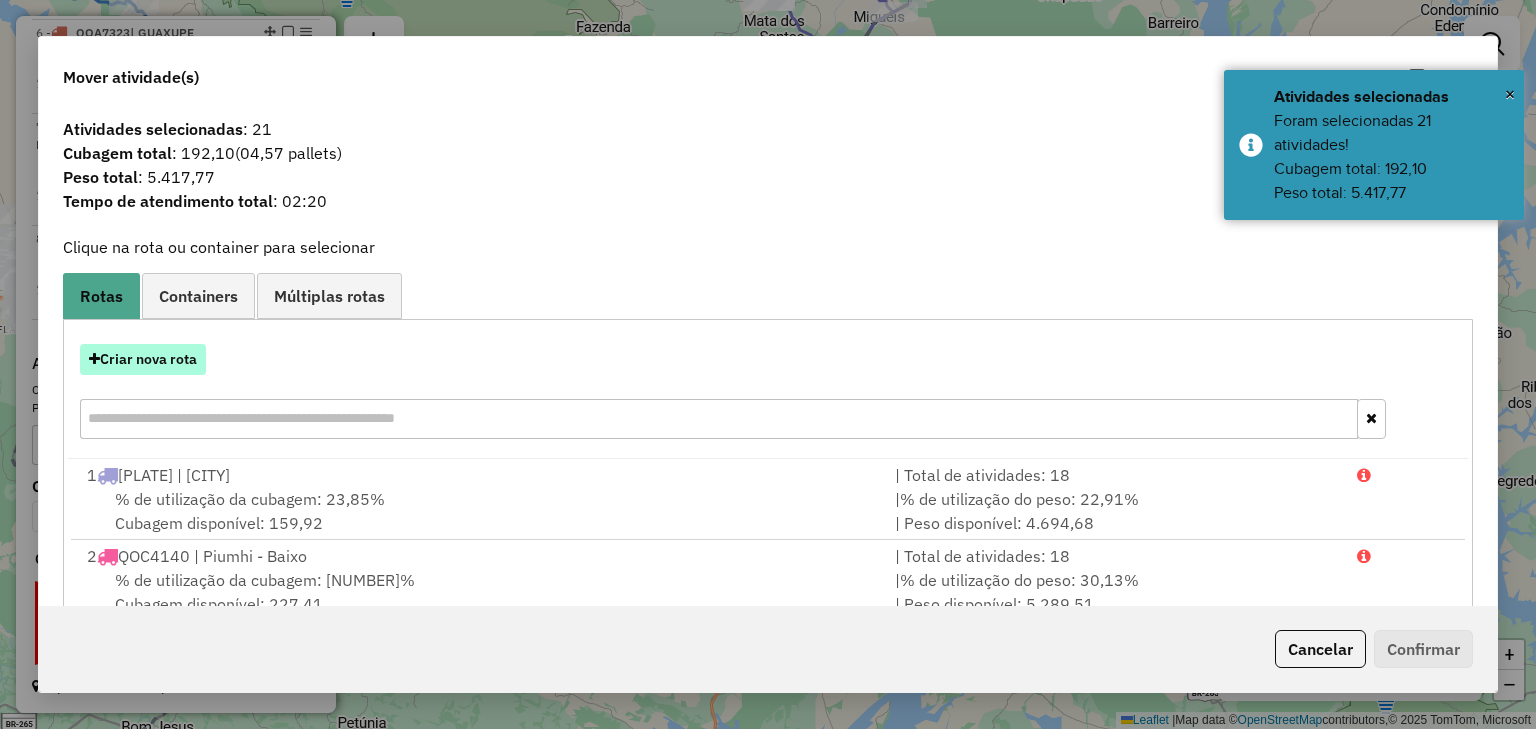 click on "Criar nova rota" at bounding box center [143, 359] 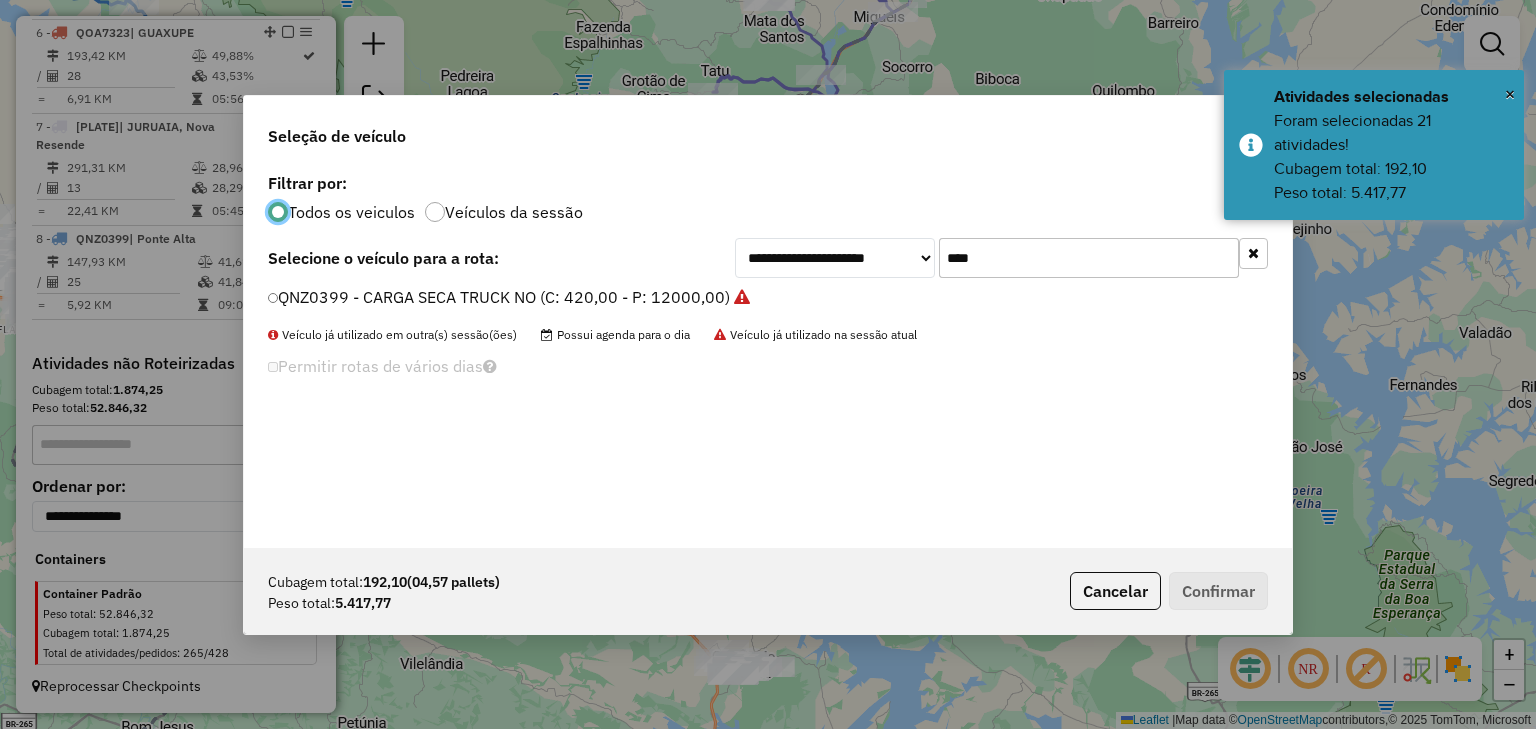 scroll, scrollTop: 10, scrollLeft: 6, axis: both 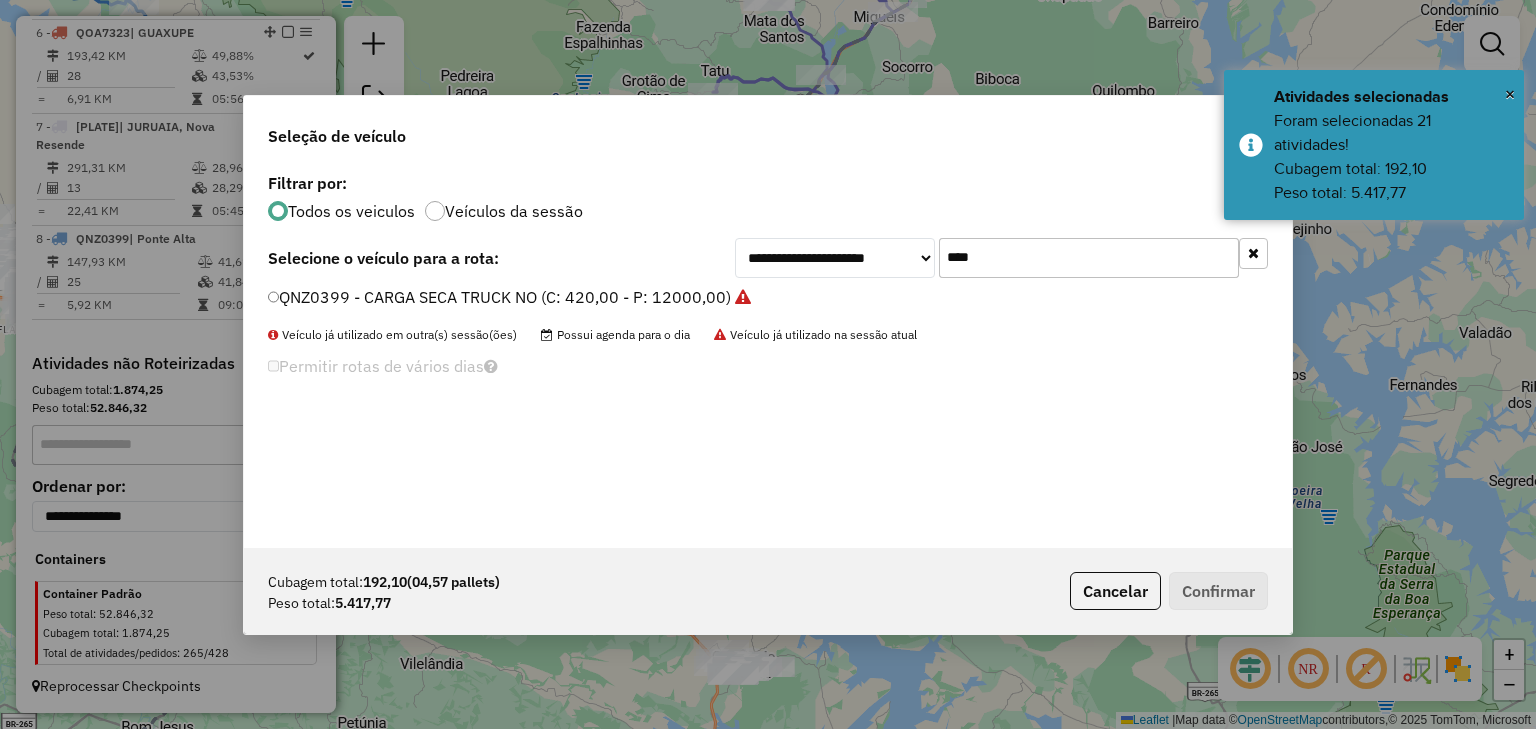 drag, startPoint x: 1012, startPoint y: 259, endPoint x: 868, endPoint y: 257, distance: 144.01389 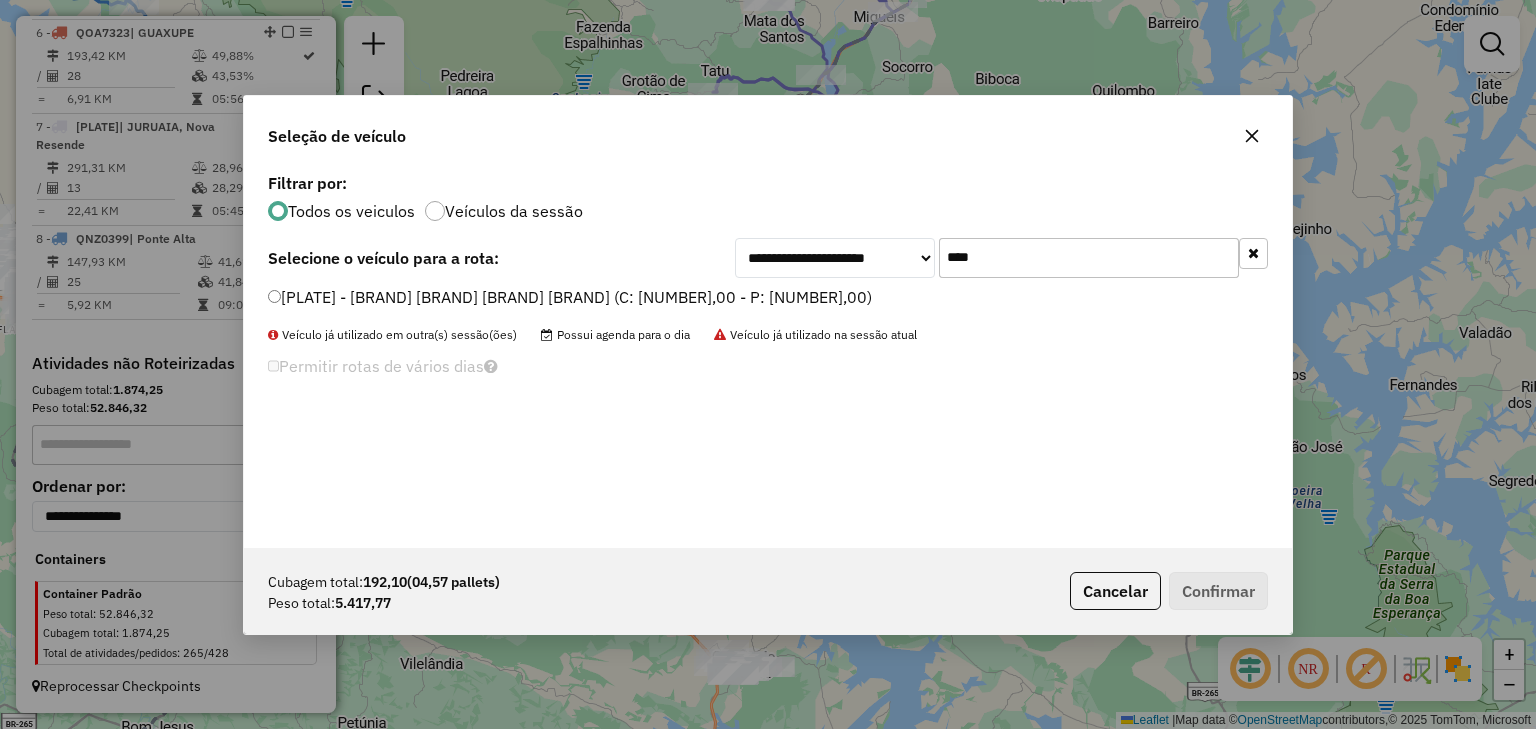 type on "****" 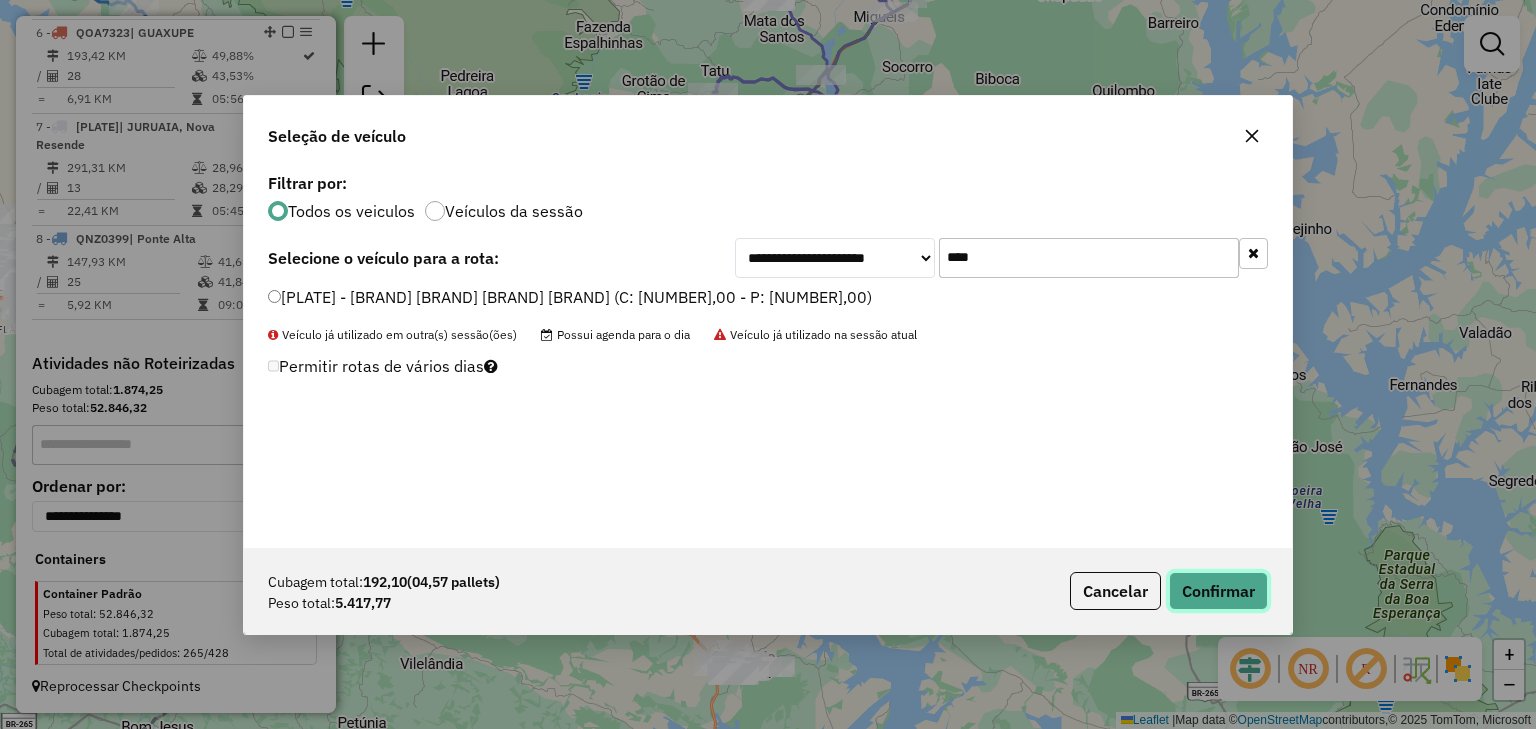 click on "Confirmar" 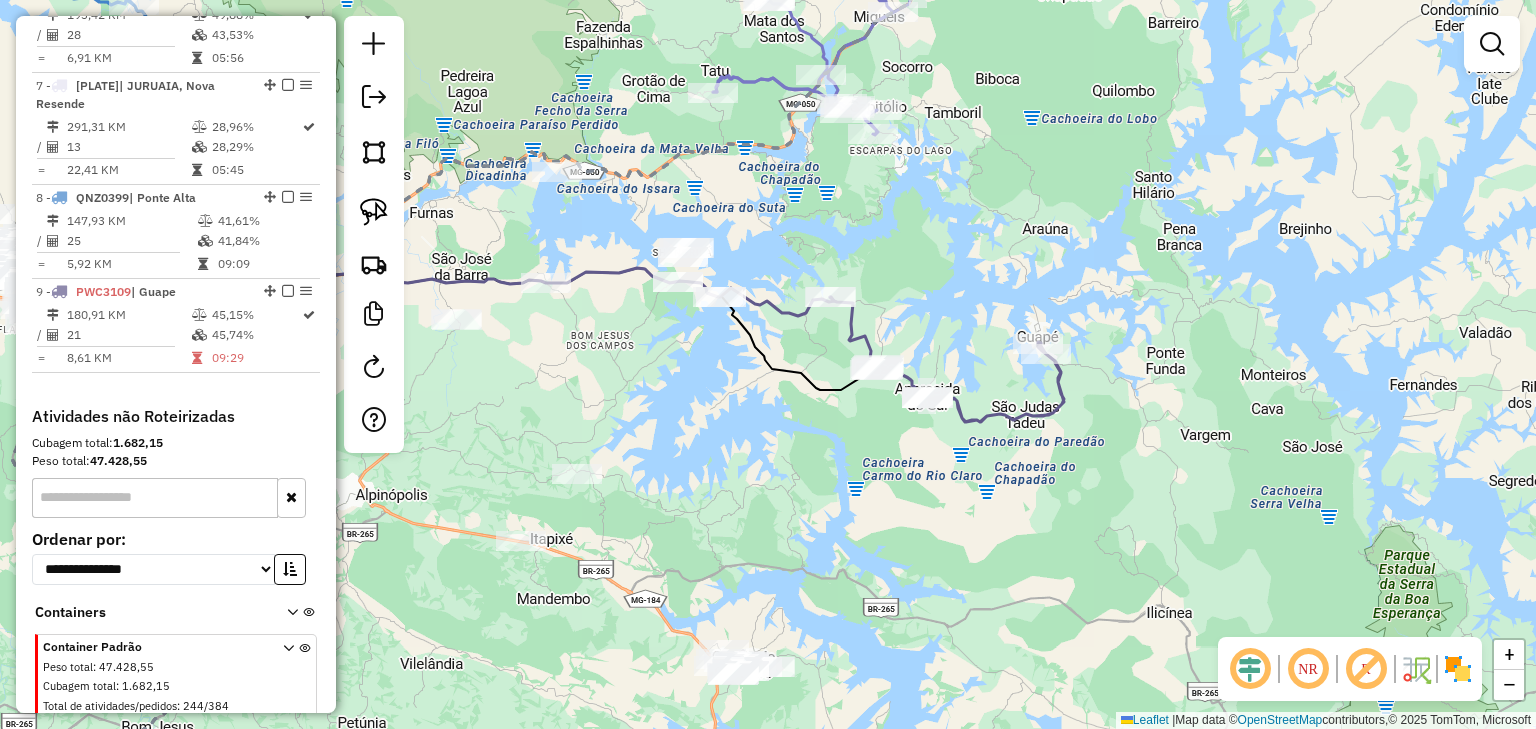 click 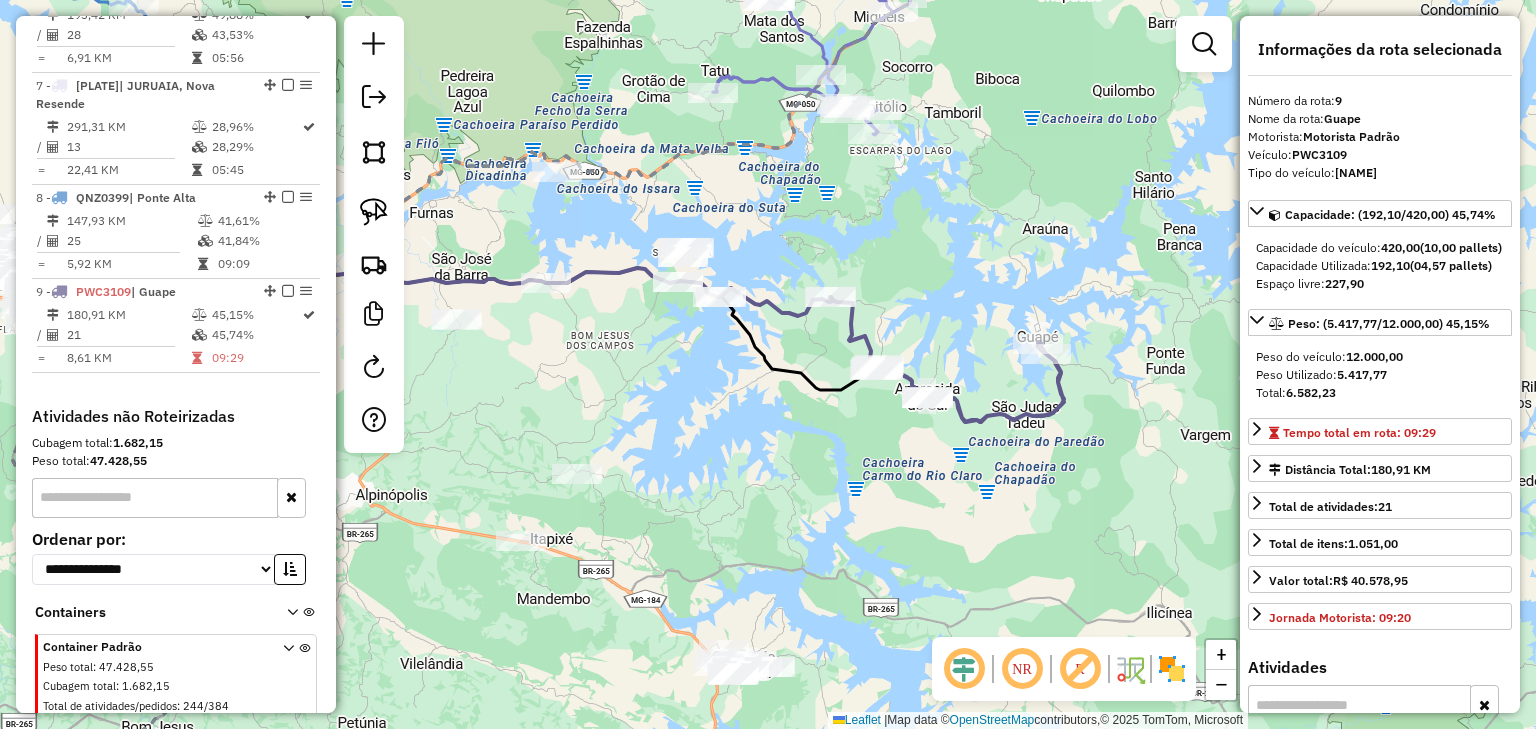 scroll, scrollTop: 1343, scrollLeft: 0, axis: vertical 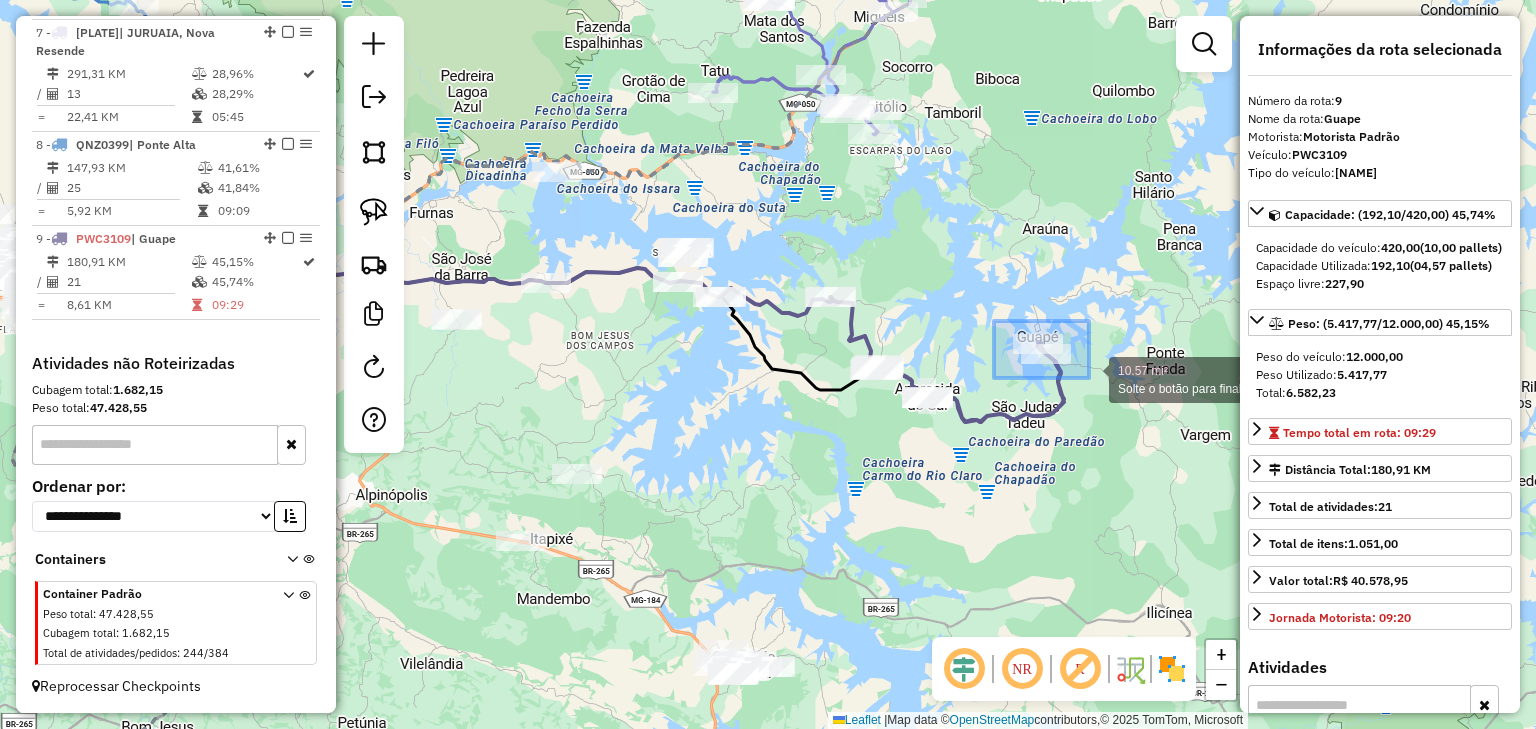 drag, startPoint x: 1002, startPoint y: 324, endPoint x: 1095, endPoint y: 380, distance: 108.55874 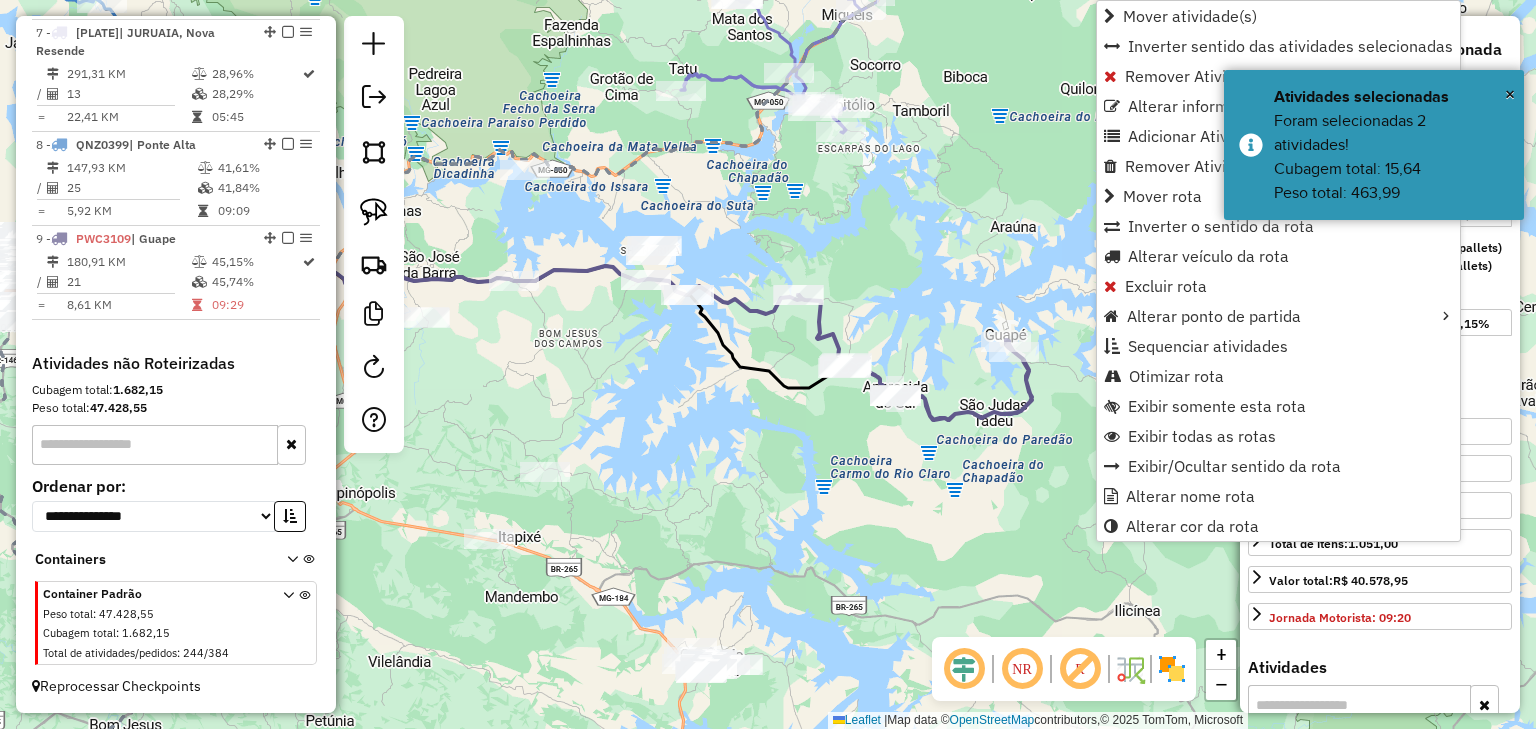 drag, startPoint x: 983, startPoint y: 458, endPoint x: 904, endPoint y: 445, distance: 80.06248 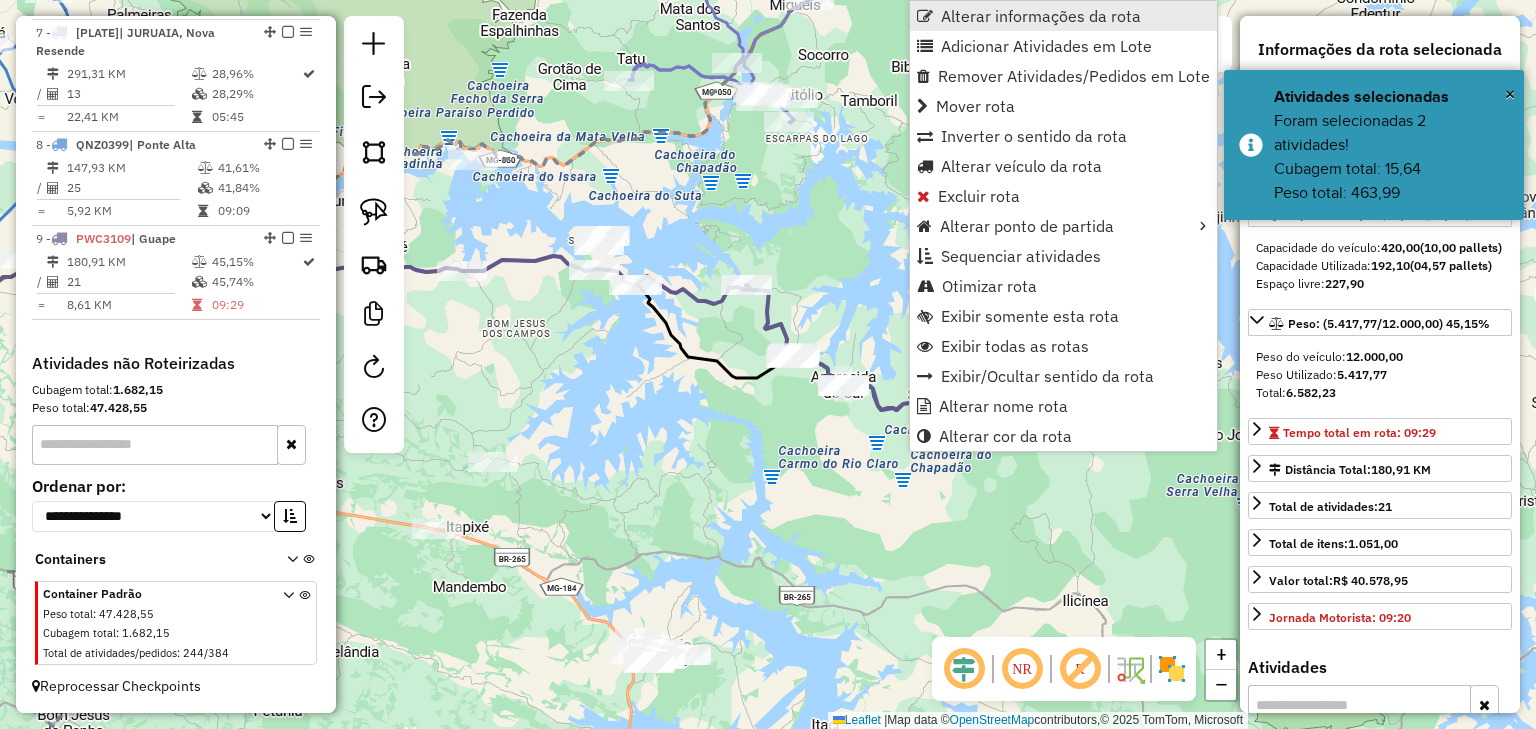 click on "Alterar informações da rota" at bounding box center [1041, 16] 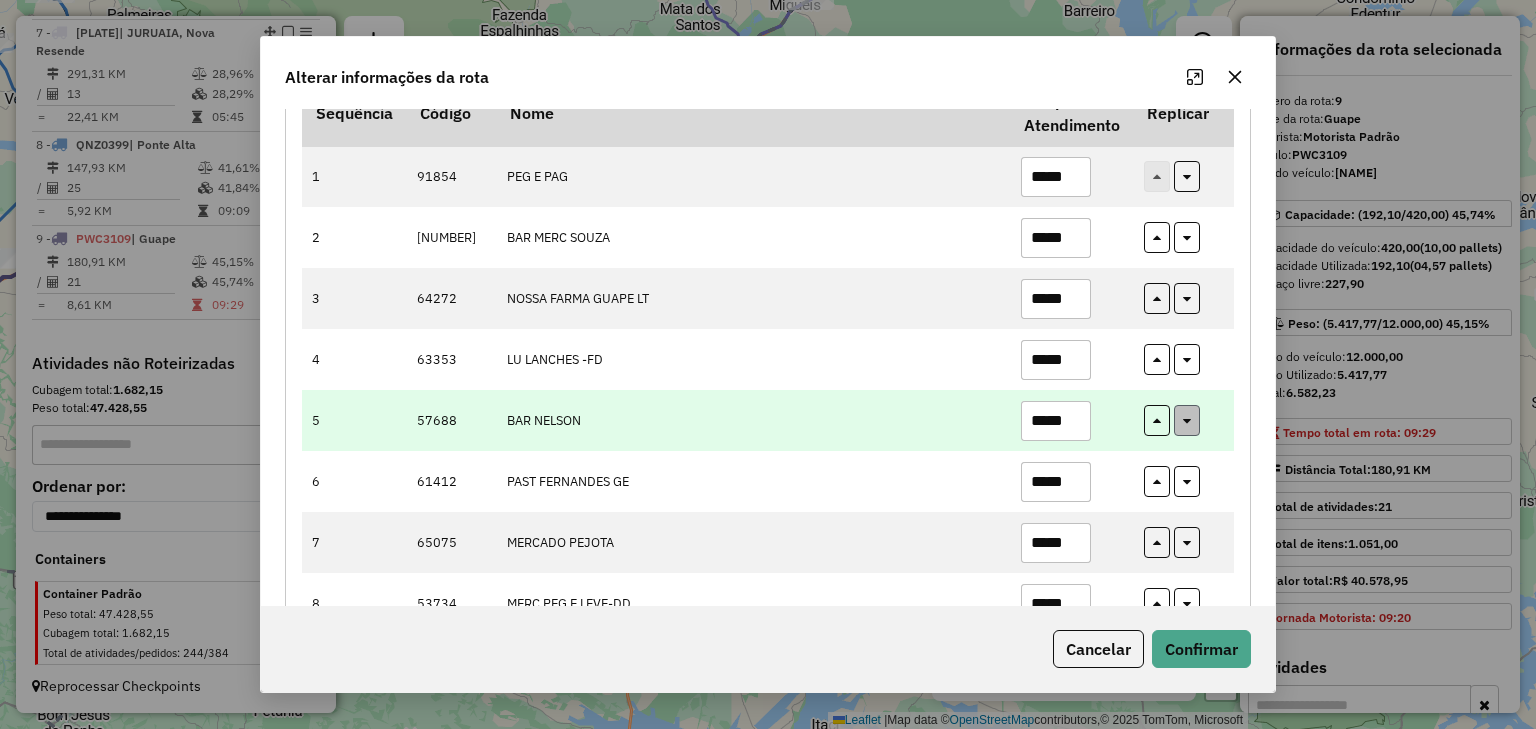 scroll, scrollTop: 240, scrollLeft: 0, axis: vertical 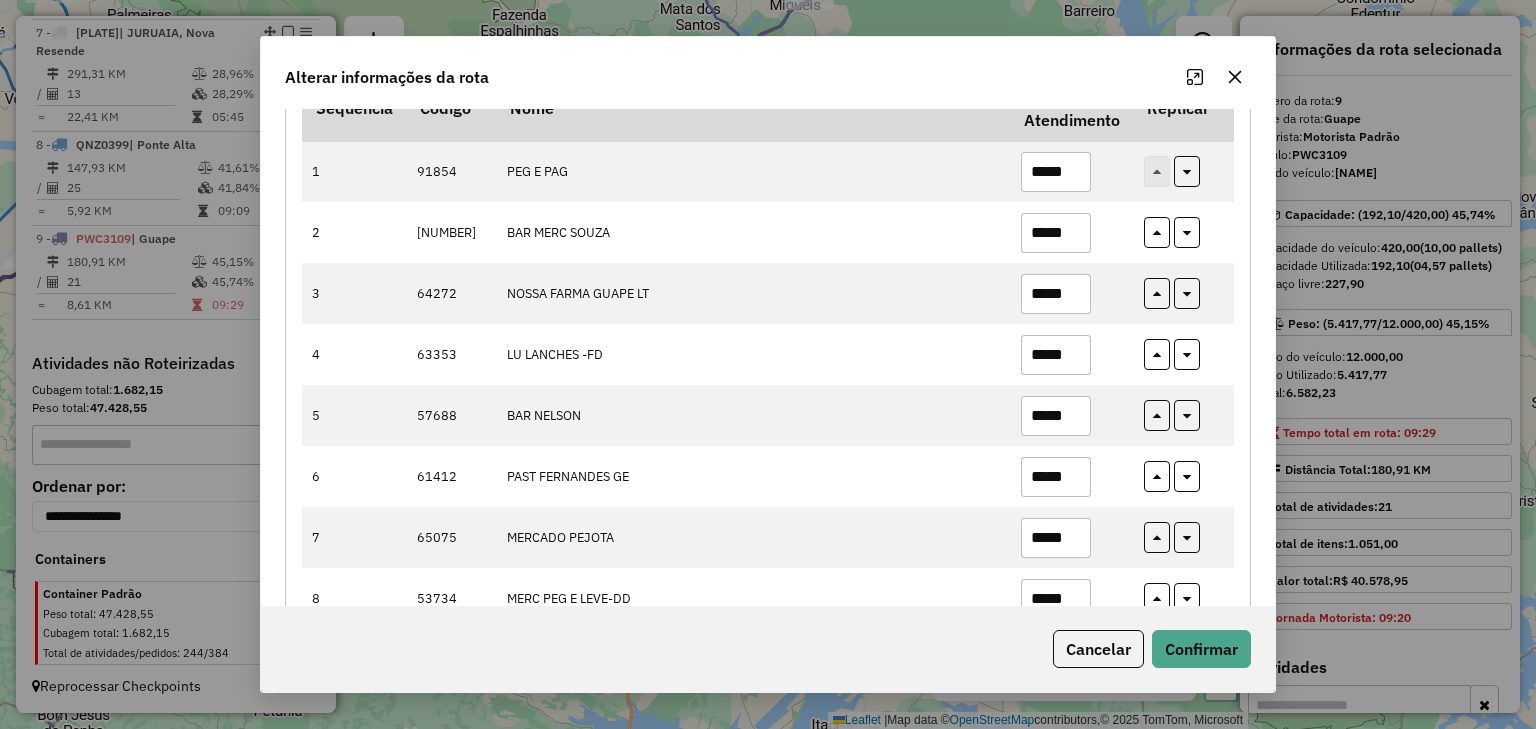 drag, startPoint x: 1271, startPoint y: 254, endPoint x: 1271, endPoint y: 290, distance: 36 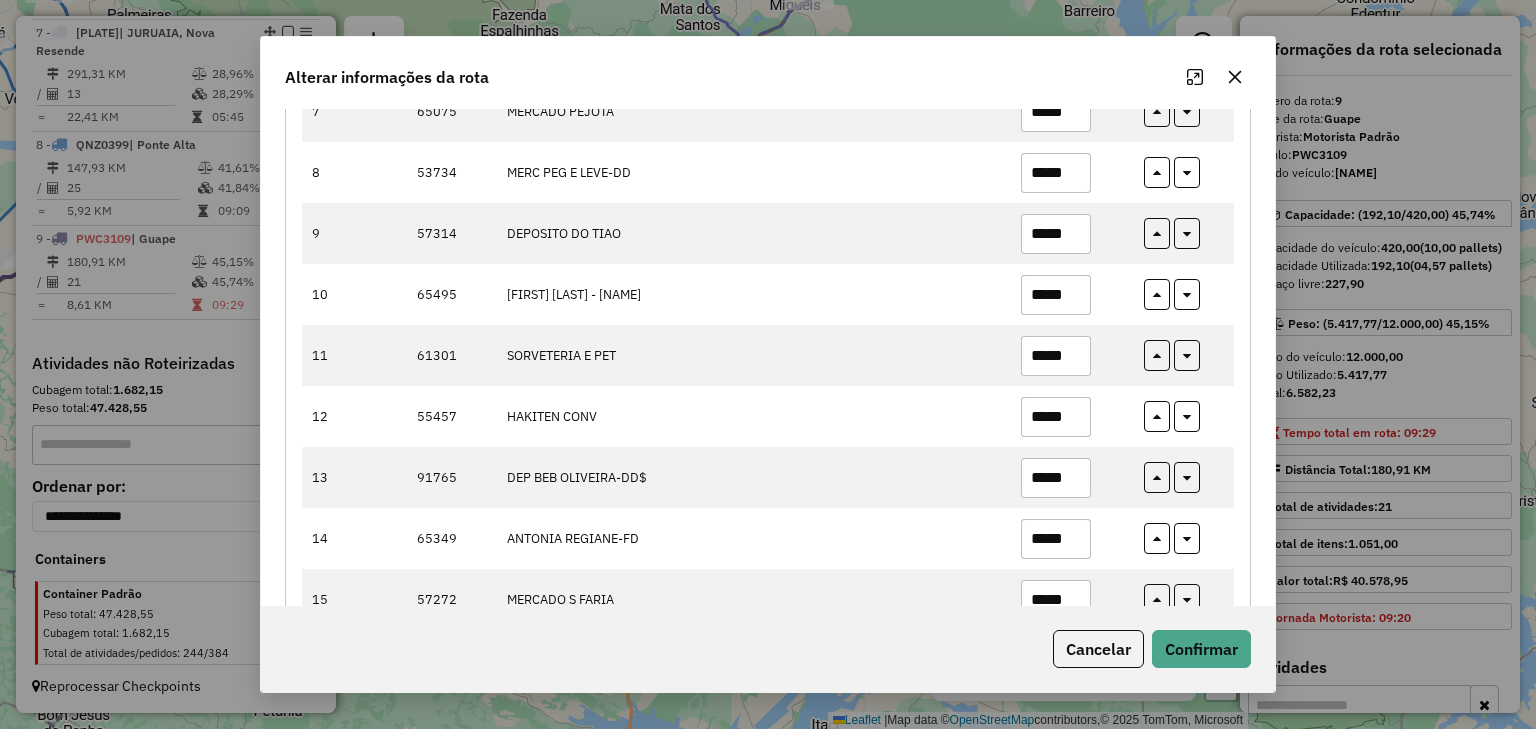 scroll, scrollTop: 694, scrollLeft: 0, axis: vertical 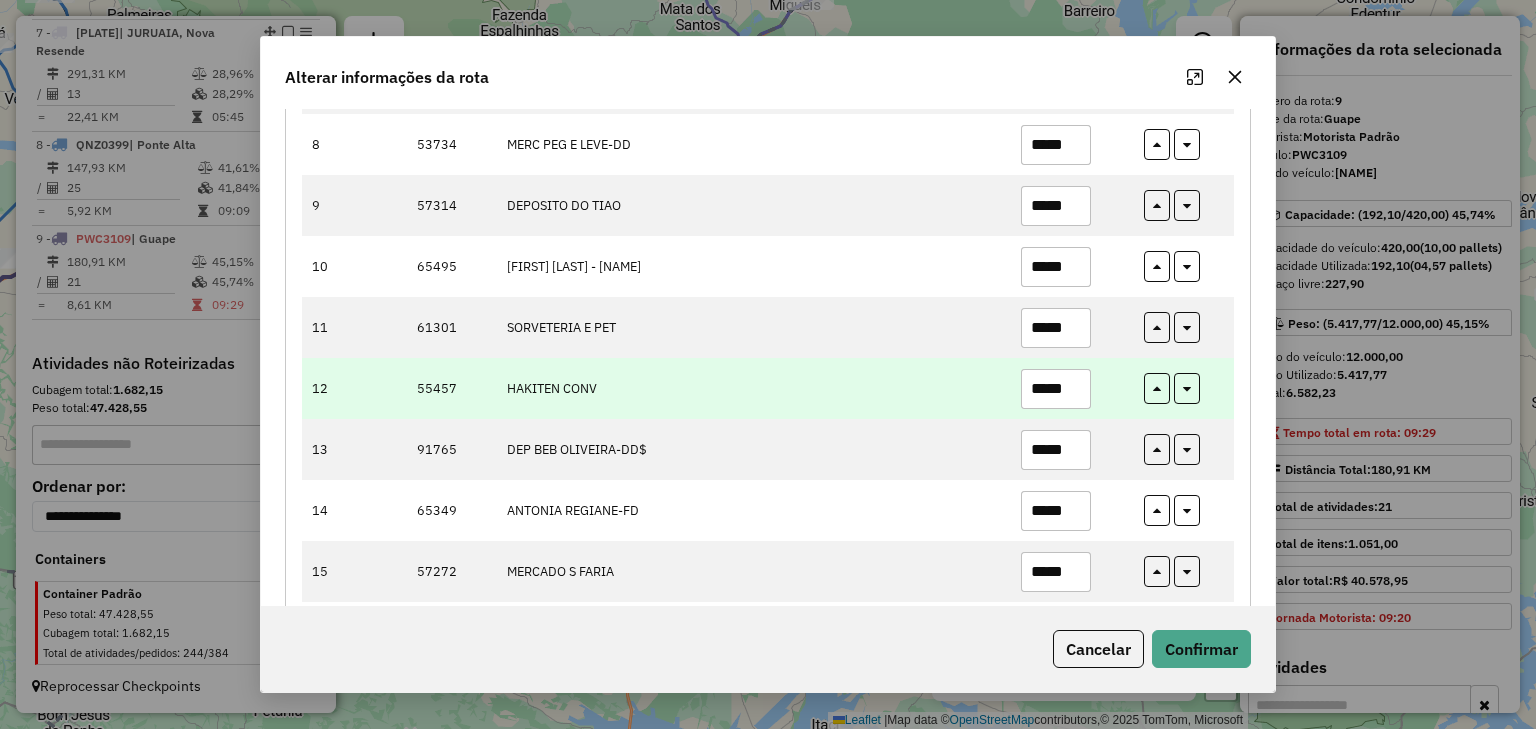 drag, startPoint x: 1052, startPoint y: 358, endPoint x: 955, endPoint y: 356, distance: 97.020615 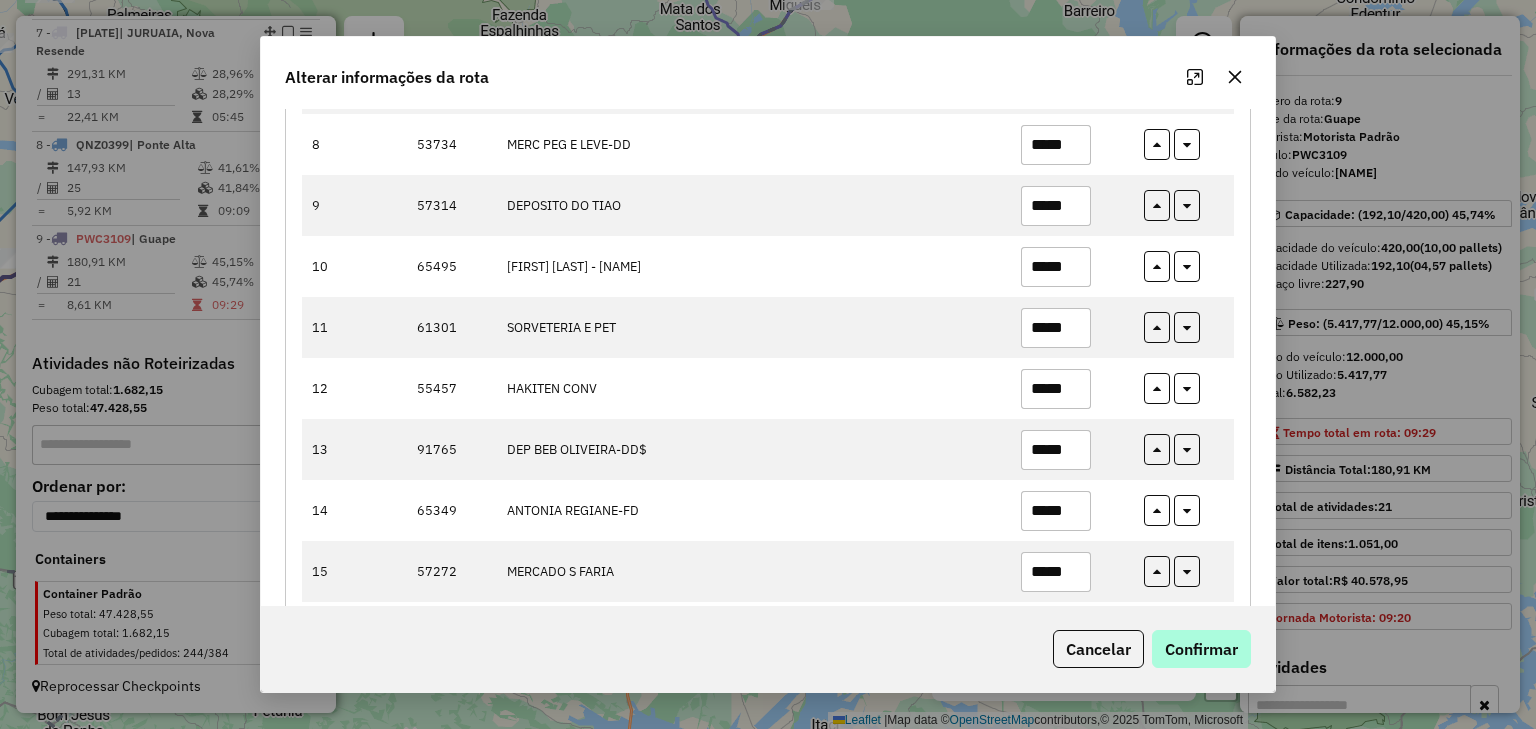 type on "*****" 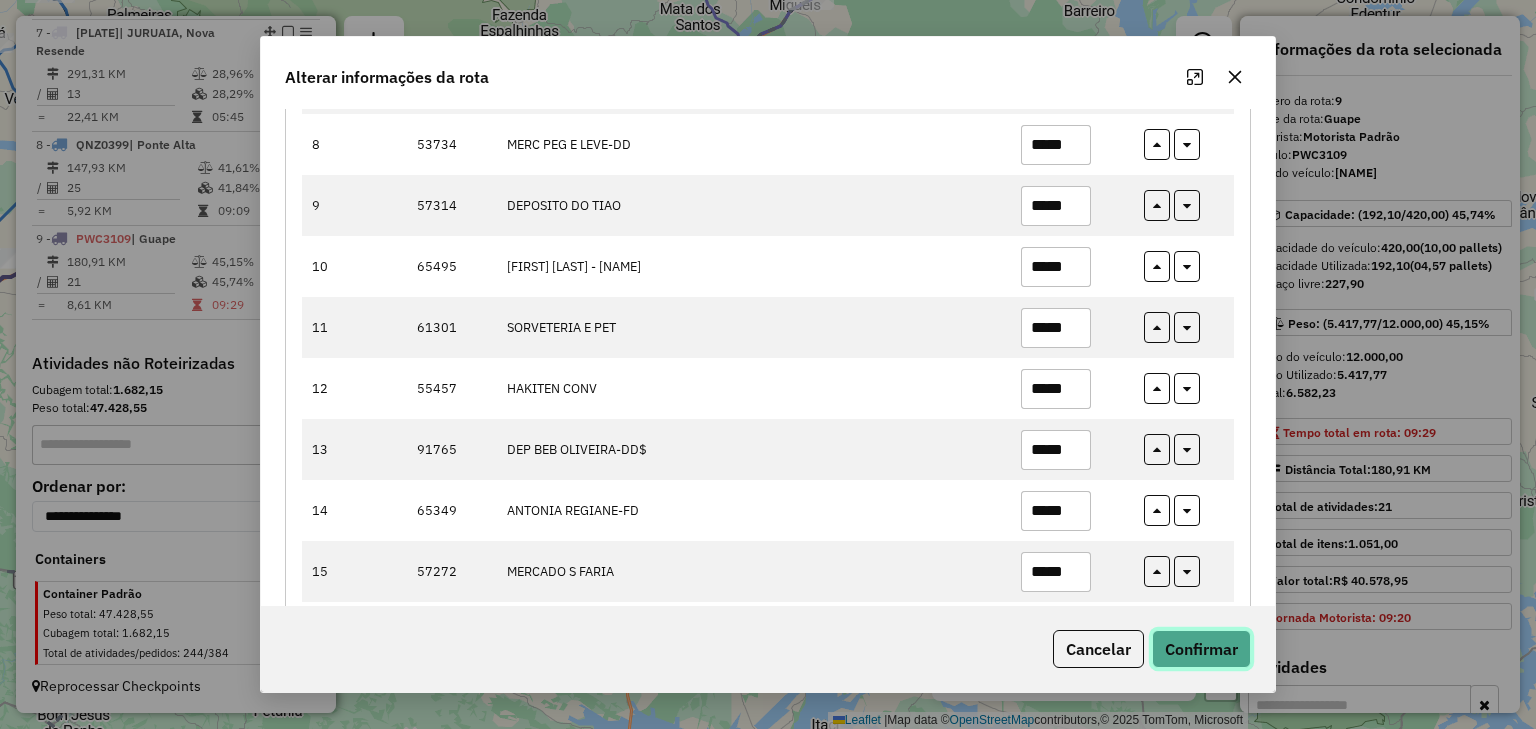 click on "Confirmar" 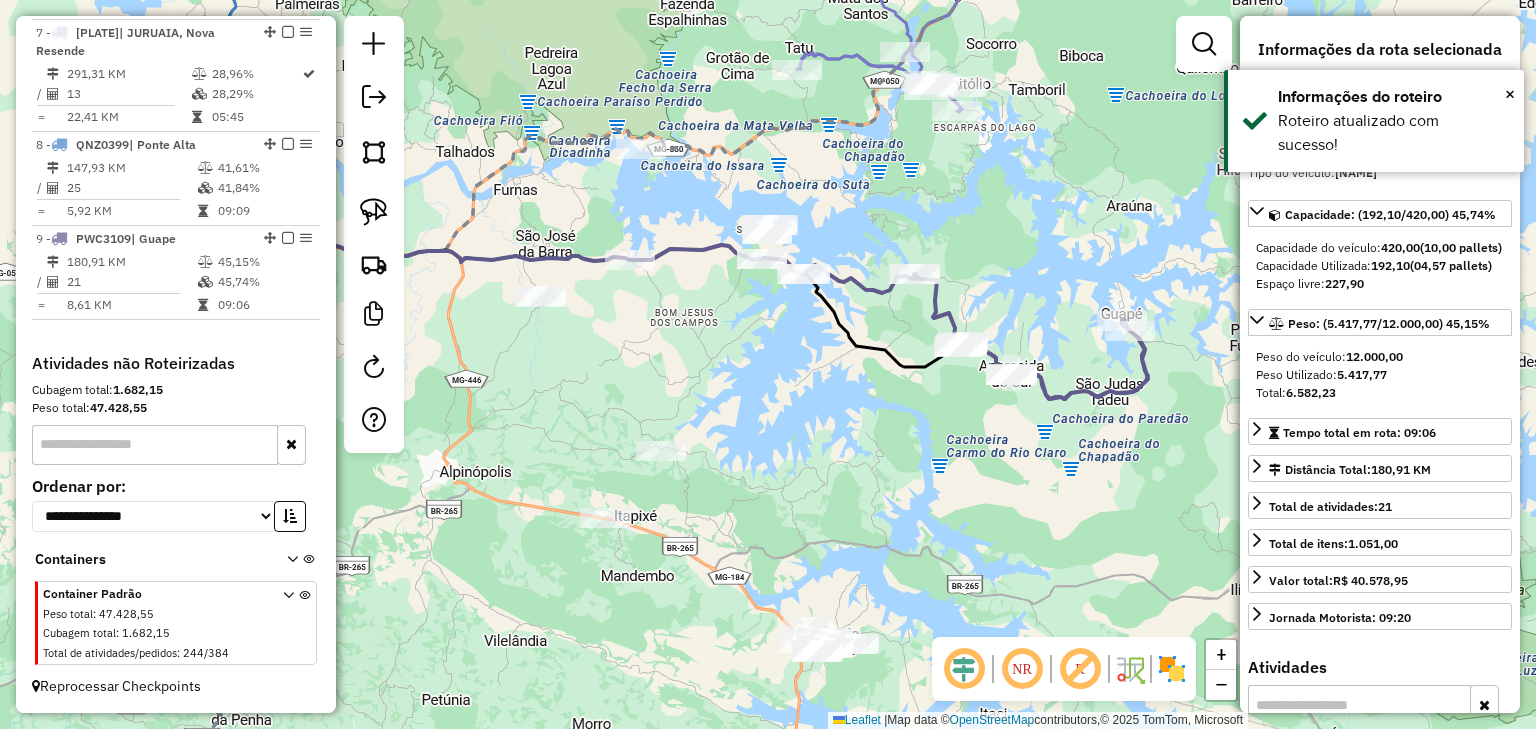 drag, startPoint x: 670, startPoint y: 399, endPoint x: 838, endPoint y: 388, distance: 168.35974 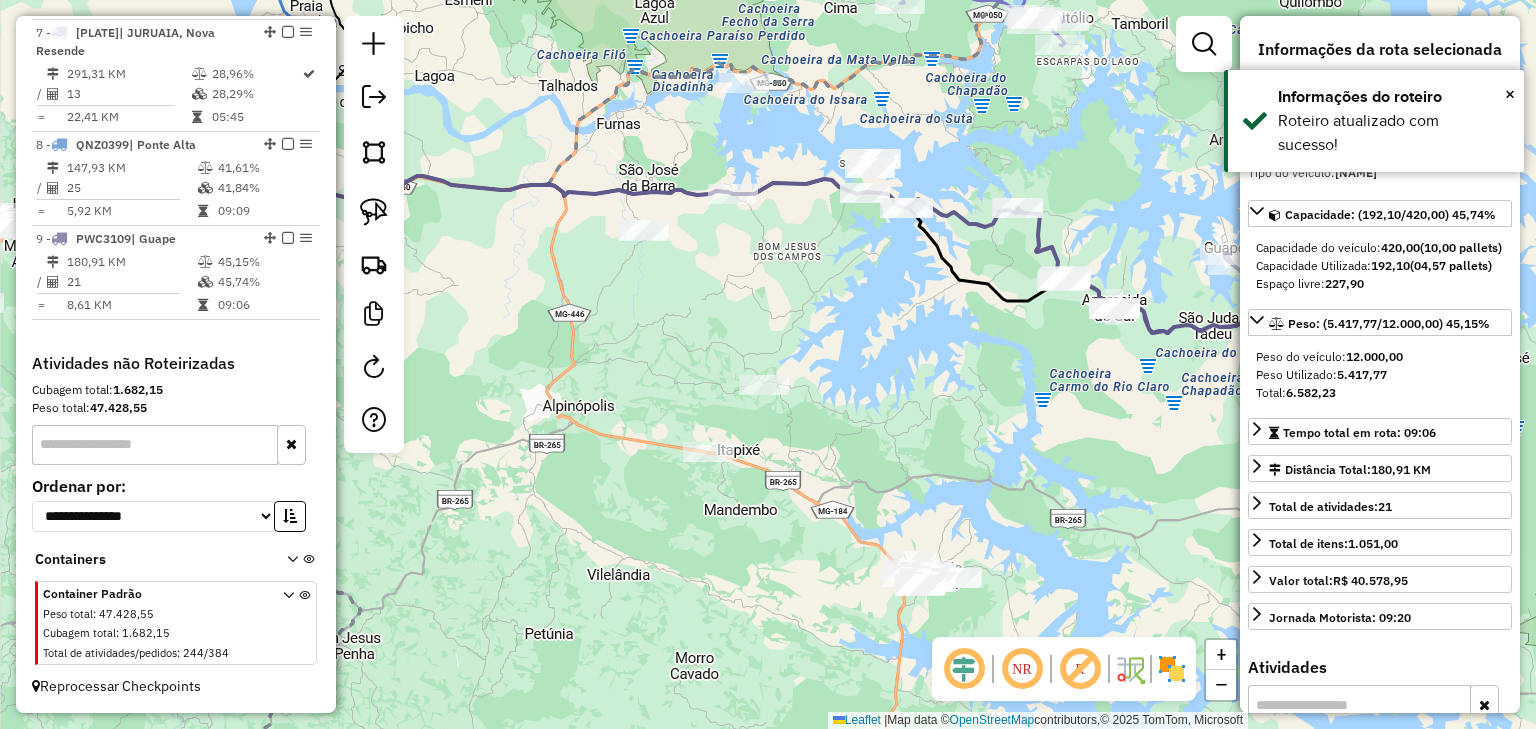 drag, startPoint x: 648, startPoint y: 358, endPoint x: 751, endPoint y: 292, distance: 122.33152 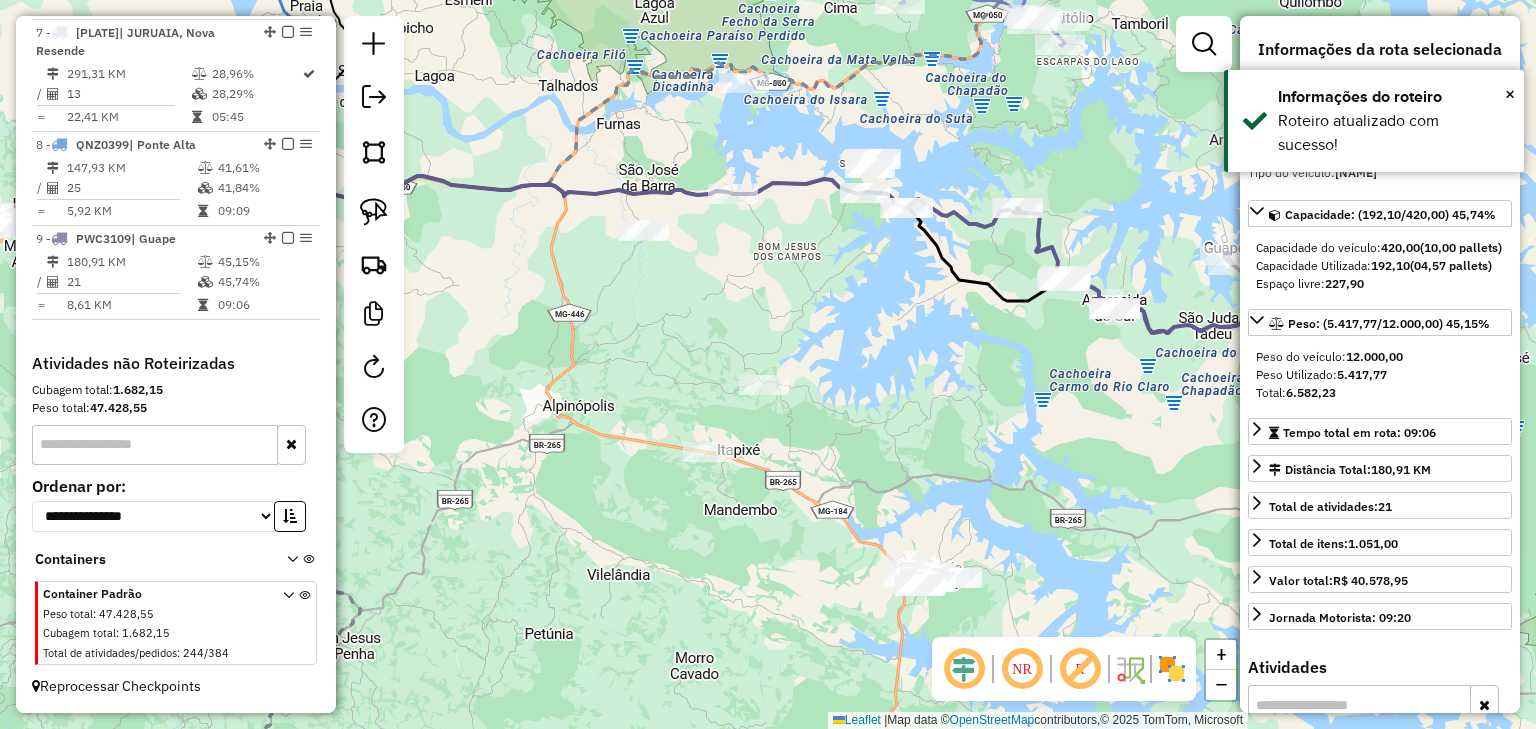 click on "Janela de atendimento Grade de atendimento Capacidade Transportadoras Veículos Cliente Pedidos  Rotas Selecione os dias de semana para filtrar as janelas de atendimento  Seg   Ter   Qua   Qui   Sex   Sáb   Dom  Informe o período da janela de atendimento: De: Até:  Filtrar exatamente a janela do cliente  Considerar janela de atendimento padrão  Selecione os dias de semana para filtrar as grades de atendimento  Seg   Ter   Qua   Qui   Sex   Sáb   Dom   Considerar clientes sem dia de atendimento cadastrado  Clientes fora do dia de atendimento selecionado Filtrar as atividades entre os valores definidos abaixo:  Peso mínimo:   Peso máximo:   Cubagem mínima:   Cubagem máxima:   De:   Até:  Filtrar as atividades entre o tempo de atendimento definido abaixo:  De:   Até:   Considerar capacidade total dos clientes não roteirizados Transportadora: Selecione um ou mais itens Tipo de veículo: Selecione um ou mais itens Veículo: Selecione um ou mais itens Motorista: Selecione um ou mais itens Nome: Rótulo:" 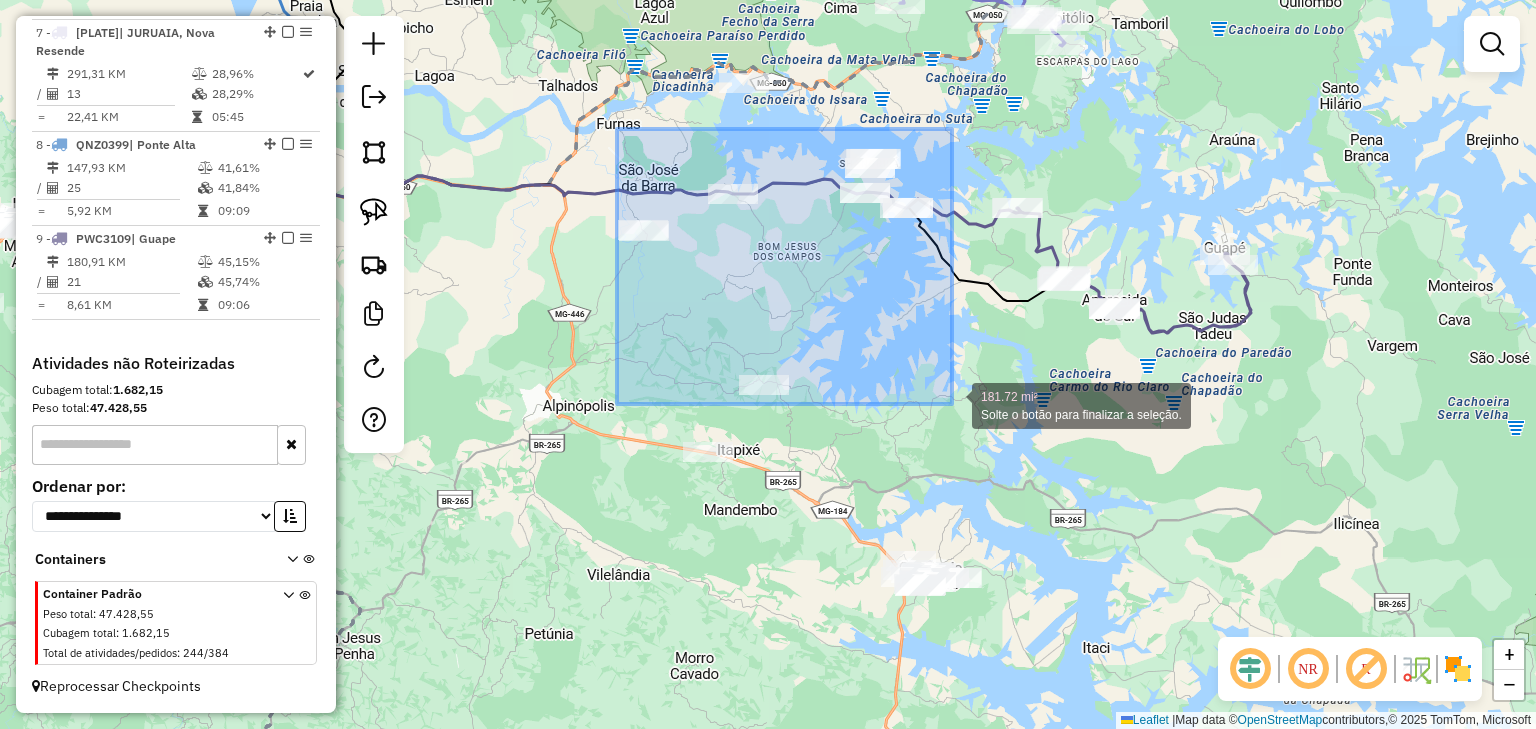 drag, startPoint x: 617, startPoint y: 129, endPoint x: 952, endPoint y: 404, distance: 433.41666 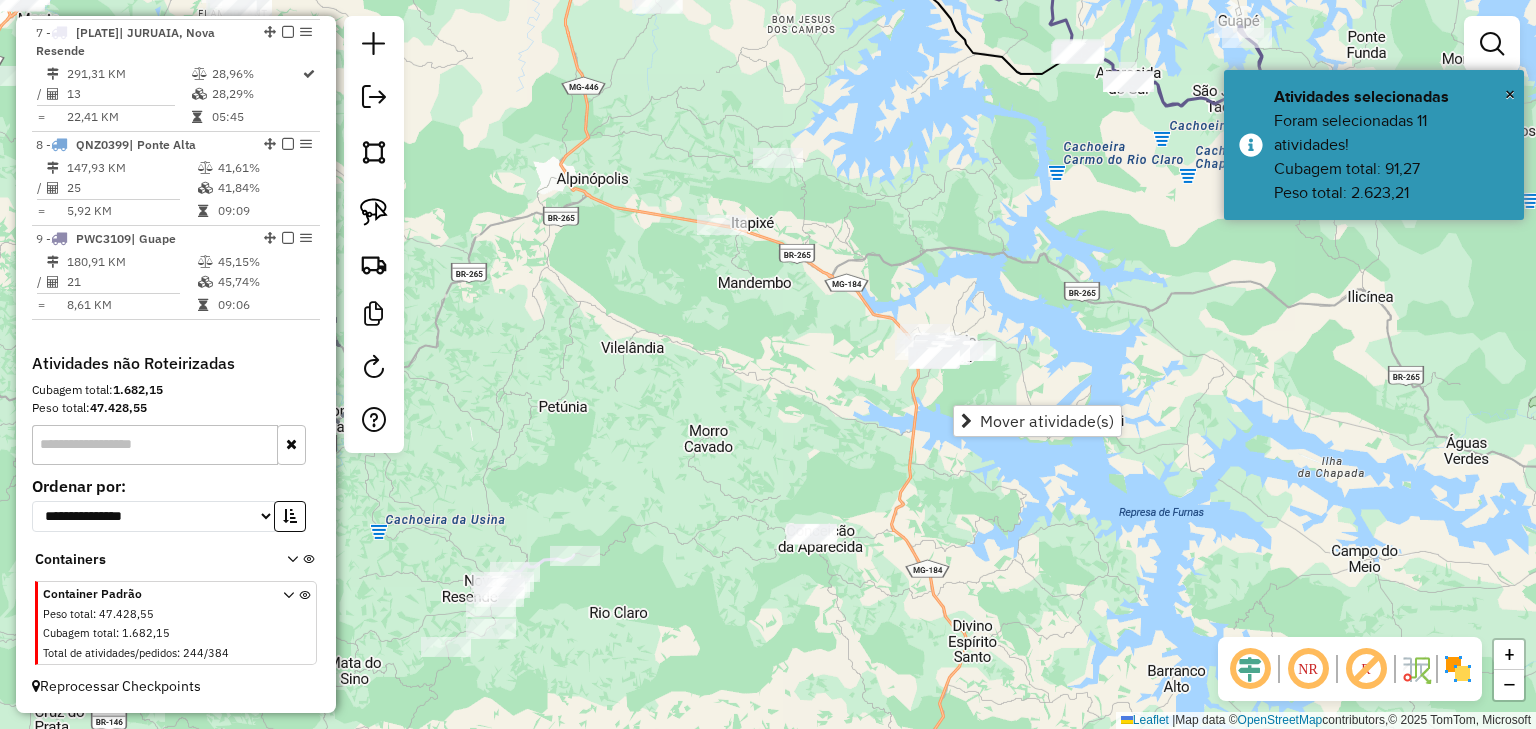 drag, startPoint x: 917, startPoint y: 404, endPoint x: 932, endPoint y: 152, distance: 252.44603 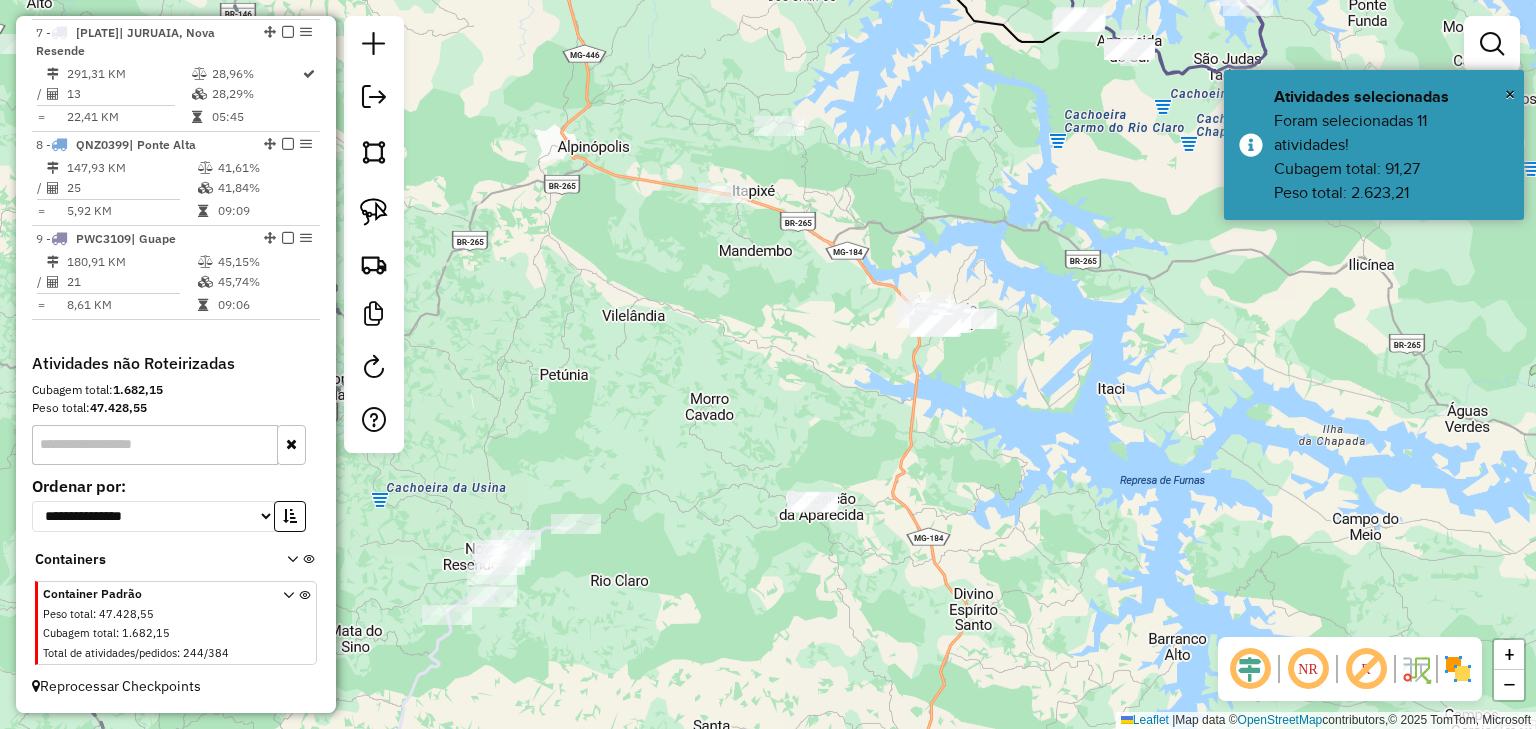 click on "Janela de atendimento Grade de atendimento Capacidade Transportadoras Veículos Cliente Pedidos  Rotas Selecione os dias de semana para filtrar as janelas de atendimento  Seg   Ter   Qua   Qui   Sex   Sáb   Dom  Informe o período da janela de atendimento: De: Até:  Filtrar exatamente a janela do cliente  Considerar janela de atendimento padrão  Selecione os dias de semana para filtrar as grades de atendimento  Seg   Ter   Qua   Qui   Sex   Sáb   Dom   Considerar clientes sem dia de atendimento cadastrado  Clientes fora do dia de atendimento selecionado Filtrar as atividades entre os valores definidos abaixo:  Peso mínimo:   Peso máximo:   Cubagem mínima:   Cubagem máxima:   De:   Até:  Filtrar as atividades entre o tempo de atendimento definido abaixo:  De:   Até:   Considerar capacidade total dos clientes não roteirizados Transportadora: Selecione um ou mais itens Tipo de veículo: Selecione um ou mais itens Veículo: Selecione um ou mais itens Motorista: Selecione um ou mais itens Nome: Rótulo:" 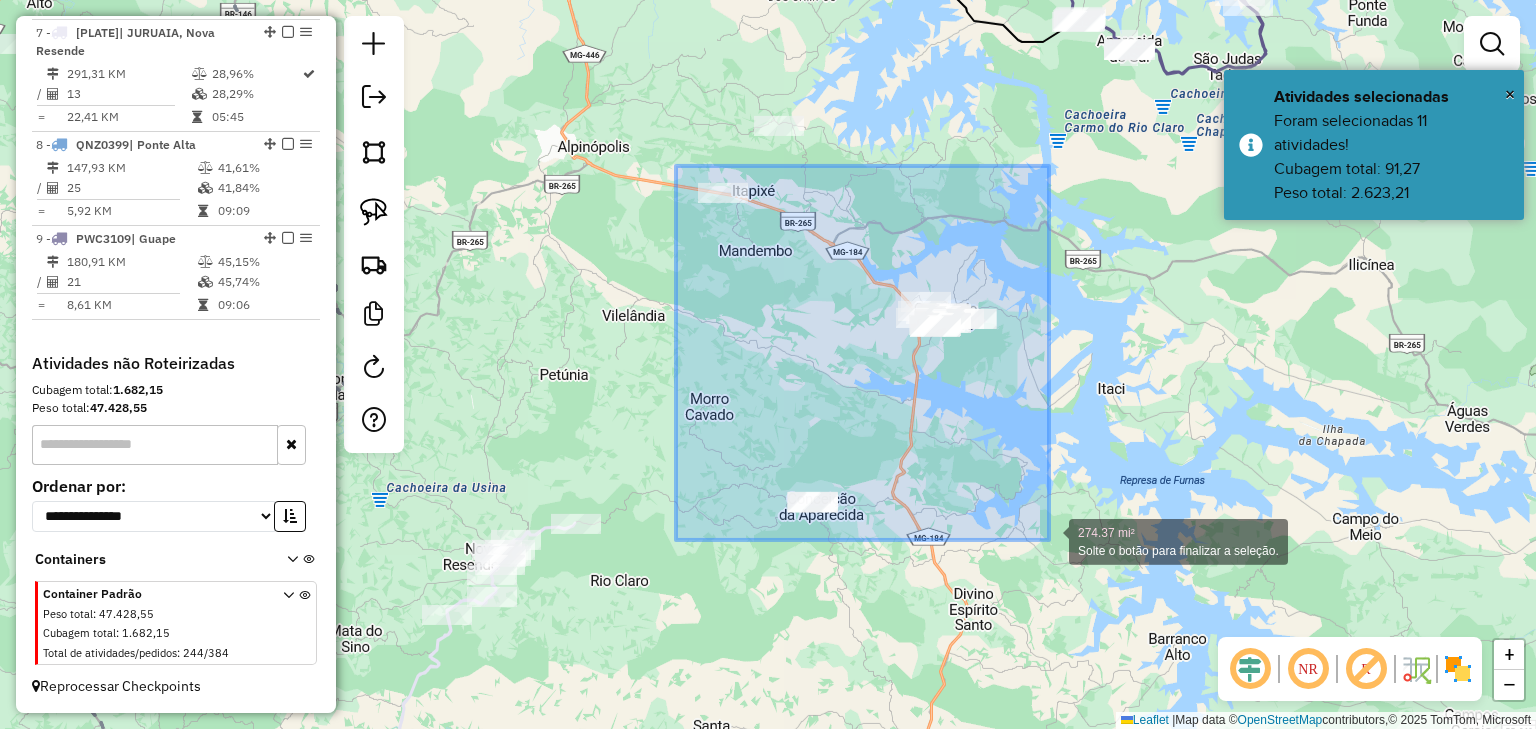 drag, startPoint x: 676, startPoint y: 166, endPoint x: 1049, endPoint y: 540, distance: 528.2092 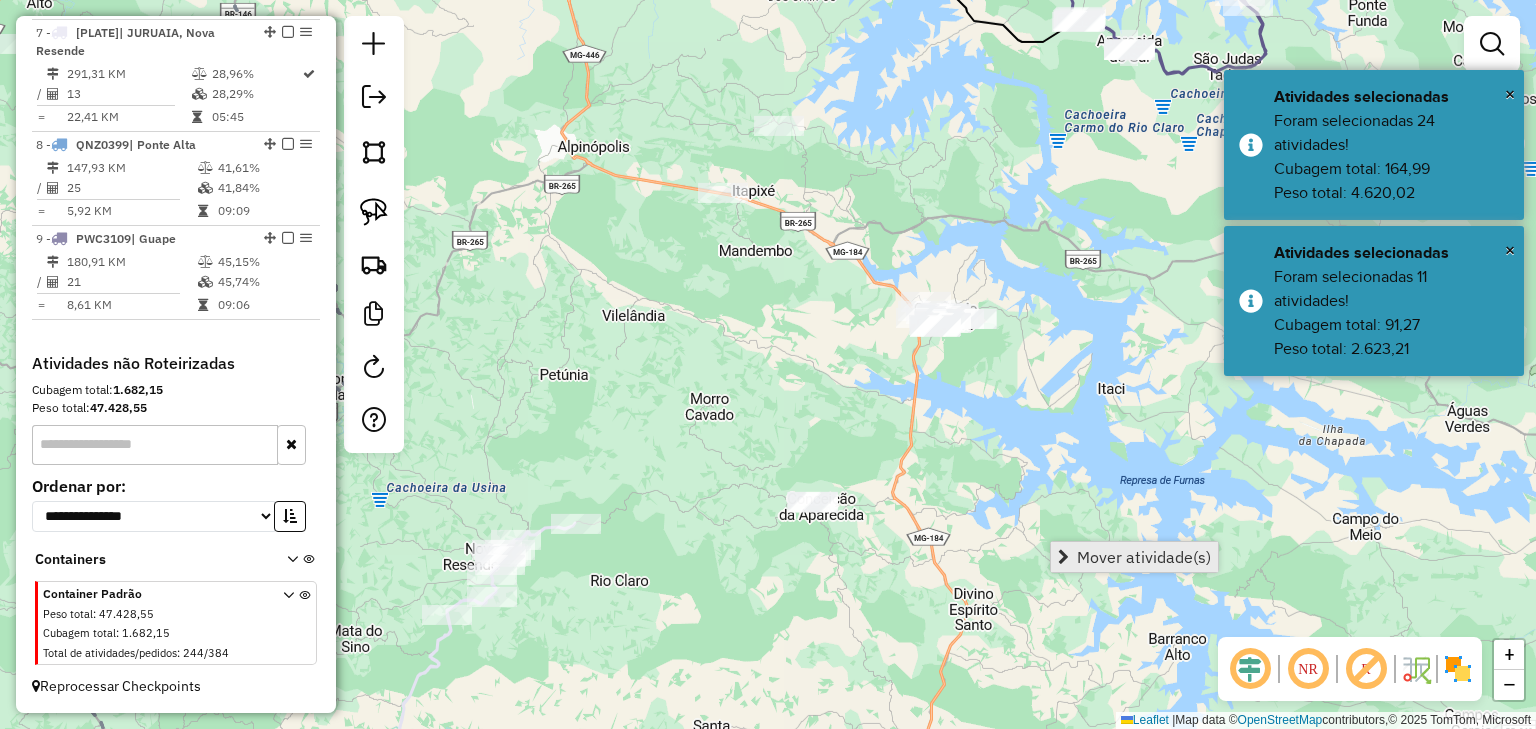 click on "Mover atividade(s)" at bounding box center [1144, 557] 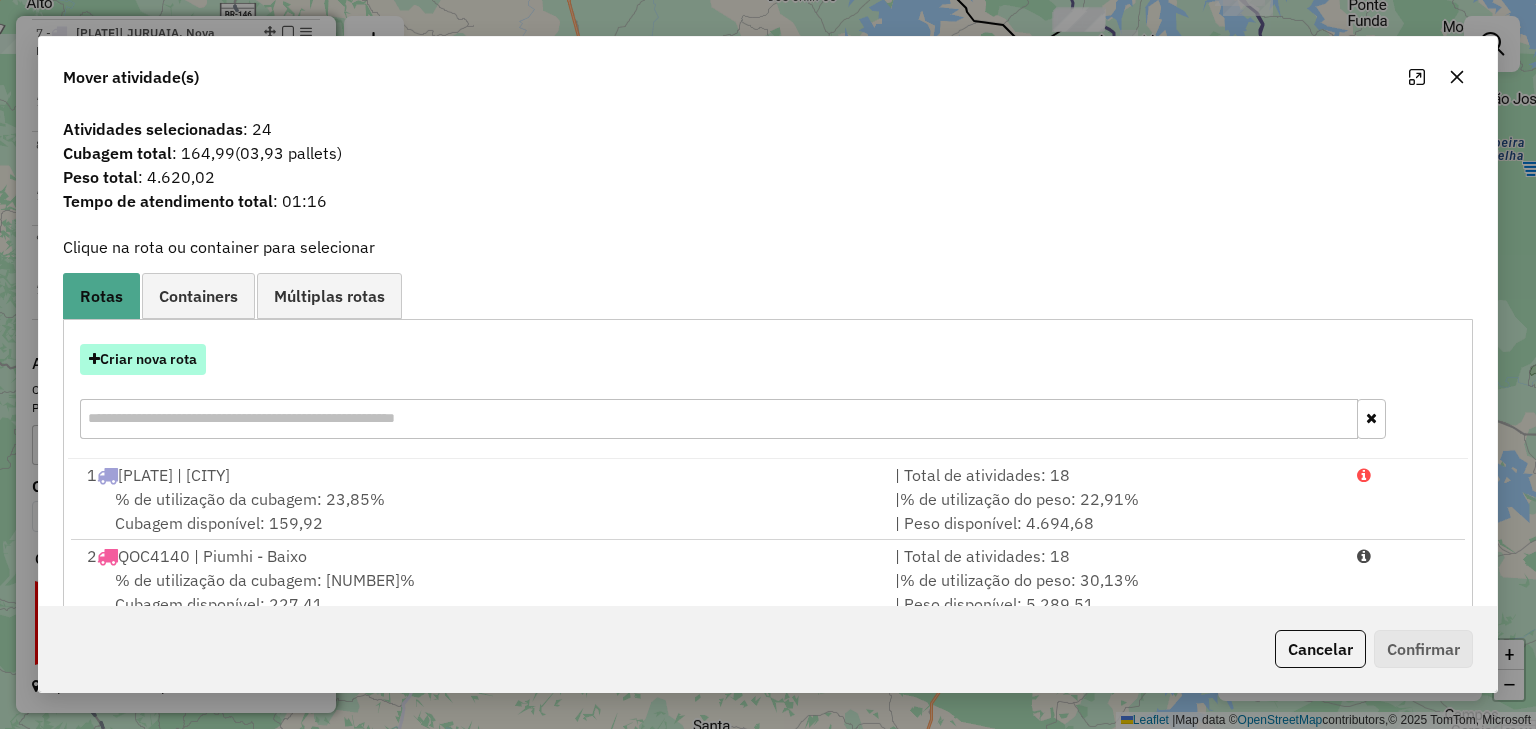 click on "Criar nova rota" at bounding box center (143, 359) 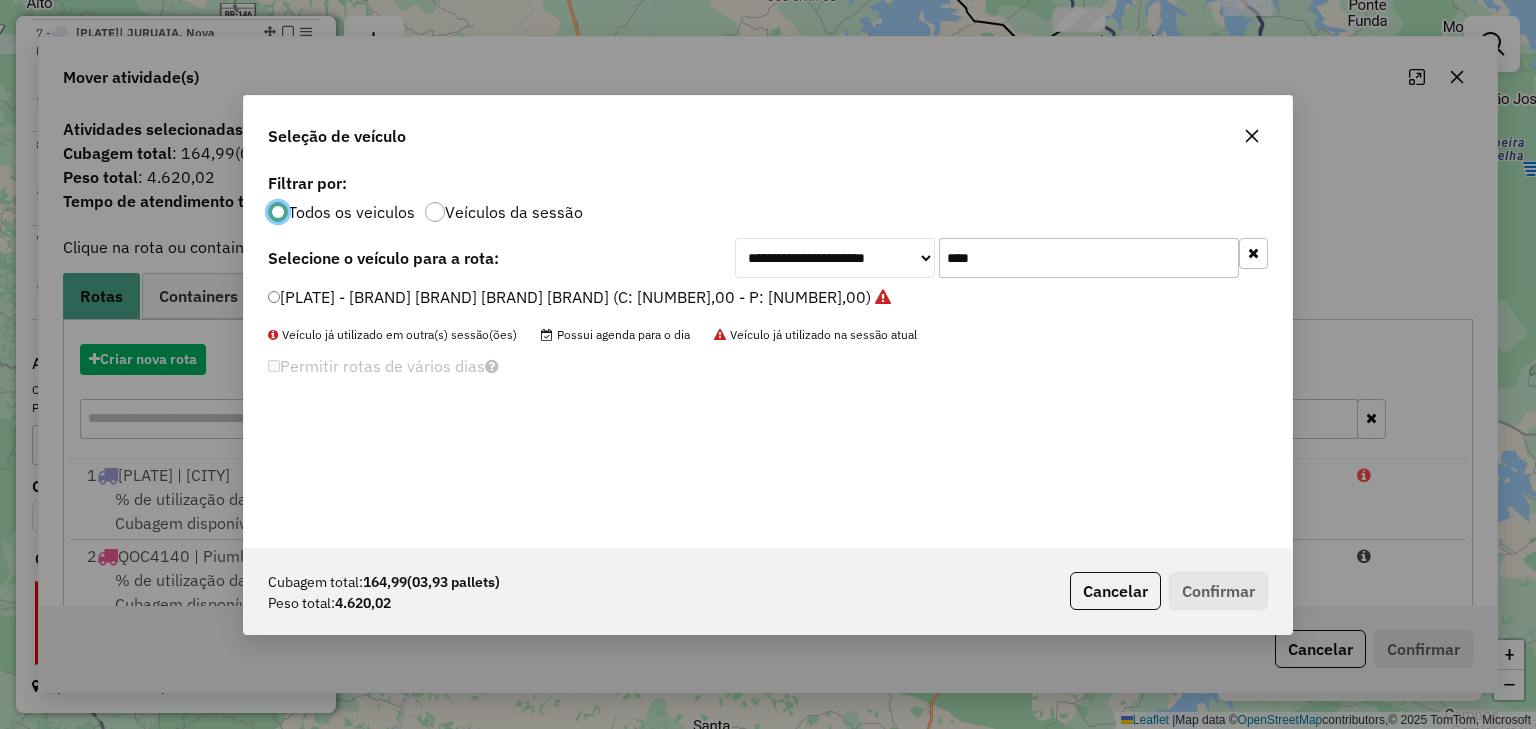 scroll, scrollTop: 10, scrollLeft: 6, axis: both 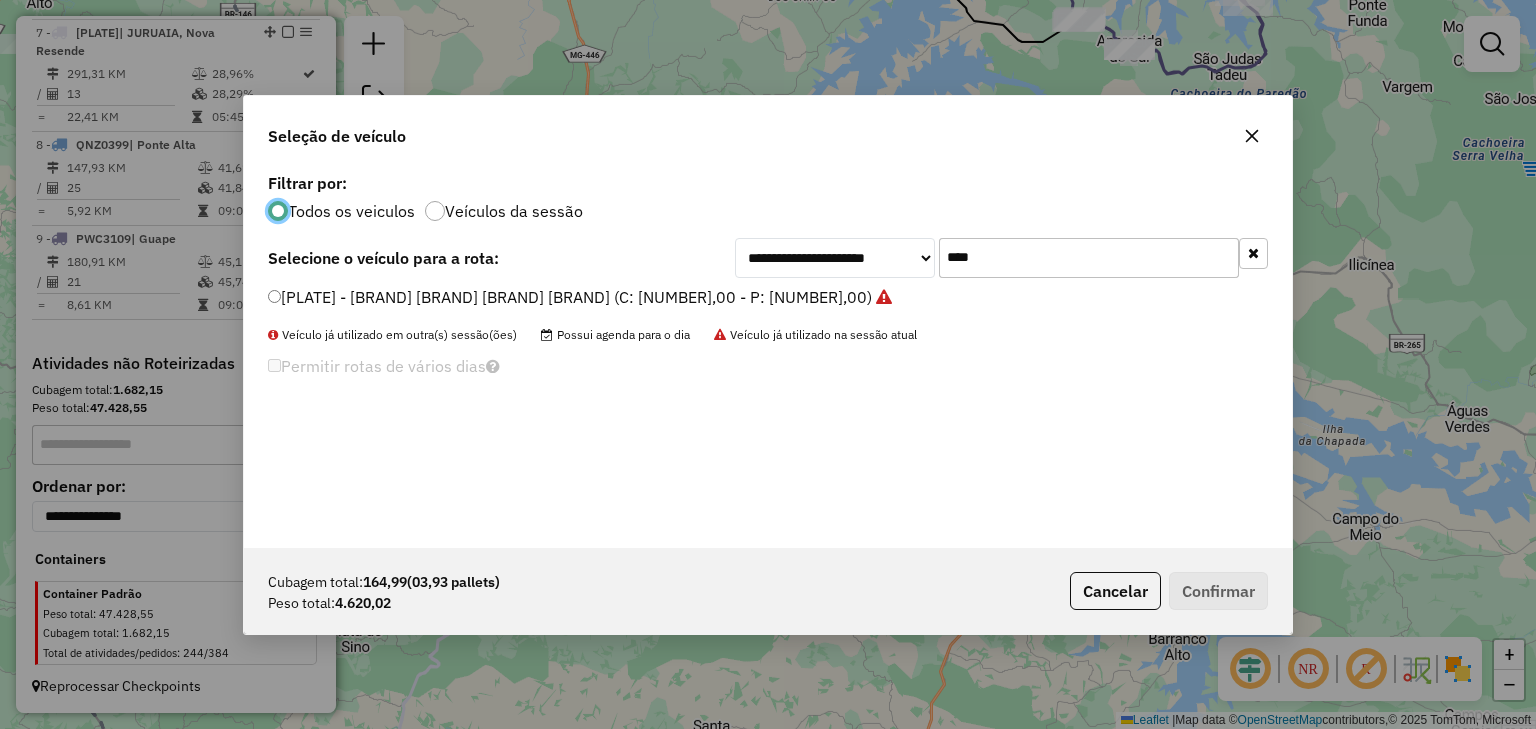 drag, startPoint x: 887, startPoint y: 246, endPoint x: 862, endPoint y: 248, distance: 25.079872 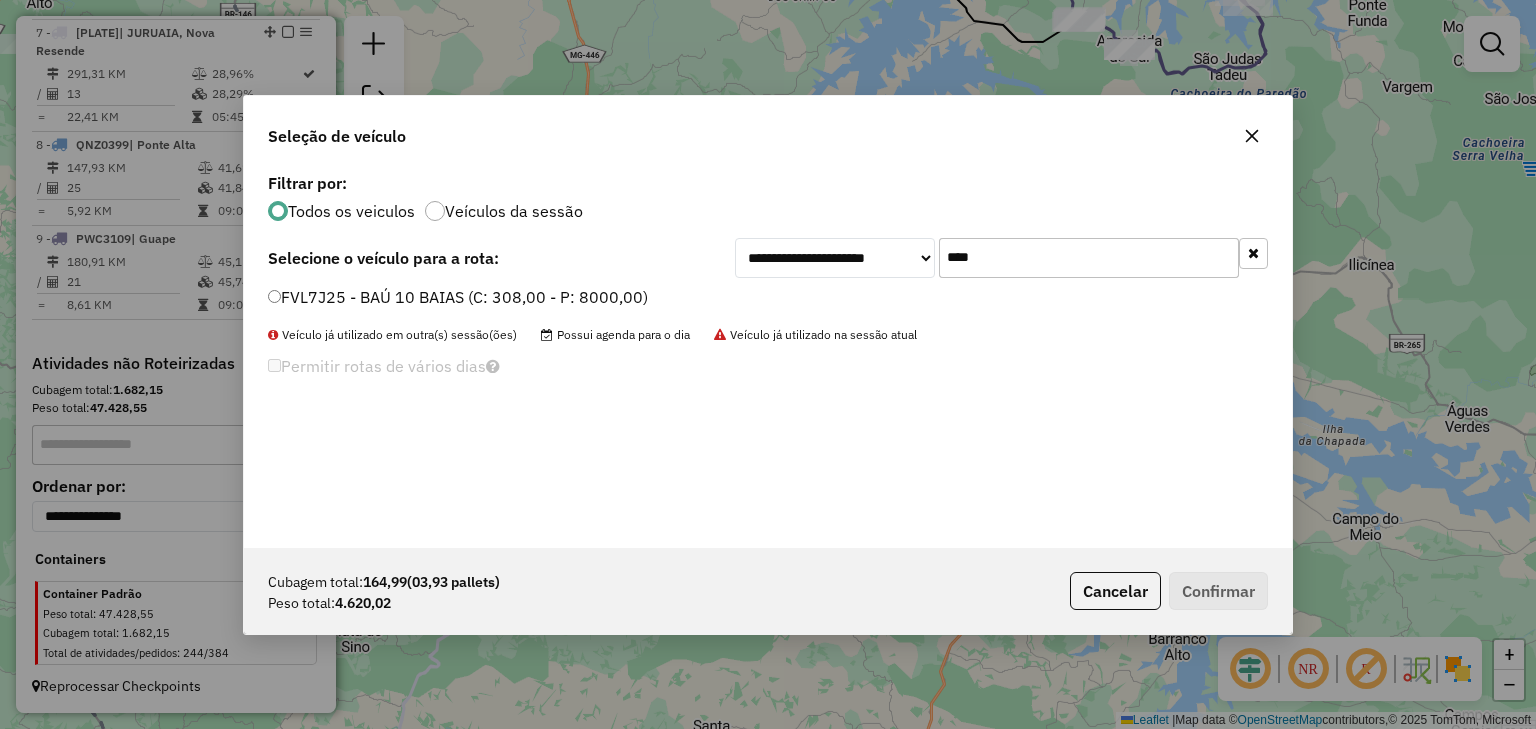 type on "****" 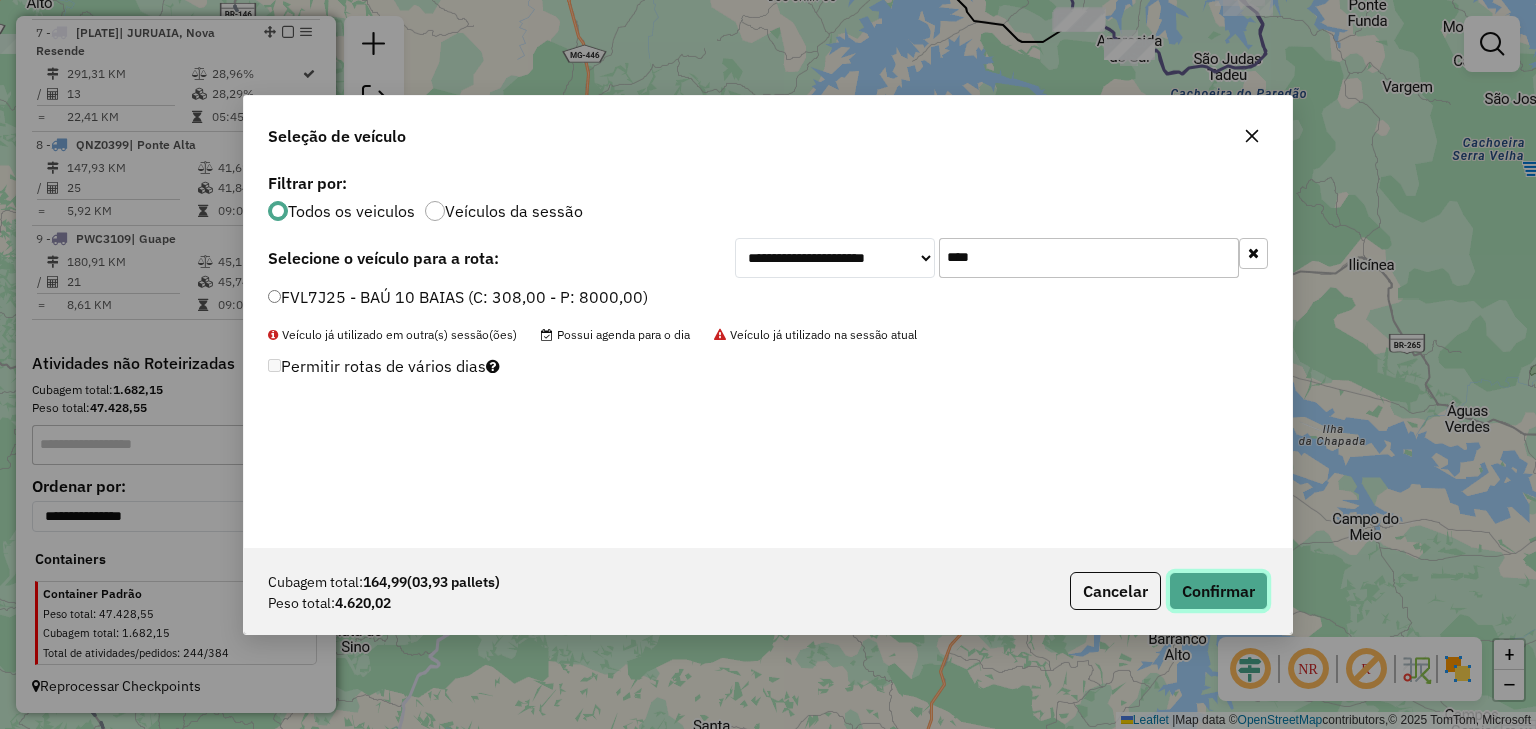 click on "Confirmar" 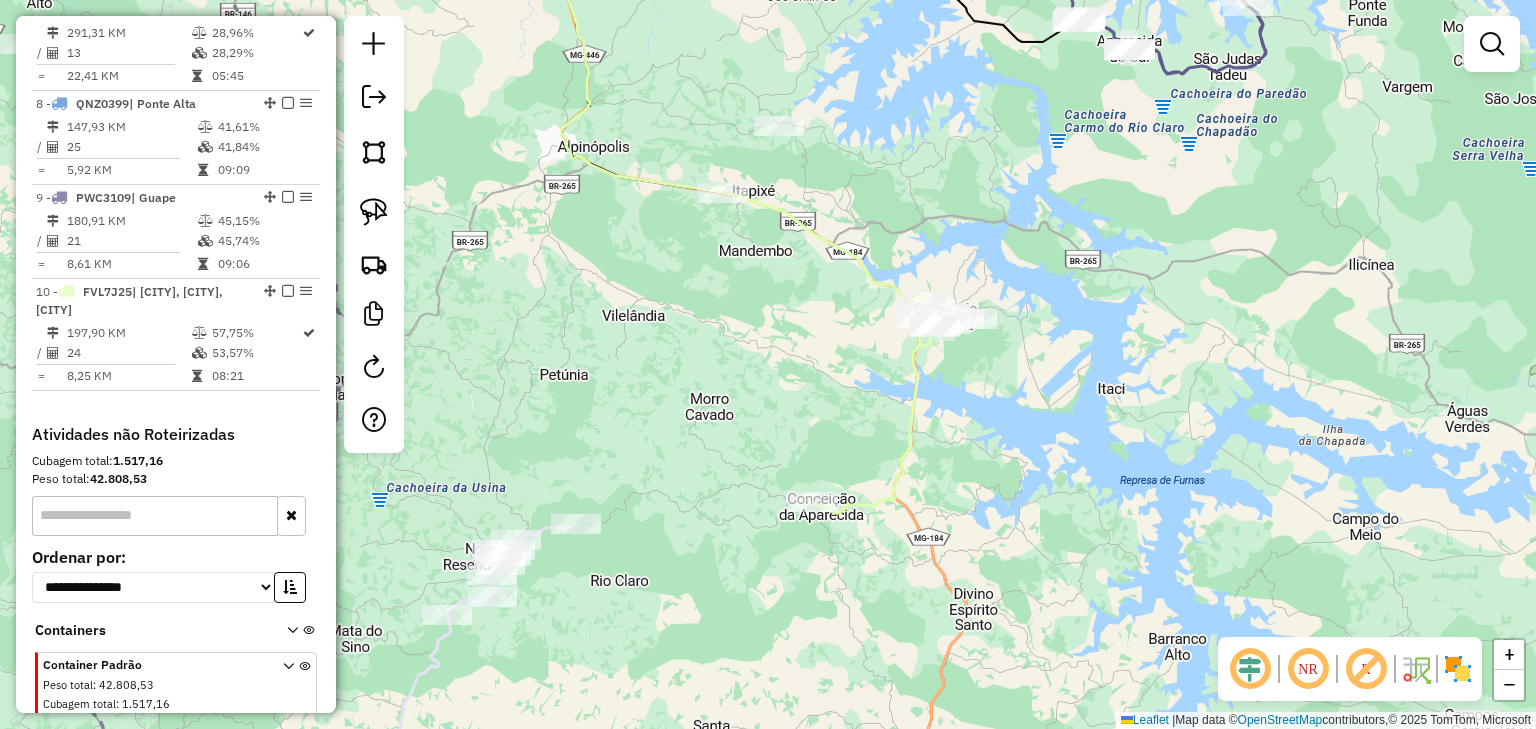 drag, startPoint x: 748, startPoint y: 325, endPoint x: 823, endPoint y: 312, distance: 76.11833 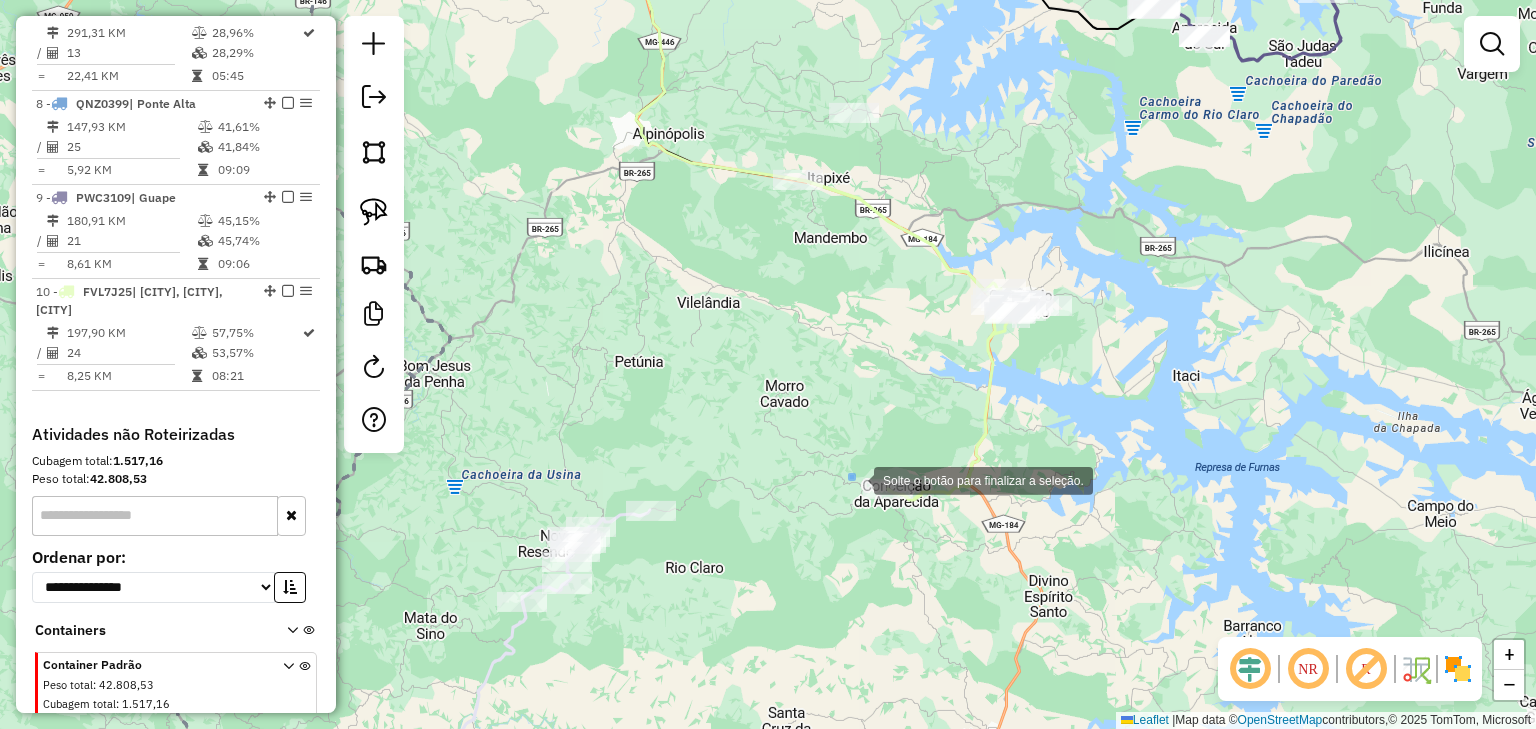 drag, startPoint x: 854, startPoint y: 479, endPoint x: 937, endPoint y: 534, distance: 99.56907 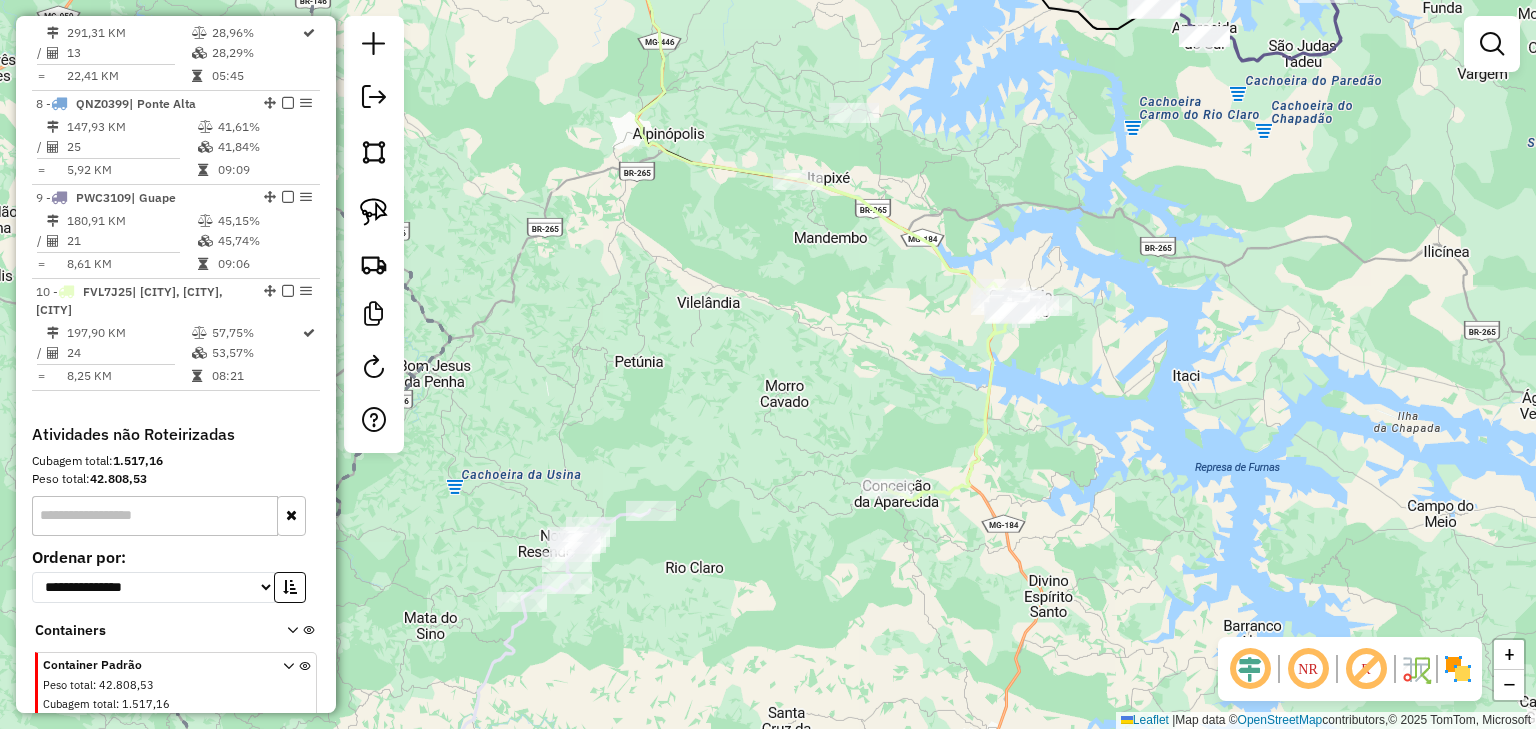click 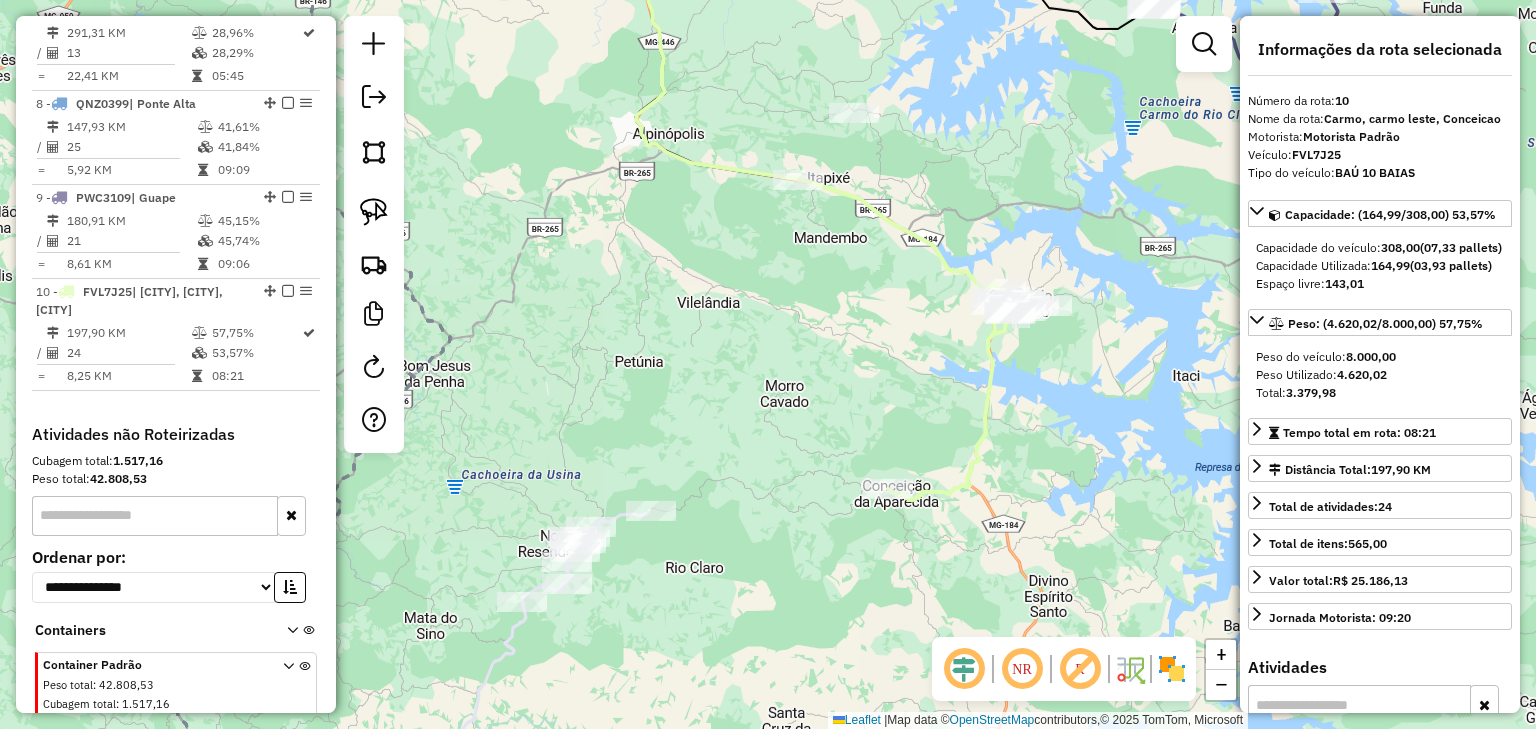 scroll, scrollTop: 1455, scrollLeft: 0, axis: vertical 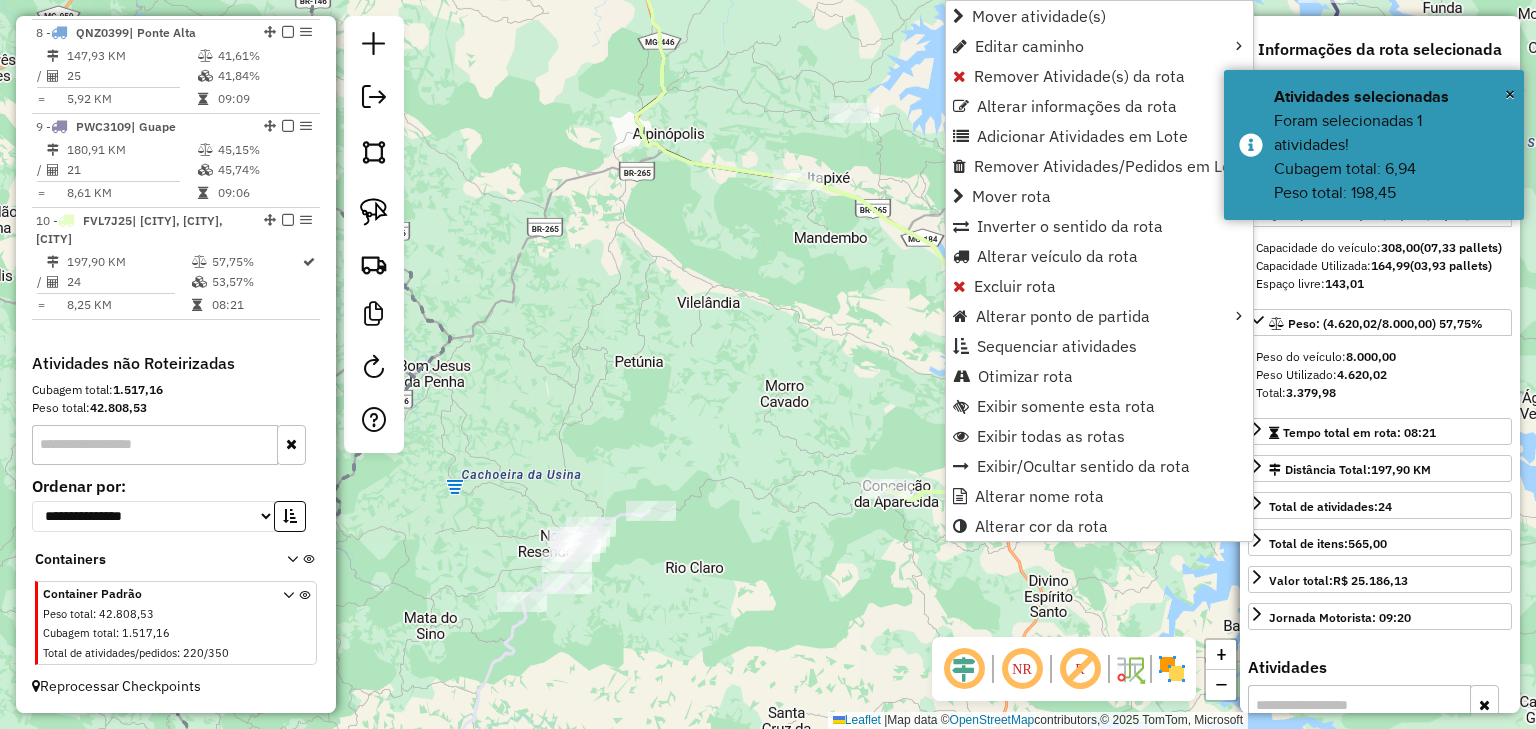 click on "Rota [NUMBER] - Placa [PLATE]  [NUMBER] - [NAME] Janela de atendimento Grade de atendimento Capacidade Transportadoras Veículos Cliente Pedidos  Rotas Selecione os dias de semana para filtrar as janelas de atendimento  Seg   Ter   Qua   Qui   Sex   Sáb   Dom  Informe o período da janela de atendimento: De: Até:  Filtrar exatamente a janela do cliente  Considerar janela de atendimento padrão  Selecione os dias de semana para filtrar as grades de atendimento  Seg   Ter   Qua   Qui   Sex   Sáb   Dom   Considerar clientes sem dia de atendimento cadastrado  Clientes fora do dia de atendimento selecionado Filtrar as atividades entre os valores definidos abaixo:  Peso mínimo:   Peso máximo:   Cubagem mínima:   Cubagem máxima:   De:   Até:  Filtrar as atividades entre o tempo de atendimento definido abaixo:  De:   Até:   Considerar capacidade total dos clientes não roteirizados Transportadora: Selecione um ou mais itens Tipo de veículo: Selecione um ou mais itens Veículo: Selecione um ou mais itens De:" 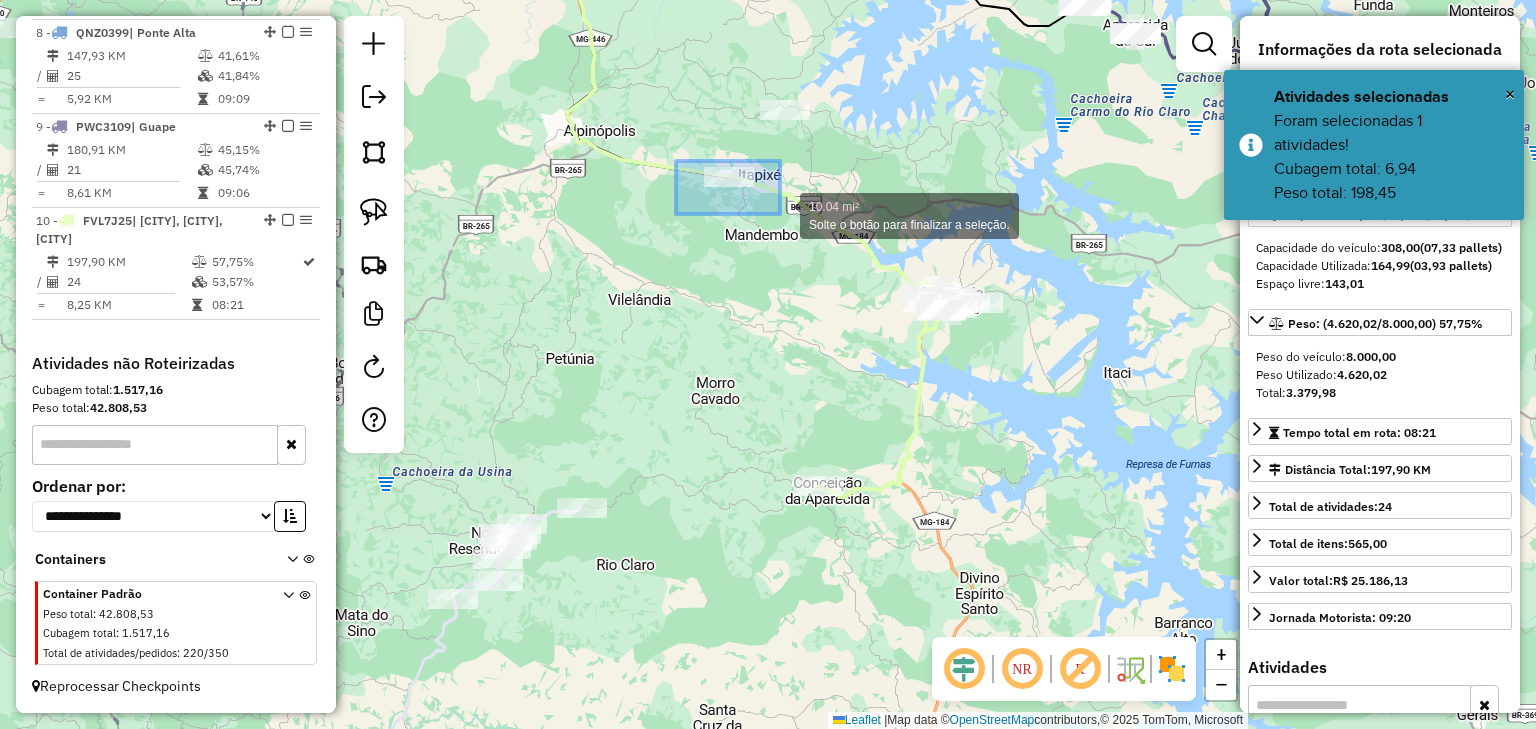 drag, startPoint x: 676, startPoint y: 161, endPoint x: 783, endPoint y: 216, distance: 120.30794 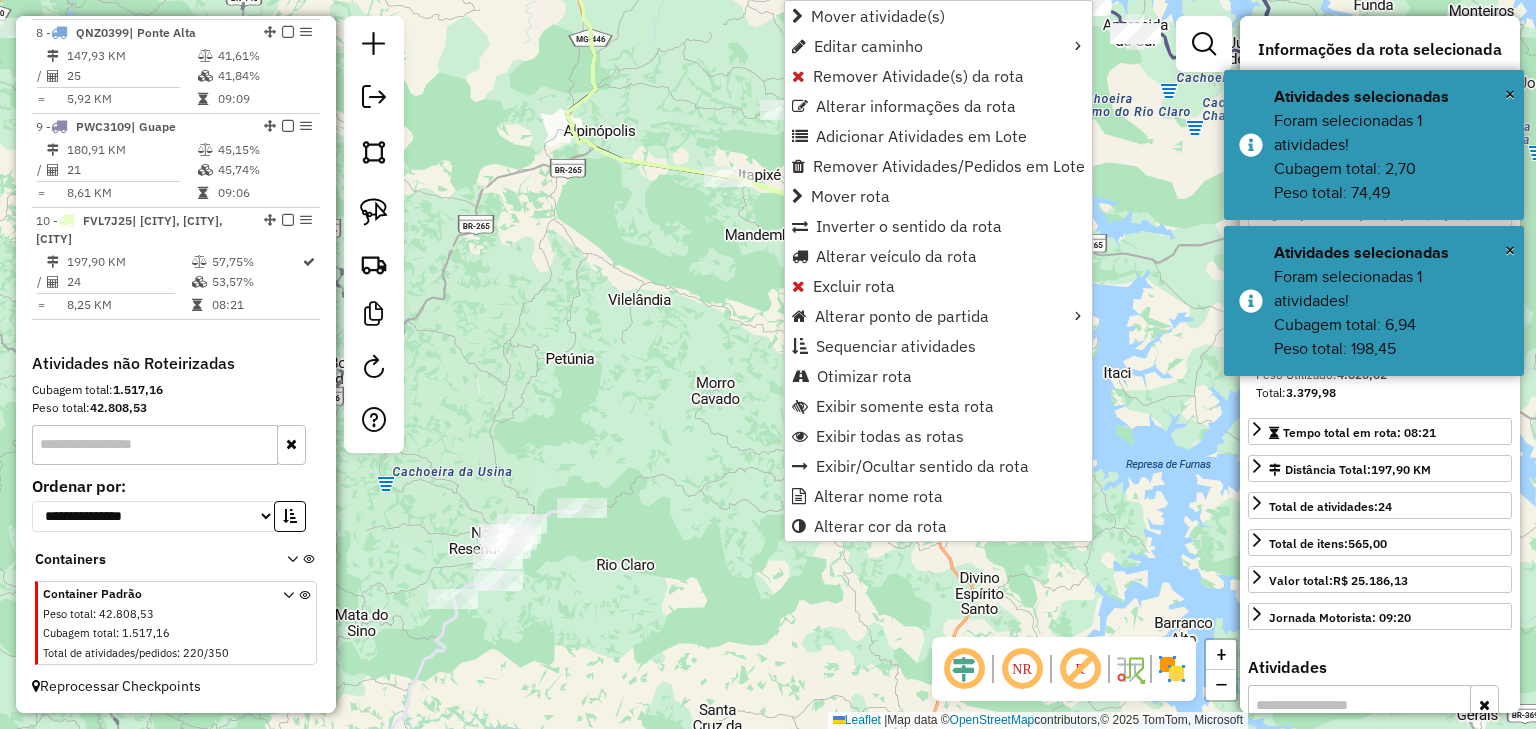 click on "Janela de atendimento Grade de atendimento Capacidade Transportadoras Veículos Cliente Pedidos  Rotas Selecione os dias de semana para filtrar as janelas de atendimento  Seg   Ter   Qua   Qui   Sex   Sáb   Dom  Informe o período da janela de atendimento: De: Até:  Filtrar exatamente a janela do cliente  Considerar janela de atendimento padrão  Selecione os dias de semana para filtrar as grades de atendimento  Seg   Ter   Qua   Qui   Sex   Sáb   Dom   Considerar clientes sem dia de atendimento cadastrado  Clientes fora do dia de atendimento selecionado Filtrar as atividades entre os valores definidos abaixo:  Peso mínimo:   Peso máximo:   Cubagem mínima:   Cubagem máxima:   De:   Até:  Filtrar as atividades entre o tempo de atendimento definido abaixo:  De:   Até:   Considerar capacidade total dos clientes não roteirizados Transportadora: Selecione um ou mais itens Tipo de veículo: Selecione um ou mais itens Veículo: Selecione um ou mais itens Motorista: Selecione um ou mais itens Nome: Rótulo:" 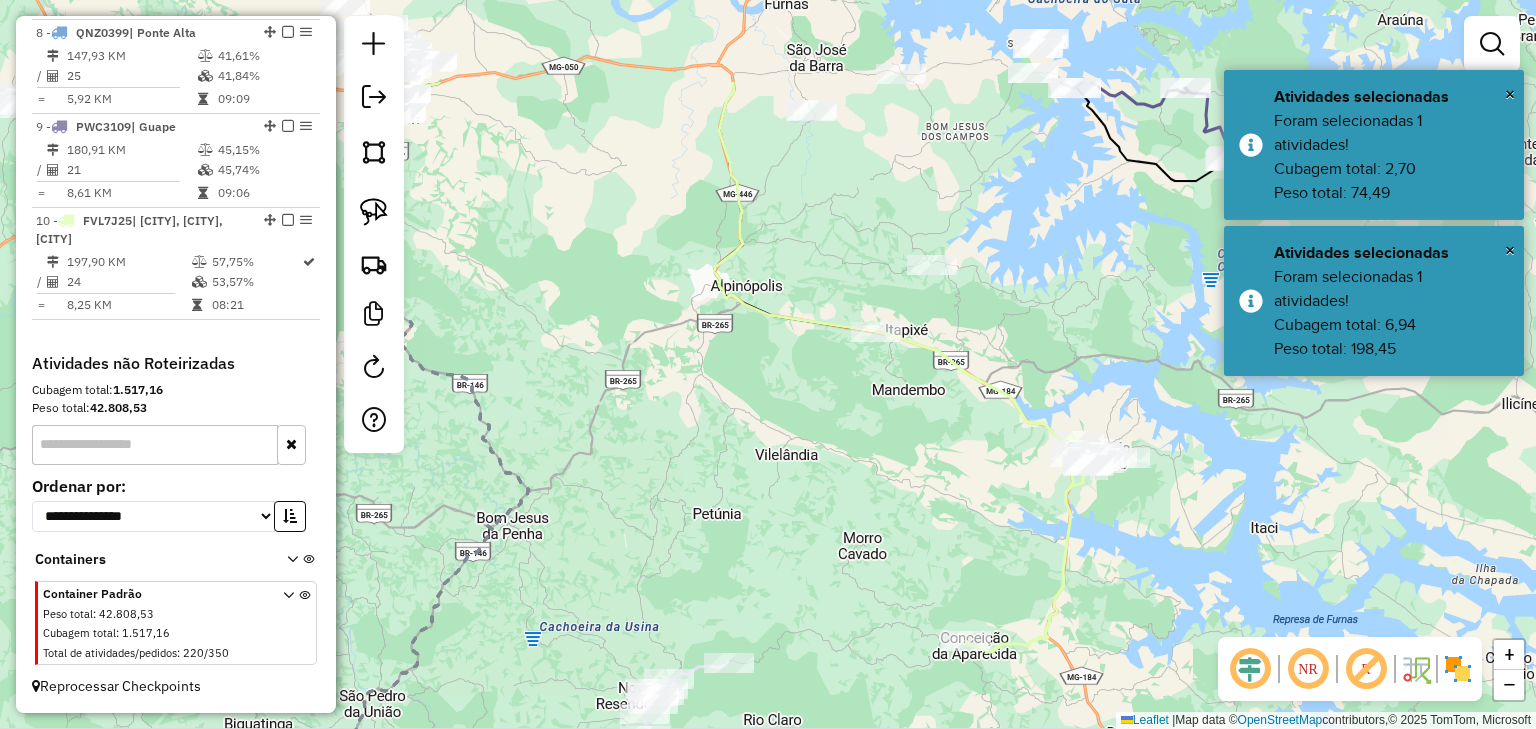 drag, startPoint x: 696, startPoint y: 264, endPoint x: 812, endPoint y: 488, distance: 252.25385 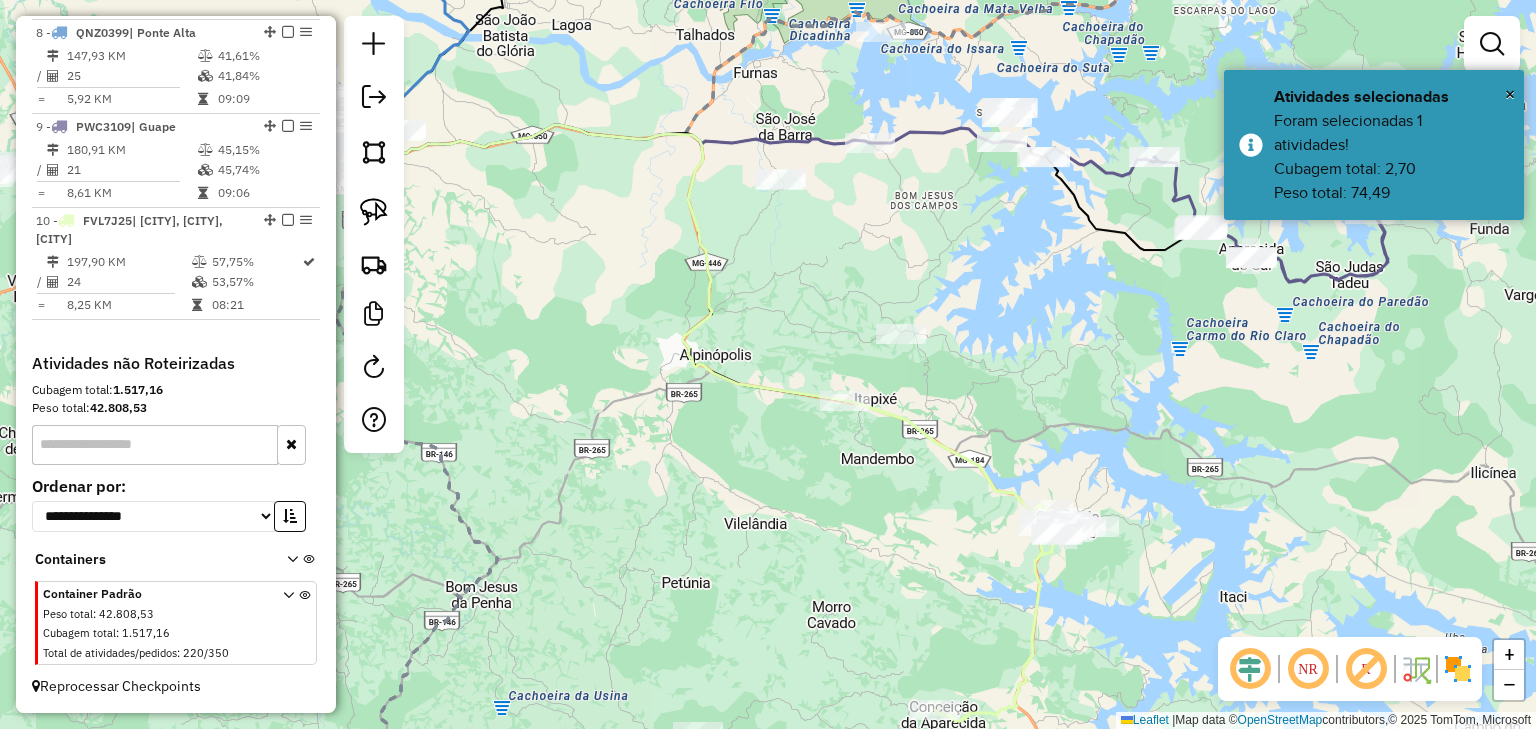 click on "Janela de atendimento Grade de atendimento Capacidade Transportadoras Veículos Cliente Pedidos  Rotas Selecione os dias de semana para filtrar as janelas de atendimento  Seg   Ter   Qua   Qui   Sex   Sáb   Dom  Informe o período da janela de atendimento: De: Até:  Filtrar exatamente a janela do cliente  Considerar janela de atendimento padrão  Selecione os dias de semana para filtrar as grades de atendimento  Seg   Ter   Qua   Qui   Sex   Sáb   Dom   Considerar clientes sem dia de atendimento cadastrado  Clientes fora do dia de atendimento selecionado Filtrar as atividades entre os valores definidos abaixo:  Peso mínimo:   Peso máximo:   Cubagem mínima:   Cubagem máxima:   De:   Até:  Filtrar as atividades entre o tempo de atendimento definido abaixo:  De:   Até:   Considerar capacidade total dos clientes não roteirizados Transportadora: Selecione um ou mais itens Tipo de veículo: Selecione um ou mais itens Veículo: Selecione um ou mais itens Motorista: Selecione um ou mais itens Nome: Rótulo:" 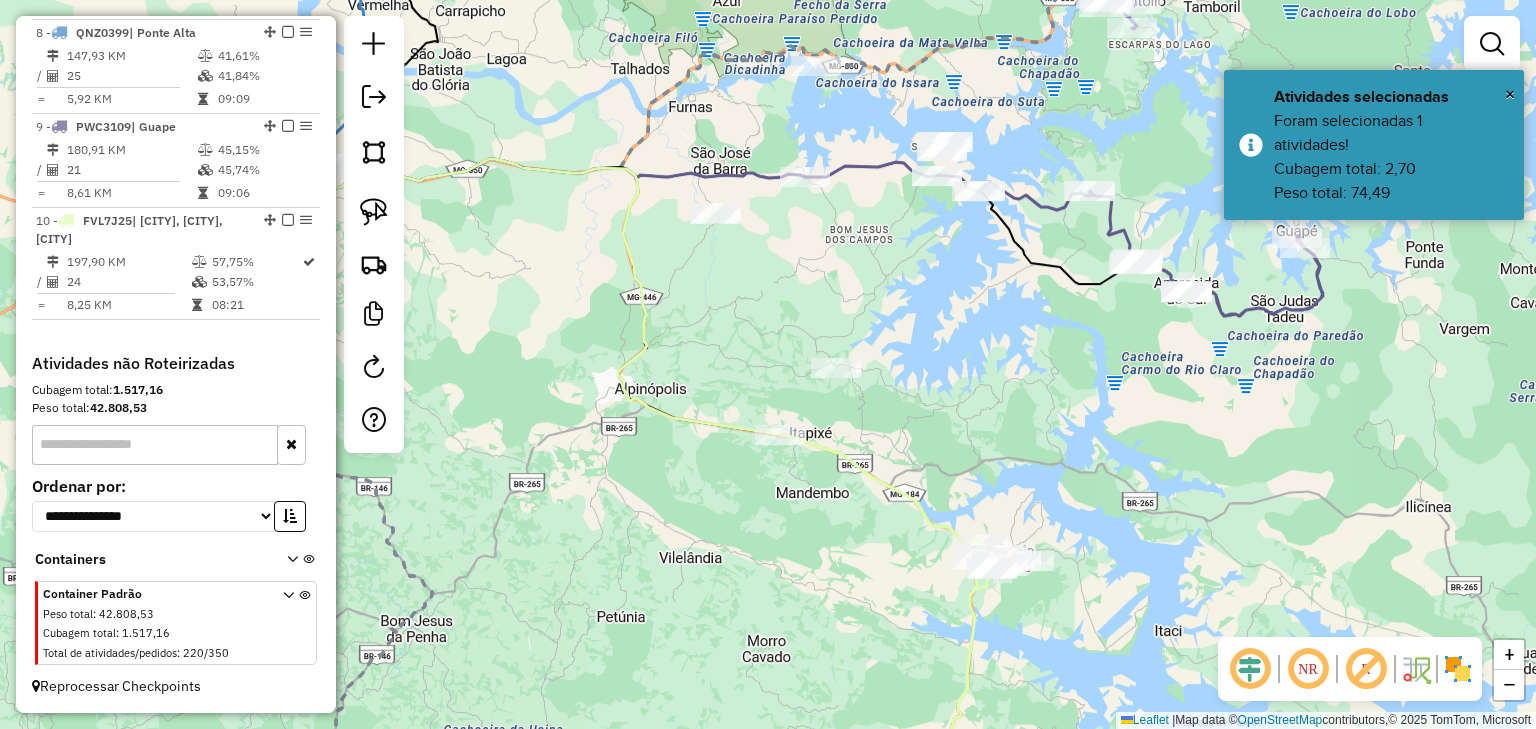 drag, startPoint x: 790, startPoint y: 278, endPoint x: 718, endPoint y: 299, distance: 75 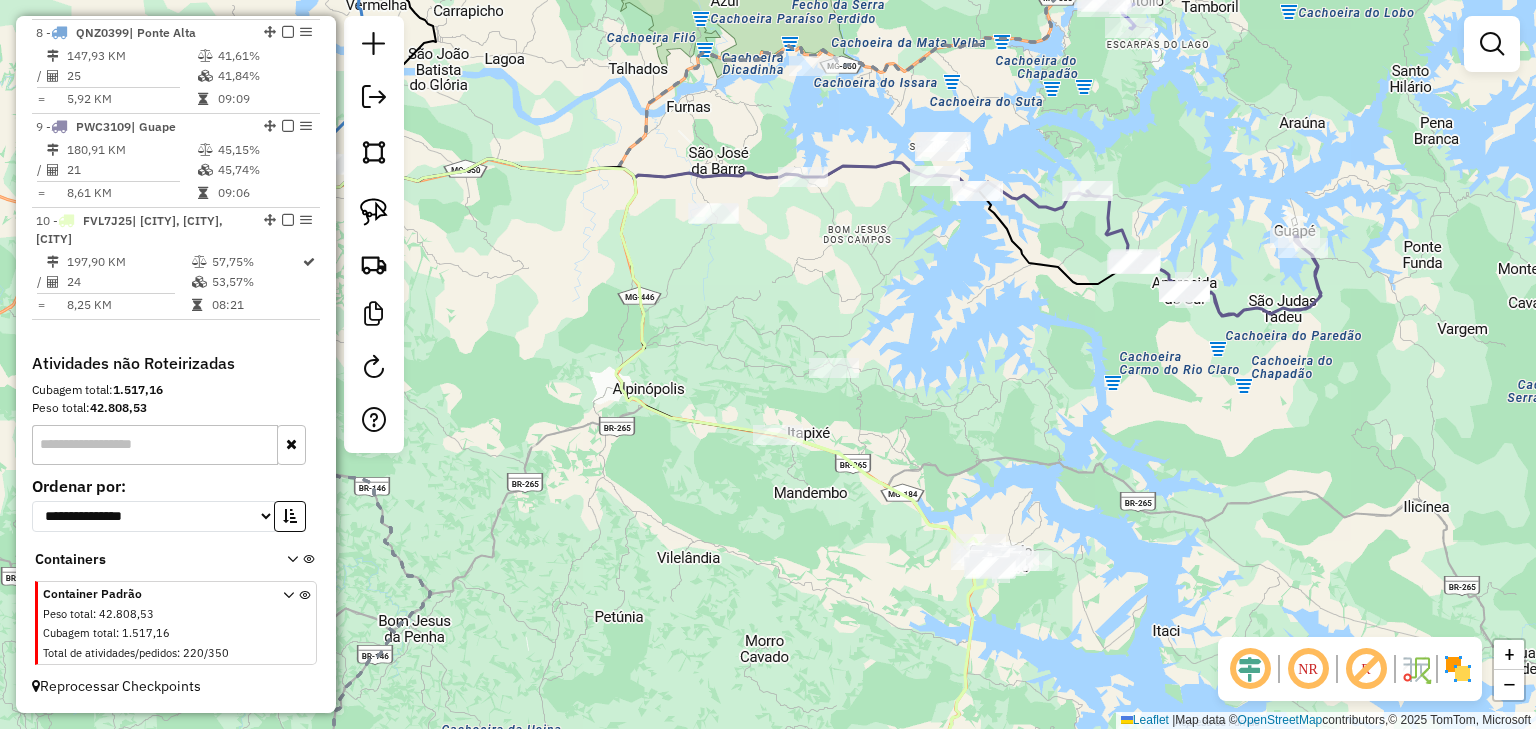 click on "Janela de atendimento Grade de atendimento Capacidade Transportadoras Veículos Cliente Pedidos  Rotas Selecione os dias de semana para filtrar as janelas de atendimento  Seg   Ter   Qua   Qui   Sex   Sáb   Dom  Informe o período da janela de atendimento: De: Até:  Filtrar exatamente a janela do cliente  Considerar janela de atendimento padrão  Selecione os dias de semana para filtrar as grades de atendimento  Seg   Ter   Qua   Qui   Sex   Sáb   Dom   Considerar clientes sem dia de atendimento cadastrado  Clientes fora do dia de atendimento selecionado Filtrar as atividades entre os valores definidos abaixo:  Peso mínimo:   Peso máximo:   Cubagem mínima:   Cubagem máxima:   De:   Até:  Filtrar as atividades entre o tempo de atendimento definido abaixo:  De:   Até:   Considerar capacidade total dos clientes não roteirizados Transportadora: Selecione um ou mais itens Tipo de veículo: Selecione um ou mais itens Veículo: Selecione um ou mais itens Motorista: Selecione um ou mais itens Nome: Rótulo:" 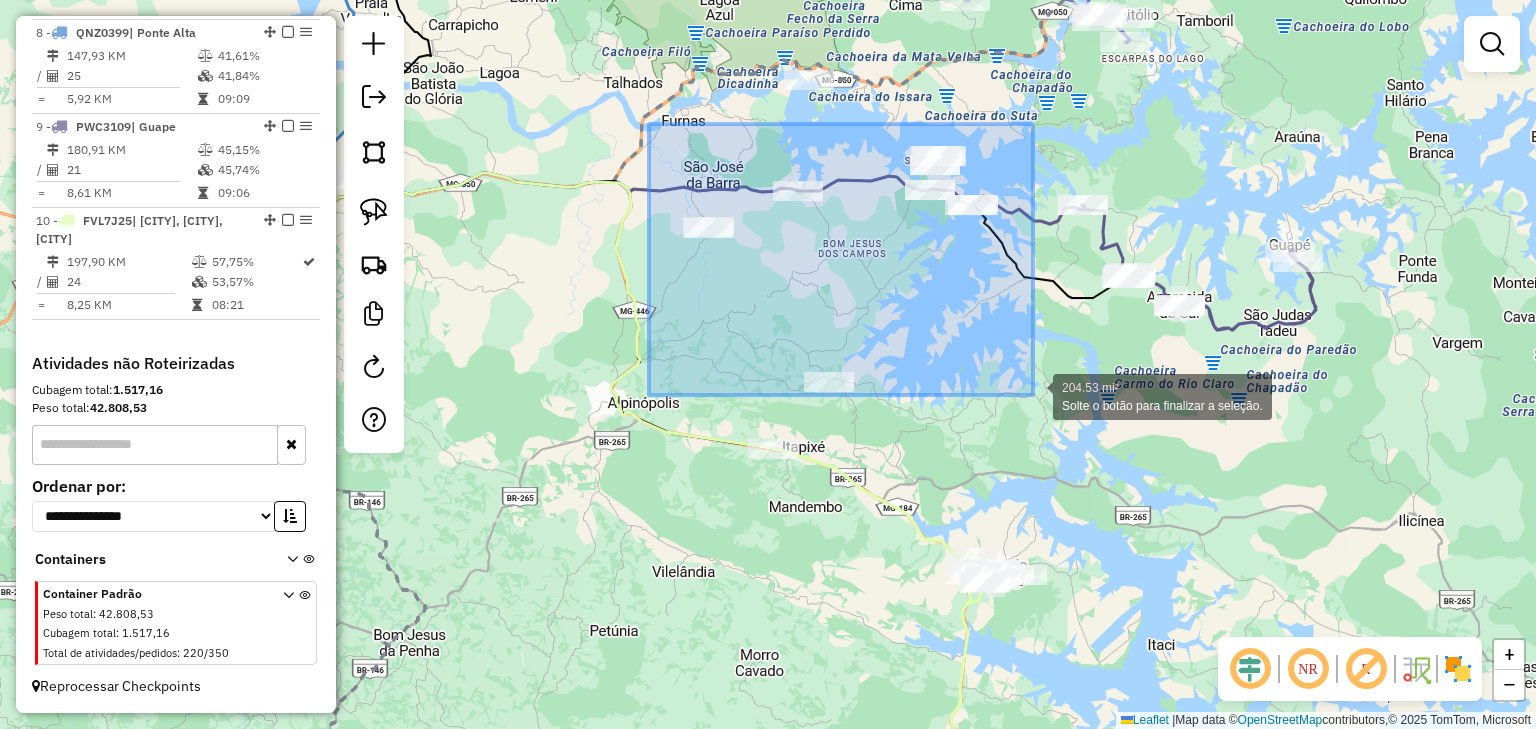 drag, startPoint x: 649, startPoint y: 124, endPoint x: 1035, endPoint y: 401, distance: 475.10526 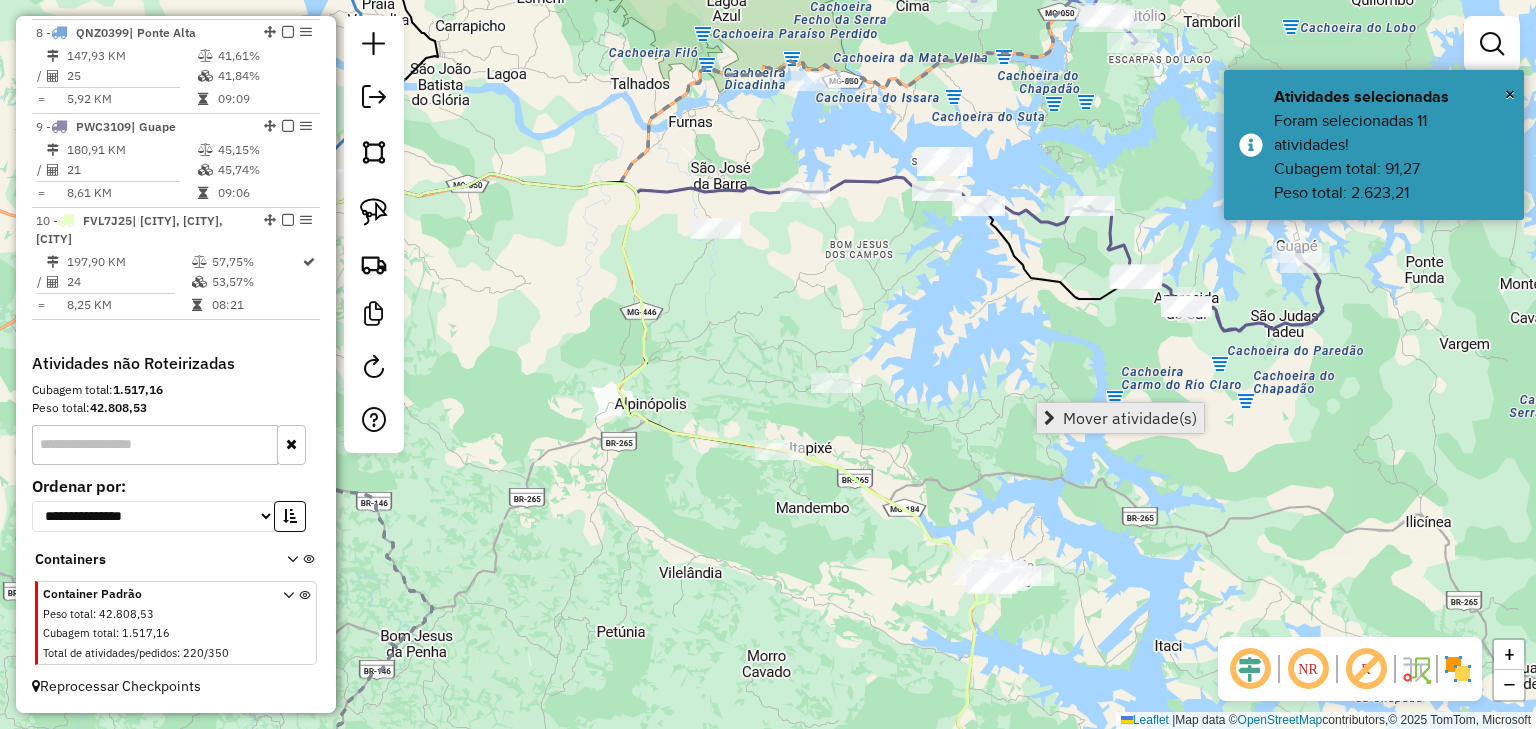 drag, startPoint x: 880, startPoint y: 370, endPoint x: 1091, endPoint y: 421, distance: 217.07602 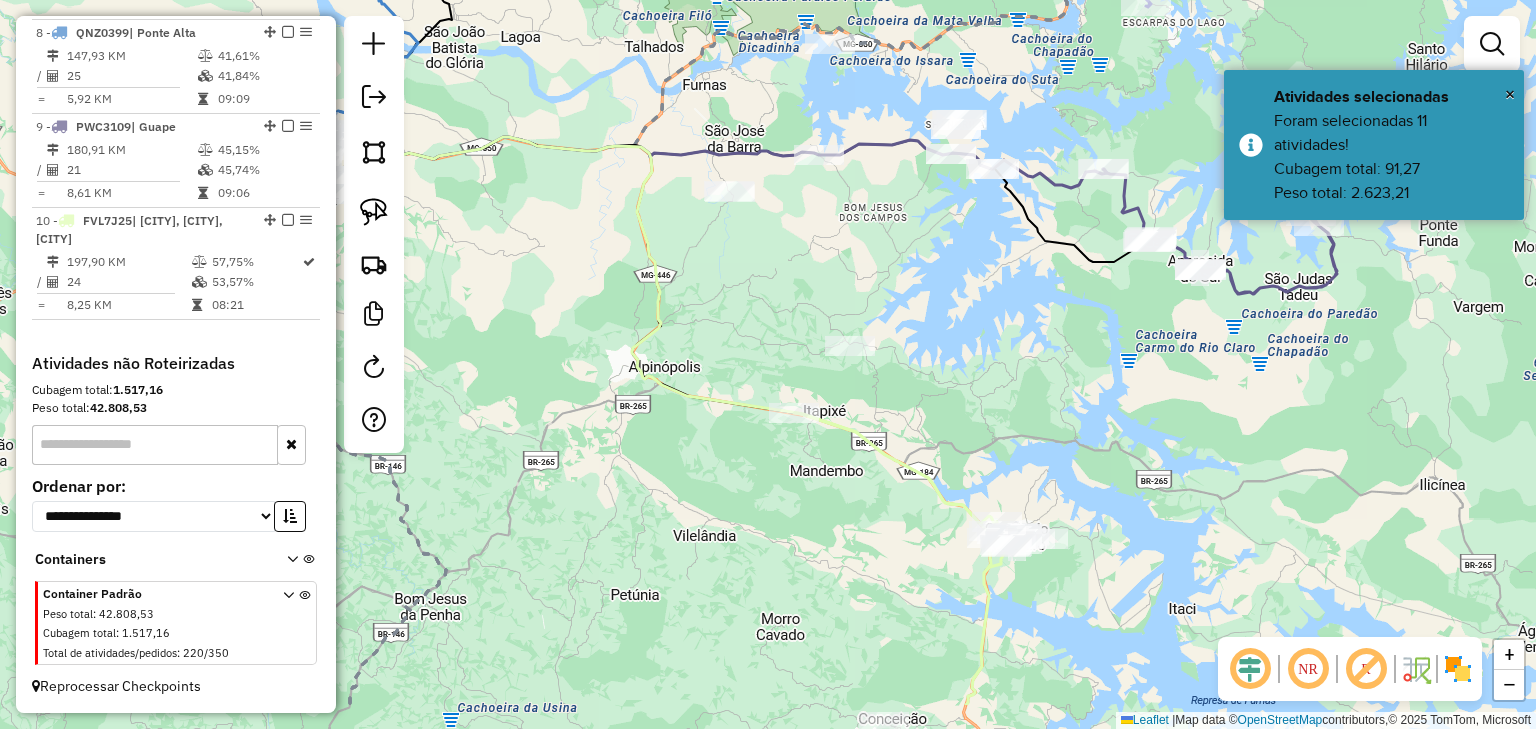 drag, startPoint x: 1001, startPoint y: 348, endPoint x: 752, endPoint y: 246, distance: 269.0818 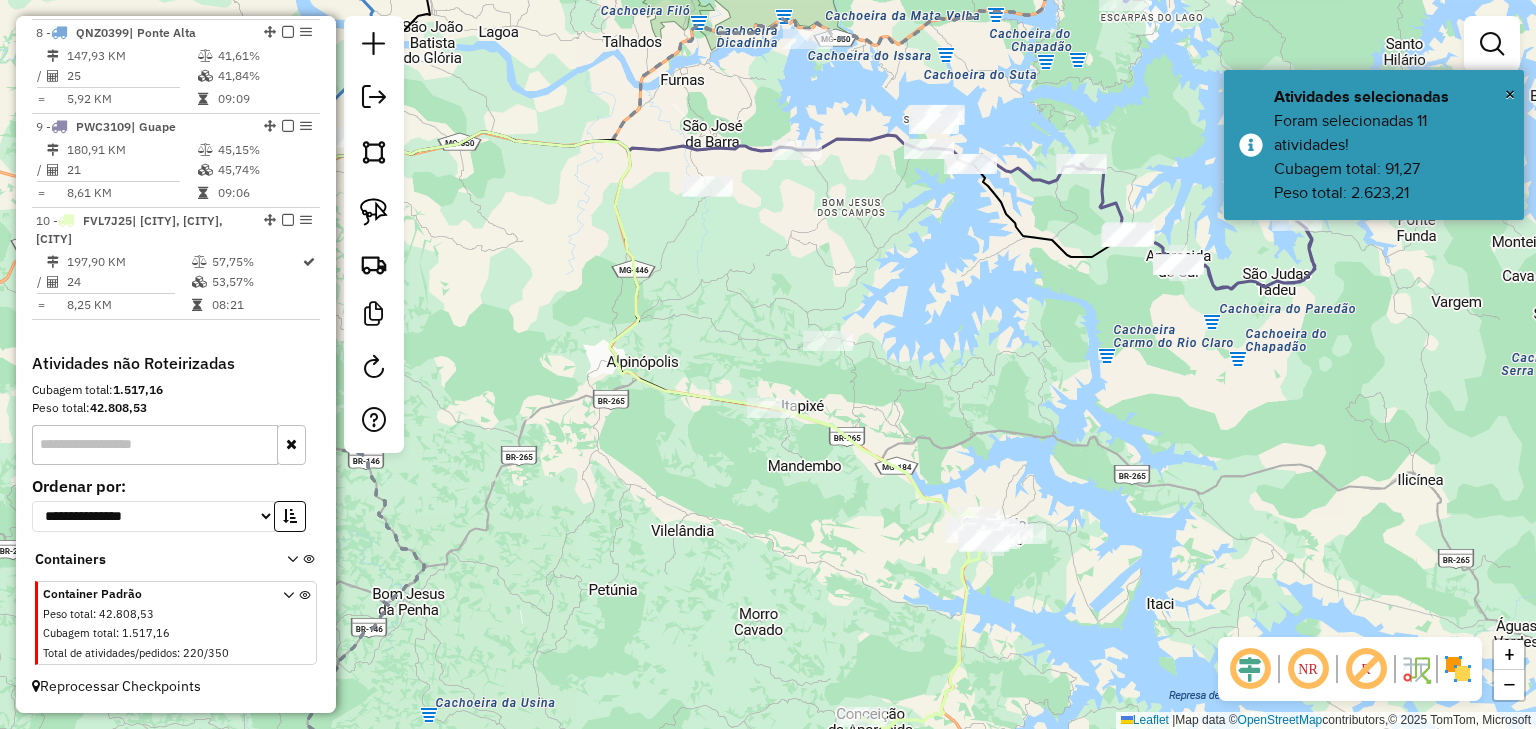 click on "Janela de atendimento Grade de atendimento Capacidade Transportadoras Veículos Cliente Pedidos  Rotas Selecione os dias de semana para filtrar as janelas de atendimento  Seg   Ter   Qua   Qui   Sex   Sáb   Dom  Informe o período da janela de atendimento: De: Até:  Filtrar exatamente a janela do cliente  Considerar janela de atendimento padrão  Selecione os dias de semana para filtrar as grades de atendimento  Seg   Ter   Qua   Qui   Sex   Sáb   Dom   Considerar clientes sem dia de atendimento cadastrado  Clientes fora do dia de atendimento selecionado Filtrar as atividades entre os valores definidos abaixo:  Peso mínimo:   Peso máximo:   Cubagem mínima:   Cubagem máxima:   De:   Até:  Filtrar as atividades entre o tempo de atendimento definido abaixo:  De:   Até:   Considerar capacidade total dos clientes não roteirizados Transportadora: Selecione um ou mais itens Tipo de veículo: Selecione um ou mais itens Veículo: Selecione um ou mais itens Motorista: Selecione um ou mais itens Nome: Rótulo:" 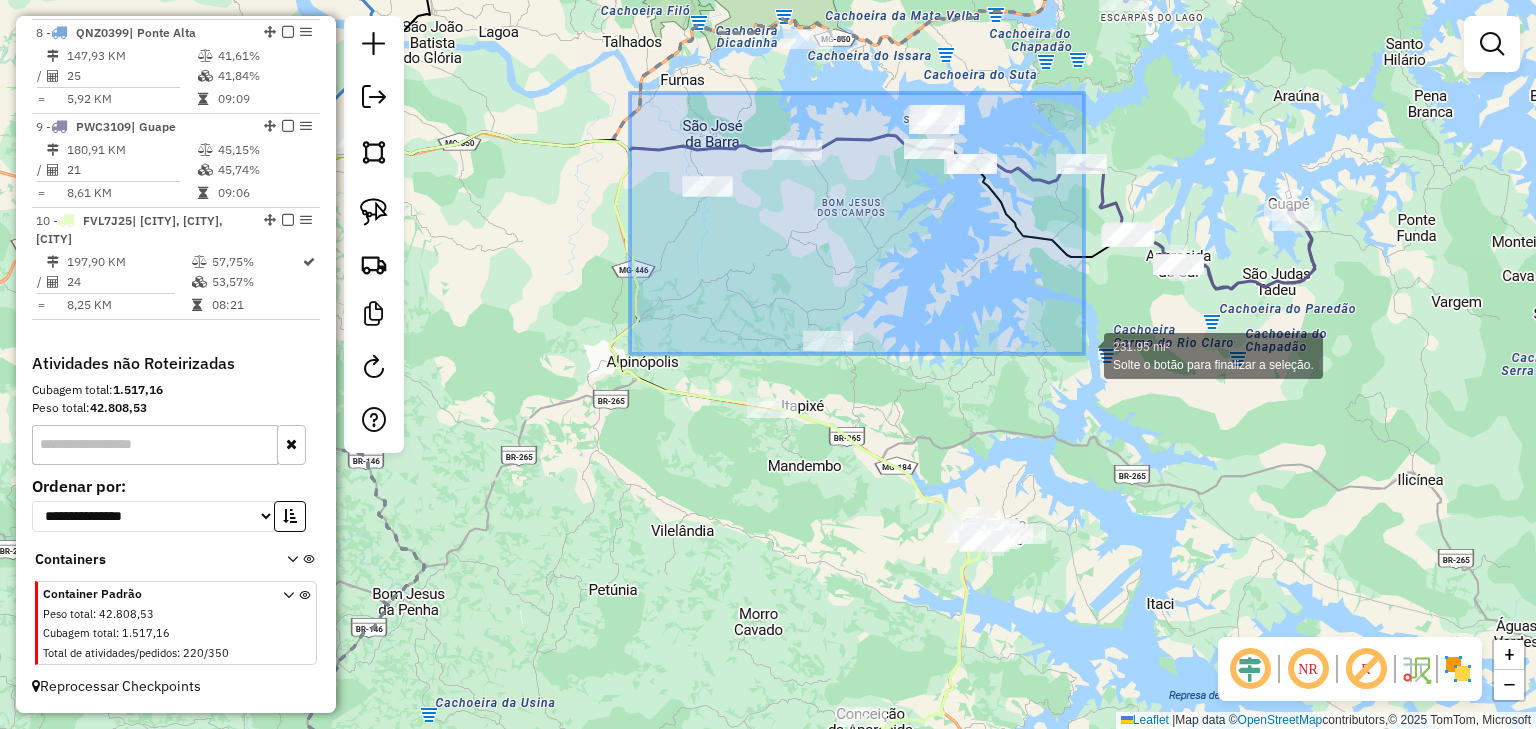drag, startPoint x: 630, startPoint y: 93, endPoint x: 1084, endPoint y: 354, distance: 523.67645 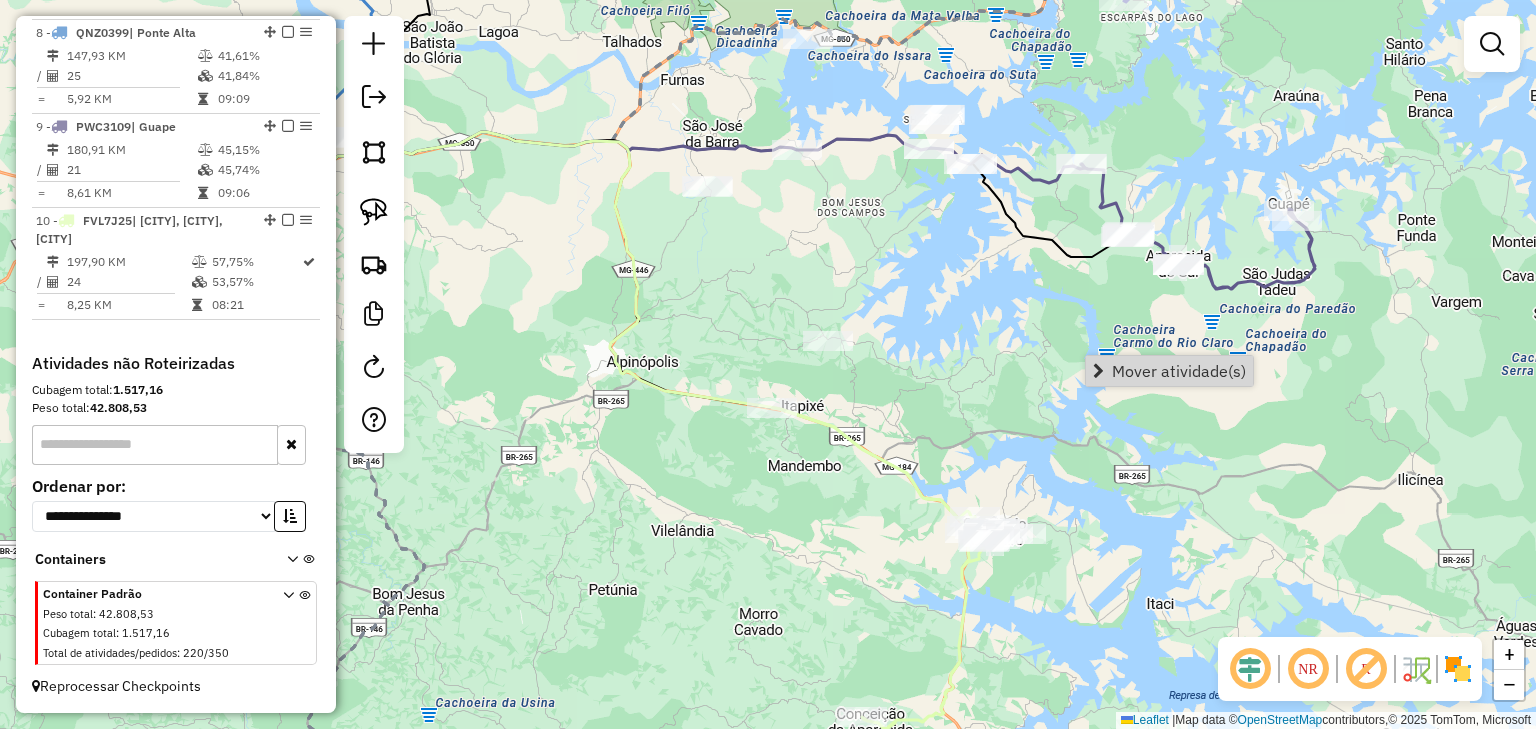 click on "Janela de atendimento Grade de atendimento Capacidade Transportadoras Veículos Cliente Pedidos  Rotas Selecione os dias de semana para filtrar as janelas de atendimento  Seg   Ter   Qua   Qui   Sex   Sáb   Dom  Informe o período da janela de atendimento: De: Até:  Filtrar exatamente a janela do cliente  Considerar janela de atendimento padrão  Selecione os dias de semana para filtrar as grades de atendimento  Seg   Ter   Qua   Qui   Sex   Sáb   Dom   Considerar clientes sem dia de atendimento cadastrado  Clientes fora do dia de atendimento selecionado Filtrar as atividades entre os valores definidos abaixo:  Peso mínimo:   Peso máximo:   Cubagem mínima:   Cubagem máxima:   De:   Até:  Filtrar as atividades entre o tempo de atendimento definido abaixo:  De:   Até:   Considerar capacidade total dos clientes não roteirizados Transportadora: Selecione um ou mais itens Tipo de veículo: Selecione um ou mais itens Veículo: Selecione um ou mais itens Motorista: Selecione um ou mais itens Nome: Rótulo:" 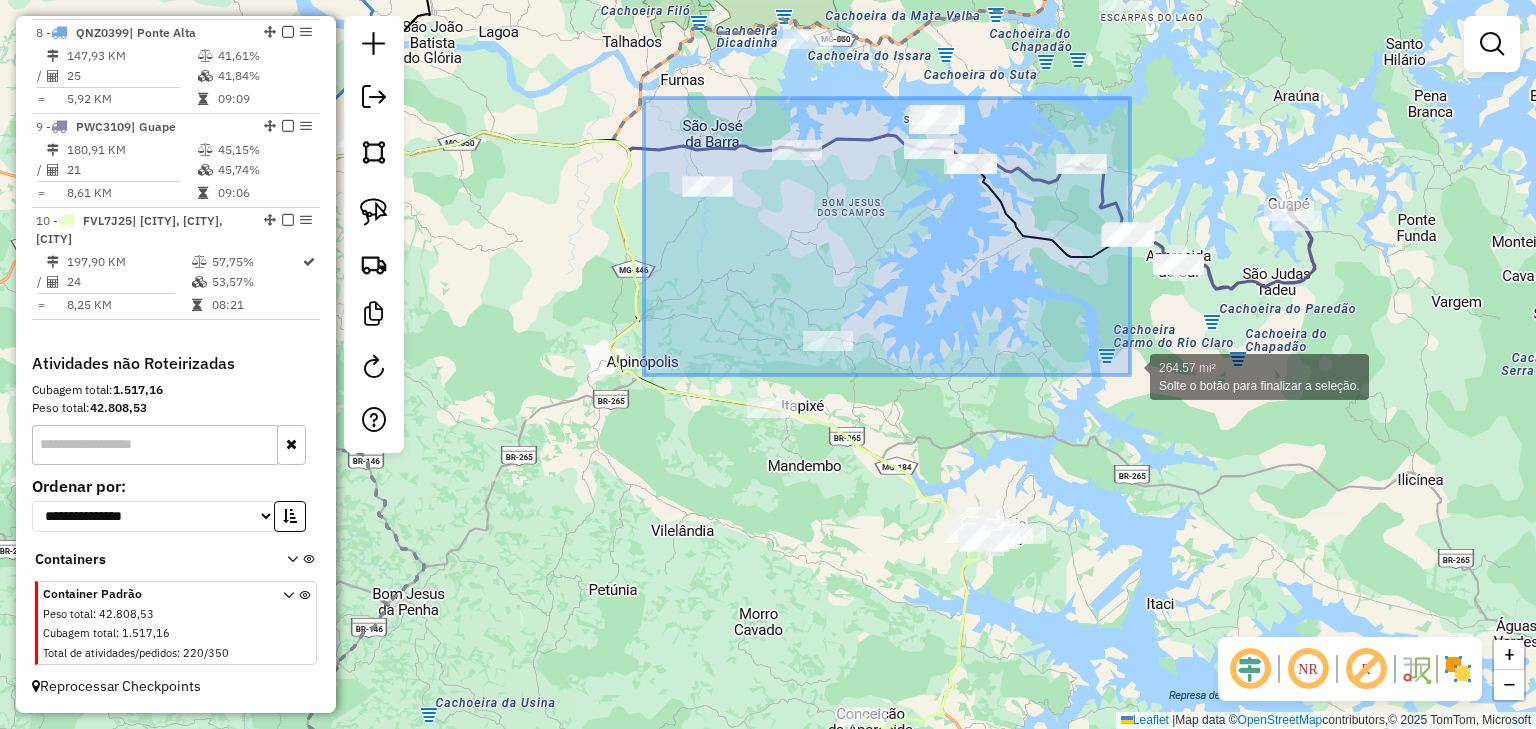 drag, startPoint x: 644, startPoint y: 98, endPoint x: 1130, endPoint y: 375, distance: 559.397 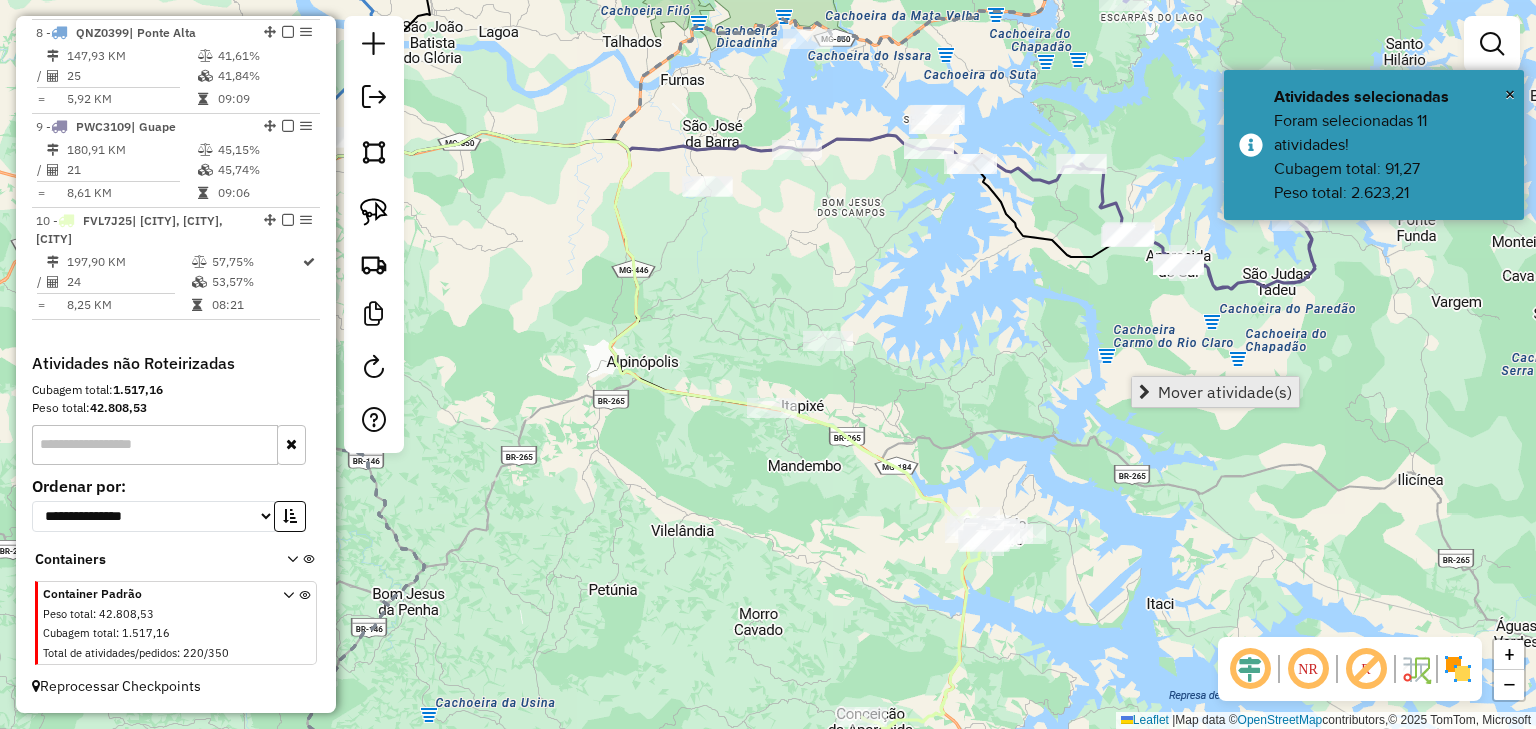 click on "Mover atividade(s)" at bounding box center (1225, 392) 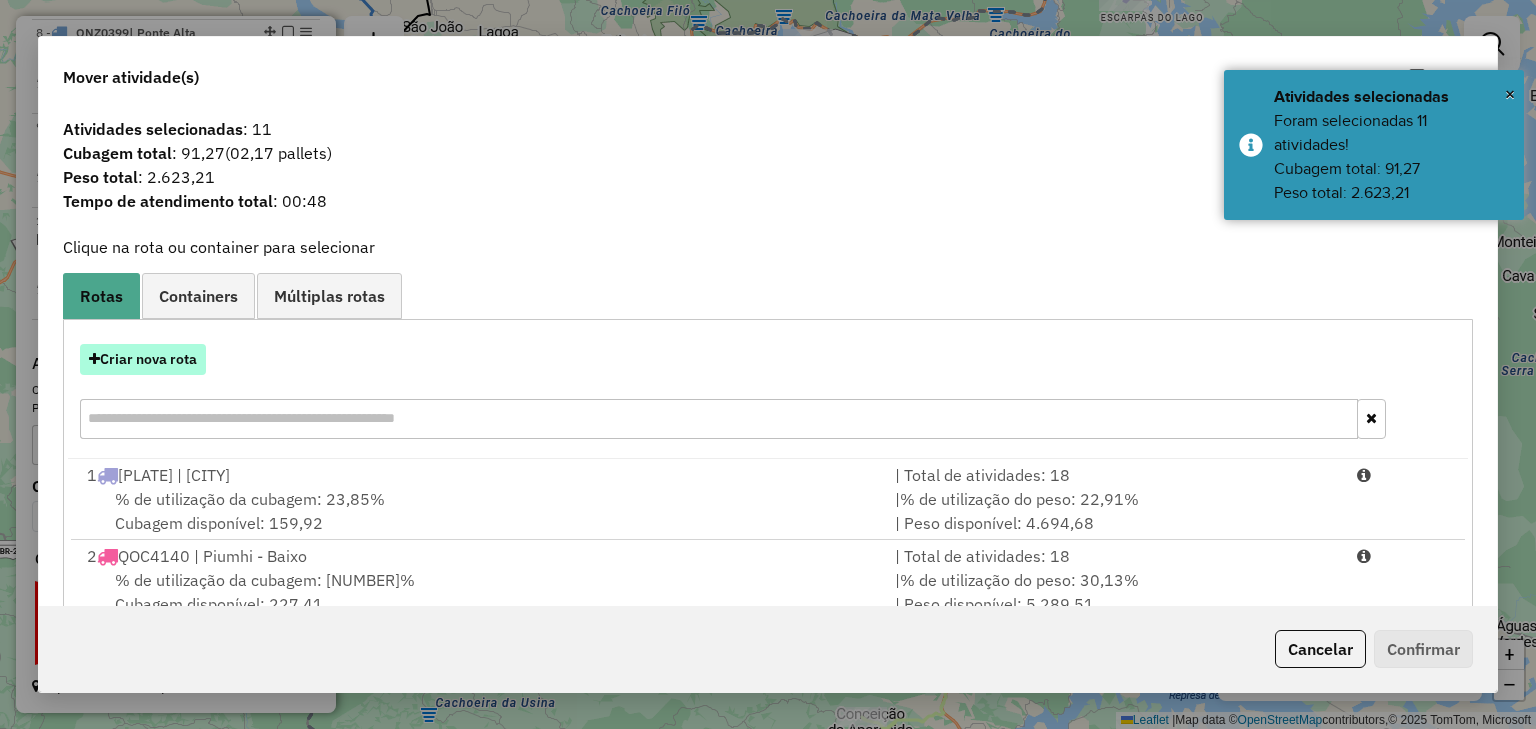 click on "Criar nova rota" at bounding box center (143, 359) 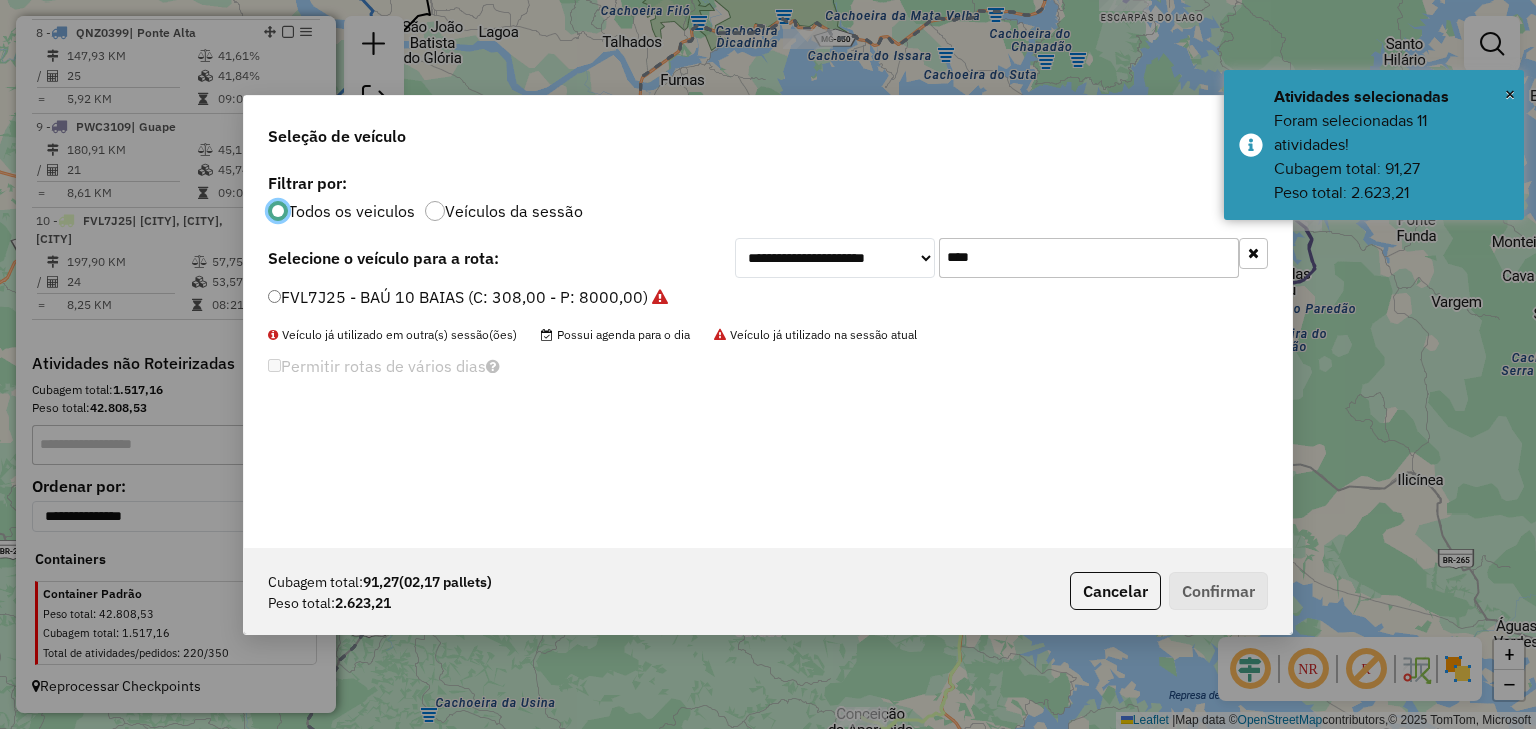 scroll, scrollTop: 10, scrollLeft: 6, axis: both 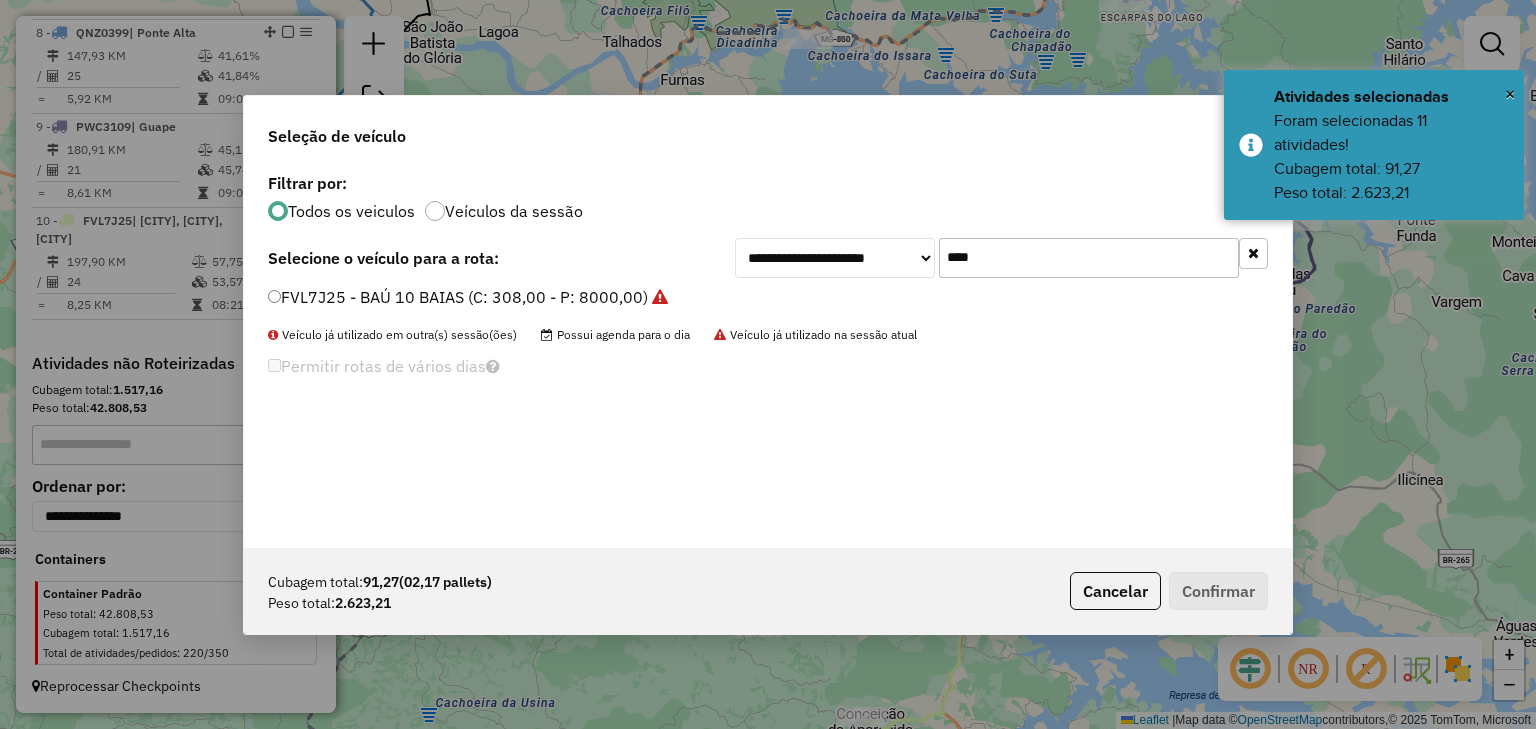 drag, startPoint x: 983, startPoint y: 266, endPoint x: 876, endPoint y: 264, distance: 107.01869 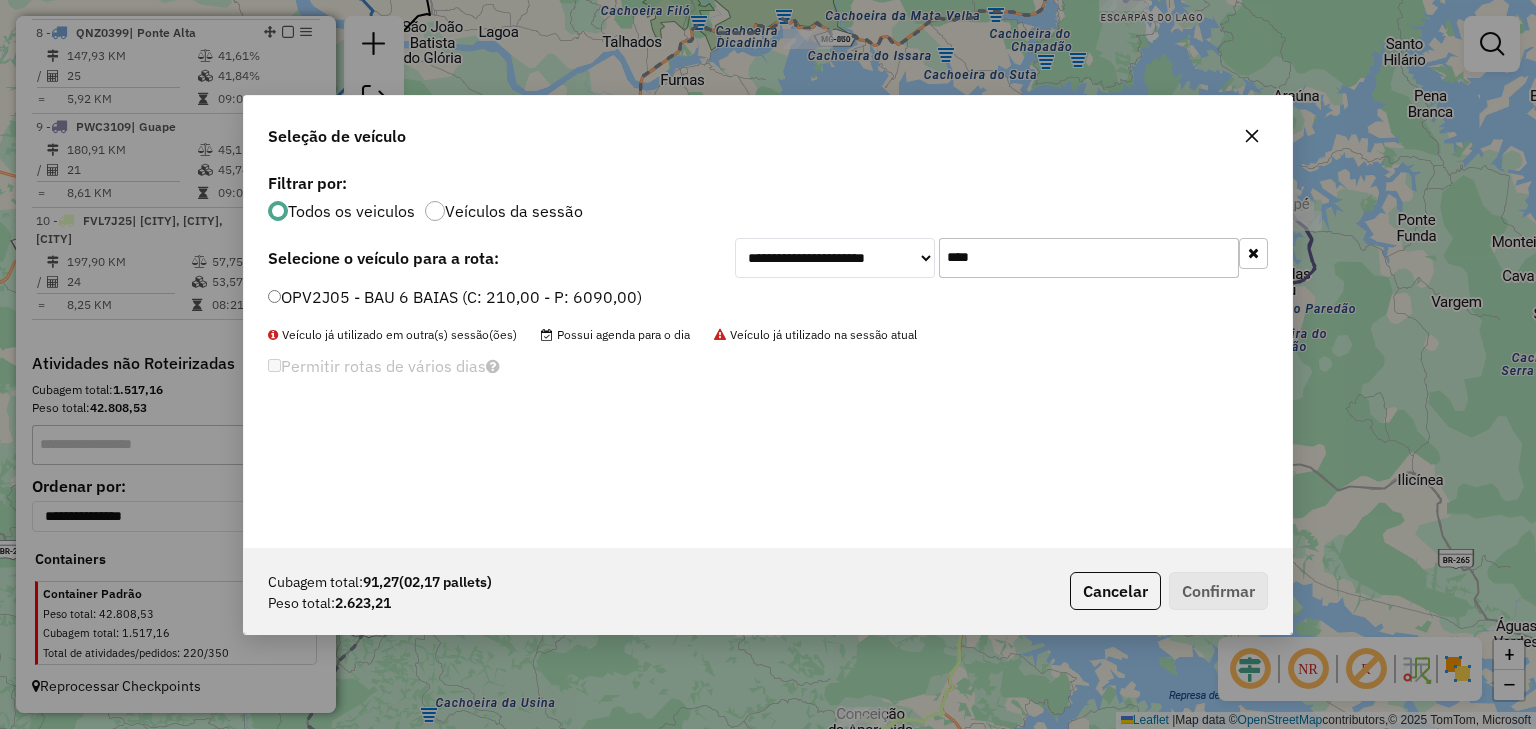 type on "****" 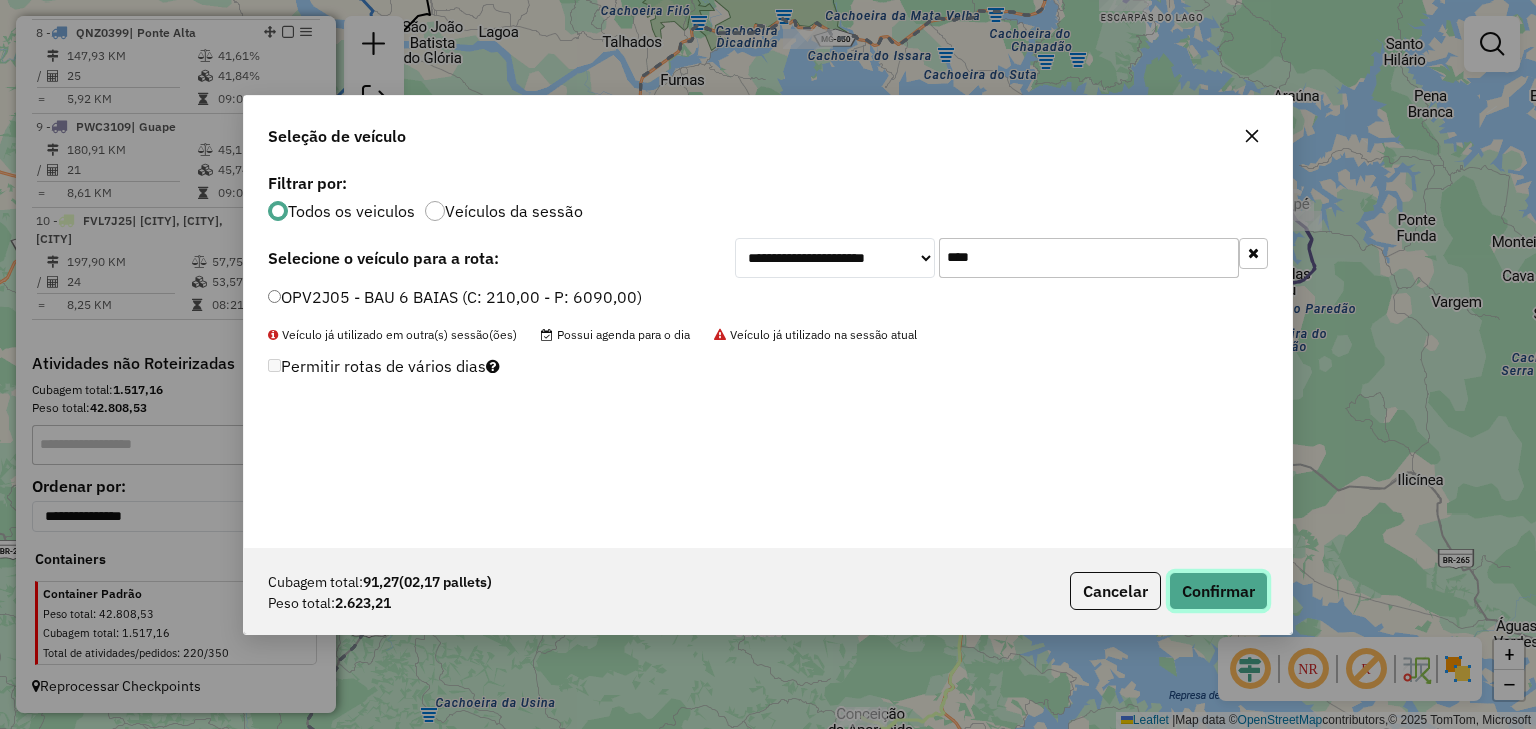 click on "Confirmar" 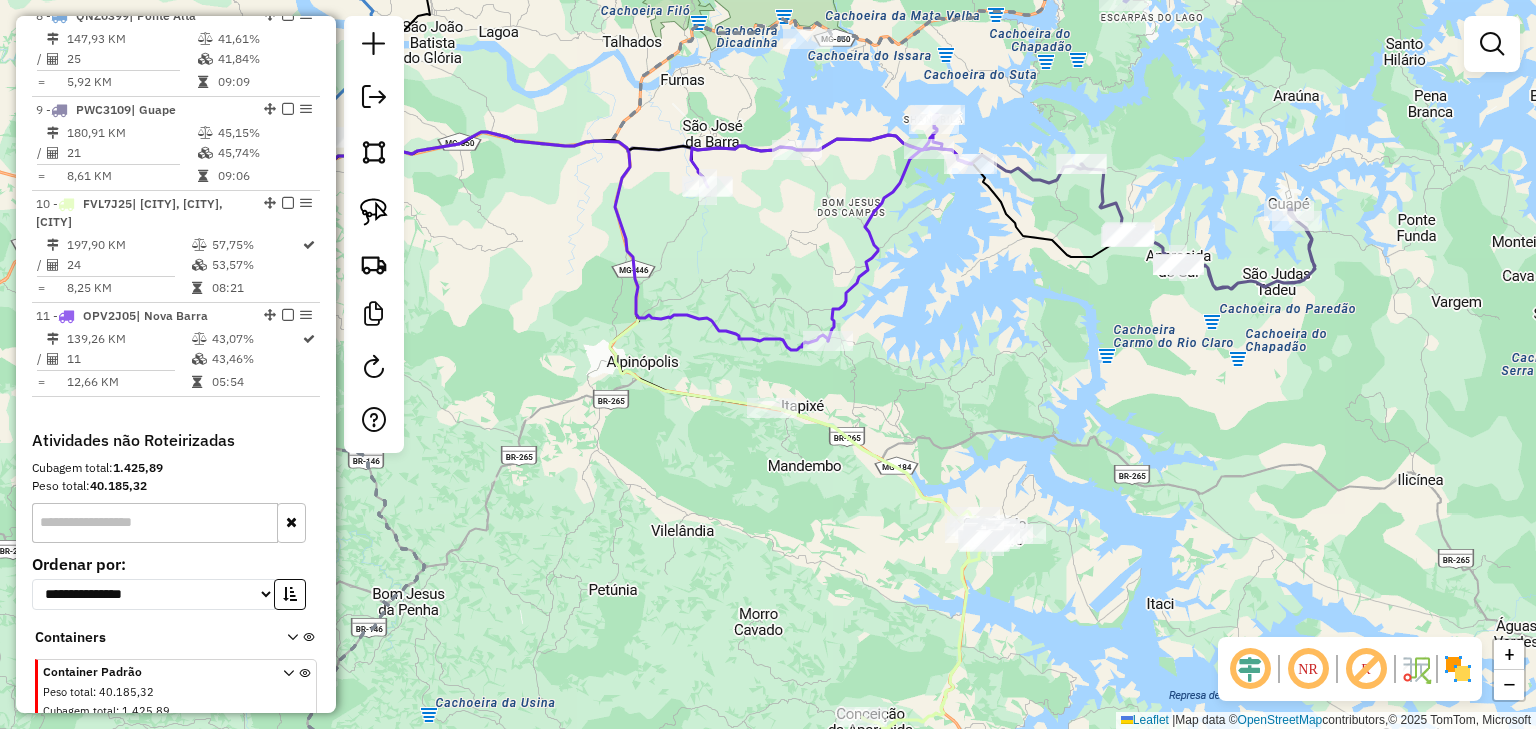 scroll, scrollTop: 1480, scrollLeft: 0, axis: vertical 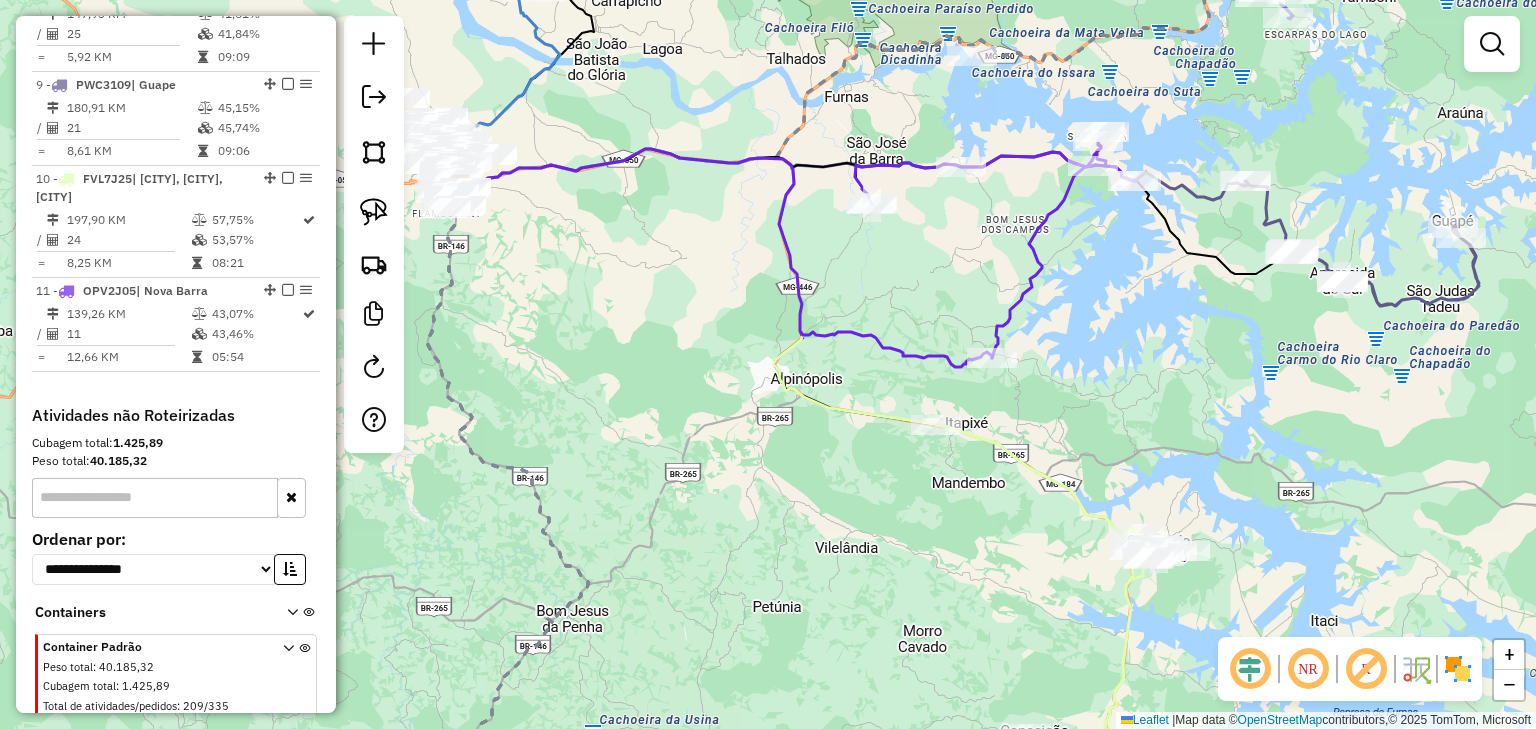 drag, startPoint x: 514, startPoint y: 308, endPoint x: 789, endPoint y: 351, distance: 278.34152 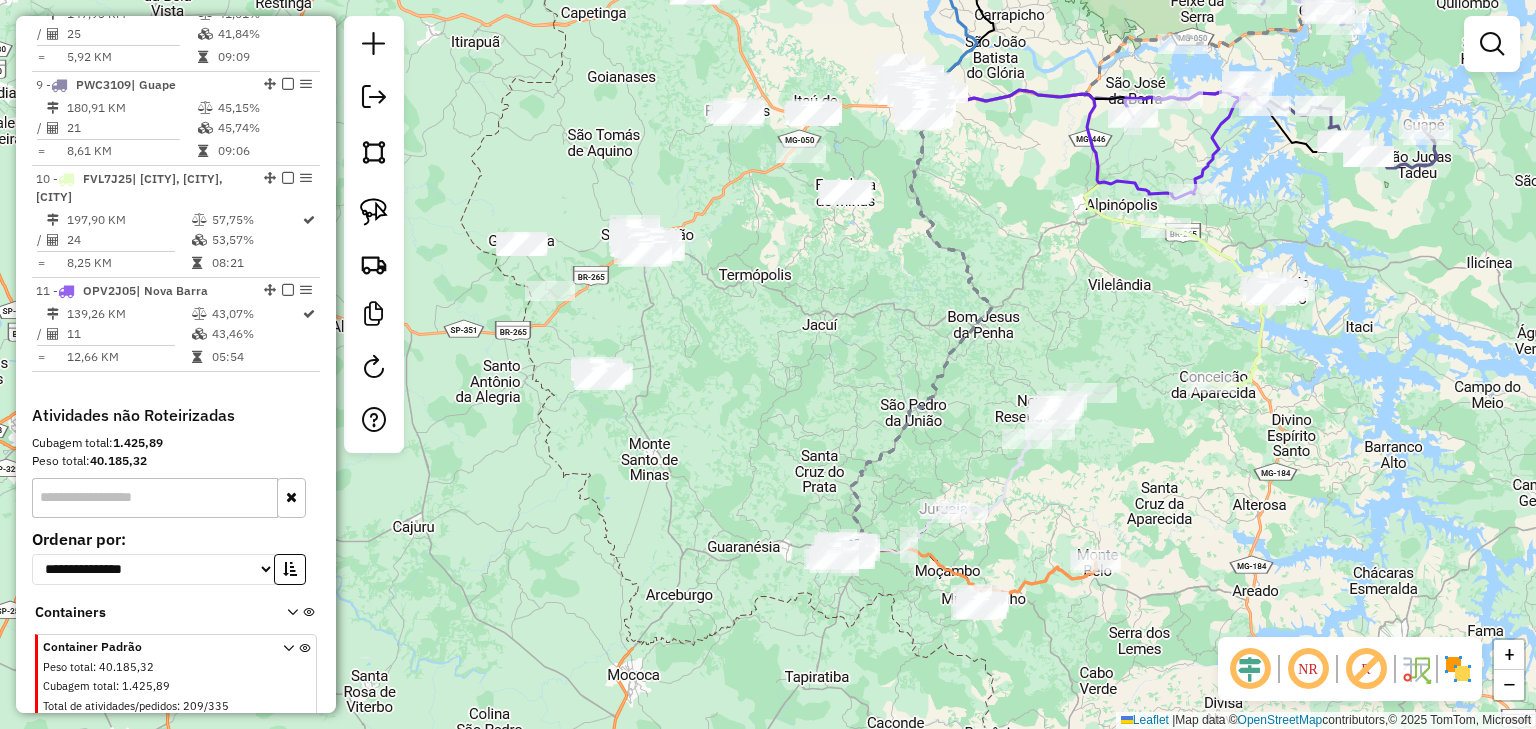 drag, startPoint x: 764, startPoint y: 351, endPoint x: 1009, endPoint y: 178, distance: 299.9233 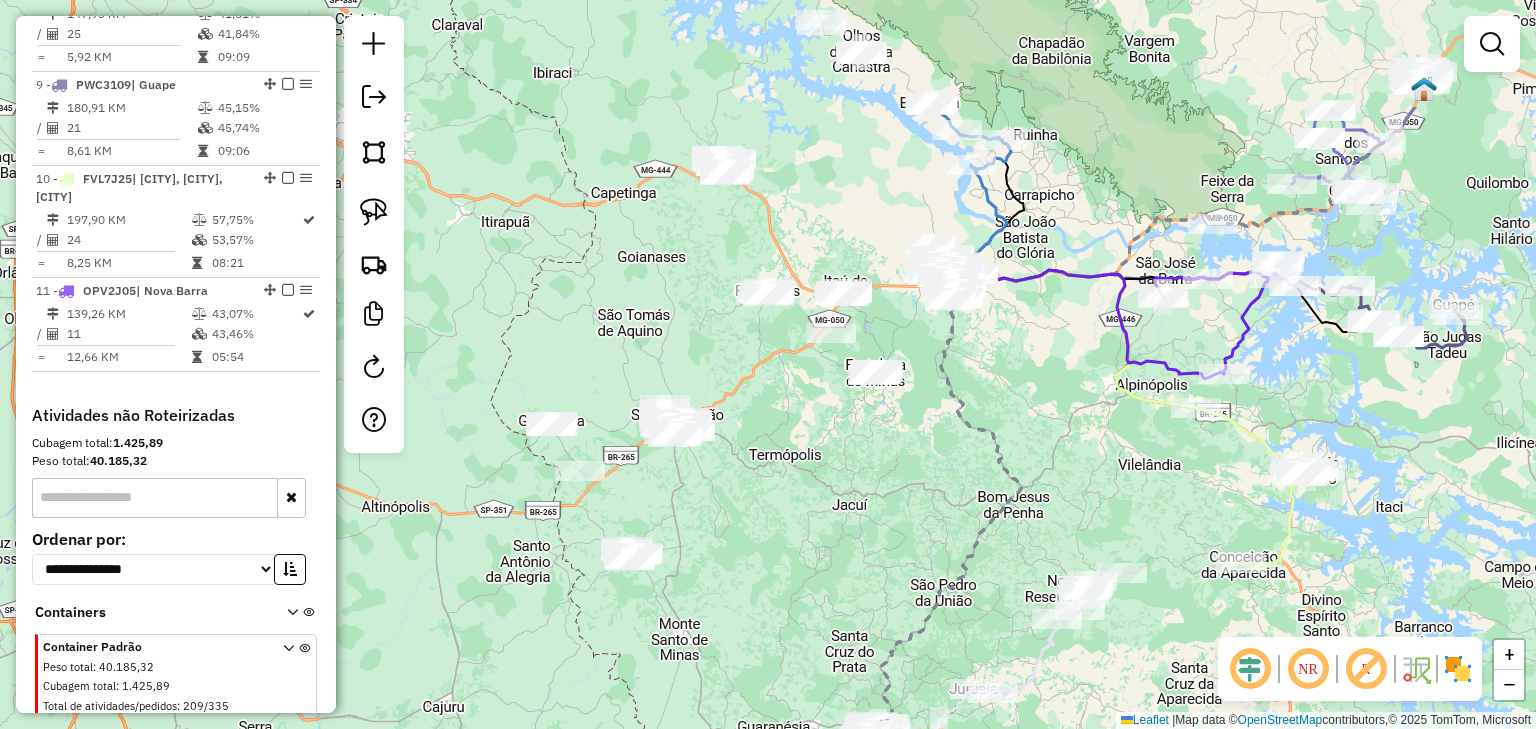 drag, startPoint x: 782, startPoint y: 266, endPoint x: 812, endPoint y: 446, distance: 182.48288 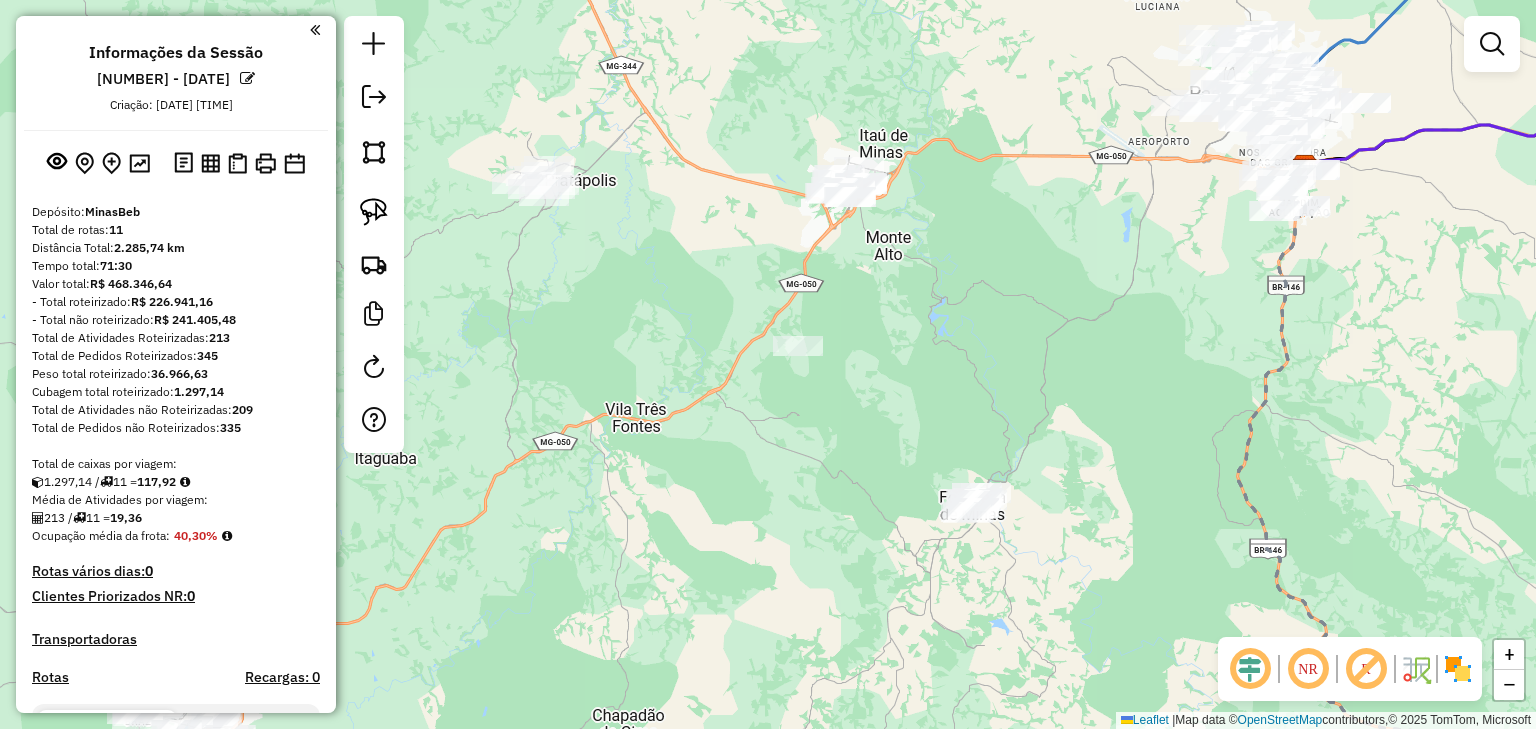 scroll, scrollTop: 0, scrollLeft: 0, axis: both 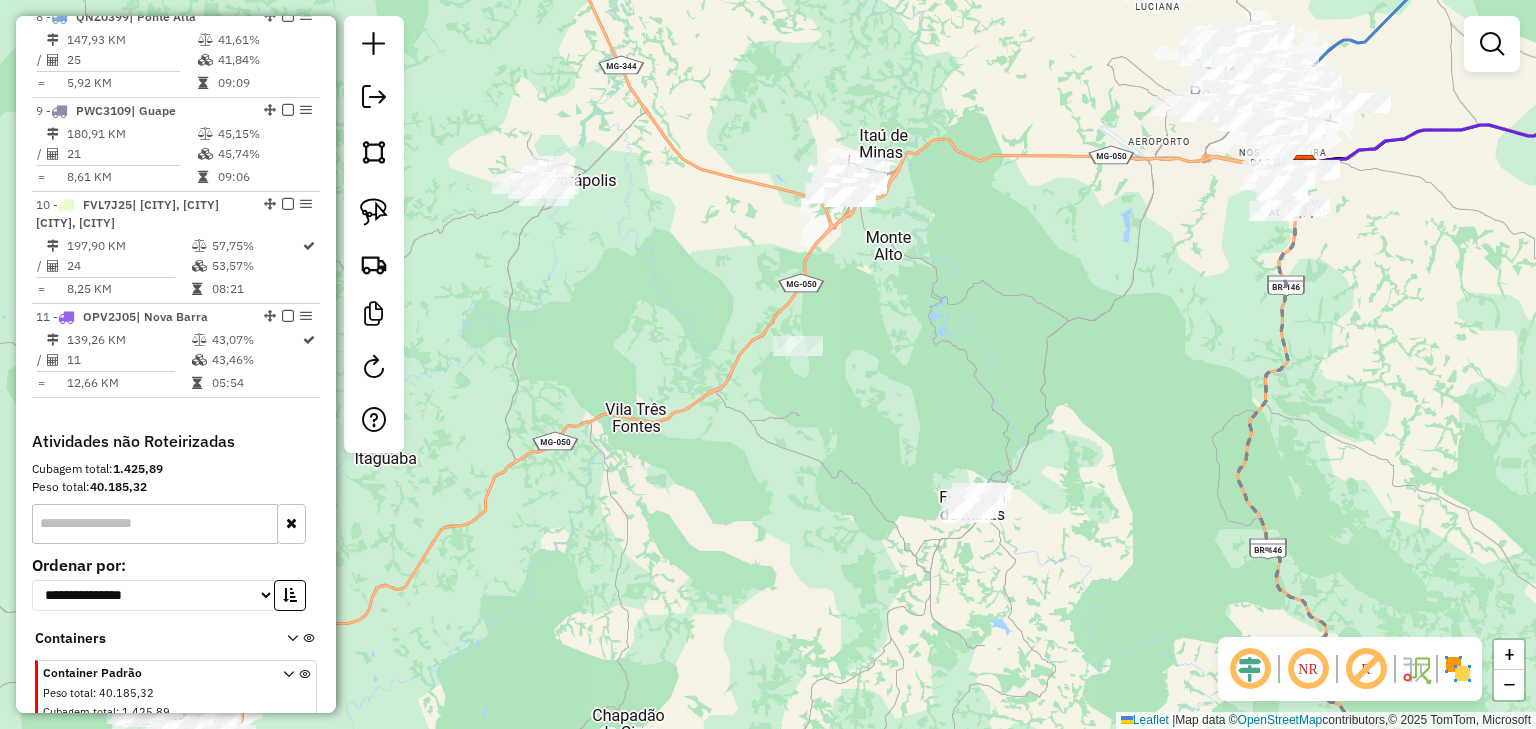 click on "Janela de atendimento Grade de atendimento Capacidade Transportadoras Veículos Cliente Pedidos  Rotas Selecione os dias de semana para filtrar as janelas de atendimento  Seg   Ter   Qua   Qui   Sex   Sáb   Dom  Informe o período da janela de atendimento: De: Até:  Filtrar exatamente a janela do cliente  Considerar janela de atendimento padrão  Selecione os dias de semana para filtrar as grades de atendimento  Seg   Ter   Qua   Qui   Sex   Sáb   Dom   Considerar clientes sem dia de atendimento cadastrado  Clientes fora do dia de atendimento selecionado Filtrar as atividades entre os valores definidos abaixo:  Peso mínimo:   Peso máximo:   Cubagem mínima:   Cubagem máxima:   De:   Até:  Filtrar as atividades entre o tempo de atendimento definido abaixo:  De:   Até:   Considerar capacidade total dos clientes não roteirizados Transportadora: Selecione um ou mais itens Tipo de veículo: Selecione um ou mais itens Veículo: Selecione um ou mais itens Motorista: Selecione um ou mais itens Nome: Rótulo:" 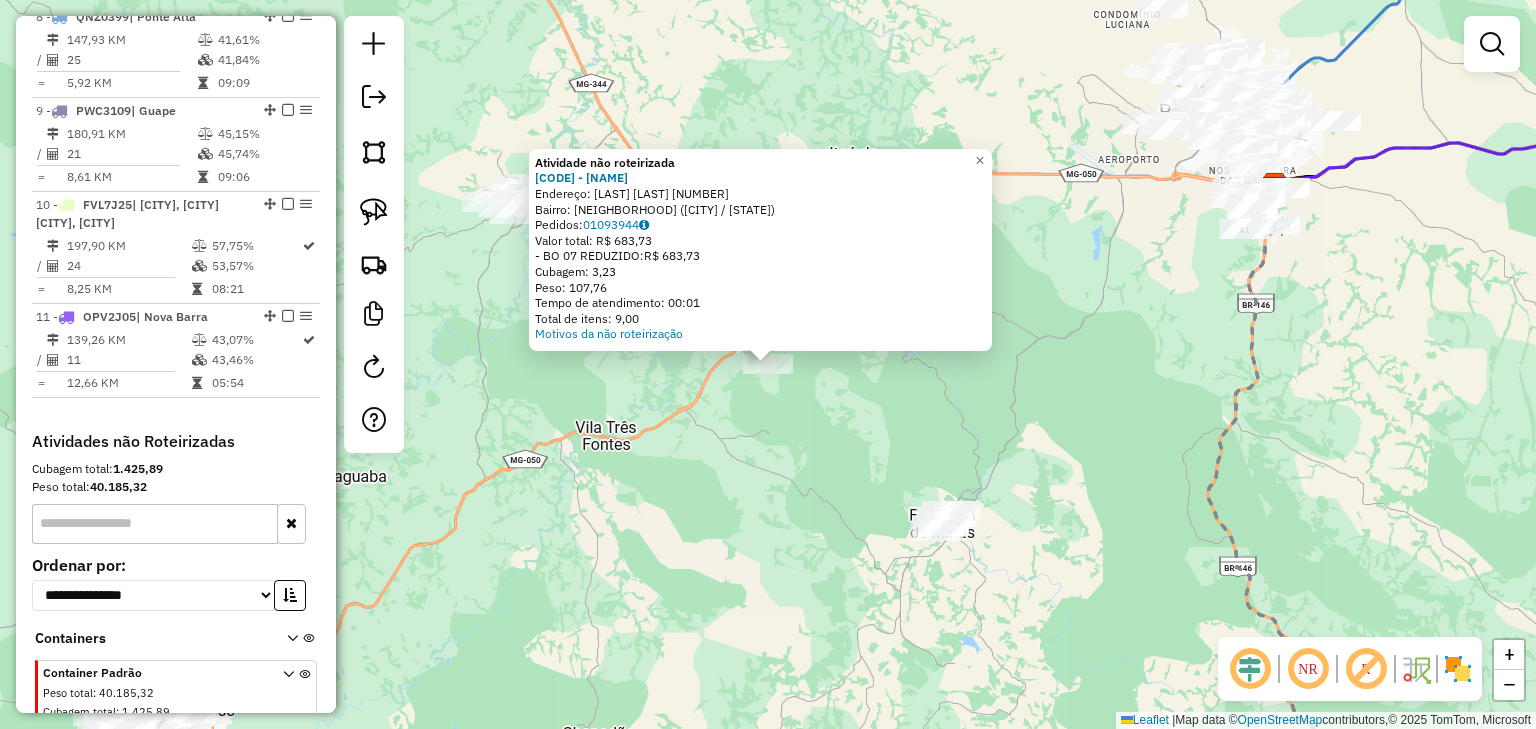 click on "Atividade não roteirizada 58599 - RECANTO DA AGUA  Endereço:  CARAS ALTAS - REGIAO SANTANA 148   Bairro: ZONA RURAL (ITAU DE MINAS / MG)   Pedidos:  01093944   Valor total: R$ 683,73   - BO 07 REDUZIDO:  R$ 683,73   Cubagem: 3,23   Peso: 107,76   Tempo de atendimento: 00:01   Total de itens: 9,00  Motivos da não roteirização × Janela de atendimento Grade de atendimento Capacidade Transportadoras Veículos Cliente Pedidos  Rotas Selecione os dias de semana para filtrar as janelas de atendimento  Seg   Ter   Qua   Qui   Sex   Sáb   Dom  Informe o período da janela de atendimento: De: Até:  Filtrar exatamente a janela do cliente  Considerar janela de atendimento padrão  Selecione os dias de semana para filtrar as grades de atendimento  Seg   Ter   Qua   Qui   Sex   Sáb   Dom   Considerar clientes sem dia de atendimento cadastrado  Clientes fora do dia de atendimento selecionado Filtrar as atividades entre os valores definidos abaixo:  Peso mínimo:   Peso máximo:   Cubagem mínima:   De:   Até:  De:" 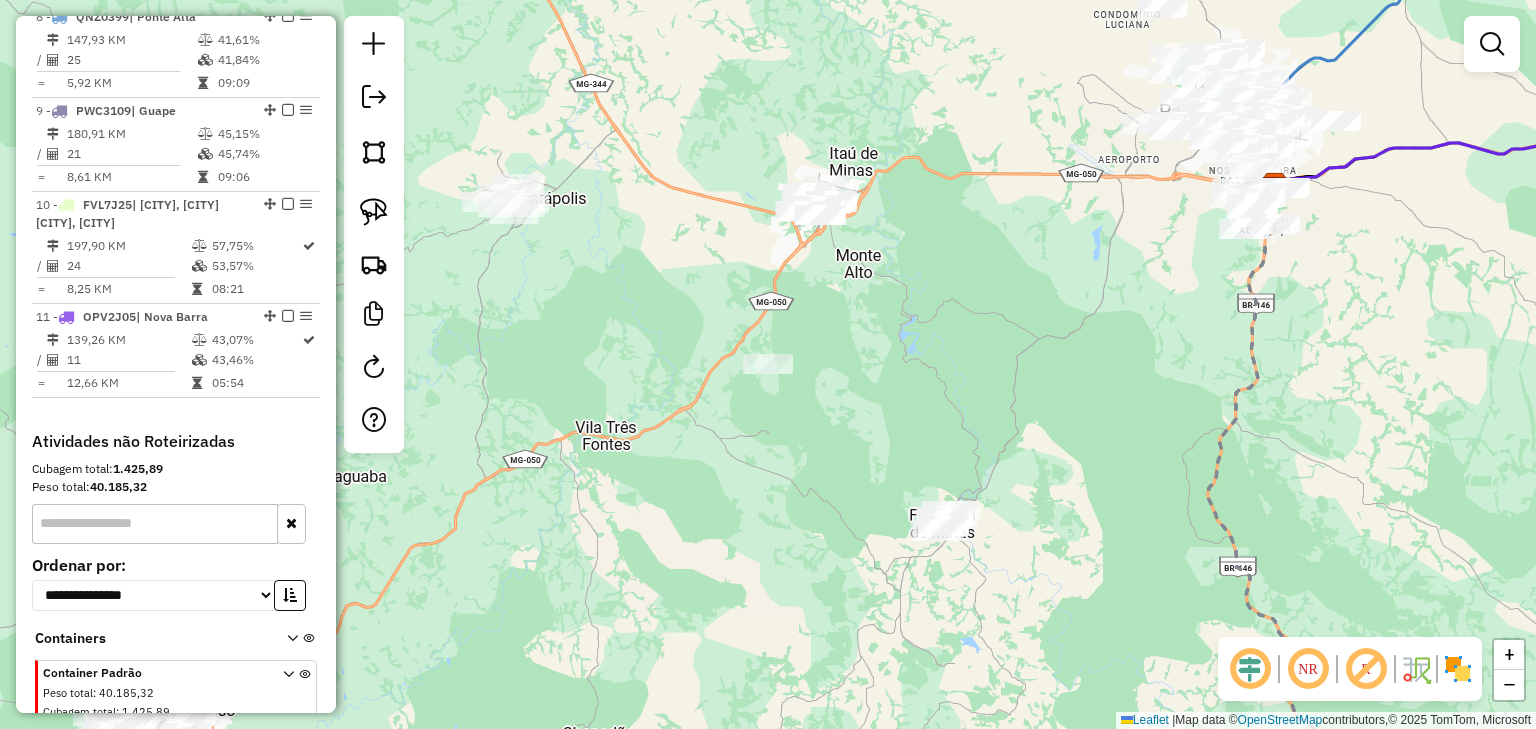 click on "Janela de atendimento Grade de atendimento Capacidade Transportadoras Veículos Cliente Pedidos  Rotas Selecione os dias de semana para filtrar as janelas de atendimento  Seg   Ter   Qua   Qui   Sex   Sáb   Dom  Informe o período da janela de atendimento: De: Até:  Filtrar exatamente a janela do cliente  Considerar janela de atendimento padrão  Selecione os dias de semana para filtrar as grades de atendimento  Seg   Ter   Qua   Qui   Sex   Sáb   Dom   Considerar clientes sem dia de atendimento cadastrado  Clientes fora do dia de atendimento selecionado Filtrar as atividades entre os valores definidos abaixo:  Peso mínimo:   Peso máximo:   Cubagem mínima:   Cubagem máxima:   De:   Até:  Filtrar as atividades entre o tempo de atendimento definido abaixo:  De:   Até:   Considerar capacidade total dos clientes não roteirizados Transportadora: Selecione um ou mais itens Tipo de veículo: Selecione um ou mais itens Veículo: Selecione um ou mais itens Motorista: Selecione um ou mais itens Nome: Rótulo:" 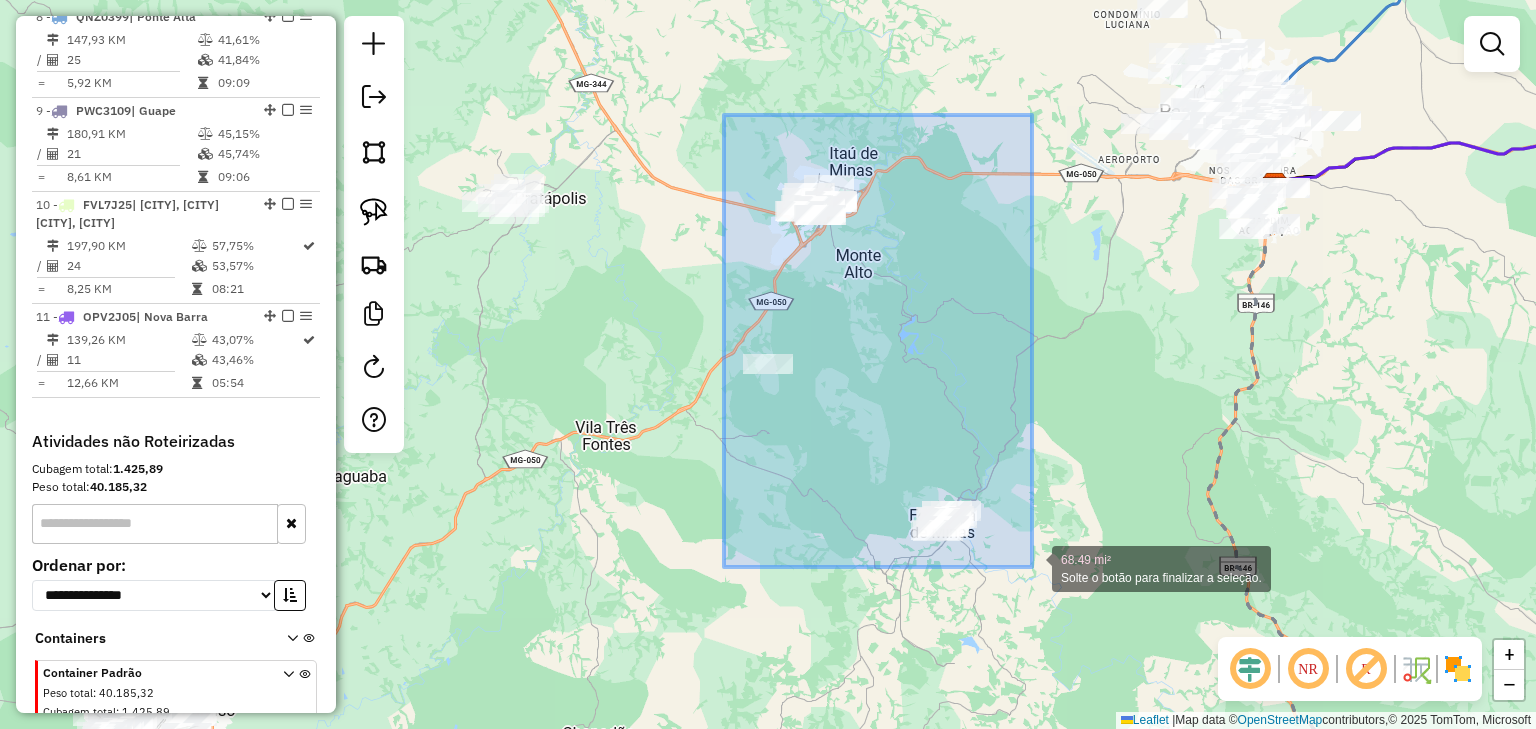 drag, startPoint x: 724, startPoint y: 115, endPoint x: 1032, endPoint y: 568, distance: 547.7892 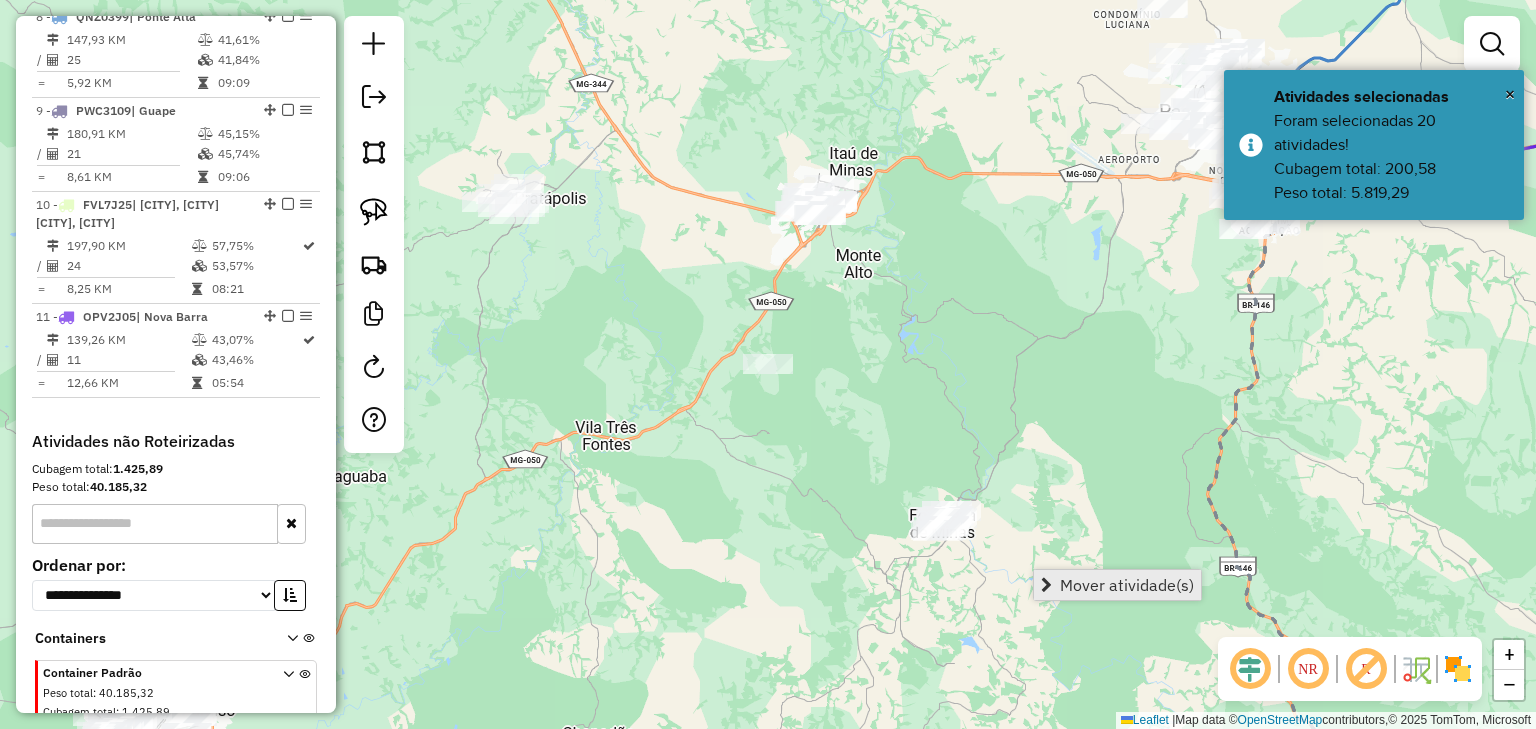 click on "Mover atividade(s)" at bounding box center (1127, 585) 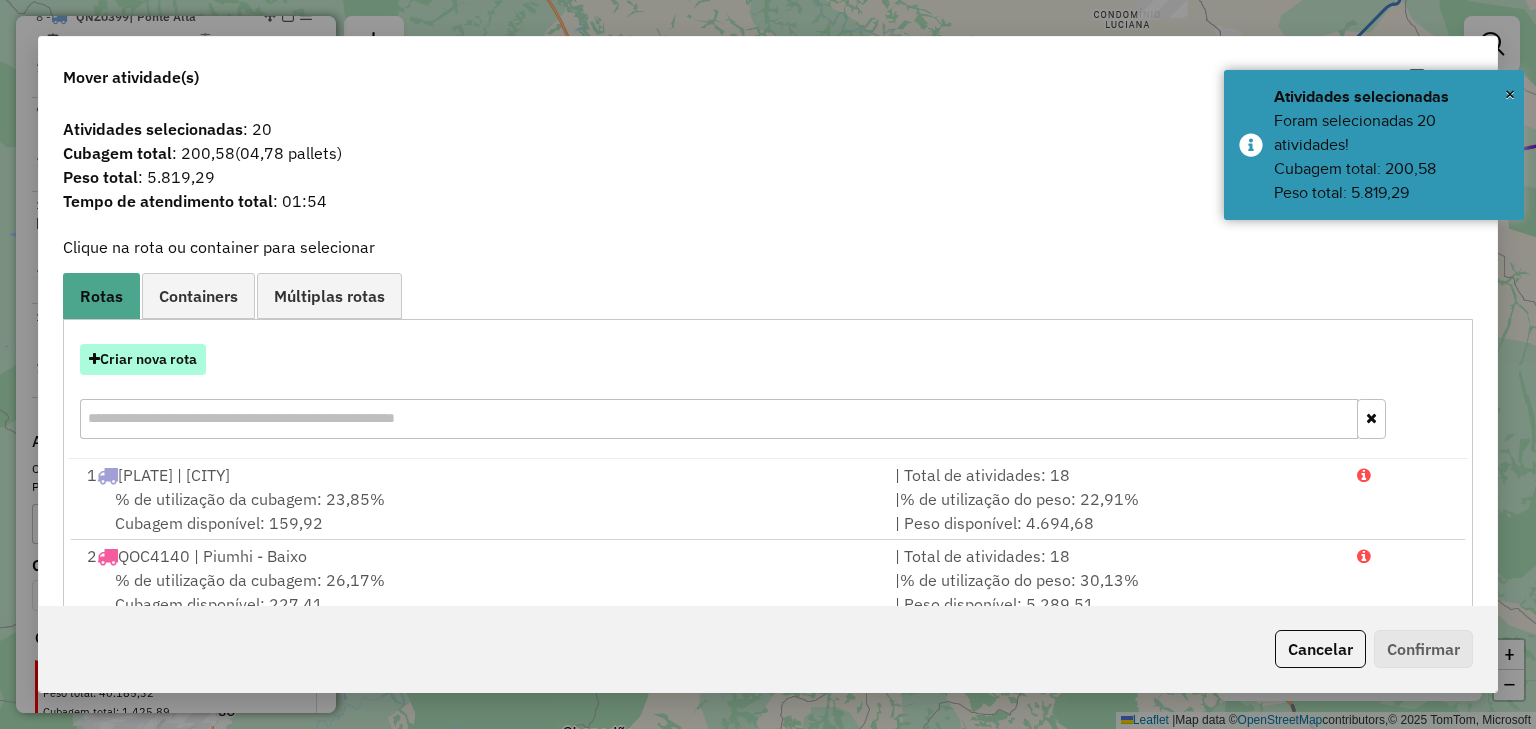 click on "Criar nova rota" at bounding box center [143, 359] 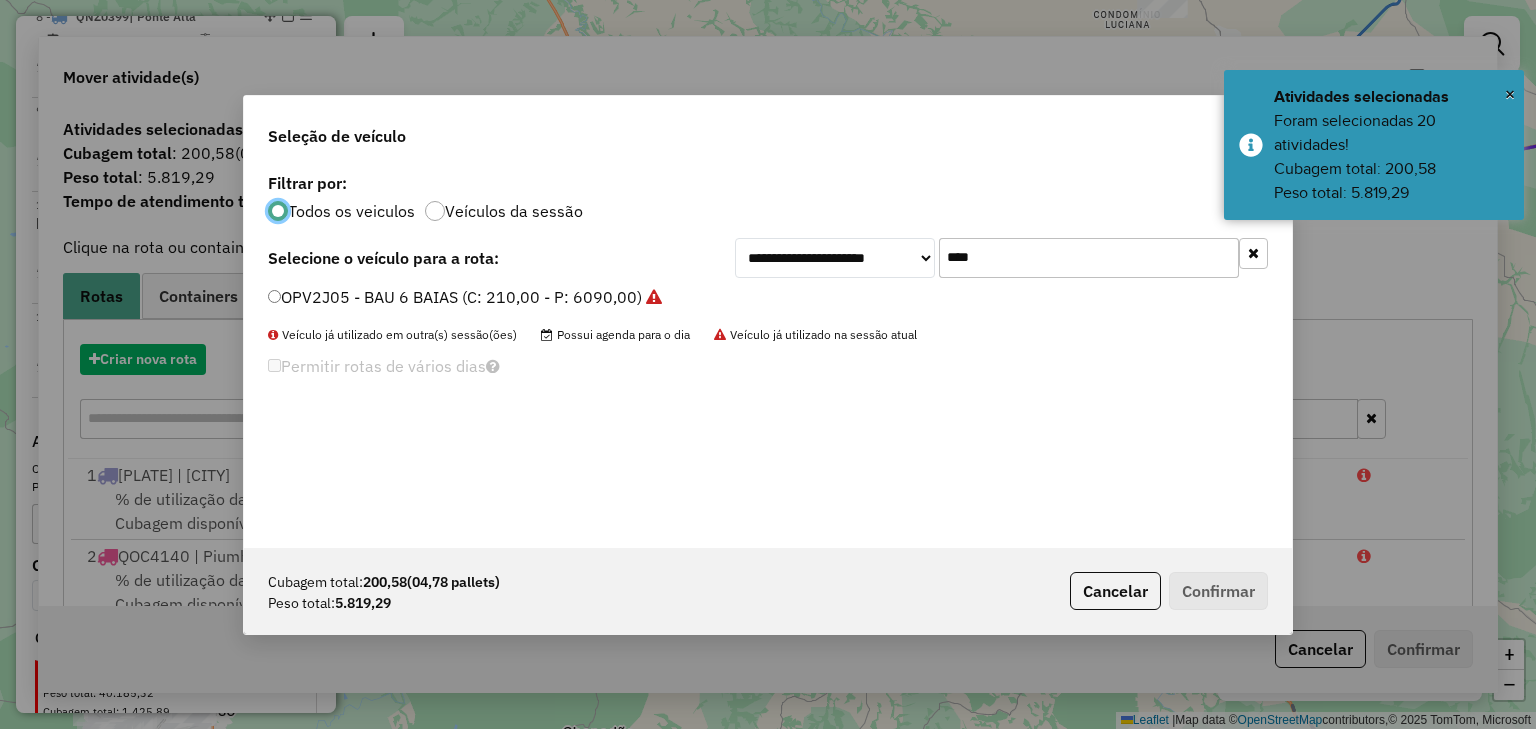 scroll, scrollTop: 10, scrollLeft: 6, axis: both 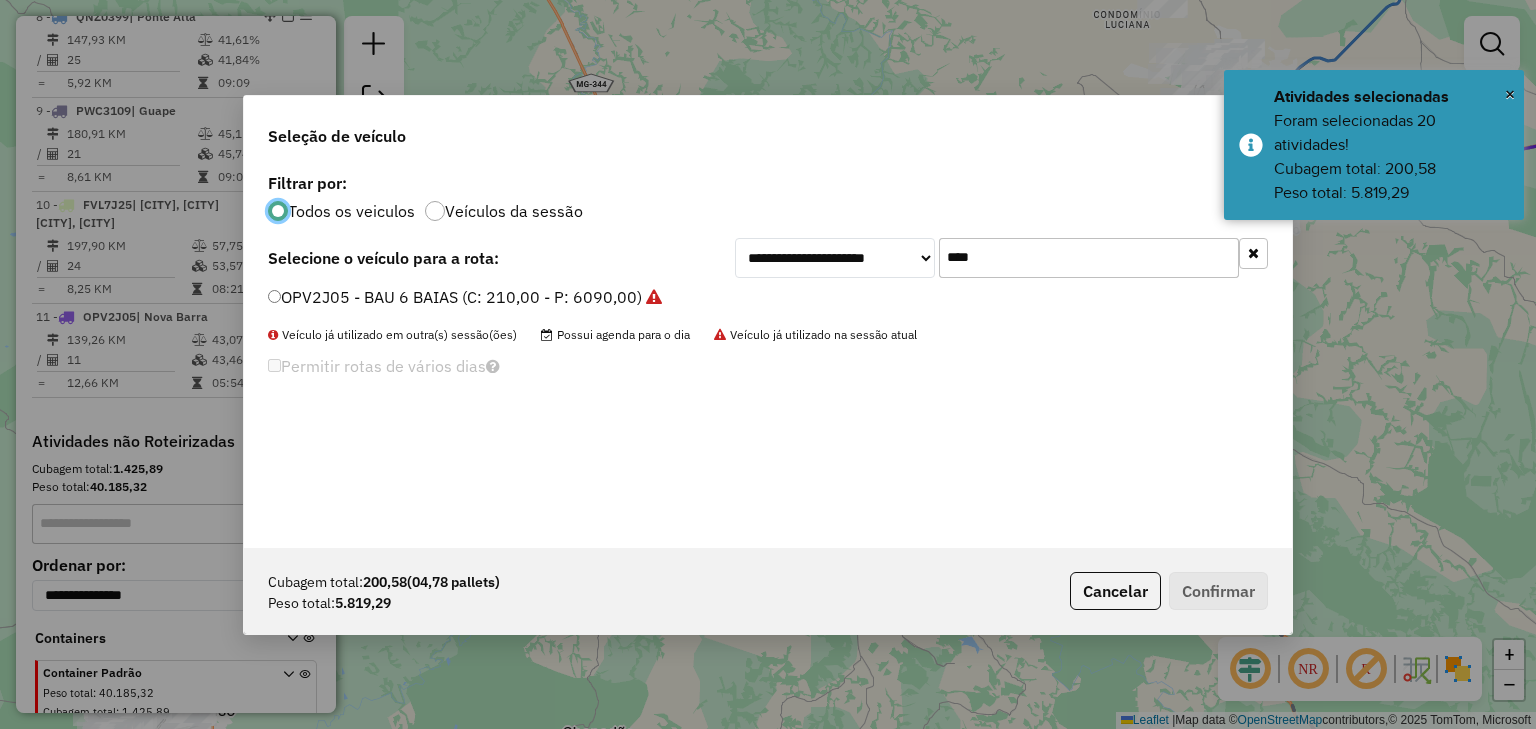 drag, startPoint x: 987, startPoint y: 257, endPoint x: 905, endPoint y: 252, distance: 82.1523 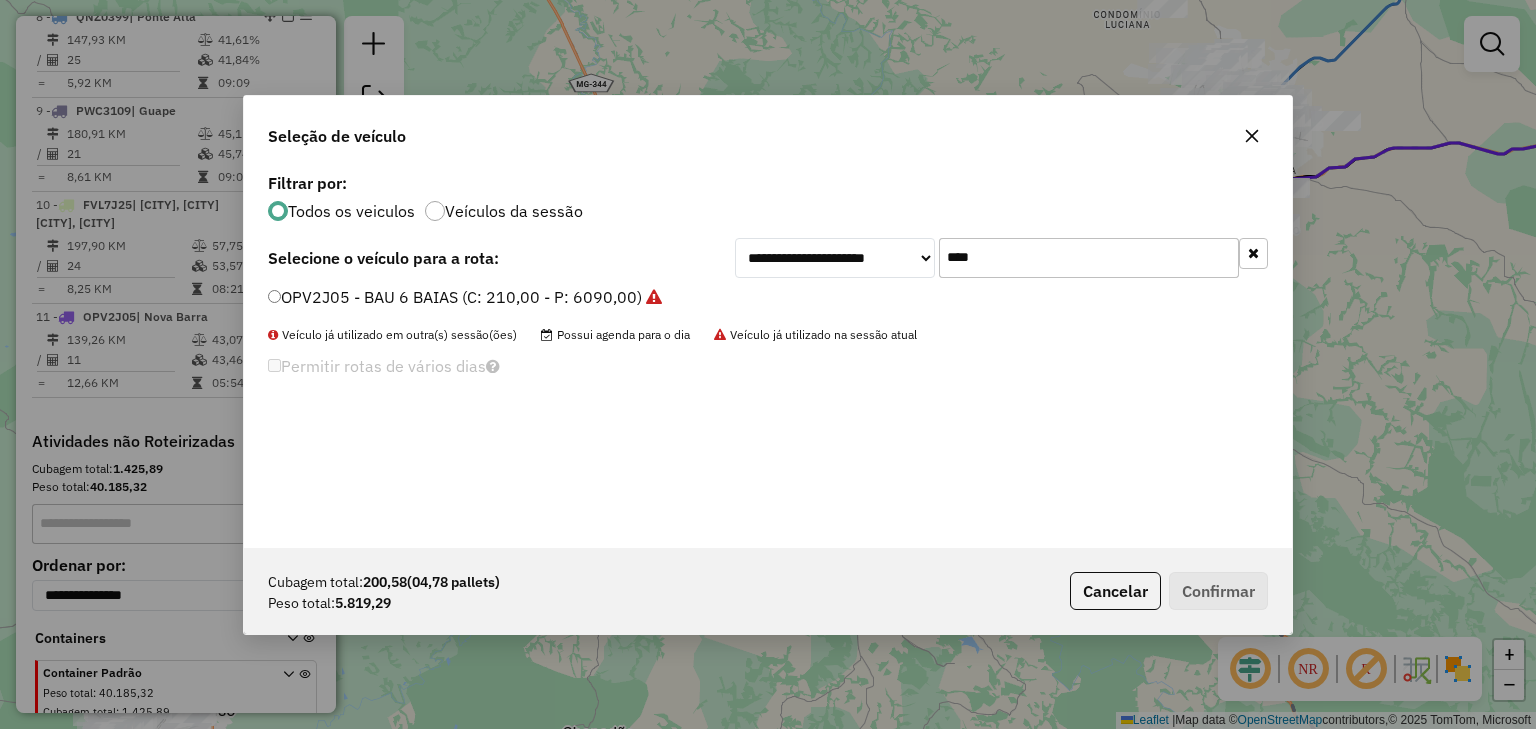 click on "****" 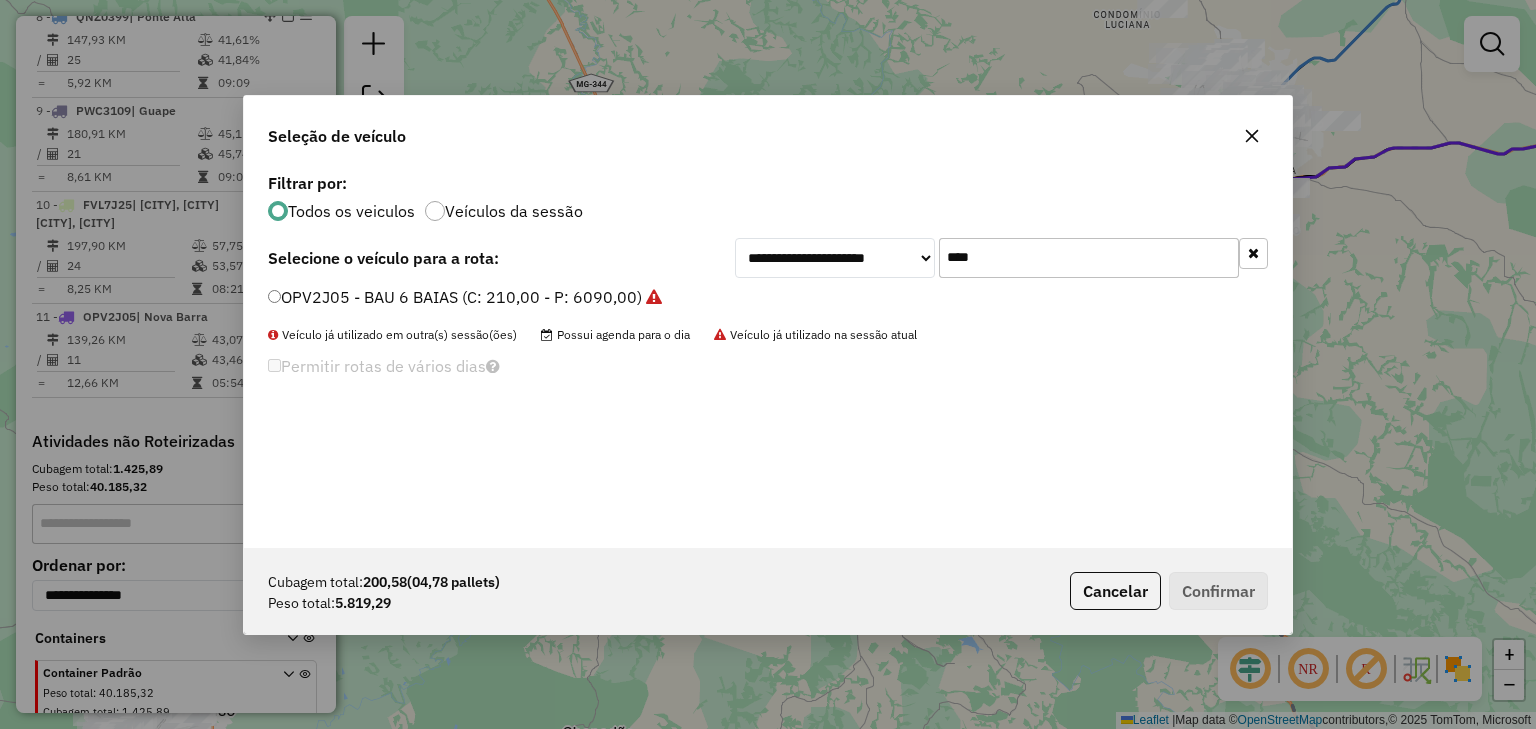 drag, startPoint x: 1015, startPoint y: 258, endPoint x: 911, endPoint y: 259, distance: 104.00481 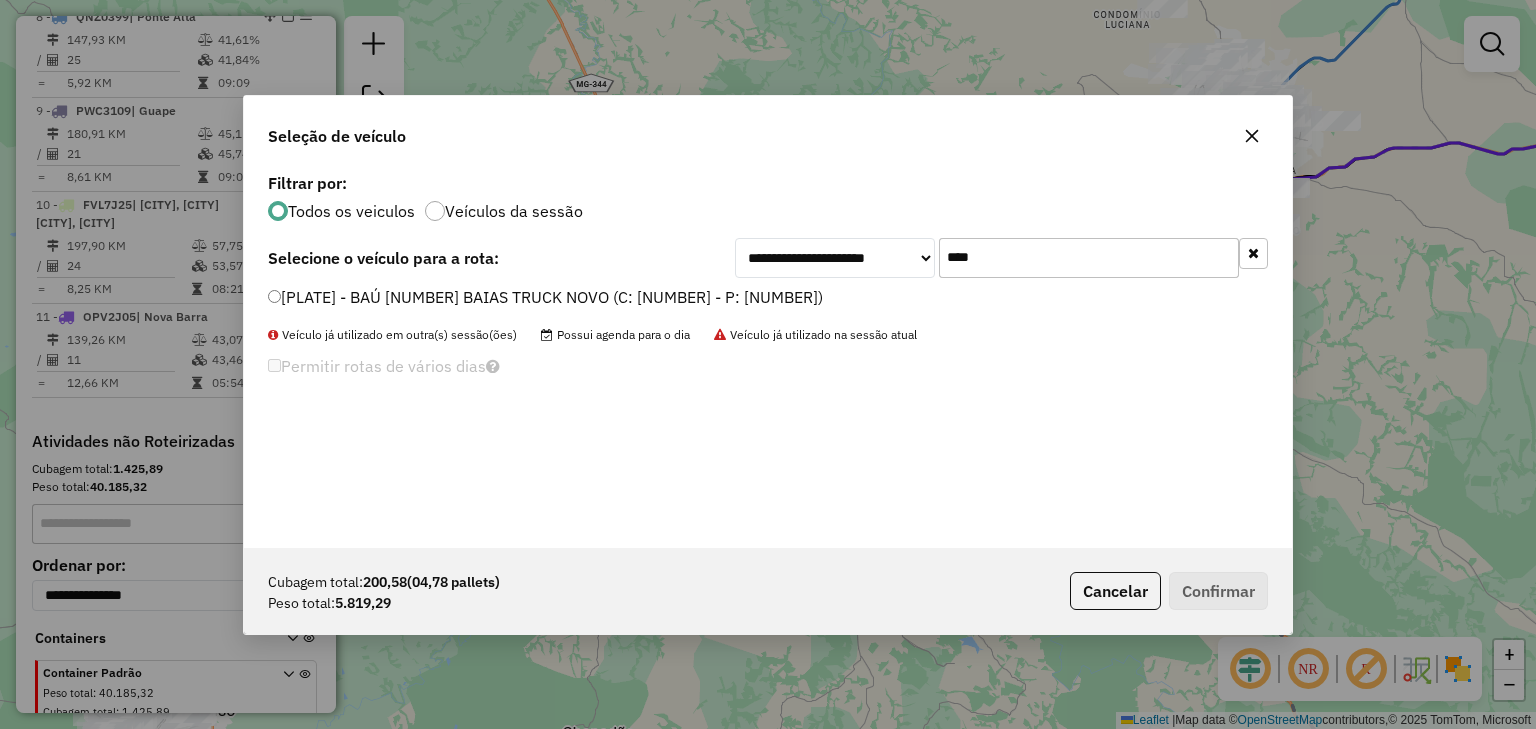 type on "****" 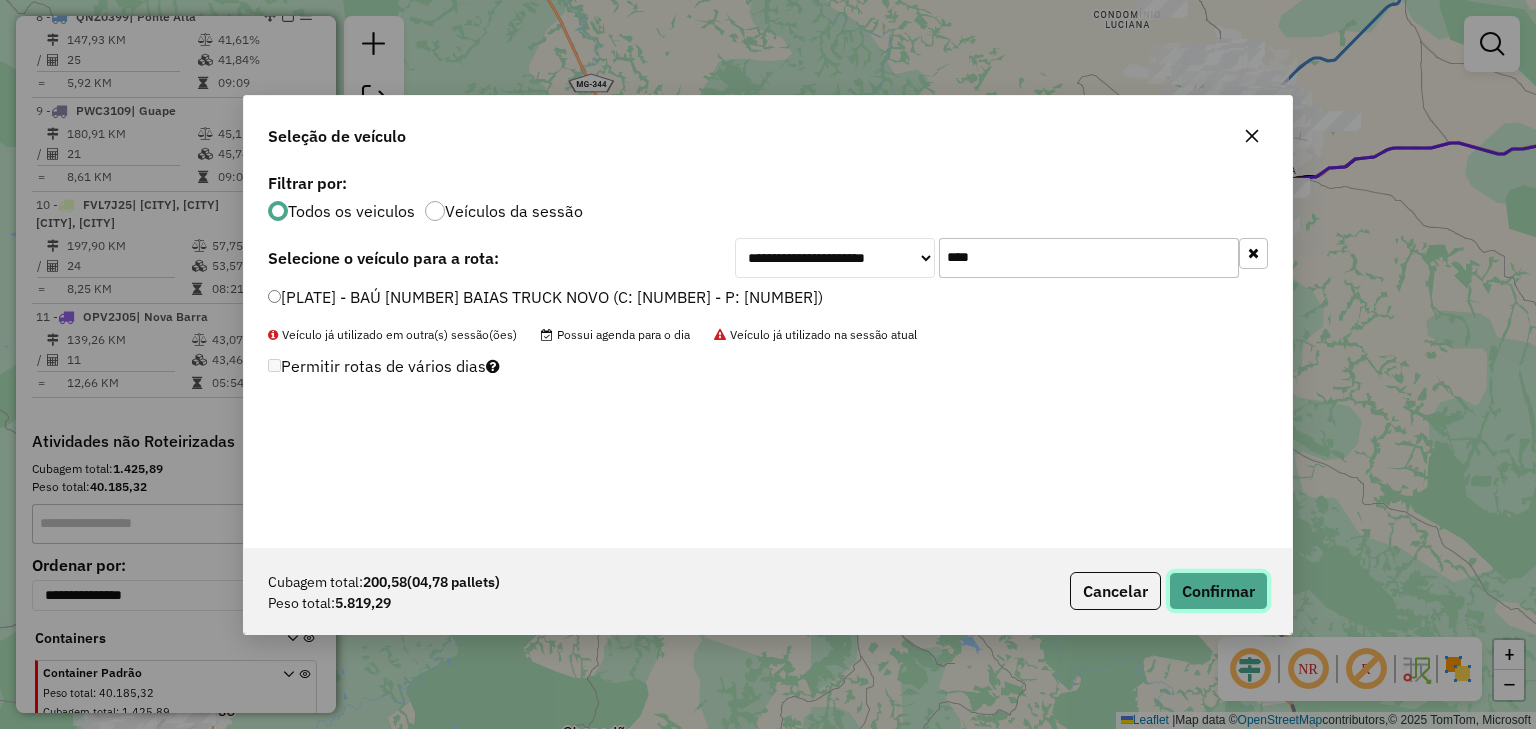 click on "Confirmar" 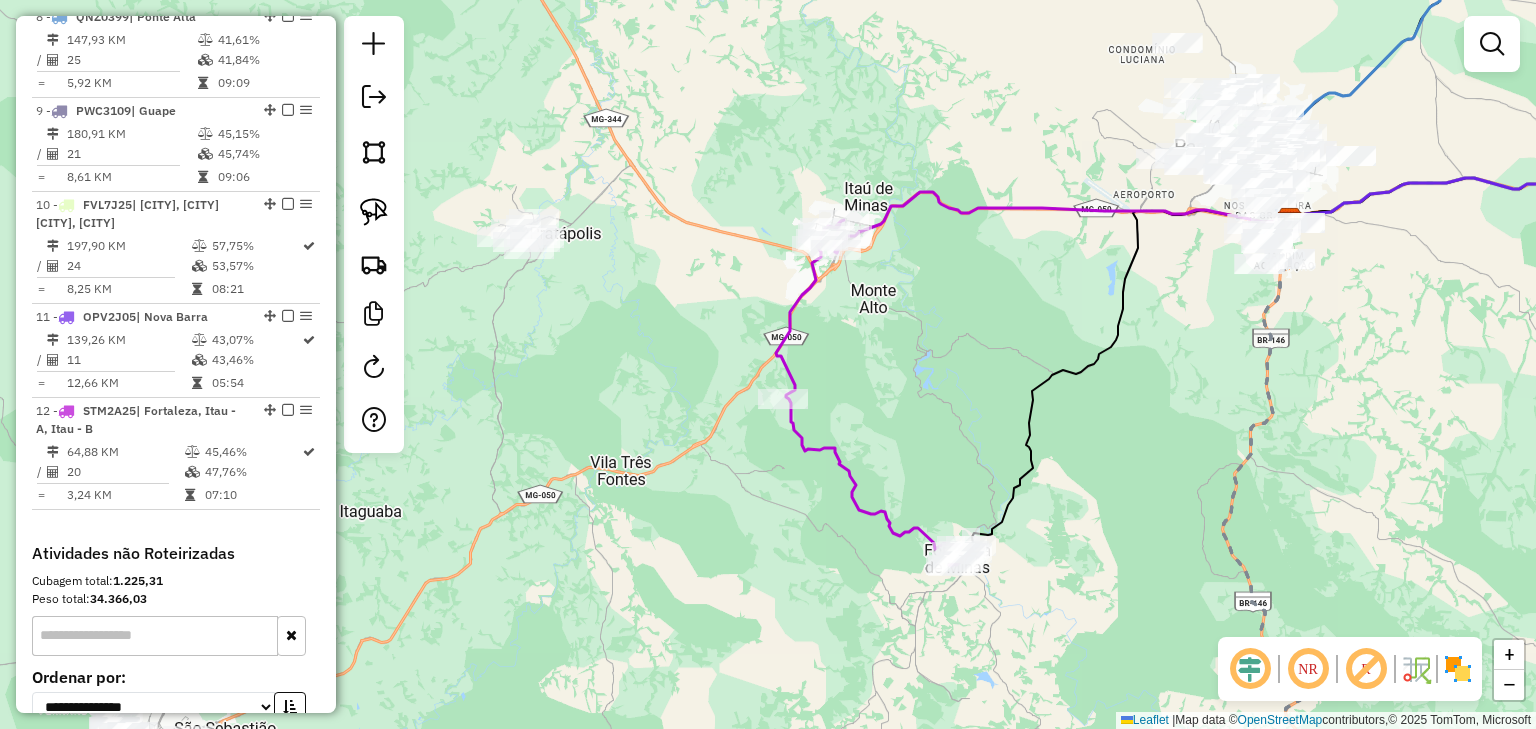 drag, startPoint x: 836, startPoint y: 357, endPoint x: 855, endPoint y: 400, distance: 47.010635 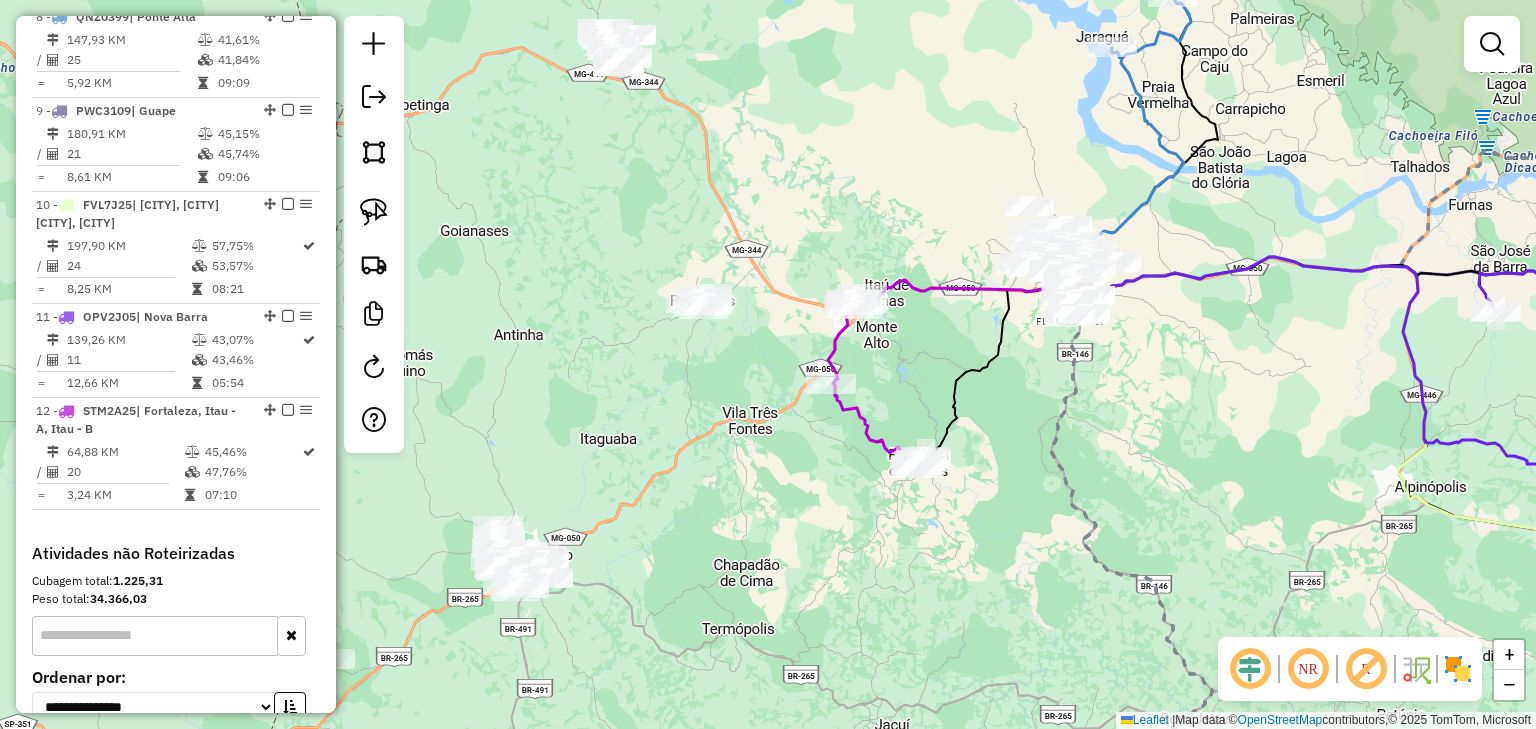 click on "Janela de atendimento Grade de atendimento Capacidade Transportadoras Veículos Cliente Pedidos  Rotas Selecione os dias de semana para filtrar as janelas de atendimento  Seg   Ter   Qua   Qui   Sex   Sáb   Dom  Informe o período da janela de atendimento: De: Até:  Filtrar exatamente a janela do cliente  Considerar janela de atendimento padrão  Selecione os dias de semana para filtrar as grades de atendimento  Seg   Ter   Qua   Qui   Sex   Sáb   Dom   Considerar clientes sem dia de atendimento cadastrado  Clientes fora do dia de atendimento selecionado Filtrar as atividades entre os valores definidos abaixo:  Peso mínimo:   Peso máximo:   Cubagem mínima:   Cubagem máxima:   De:   Até:  Filtrar as atividades entre o tempo de atendimento definido abaixo:  De:   Até:   Considerar capacidade total dos clientes não roteirizados Transportadora: Selecione um ou mais itens Tipo de veículo: Selecione um ou mais itens Veículo: Selecione um ou mais itens Motorista: Selecione um ou mais itens Nome: Rótulo:" 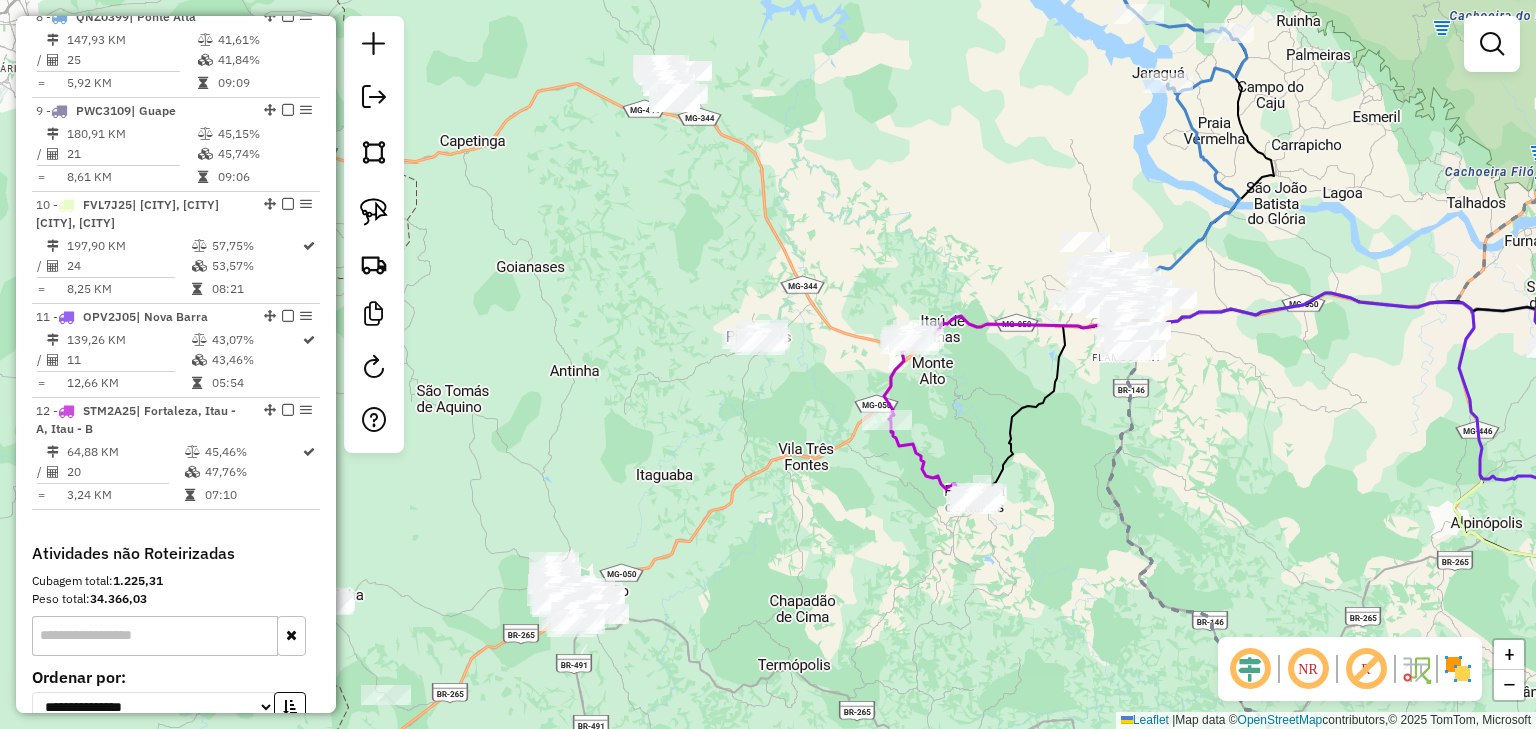 drag, startPoint x: 760, startPoint y: 494, endPoint x: 888, endPoint y: 690, distance: 234.094 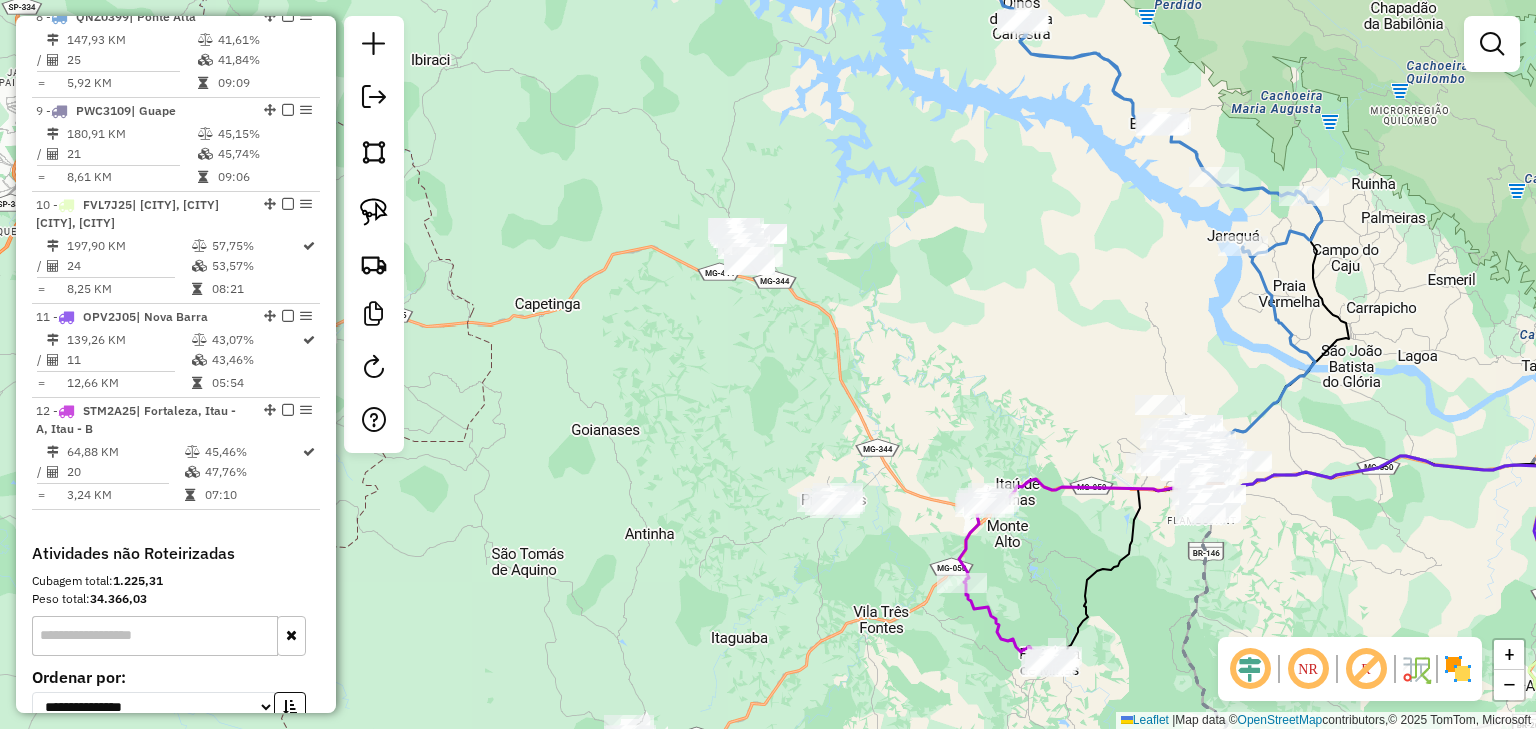 click on "Janela de atendimento Grade de atendimento Capacidade Transportadoras Veículos Cliente Pedidos  Rotas Selecione os dias de semana para filtrar as janelas de atendimento  Seg   Ter   Qua   Qui   Sex   Sáb   Dom  Informe o período da janela de atendimento: De: Até:  Filtrar exatamente a janela do cliente  Considerar janela de atendimento padrão  Selecione os dias de semana para filtrar as grades de atendimento  Seg   Ter   Qua   Qui   Sex   Sáb   Dom   Considerar clientes sem dia de atendimento cadastrado  Clientes fora do dia de atendimento selecionado Filtrar as atividades entre os valores definidos abaixo:  Peso mínimo:   Peso máximo:   Cubagem mínima:   Cubagem máxima:   De:   Até:  Filtrar as atividades entre o tempo de atendimento definido abaixo:  De:   Até:   Considerar capacidade total dos clientes não roteirizados Transportadora: Selecione um ou mais itens Tipo de veículo: Selecione um ou mais itens Veículo: Selecione um ou mais itens Motorista: Selecione um ou mais itens Nome: Rótulo:" 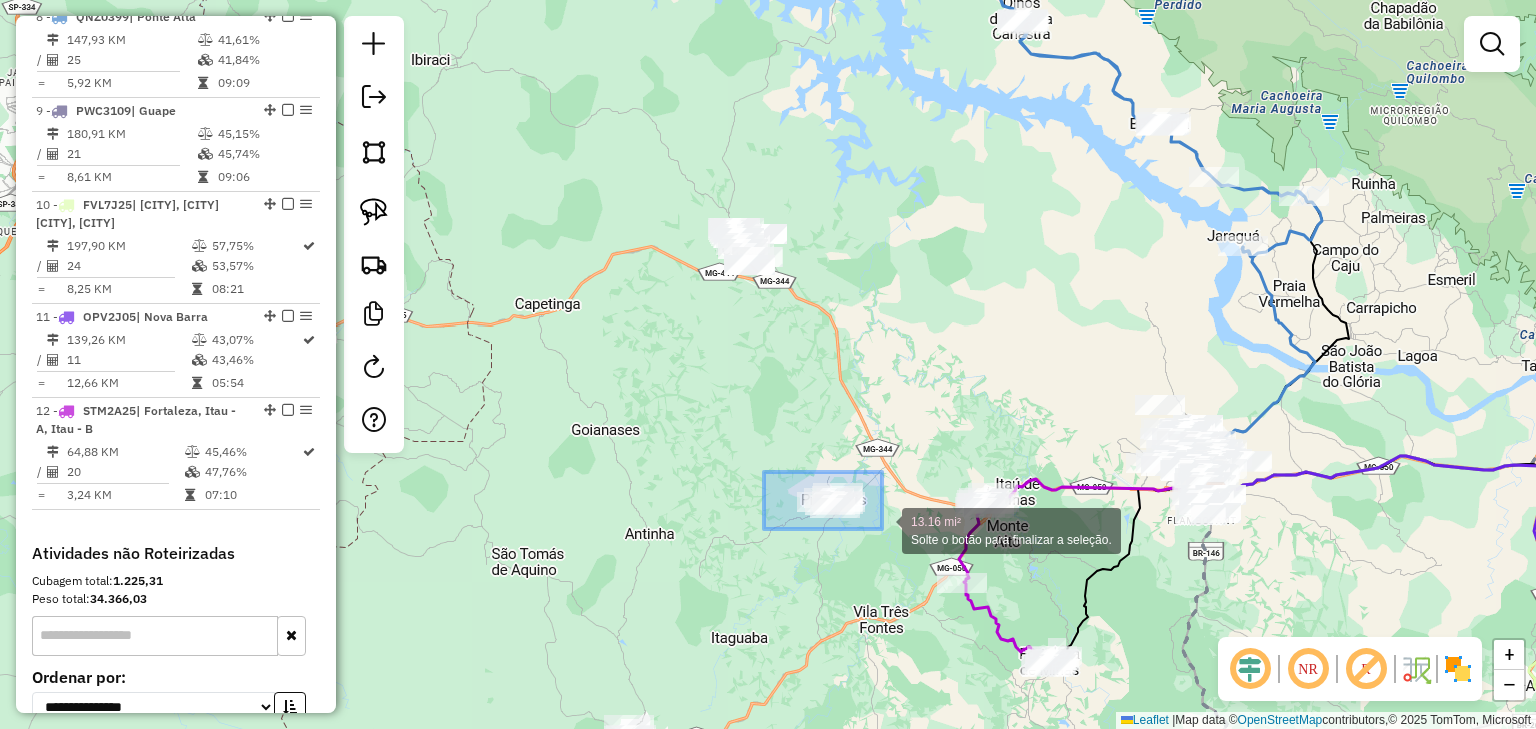 drag, startPoint x: 764, startPoint y: 472, endPoint x: 883, endPoint y: 532, distance: 133.2704 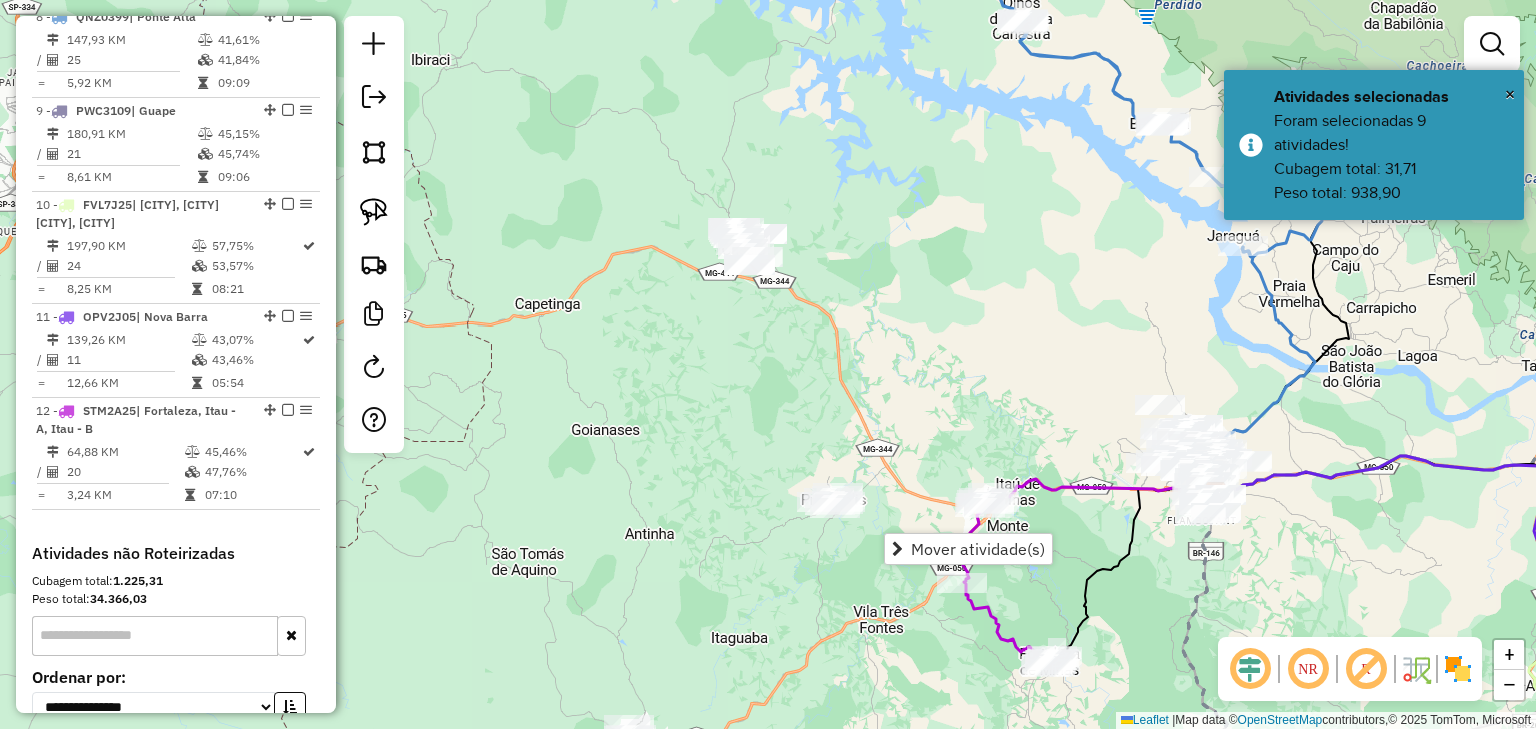 drag, startPoint x: 806, startPoint y: 421, endPoint x: 703, endPoint y: 348, distance: 126.24579 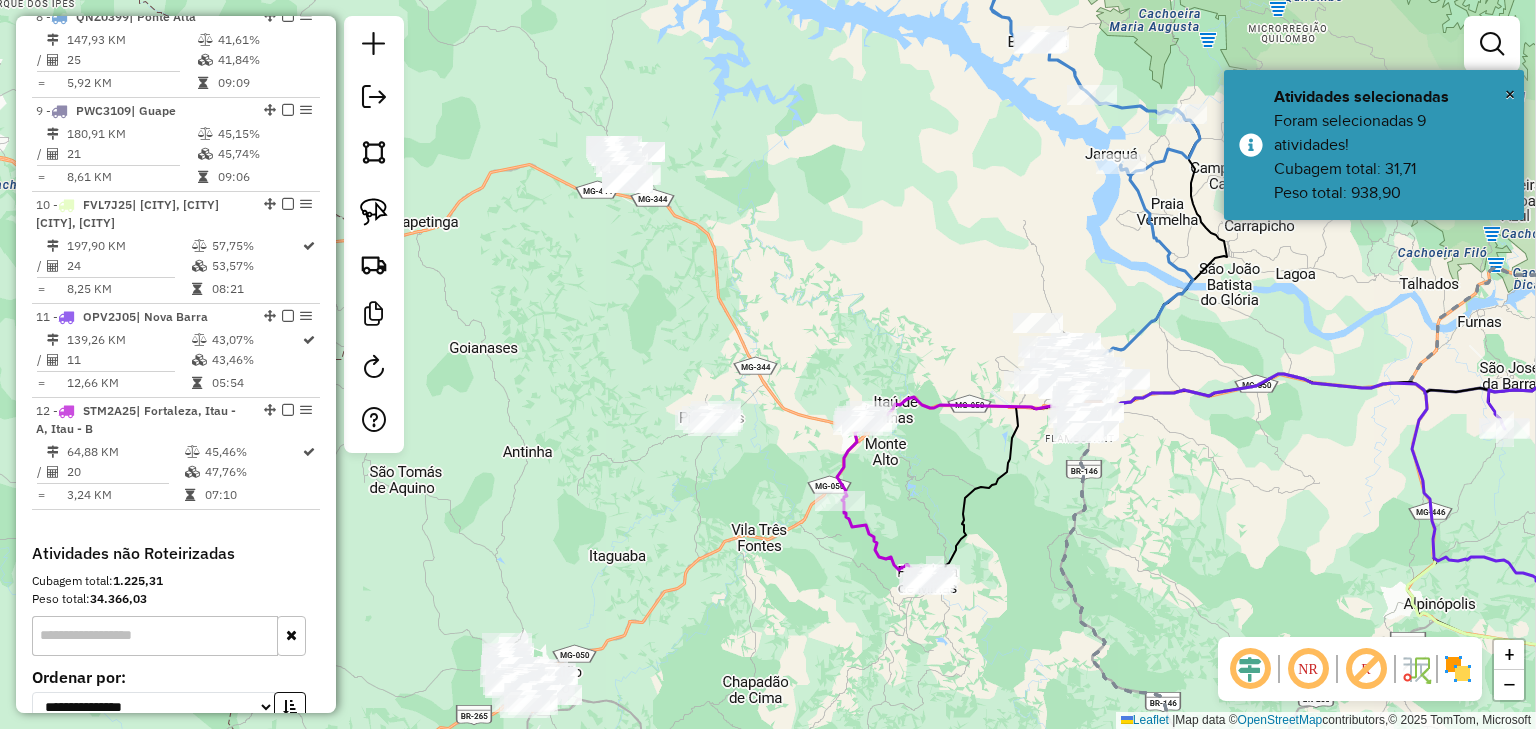 click on "Janela de atendimento Grade de atendimento Capacidade Transportadoras Veículos Cliente Pedidos  Rotas Selecione os dias de semana para filtrar as janelas de atendimento  Seg   Ter   Qua   Qui   Sex   Sáb   Dom  Informe o período da janela de atendimento: De: Até:  Filtrar exatamente a janela do cliente  Considerar janela de atendimento padrão  Selecione os dias de semana para filtrar as grades de atendimento  Seg   Ter   Qua   Qui   Sex   Sáb   Dom   Considerar clientes sem dia de atendimento cadastrado  Clientes fora do dia de atendimento selecionado Filtrar as atividades entre os valores definidos abaixo:  Peso mínimo:   Peso máximo:   Cubagem mínima:   Cubagem máxima:   De:   Até:  Filtrar as atividades entre o tempo de atendimento definido abaixo:  De:   Até:   Considerar capacidade total dos clientes não roteirizados Transportadora: Selecione um ou mais itens Tipo de veículo: Selecione um ou mais itens Veículo: Selecione um ou mais itens Motorista: Selecione um ou mais itens Nome: Rótulo:" 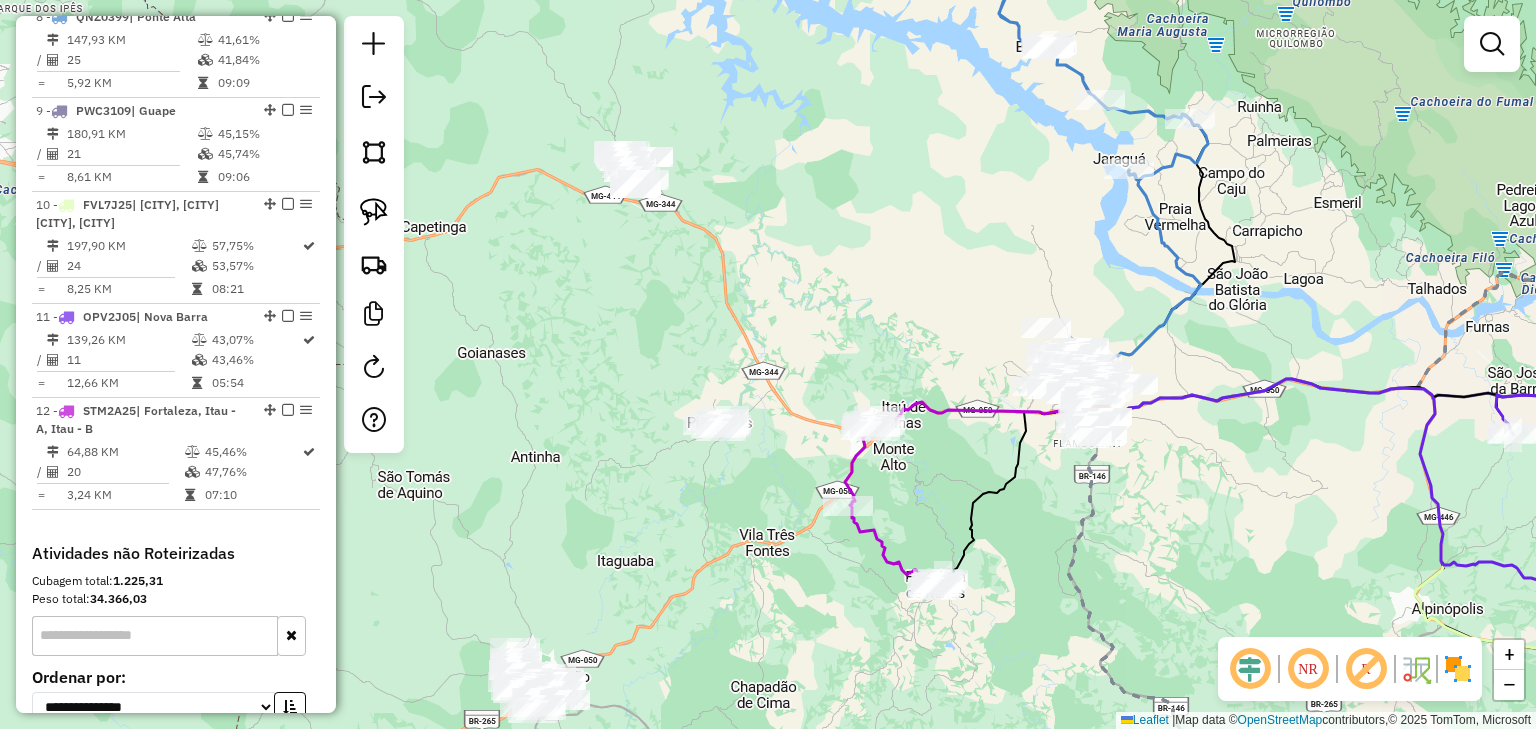 drag, startPoint x: 653, startPoint y: 292, endPoint x: 724, endPoint y: 346, distance: 89.20202 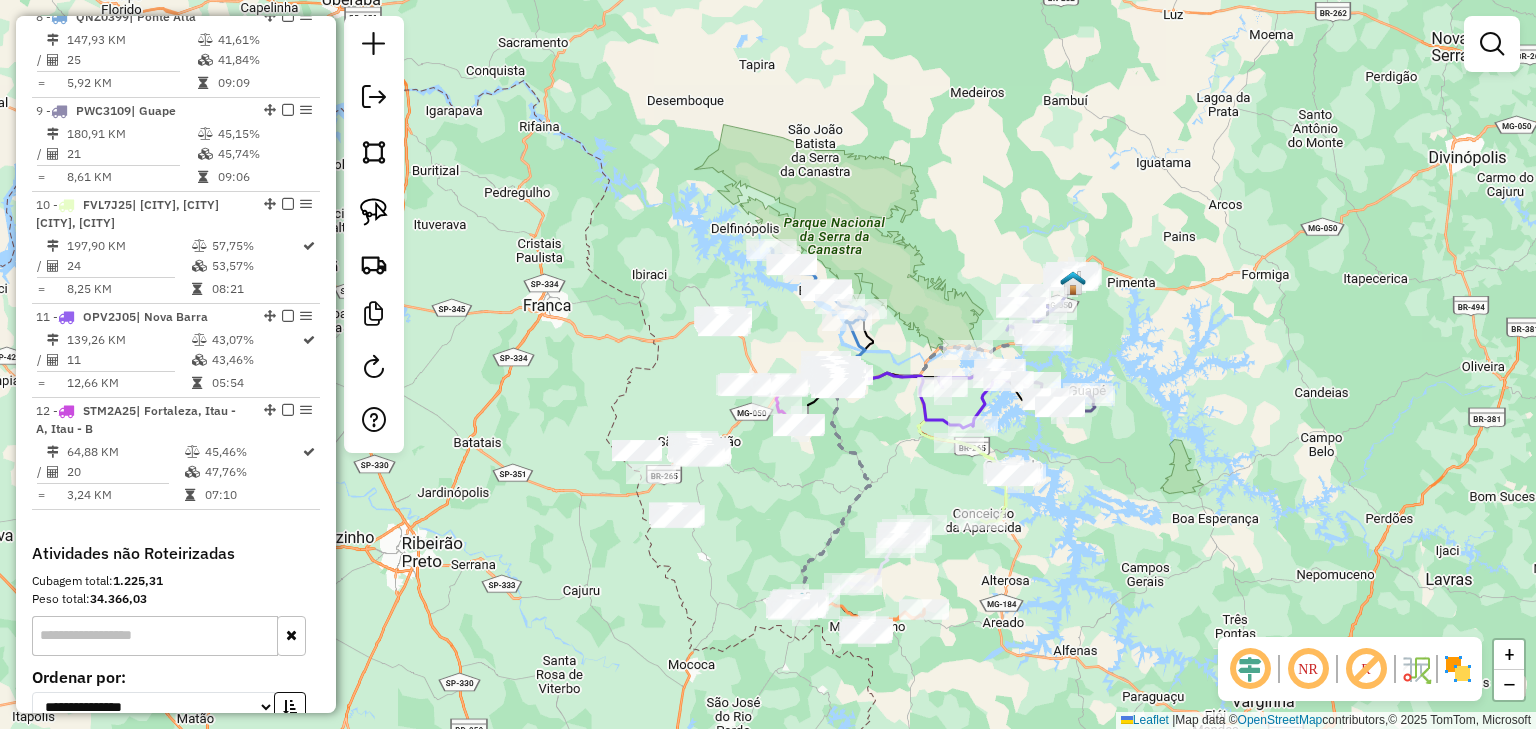 click on "Janela de atendimento Grade de atendimento Capacidade Transportadoras Veículos Cliente Pedidos  Rotas Selecione os dias de semana para filtrar as janelas de atendimento  Seg   Ter   Qua   Qui   Sex   Sáb   Dom  Informe o período da janela de atendimento: De: Até:  Filtrar exatamente a janela do cliente  Considerar janela de atendimento padrão  Selecione os dias de semana para filtrar as grades de atendimento  Seg   Ter   Qua   Qui   Sex   Sáb   Dom   Considerar clientes sem dia de atendimento cadastrado  Clientes fora do dia de atendimento selecionado Filtrar as atividades entre os valores definidos abaixo:  Peso mínimo:   Peso máximo:   Cubagem mínima:   Cubagem máxima:   De:   Até:  Filtrar as atividades entre o tempo de atendimento definido abaixo:  De:   Até:   Considerar capacidade total dos clientes não roteirizados Transportadora: Selecione um ou mais itens Tipo de veículo: Selecione um ou mais itens Veículo: Selecione um ou mais itens Motorista: Selecione um ou mais itens Nome: Rótulo:" 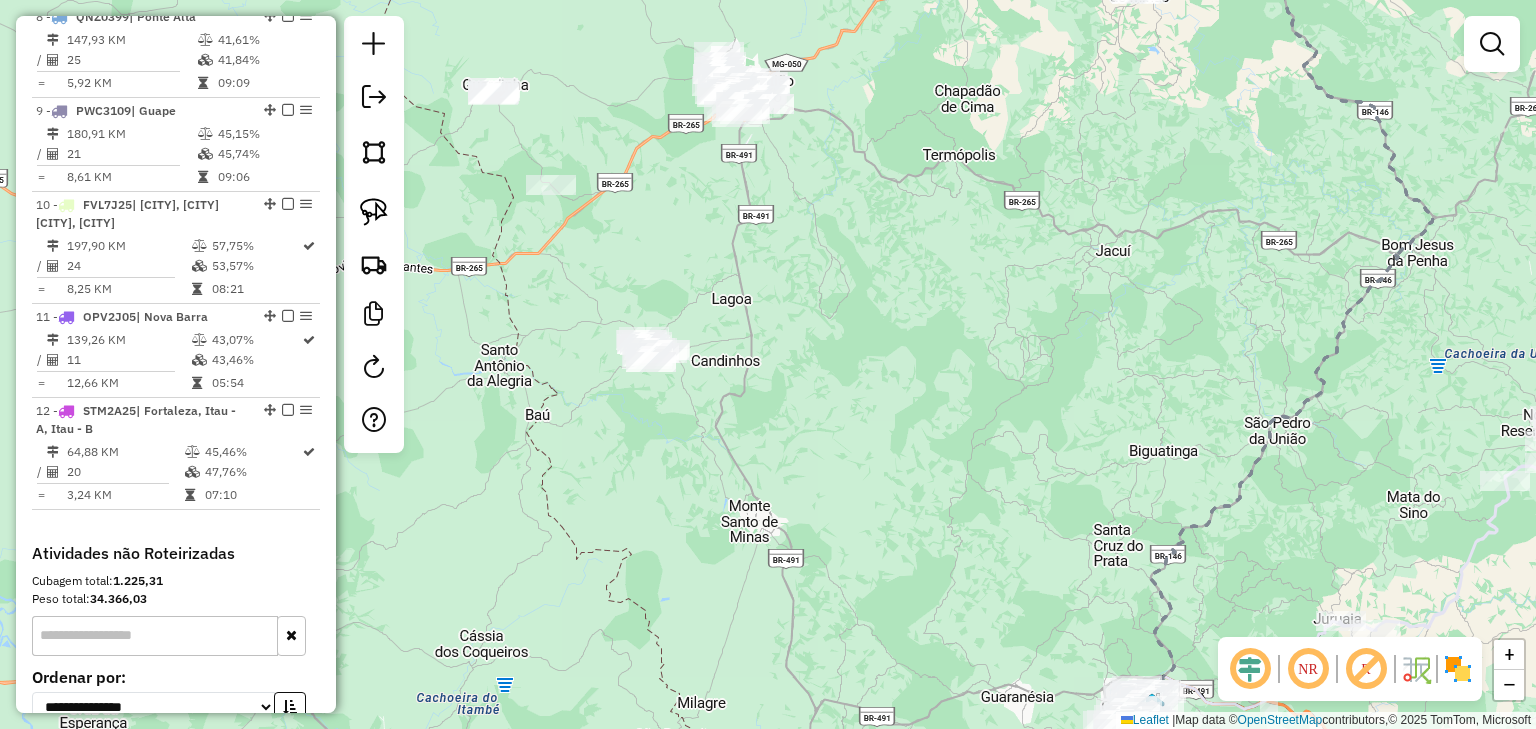 click on "Janela de atendimento Grade de atendimento Capacidade Transportadoras Veículos Cliente Pedidos  Rotas Selecione os dias de semana para filtrar as janelas de atendimento  Seg   Ter   Qua   Qui   Sex   Sáb   Dom  Informe o período da janela de atendimento: De: Até:  Filtrar exatamente a janela do cliente  Considerar janela de atendimento padrão  Selecione os dias de semana para filtrar as grades de atendimento  Seg   Ter   Qua   Qui   Sex   Sáb   Dom   Considerar clientes sem dia de atendimento cadastrado  Clientes fora do dia de atendimento selecionado Filtrar as atividades entre os valores definidos abaixo:  Peso mínimo:   Peso máximo:   Cubagem mínima:   Cubagem máxima:   De:   Até:  Filtrar as atividades entre o tempo de atendimento definido abaixo:  De:   Até:   Considerar capacidade total dos clientes não roteirizados Transportadora: Selecione um ou mais itens Tipo de veículo: Selecione um ou mais itens Veículo: Selecione um ou mais itens Motorista: Selecione um ou mais itens Nome: Rótulo:" 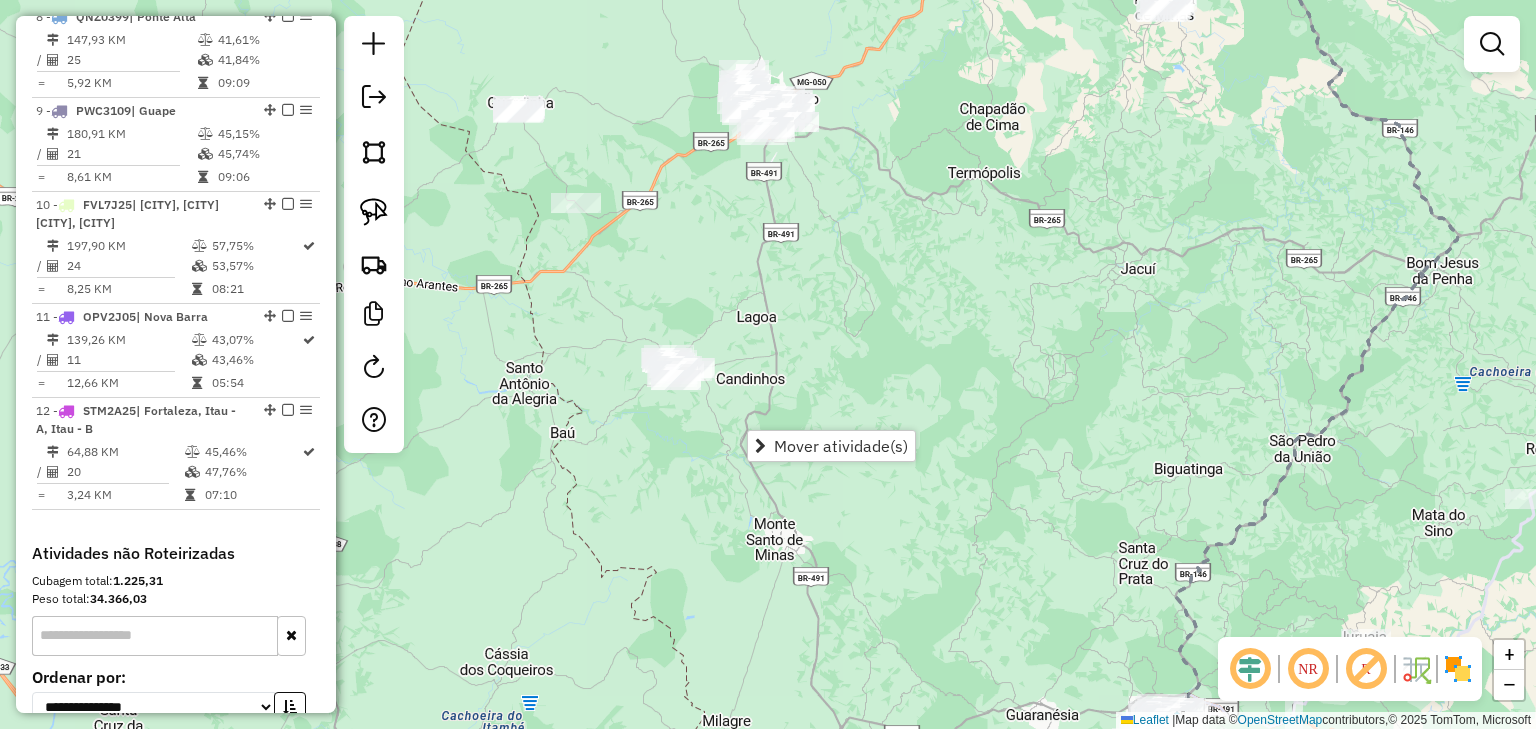 drag, startPoint x: 721, startPoint y: 283, endPoint x: 728, endPoint y: 313, distance: 30.805843 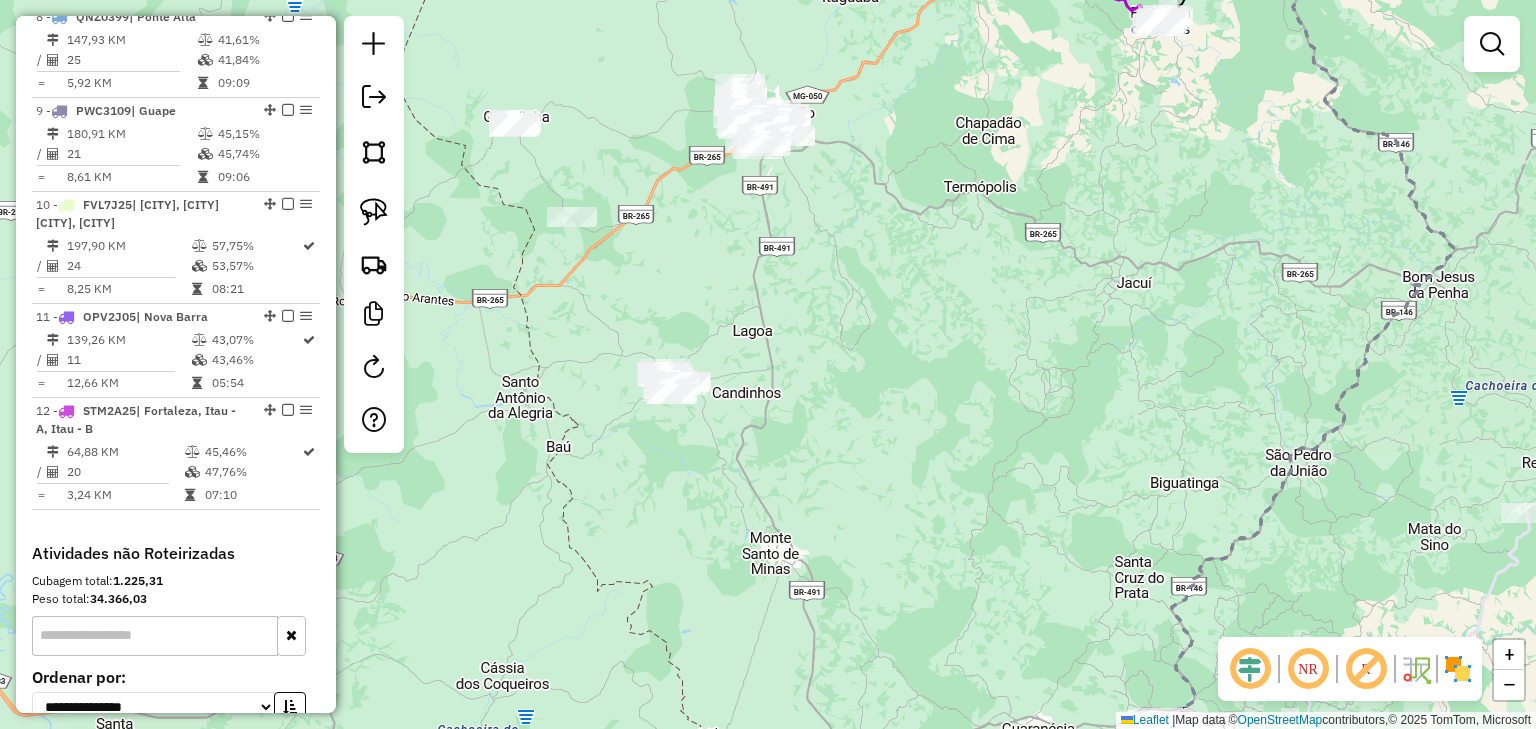 click on "Janela de atendimento Grade de atendimento Capacidade Transportadoras Veículos Cliente Pedidos  Rotas Selecione os dias de semana para filtrar as janelas de atendimento  Seg   Ter   Qua   Qui   Sex   Sáb   Dom  Informe o período da janela de atendimento: De: Até:  Filtrar exatamente a janela do cliente  Considerar janela de atendimento padrão  Selecione os dias de semana para filtrar as grades de atendimento  Seg   Ter   Qua   Qui   Sex   Sáb   Dom   Considerar clientes sem dia de atendimento cadastrado  Clientes fora do dia de atendimento selecionado Filtrar as atividades entre os valores definidos abaixo:  Peso mínimo:   Peso máximo:   Cubagem mínima:   Cubagem máxima:   De:   Até:  Filtrar as atividades entre o tempo de atendimento definido abaixo:  De:   Até:   Considerar capacidade total dos clientes não roteirizados Transportadora: Selecione um ou mais itens Tipo de veículo: Selecione um ou mais itens Veículo: Selecione um ou mais itens Motorista: Selecione um ou mais itens Nome: Rótulo:" 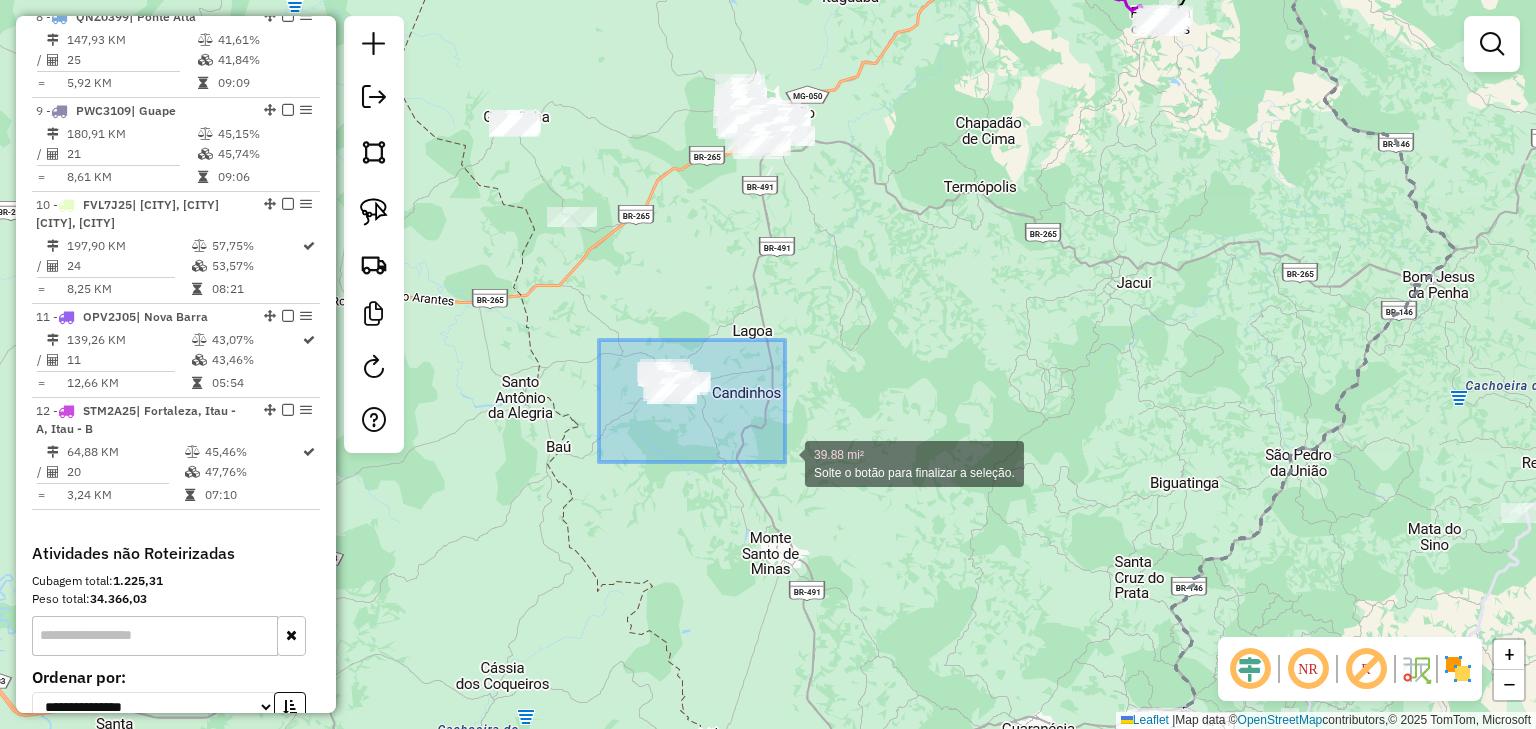 drag, startPoint x: 599, startPoint y: 340, endPoint x: 793, endPoint y: 464, distance: 230.24335 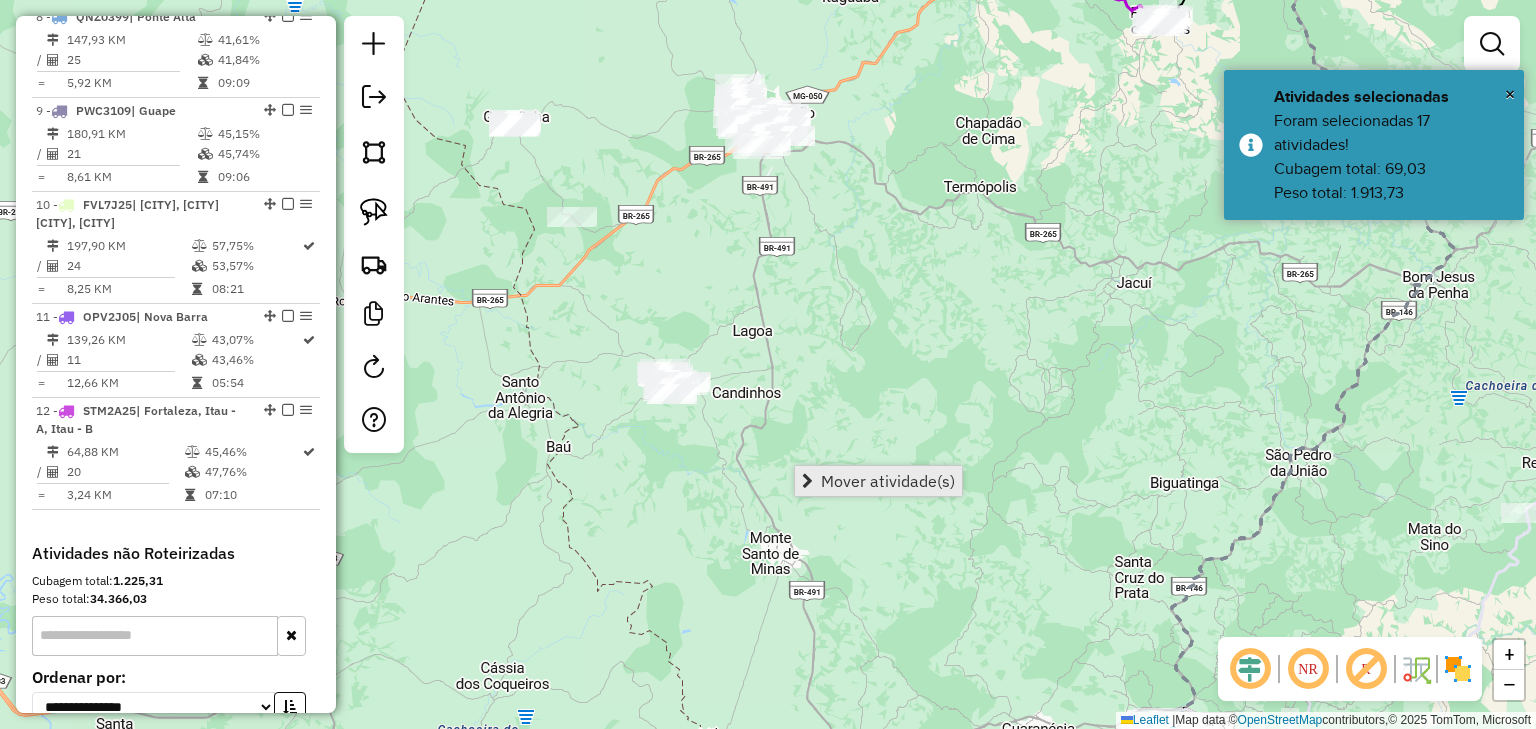 click on "Mover atividade(s)" at bounding box center (888, 481) 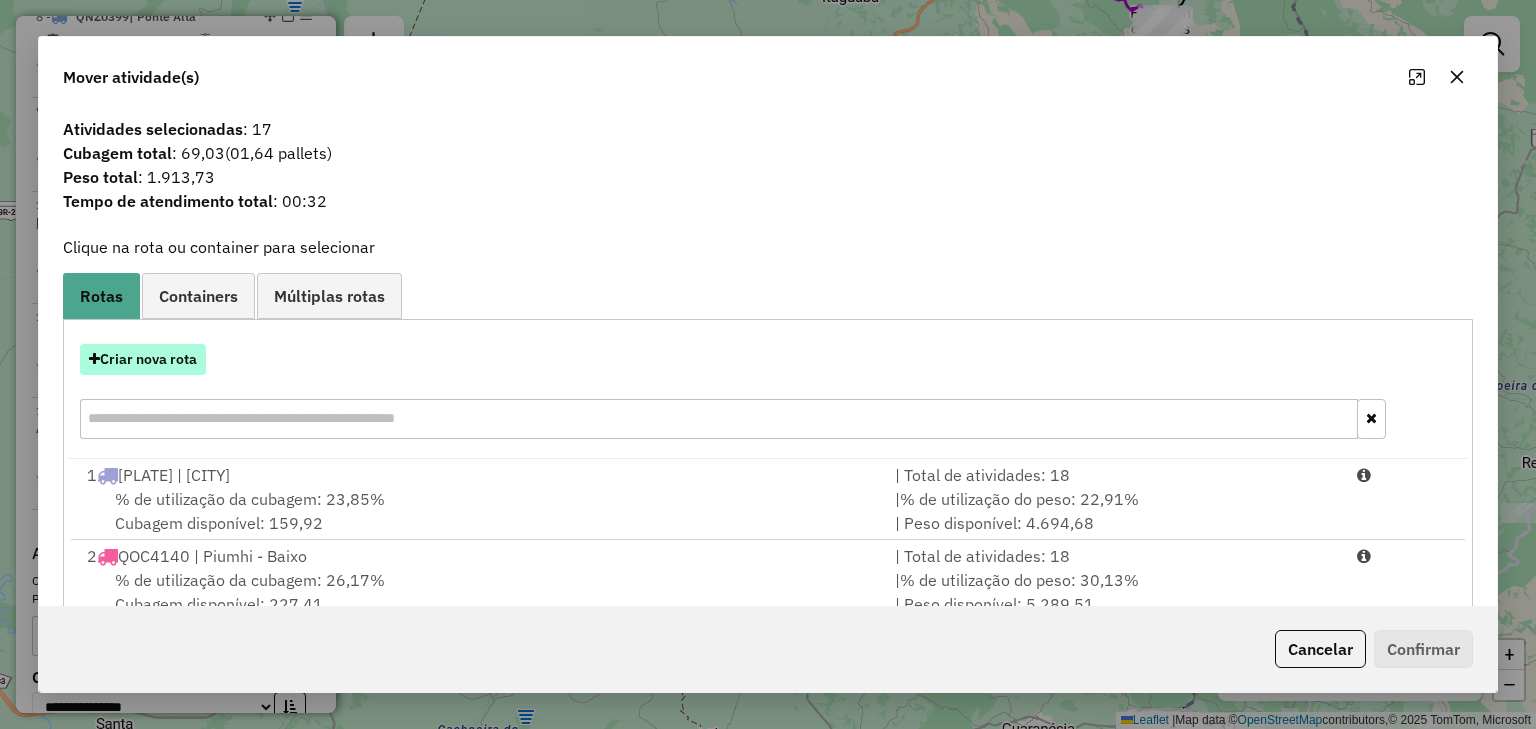 click on "Criar nova rota" at bounding box center [143, 359] 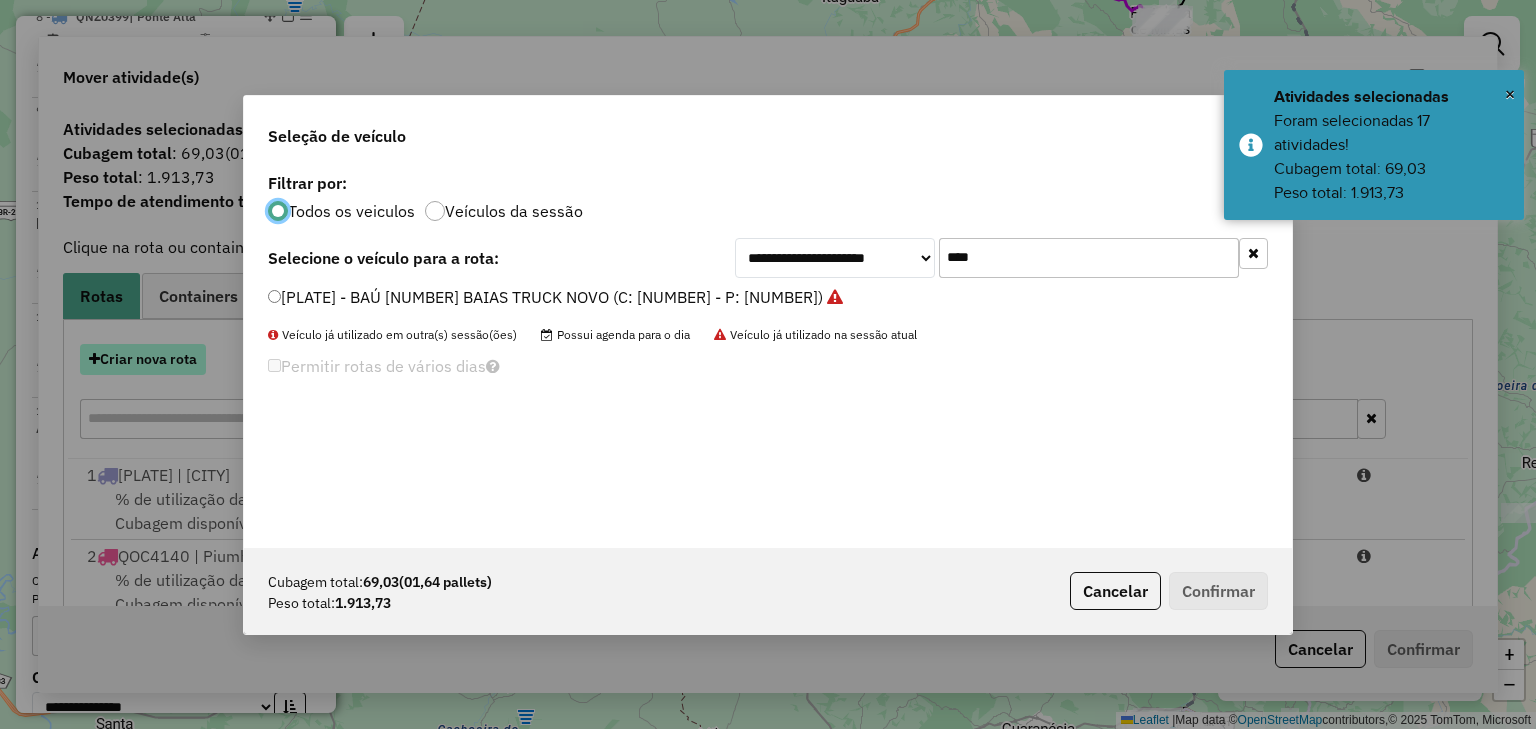 scroll, scrollTop: 10, scrollLeft: 6, axis: both 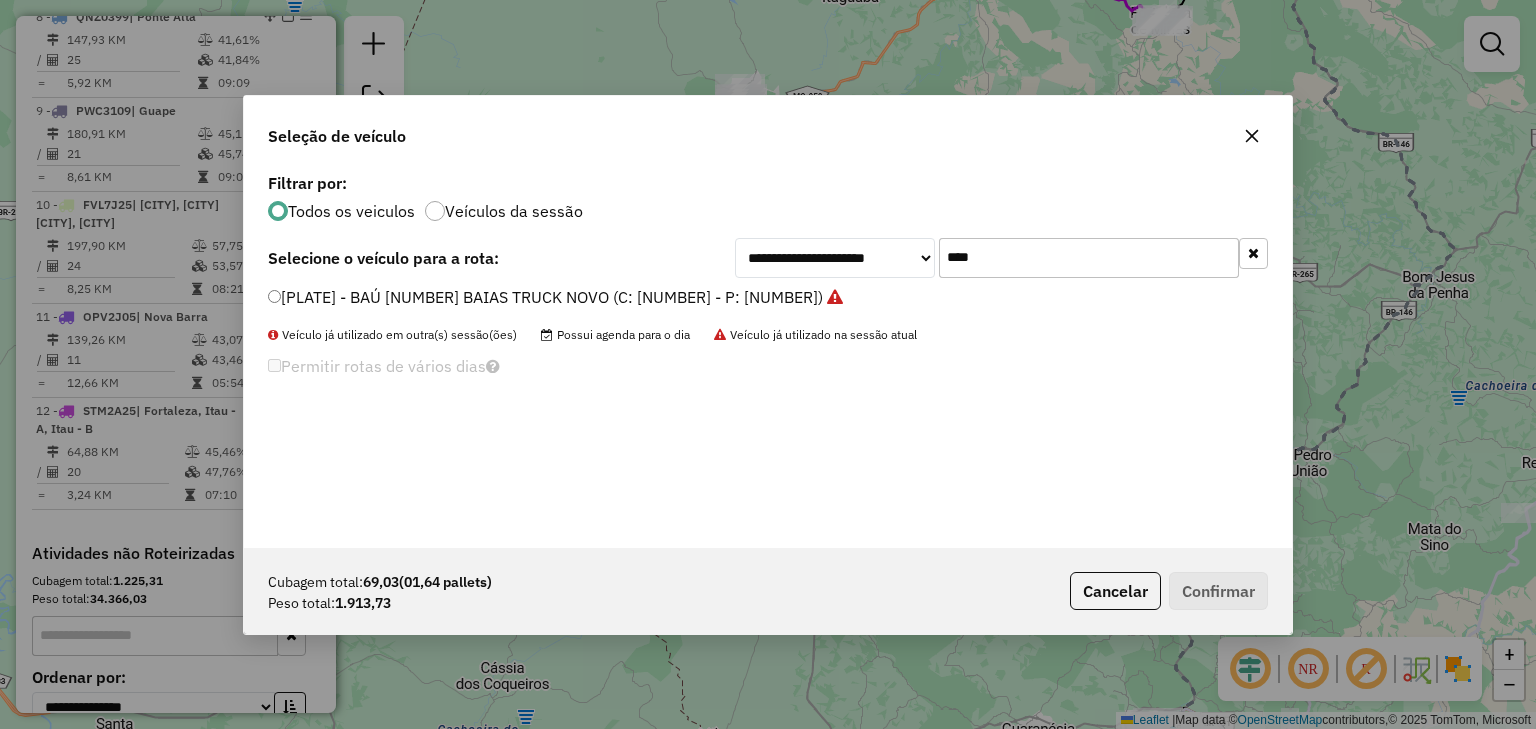 drag, startPoint x: 1057, startPoint y: 254, endPoint x: 932, endPoint y: 257, distance: 125.035995 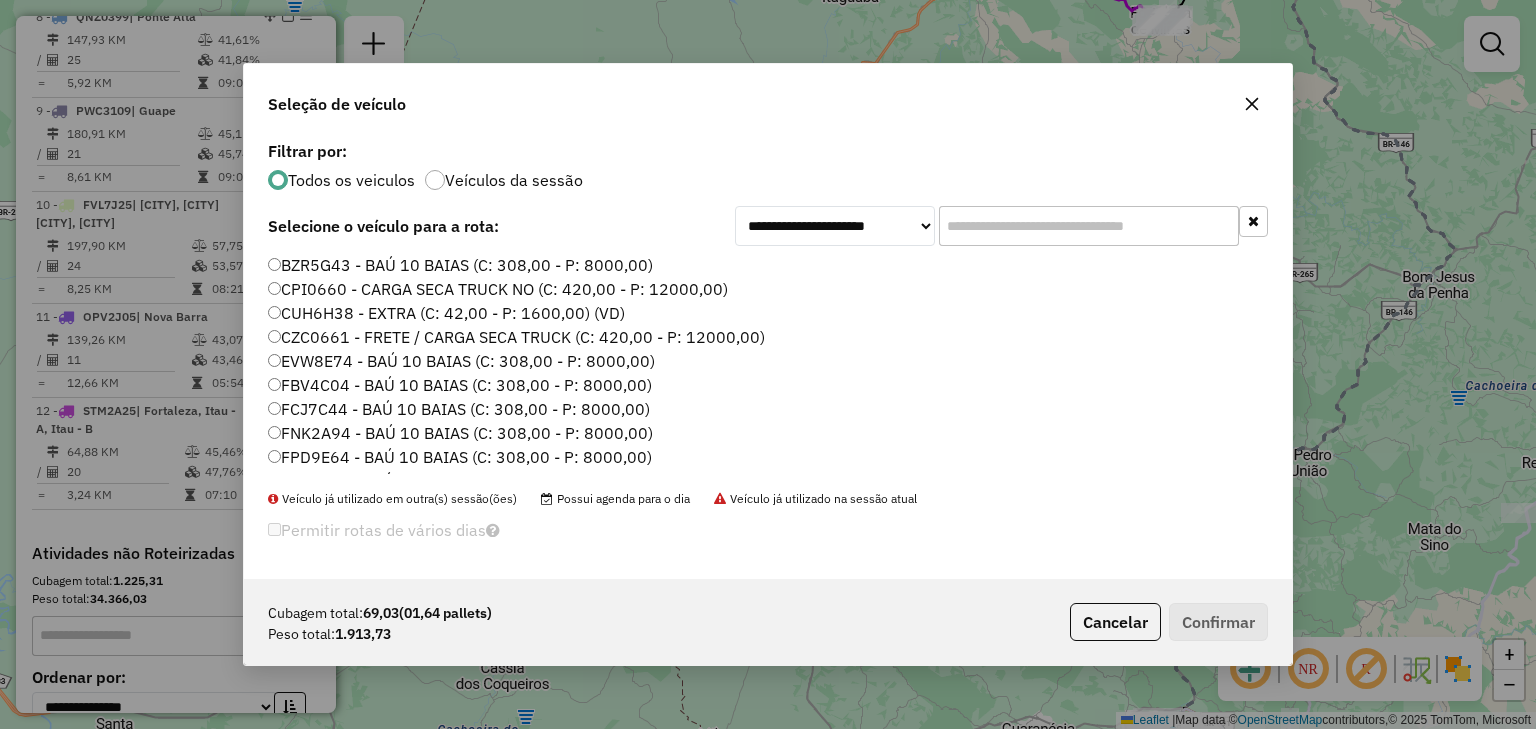 type 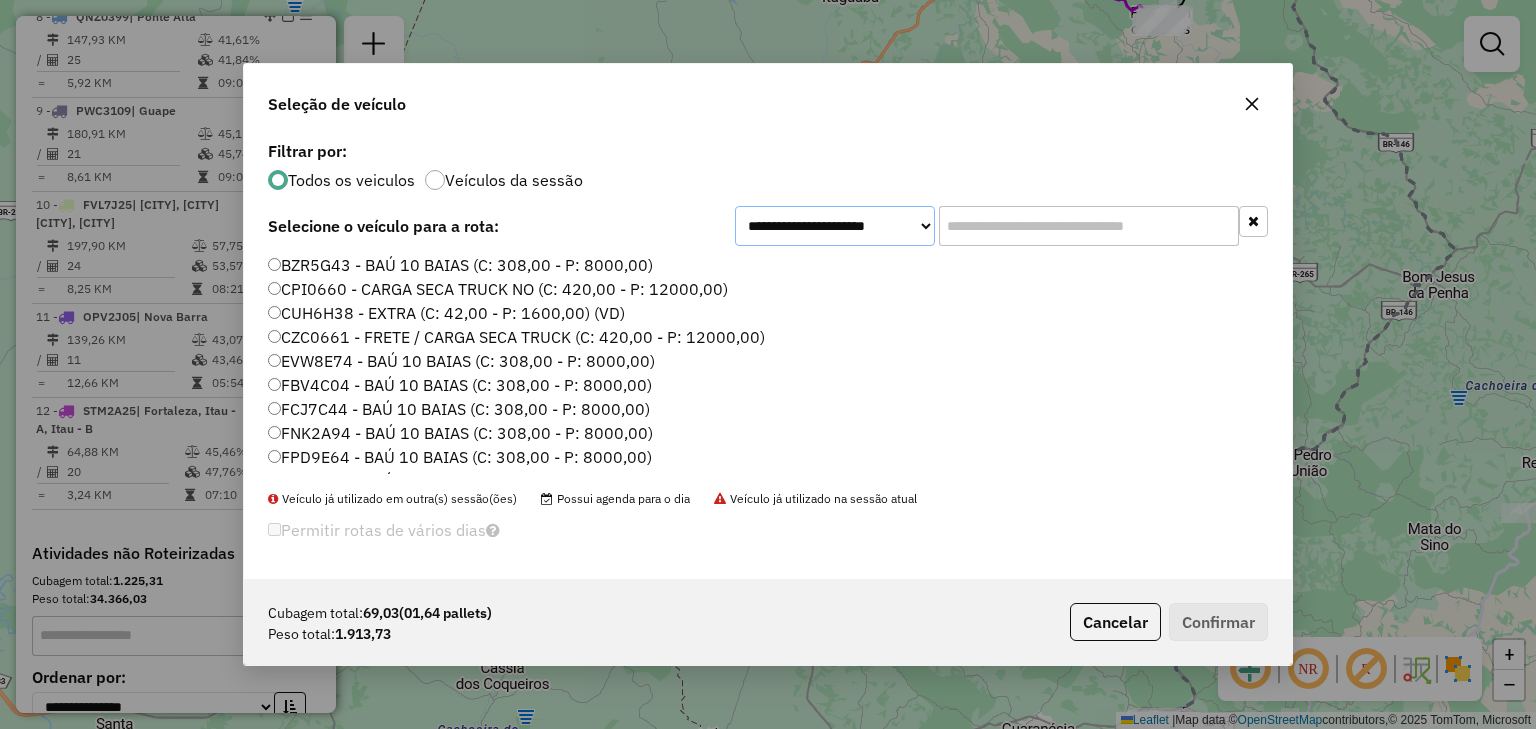 drag, startPoint x: 912, startPoint y: 226, endPoint x: 923, endPoint y: 232, distance: 12.529964 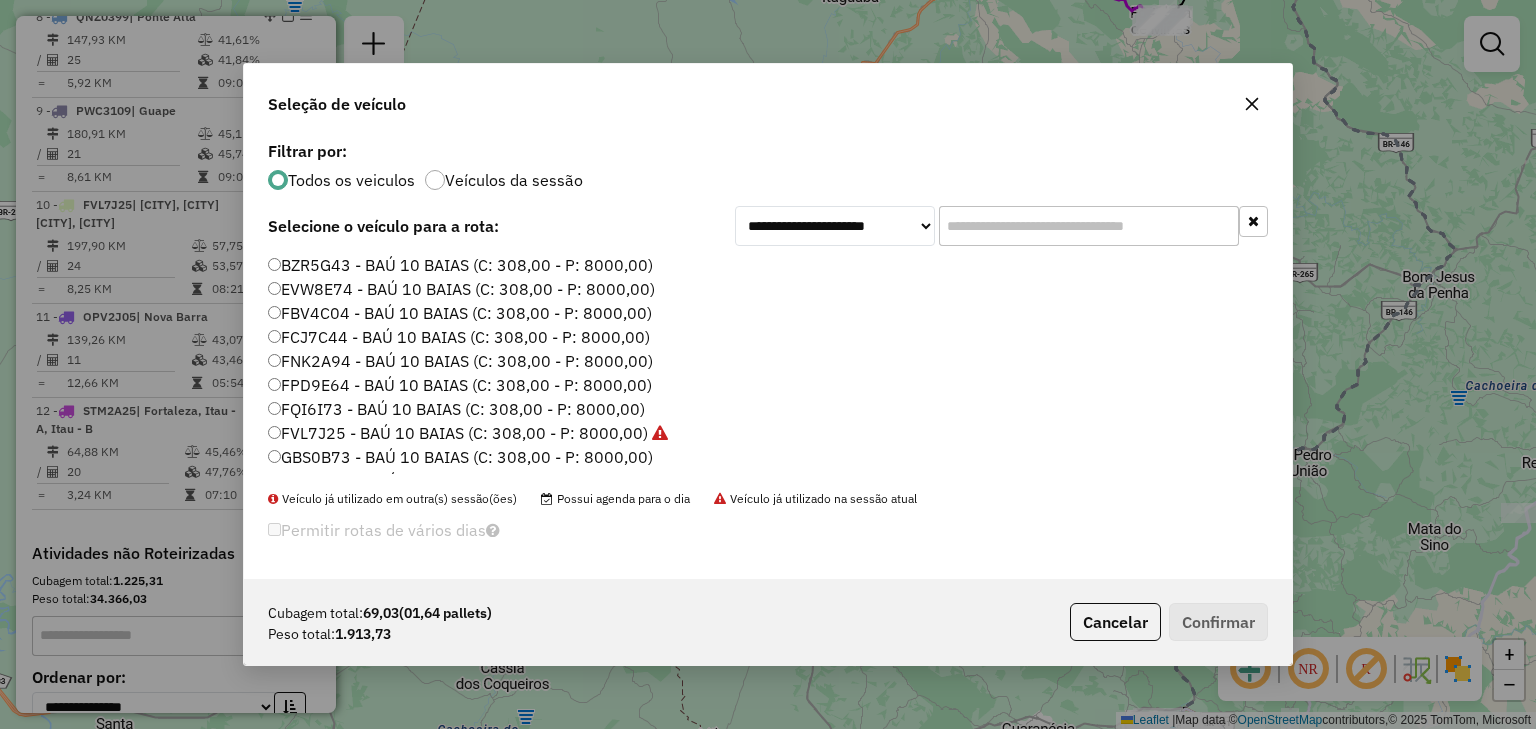 click on "BZR5G43 - BAÚ 10 BAIAS (C: 308,00 - P: 8000,00)" 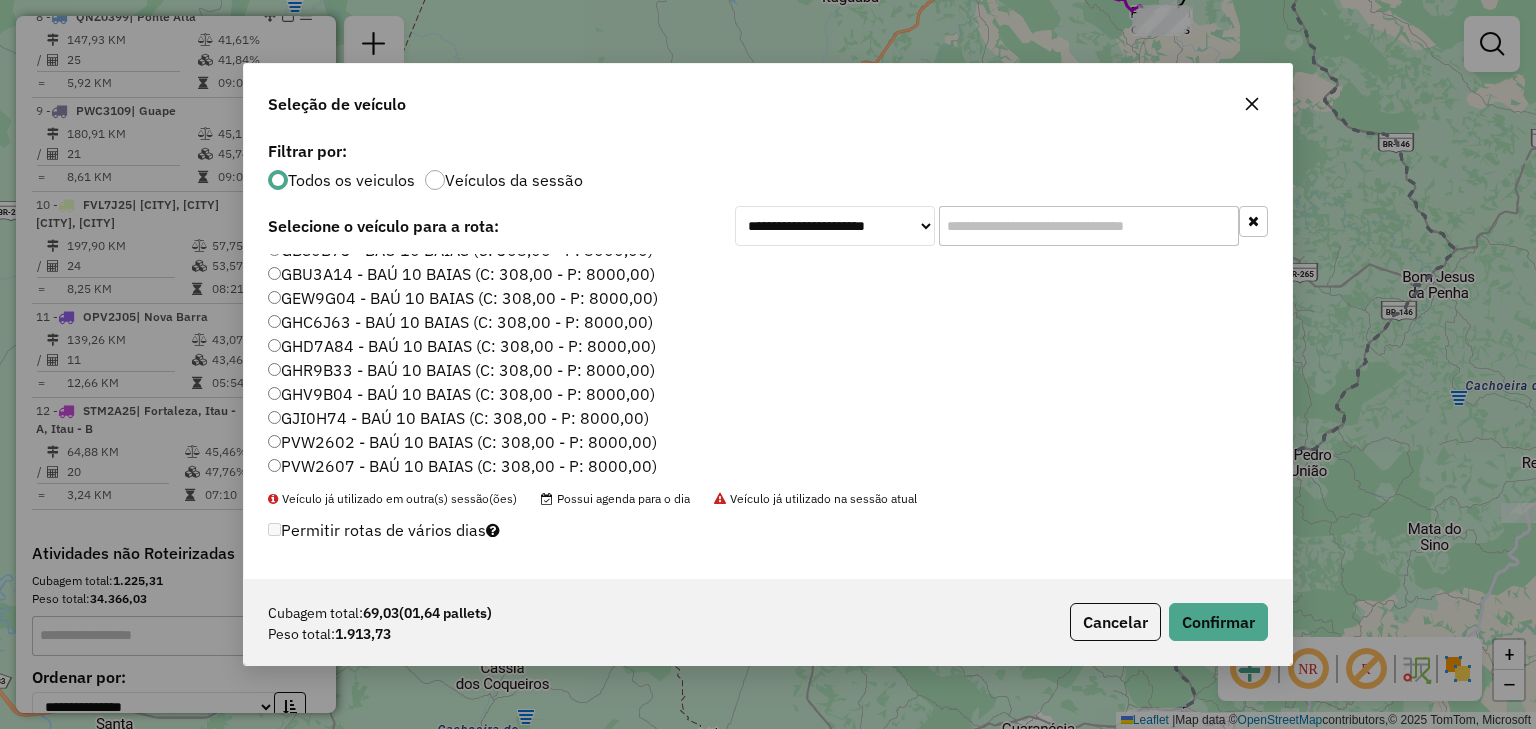 scroll, scrollTop: 240, scrollLeft: 0, axis: vertical 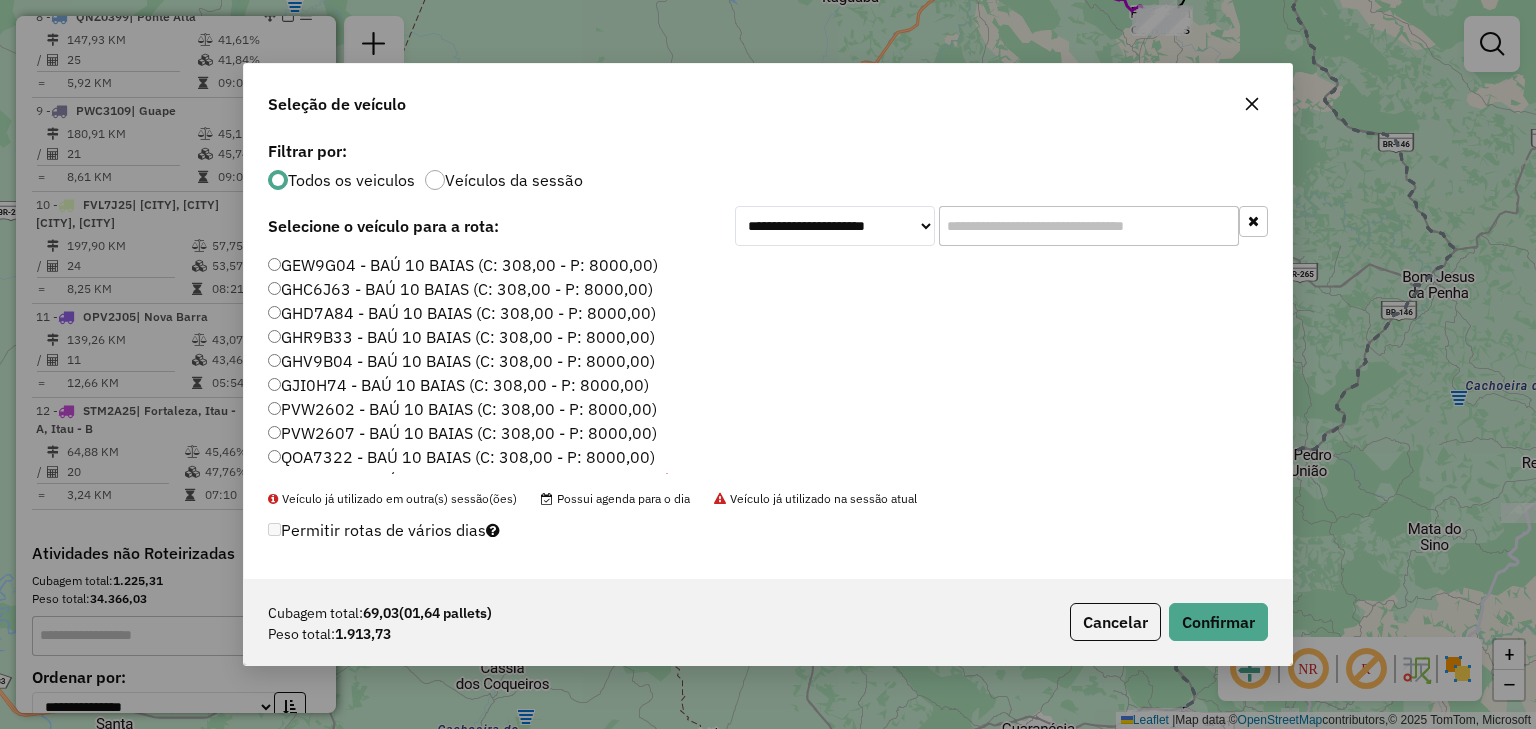 click on "GHR9B33 - BAÚ 10 BAIAS (C: 308,00 - P: 8000,00)" 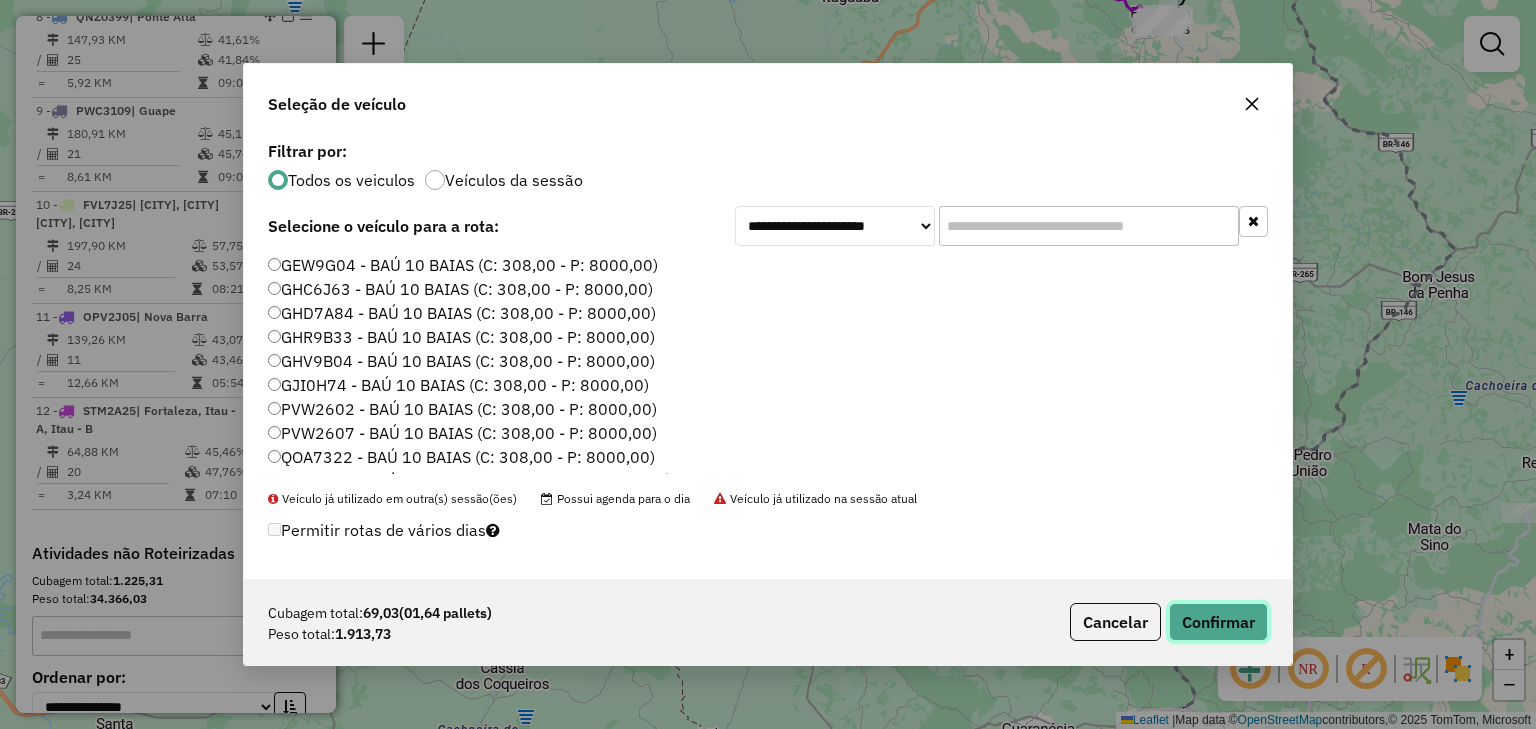 drag, startPoint x: 1218, startPoint y: 614, endPoint x: 722, endPoint y: 373, distance: 551.4499 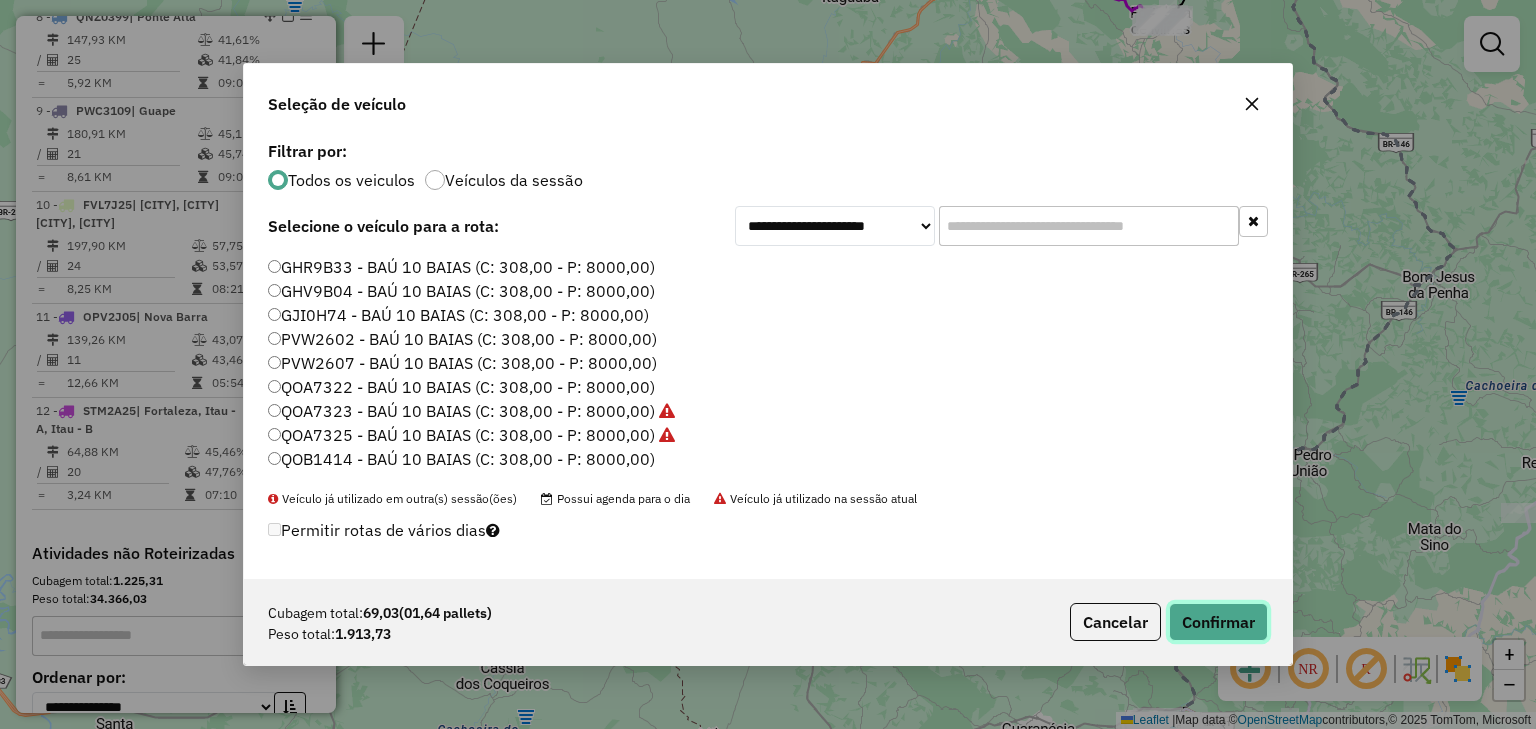 scroll, scrollTop: 276, scrollLeft: 0, axis: vertical 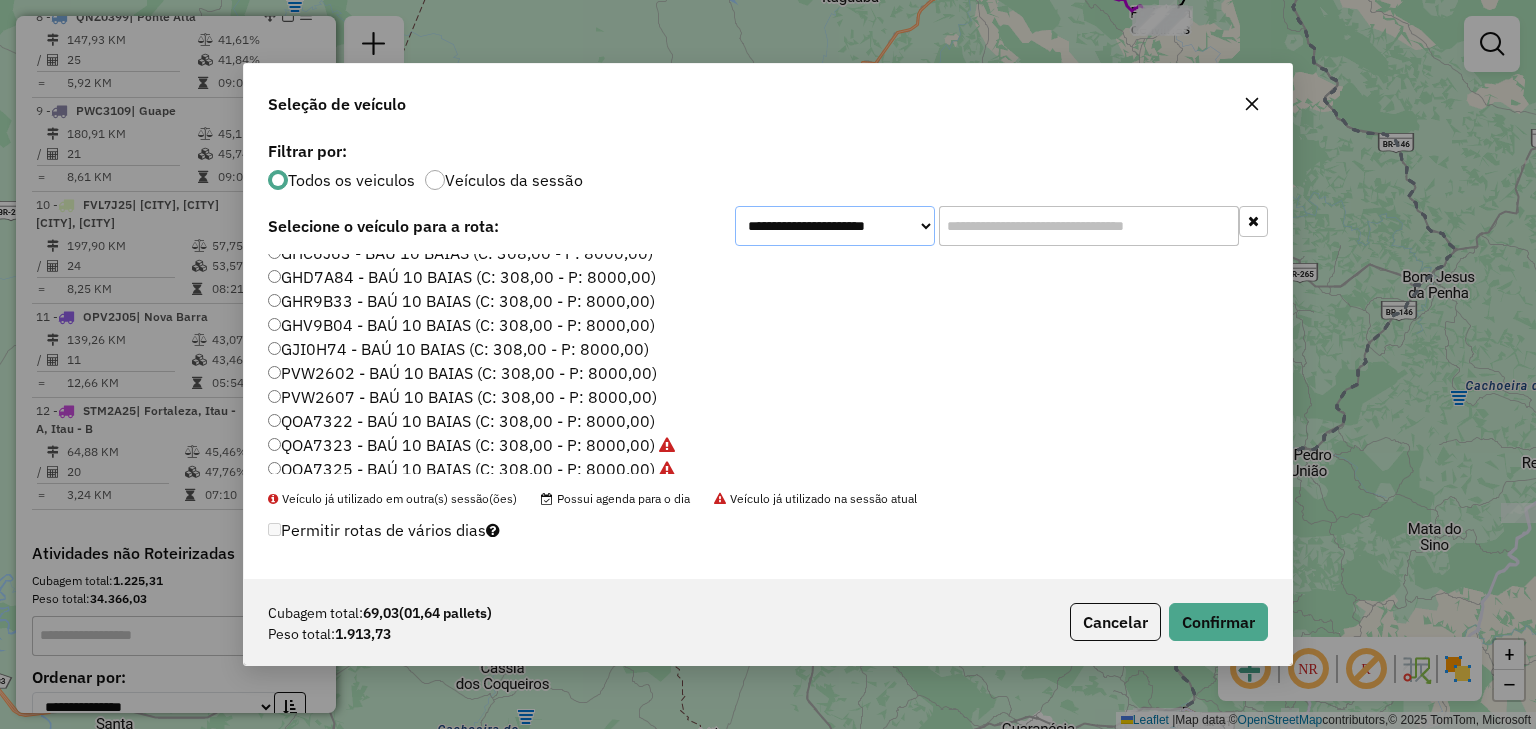 click on "**********" 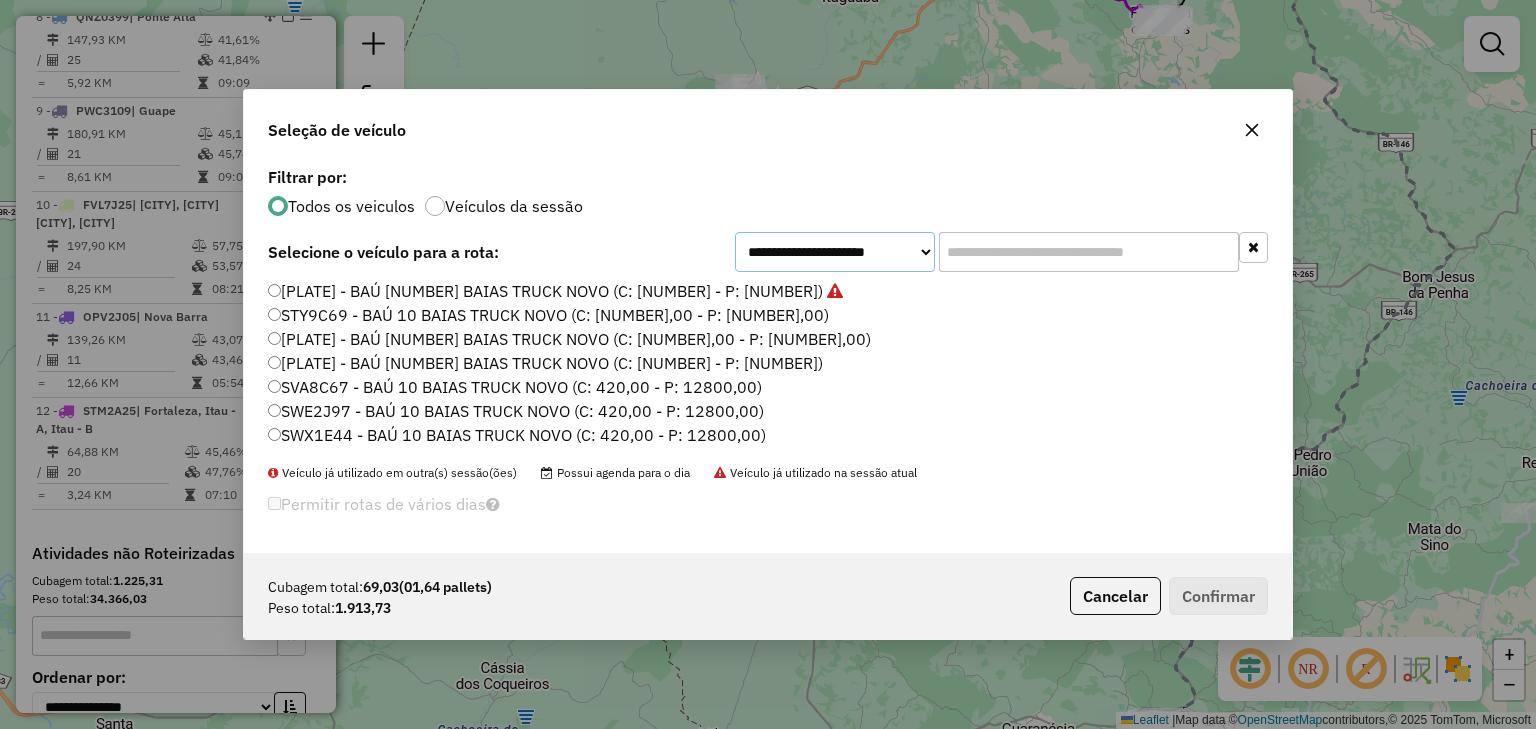 scroll, scrollTop: 0, scrollLeft: 0, axis: both 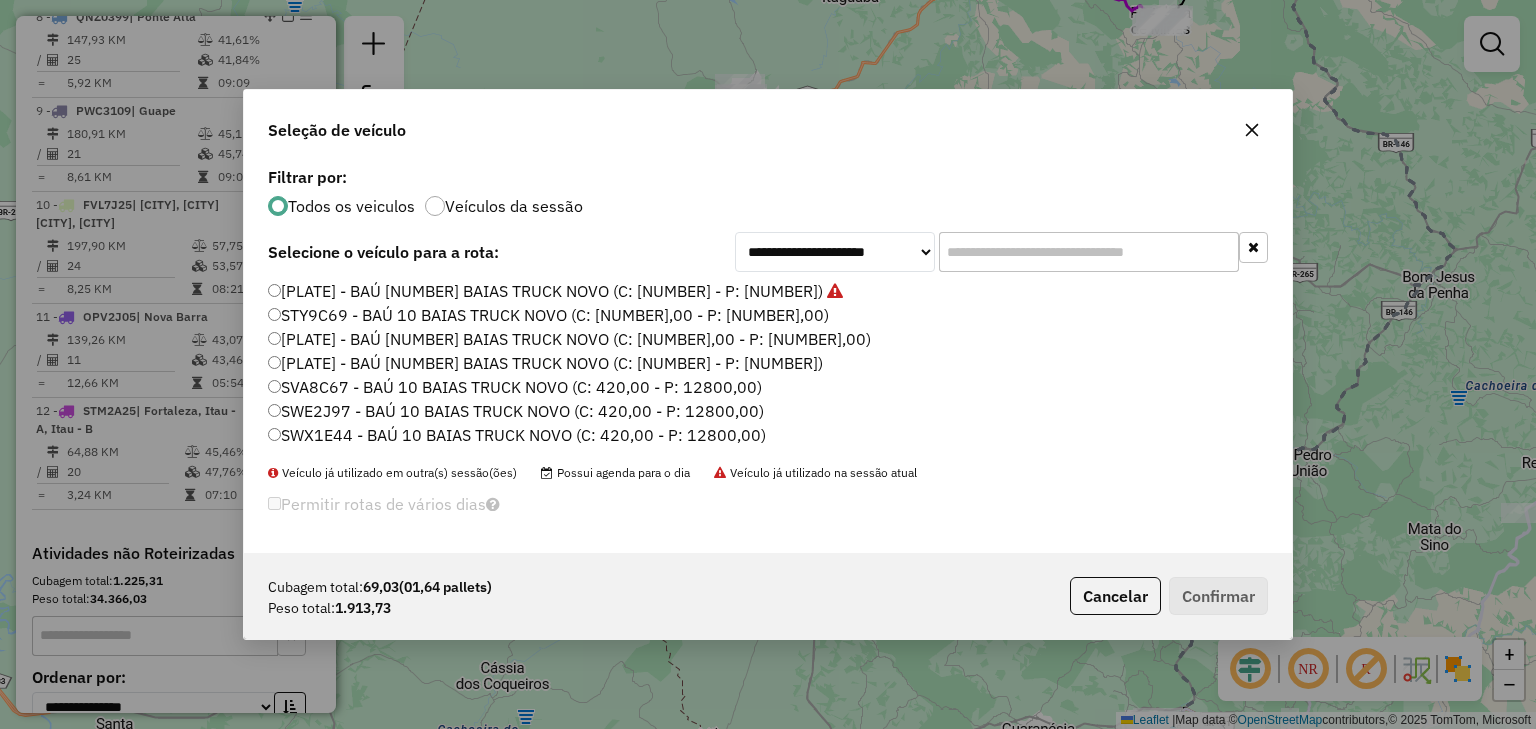 click on "SWE2J97 - BAÚ 10 BAIAS TRUCK NOVO (C: 420,00 - P: 12800,00)" 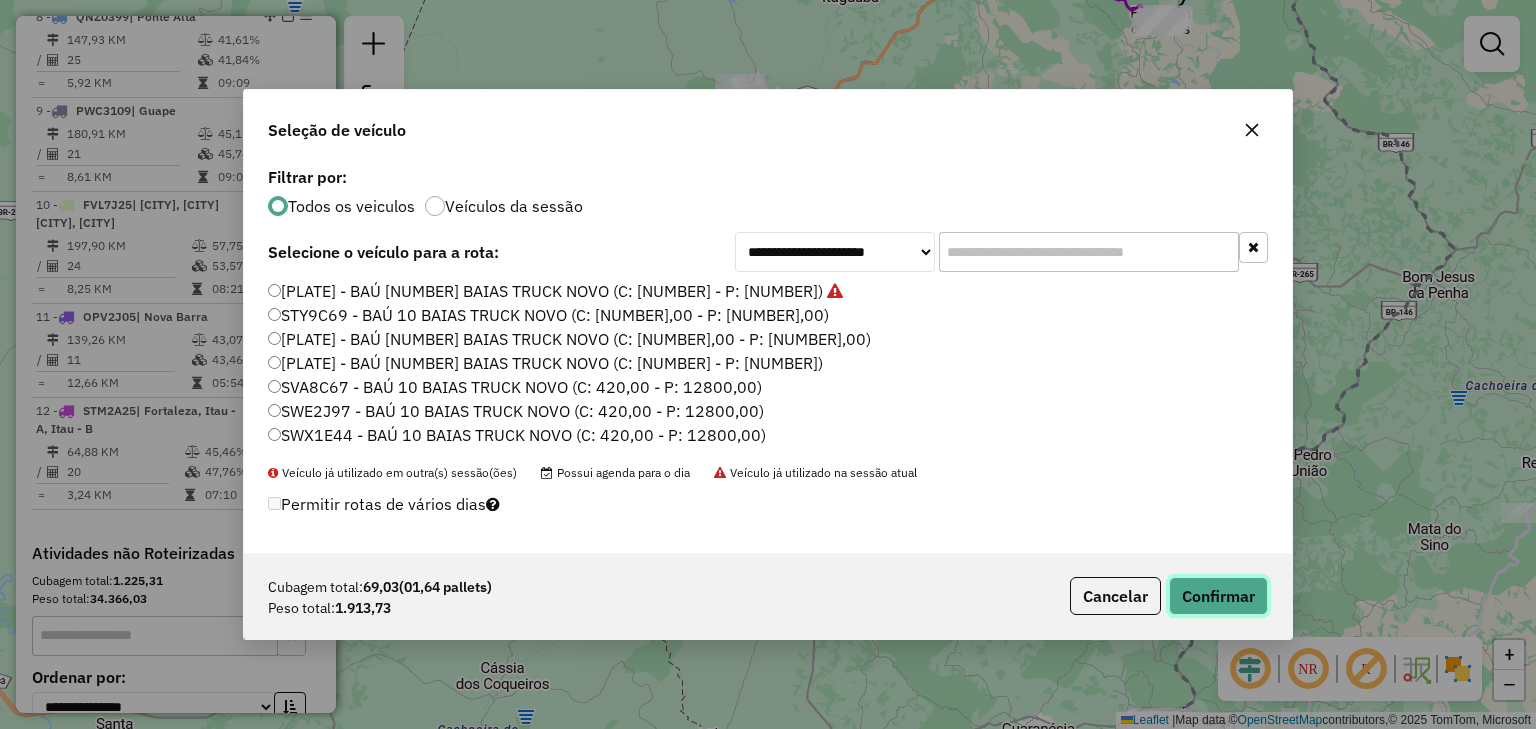 click on "Confirmar" 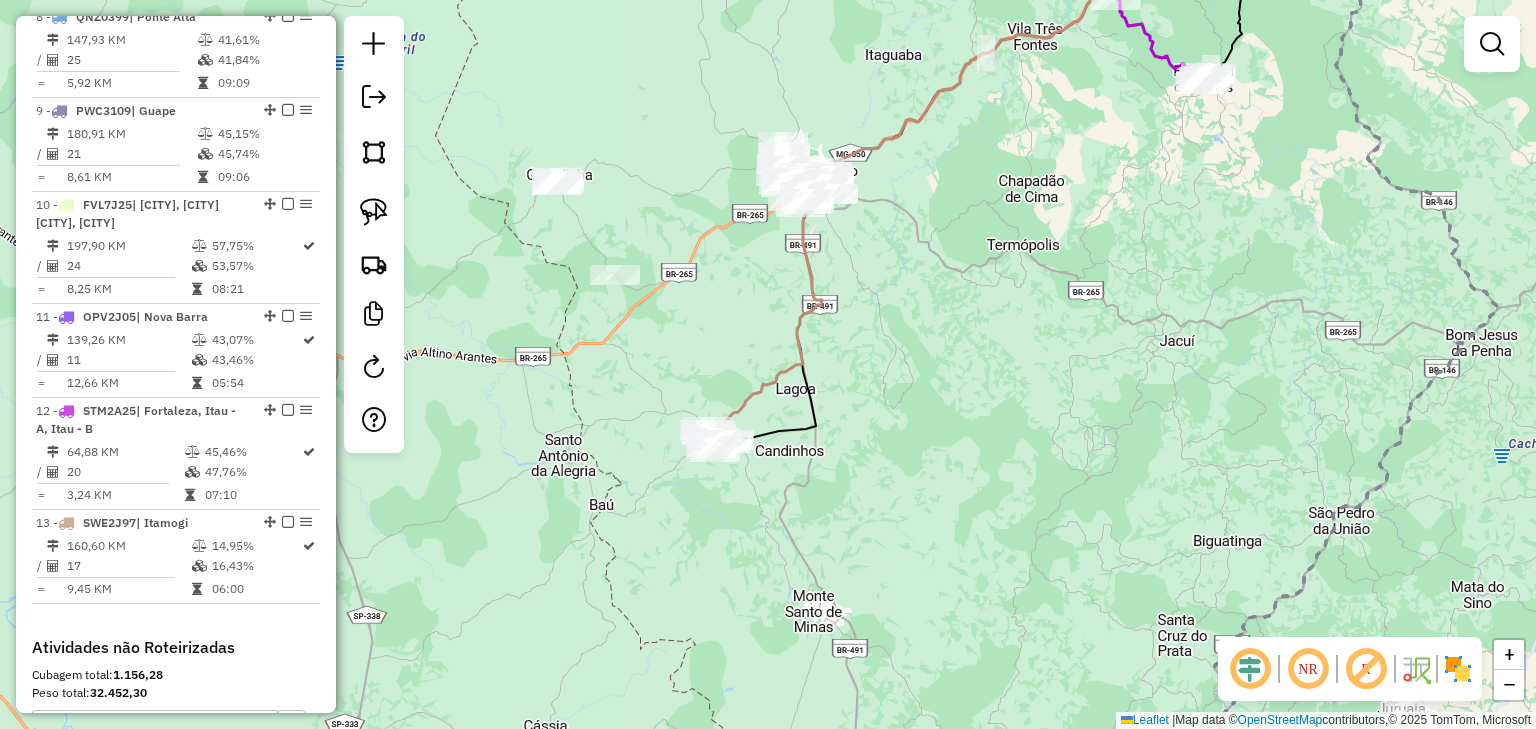 drag, startPoint x: 905, startPoint y: 288, endPoint x: 985, endPoint y: 412, distance: 147.56694 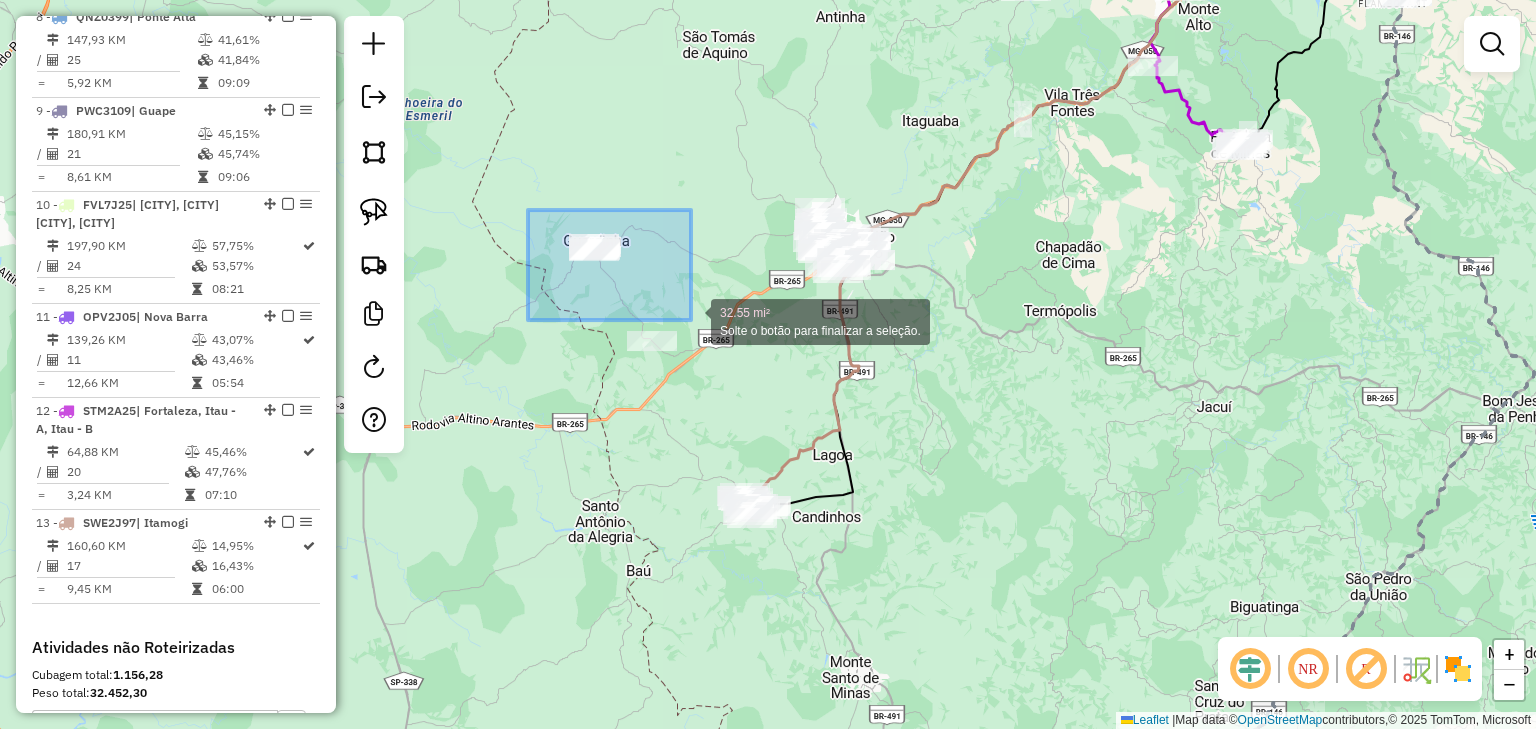 drag, startPoint x: 528, startPoint y: 210, endPoint x: 704, endPoint y: 352, distance: 226.14156 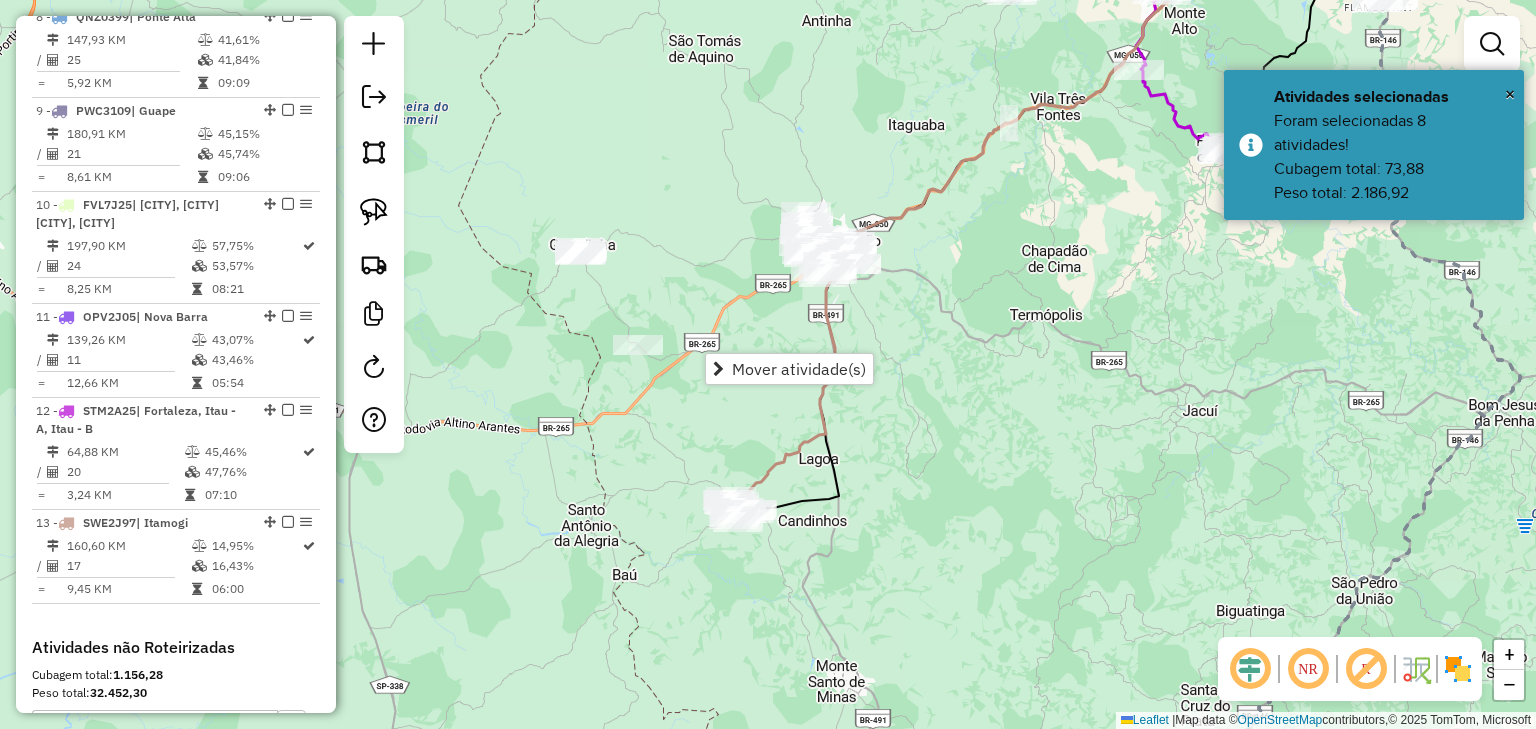 drag, startPoint x: 720, startPoint y: 244, endPoint x: 696, endPoint y: 248, distance: 24.33105 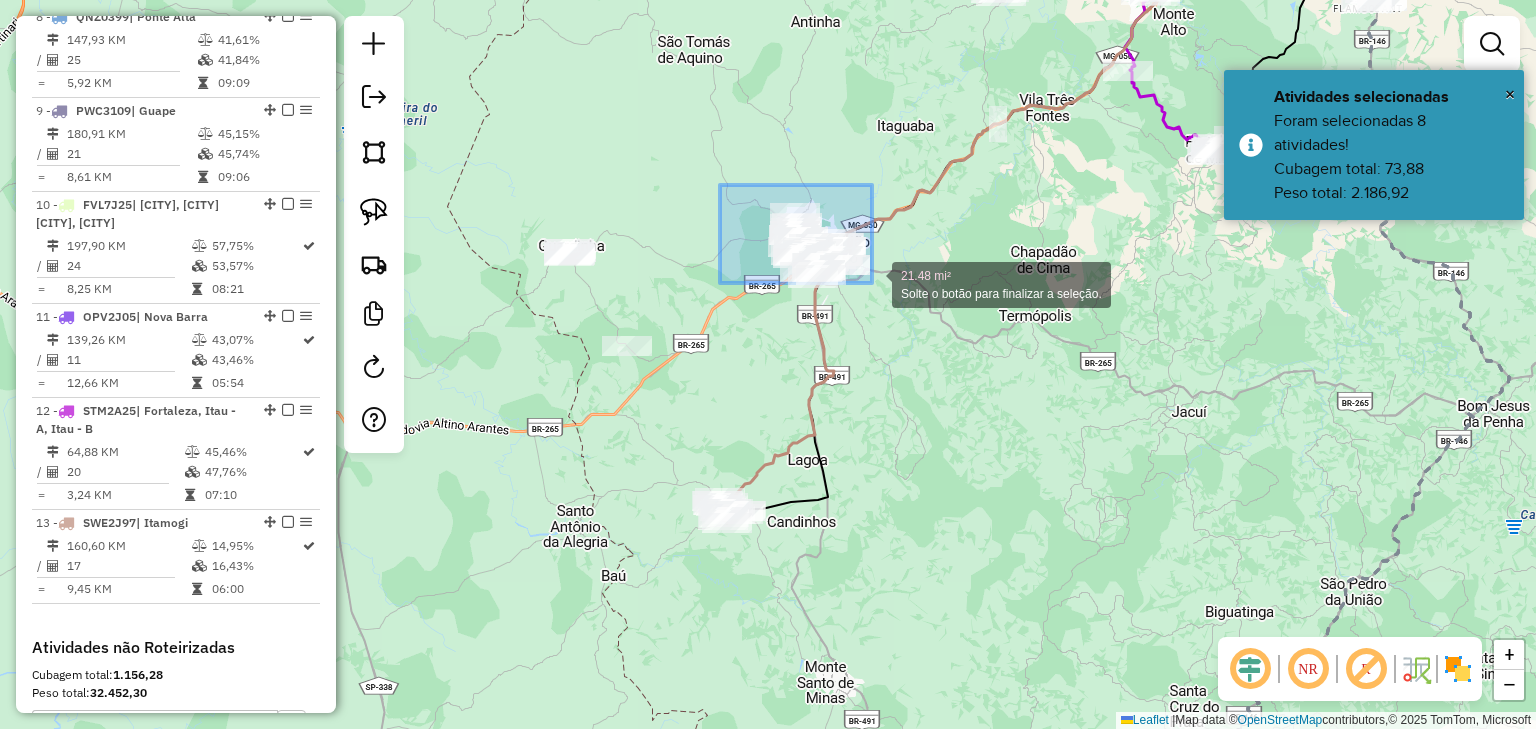 drag, startPoint x: 736, startPoint y: 192, endPoint x: 912, endPoint y: 317, distance: 215.87265 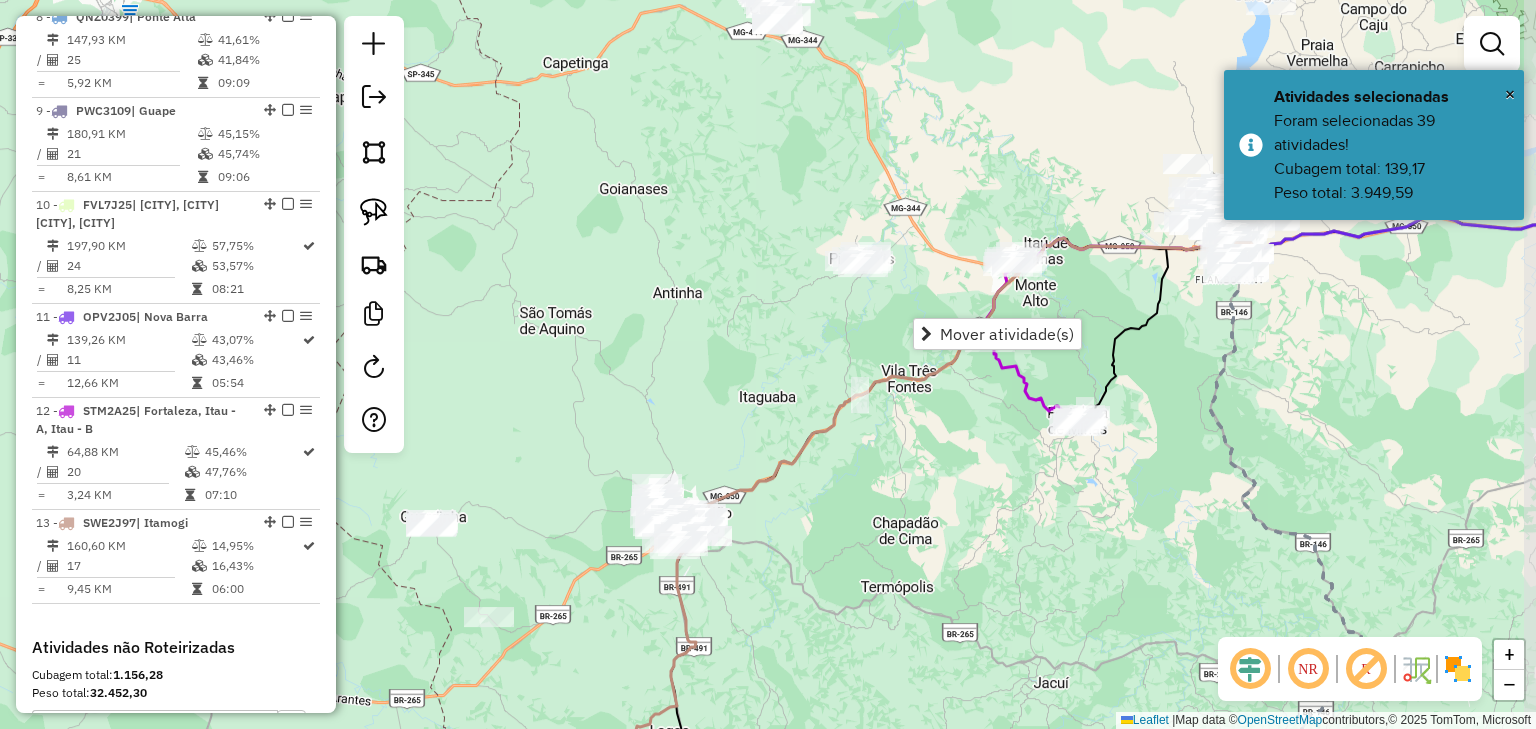 drag, startPoint x: 934, startPoint y: 237, endPoint x: 796, endPoint y: 508, distance: 304.11346 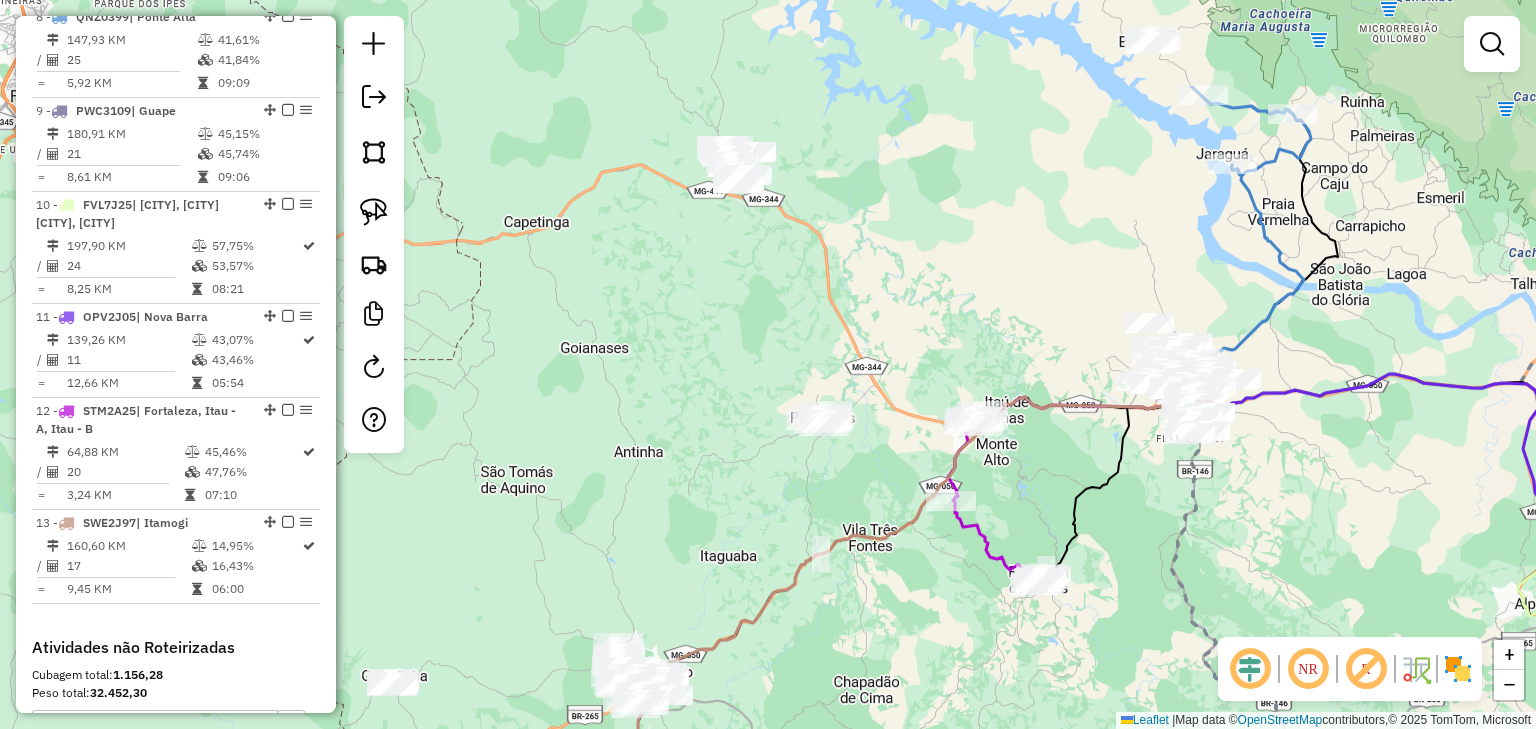 drag, startPoint x: 760, startPoint y: 324, endPoint x: 726, endPoint y: 455, distance: 135.34032 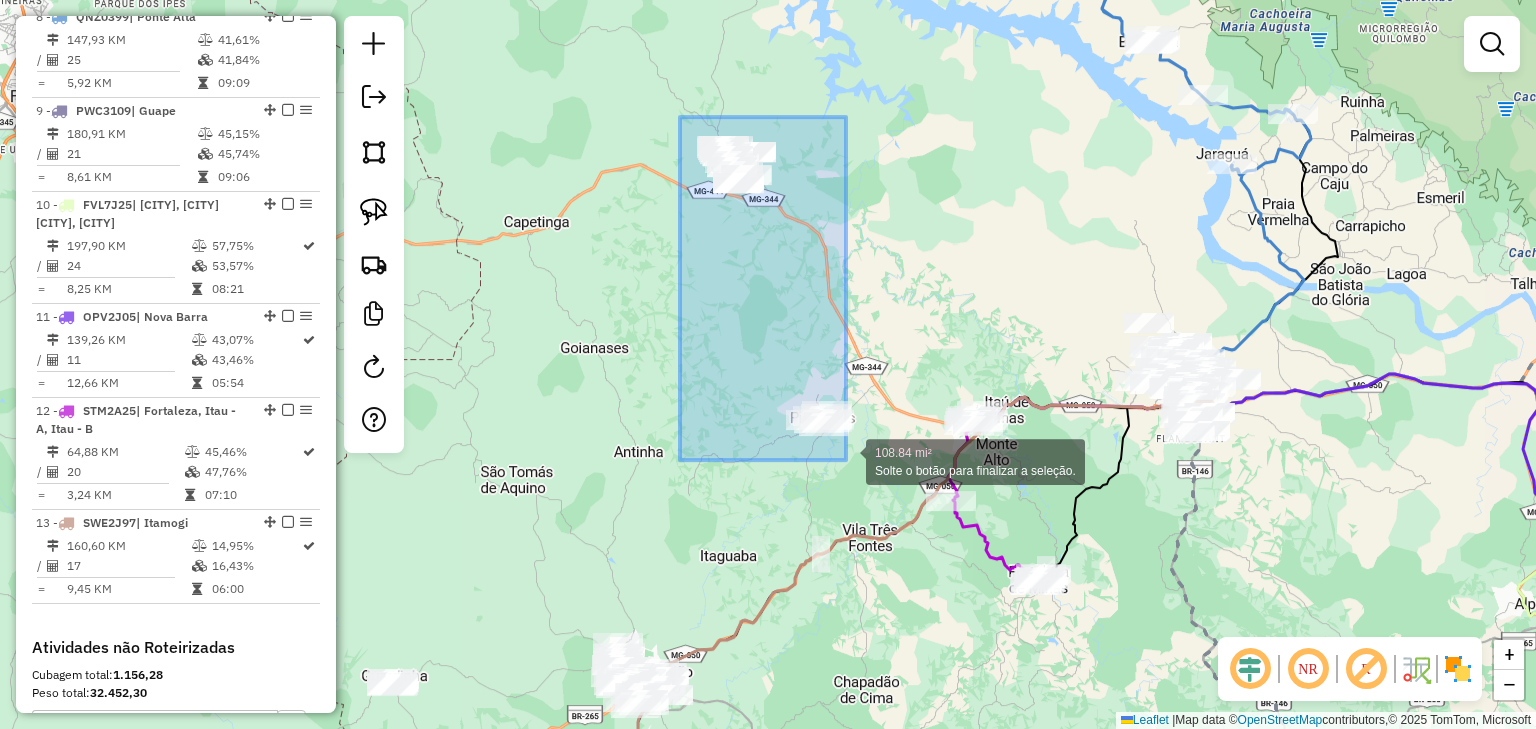 drag, startPoint x: 680, startPoint y: 117, endPoint x: 860, endPoint y: 474, distance: 399.81122 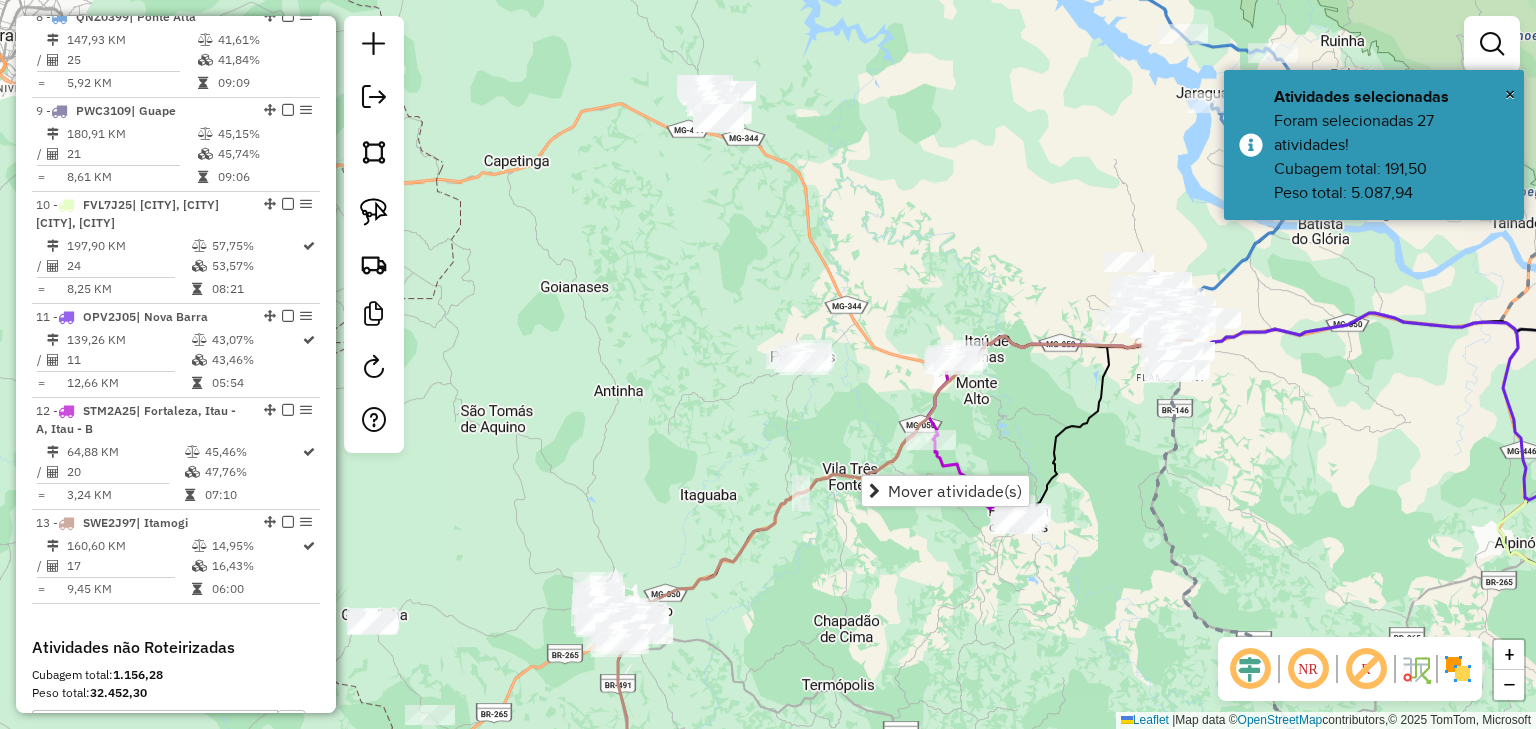 drag, startPoint x: 810, startPoint y: 323, endPoint x: 793, endPoint y: 284, distance: 42.544094 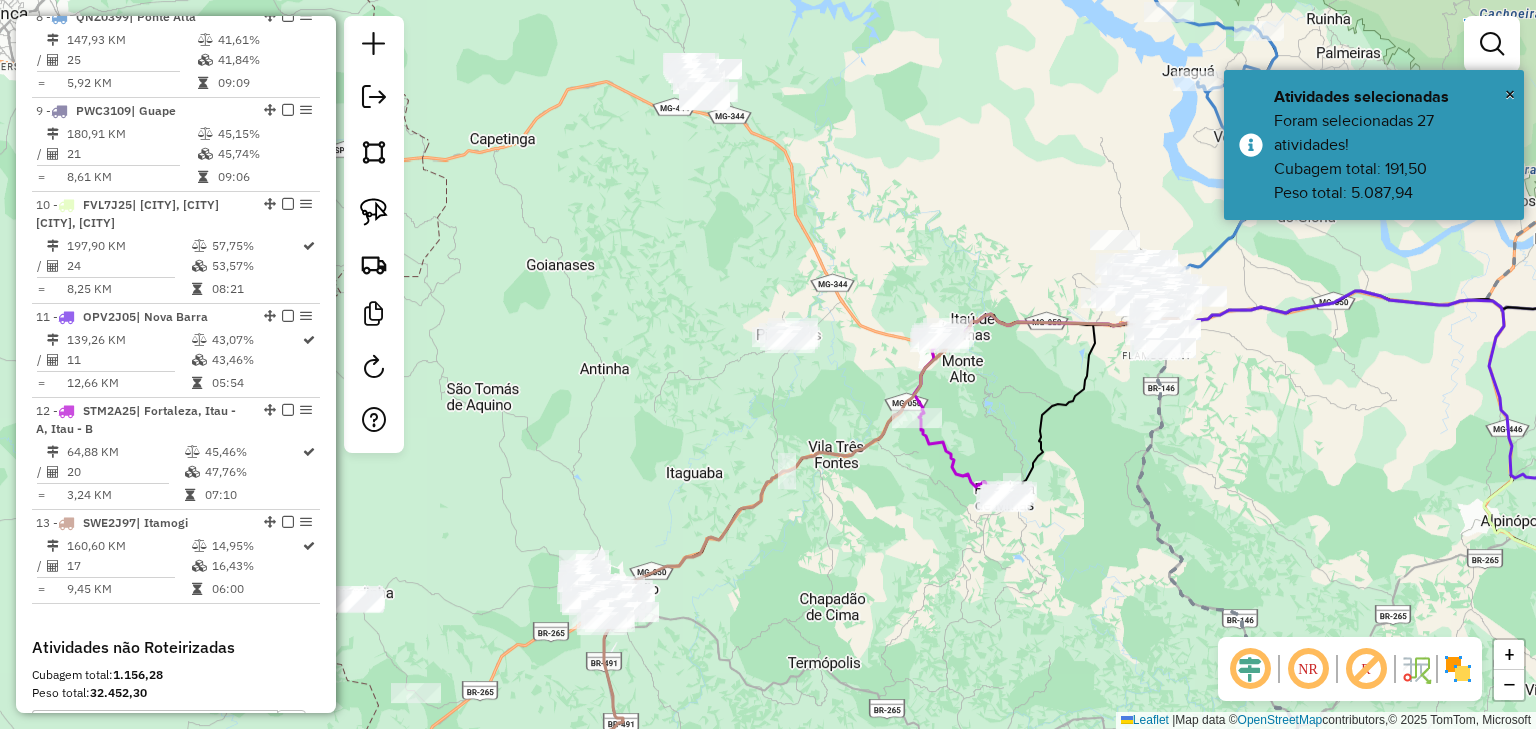 click 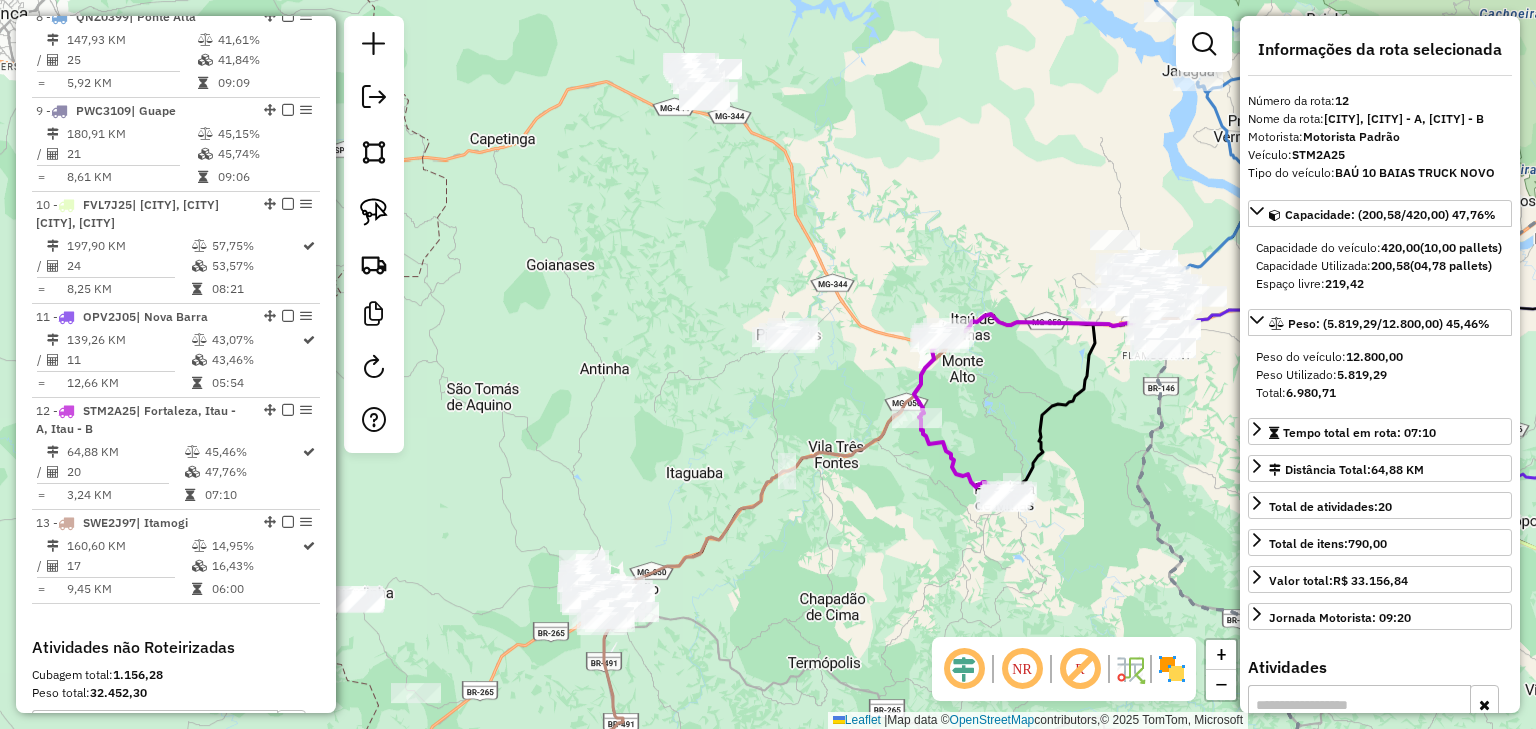 scroll, scrollTop: 1779, scrollLeft: 0, axis: vertical 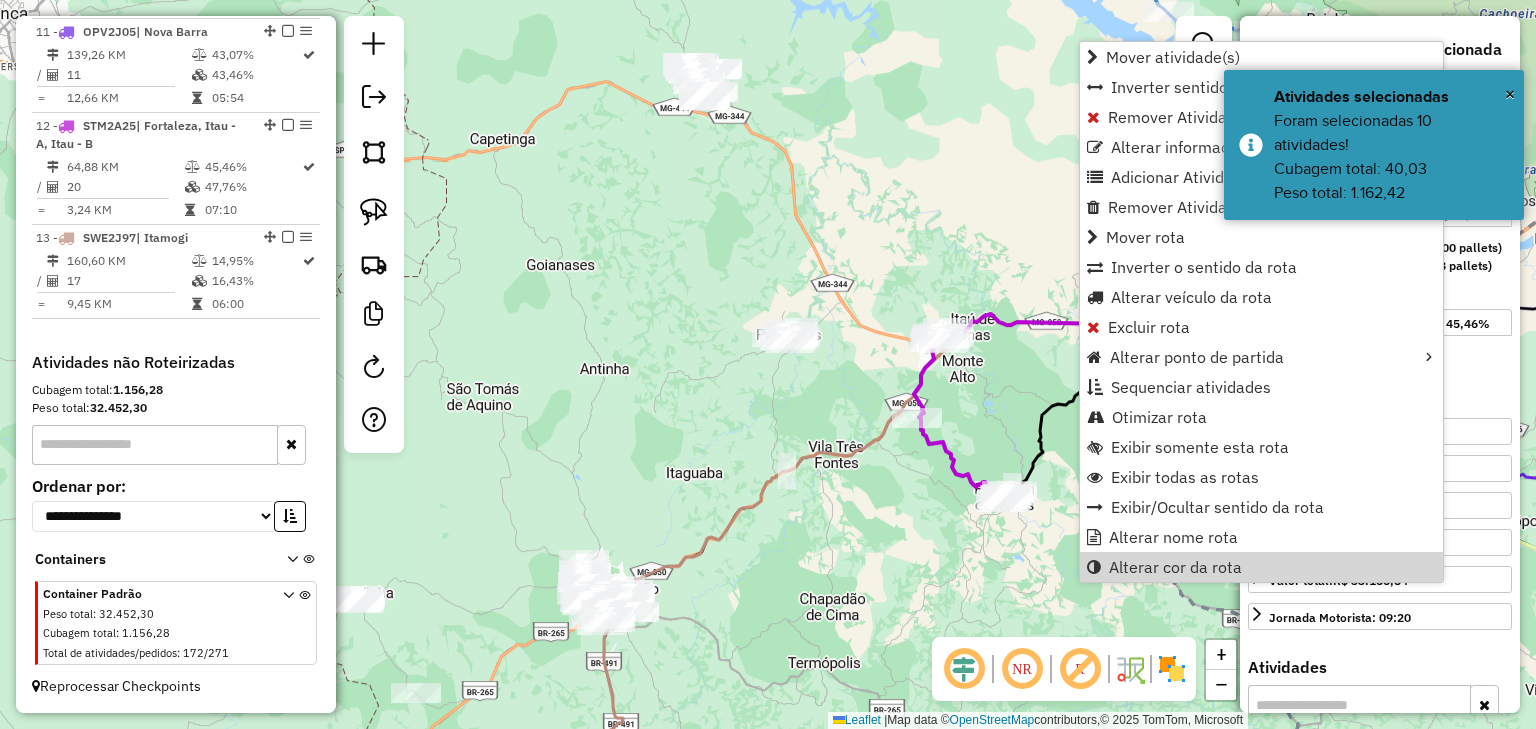 click on "Rota 13 - Placa SWE2J97  92370 - BAR DO POSTO Janela de atendimento Grade de atendimento Capacidade Transportadoras Veículos Cliente Pedidos  Rotas Selecione os dias de semana para filtrar as janelas de atendimento  Seg   Ter   Qua   Qui   Sex   Sáb   Dom  Informe o período da janela de atendimento: De: Até:  Filtrar exatamente a janela do cliente  Considerar janela de atendimento padrão  Selecione os dias de semana para filtrar as grades de atendimento  Seg   Ter   Qua   Qui   Sex   Sáb   Dom   Considerar clientes sem dia de atendimento cadastrado  Clientes fora do dia de atendimento selecionado Filtrar as atividades entre os valores definidos abaixo:  Peso mínimo:   Peso máximo:   Cubagem mínima:   Cubagem máxima:   De:   Até:  Filtrar as atividades entre o tempo de atendimento definido abaixo:  De:   Até:   Considerar capacidade total dos clientes não roteirizados Transportadora: Selecione um ou mais itens Tipo de veículo: Selecione um ou mais itens Veículo: Selecione um ou mais itens Nome:" 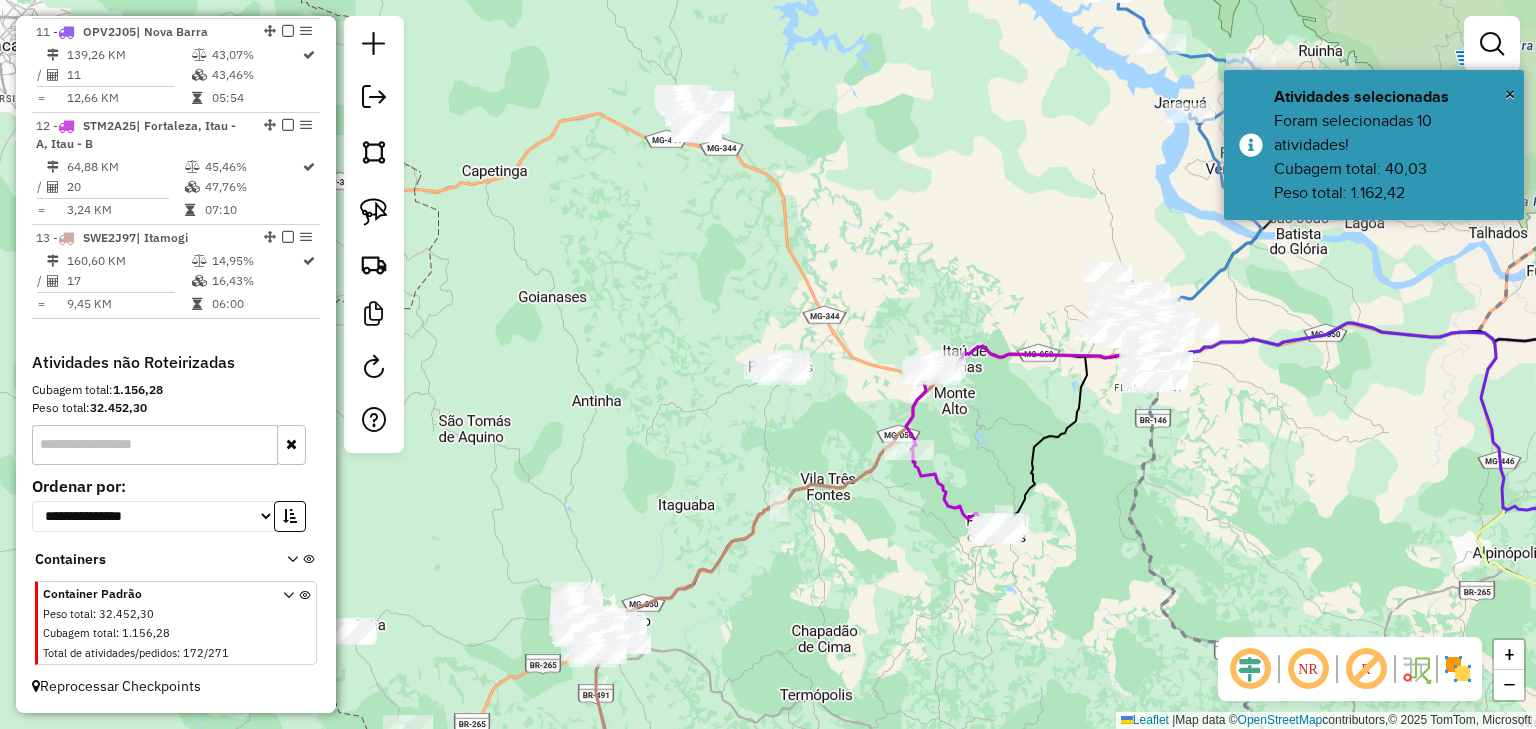 drag, startPoint x: 707, startPoint y: 353, endPoint x: 692, endPoint y: 366, distance: 19.849434 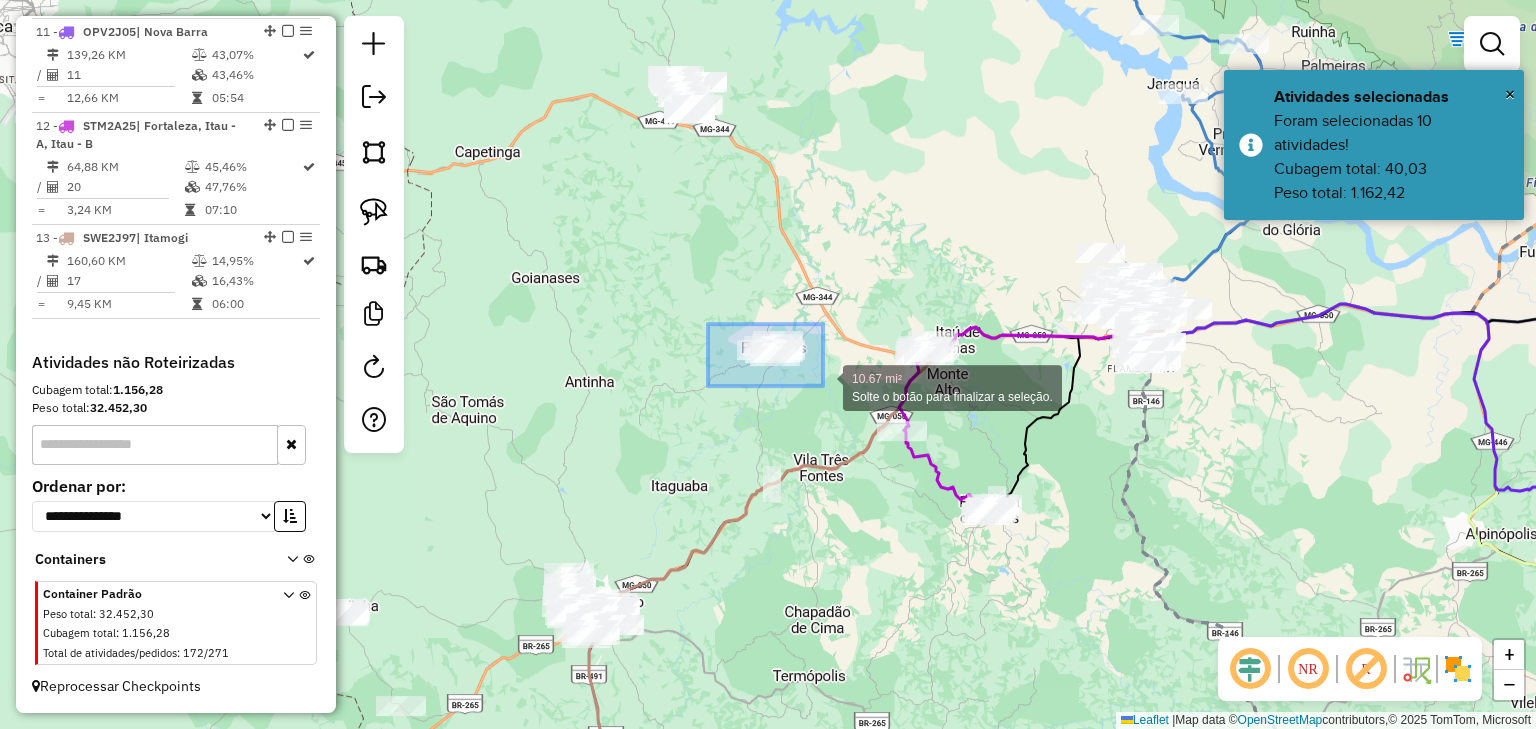 drag, startPoint x: 746, startPoint y: 331, endPoint x: 829, endPoint y: 390, distance: 101.8332 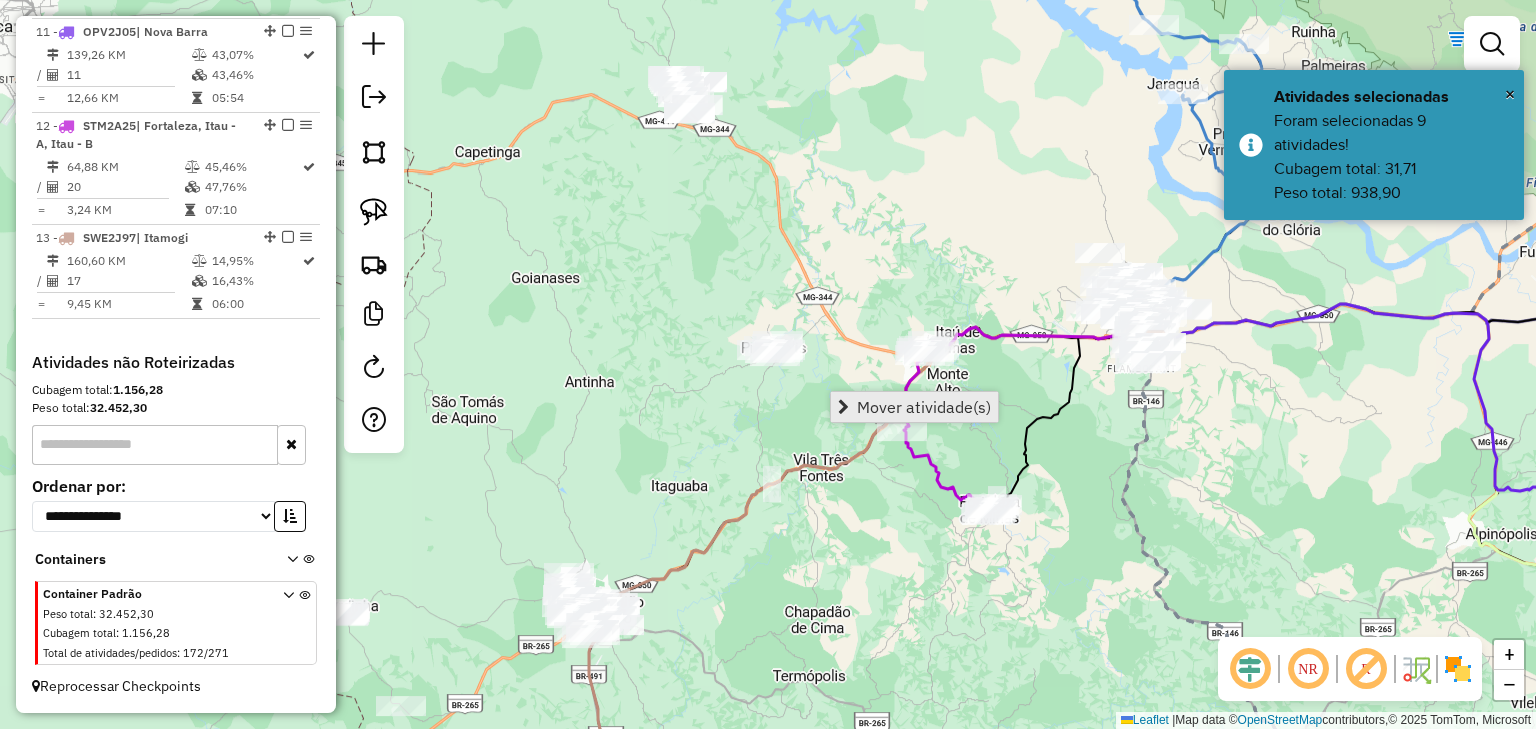 click on "Mover atividade(s)" at bounding box center (914, 407) 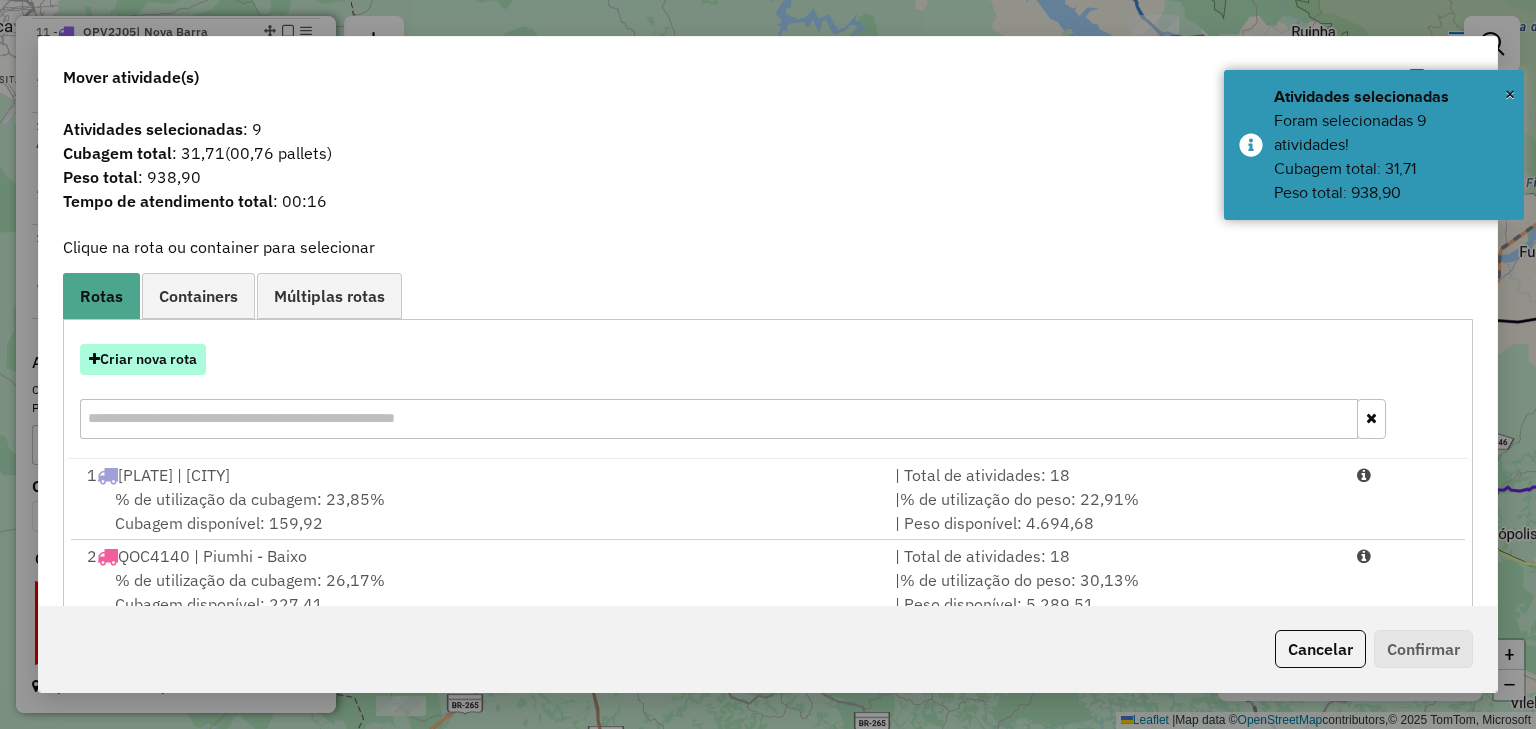 click on "Criar nova rota" at bounding box center [143, 359] 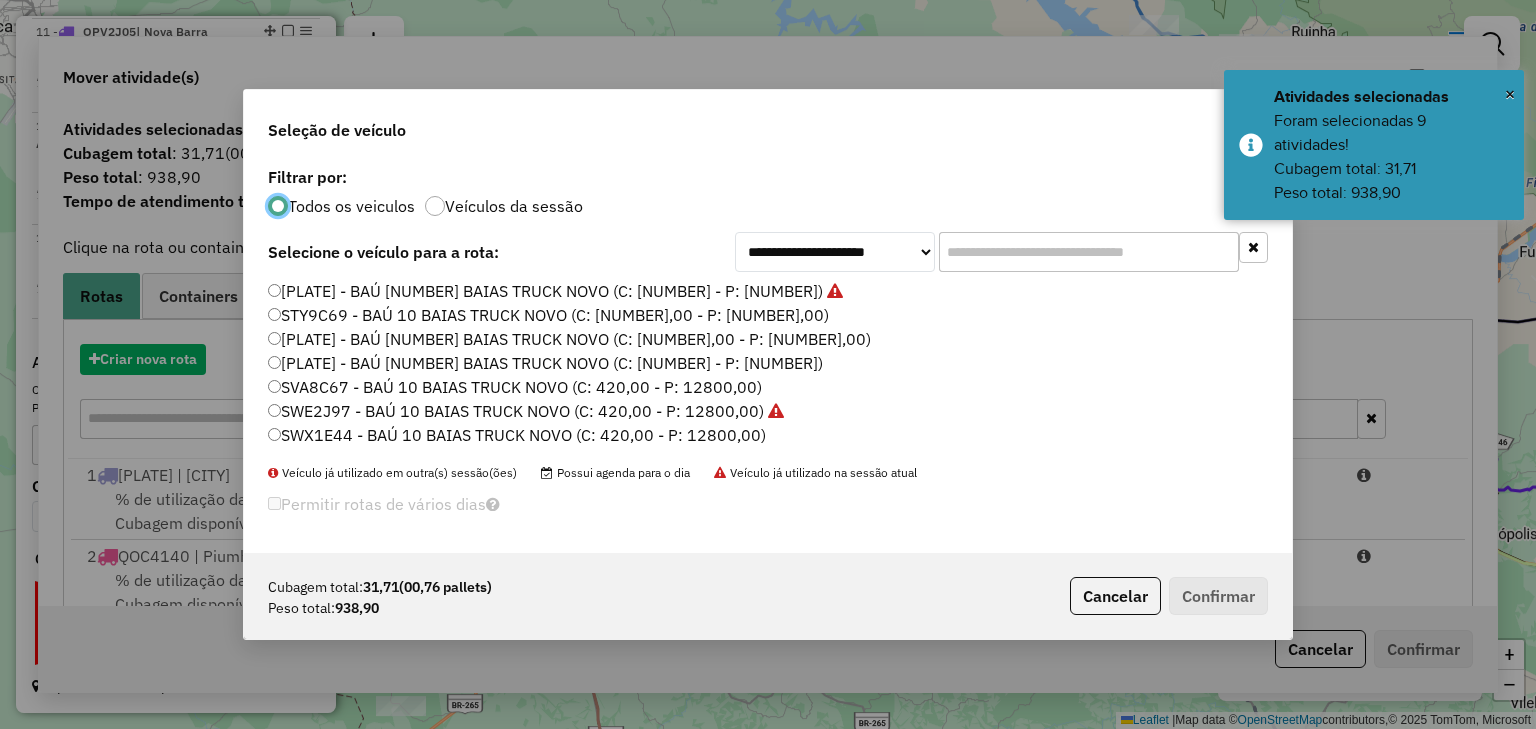 scroll, scrollTop: 10, scrollLeft: 6, axis: both 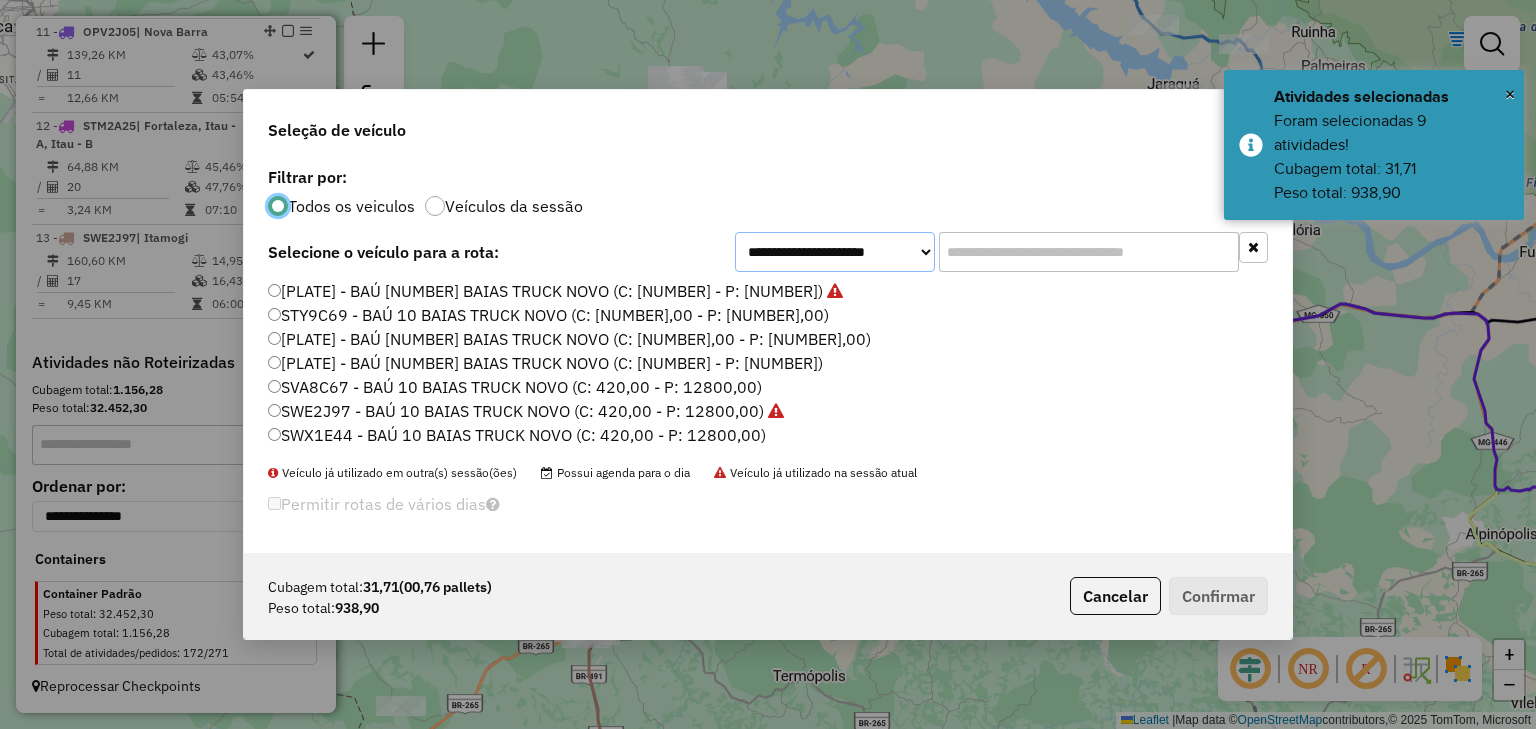 click on "**********" 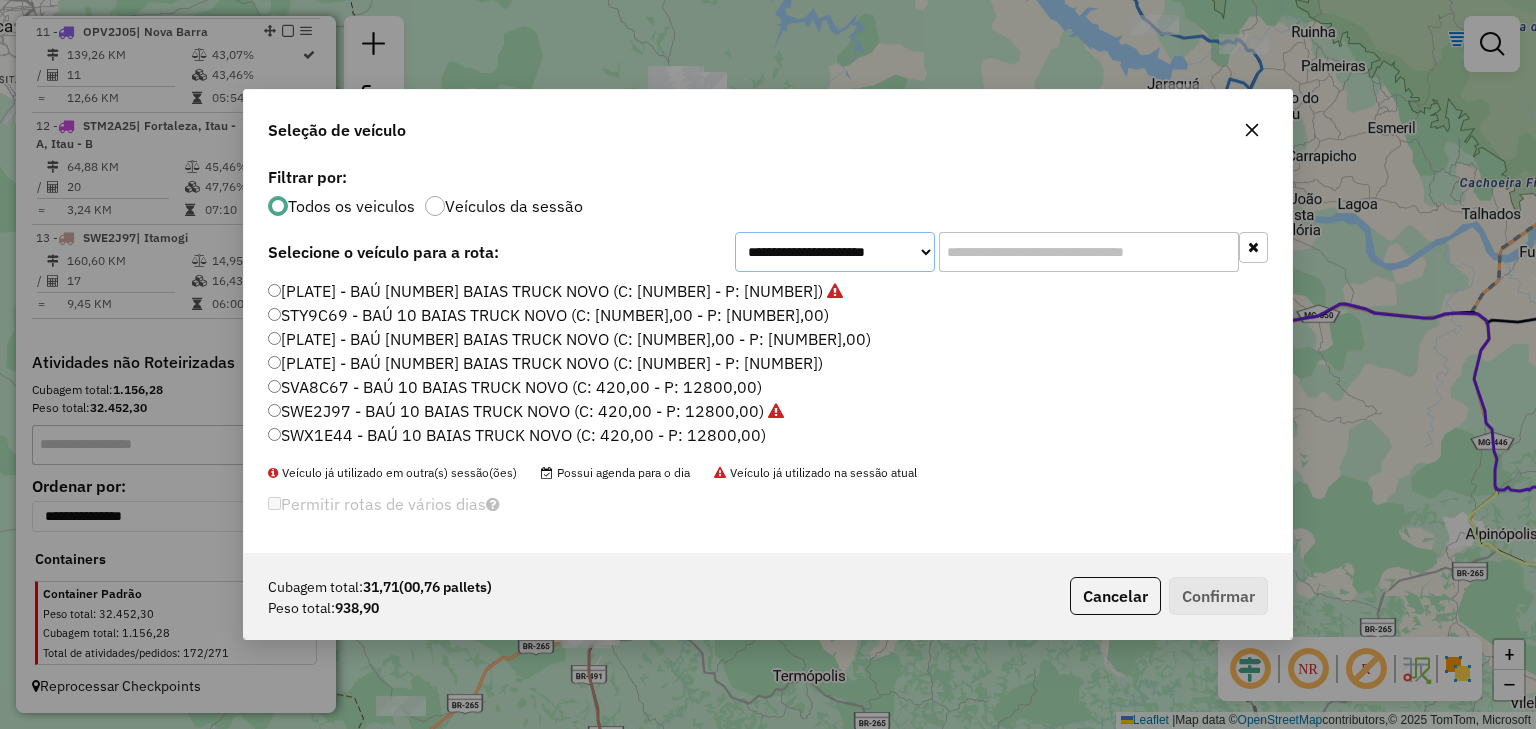 select on "********" 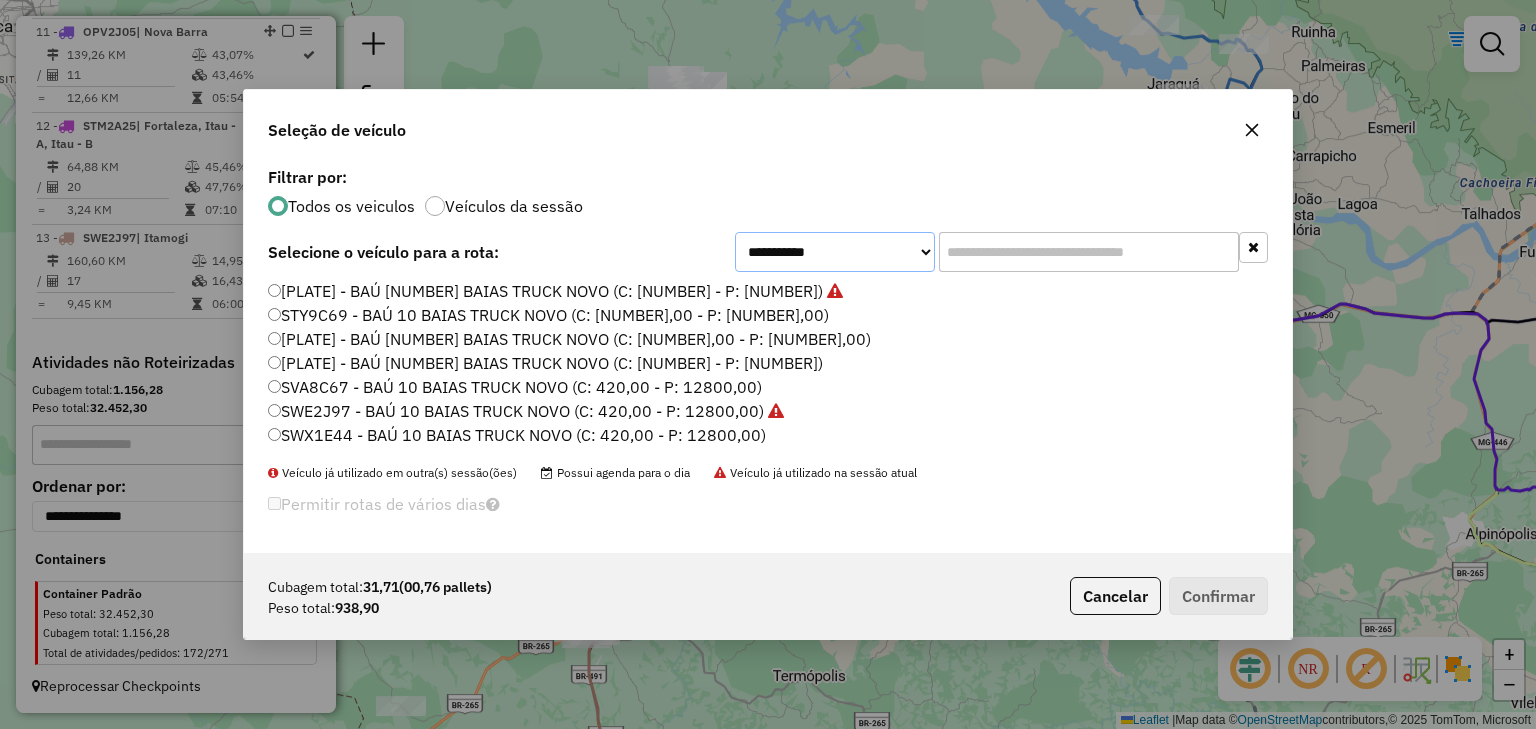 click on "**********" 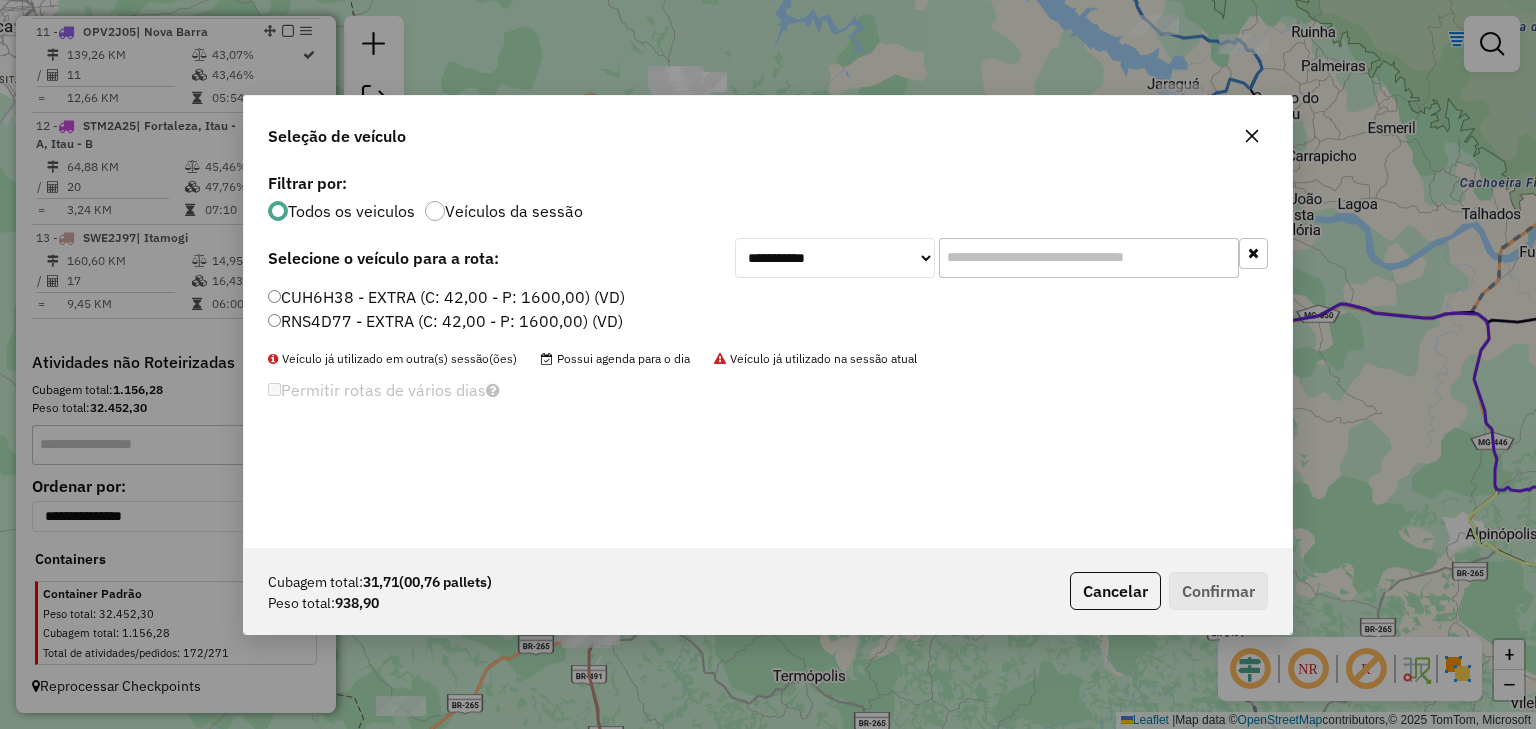 click on "RNS4D77 - EXTRA (C: 42,00 - P: 1600,00) (VD)" 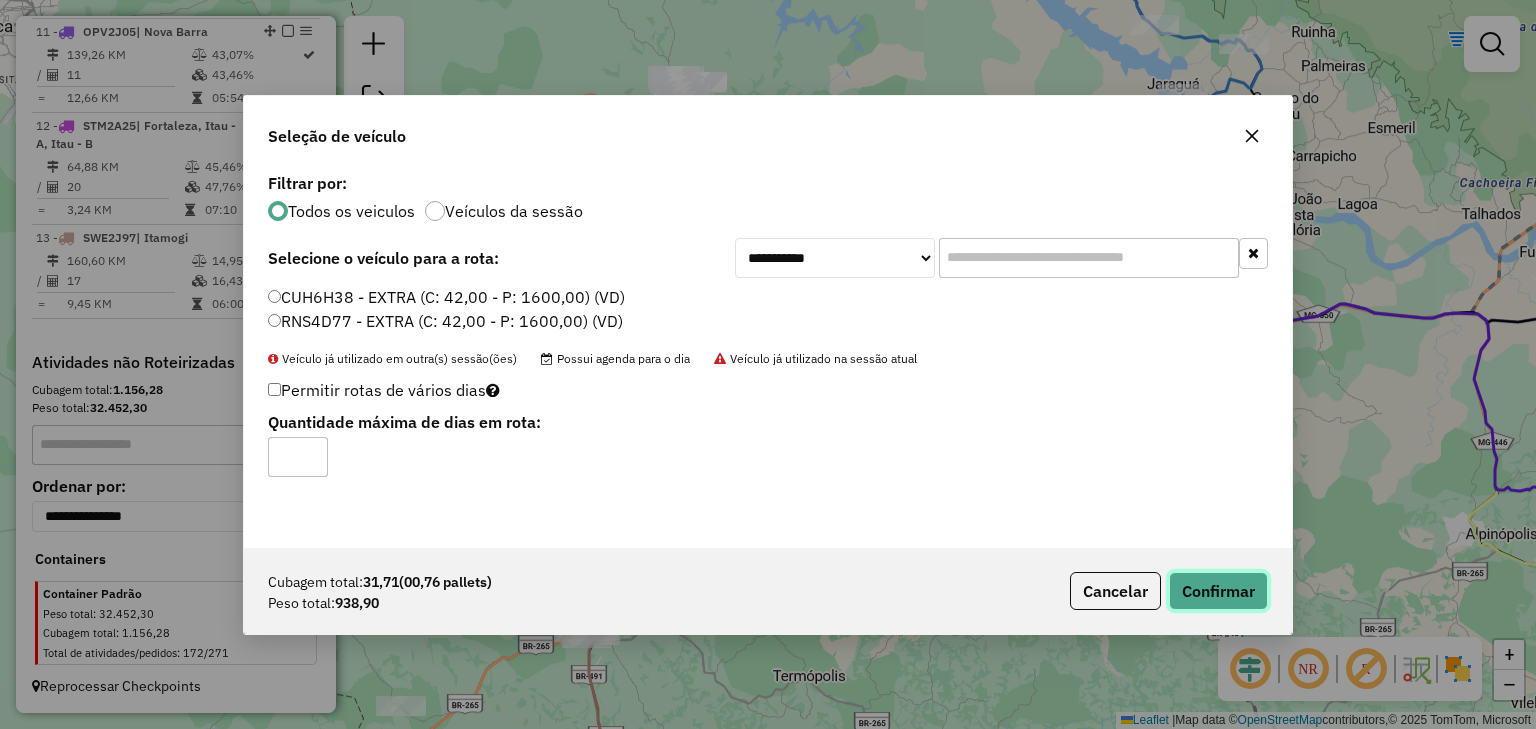 click on "Confirmar" 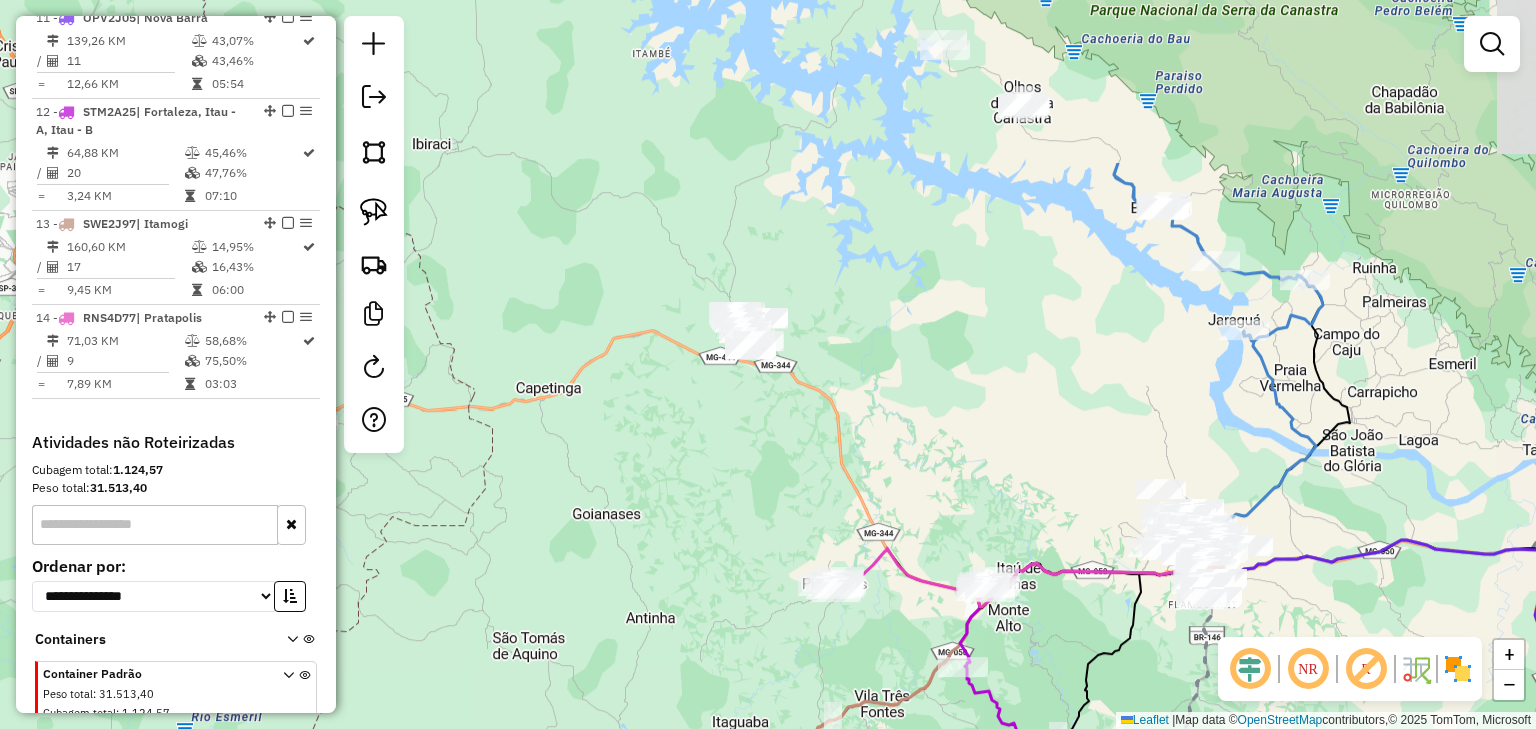 drag, startPoint x: 948, startPoint y: 324, endPoint x: 997, endPoint y: 456, distance: 140.80128 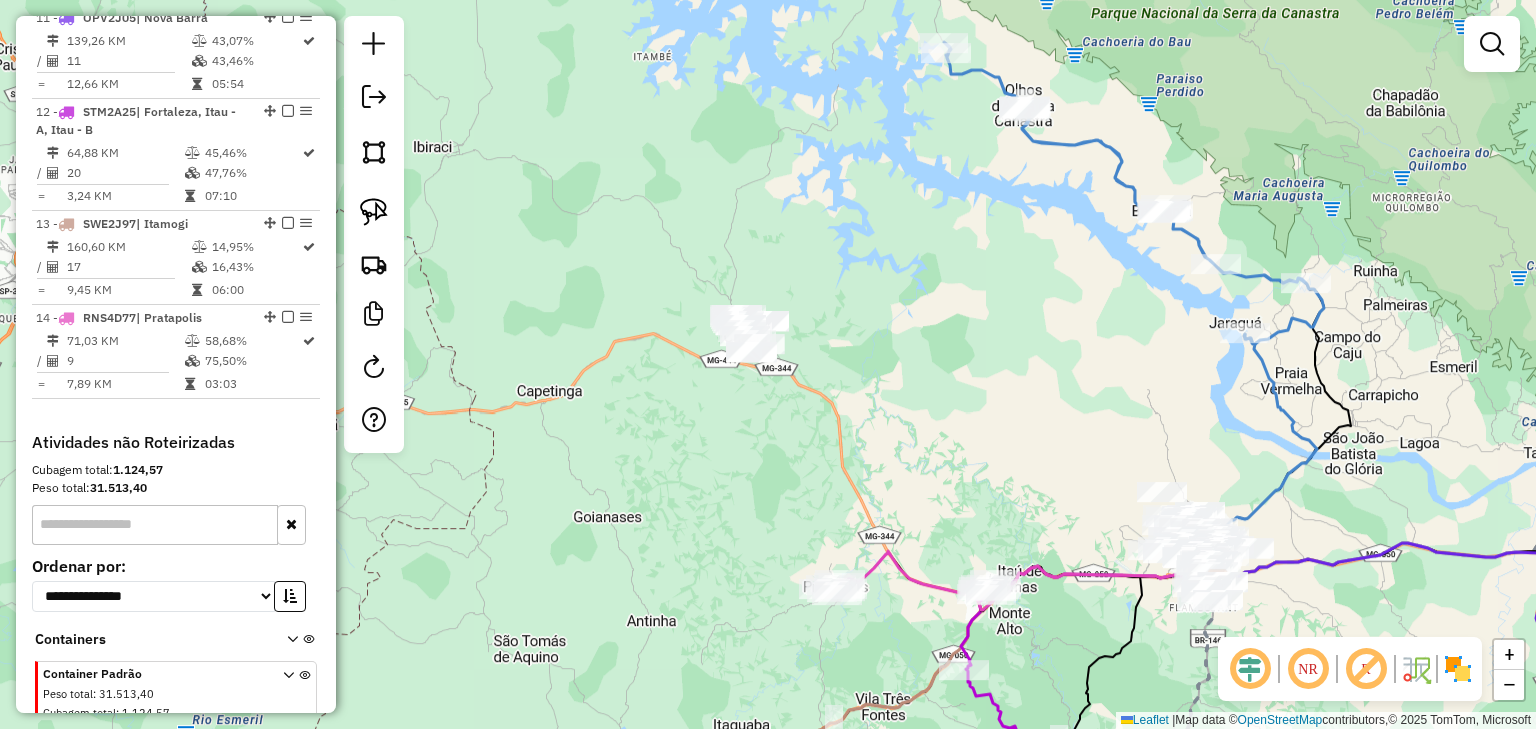 click on "Janela de atendimento Grade de atendimento Capacidade Transportadoras Veículos Cliente Pedidos  Rotas Selecione os dias de semana para filtrar as janelas de atendimento  Seg   Ter   Qua   Qui   Sex   Sáb   Dom  Informe o período da janela de atendimento: De: Até:  Filtrar exatamente a janela do cliente  Considerar janela de atendimento padrão  Selecione os dias de semana para filtrar as grades de atendimento  Seg   Ter   Qua   Qui   Sex   Sáb   Dom   Considerar clientes sem dia de atendimento cadastrado  Clientes fora do dia de atendimento selecionado Filtrar as atividades entre os valores definidos abaixo:  Peso mínimo:   Peso máximo:   Cubagem mínima:   Cubagem máxima:   De:   Até:  Filtrar as atividades entre o tempo de atendimento definido abaixo:  De:   Até:   Considerar capacidade total dos clientes não roteirizados Transportadora: Selecione um ou mais itens Tipo de veículo: Selecione um ou mais itens Veículo: Selecione um ou mais itens Motorista: Selecione um ou mais itens Nome: Rótulo:" 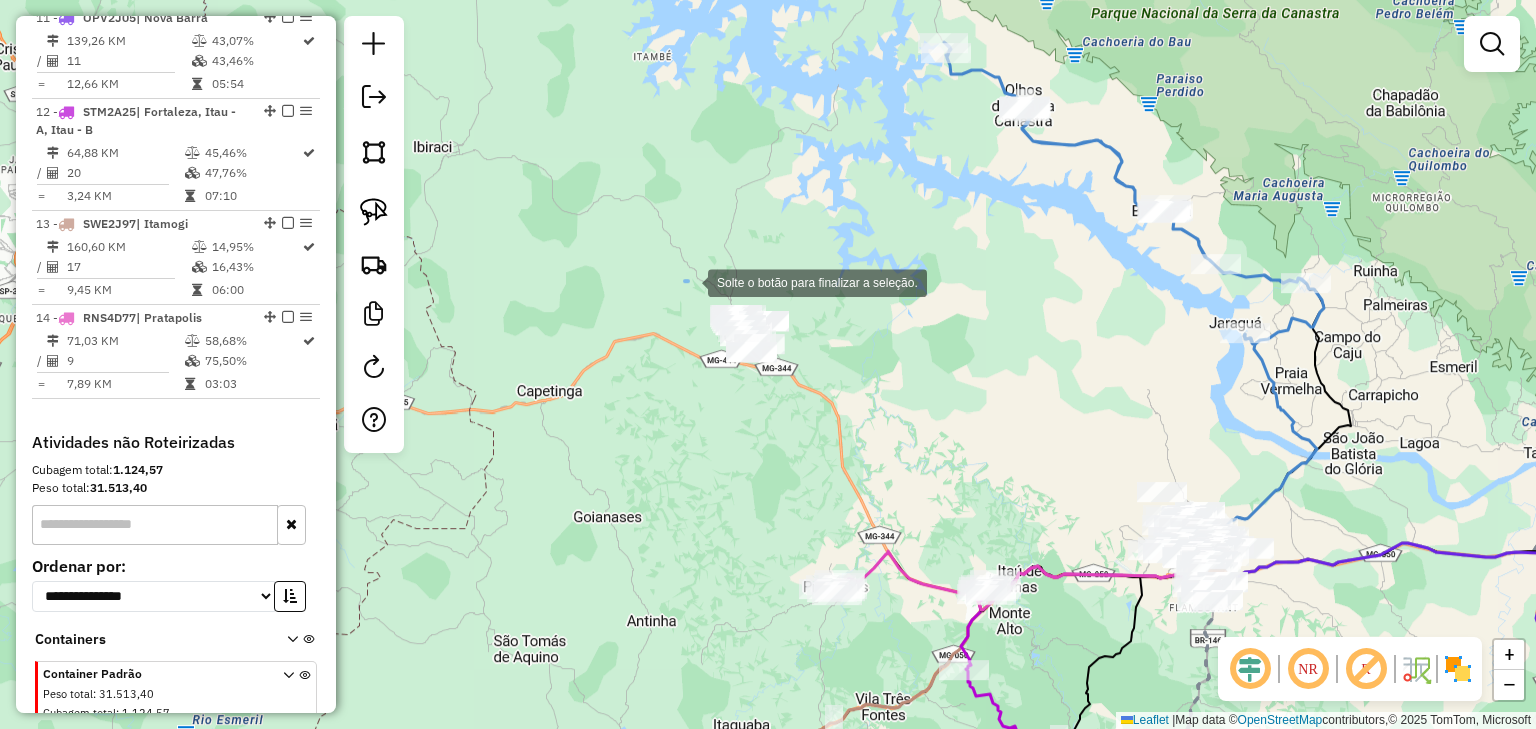drag, startPoint x: 688, startPoint y: 281, endPoint x: 832, endPoint y: 382, distance: 175.88918 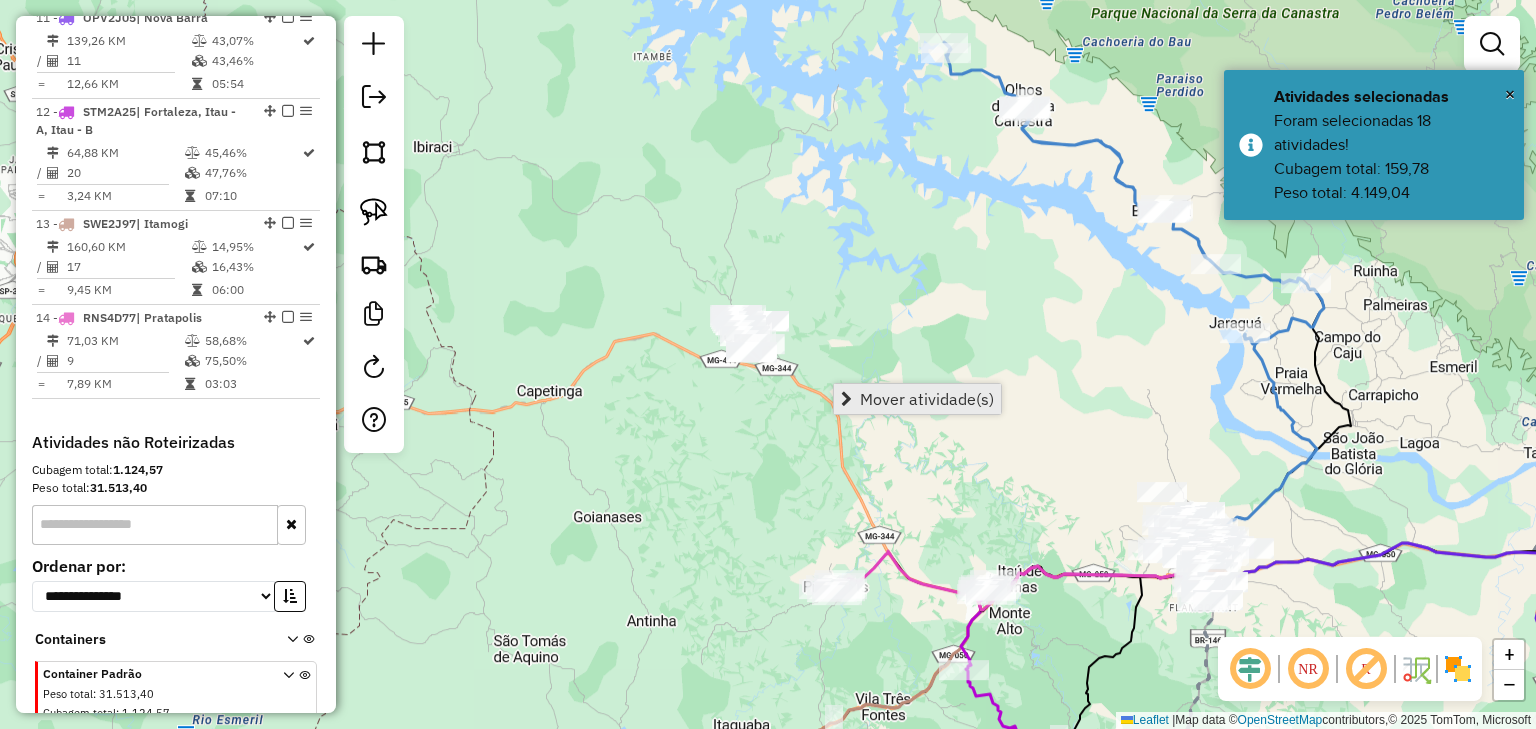 click on "Mover atividade(s)" at bounding box center (927, 399) 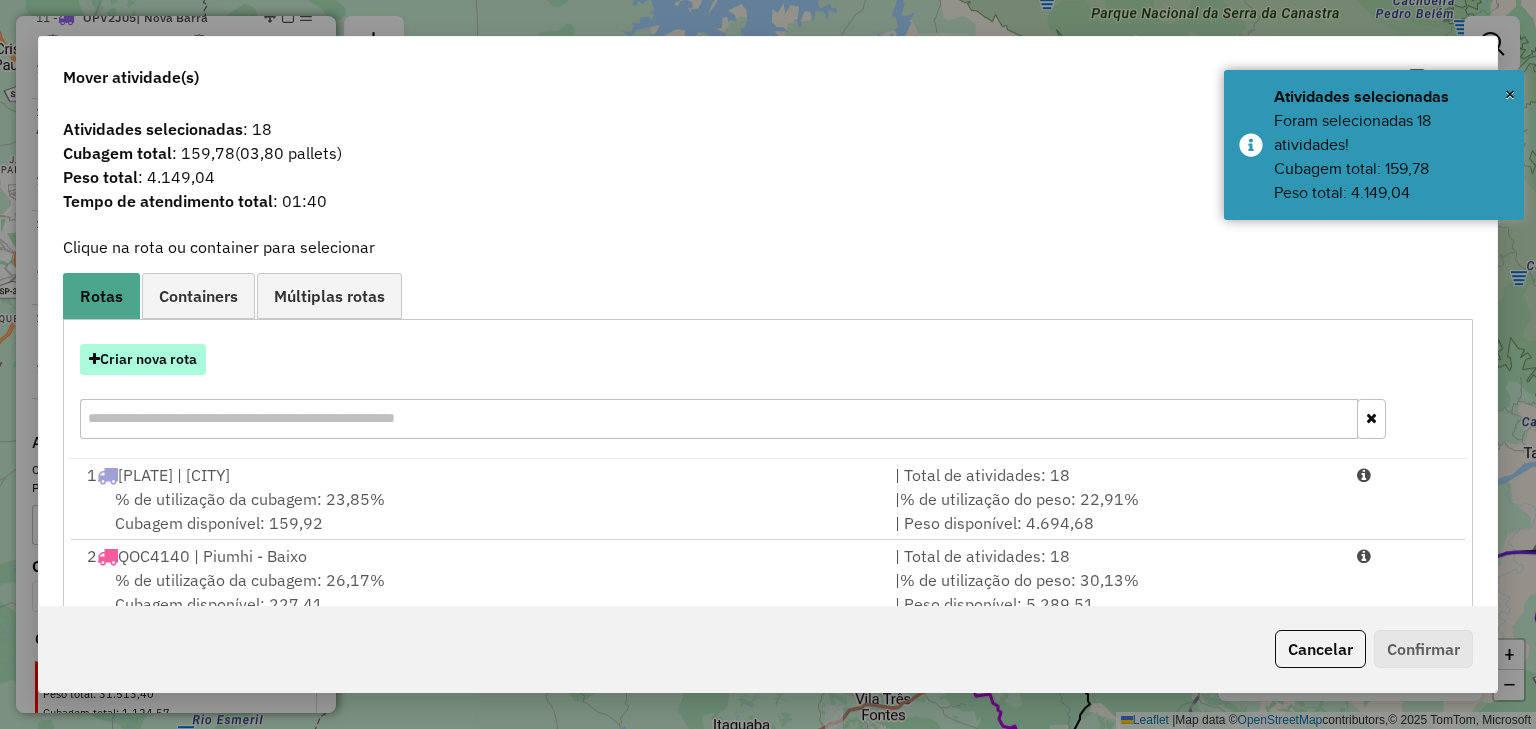 click on "Criar nova rota" at bounding box center (143, 359) 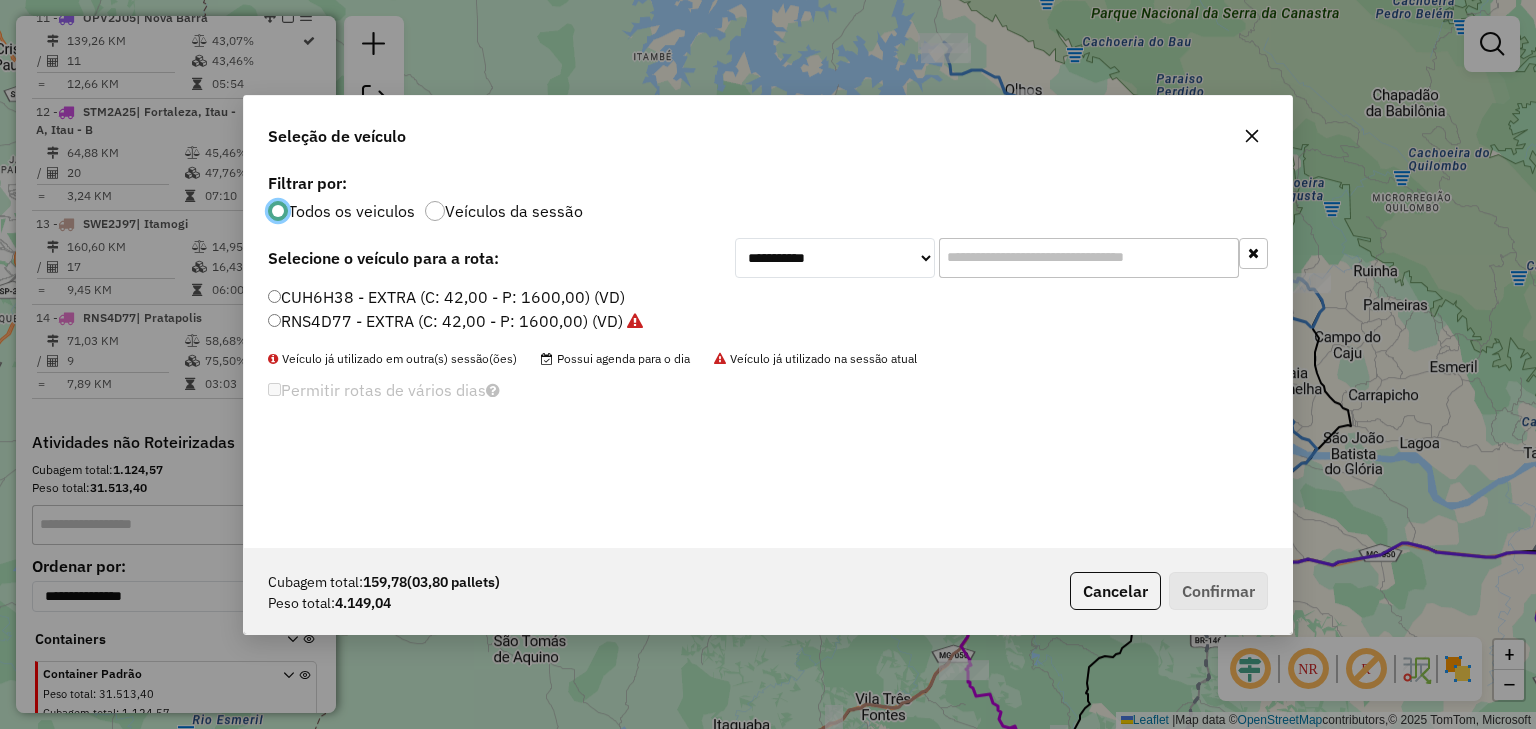 scroll, scrollTop: 10, scrollLeft: 6, axis: both 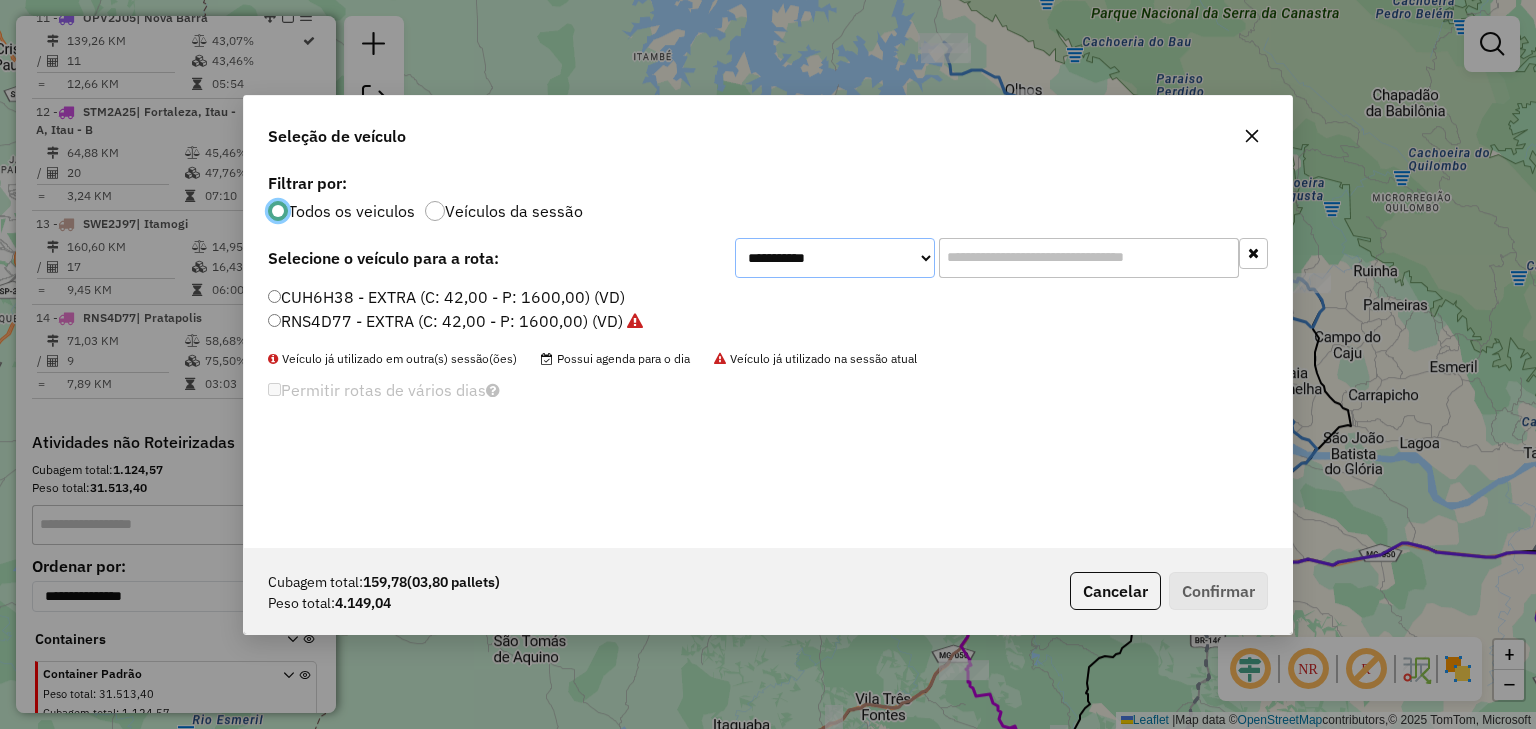 click on "**********" 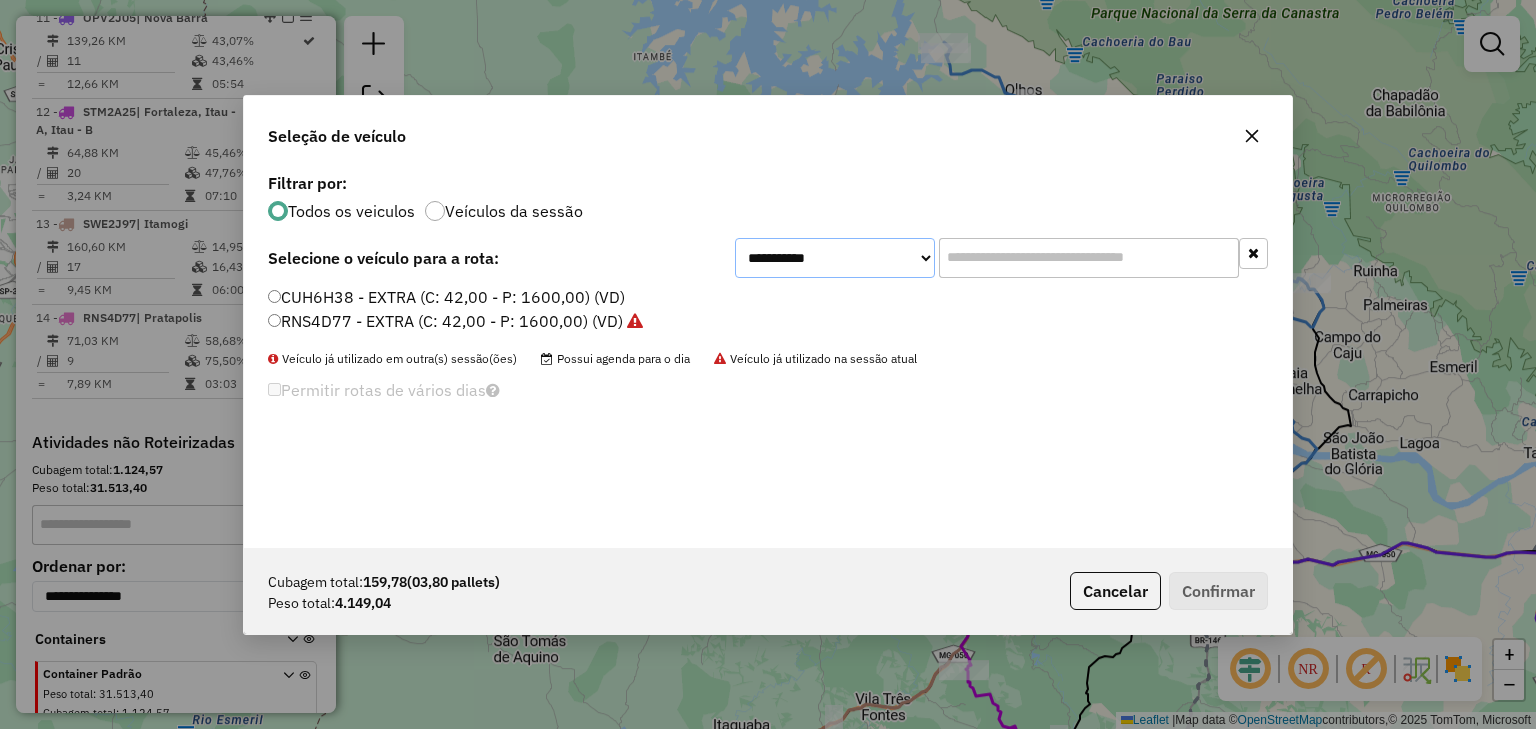select on "*******" 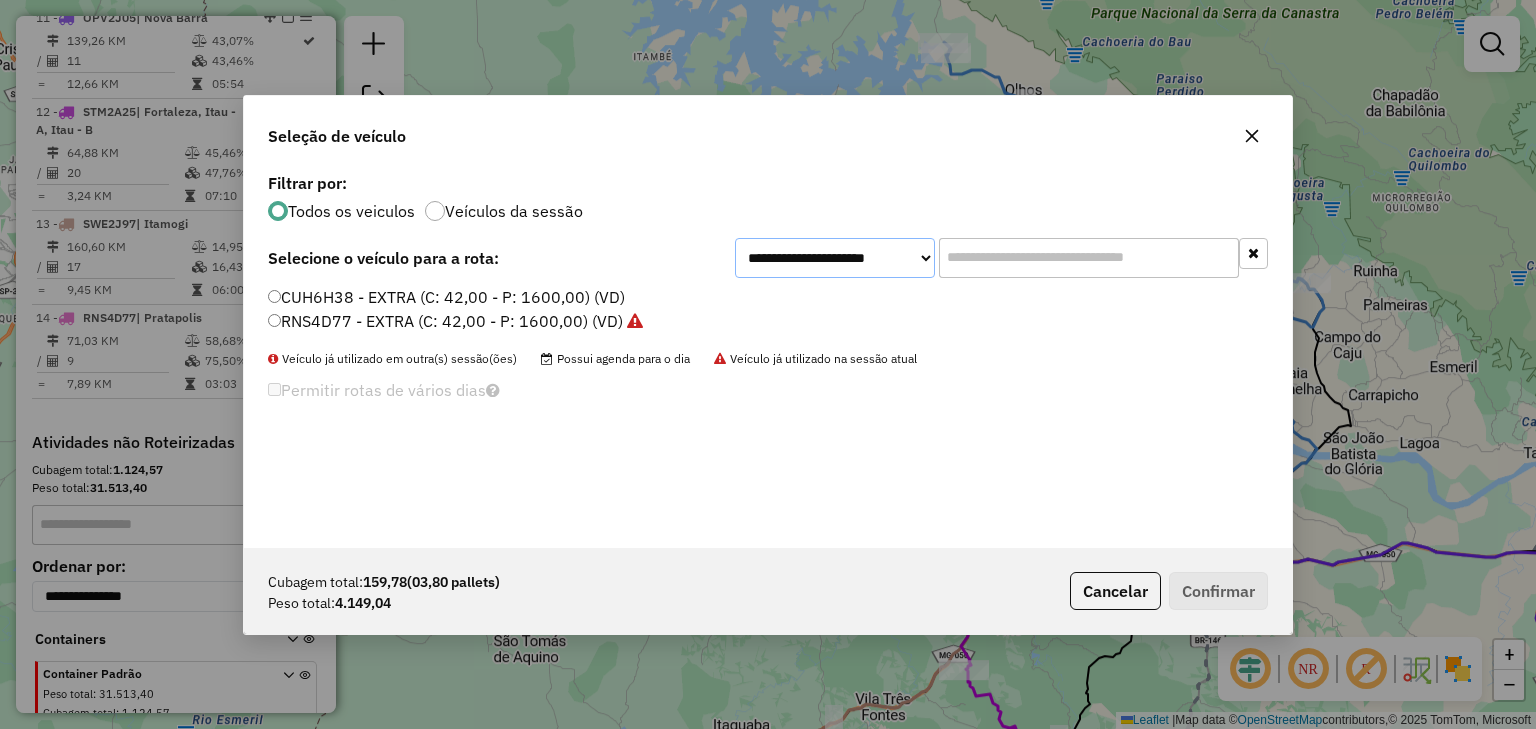 click on "**********" 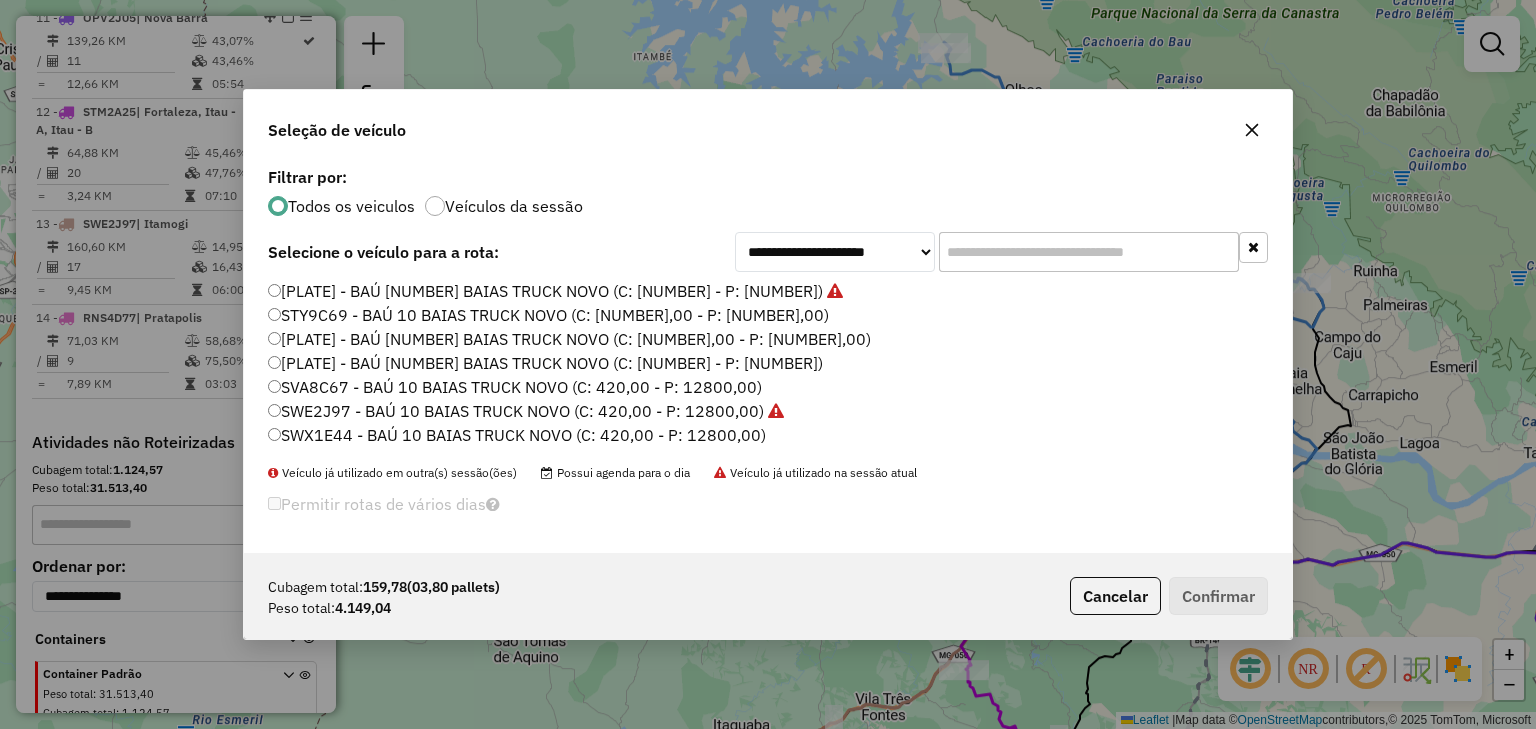 click on "- [NAME] (C: [NUMBER],00 - P: [NUMBER],00)" 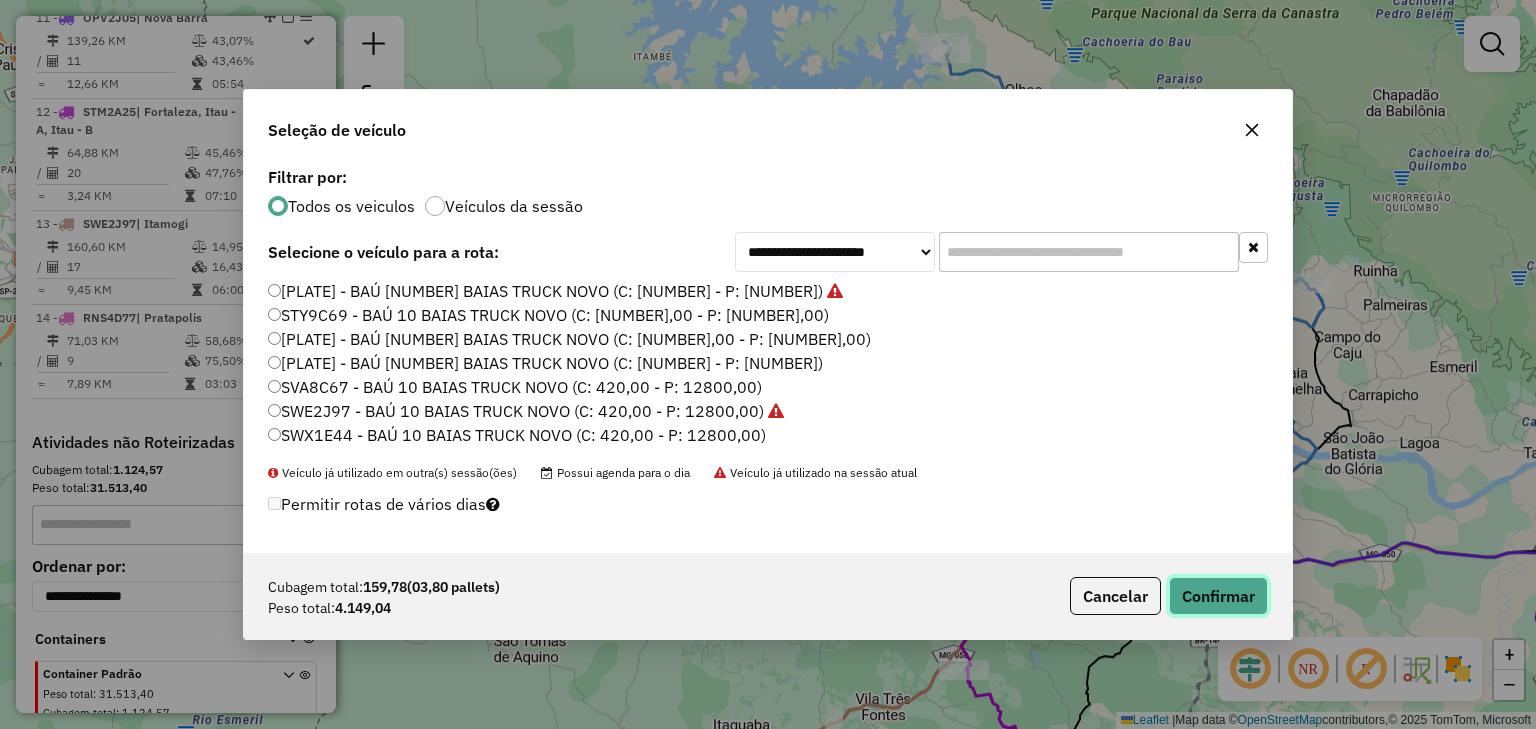 click on "Confirmar" 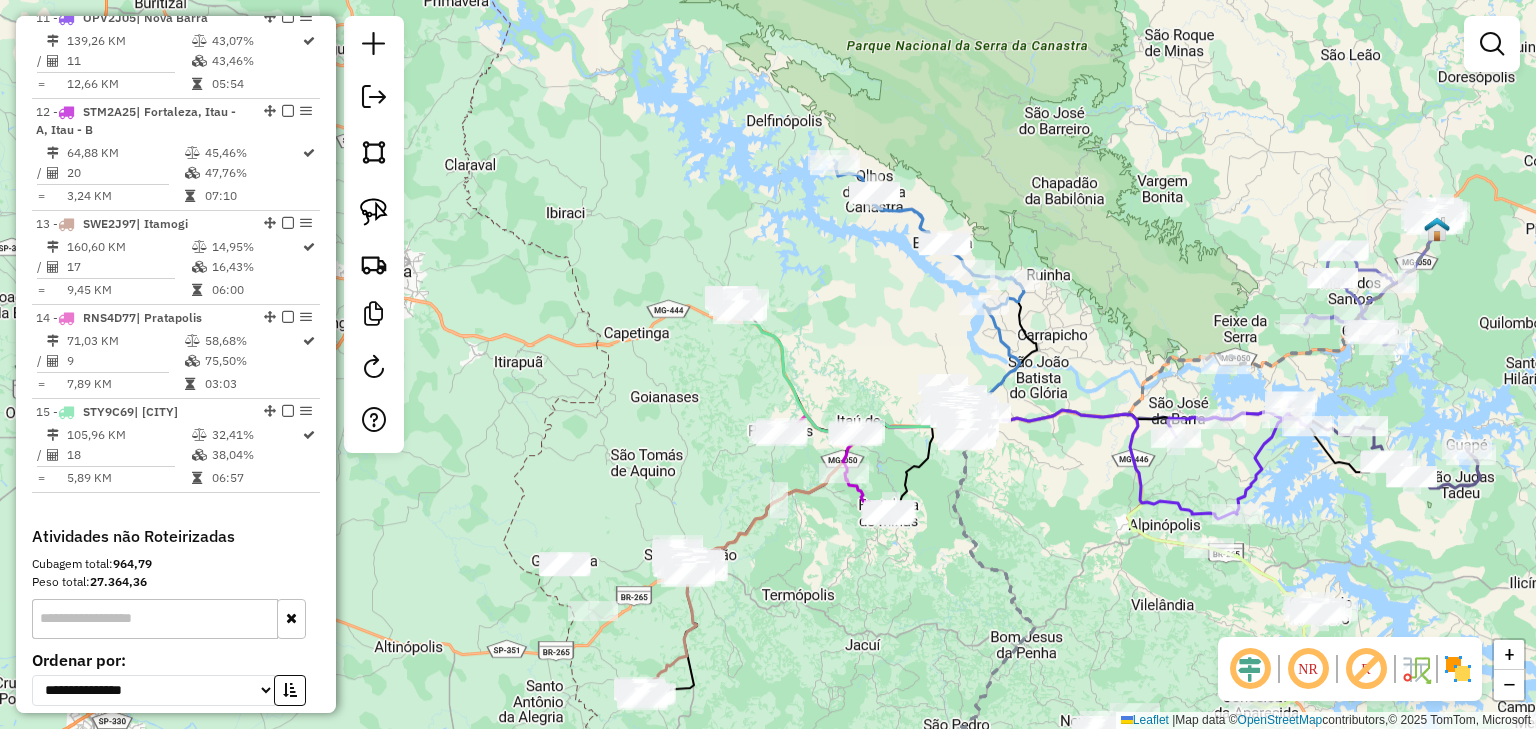 drag, startPoint x: 843, startPoint y: 313, endPoint x: 845, endPoint y: 170, distance: 143.01399 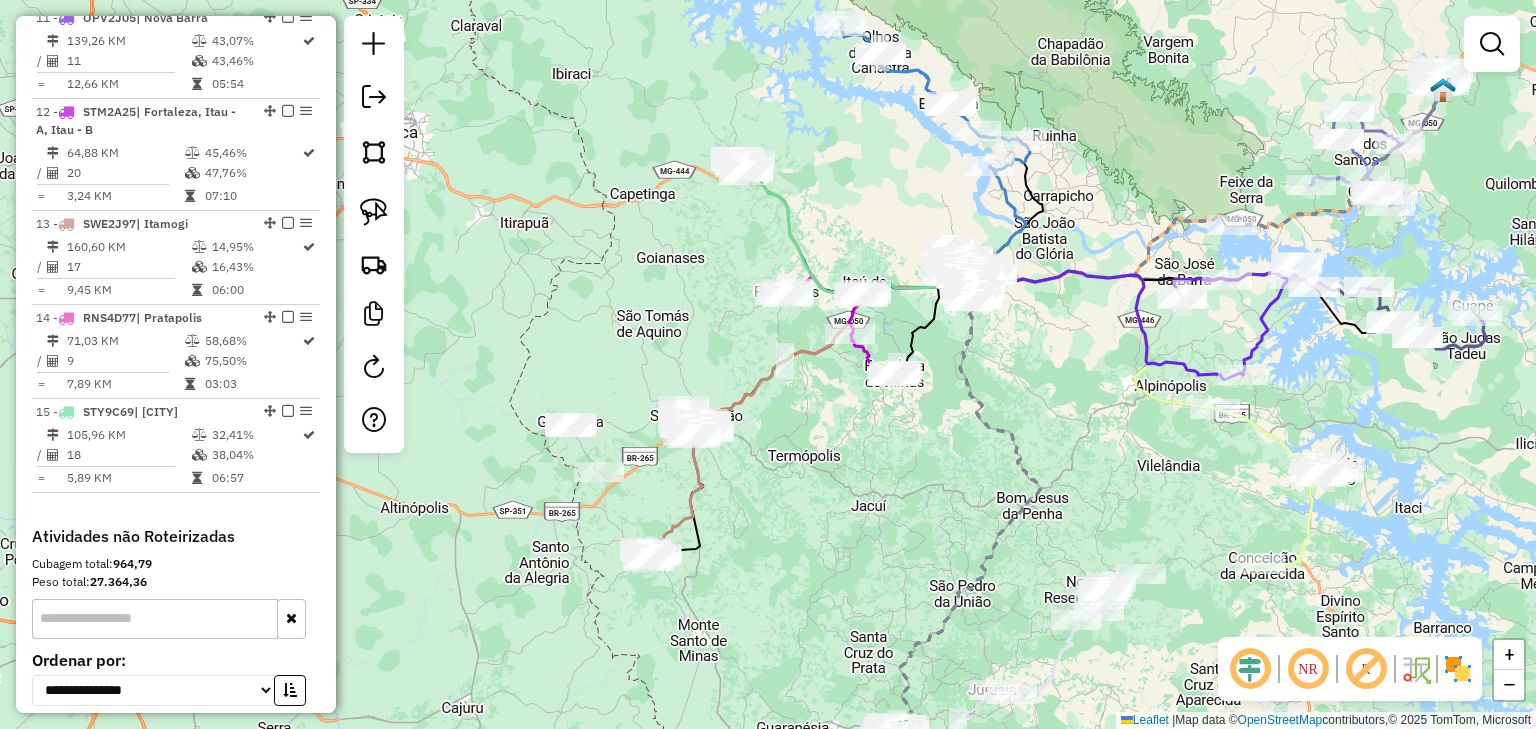 click on "Janela de atendimento Grade de atendimento Capacidade Transportadoras Veículos Cliente Pedidos  Rotas Selecione os dias de semana para filtrar as janelas de atendimento  Seg   Ter   Qua   Qui   Sex   Sáb   Dom  Informe o período da janela de atendimento: De: Até:  Filtrar exatamente a janela do cliente  Considerar janela de atendimento padrão  Selecione os dias de semana para filtrar as grades de atendimento  Seg   Ter   Qua   Qui   Sex   Sáb   Dom   Considerar clientes sem dia de atendimento cadastrado  Clientes fora do dia de atendimento selecionado Filtrar as atividades entre os valores definidos abaixo:  Peso mínimo:   Peso máximo:   Cubagem mínima:   Cubagem máxima:   De:   Até:  Filtrar as atividades entre o tempo de atendimento definido abaixo:  De:   Até:   Considerar capacidade total dos clientes não roteirizados Transportadora: Selecione um ou mais itens Tipo de veículo: Selecione um ou mais itens Veículo: Selecione um ou mais itens Motorista: Selecione um ou mais itens Nome: Rótulo:" 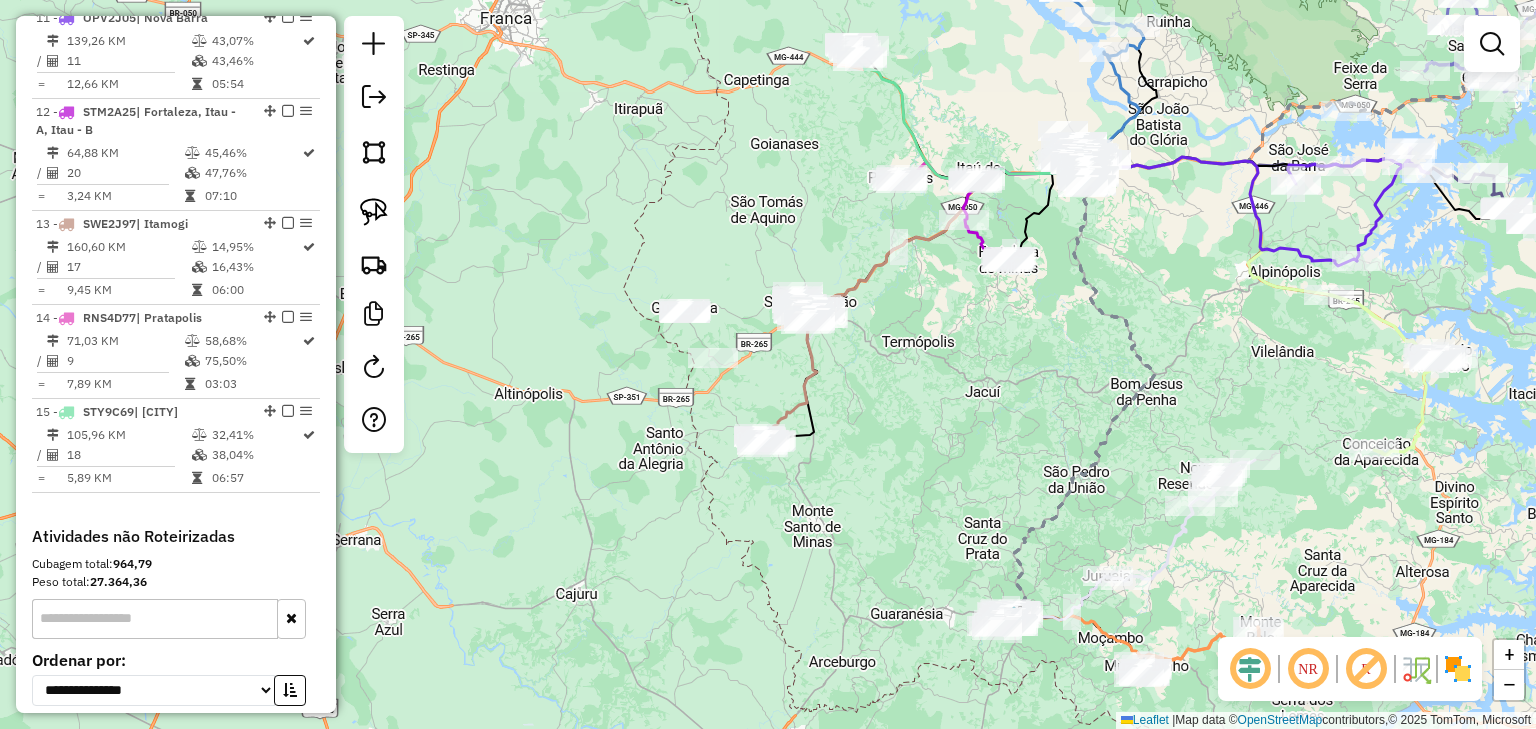 drag, startPoint x: 624, startPoint y: 350, endPoint x: 740, endPoint y: 228, distance: 168.34488 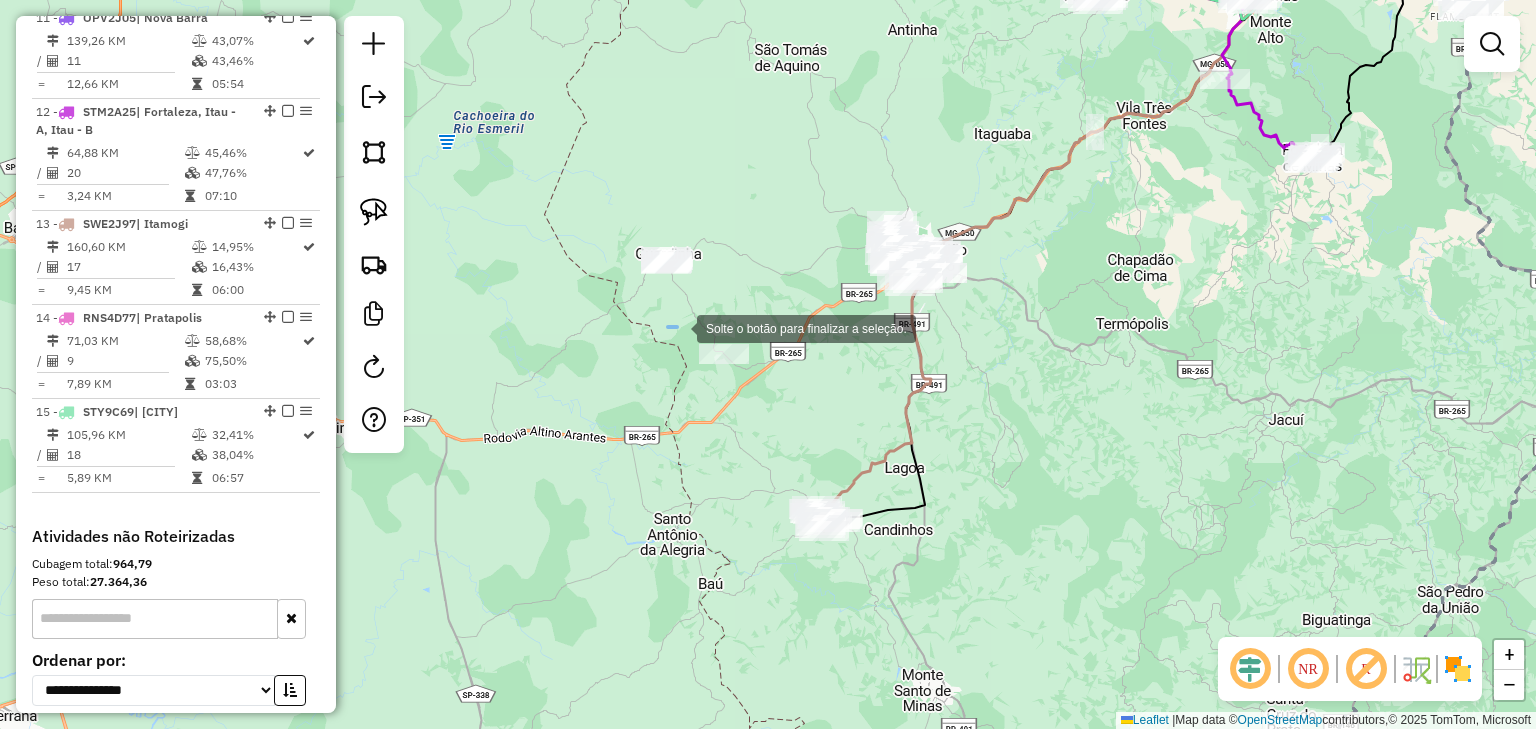 drag, startPoint x: 677, startPoint y: 327, endPoint x: 773, endPoint y: 375, distance: 107.33126 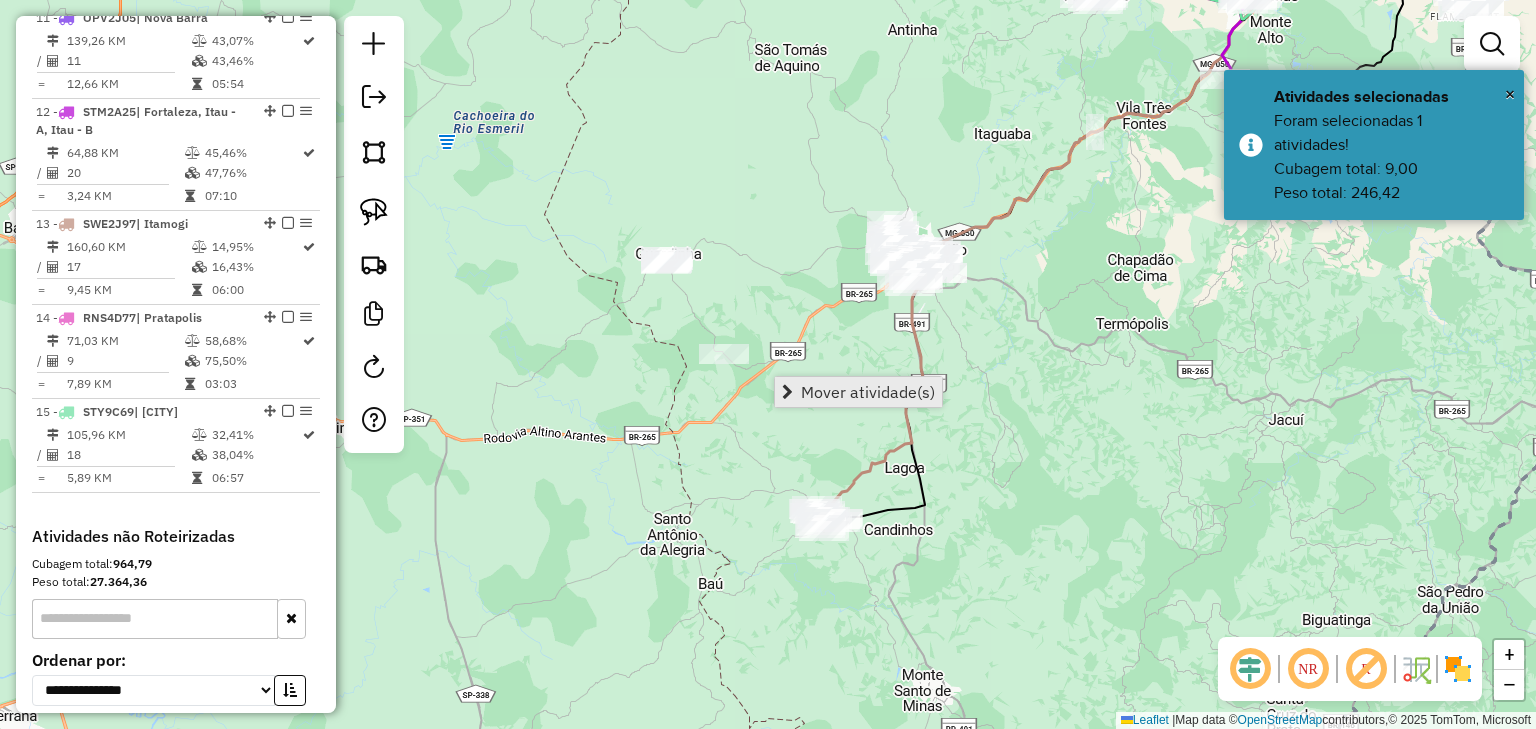 click on "Mover atividade(s)" at bounding box center [868, 392] 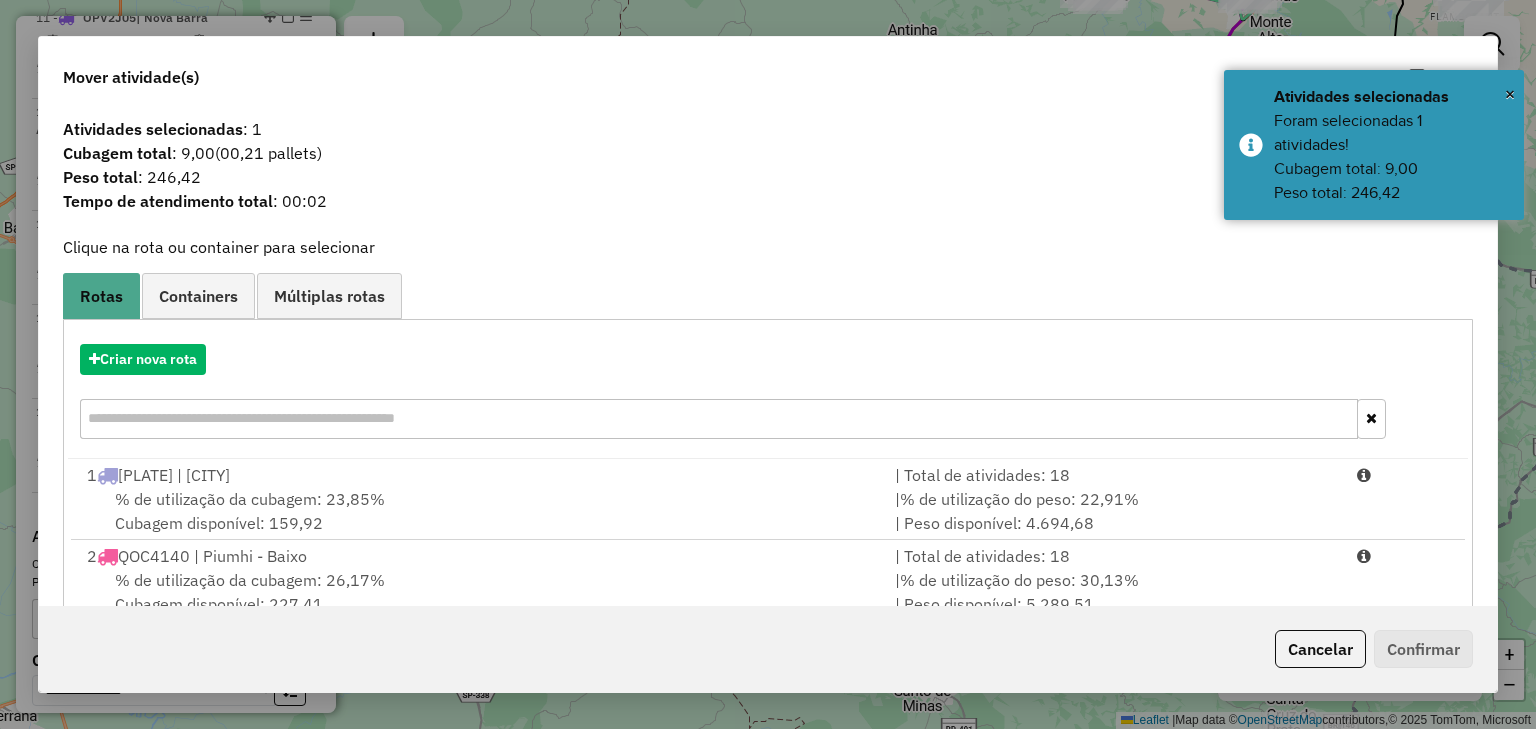 click at bounding box center [718, 419] 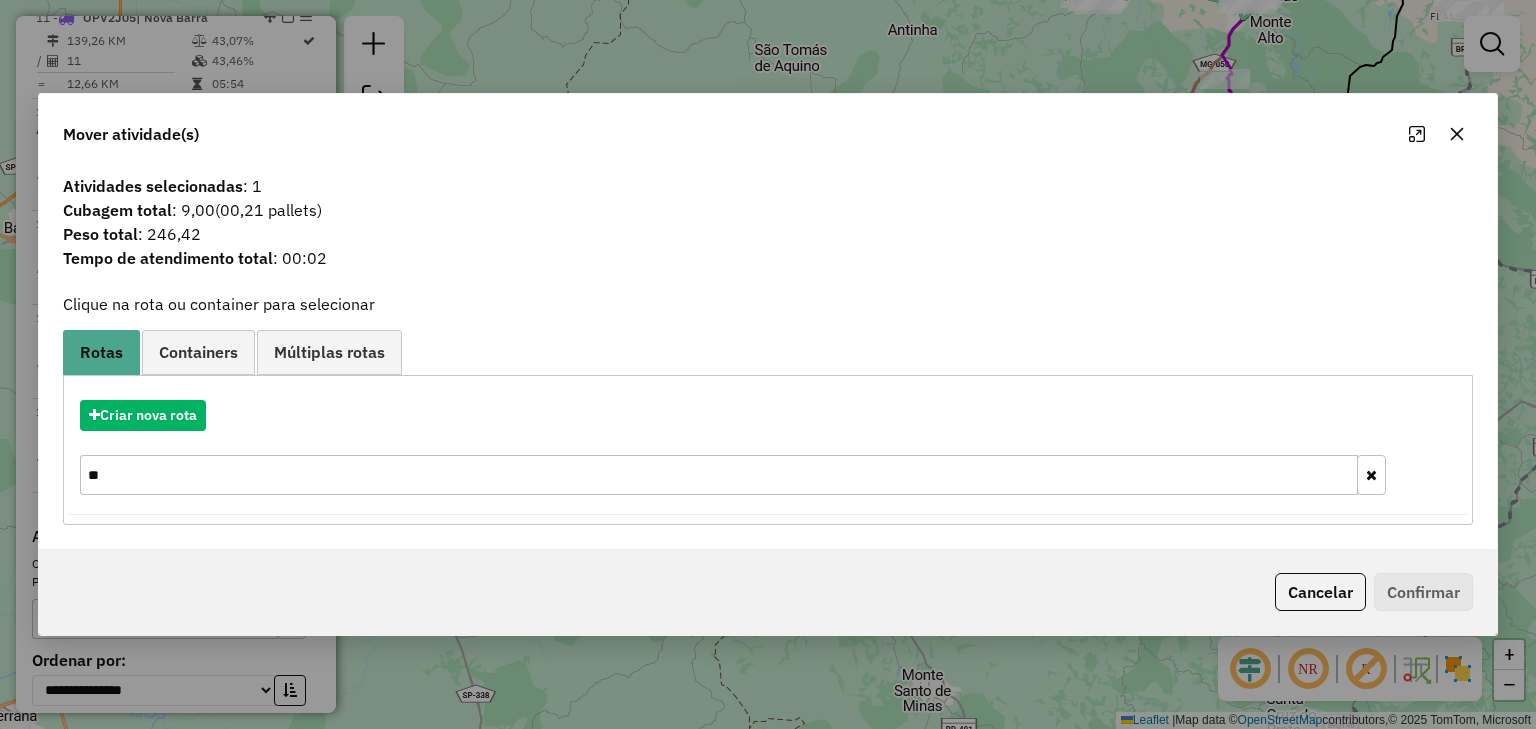 type on "*" 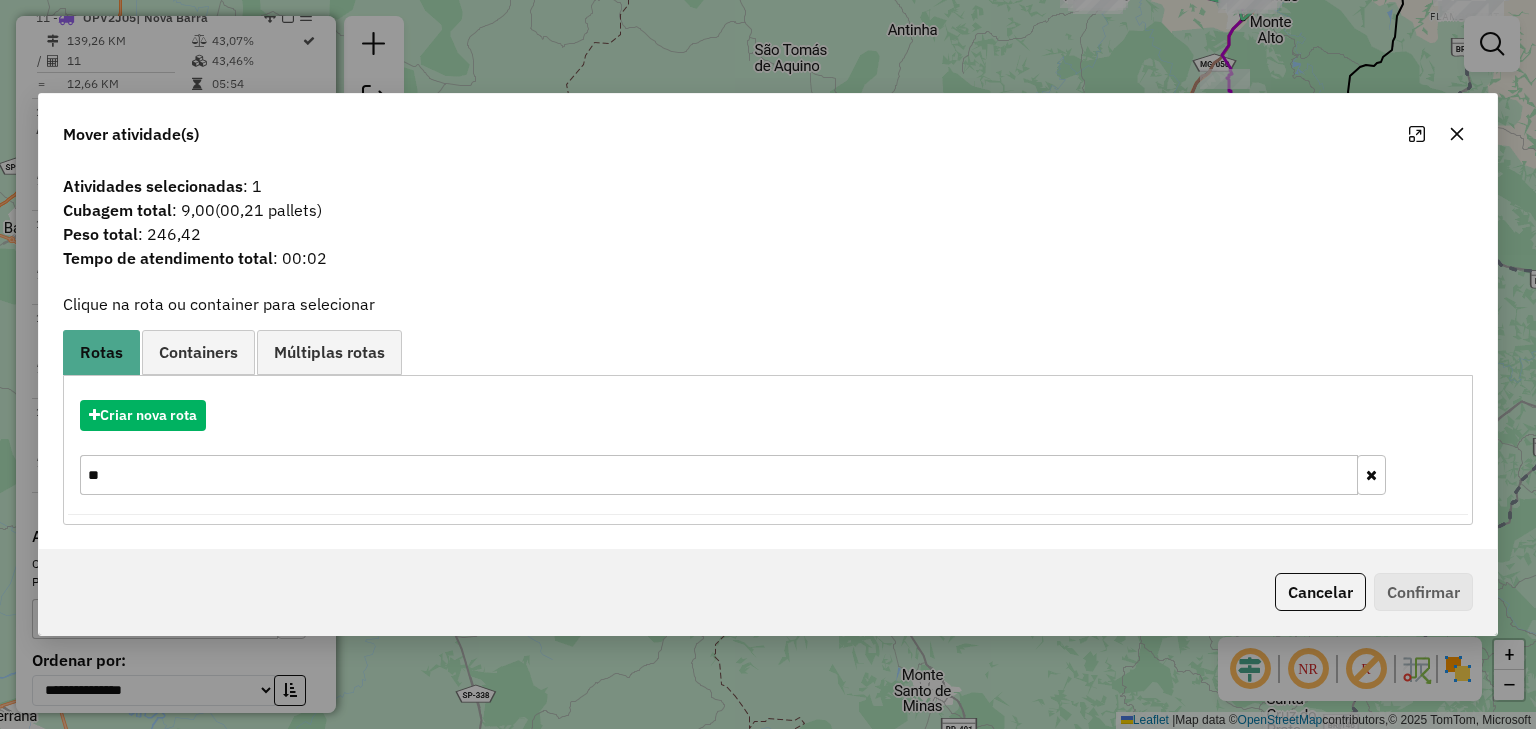type on "*" 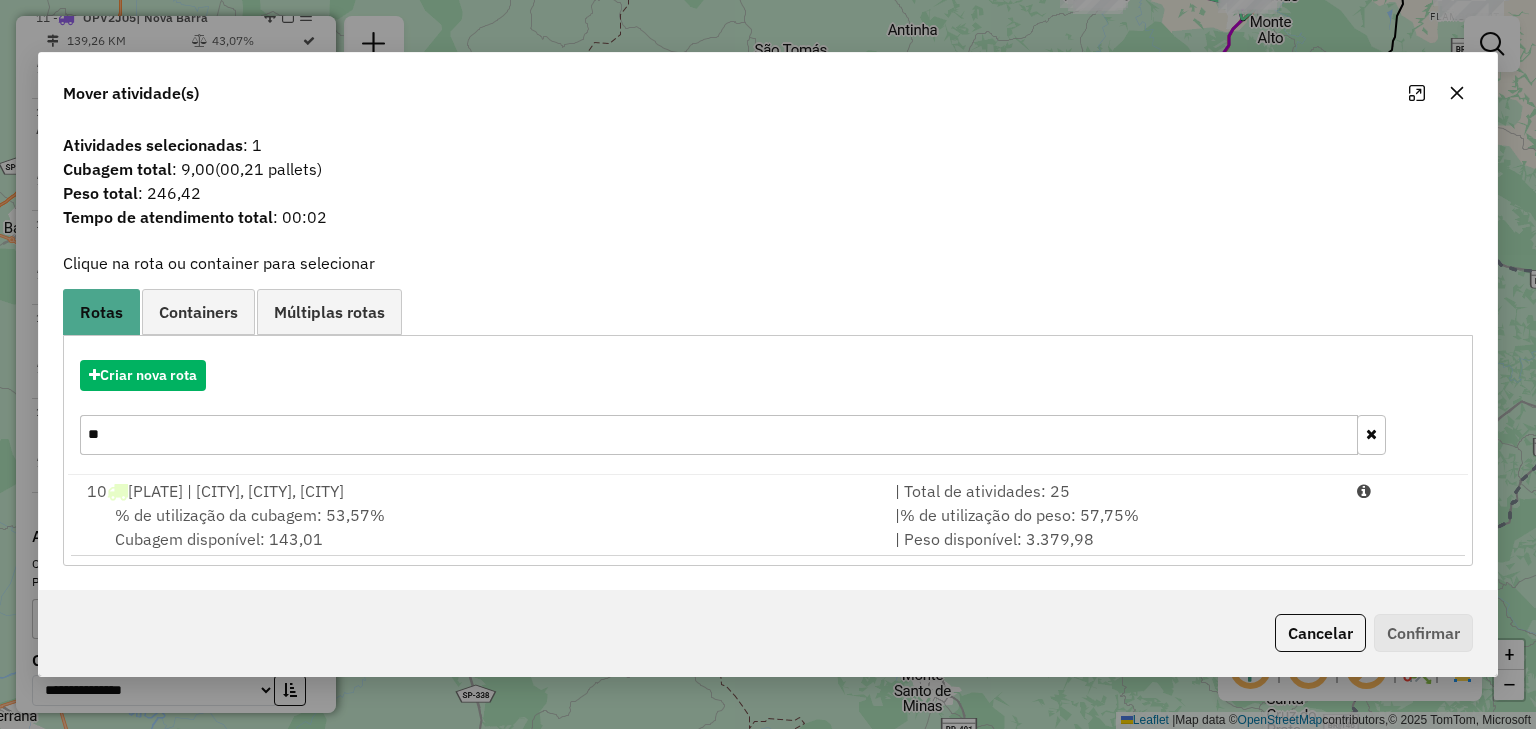 type on "*" 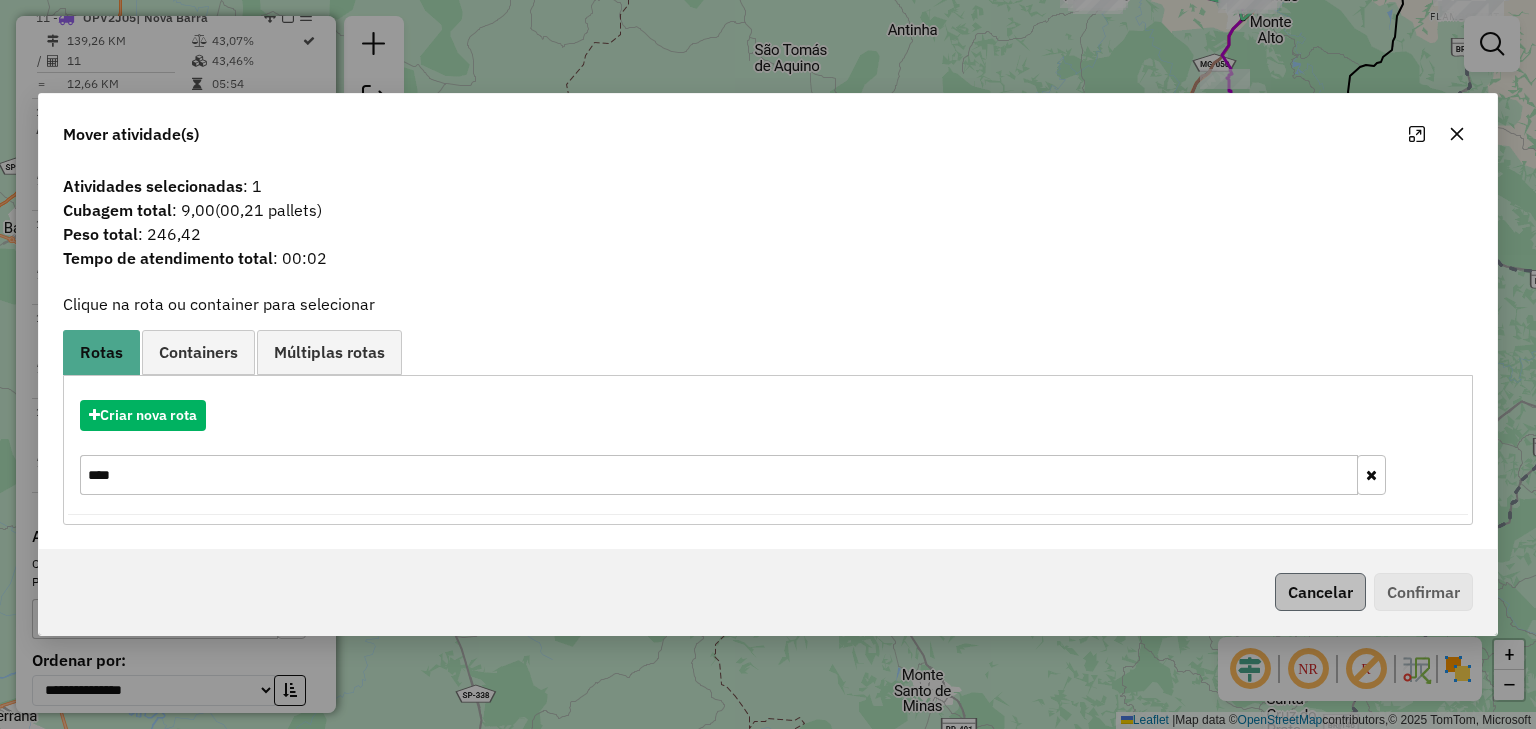 type on "****" 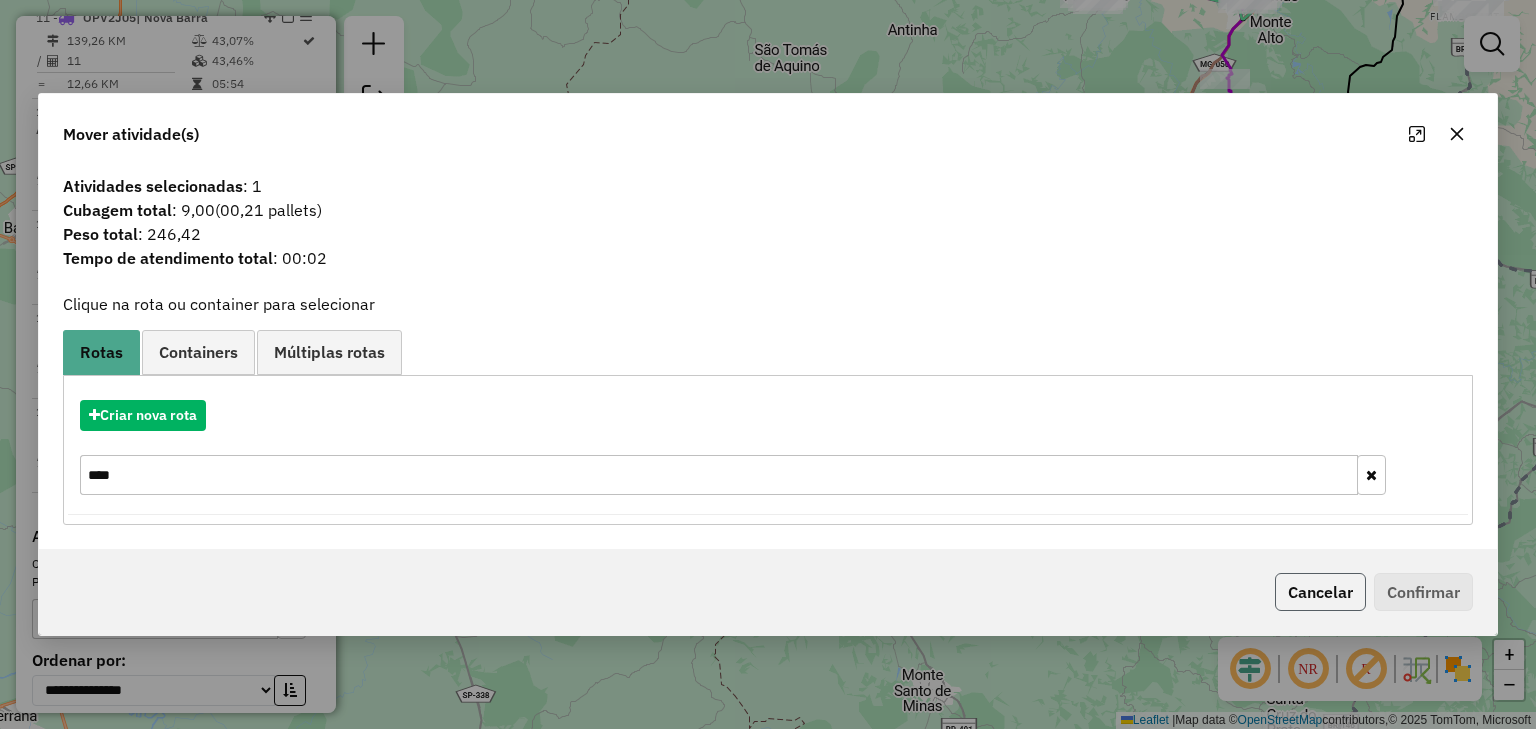 click on "Cancelar" 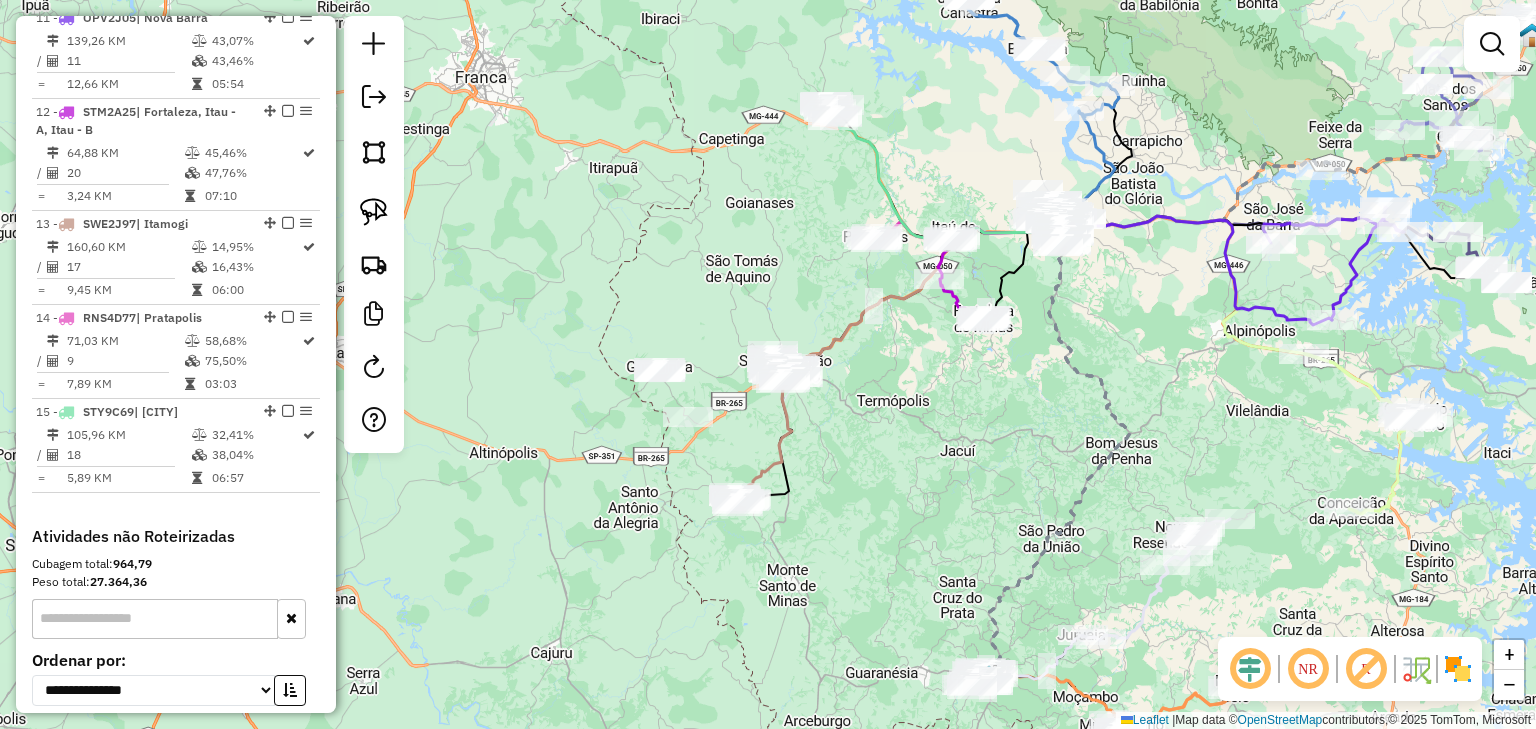 drag, startPoint x: 1078, startPoint y: 334, endPoint x: 900, endPoint y: 415, distance: 195.5633 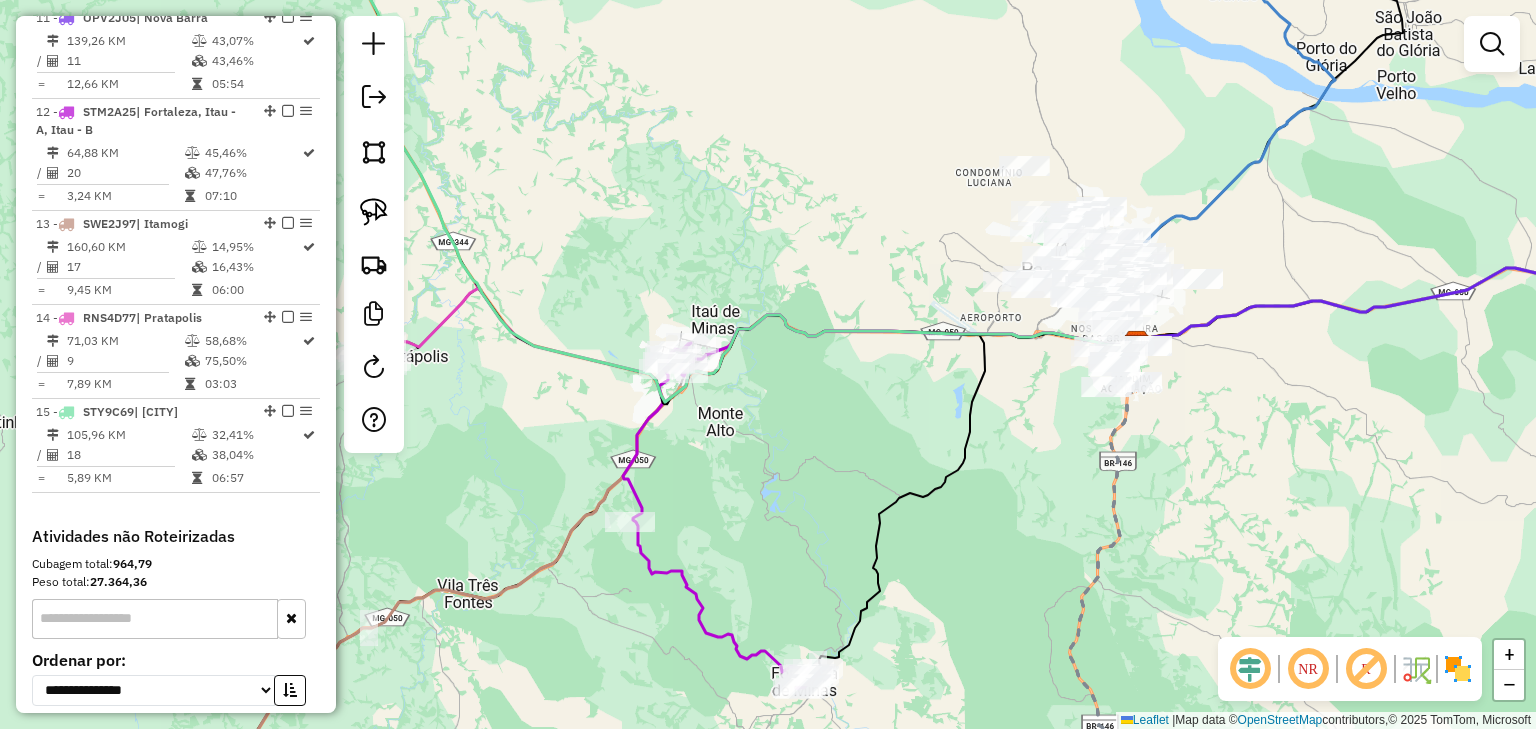 drag, startPoint x: 583, startPoint y: 295, endPoint x: 701, endPoint y: 258, distance: 123.66487 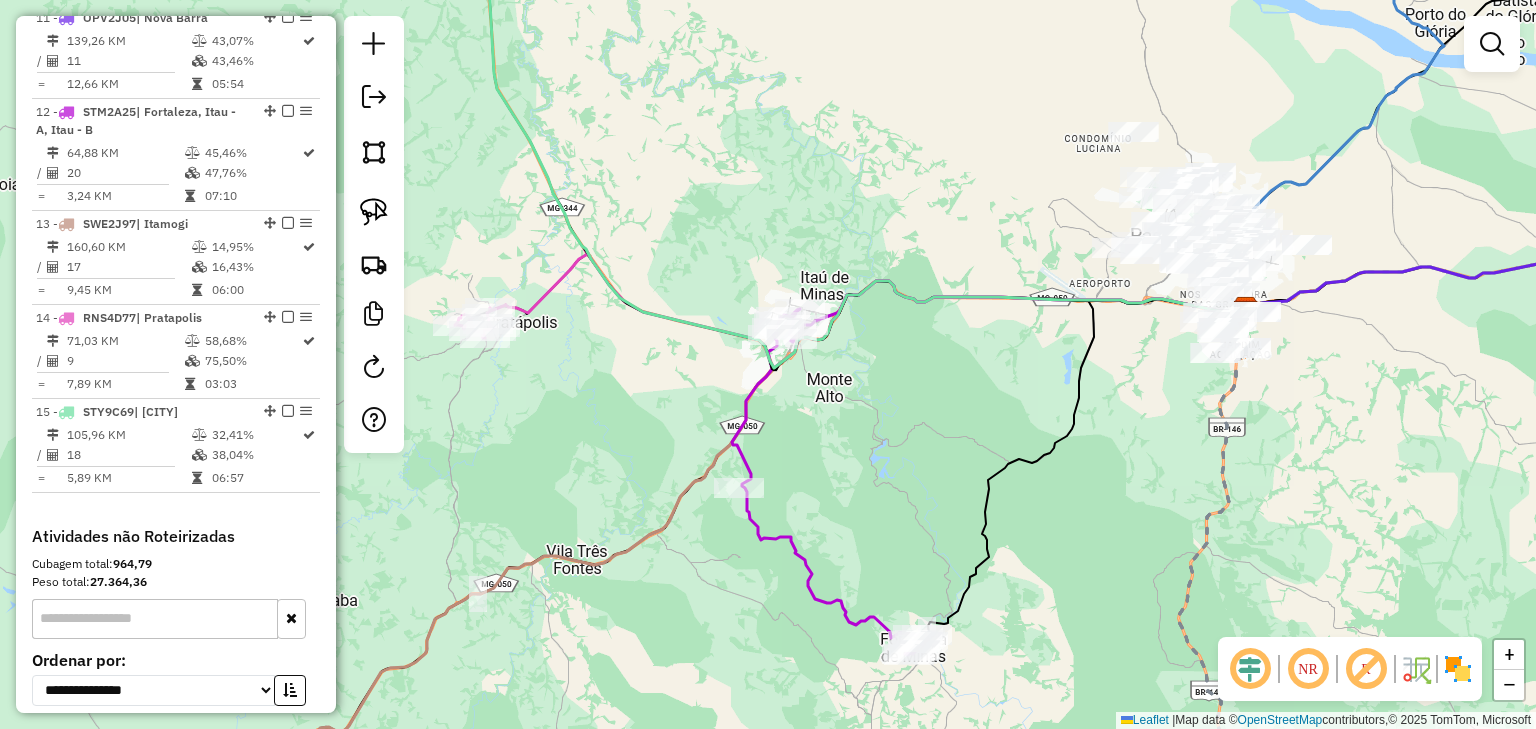 click 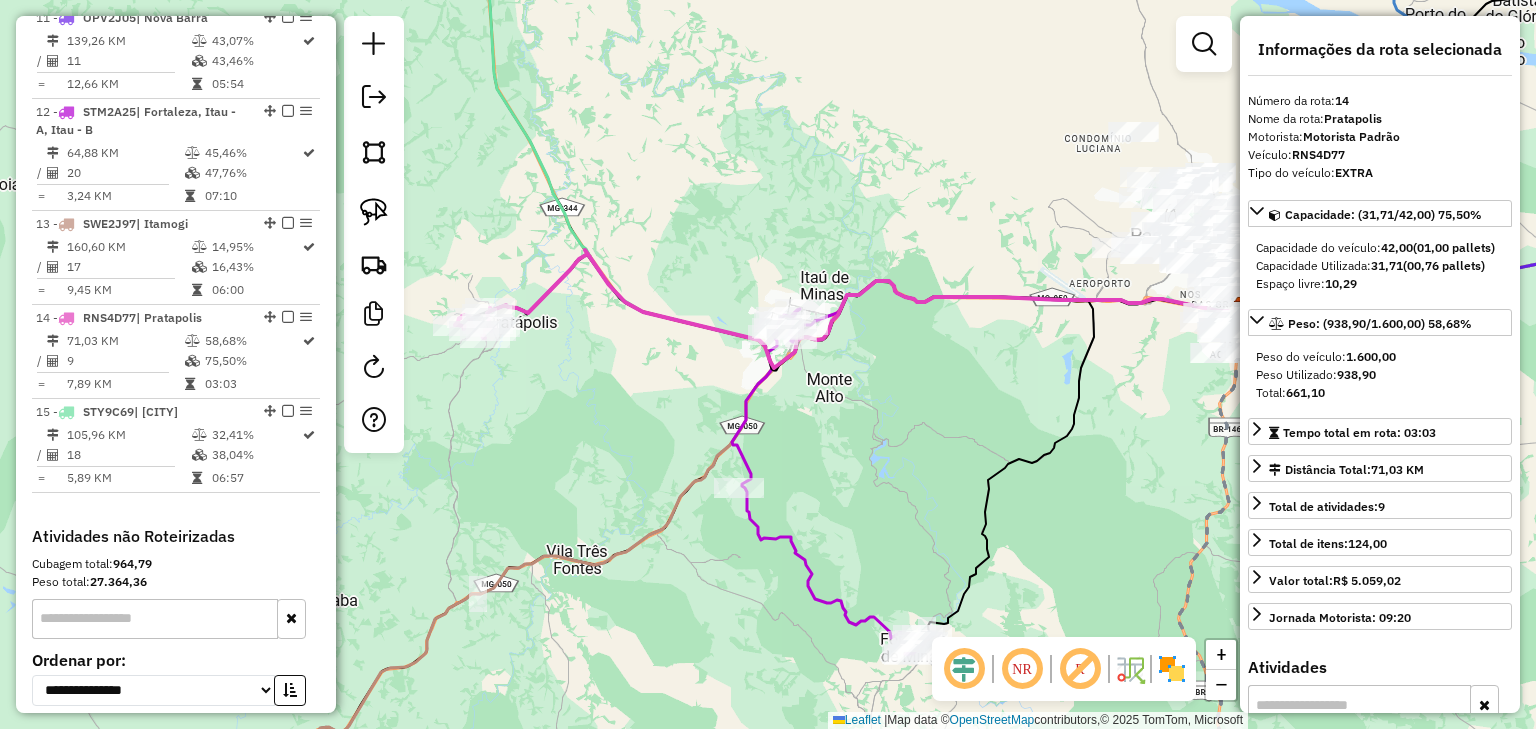 scroll, scrollTop: 1967, scrollLeft: 0, axis: vertical 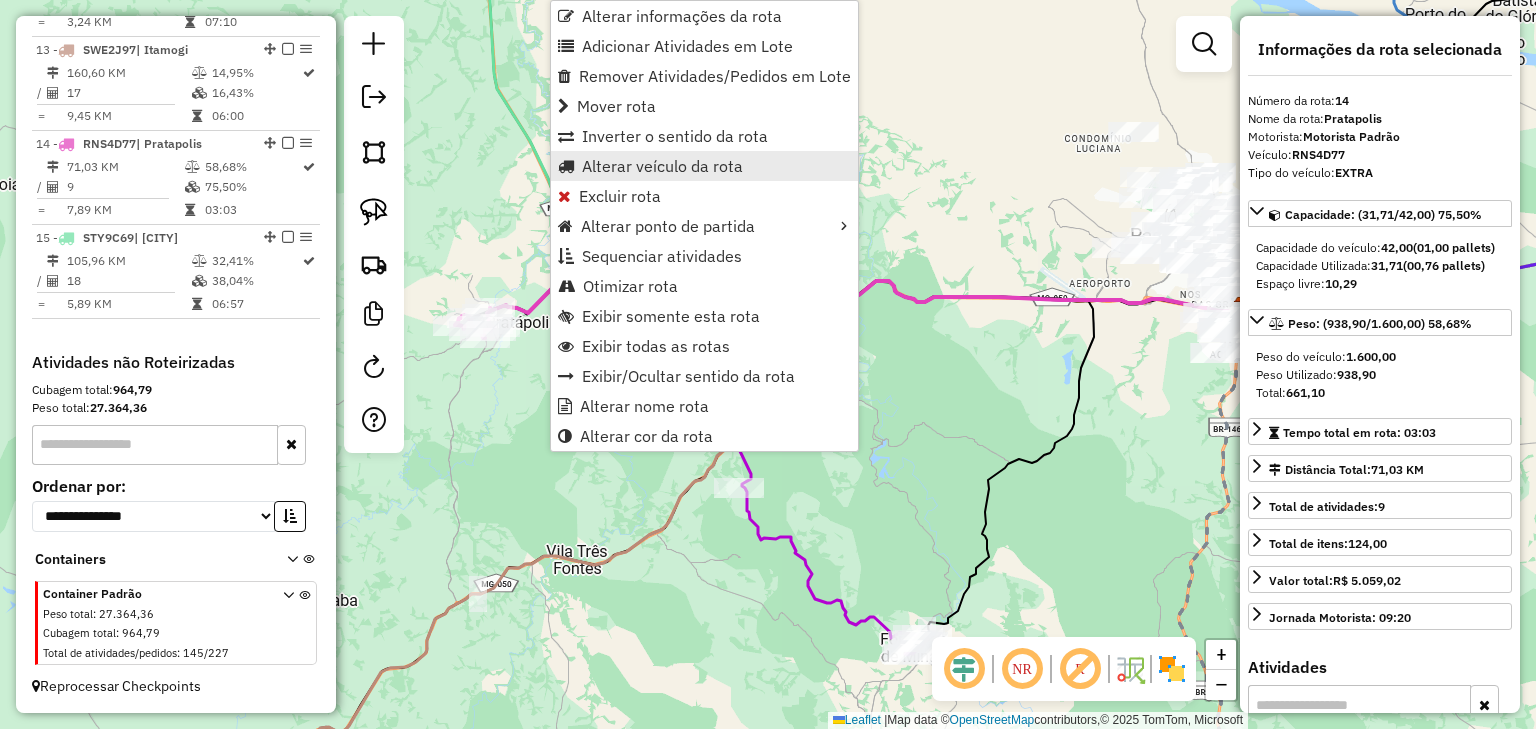 click on "Alterar veículo da rota" at bounding box center (662, 166) 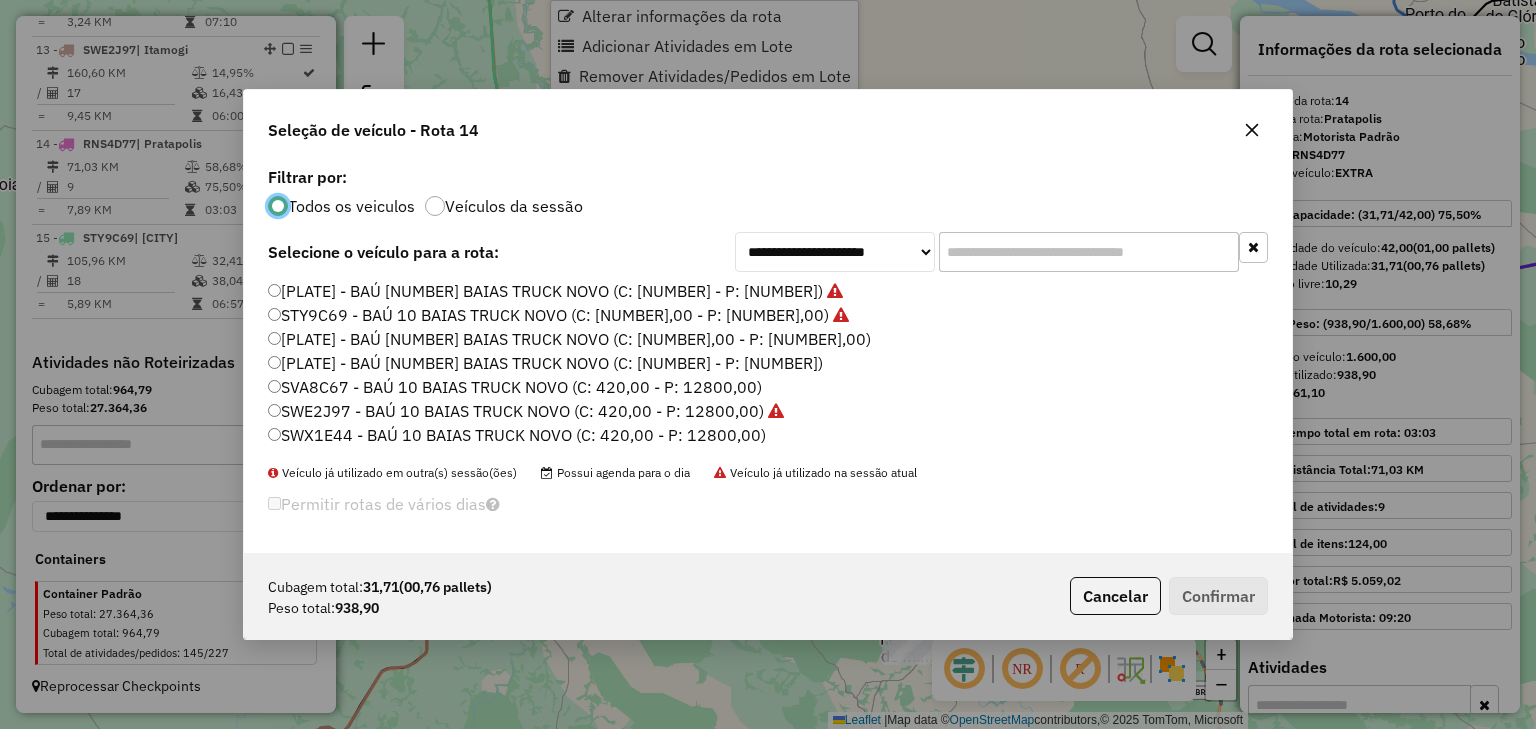 scroll, scrollTop: 10, scrollLeft: 6, axis: both 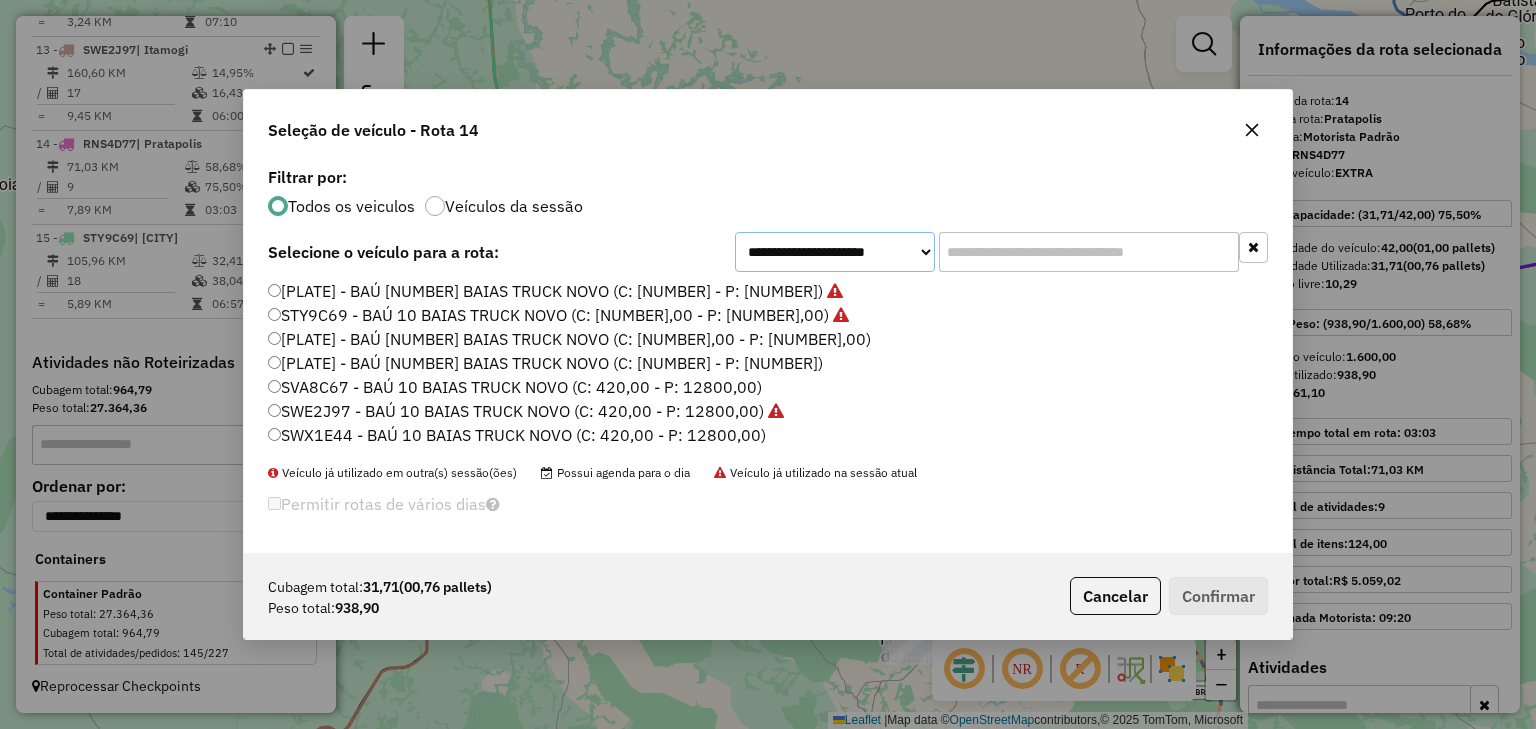 click on "**********" 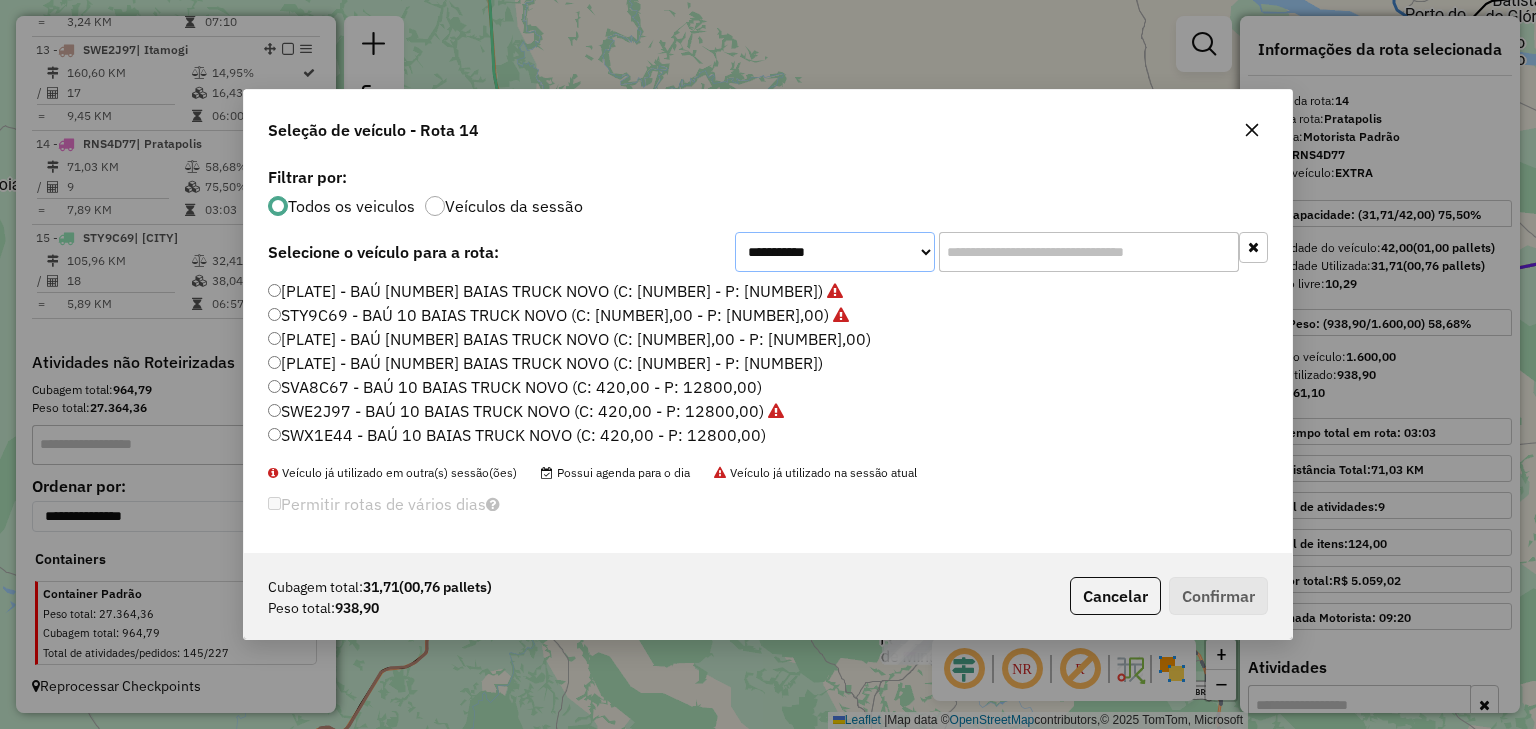click on "**********" 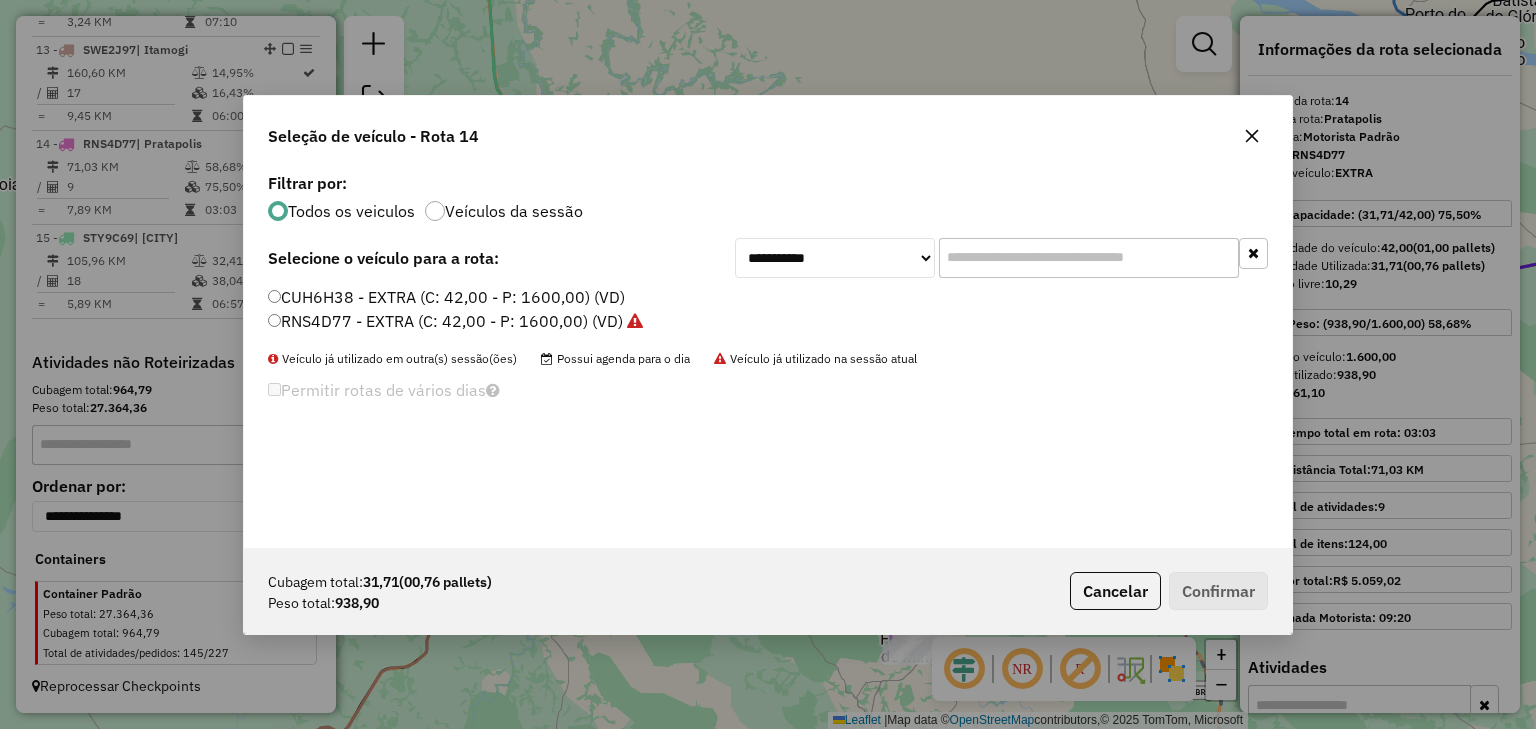 click on "CUH6H38 - EXTRA (C: 42,00 - P: 1600,00) (VD)" 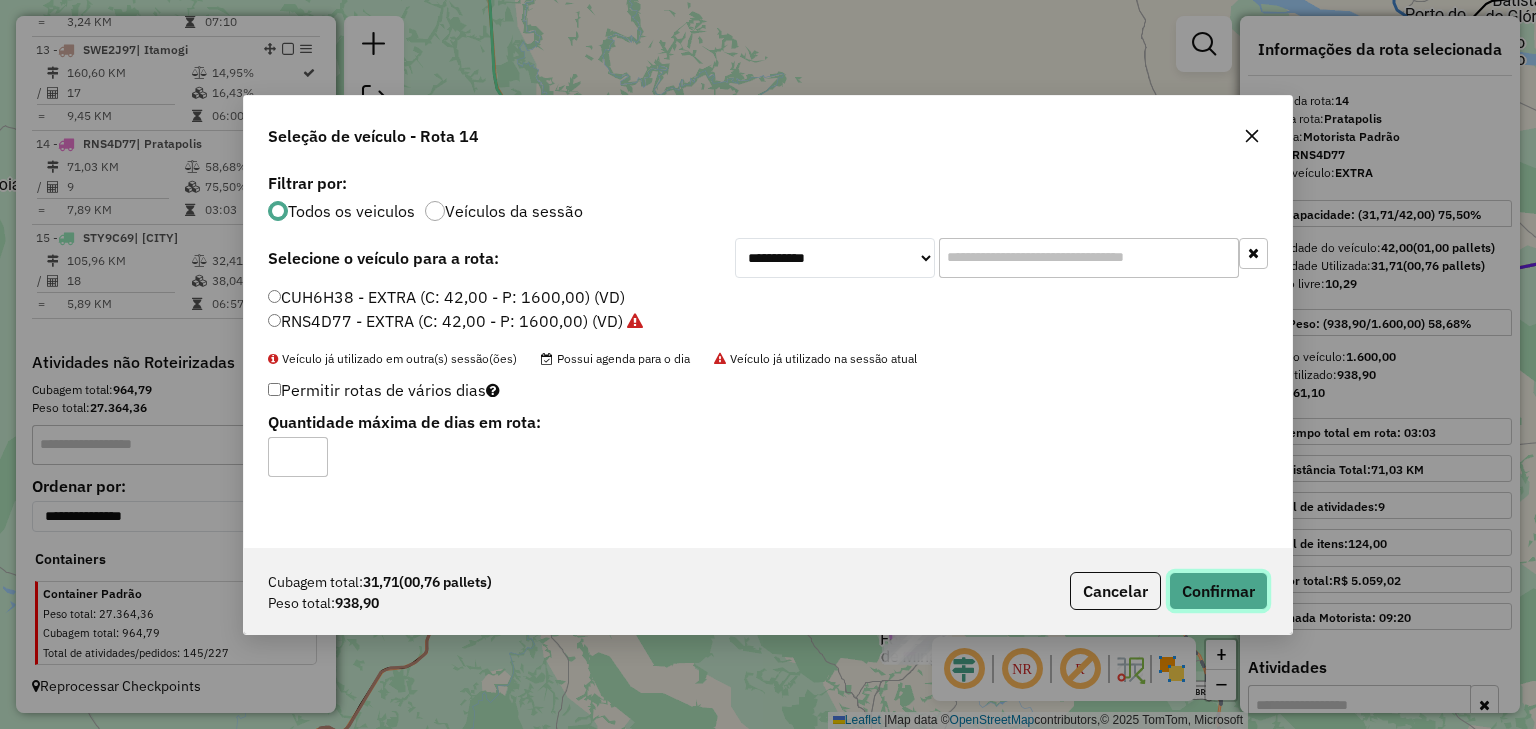 click on "Confirmar" 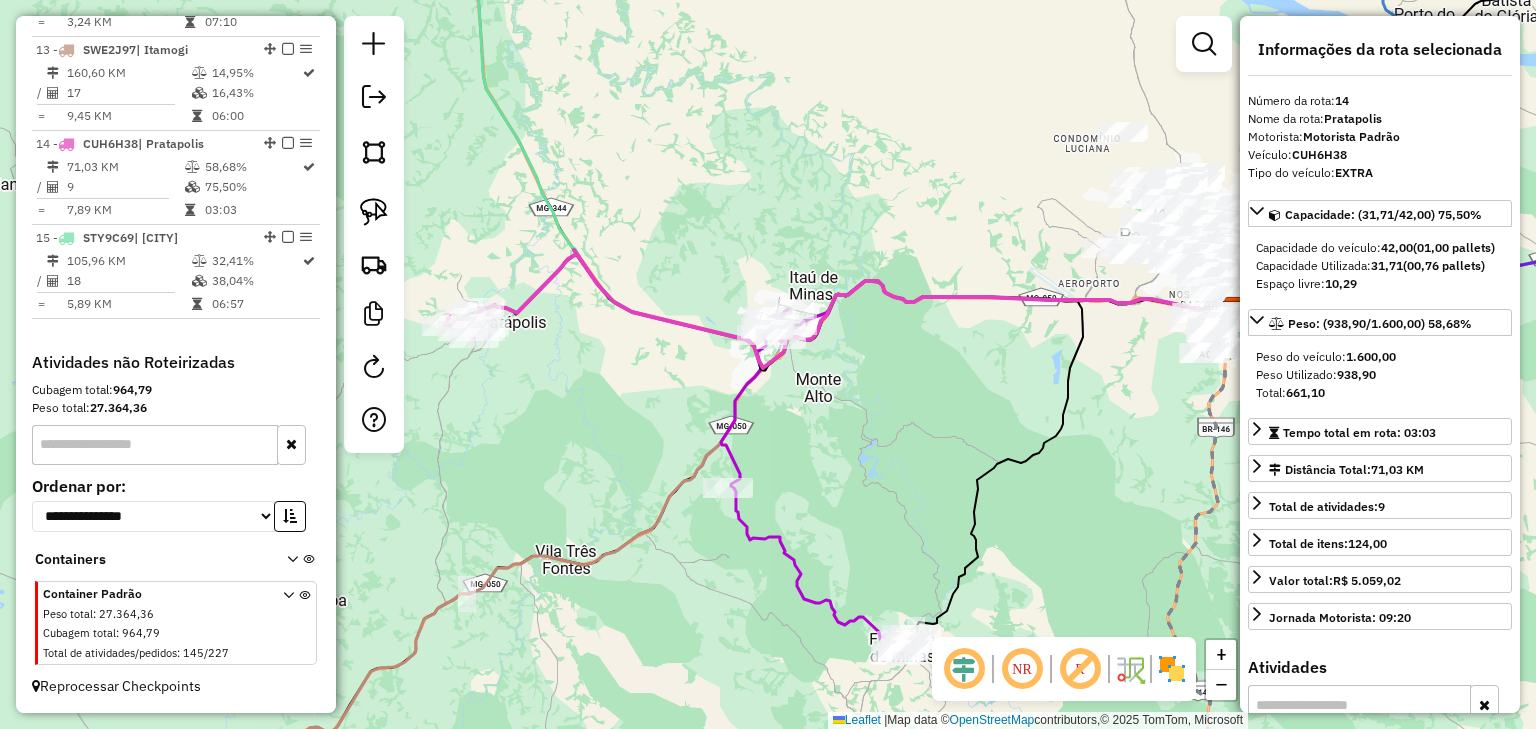 drag, startPoint x: 941, startPoint y: 408, endPoint x: 638, endPoint y: 414, distance: 303.0594 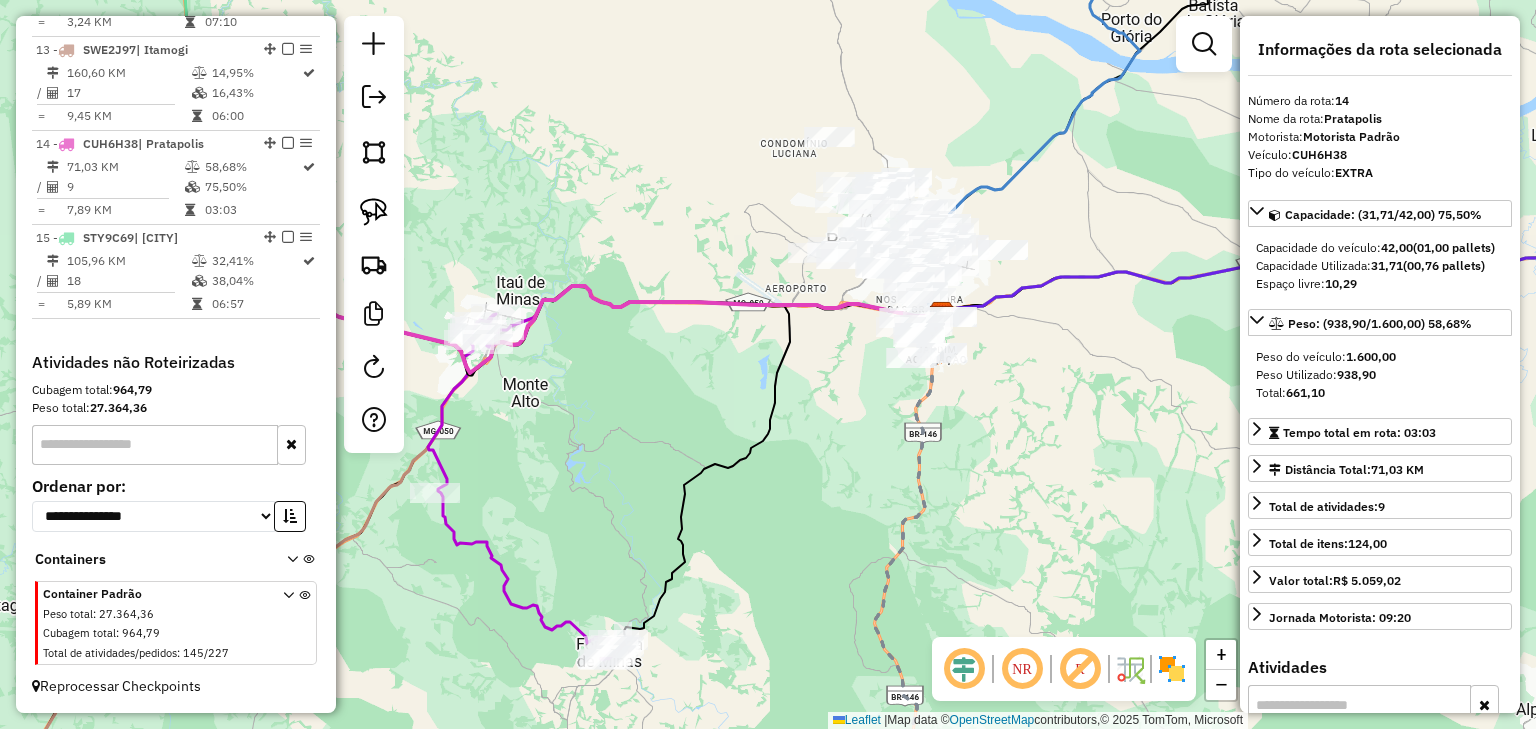 click on "Janela de atendimento Grade de atendimento Capacidade Transportadoras Veículos Cliente Pedidos  Rotas Selecione os dias de semana para filtrar as janelas de atendimento  Seg   Ter   Qua   Qui   Sex   Sáb   Dom  Informe o período da janela de atendimento: De: Até:  Filtrar exatamente a janela do cliente  Considerar janela de atendimento padrão  Selecione os dias de semana para filtrar as grades de atendimento  Seg   Ter   Qua   Qui   Sex   Sáb   Dom   Considerar clientes sem dia de atendimento cadastrado  Clientes fora do dia de atendimento selecionado Filtrar as atividades entre os valores definidos abaixo:  Peso mínimo:   Peso máximo:   Cubagem mínima:   Cubagem máxima:   De:   Até:  Filtrar as atividades entre o tempo de atendimento definido abaixo:  De:   Até:   Considerar capacidade total dos clientes não roteirizados Transportadora: Selecione um ou mais itens Tipo de veículo: Selecione um ou mais itens Veículo: Selecione um ou mais itens Motorista: Selecione um ou mais itens Nome: Rótulo:" 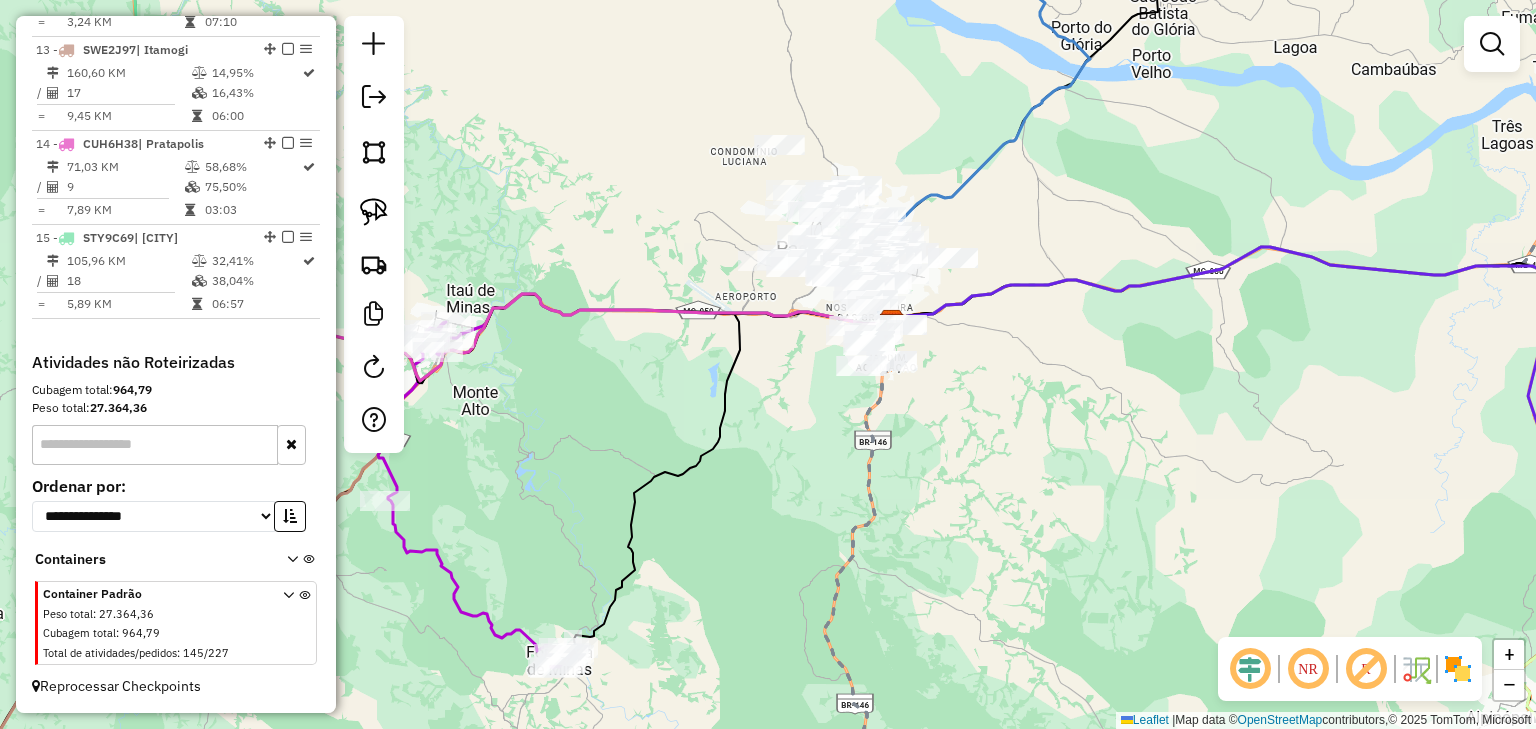drag, startPoint x: 698, startPoint y: 249, endPoint x: 636, endPoint y: 264, distance: 63.788715 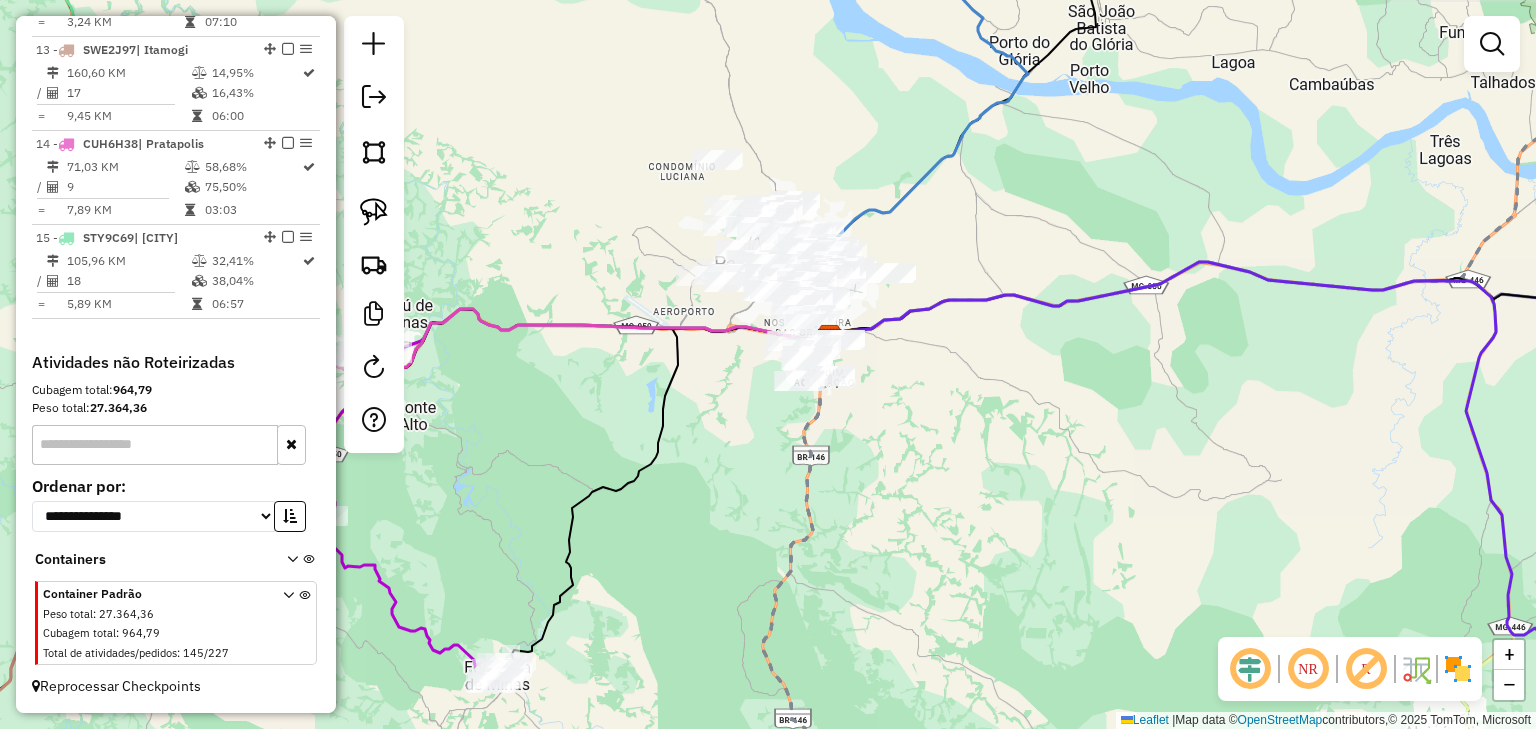 click on "Janela de atendimento Grade de atendimento Capacidade Transportadoras Veículos Cliente Pedidos  Rotas Selecione os dias de semana para filtrar as janelas de atendimento  Seg   Ter   Qua   Qui   Sex   Sáb   Dom  Informe o período da janela de atendimento: De: Até:  Filtrar exatamente a janela do cliente  Considerar janela de atendimento padrão  Selecione os dias de semana para filtrar as grades de atendimento  Seg   Ter   Qua   Qui   Sex   Sáb   Dom   Considerar clientes sem dia de atendimento cadastrado  Clientes fora do dia de atendimento selecionado Filtrar as atividades entre os valores definidos abaixo:  Peso mínimo:   Peso máximo:   Cubagem mínima:   Cubagem máxima:   De:   Até:  Filtrar as atividades entre o tempo de atendimento definido abaixo:  De:   Até:   Considerar capacidade total dos clientes não roteirizados Transportadora: Selecione um ou mais itens Tipo de veículo: Selecione um ou mais itens Veículo: Selecione um ou mais itens Motorista: Selecione um ou mais itens Nome: Rótulo:" 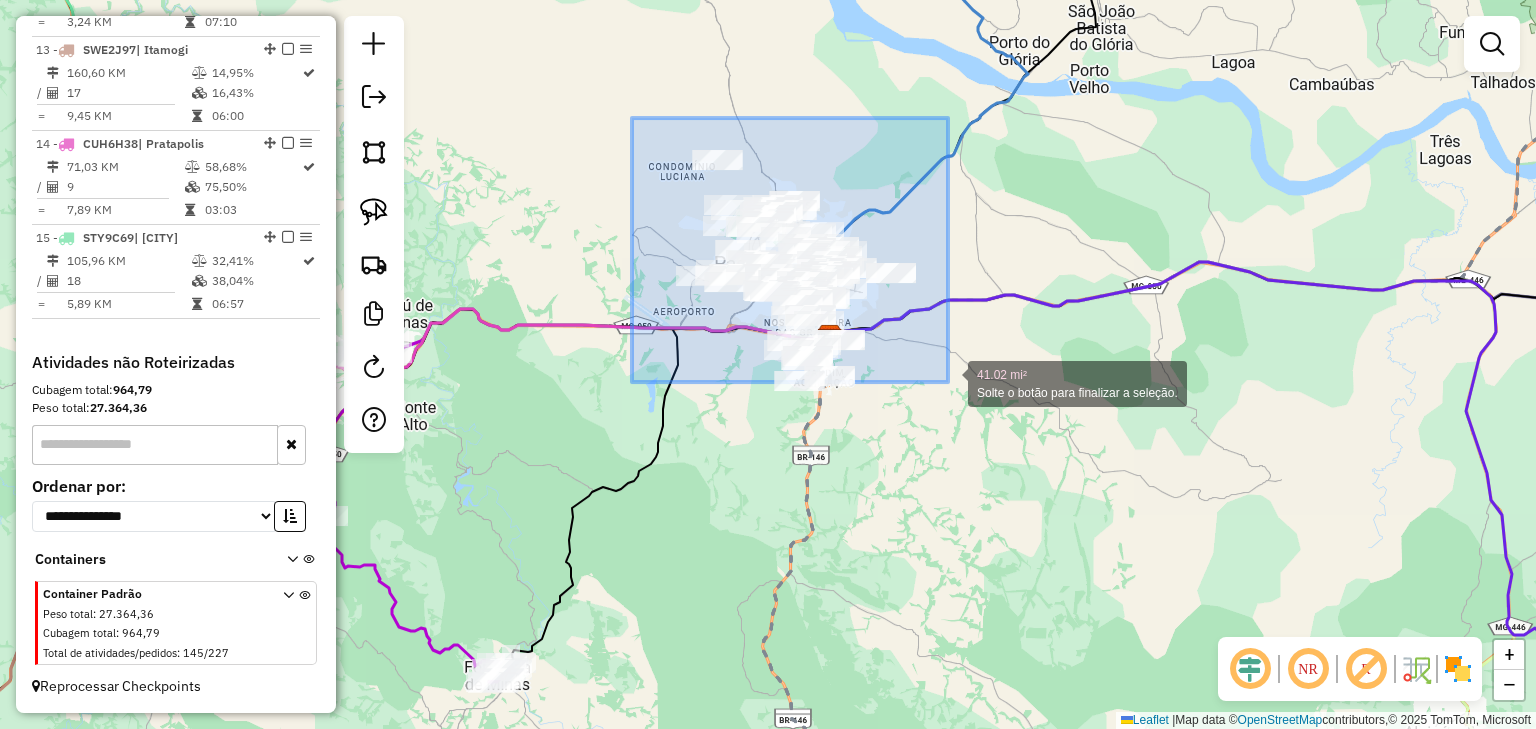 drag, startPoint x: 651, startPoint y: 118, endPoint x: 948, endPoint y: 385, distance: 399.372 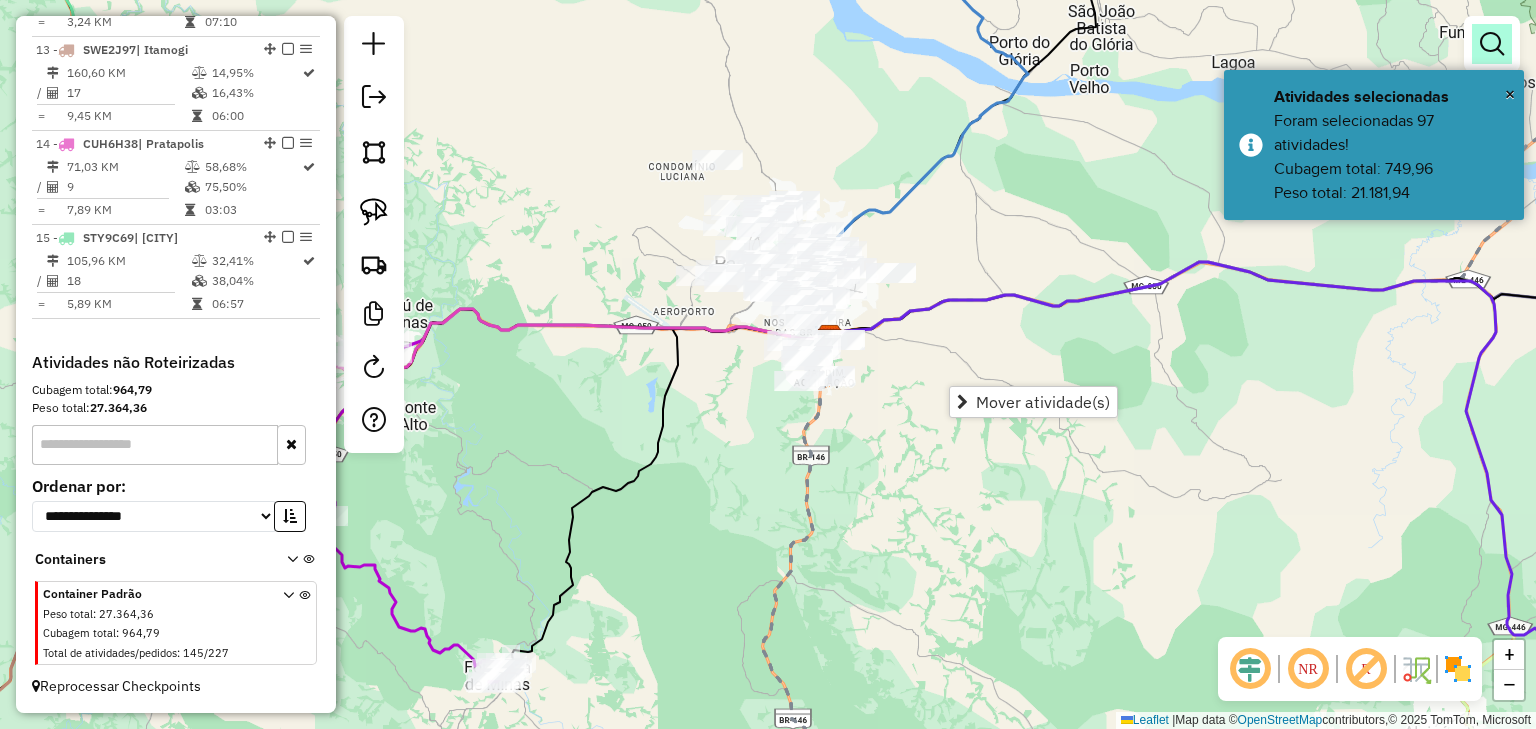 click at bounding box center [1492, 44] 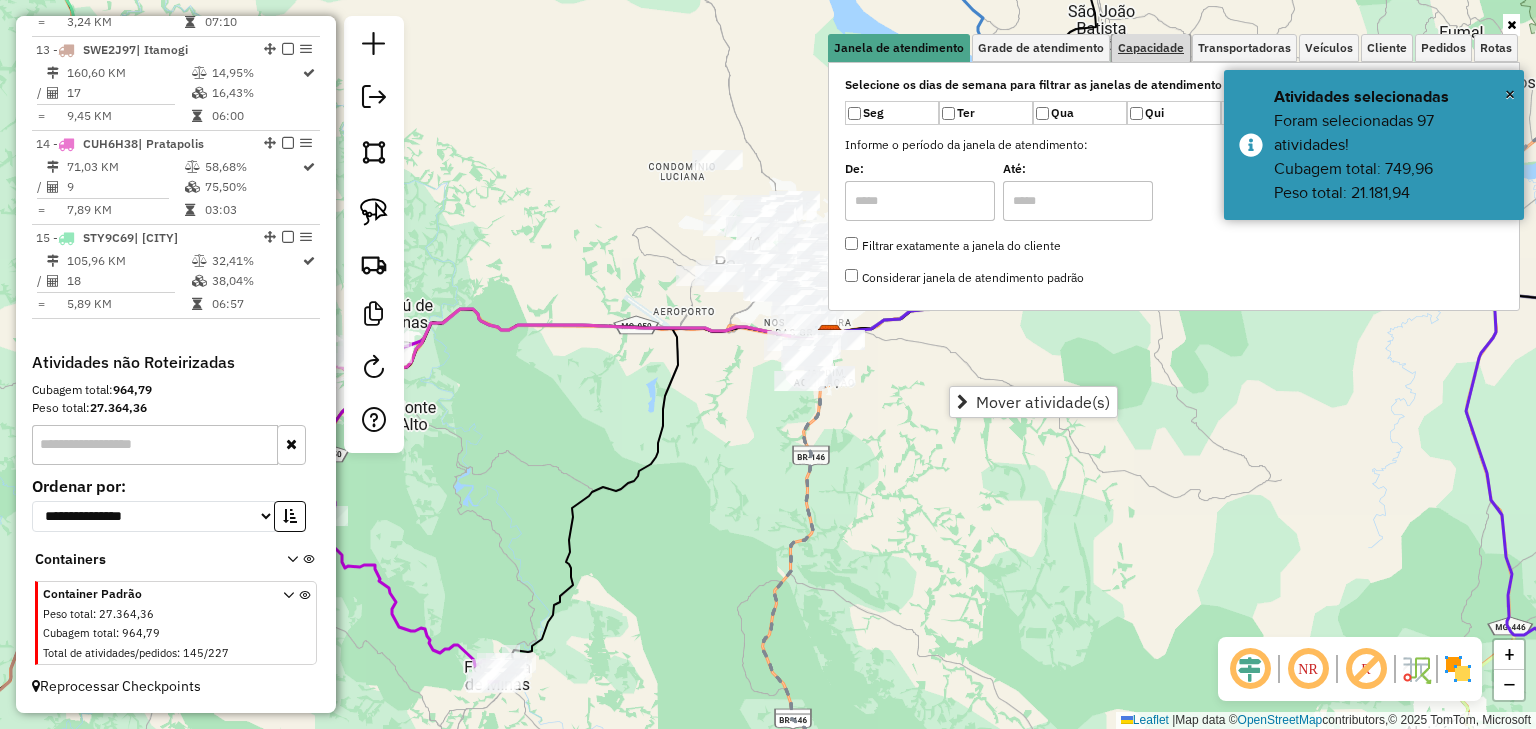 click on "Capacidade" at bounding box center (1151, 48) 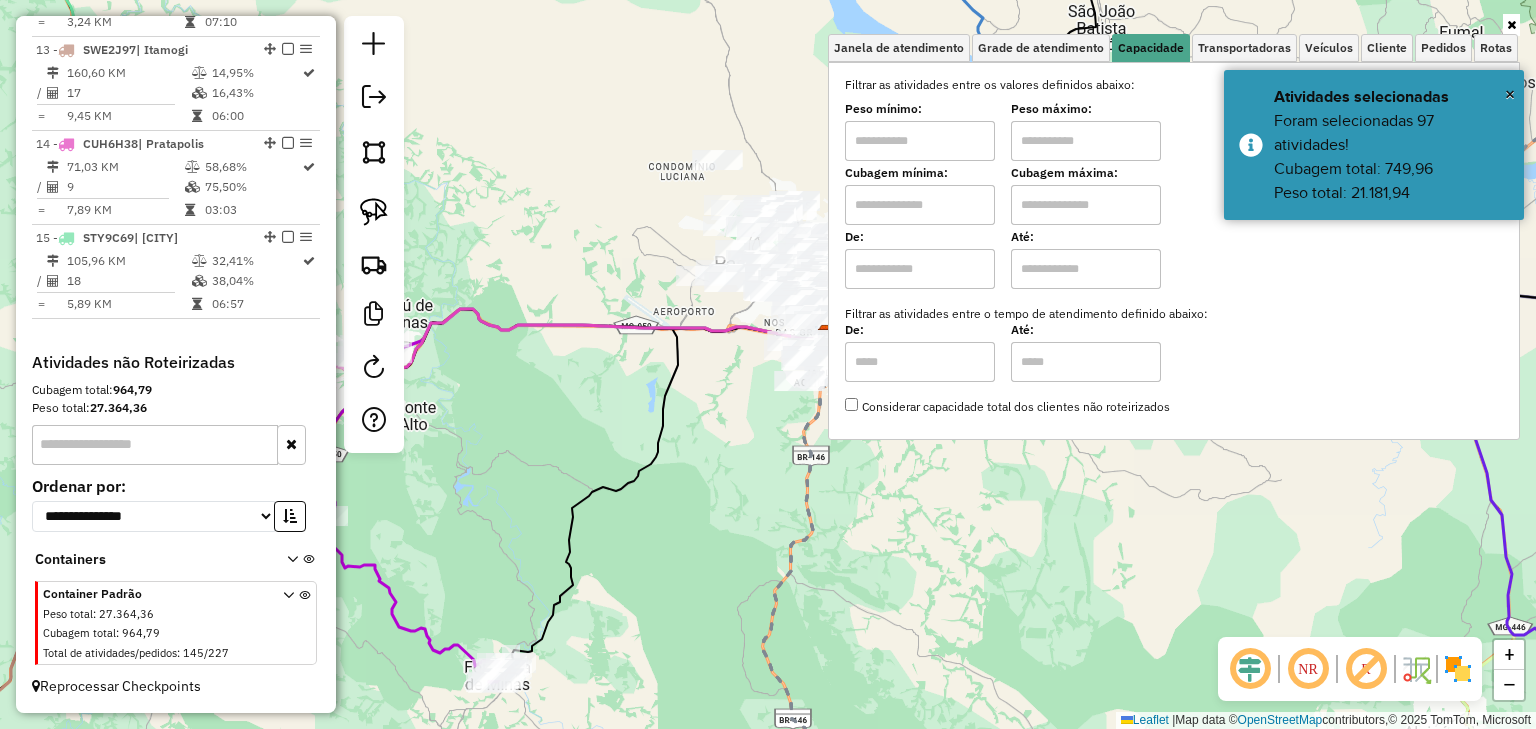 click at bounding box center [920, 205] 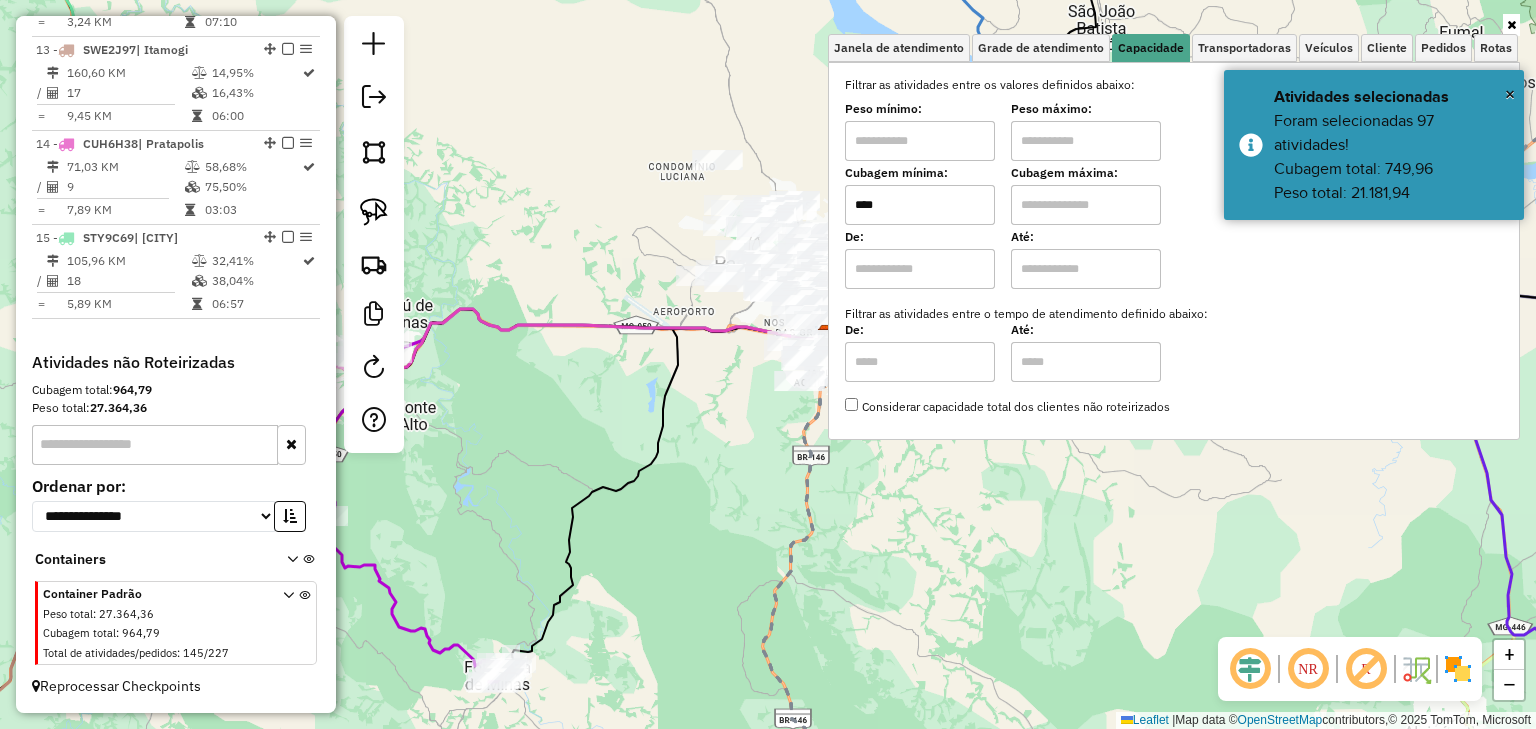 click at bounding box center [1086, 205] 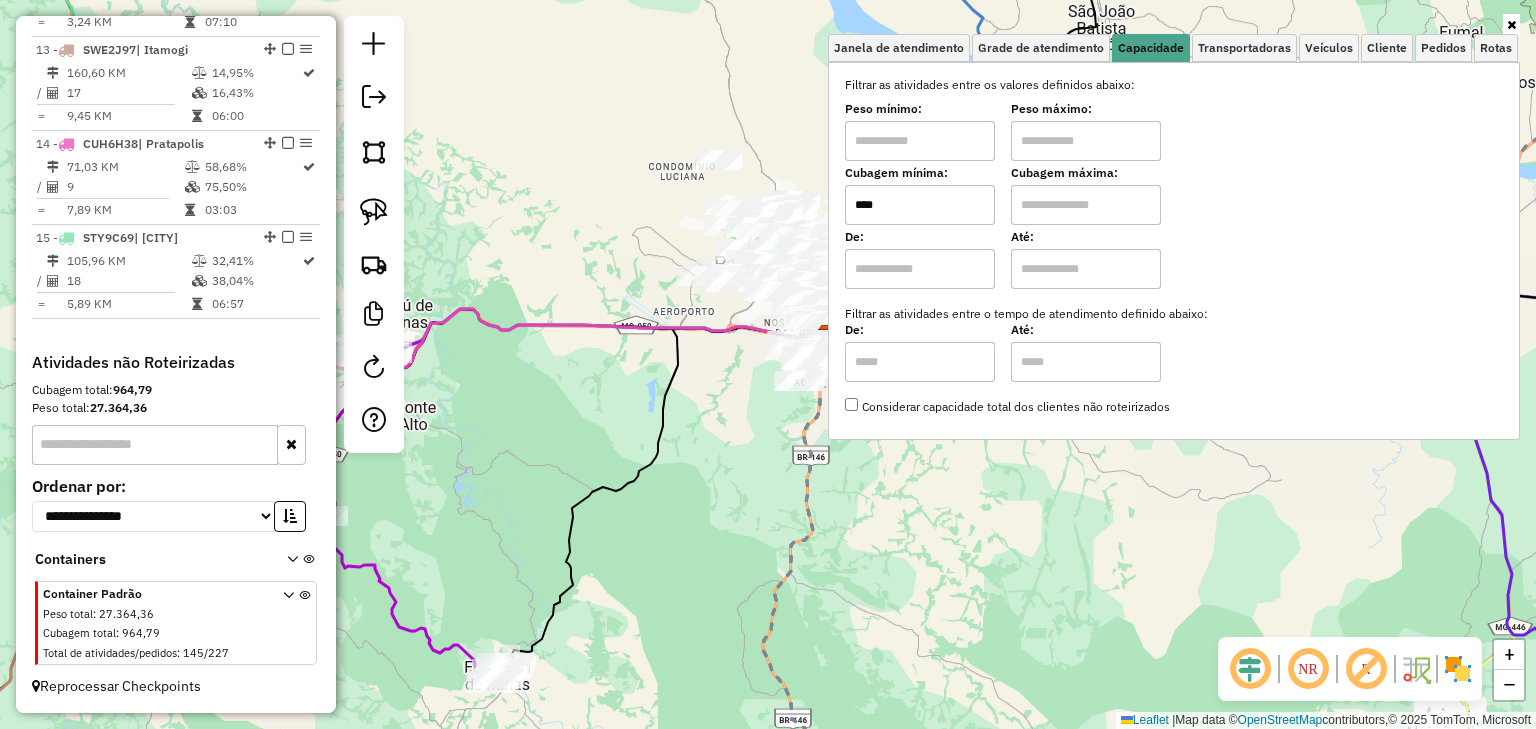 type on "****" 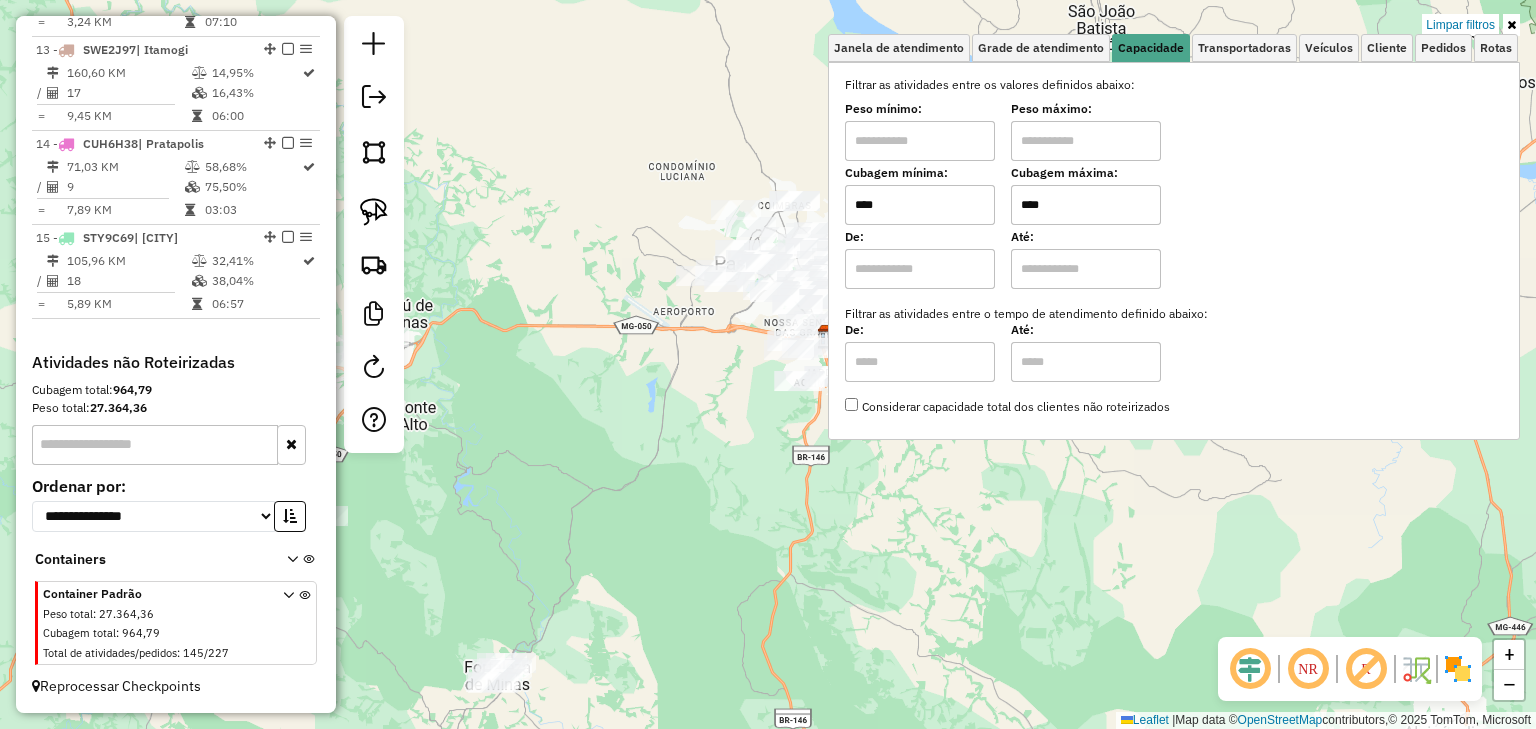 click on "Limpar filtros Janela de atendimento Grade de atendimento Capacidade Transportadoras Veículos Cliente Pedidos  Rotas Selecione os dias de semana para filtrar as janelas de atendimento  Seg   Ter   Qua   Qui   Sex   Sáb   Dom  Informe o período da janela de atendimento: De: Até:  Filtrar exatamente a janela do cliente  Considerar janela de atendimento padrão  Selecione os dias de semana para filtrar as grades de atendimento  Seg   Ter   Qua   Qui   Sex   Sáb   Dom   Considerar clientes sem dia de atendimento cadastrado  Clientes fora do dia de atendimento selecionado Filtrar as atividades entre os valores definidos abaixo:  Peso mínimo:   Peso máximo:   Cubagem mínima:  ****  Cubagem máxima:  ****  De:   Até:  Filtrar as atividades entre o tempo de atendimento definido abaixo:  De:   Até:   Considerar capacidade total dos clientes não roteirizados Transportadora: Selecione um ou mais itens Tipo de veículo: Selecione um ou mais itens Veículo: Selecione um ou mais itens Motorista: Nome: Rótulo: +" 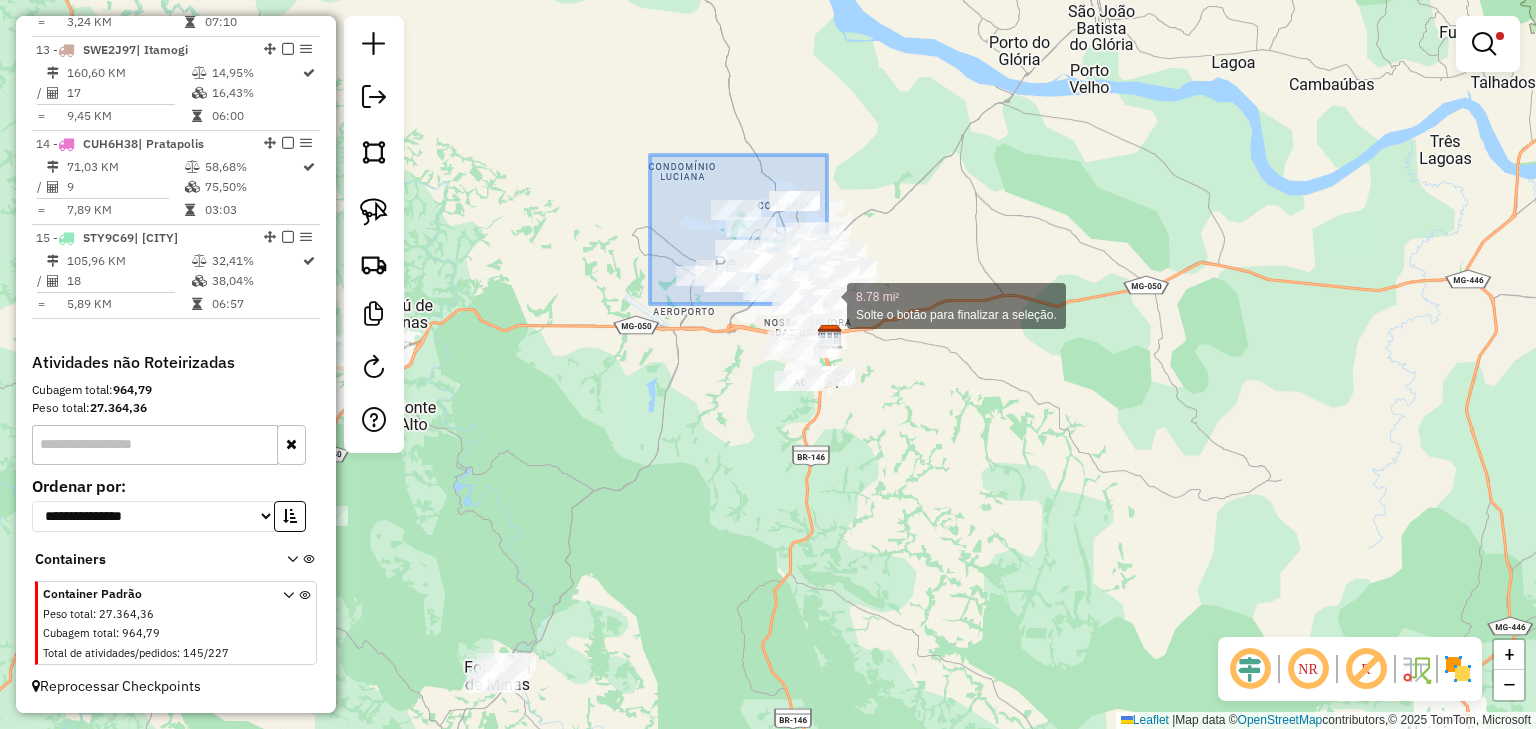 drag, startPoint x: 652, startPoint y: 155, endPoint x: 860, endPoint y: 389, distance: 313.08145 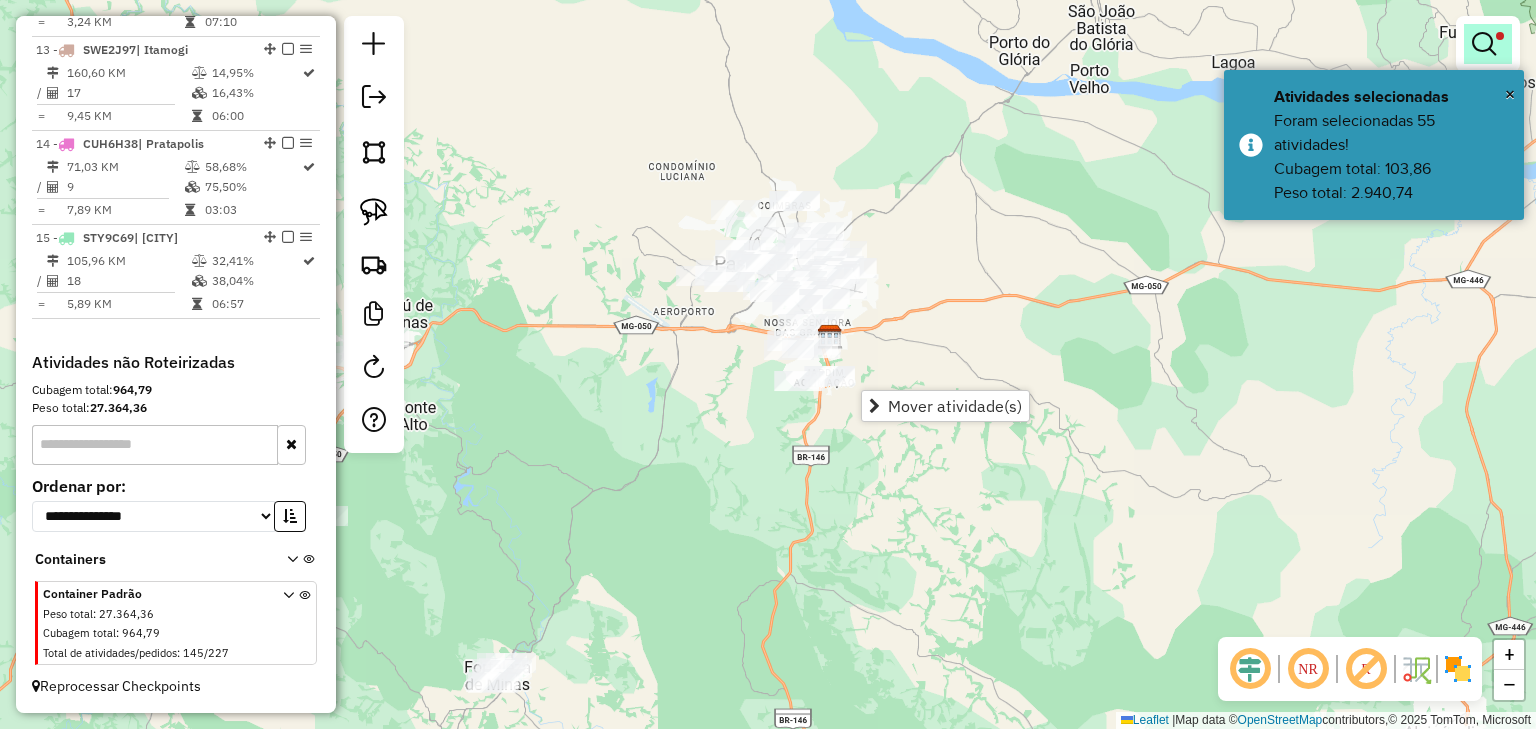 click at bounding box center [1488, 44] 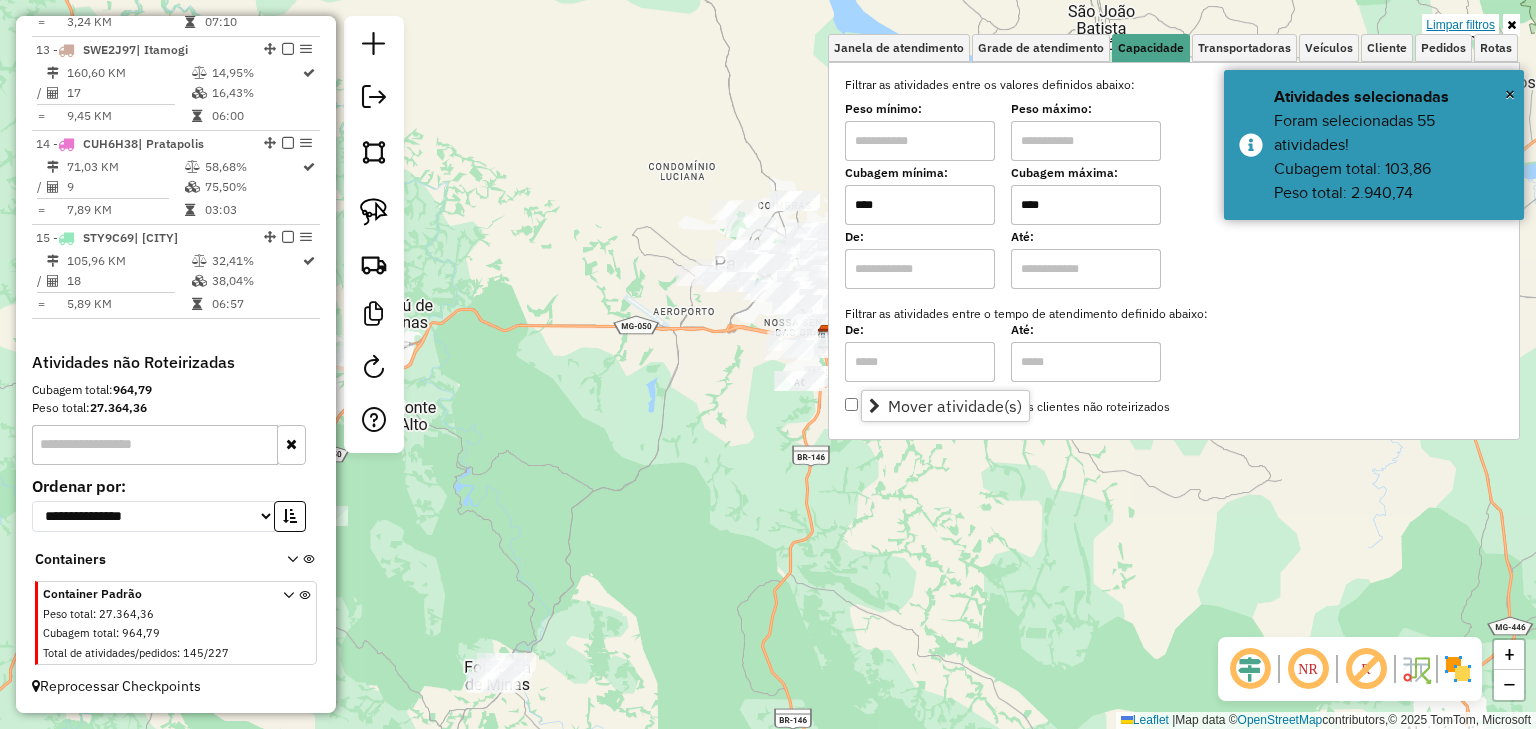 click on "Limpar filtros" at bounding box center [1460, 25] 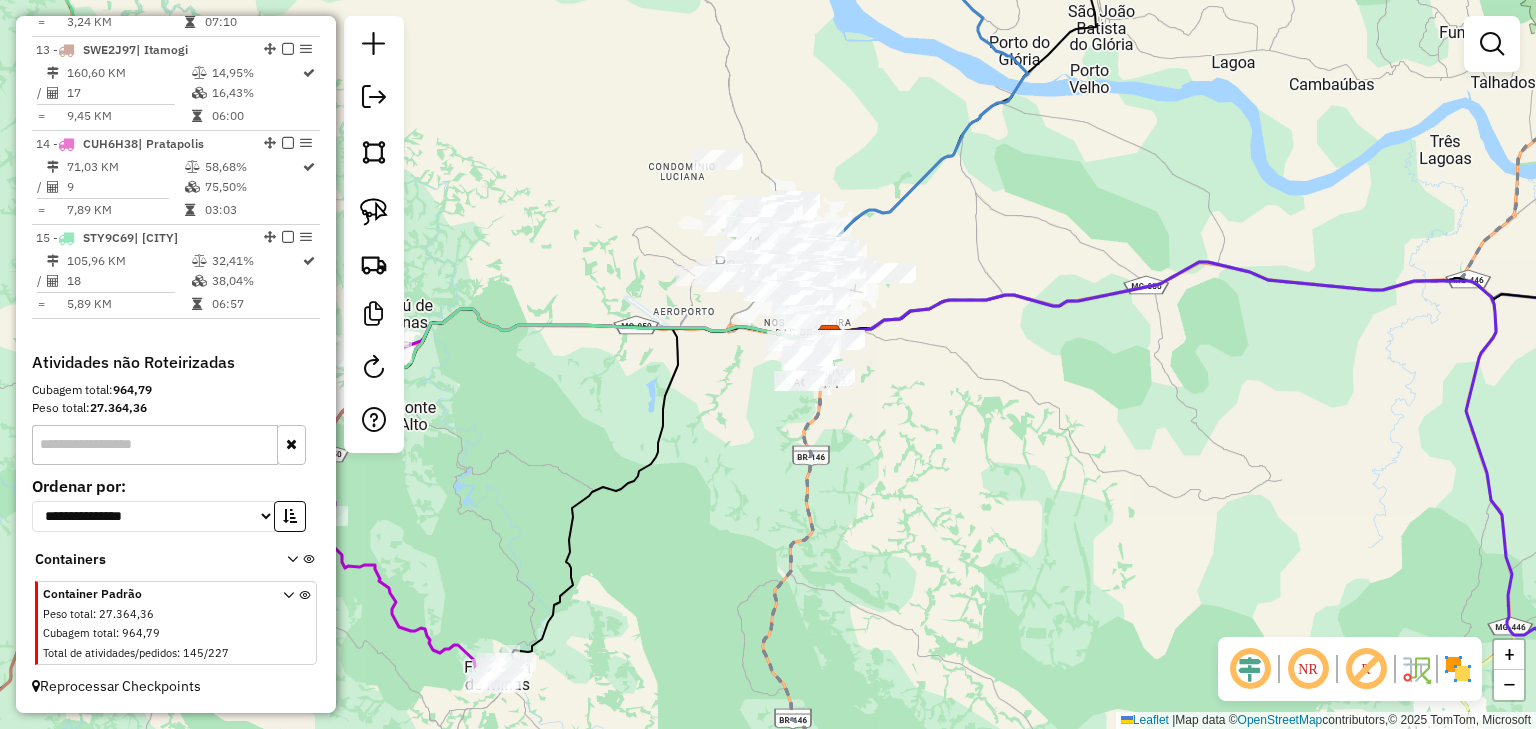 click on "Janela de atendimento Grade de atendimento Capacidade Transportadoras Veículos Cliente Pedidos  Rotas Selecione os dias de semana para filtrar as janelas de atendimento  Seg   Ter   Qua   Qui   Sex   Sáb   Dom  Informe o período da janela de atendimento: De: Até:  Filtrar exatamente a janela do cliente  Considerar janela de atendimento padrão  Selecione os dias de semana para filtrar as grades de atendimento  Seg   Ter   Qua   Qui   Sex   Sáb   Dom   Considerar clientes sem dia de atendimento cadastrado  Clientes fora do dia de atendimento selecionado Filtrar as atividades entre os valores definidos abaixo:  Peso mínimo:   Peso máximo:   Cubagem mínima:   Cubagem máxima:   De:   Até:  Filtrar as atividades entre o tempo de atendimento definido abaixo:  De:   Até:   Considerar capacidade total dos clientes não roteirizados Transportadora: Selecione um ou mais itens Tipo de veículo: Selecione um ou mais itens Veículo: Selecione um ou mais itens Motorista: Selecione um ou mais itens Nome: Rótulo:" 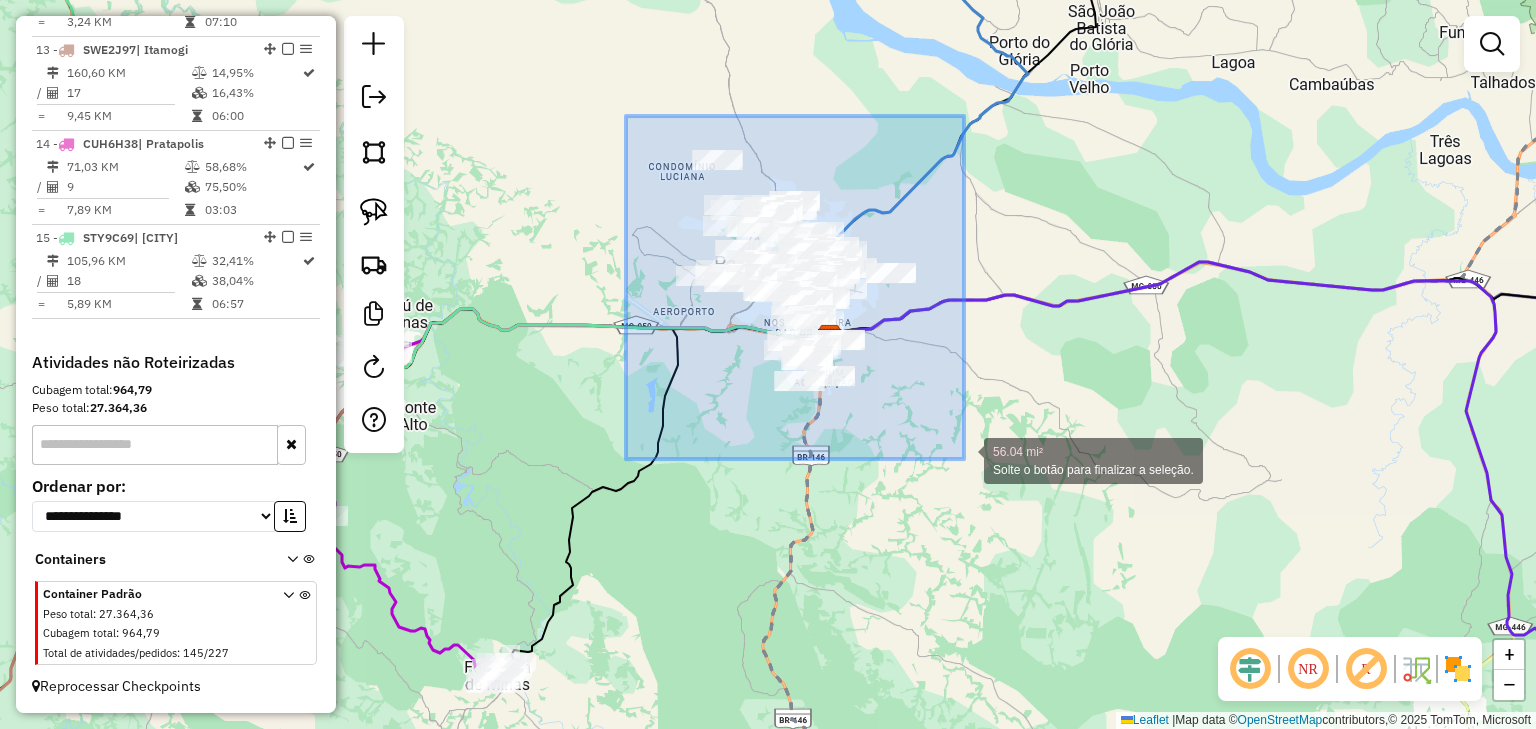 drag, startPoint x: 630, startPoint y: 118, endPoint x: 966, endPoint y: 462, distance: 480.86588 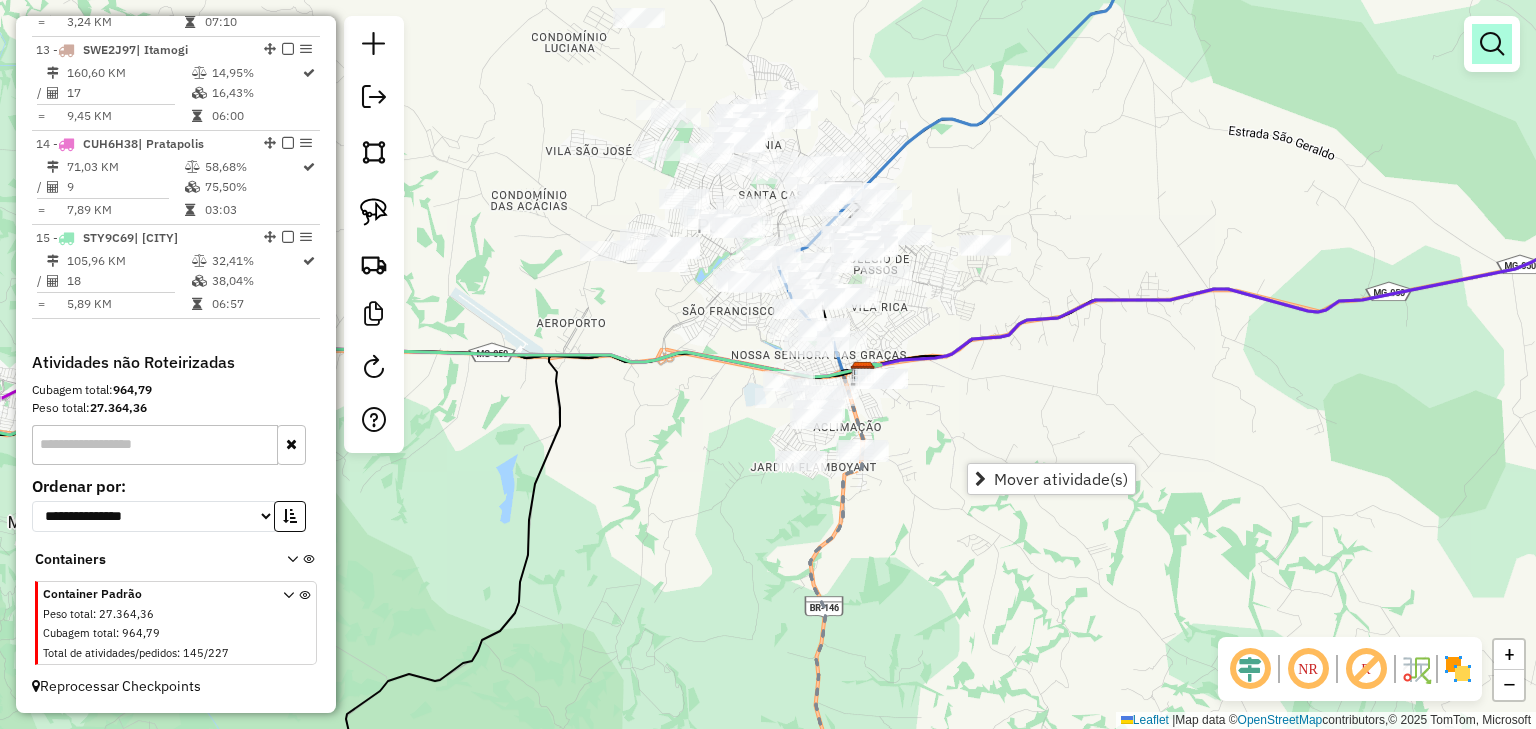 click at bounding box center [1492, 44] 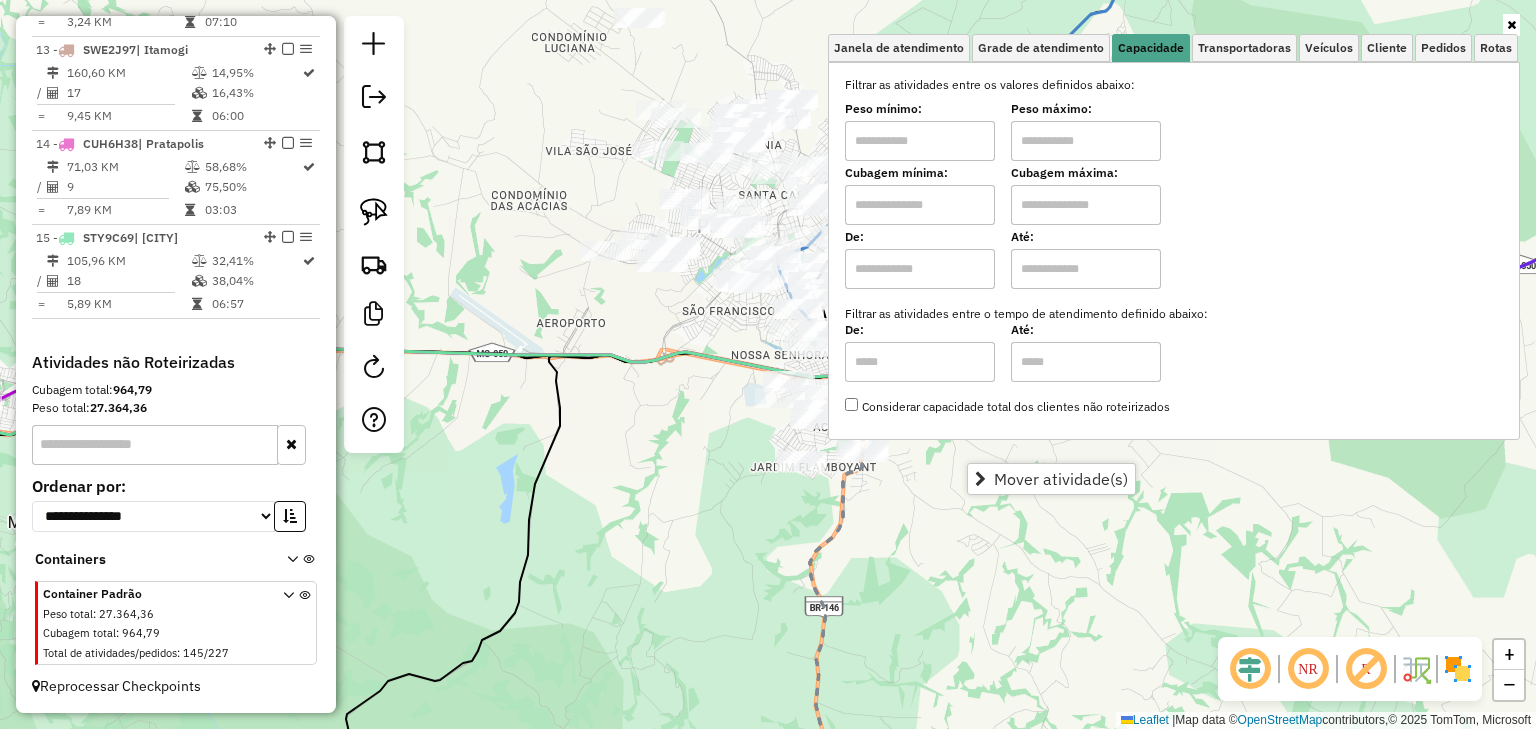 click at bounding box center [920, 205] 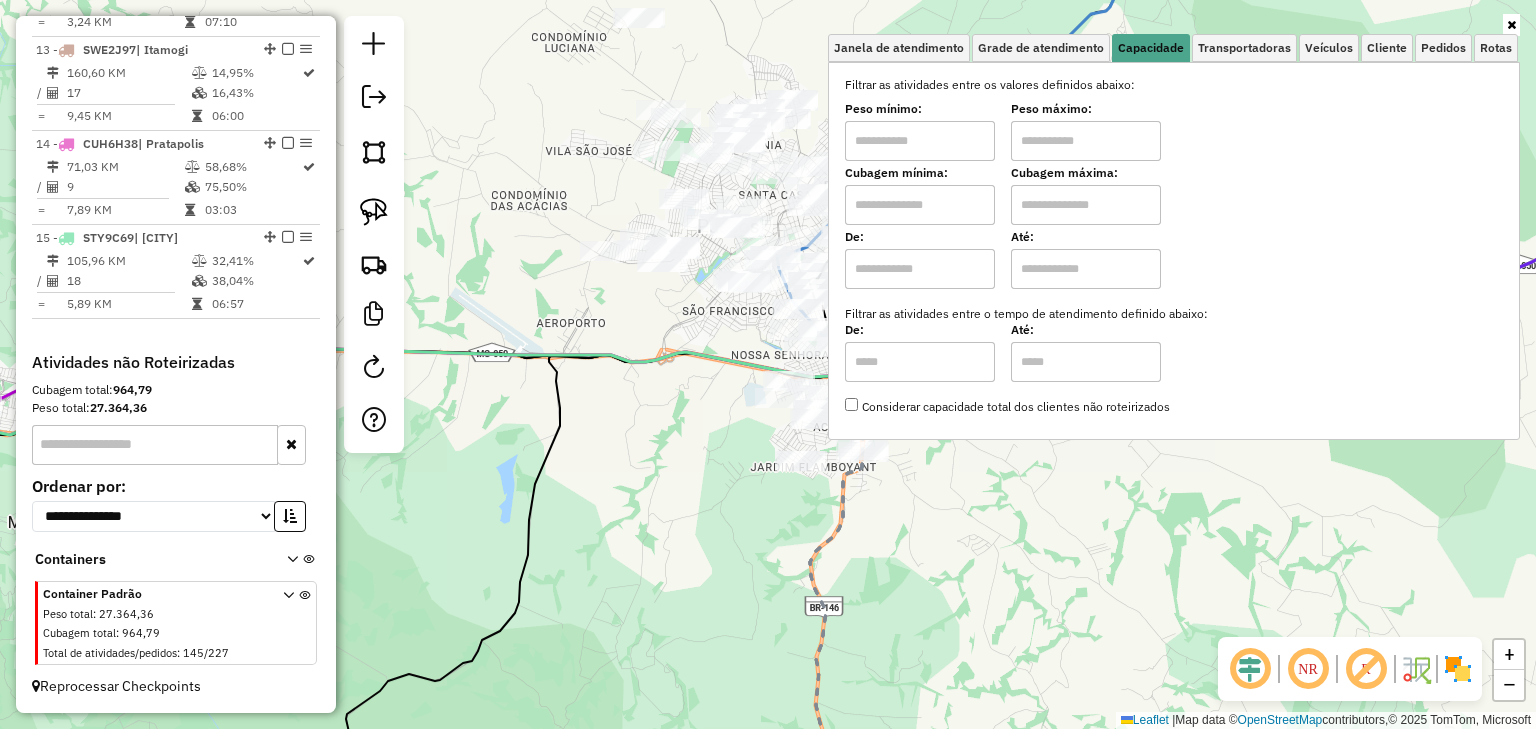 type on "****" 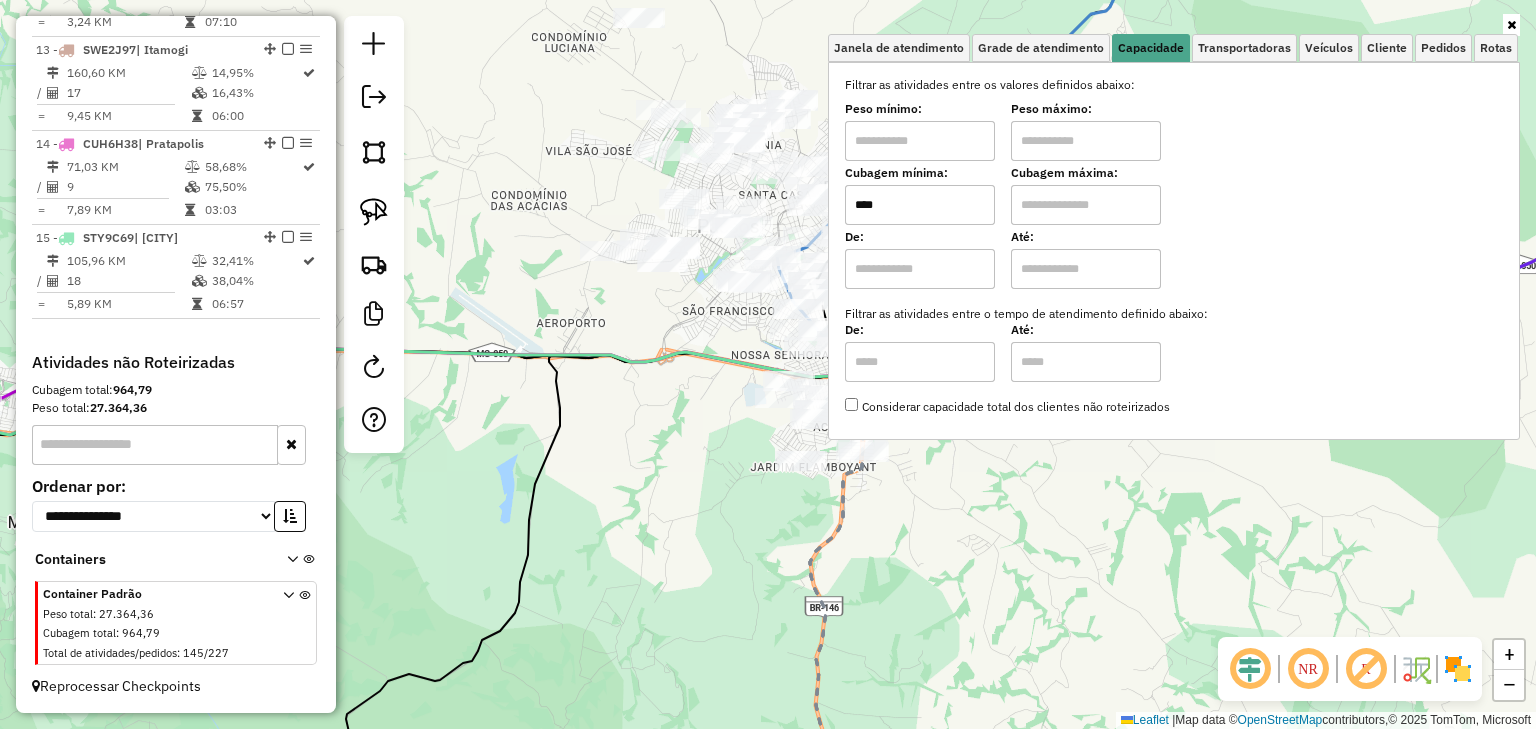 click at bounding box center [1086, 205] 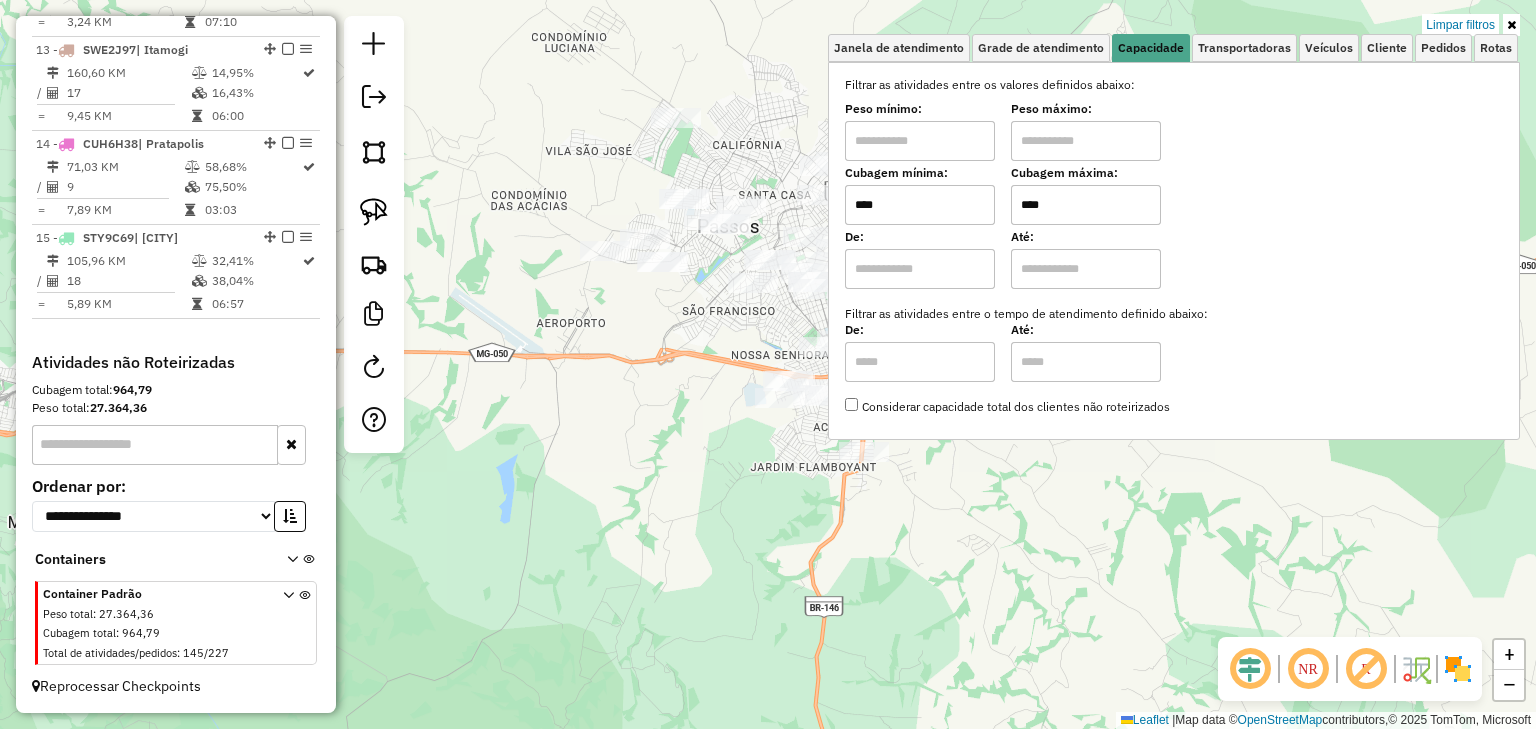 click on "Limpar filtros Janela de atendimento Grade de atendimento Capacidade Transportadoras Veículos Cliente Pedidos  Rotas Selecione os dias de semana para filtrar as janelas de atendimento  Seg   Ter   Qua   Qui   Sex   Sáb   Dom  Informe o período da janela de atendimento: De: Até:  Filtrar exatamente a janela do cliente  Considerar janela de atendimento padrão  Selecione os dias de semana para filtrar as grades de atendimento  Seg   Ter   Qua   Qui   Sex   Sáb   Dom   Considerar clientes sem dia de atendimento cadastrado  Clientes fora do dia de atendimento selecionado Filtrar as atividades entre os valores definidos abaixo:  Peso mínimo:   Peso máximo:   Cubagem mínima:  ****  Cubagem máxima:  ****  De:   Até:  Filtrar as atividades entre o tempo de atendimento definido abaixo:  De:   Até:   Considerar capacidade total dos clientes não roteirizados Transportadora: Selecione um ou mais itens Tipo de veículo: Selecione um ou mais itens Veículo: Selecione um ou mais itens Motorista: Nome: Rótulo: +" 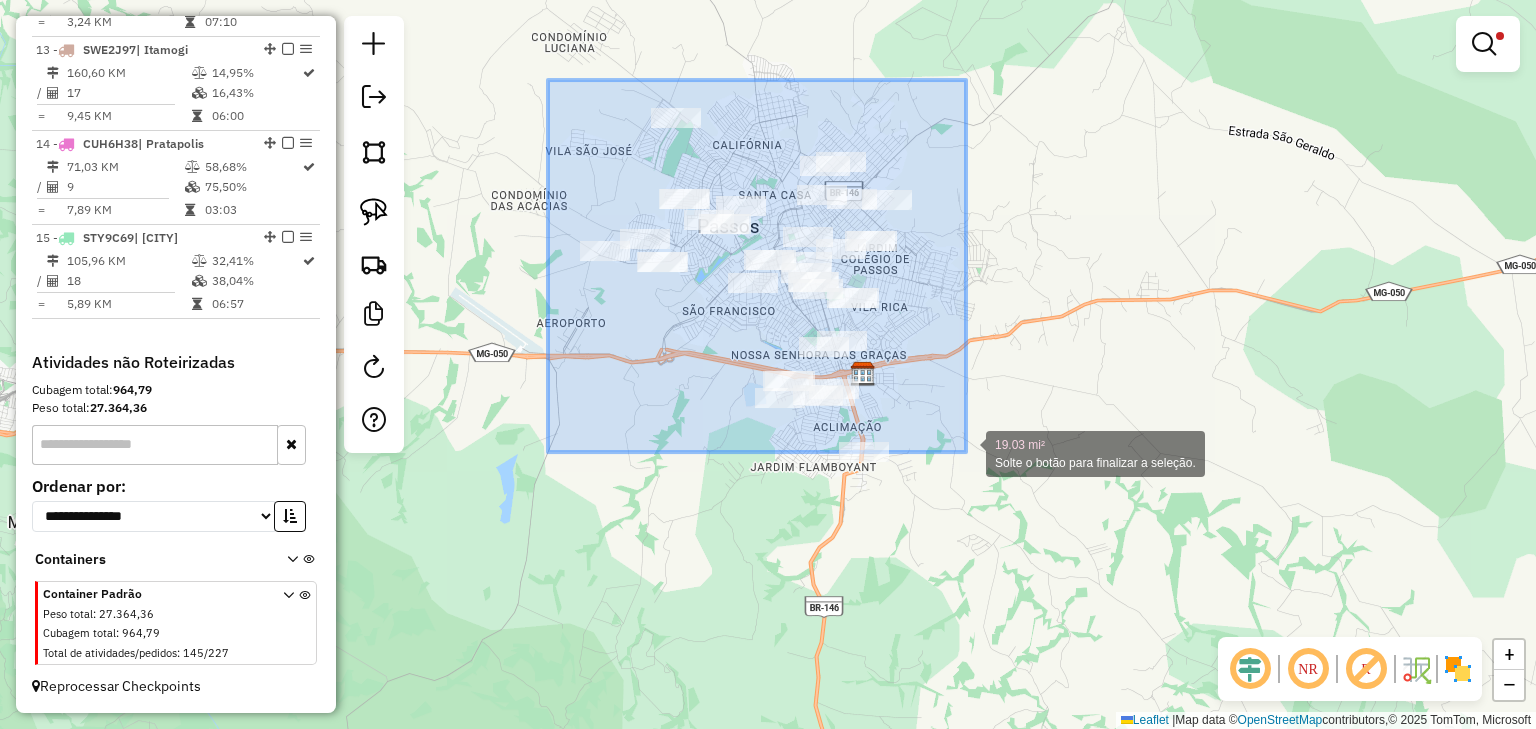 drag, startPoint x: 548, startPoint y: 80, endPoint x: 966, endPoint y: 476, distance: 575.7951 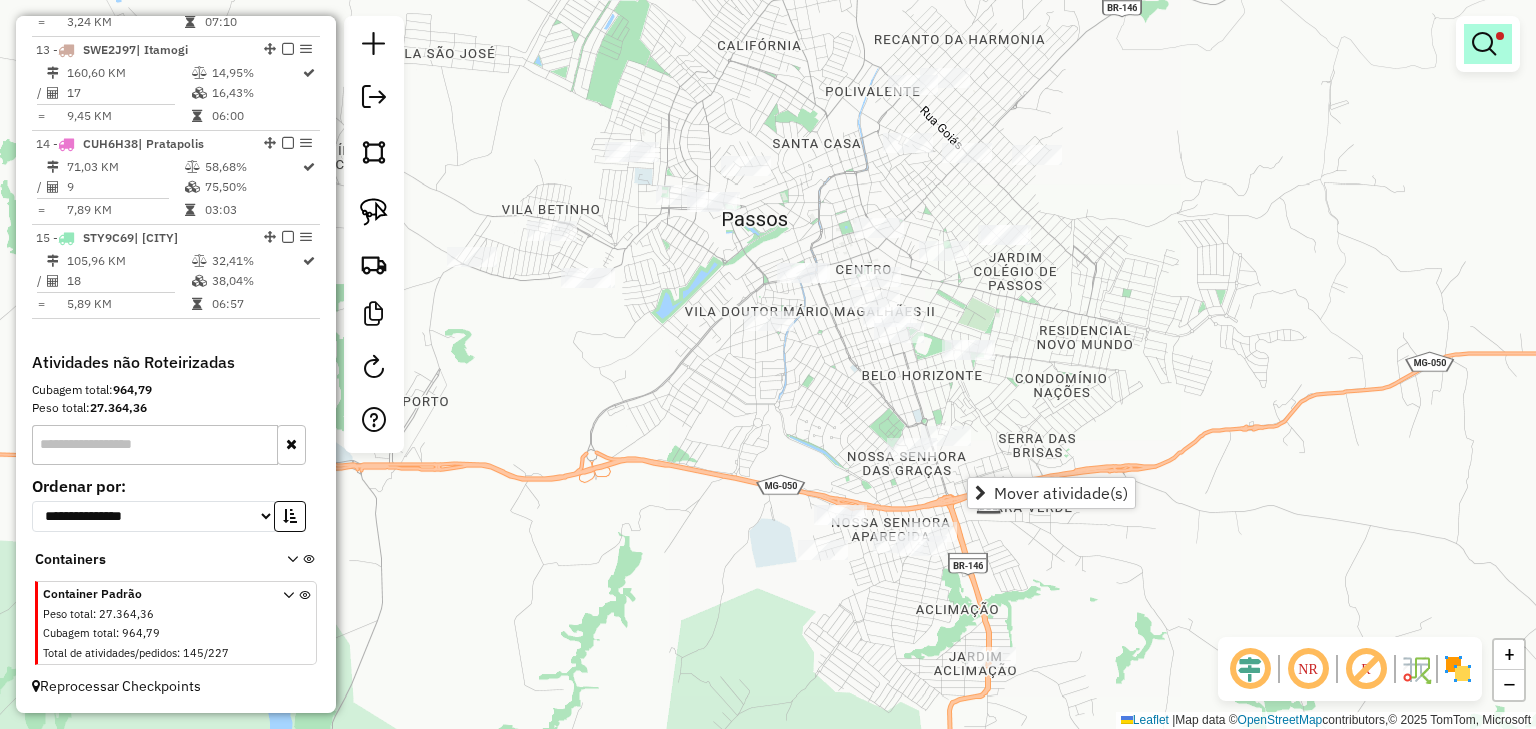 click at bounding box center [1488, 44] 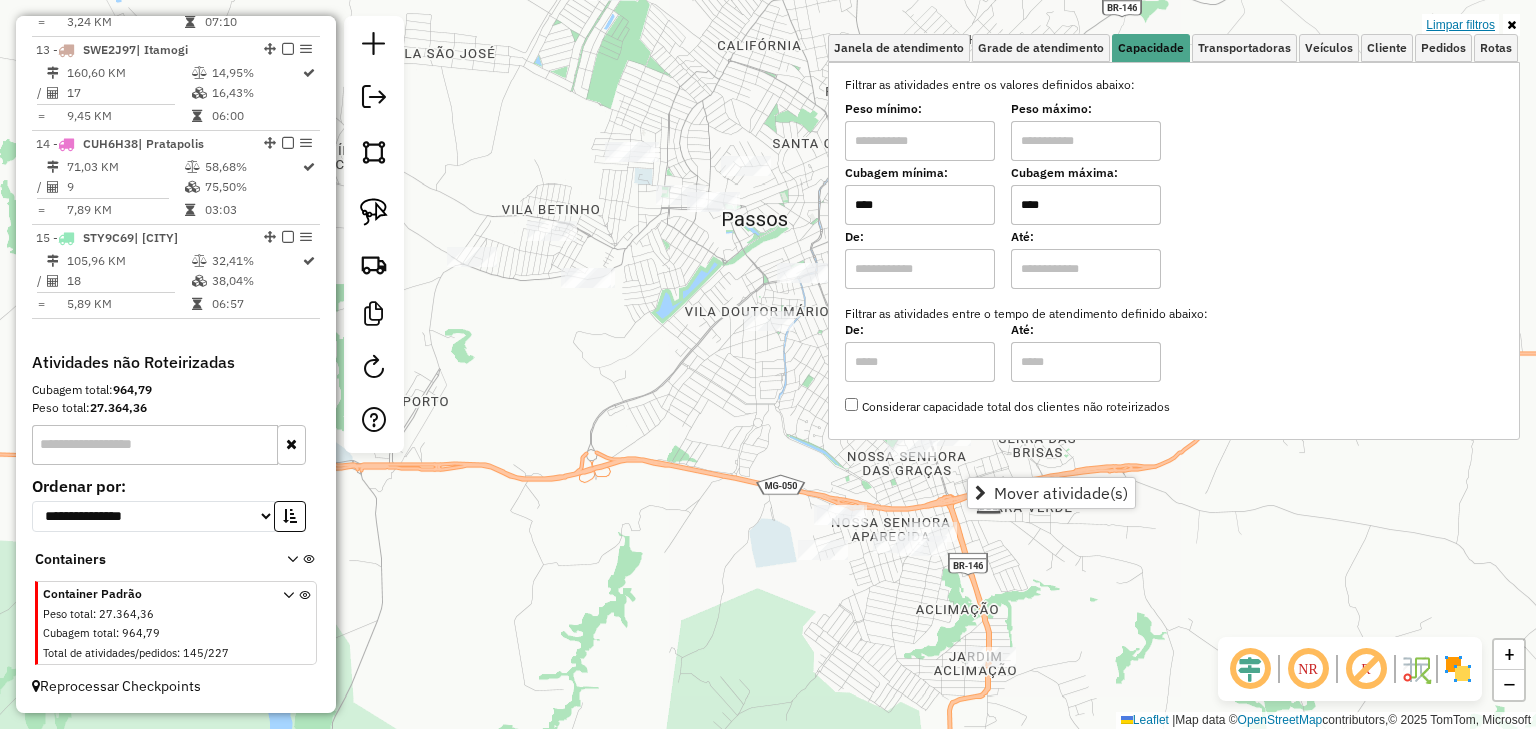 click on "Limpar filtros" at bounding box center (1460, 25) 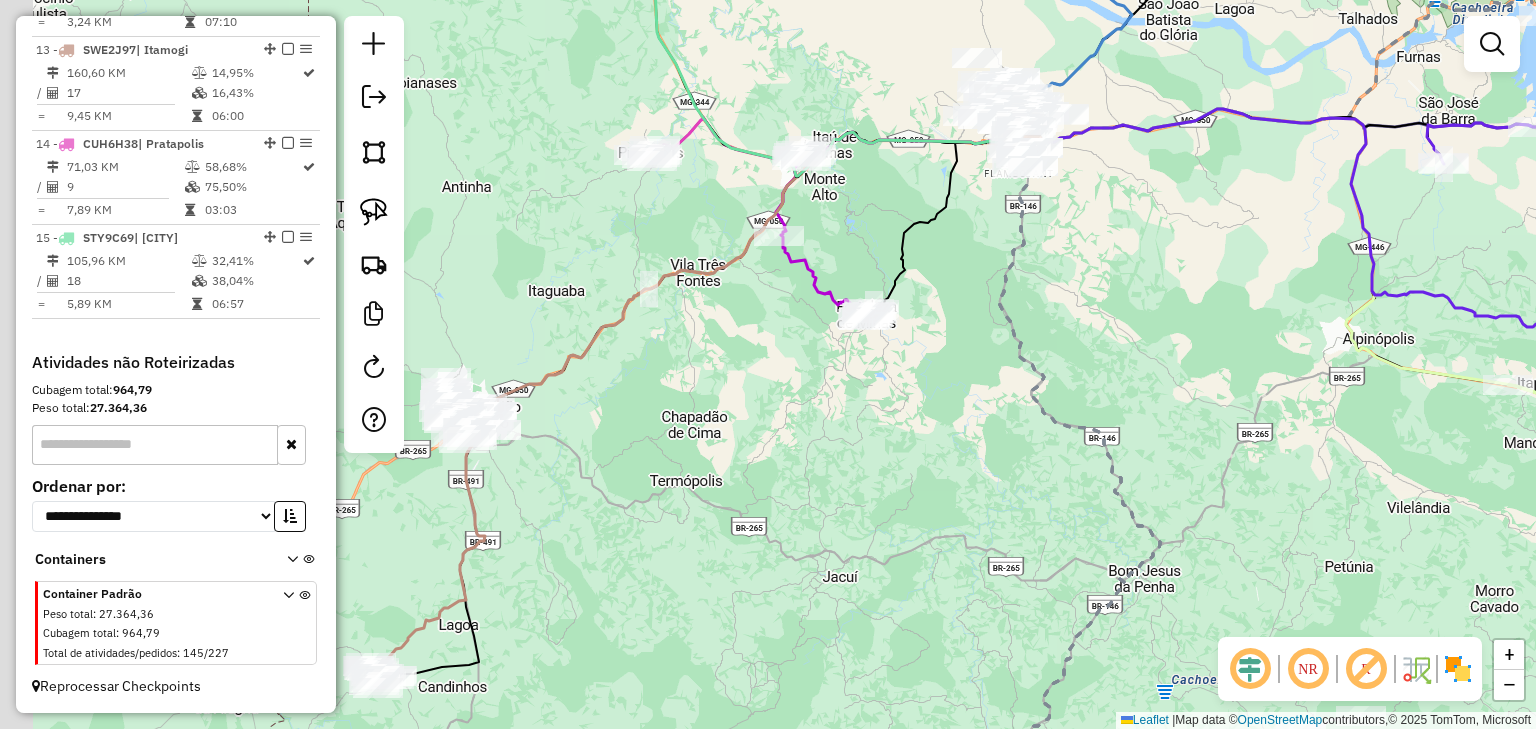 drag, startPoint x: 967, startPoint y: 311, endPoint x: 1040, endPoint y: 276, distance: 80.95678 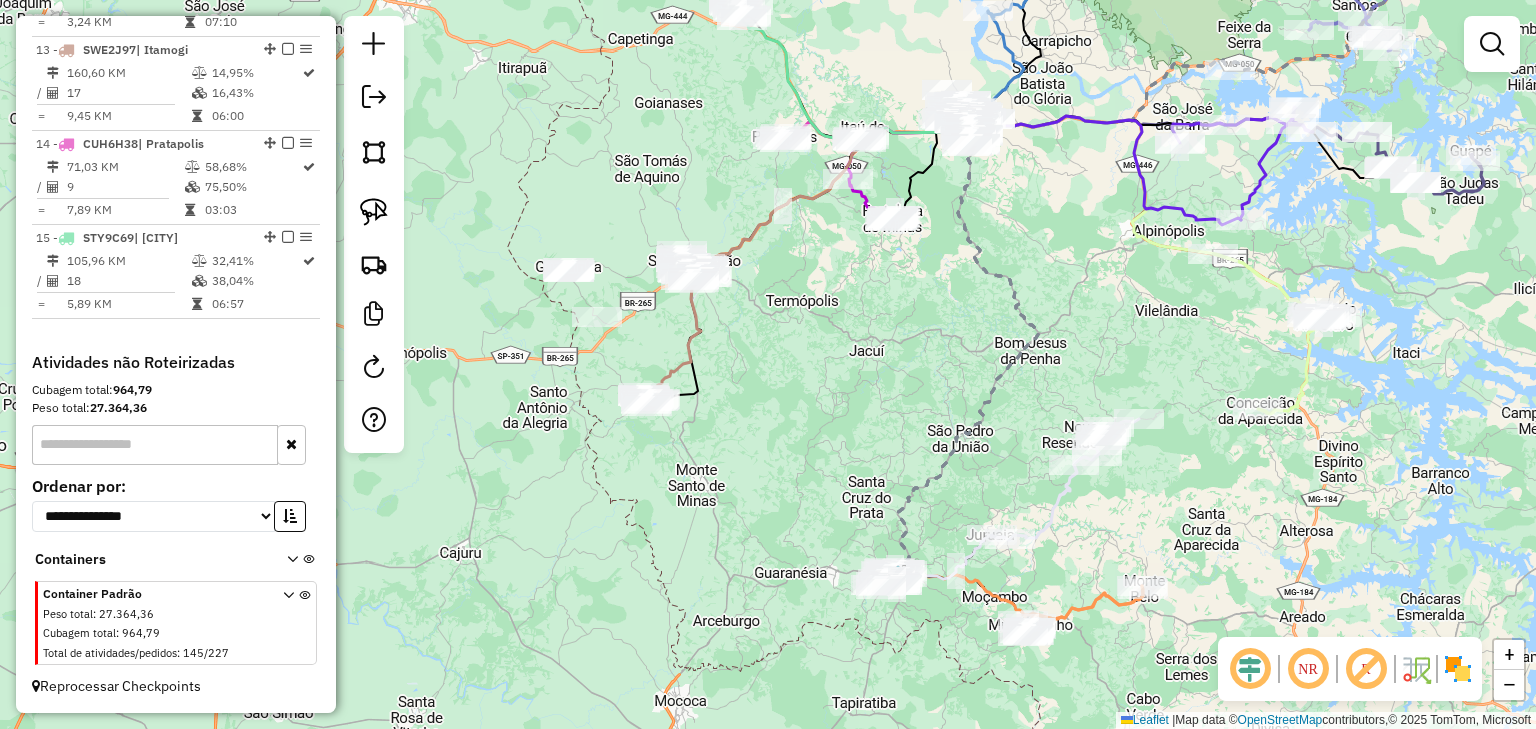 drag, startPoint x: 931, startPoint y: 325, endPoint x: 878, endPoint y: 306, distance: 56.302753 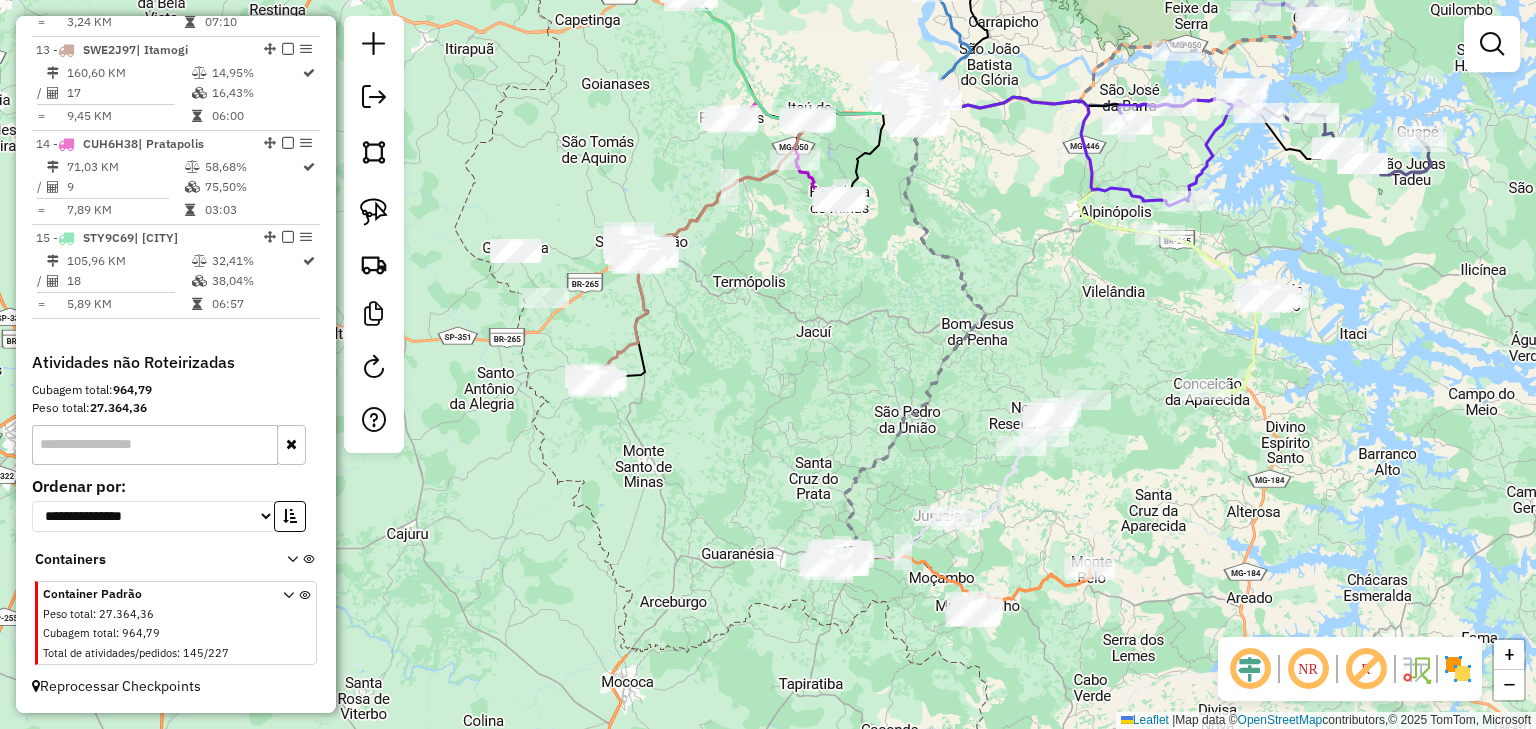 click on "Janela de atendimento Grade de atendimento Capacidade Transportadoras Veículos Cliente Pedidos  Rotas Selecione os dias de semana para filtrar as janelas de atendimento  Seg   Ter   Qua   Qui   Sex   Sáb   Dom  Informe o período da janela de atendimento: De: Até:  Filtrar exatamente a janela do cliente  Considerar janela de atendimento padrão  Selecione os dias de semana para filtrar as grades de atendimento  Seg   Ter   Qua   Qui   Sex   Sáb   Dom   Considerar clientes sem dia de atendimento cadastrado  Clientes fora do dia de atendimento selecionado Filtrar as atividades entre os valores definidos abaixo:  Peso mínimo:   Peso máximo:   Cubagem mínima:   Cubagem máxima:   De:   Até:  Filtrar as atividades entre o tempo de atendimento definido abaixo:  De:   Até:   Considerar capacidade total dos clientes não roteirizados Transportadora: Selecione um ou mais itens Tipo de veículo: Selecione um ou mais itens Veículo: Selecione um ou mais itens Motorista: Selecione um ou mais itens Nome: Rótulo:" 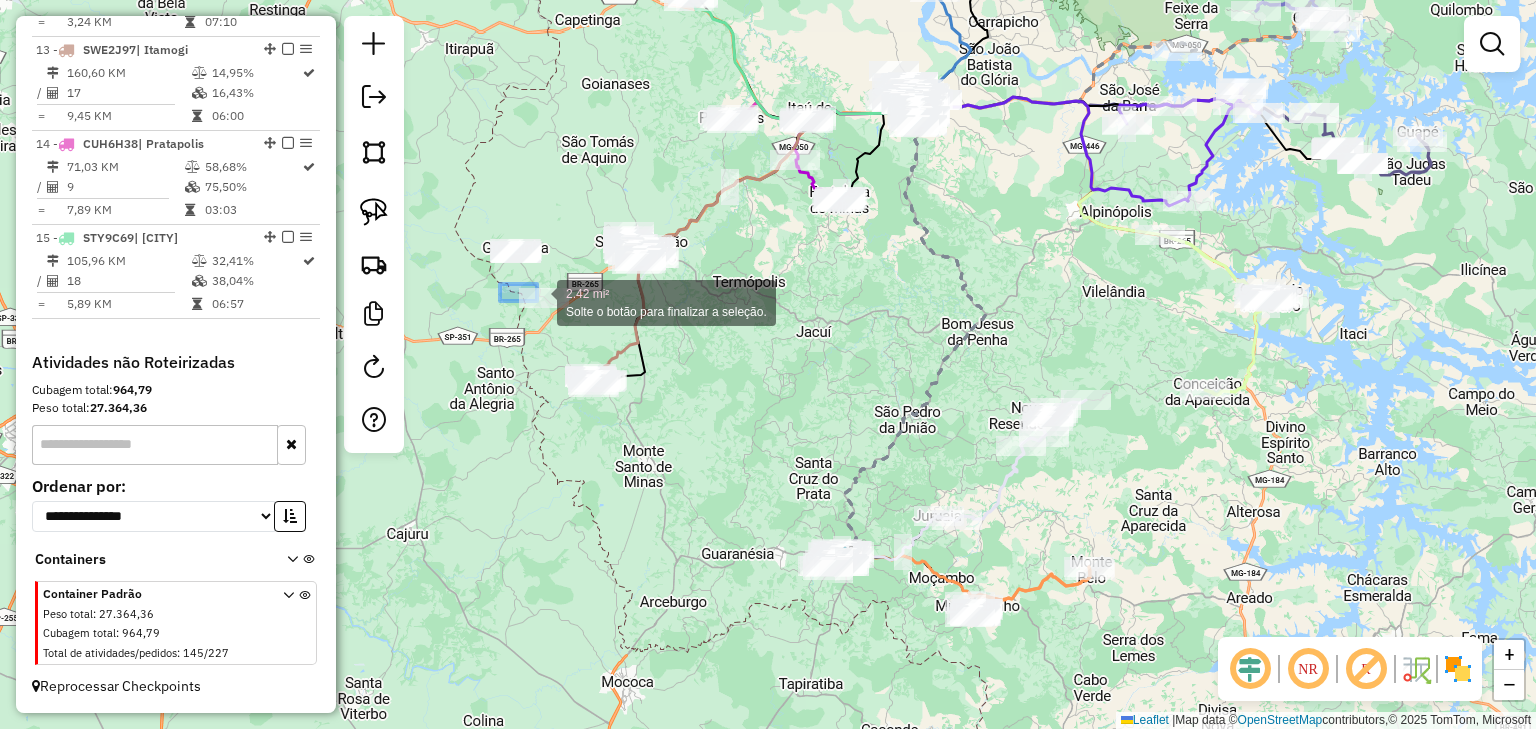 drag, startPoint x: 514, startPoint y: 288, endPoint x: 559, endPoint y: 318, distance: 54.08327 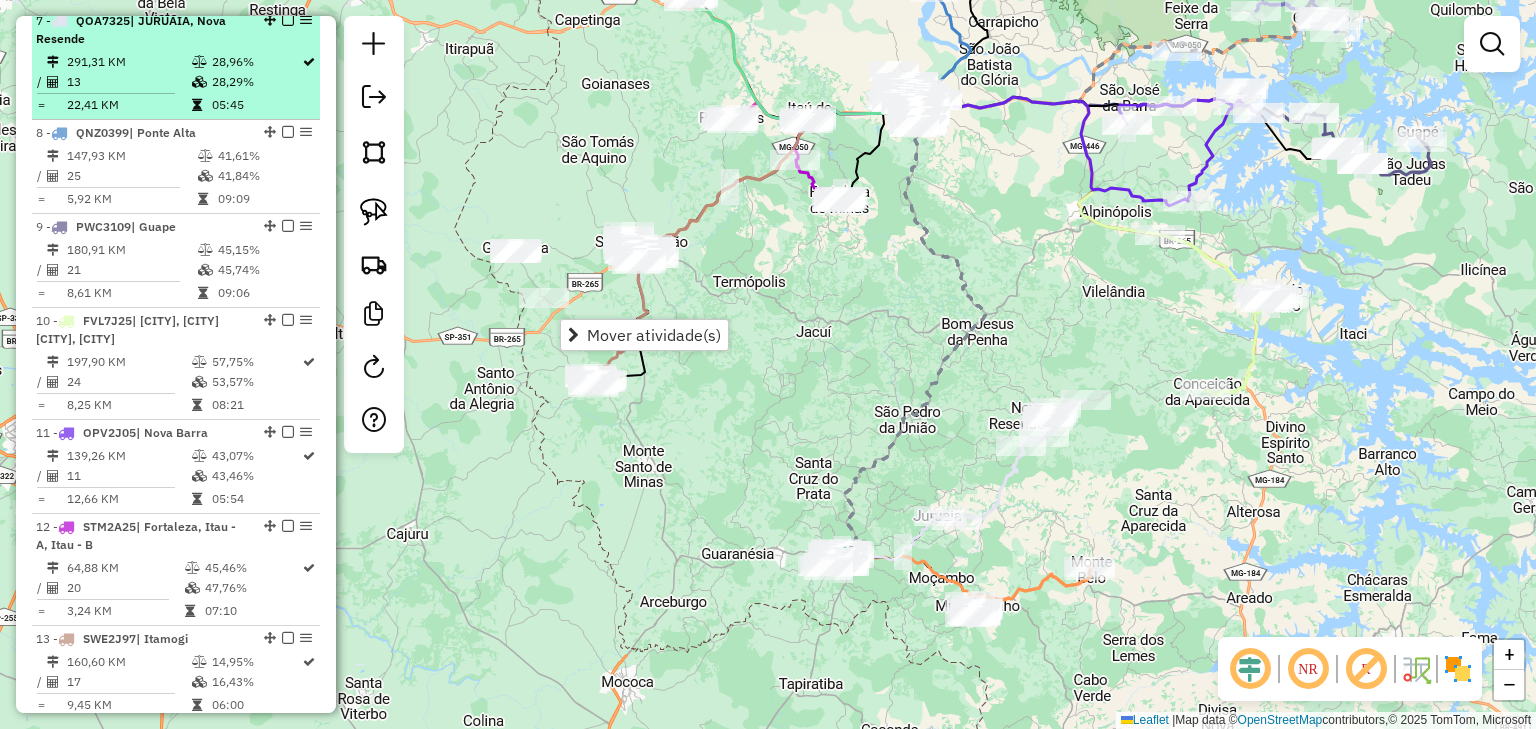 scroll, scrollTop: 1386, scrollLeft: 0, axis: vertical 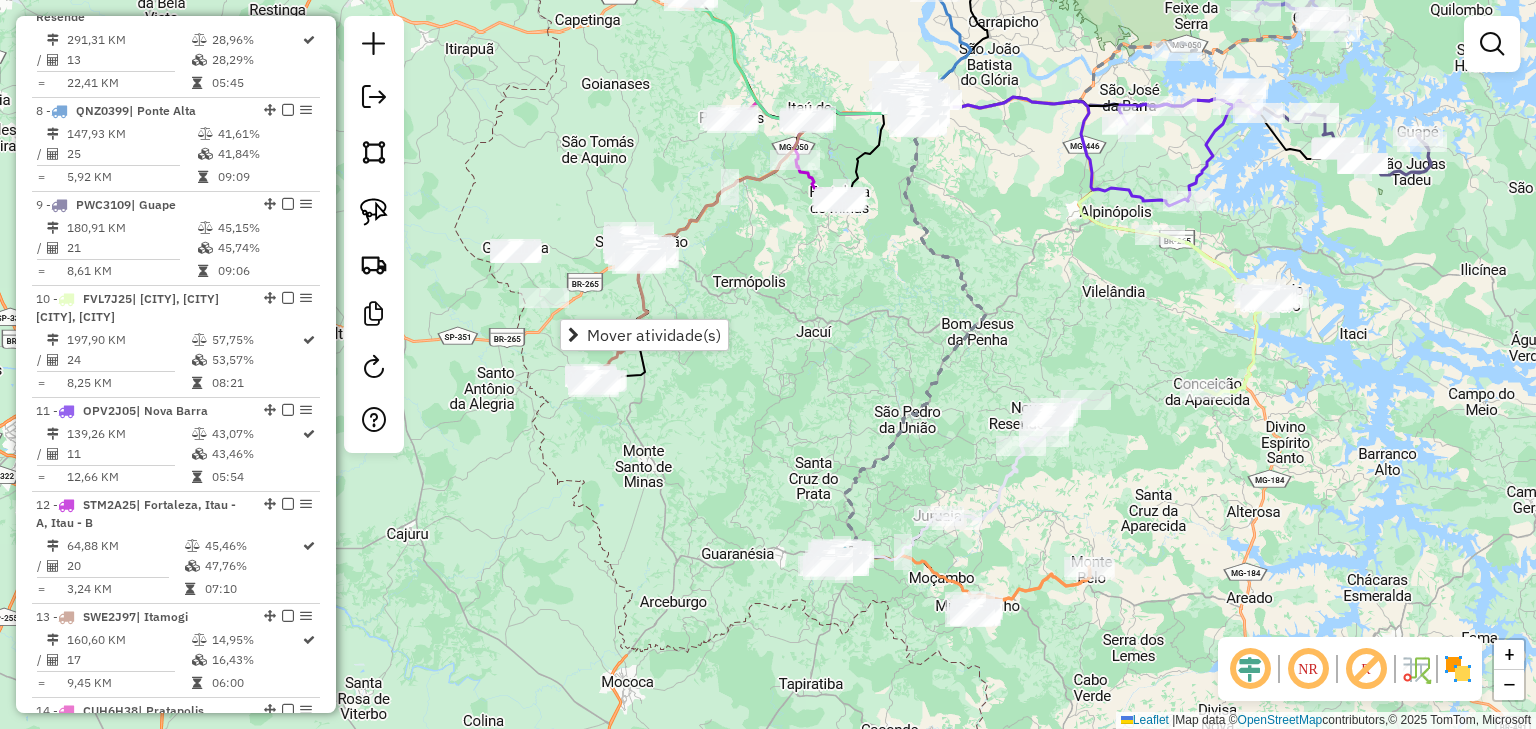 click on "Janela de atendimento Grade de atendimento Capacidade Transportadoras Veículos Cliente Pedidos  Rotas Selecione os dias de semana para filtrar as janelas de atendimento  Seg   Ter   Qua   Qui   Sex   Sáb   Dom  Informe o período da janela de atendimento: De: Até:  Filtrar exatamente a janela do cliente  Considerar janela de atendimento padrão  Selecione os dias de semana para filtrar as grades de atendimento  Seg   Ter   Qua   Qui   Sex   Sáb   Dom   Considerar clientes sem dia de atendimento cadastrado  Clientes fora do dia de atendimento selecionado Filtrar as atividades entre os valores definidos abaixo:  Peso mínimo:   Peso máximo:   Cubagem mínima:   Cubagem máxima:   De:   Até:  Filtrar as atividades entre o tempo de atendimento definido abaixo:  De:   Até:   Considerar capacidade total dos clientes não roteirizados Transportadora: Selecione um ou mais itens Tipo de veículo: Selecione um ou mais itens Veículo: Selecione um ou mais itens Motorista: Selecione um ou mais itens Nome: Rótulo:" 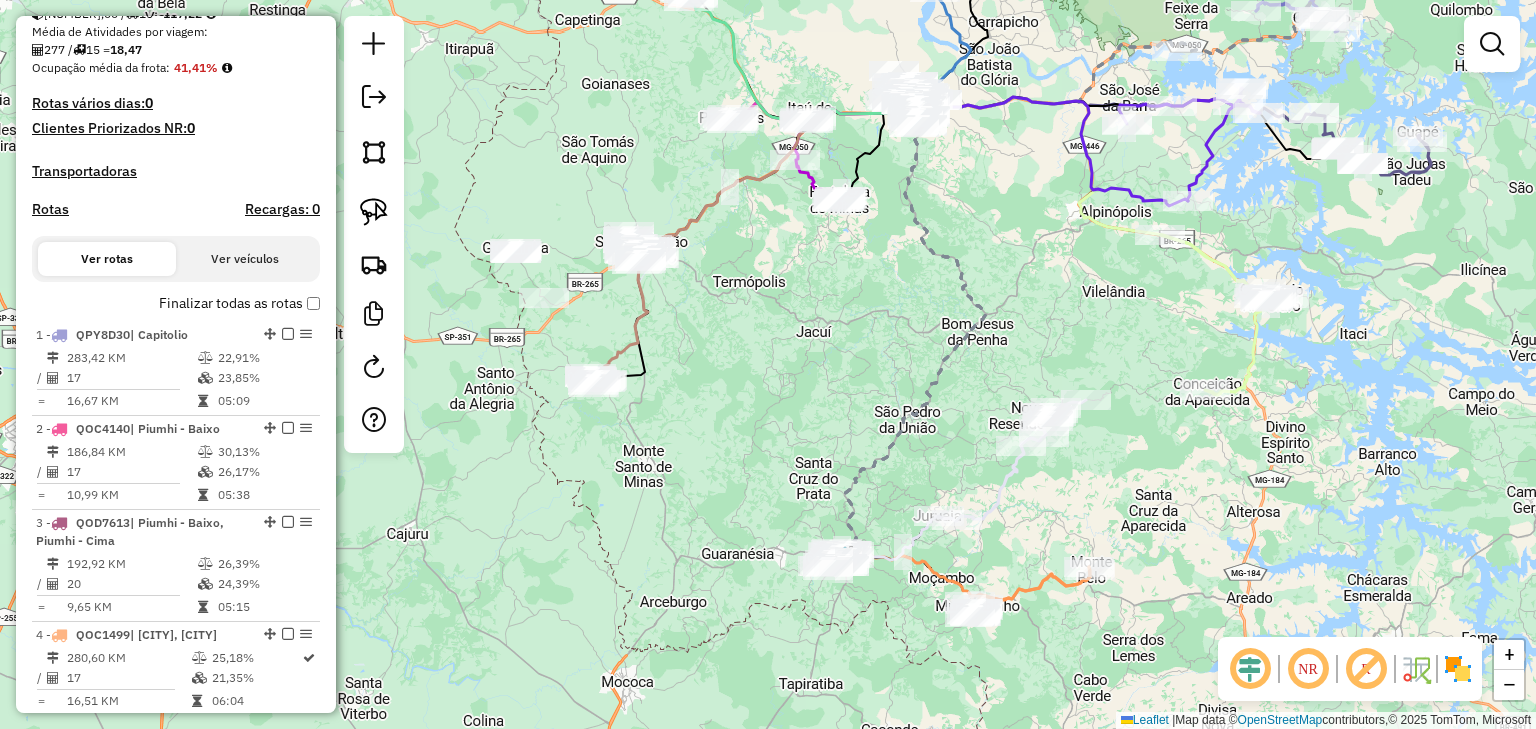 scroll, scrollTop: 456, scrollLeft: 0, axis: vertical 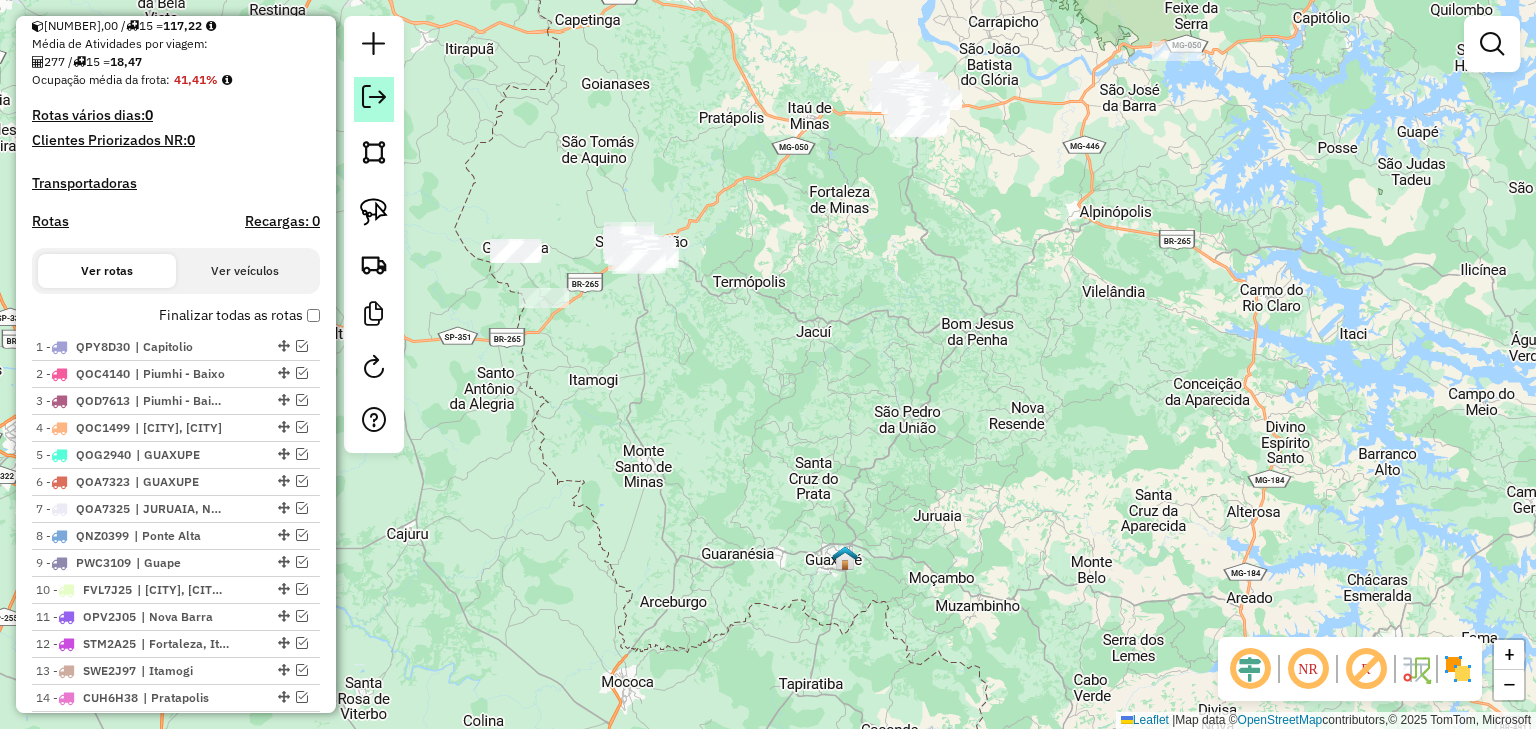 click 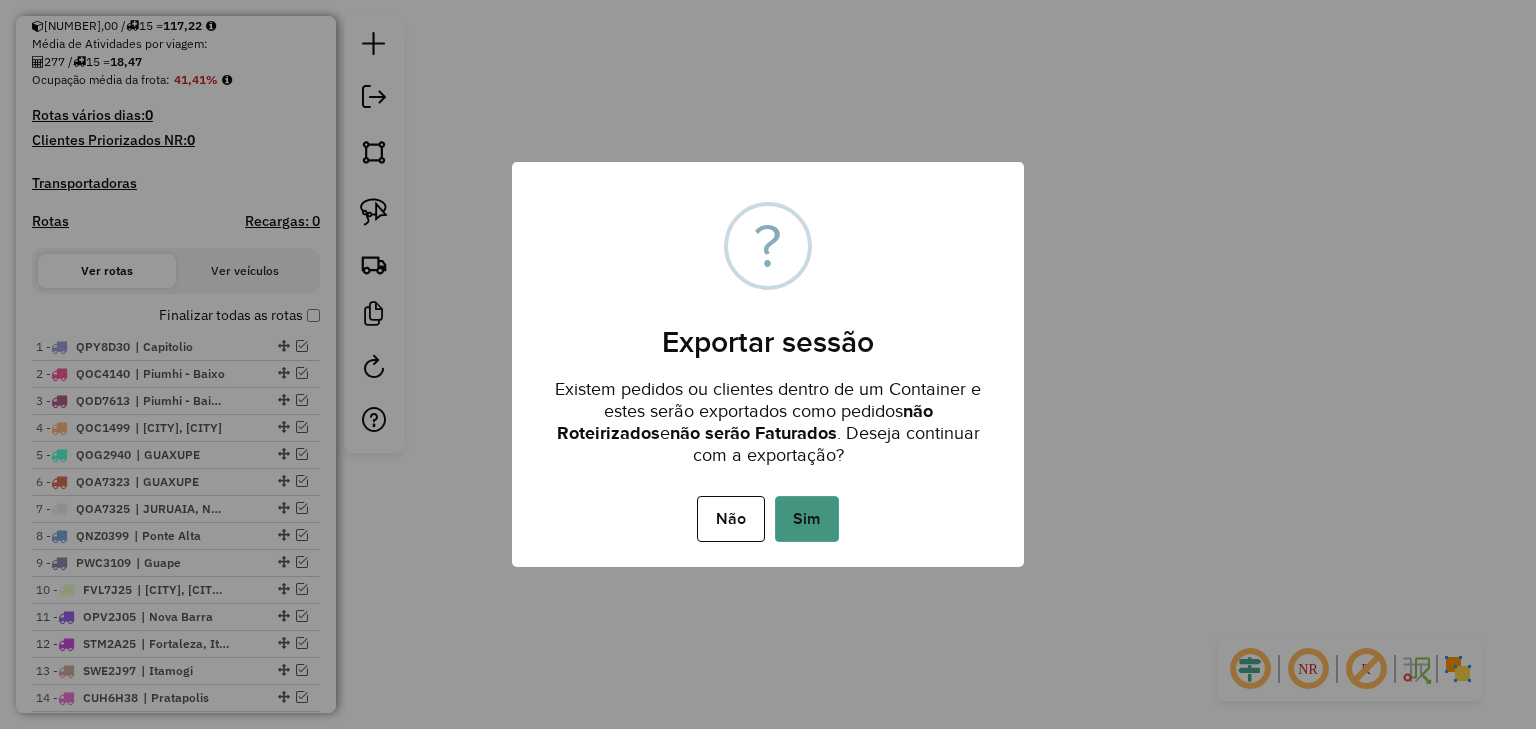 click on "Sim" at bounding box center [807, 519] 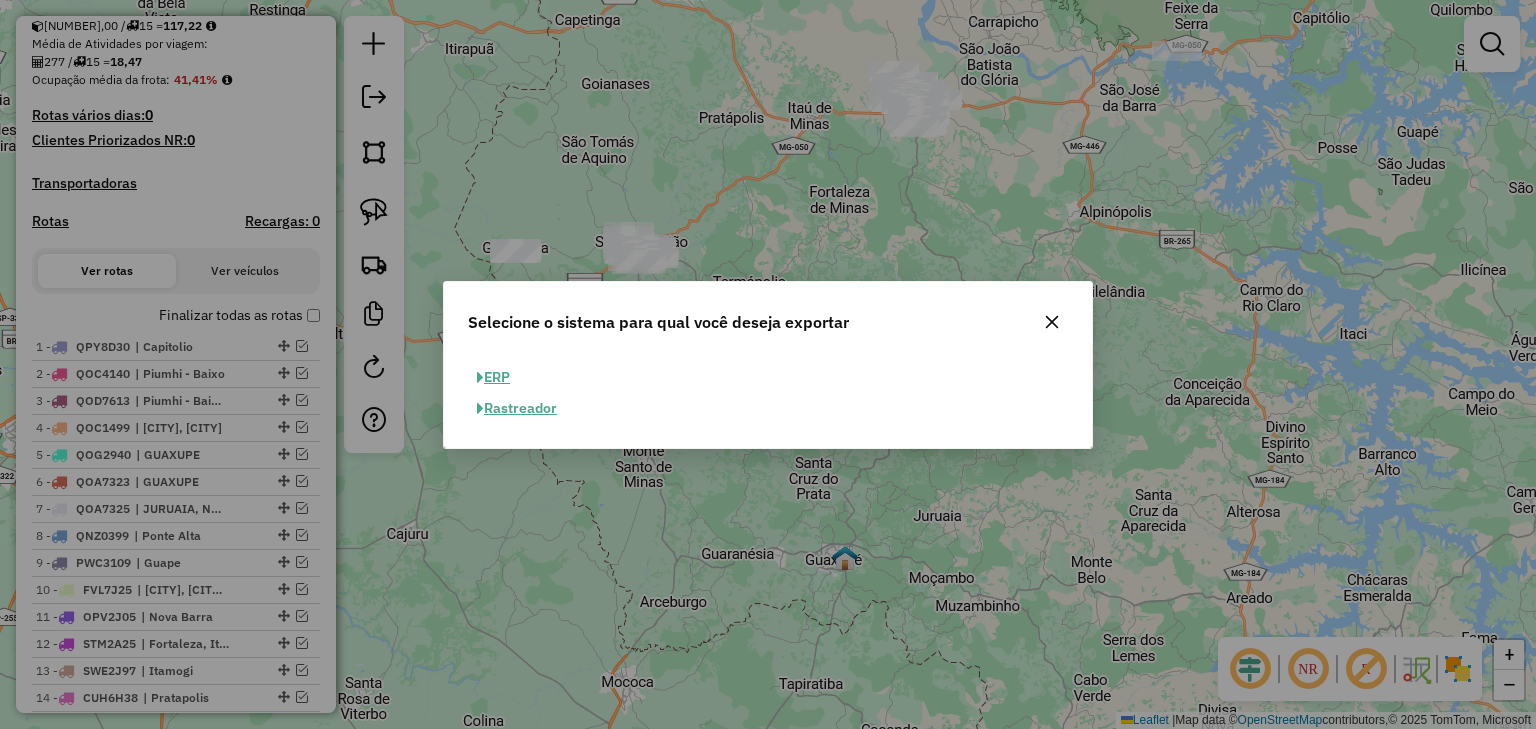 click on "ERP" 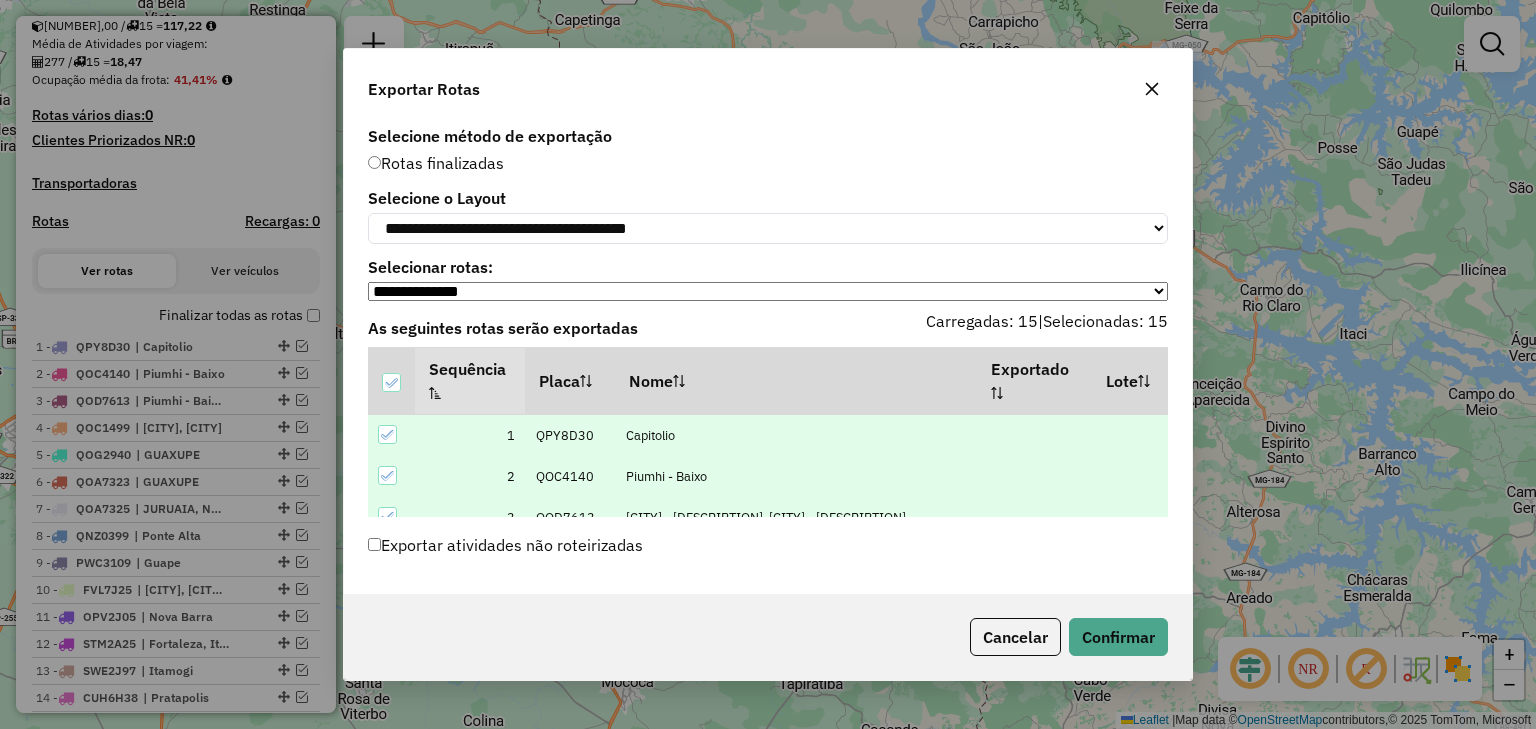click on "Exportar atividades não roteirizadas" 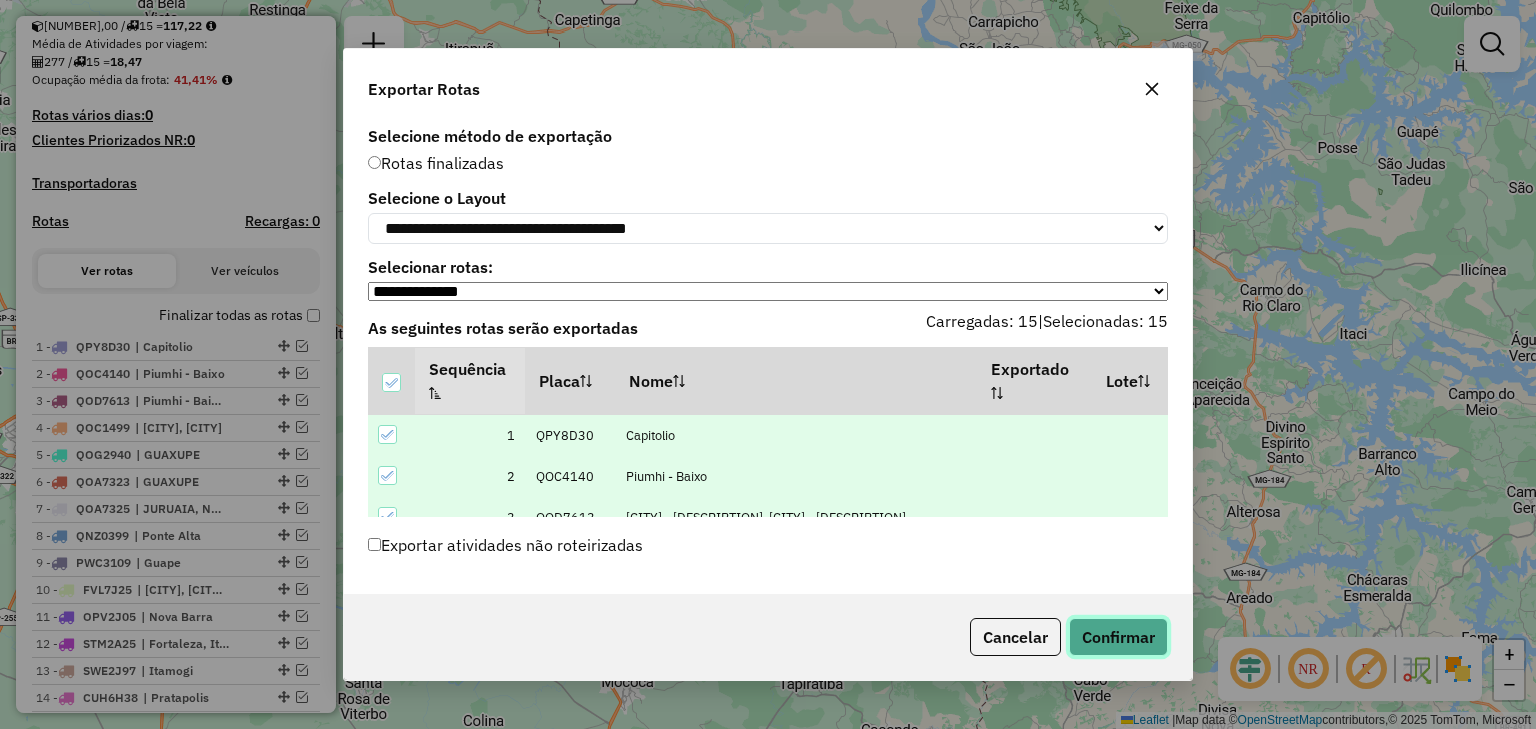 click on "Confirmar" 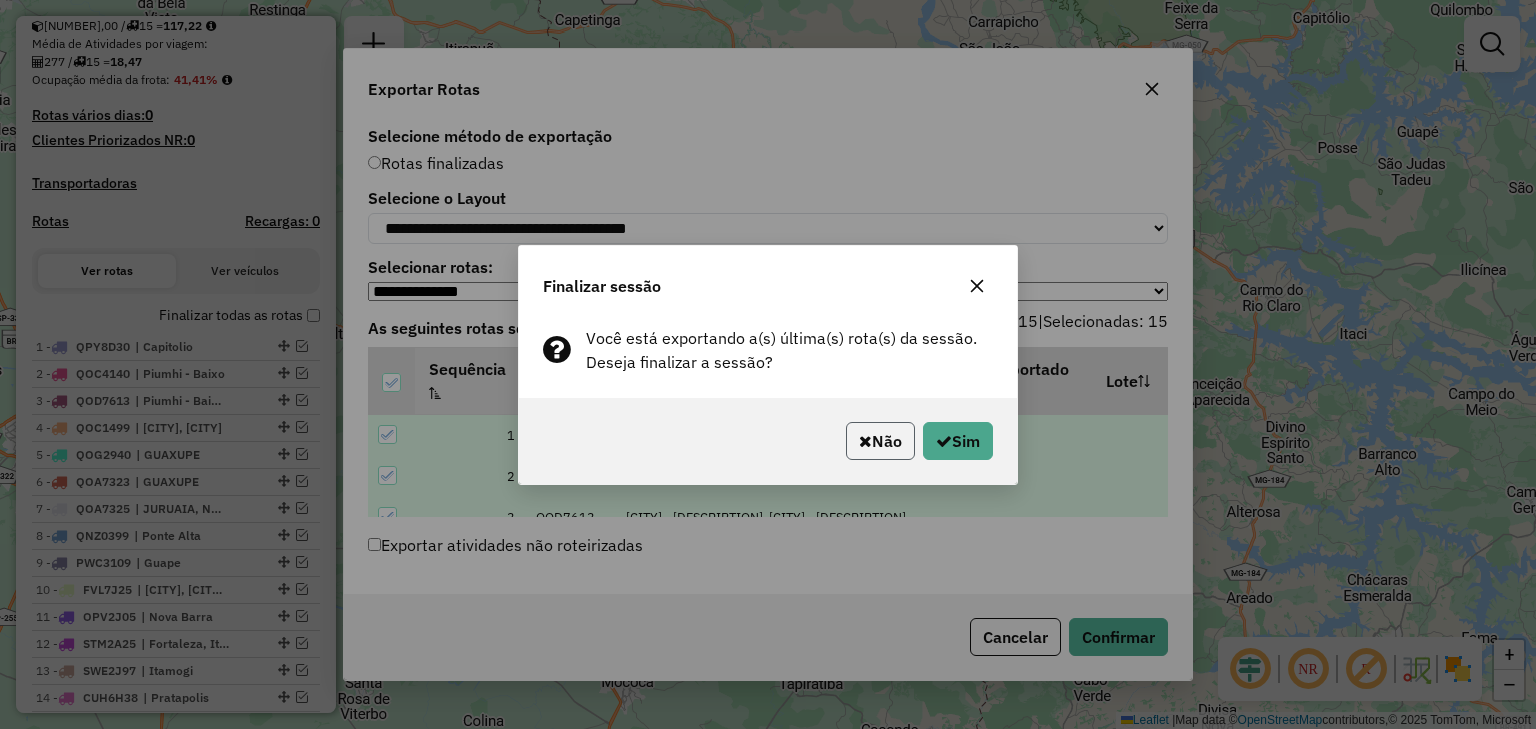 click on "Não" 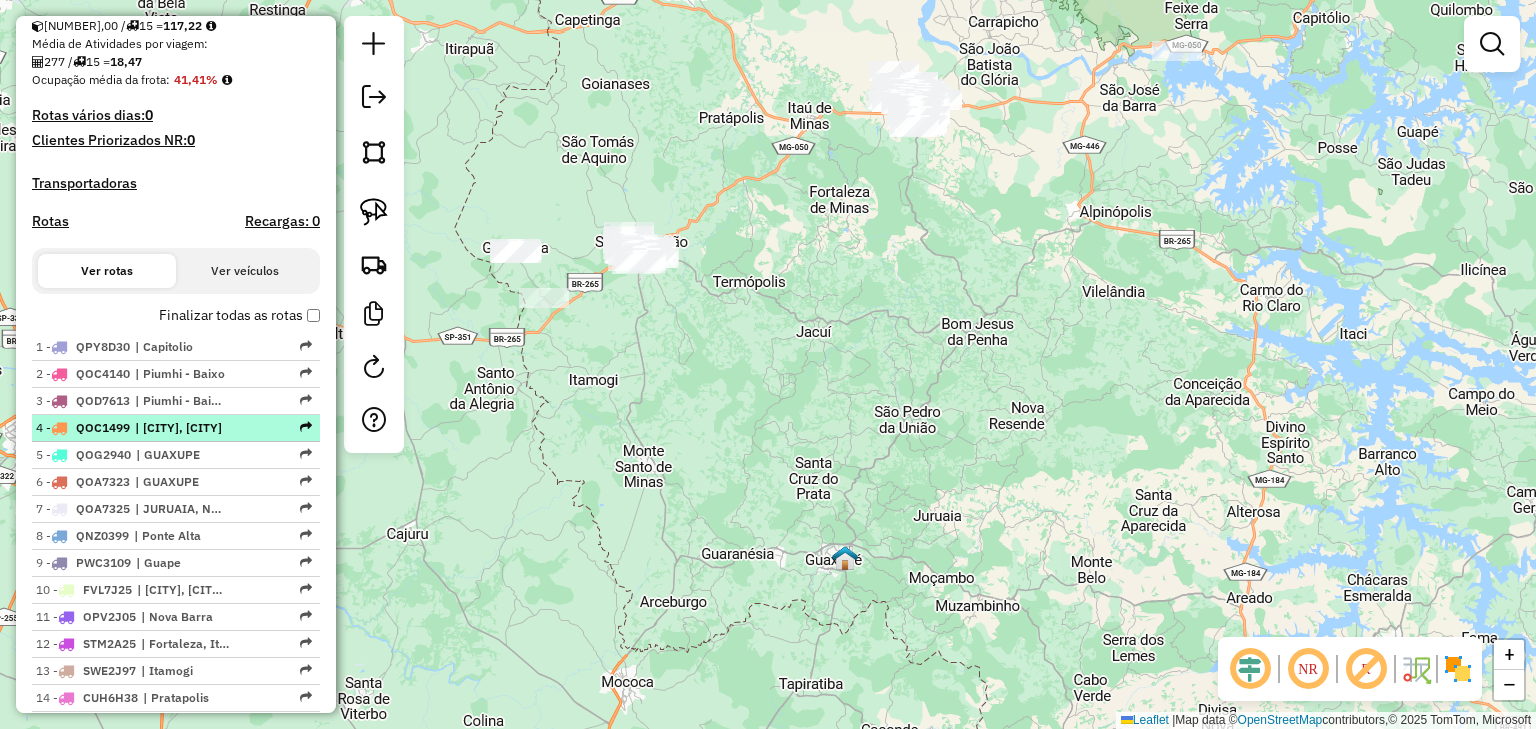 scroll, scrollTop: 536, scrollLeft: 0, axis: vertical 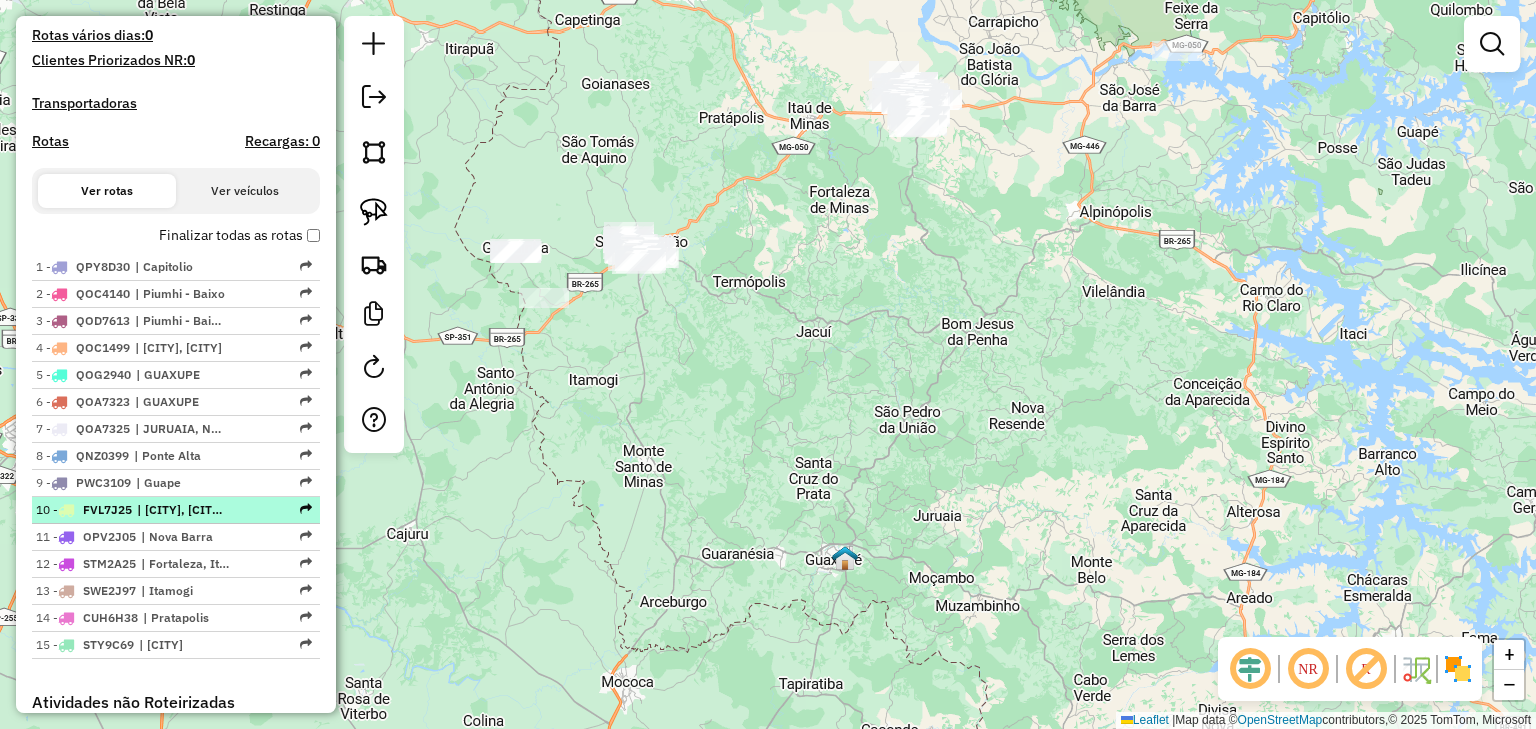click at bounding box center (282, 509) 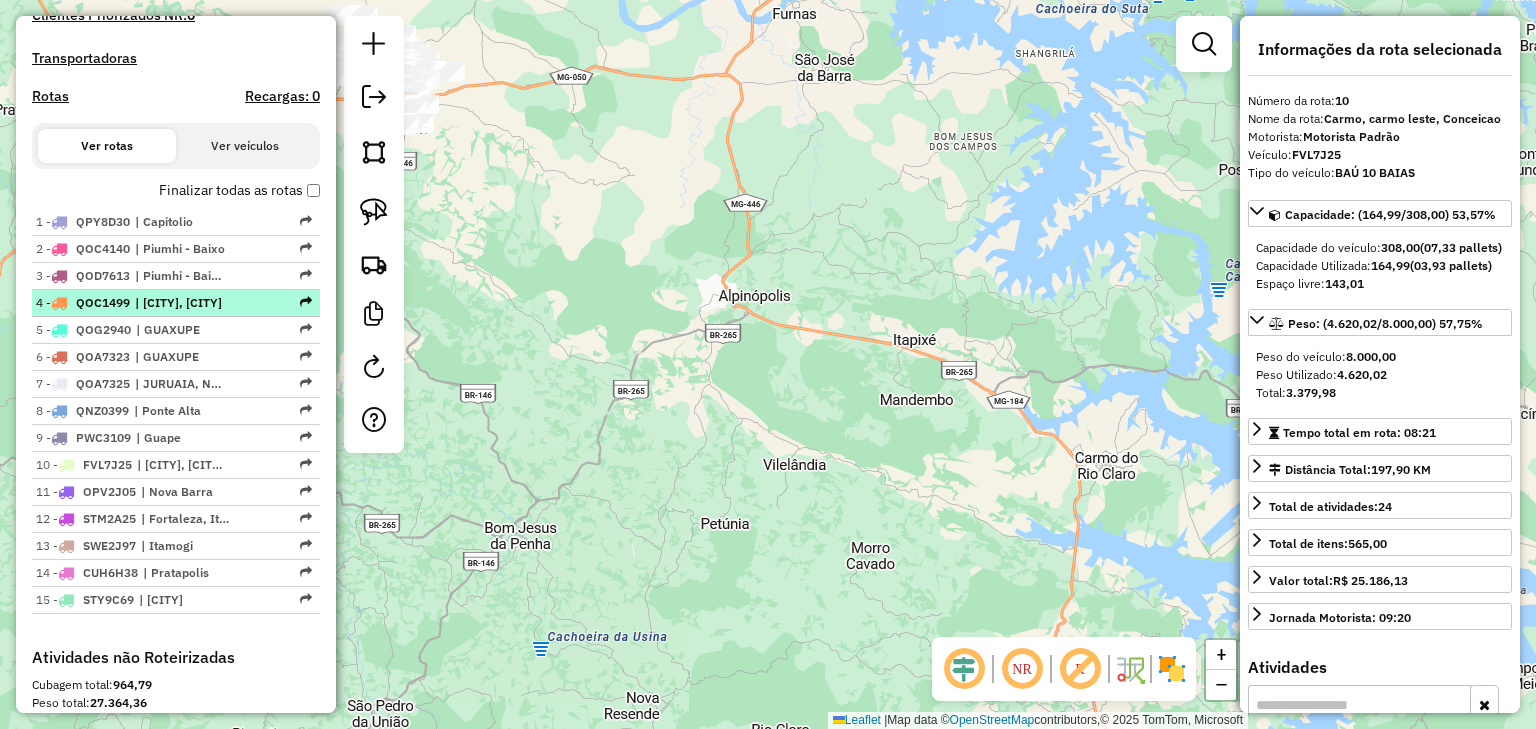 scroll, scrollTop: 616, scrollLeft: 0, axis: vertical 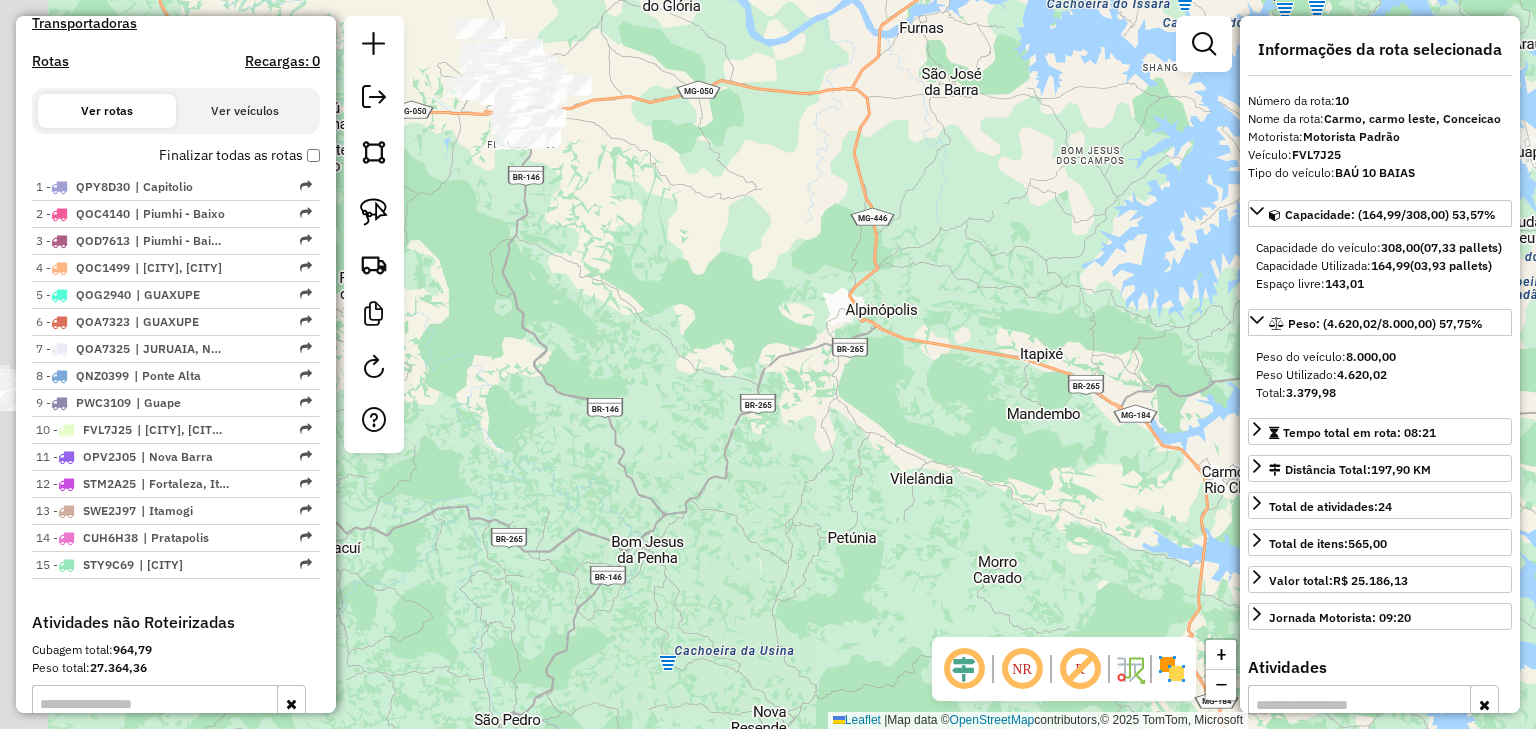 drag, startPoint x: 624, startPoint y: 394, endPoint x: 872, endPoint y: 396, distance: 248.00807 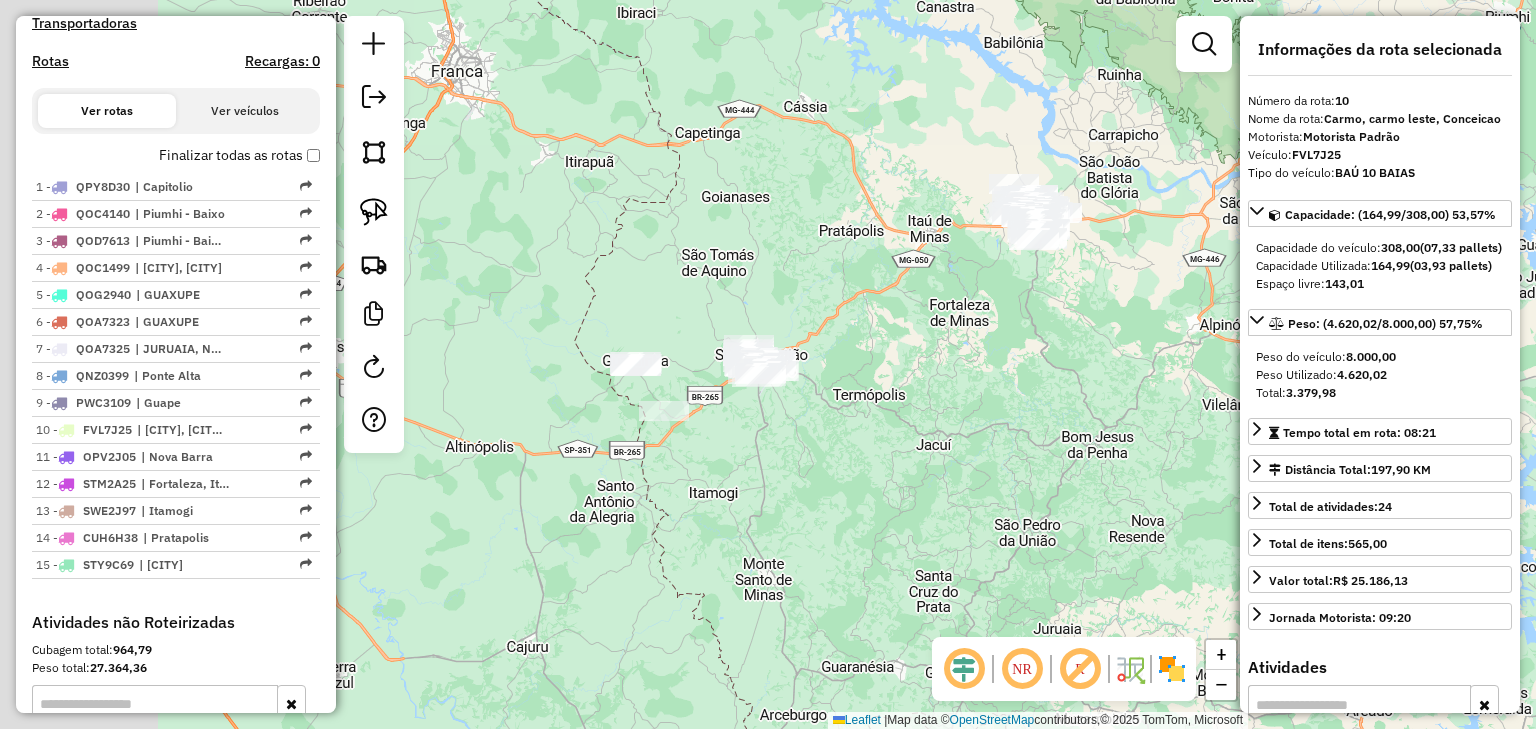drag, startPoint x: 779, startPoint y: 415, endPoint x: 1133, endPoint y: 360, distance: 358.24713 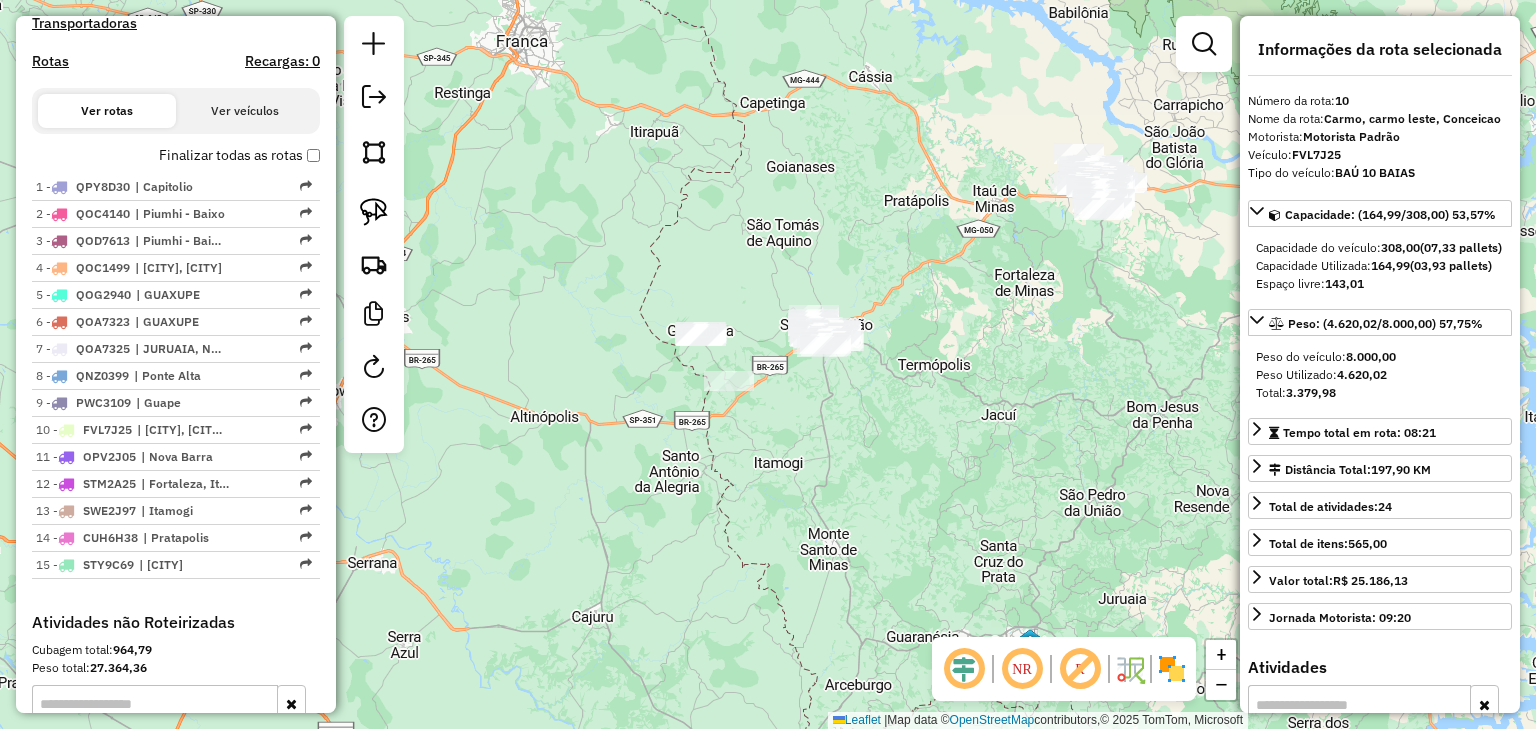 drag, startPoint x: 994, startPoint y: 432, endPoint x: 931, endPoint y: 429, distance: 63.07139 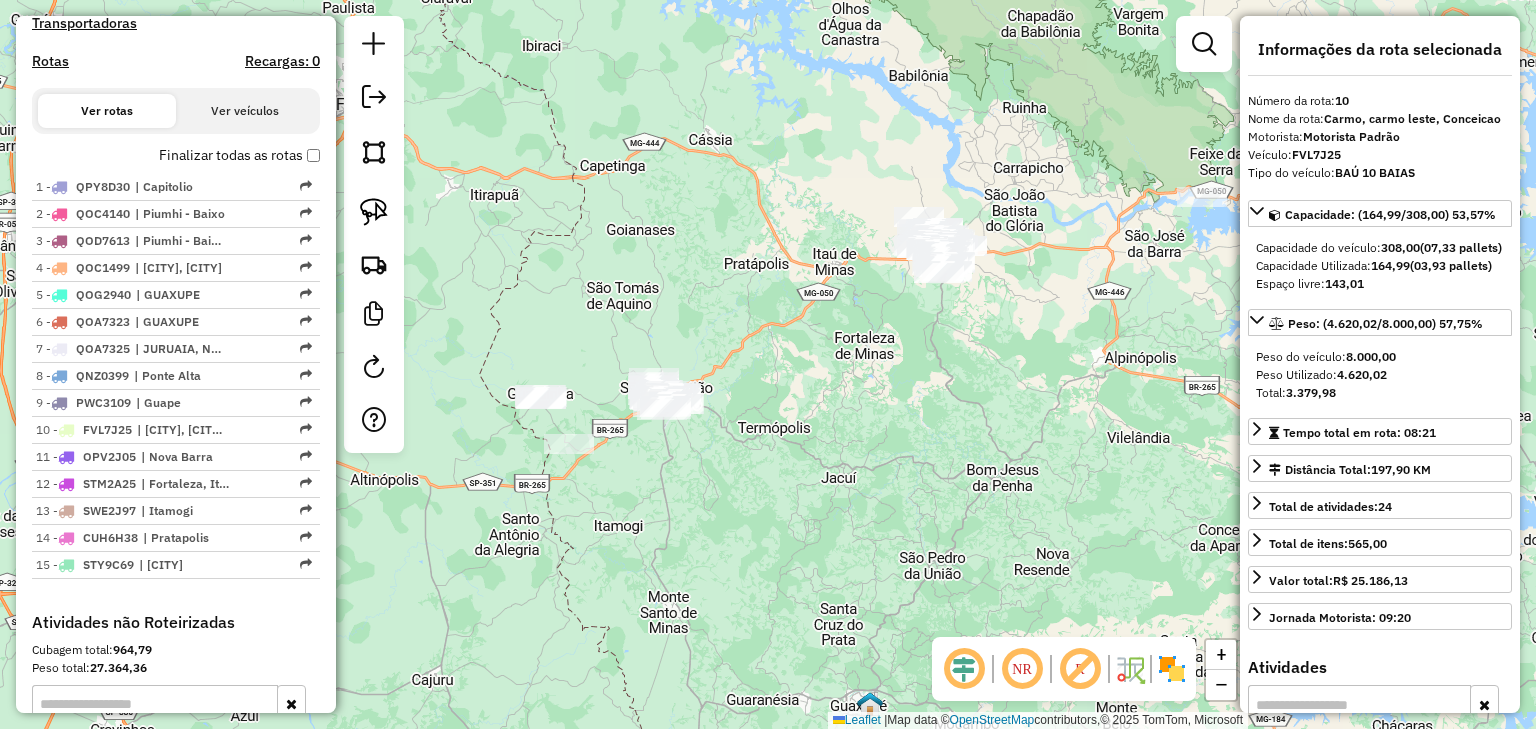 drag, startPoint x: 805, startPoint y: 244, endPoint x: 613, endPoint y: 341, distance: 215.1116 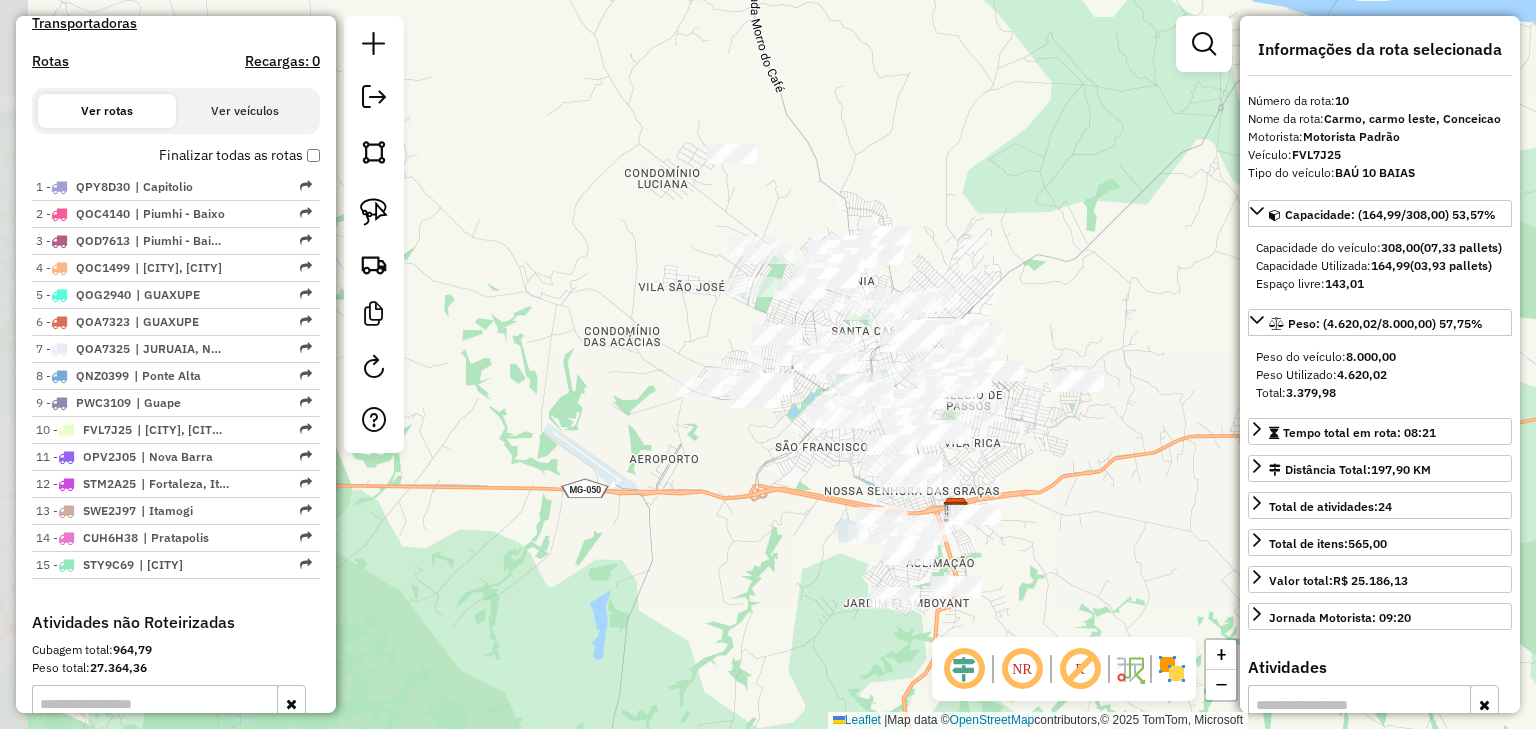 drag, startPoint x: 622, startPoint y: 247, endPoint x: 590, endPoint y: 141, distance: 110.724884 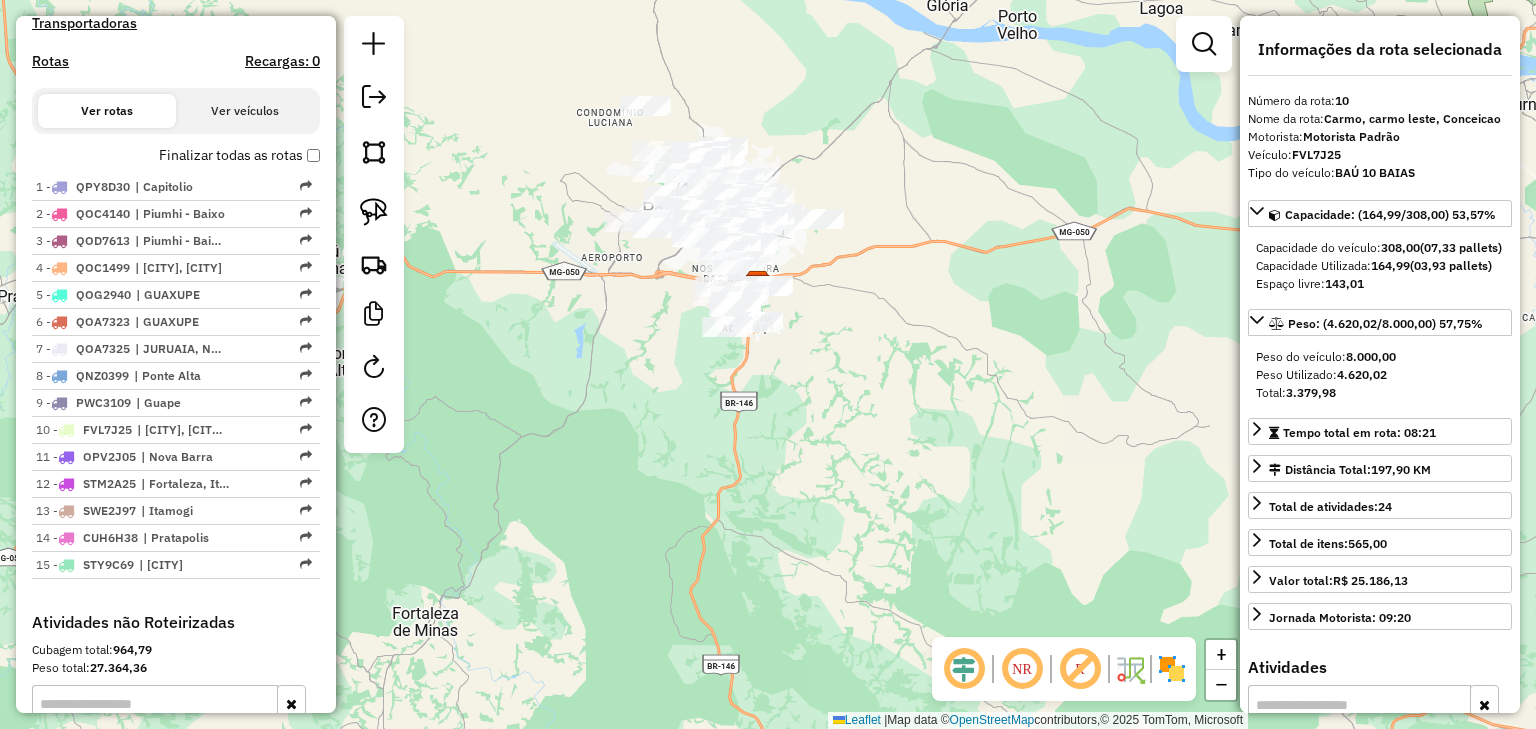 drag, startPoint x: 579, startPoint y: 308, endPoint x: 748, endPoint y: 356, distance: 175.68437 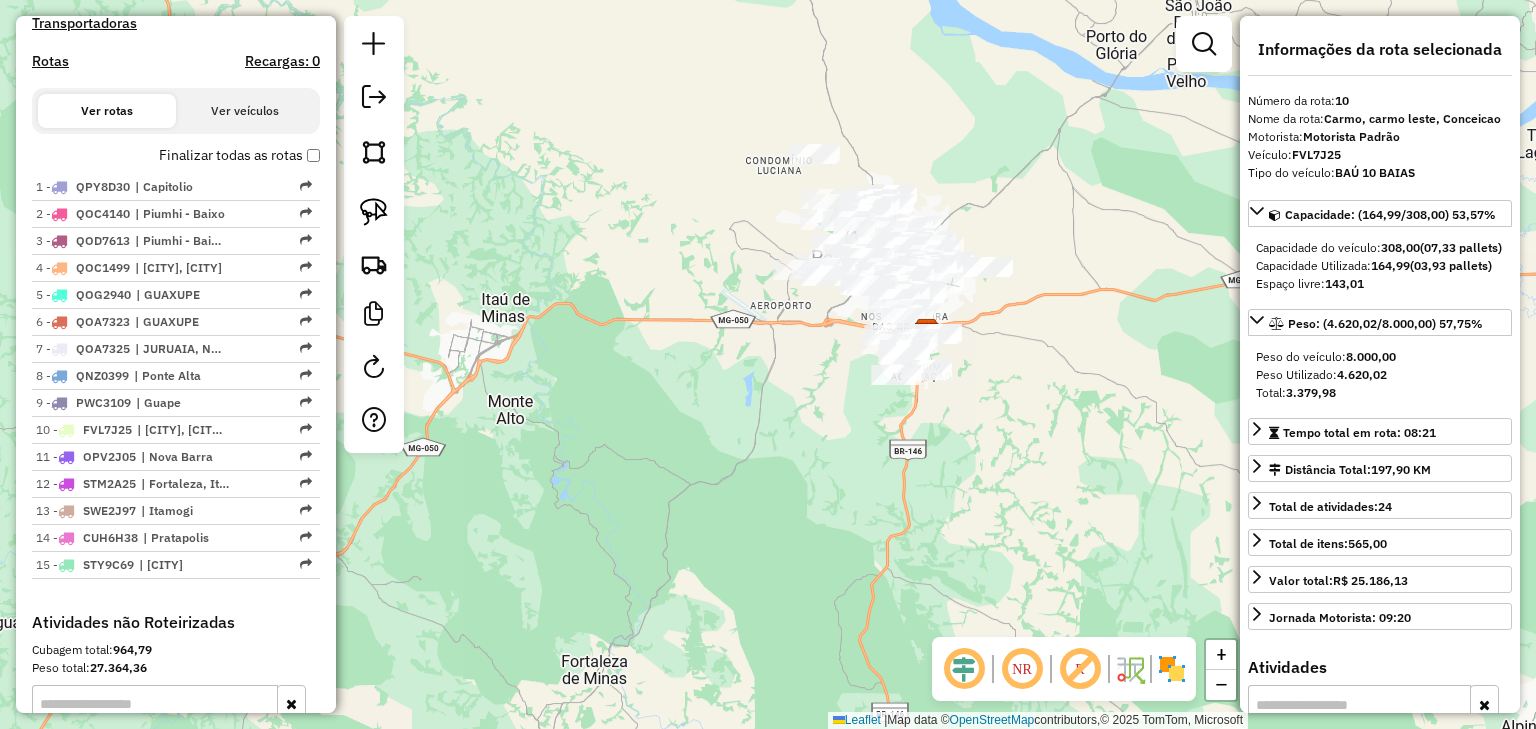 click on "Janela de atendimento Grade de atendimento Capacidade Transportadoras Veículos Cliente Pedidos  Rotas Selecione os dias de semana para filtrar as janelas de atendimento  Seg   Ter   Qua   Qui   Sex   Sáb   Dom  Informe o período da janela de atendimento: De: Até:  Filtrar exatamente a janela do cliente  Considerar janela de atendimento padrão  Selecione os dias de semana para filtrar as grades de atendimento  Seg   Ter   Qua   Qui   Sex   Sáb   Dom   Considerar clientes sem dia de atendimento cadastrado  Clientes fora do dia de atendimento selecionado Filtrar as atividades entre os valores definidos abaixo:  Peso mínimo:   Peso máximo:   Cubagem mínima:   Cubagem máxima:   De:   Até:  Filtrar as atividades entre o tempo de atendimento definido abaixo:  De:   Até:   Considerar capacidade total dos clientes não roteirizados Transportadora: Selecione um ou mais itens Tipo de veículo: Selecione um ou mais itens Veículo: Selecione um ou mais itens Motorista: Selecione um ou mais itens Nome: Rótulo:" 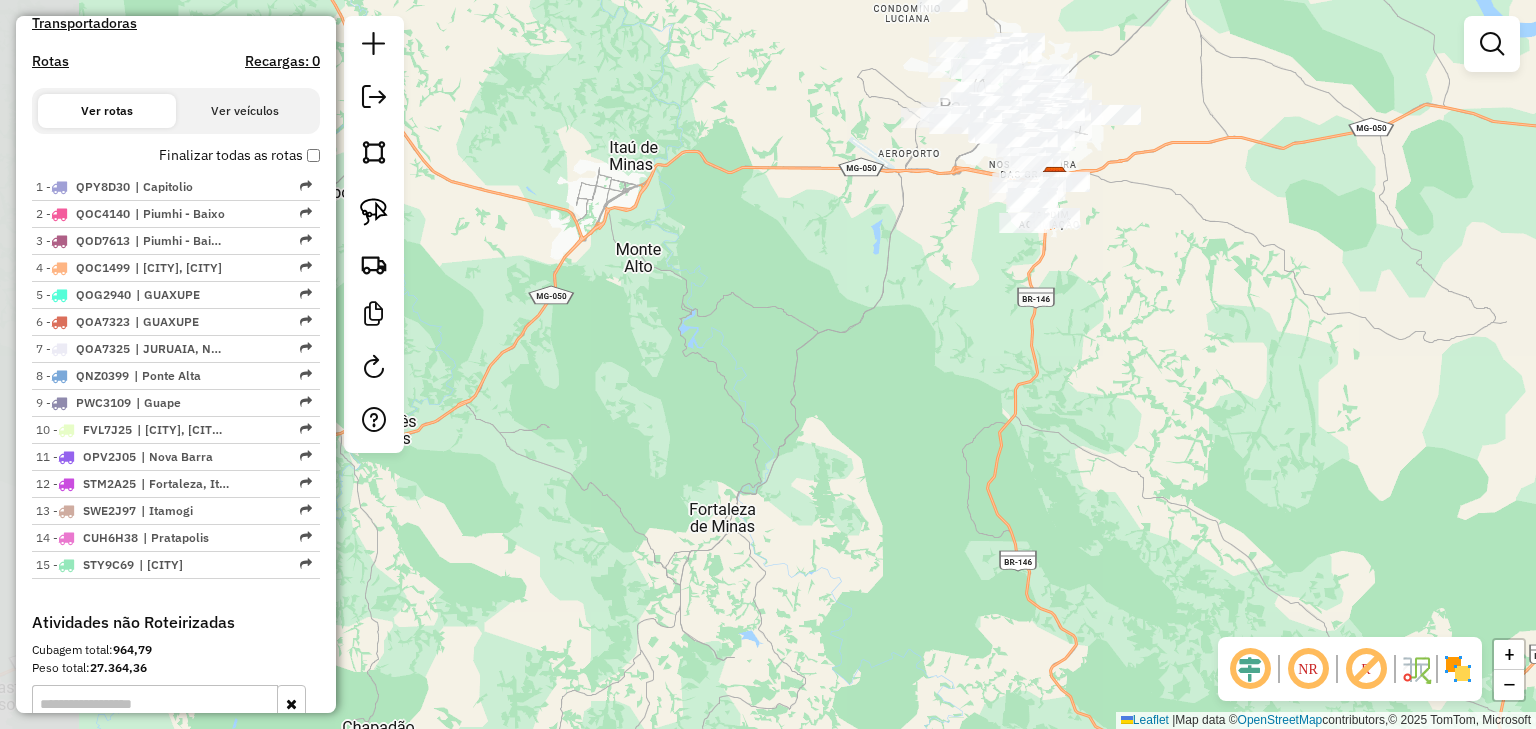 drag, startPoint x: 562, startPoint y: 514, endPoint x: 690, endPoint y: 362, distance: 198.71588 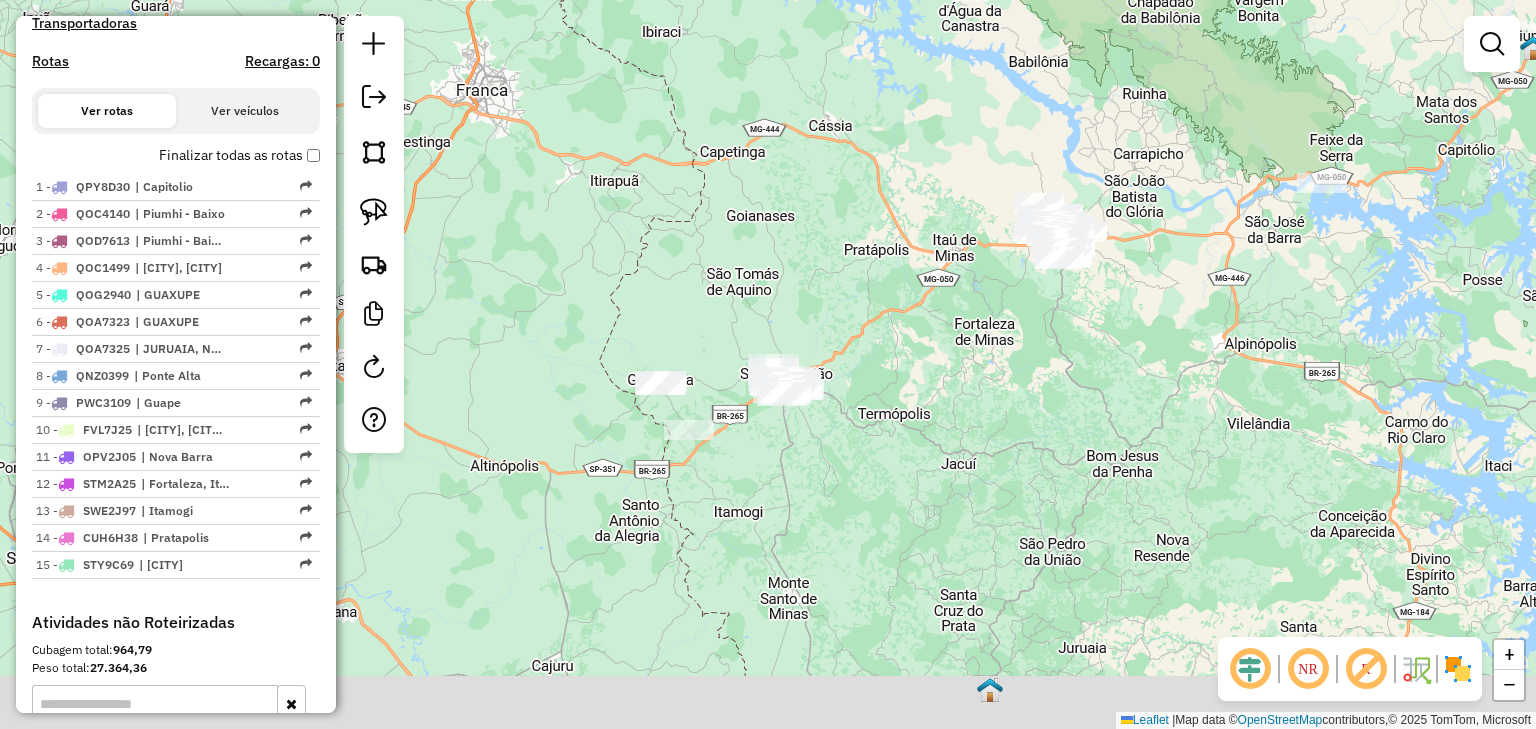 drag, startPoint x: 888, startPoint y: 510, endPoint x: 909, endPoint y: 444, distance: 69.260376 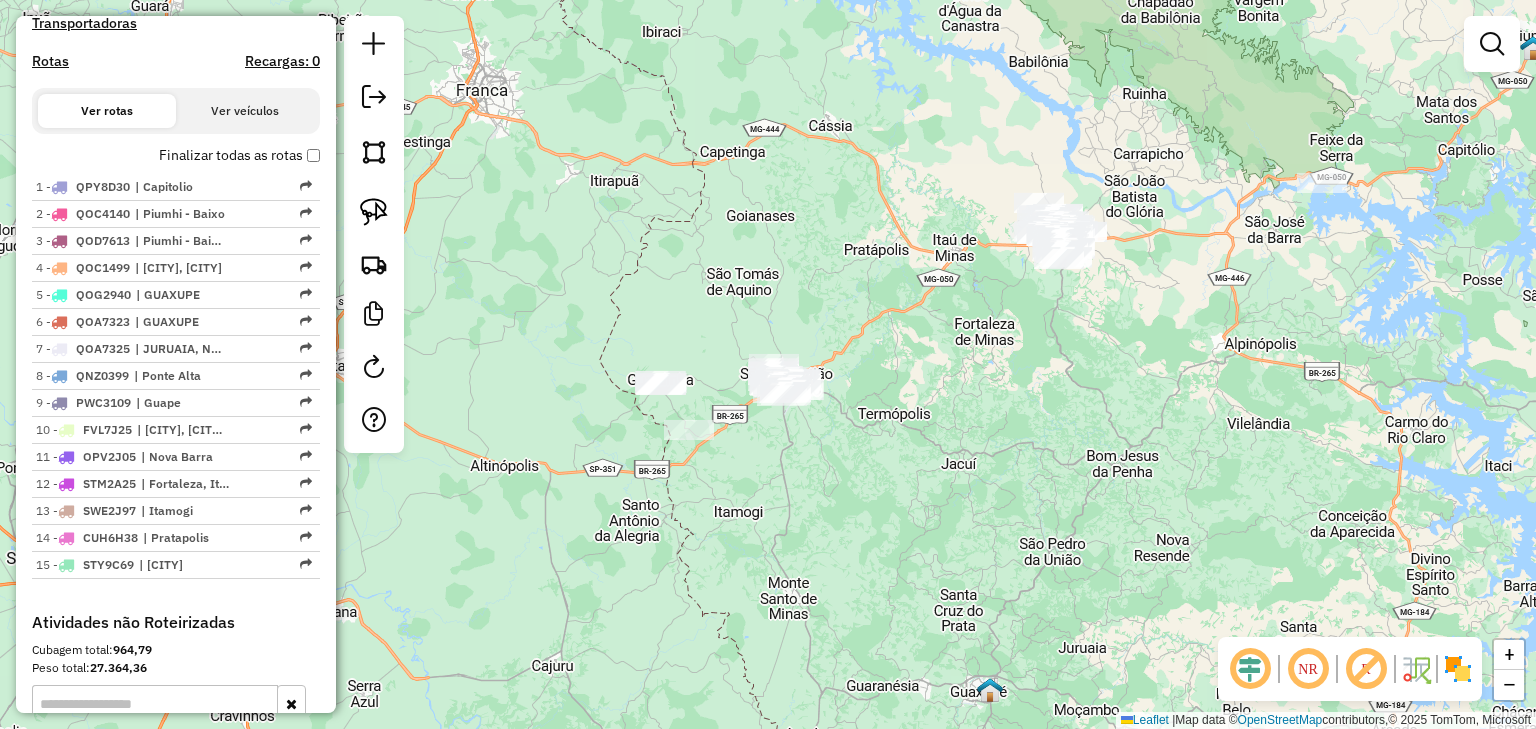click on "Janela de atendimento Grade de atendimento Capacidade Transportadoras Veículos Cliente Pedidos  Rotas Selecione os dias de semana para filtrar as janelas de atendimento  Seg   Ter   Qua   Qui   Sex   Sáb   Dom  Informe o período da janela de atendimento: De: Até:  Filtrar exatamente a janela do cliente  Considerar janela de atendimento padrão  Selecione os dias de semana para filtrar as grades de atendimento  Seg   Ter   Qua   Qui   Sex   Sáb   Dom   Considerar clientes sem dia de atendimento cadastrado  Clientes fora do dia de atendimento selecionado Filtrar as atividades entre os valores definidos abaixo:  Peso mínimo:   Peso máximo:   Cubagem mínima:   Cubagem máxima:   De:   Até:  Filtrar as atividades entre o tempo de atendimento definido abaixo:  De:   Até:   Considerar capacidade total dos clientes não roteirizados Transportadora: Selecione um ou mais itens Tipo de veículo: Selecione um ou mais itens Veículo: Selecione um ou mais itens Motorista: Selecione um ou mais itens Nome: Rótulo:" 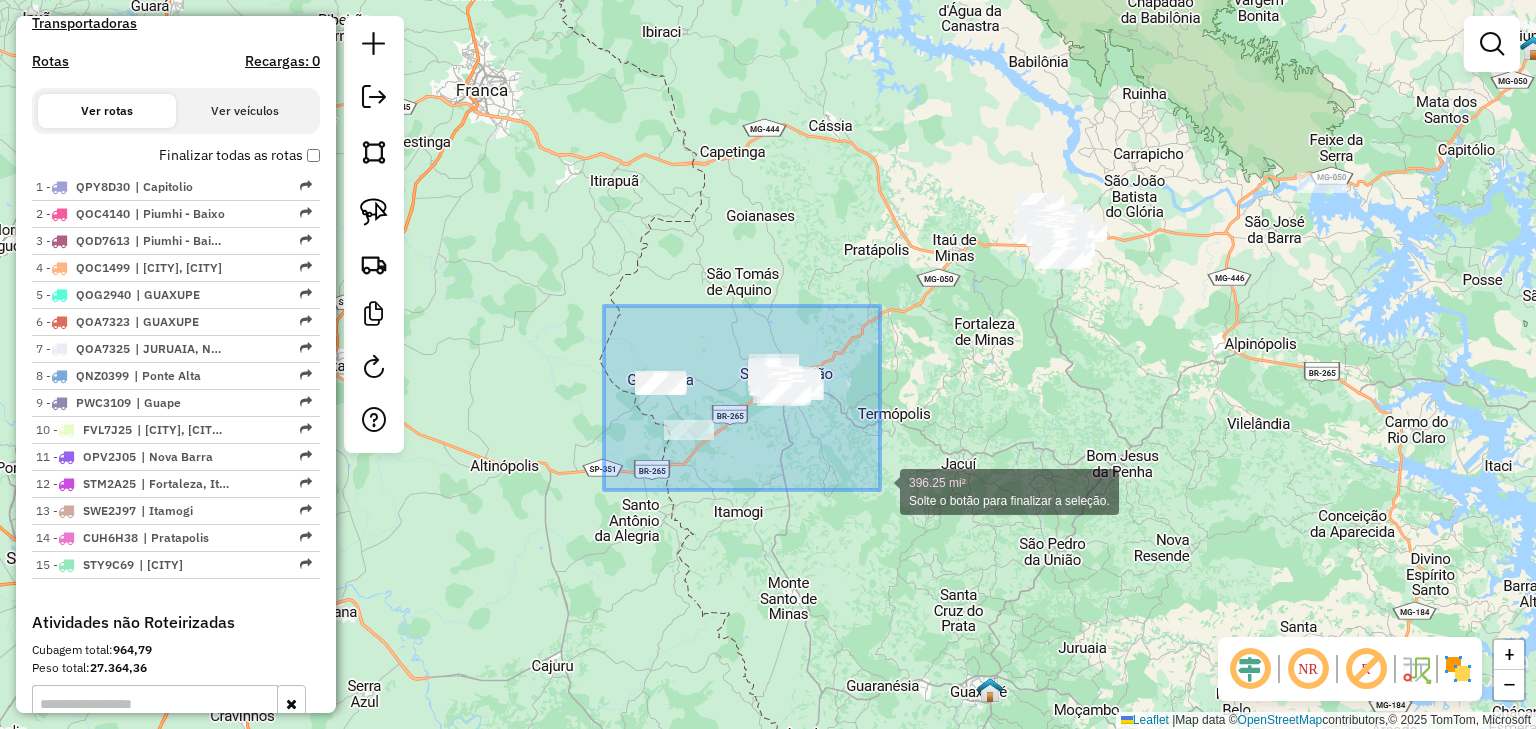drag, startPoint x: 604, startPoint y: 306, endPoint x: 880, endPoint y: 490, distance: 331.71072 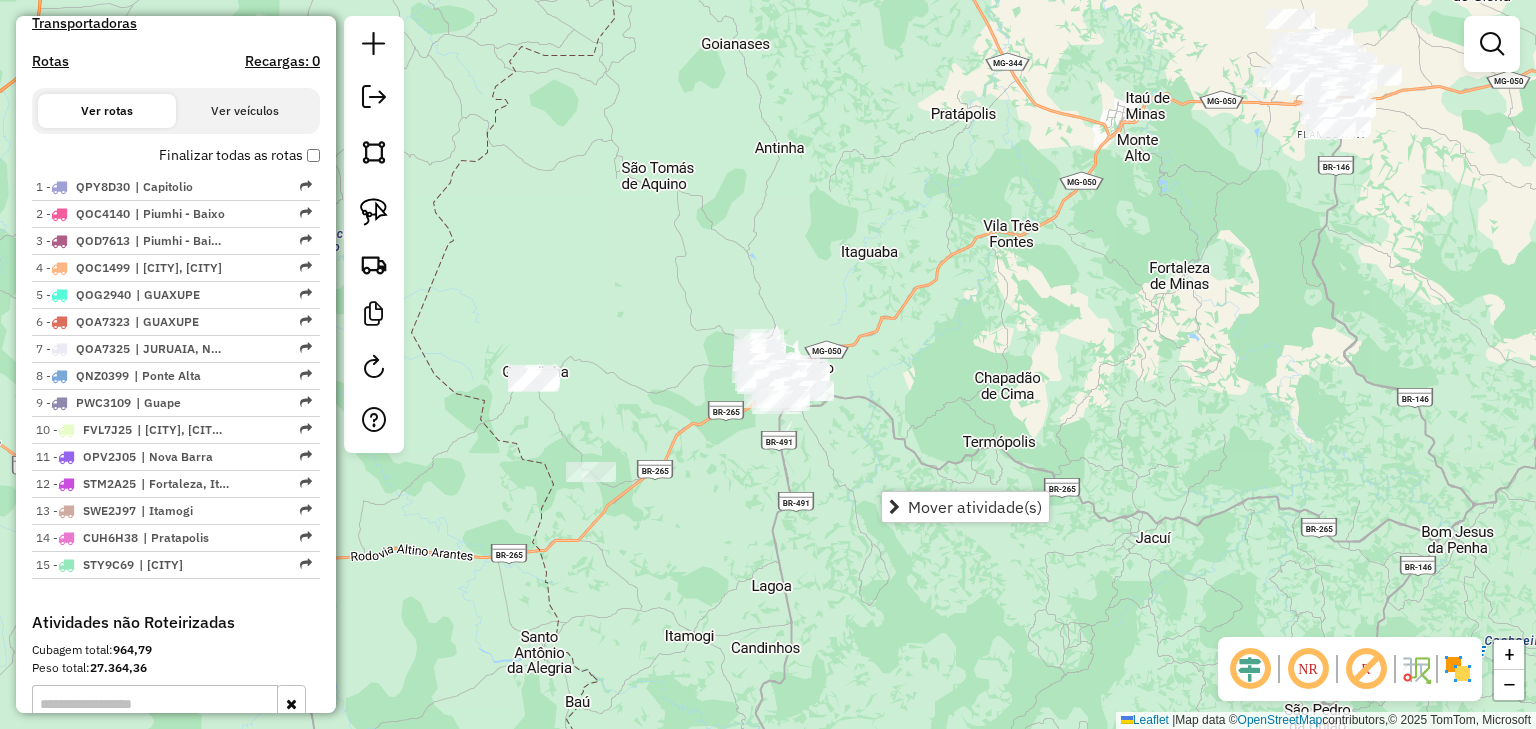 click on "Janela de atendimento Grade de atendimento Capacidade Transportadoras Veículos Cliente Pedidos  Rotas Selecione os dias de semana para filtrar as janelas de atendimento  Seg   Ter   Qua   Qui   Sex   Sáb   Dom  Informe o período da janela de atendimento: De: Até:  Filtrar exatamente a janela do cliente  Considerar janela de atendimento padrão  Selecione os dias de semana para filtrar as grades de atendimento  Seg   Ter   Qua   Qui   Sex   Sáb   Dom   Considerar clientes sem dia de atendimento cadastrado  Clientes fora do dia de atendimento selecionado Filtrar as atividades entre os valores definidos abaixo:  Peso mínimo:   Peso máximo:   Cubagem mínima:   Cubagem máxima:   De:   Até:  Filtrar as atividades entre o tempo de atendimento definido abaixo:  De:   Até:   Considerar capacidade total dos clientes não roteirizados Transportadora: Selecione um ou mais itens Tipo de veículo: Selecione um ou mais itens Veículo: Selecione um ou mais itens Motorista: Selecione um ou mais itens Nome: Rótulo:" 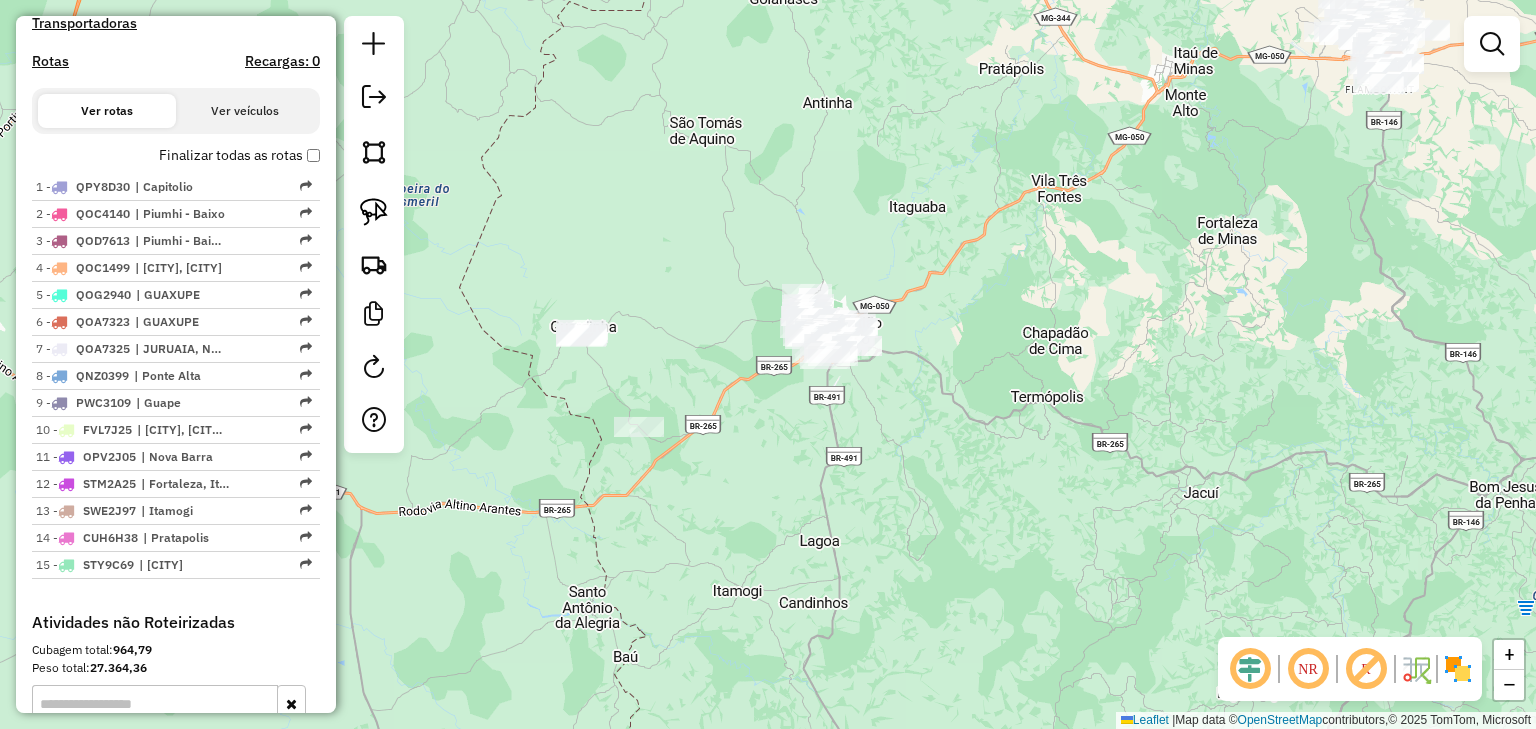 click on "Janela de atendimento Grade de atendimento Capacidade Transportadoras Veículos Cliente Pedidos  Rotas Selecione os dias de semana para filtrar as janelas de atendimento  Seg   Ter   Qua   Qui   Sex   Sáb   Dom  Informe o período da janela de atendimento: De: Até:  Filtrar exatamente a janela do cliente  Considerar janela de atendimento padrão  Selecione os dias de semana para filtrar as grades de atendimento  Seg   Ter   Qua   Qui   Sex   Sáb   Dom   Considerar clientes sem dia de atendimento cadastrado  Clientes fora do dia de atendimento selecionado Filtrar as atividades entre os valores definidos abaixo:  Peso mínimo:   Peso máximo:   Cubagem mínima:   Cubagem máxima:   De:   Até:  Filtrar as atividades entre o tempo de atendimento definido abaixo:  De:   Até:   Considerar capacidade total dos clientes não roteirizados Transportadora: Selecione um ou mais itens Tipo de veículo: Selecione um ou mais itens Veículo: Selecione um ou mais itens Motorista: Selecione um ou mais itens Nome: Rótulo:" 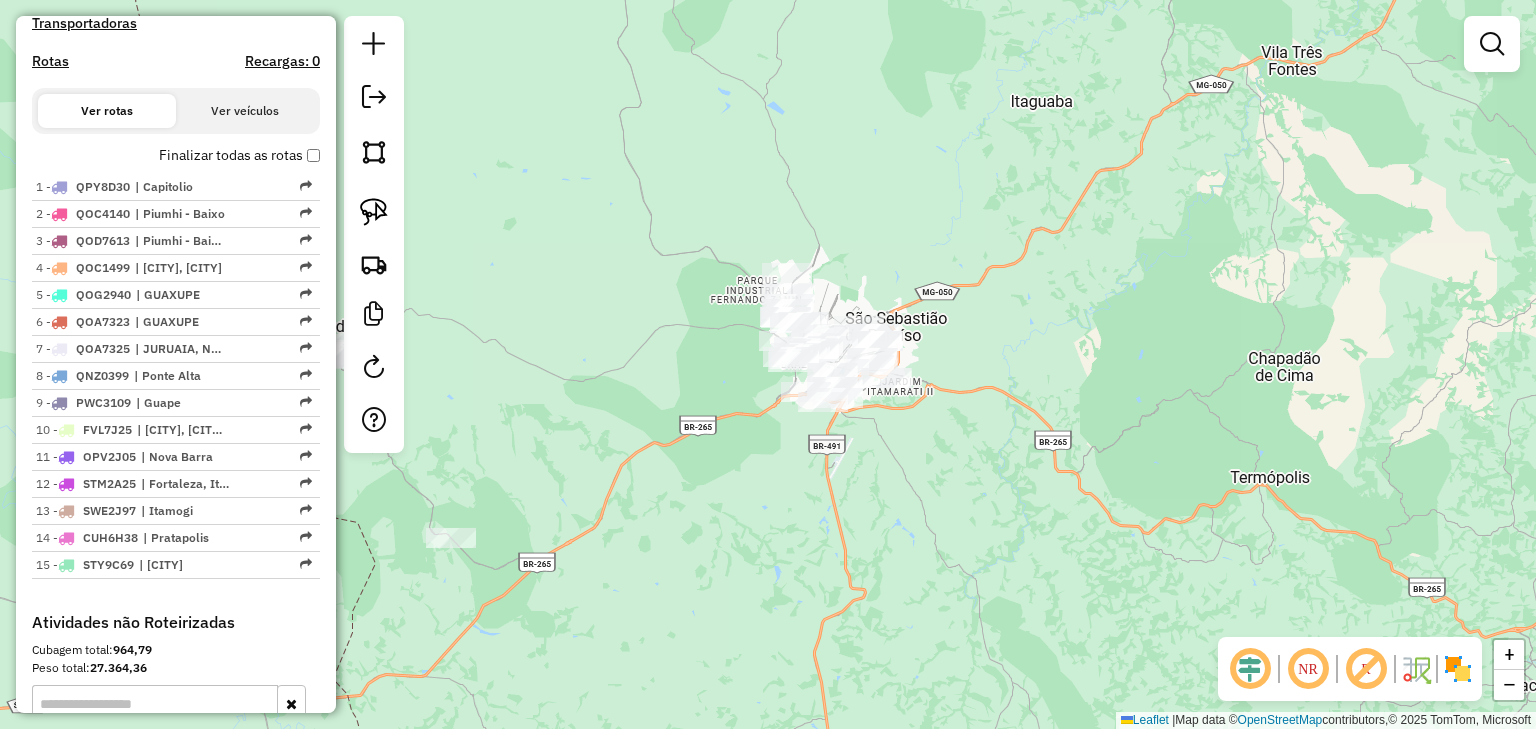 click on "Janela de atendimento Grade de atendimento Capacidade Transportadoras Veículos Cliente Pedidos  Rotas Selecione os dias de semana para filtrar as janelas de atendimento  Seg   Ter   Qua   Qui   Sex   Sáb   Dom  Informe o período da janela de atendimento: De: Até:  Filtrar exatamente a janela do cliente  Considerar janela de atendimento padrão  Selecione os dias de semana para filtrar as grades de atendimento  Seg   Ter   Qua   Qui   Sex   Sáb   Dom   Considerar clientes sem dia de atendimento cadastrado  Clientes fora do dia de atendimento selecionado Filtrar as atividades entre os valores definidos abaixo:  Peso mínimo:   Peso máximo:   Cubagem mínima:   Cubagem máxima:   De:   Até:  Filtrar as atividades entre o tempo de atendimento definido abaixo:  De:   Até:   Considerar capacidade total dos clientes não roteirizados Transportadora: Selecione um ou mais itens Tipo de veículo: Selecione um ou mais itens Veículo: Selecione um ou mais itens Motorista: Selecione um ou mais itens Nome: Rótulo:" 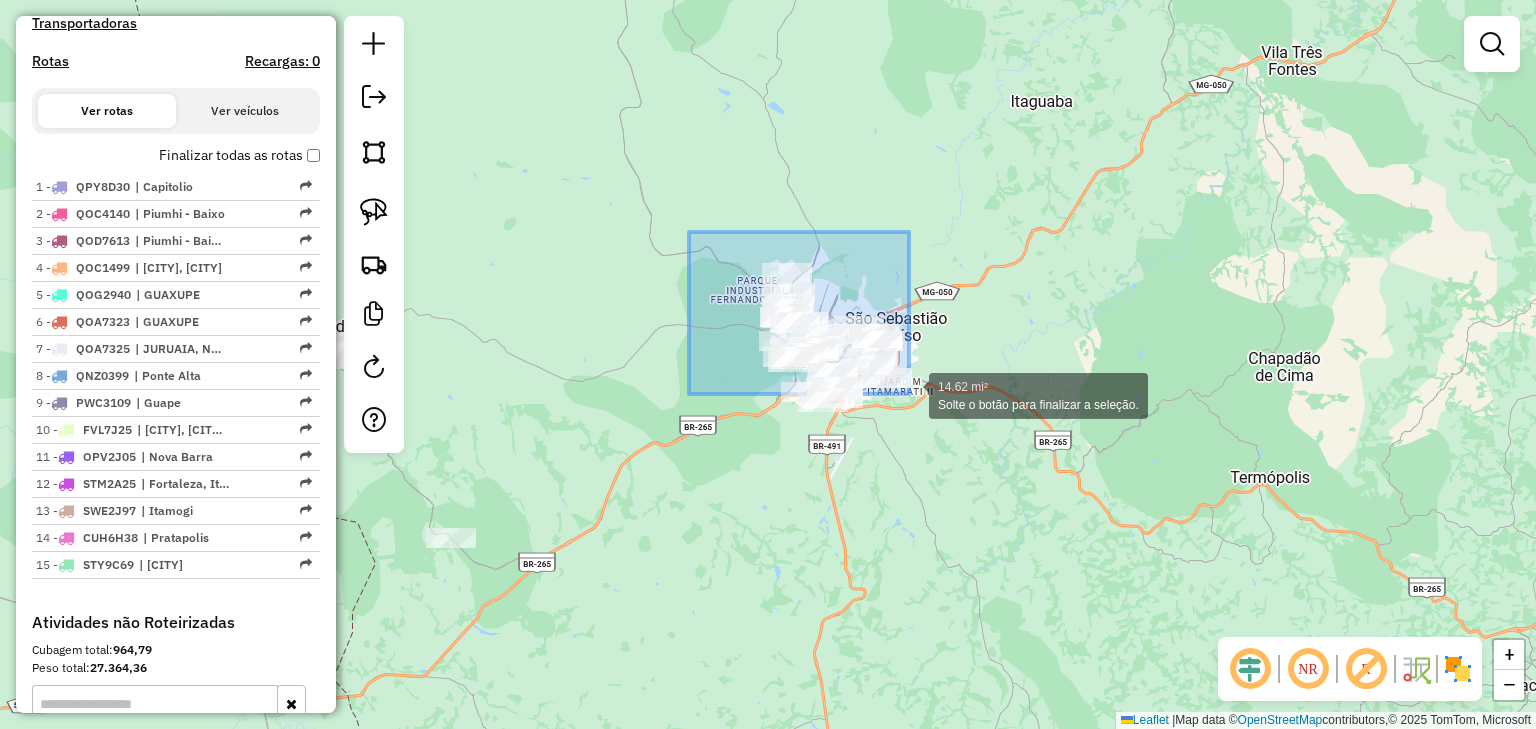drag, startPoint x: 689, startPoint y: 232, endPoint x: 1028, endPoint y: 500, distance: 432.14 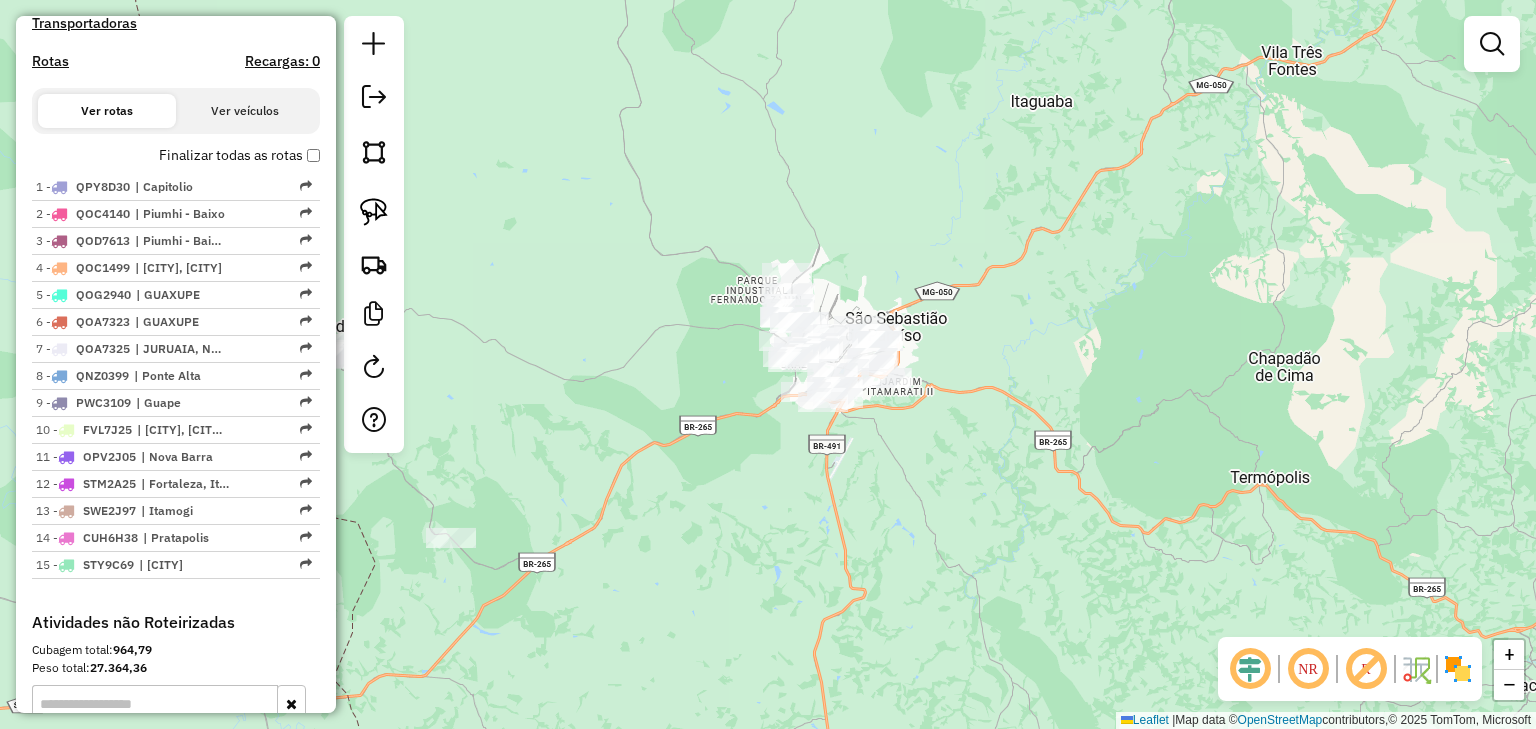 click on "Janela de atendimento Grade de atendimento Capacidade Transportadoras Veículos Cliente Pedidos  Rotas Selecione os dias de semana para filtrar as janelas de atendimento  Seg   Ter   Qua   Qui   Sex   Sáb   Dom  Informe o período da janela de atendimento: De: Até:  Filtrar exatamente a janela do cliente  Considerar janela de atendimento padrão  Selecione os dias de semana para filtrar as grades de atendimento  Seg   Ter   Qua   Qui   Sex   Sáb   Dom   Considerar clientes sem dia de atendimento cadastrado  Clientes fora do dia de atendimento selecionado Filtrar as atividades entre os valores definidos abaixo:  Peso mínimo:   Peso máximo:   Cubagem mínima:   Cubagem máxima:   De:   Até:  Filtrar as atividades entre o tempo de atendimento definido abaixo:  De:   Até:   Considerar capacidade total dos clientes não roteirizados Transportadora: Selecione um ou mais itens Tipo de veículo: Selecione um ou mais itens Veículo: Selecione um ou mais itens Motorista: Selecione um ou mais itens Nome: Rótulo:" 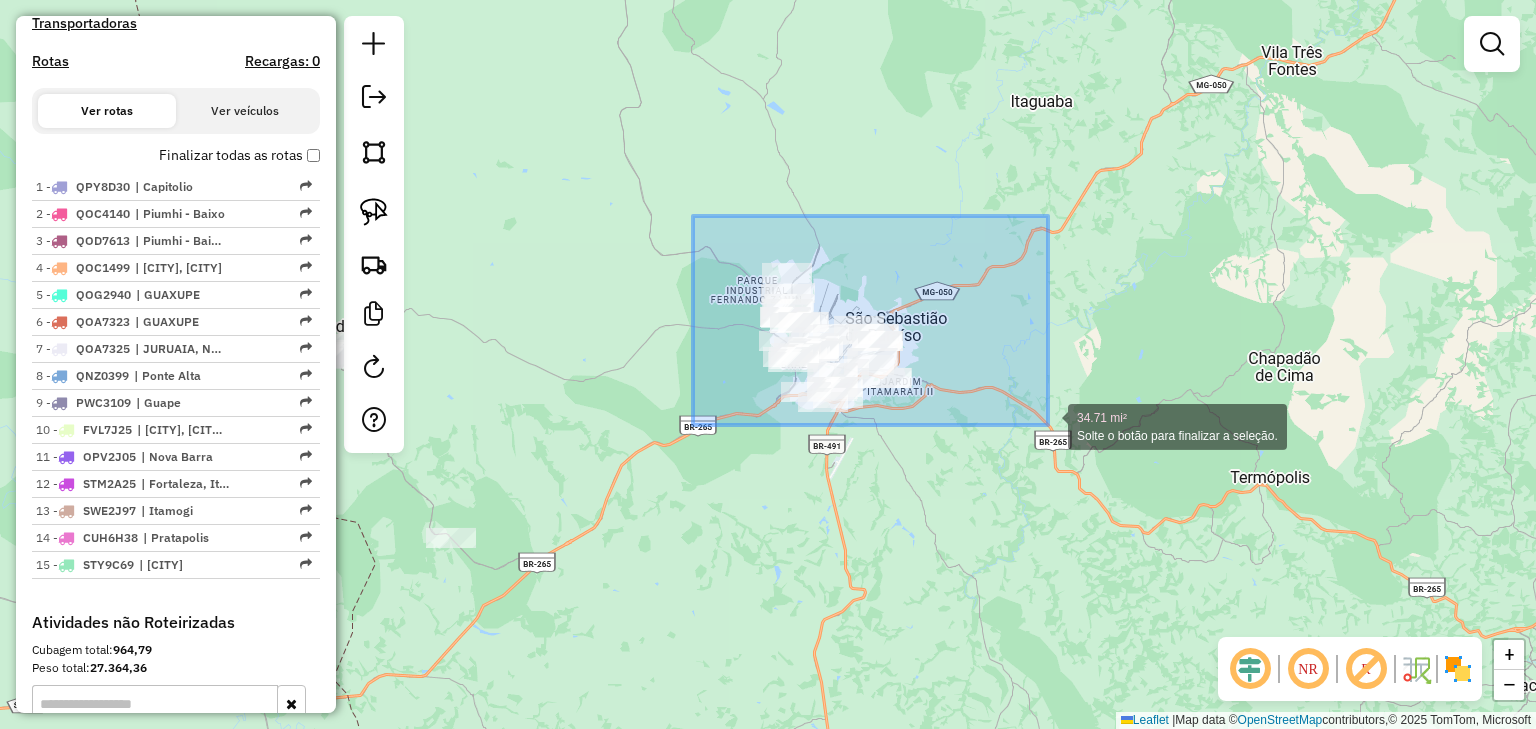 drag, startPoint x: 790, startPoint y: 248, endPoint x: 1076, endPoint y: 472, distance: 363.2795 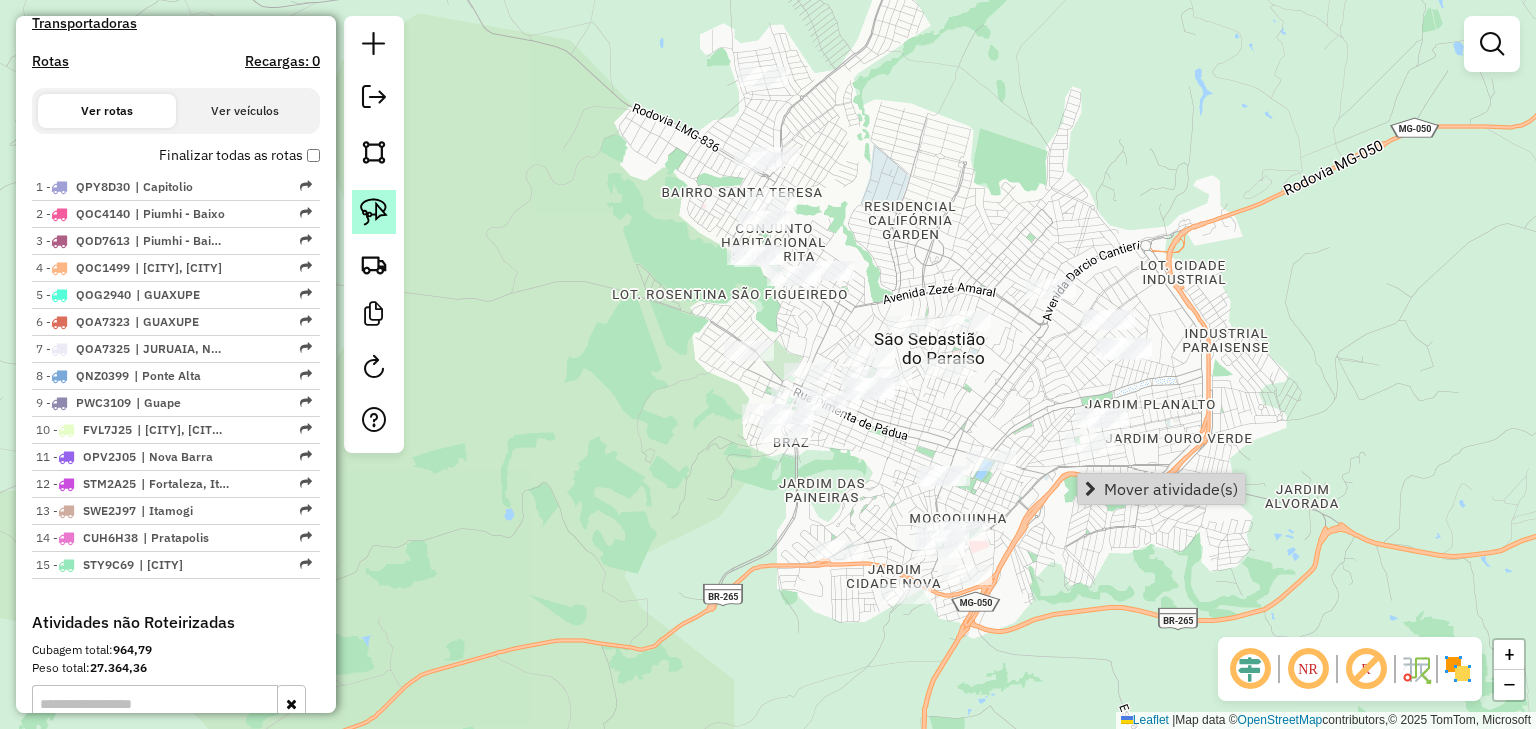 click 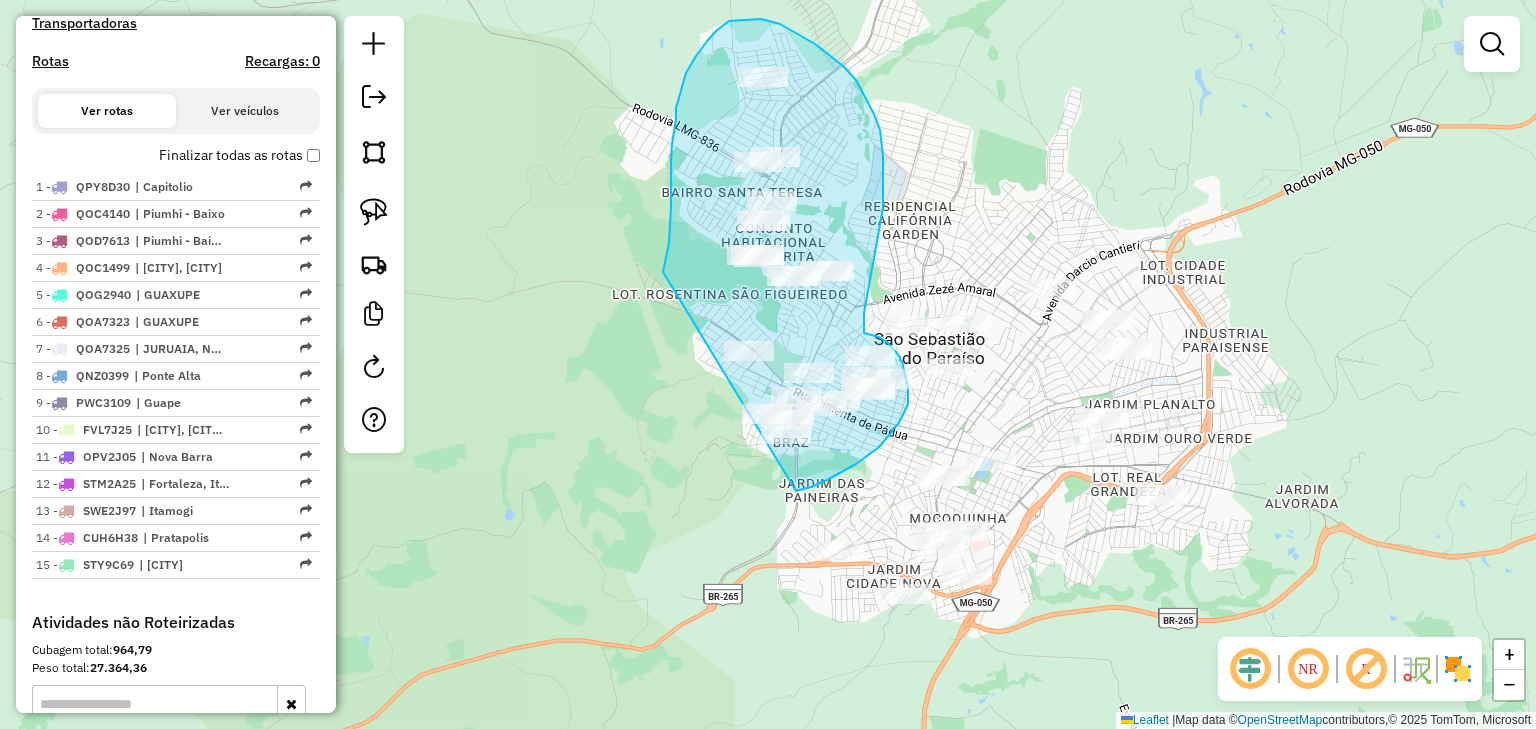 drag, startPoint x: 663, startPoint y: 272, endPoint x: 739, endPoint y: 492, distance: 232.75739 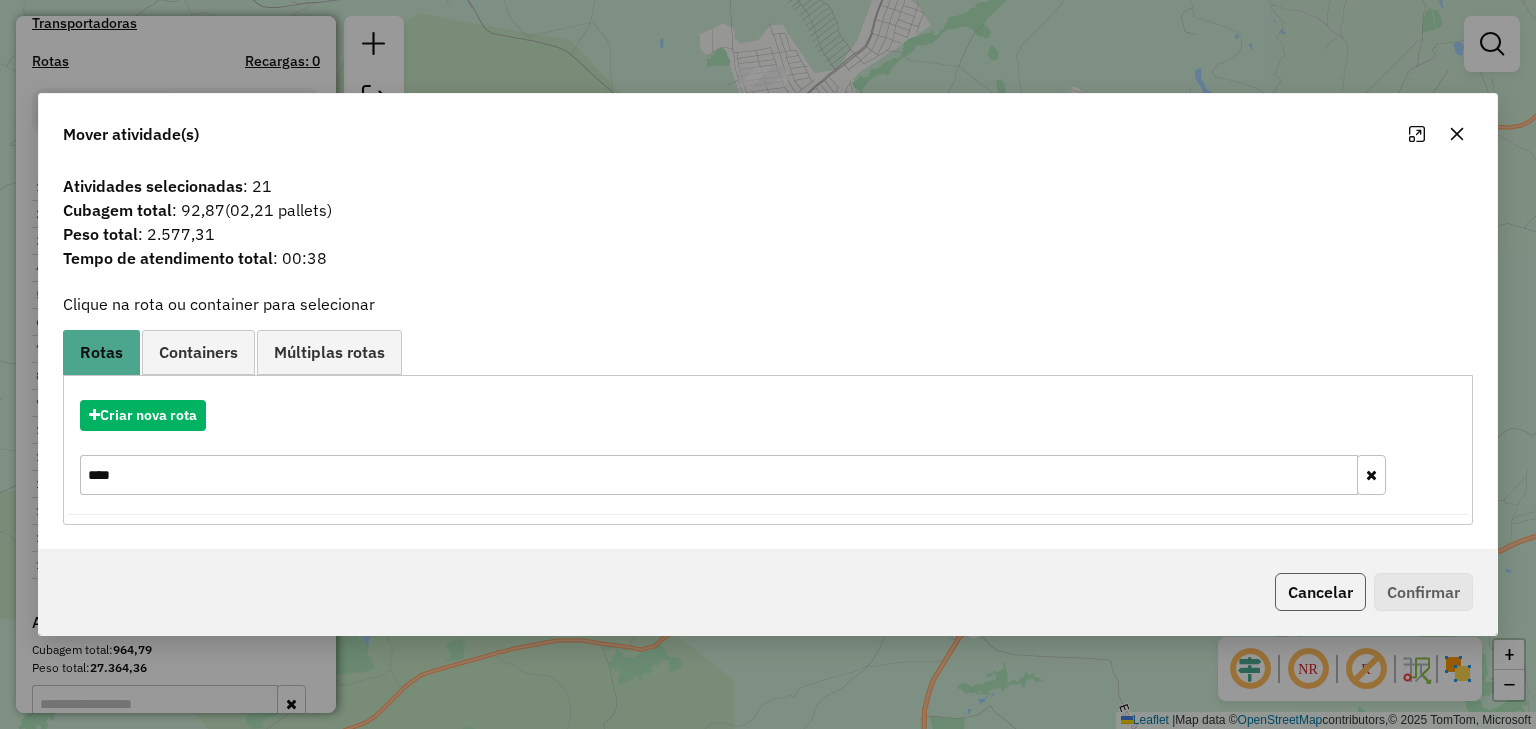 click on "Cancelar" 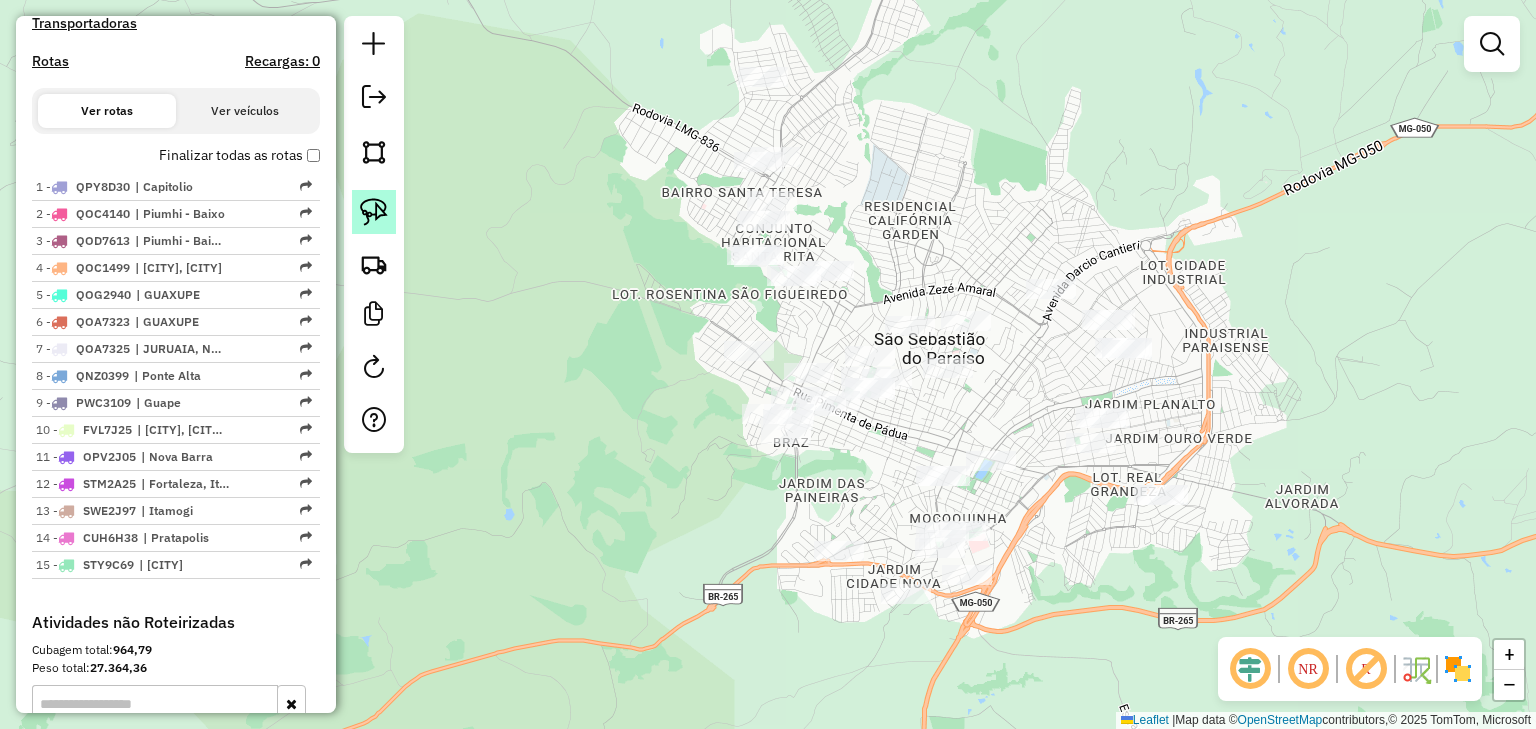 click 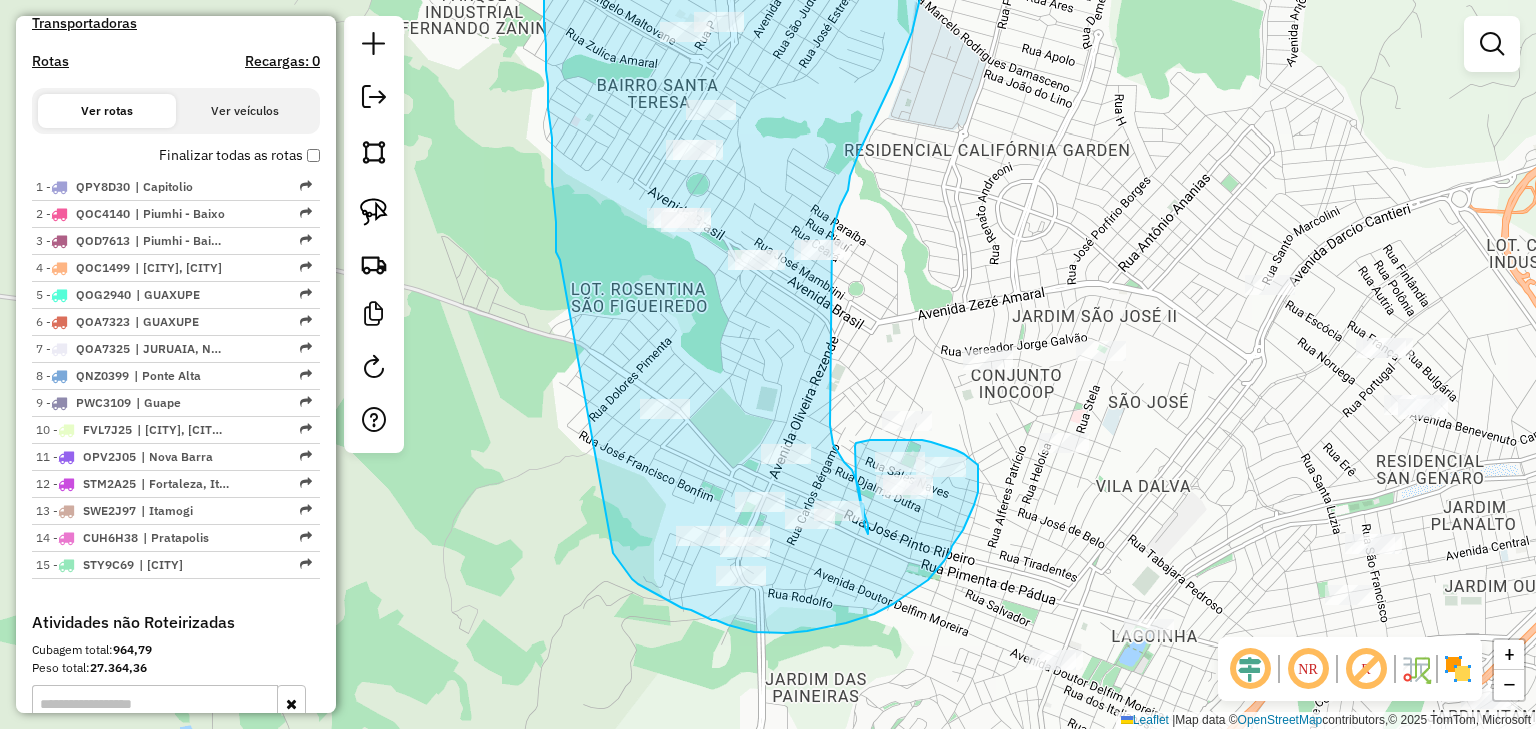 drag, startPoint x: 694, startPoint y: 272, endPoint x: 604, endPoint y: 543, distance: 285.55383 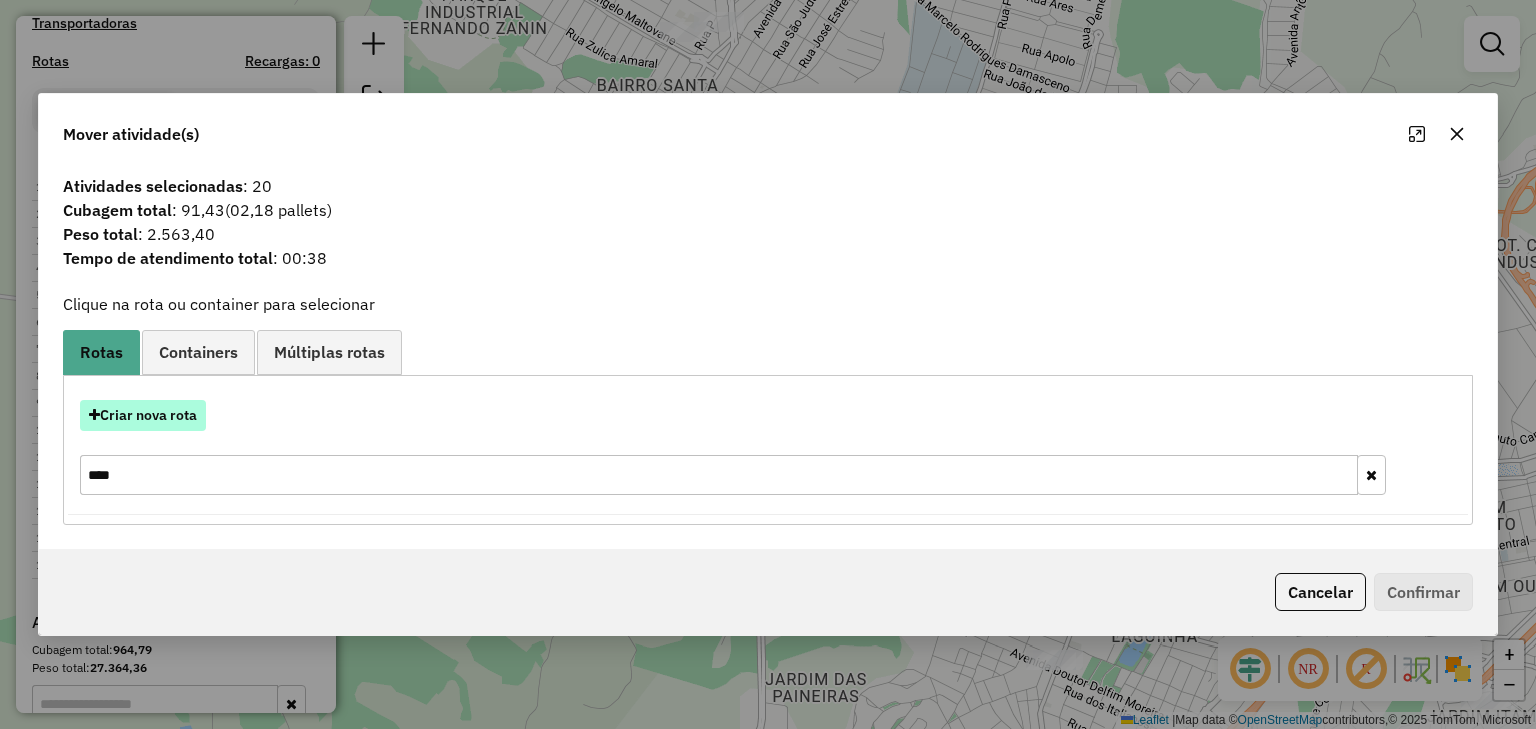 click on "Criar nova rota" at bounding box center (143, 415) 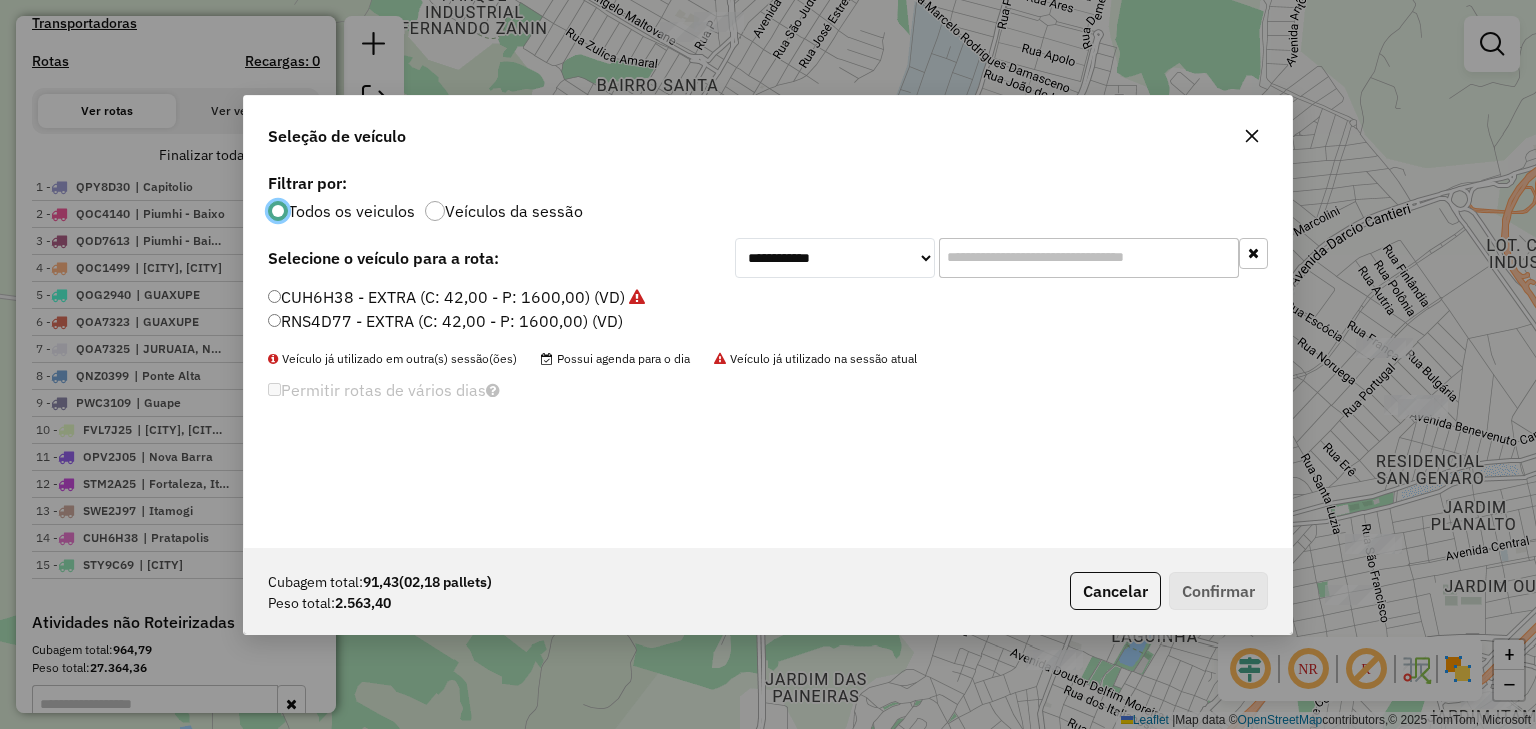 scroll, scrollTop: 10, scrollLeft: 6, axis: both 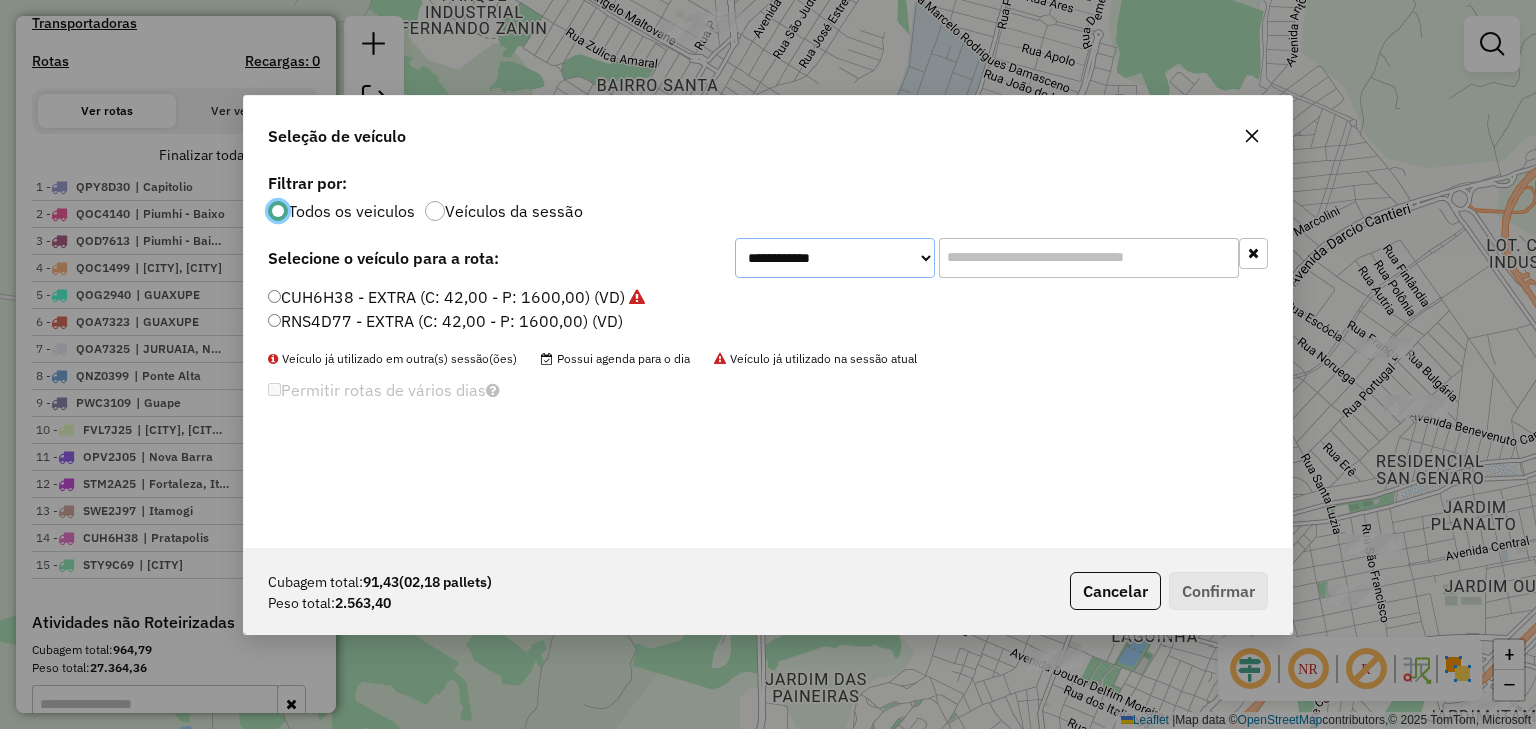 click on "**********" 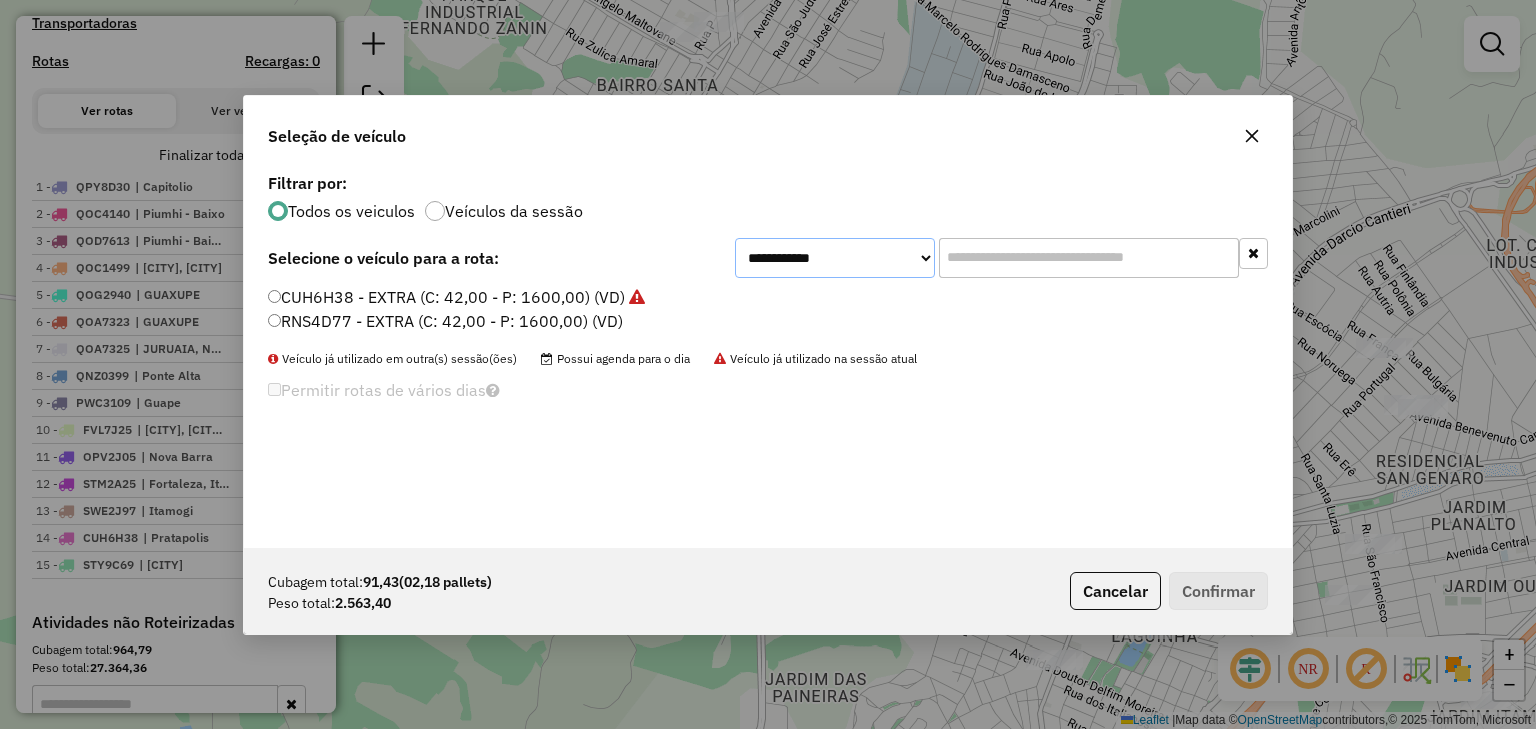 select on "********" 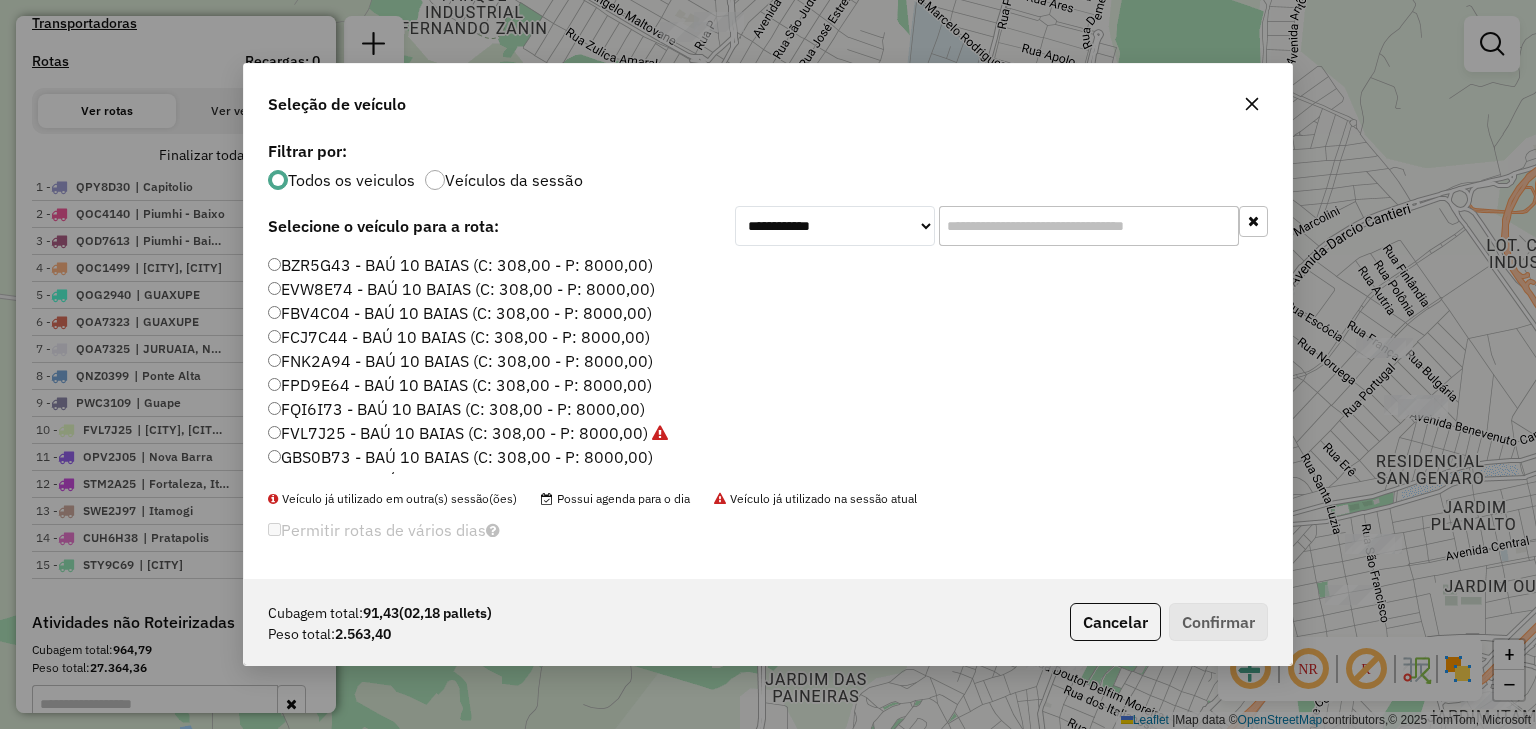 click on "EVW8E74 - BAÚ 10 BAIAS (C: 308,00 - P: 8000,00)" 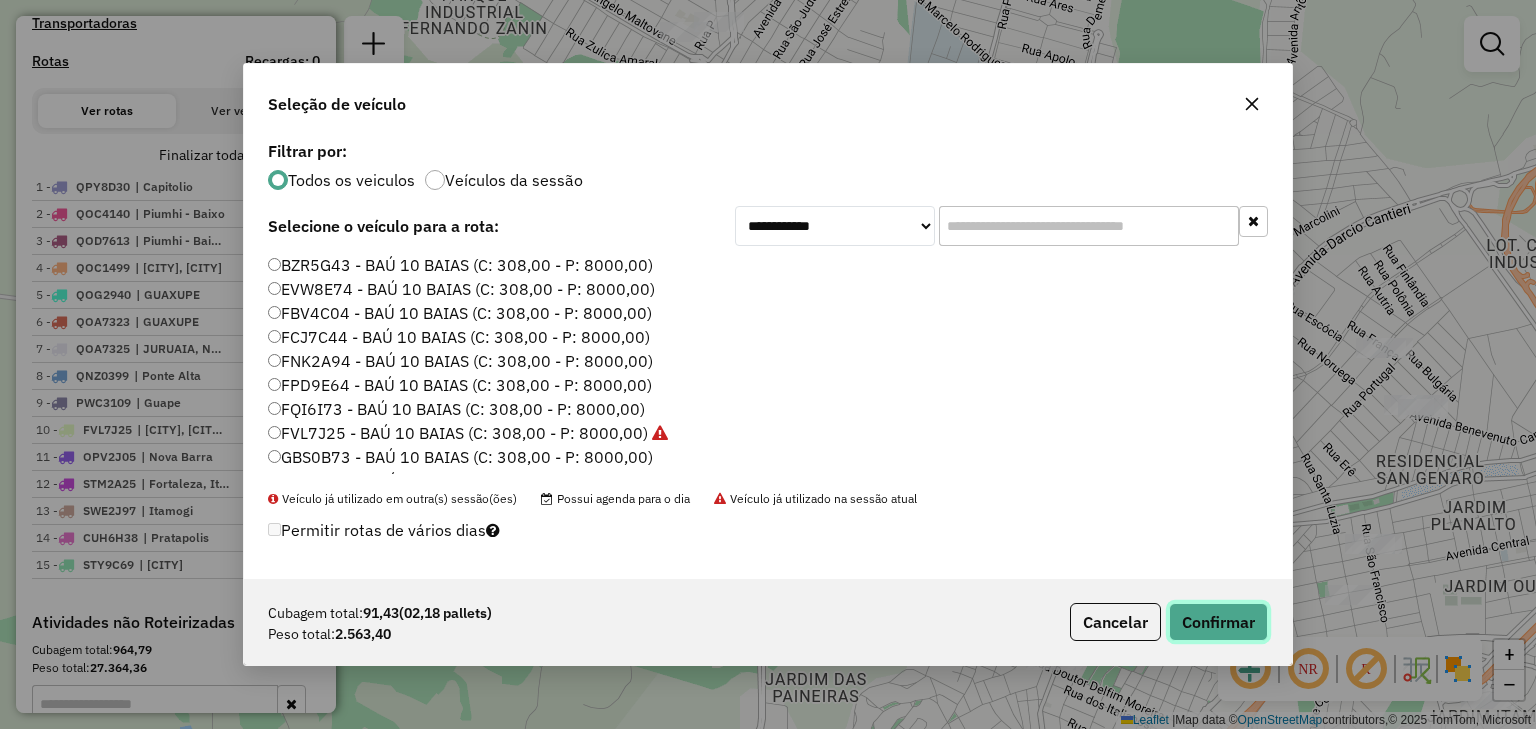 click on "Confirmar" 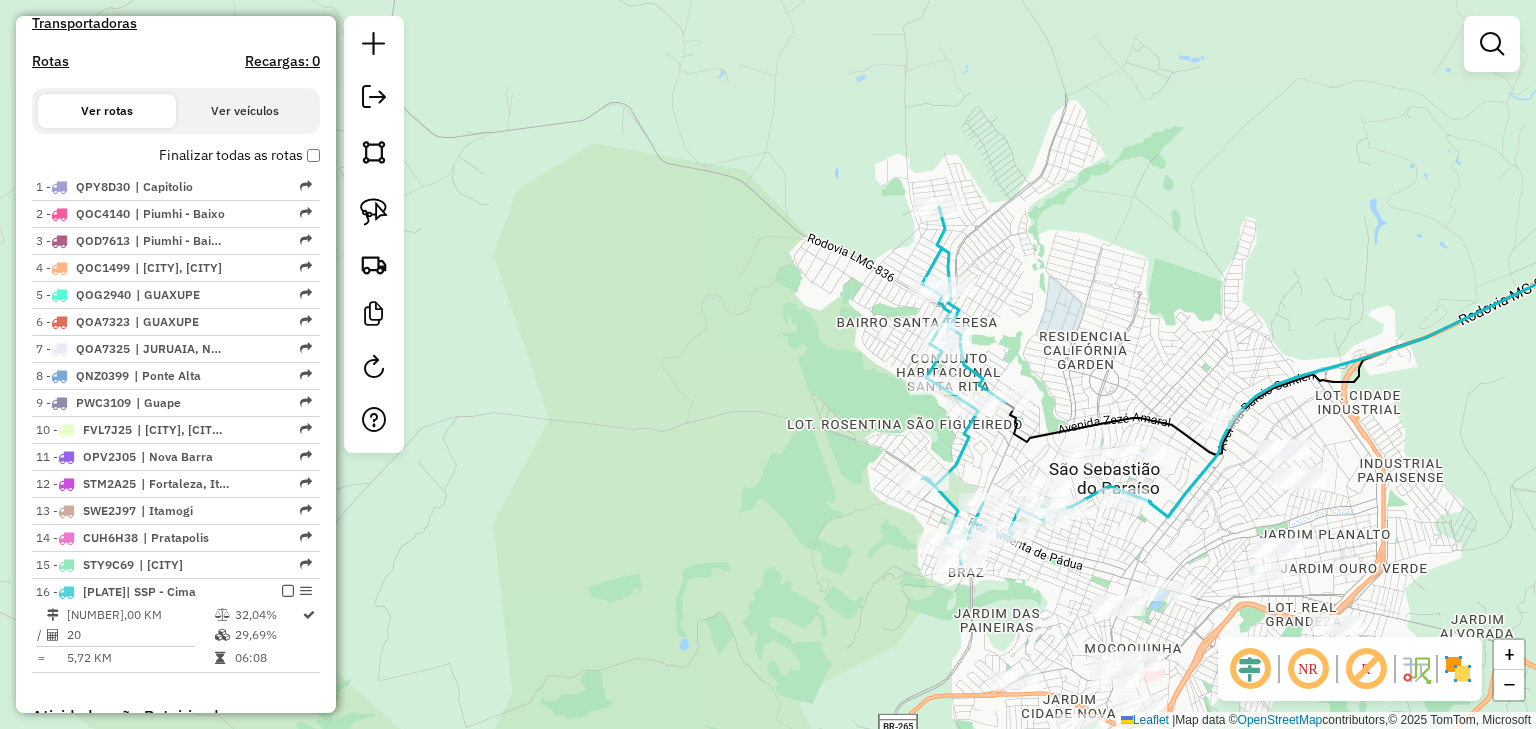 click 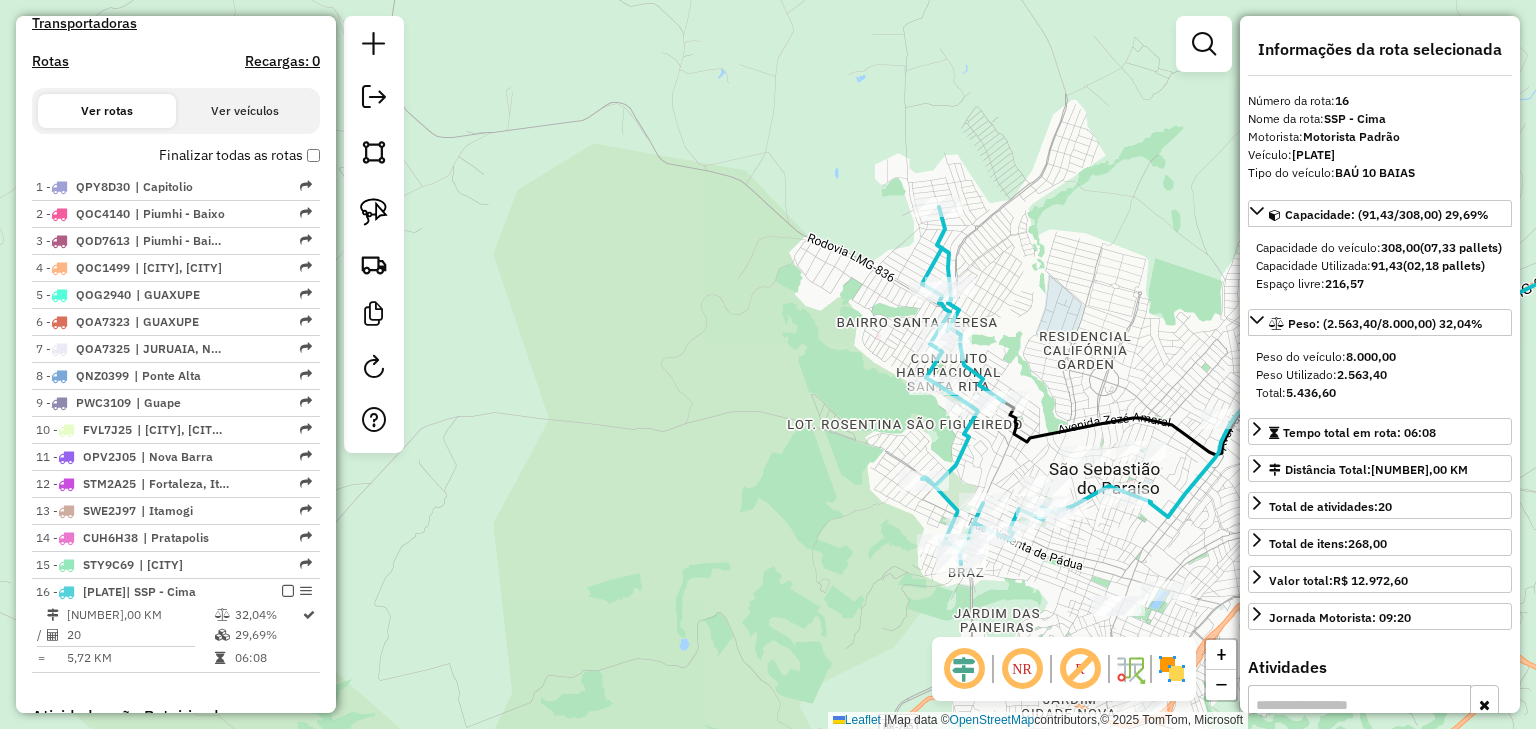 scroll, scrollTop: 965, scrollLeft: 0, axis: vertical 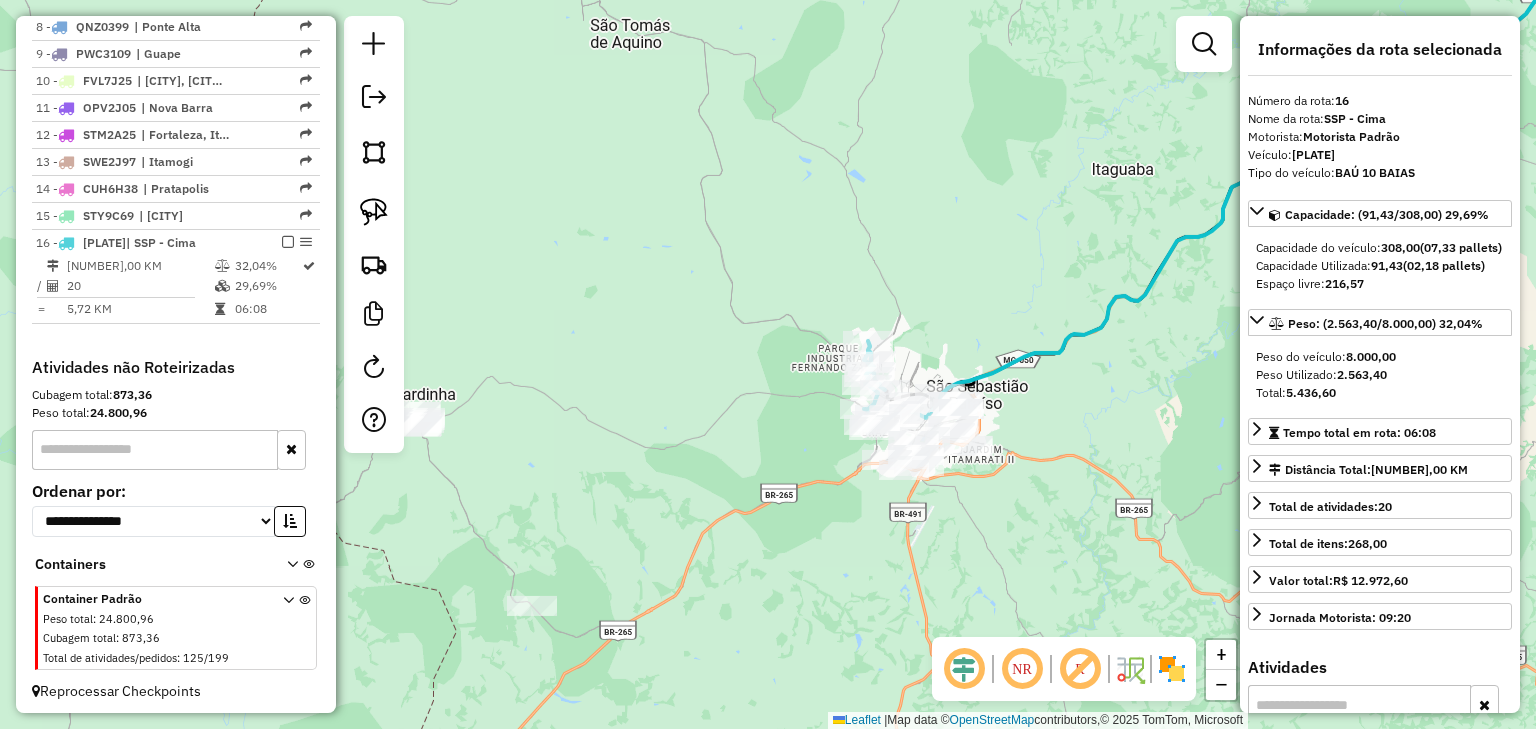drag, startPoint x: 790, startPoint y: 396, endPoint x: 783, endPoint y: 359, distance: 37.65634 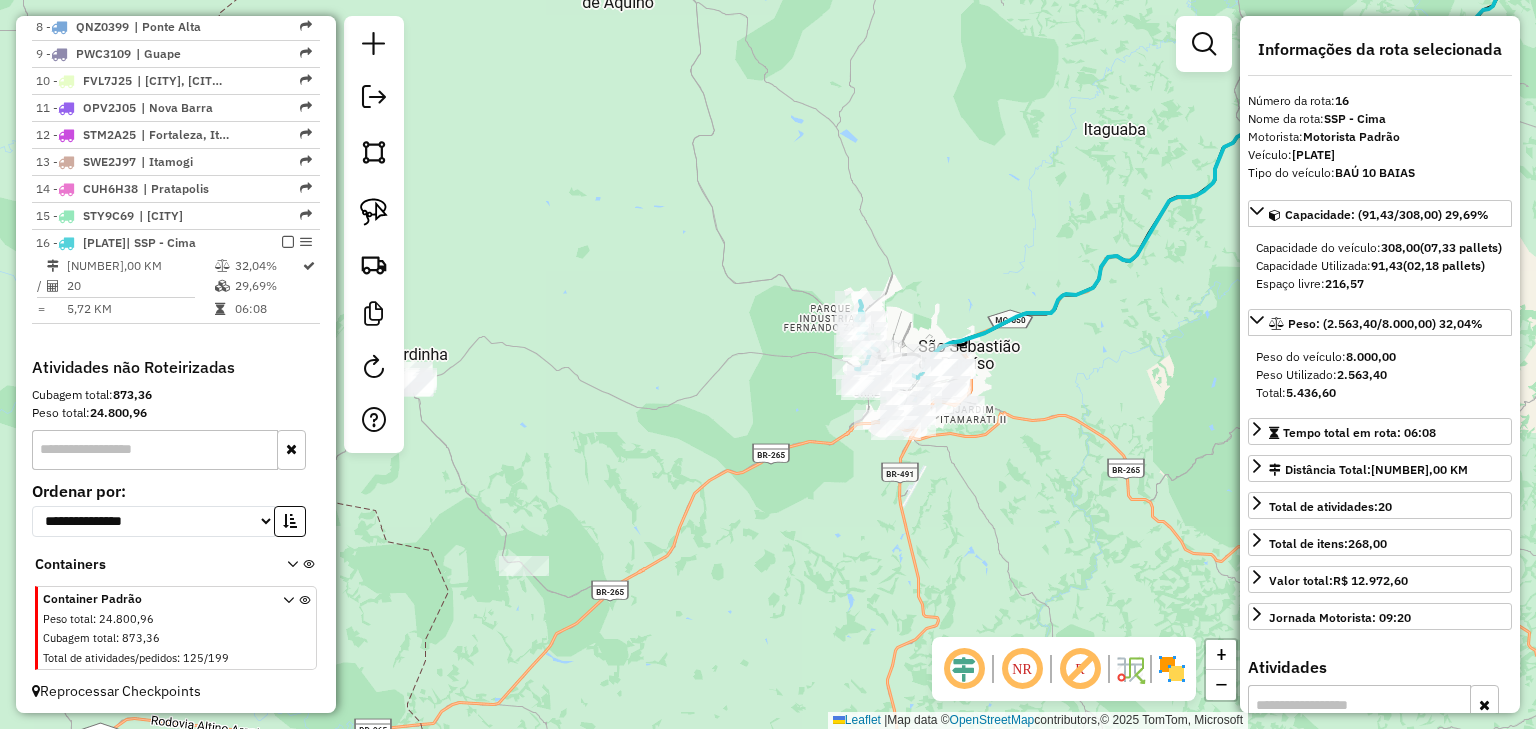 click on "Janela de atendimento Grade de atendimento Capacidade Transportadoras Veículos Cliente Pedidos  Rotas Selecione os dias de semana para filtrar as janelas de atendimento  Seg   Ter   Qua   Qui   Sex   Sáb   Dom  Informe o período da janela de atendimento: De: Até:  Filtrar exatamente a janela do cliente  Considerar janela de atendimento padrão  Selecione os dias de semana para filtrar as grades de atendimento  Seg   Ter   Qua   Qui   Sex   Sáb   Dom   Considerar clientes sem dia de atendimento cadastrado  Clientes fora do dia de atendimento selecionado Filtrar as atividades entre os valores definidos abaixo:  Peso mínimo:   Peso máximo:   Cubagem mínima:   Cubagem máxima:   De:   Até:  Filtrar as atividades entre o tempo de atendimento definido abaixo:  De:   Até:   Considerar capacidade total dos clientes não roteirizados Transportadora: Selecione um ou mais itens Tipo de veículo: Selecione um ou mais itens Veículo: Selecione um ou mais itens Motorista: Selecione um ou mais itens Nome: Rótulo:" 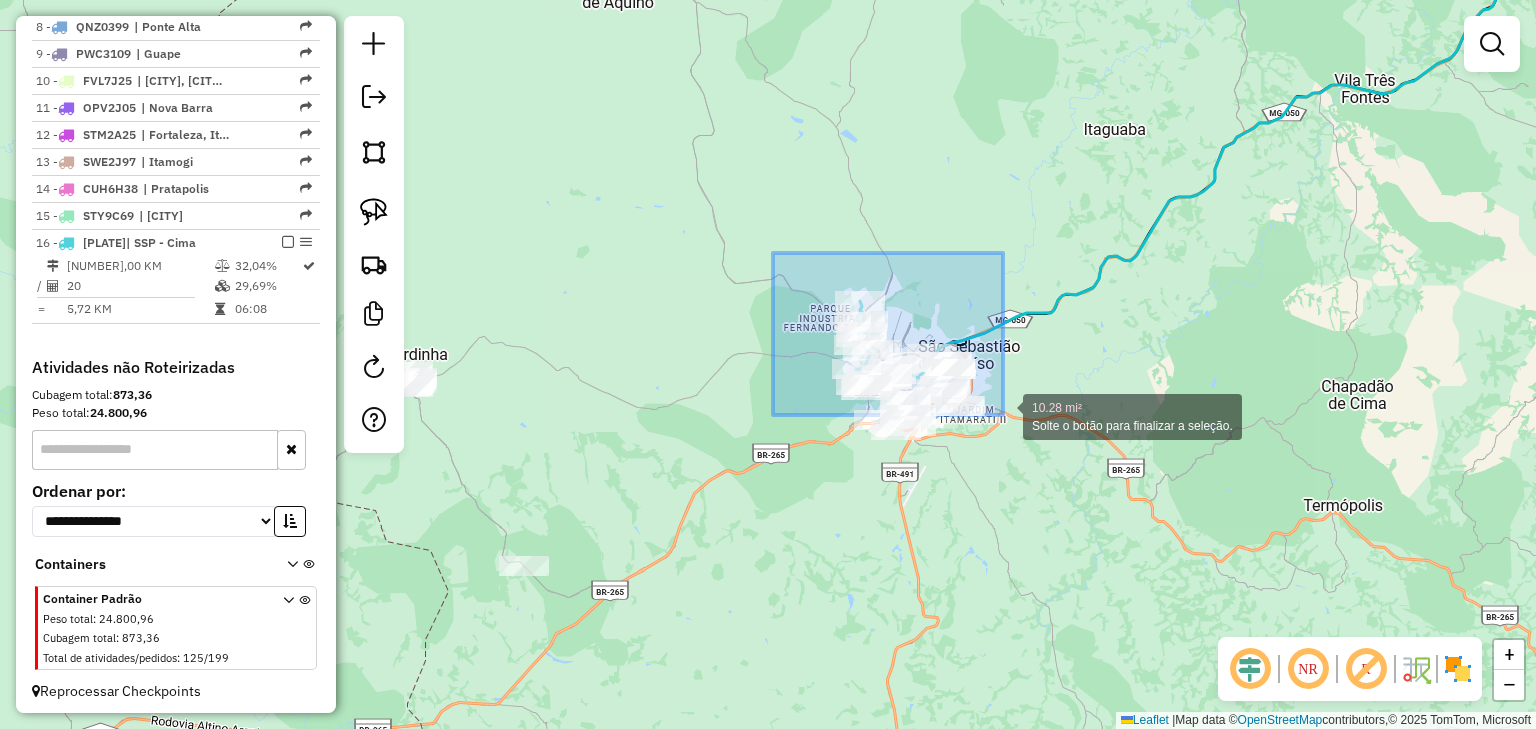 drag, startPoint x: 792, startPoint y: 260, endPoint x: 1105, endPoint y: 512, distance: 401.83704 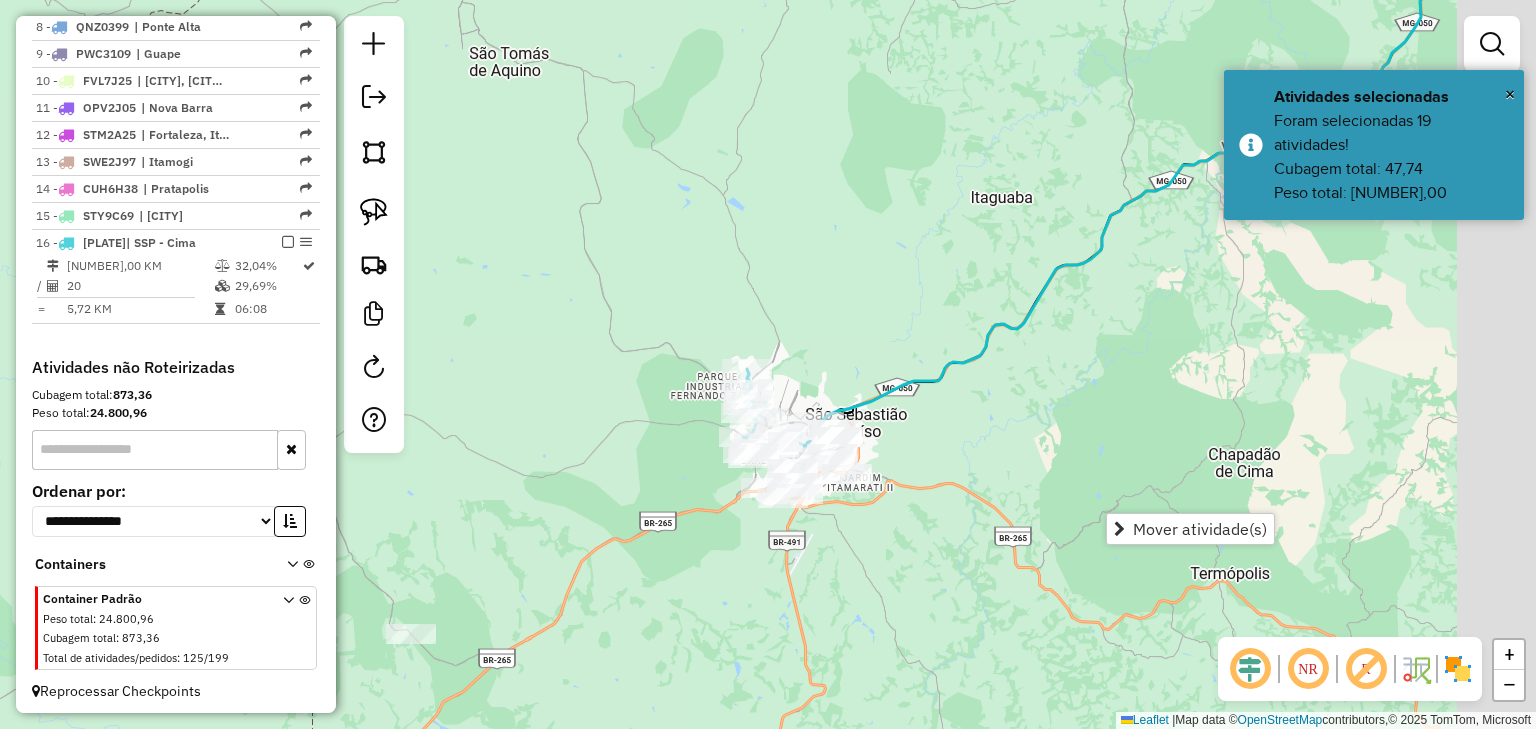 drag, startPoint x: 1124, startPoint y: 332, endPoint x: 1004, endPoint y: 409, distance: 142.5798 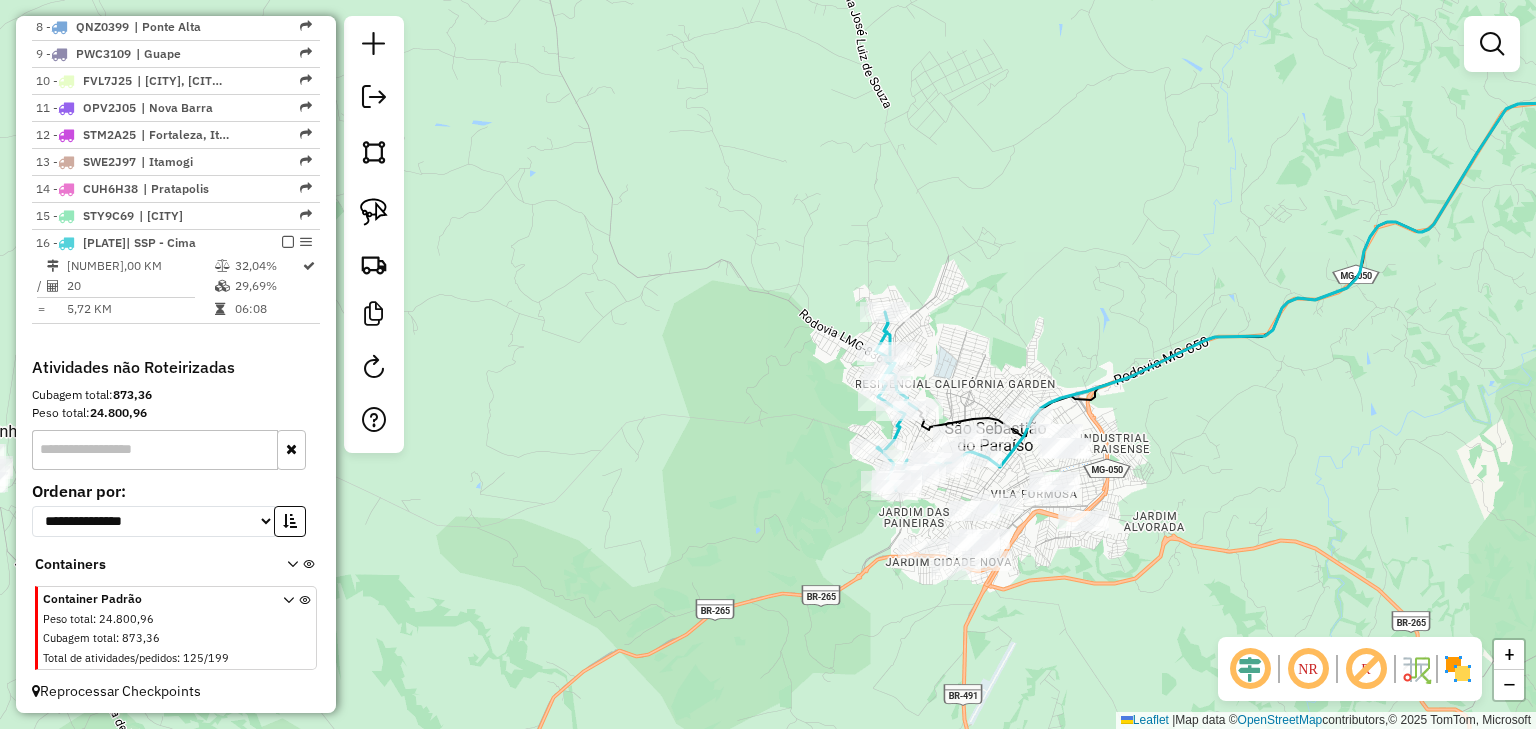 click 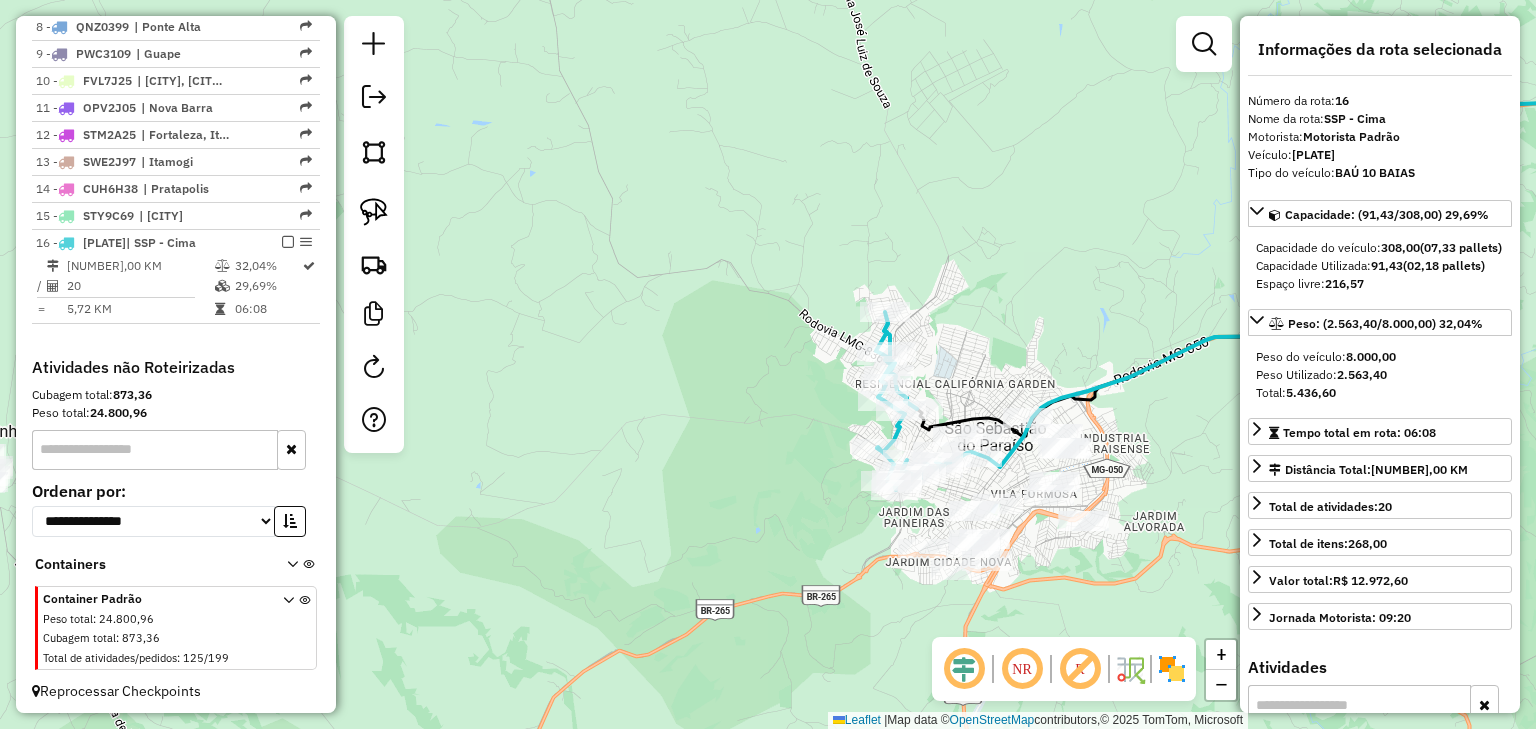 drag, startPoint x: 750, startPoint y: 436, endPoint x: 975, endPoint y: 379, distance: 232.10773 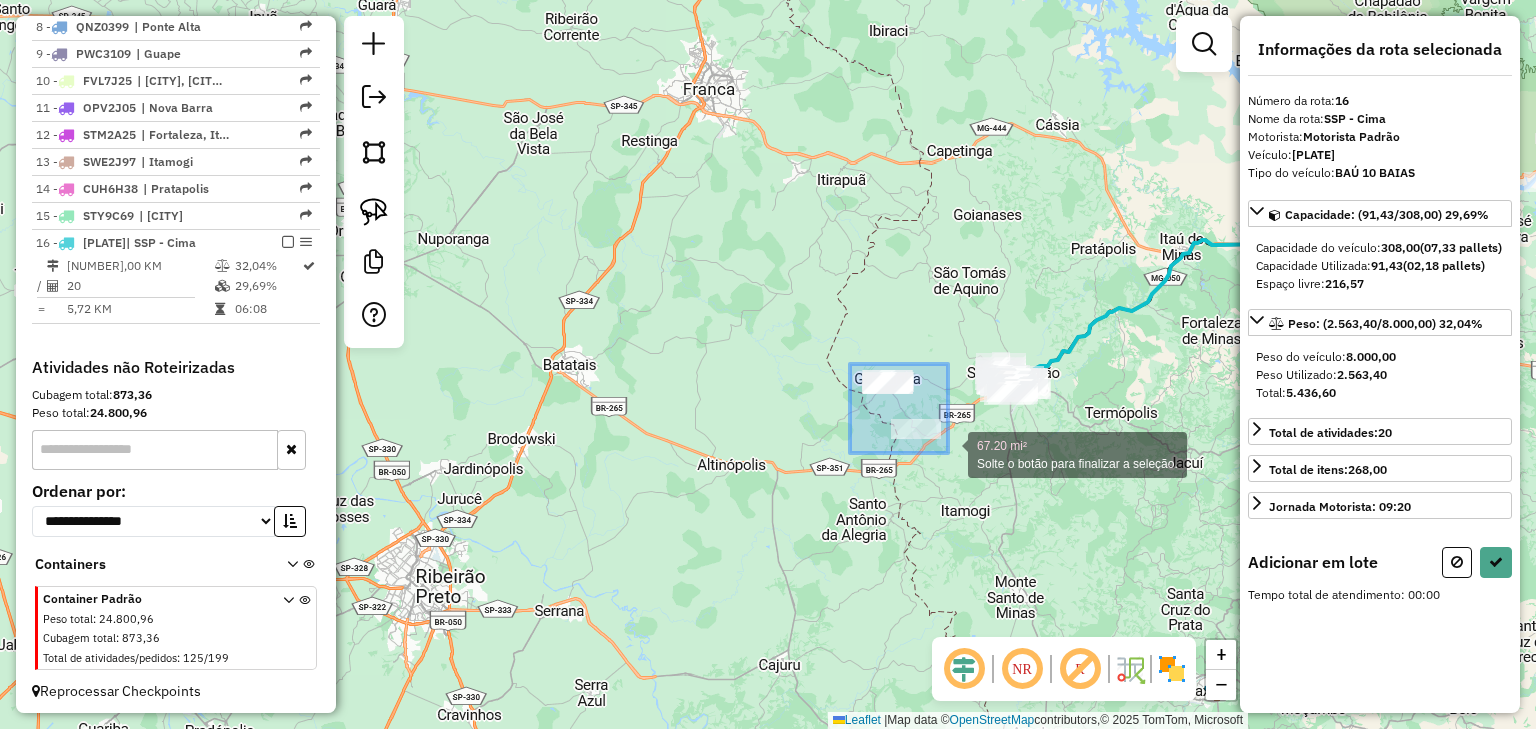 drag, startPoint x: 850, startPoint y: 364, endPoint x: 948, endPoint y: 453, distance: 132.38202 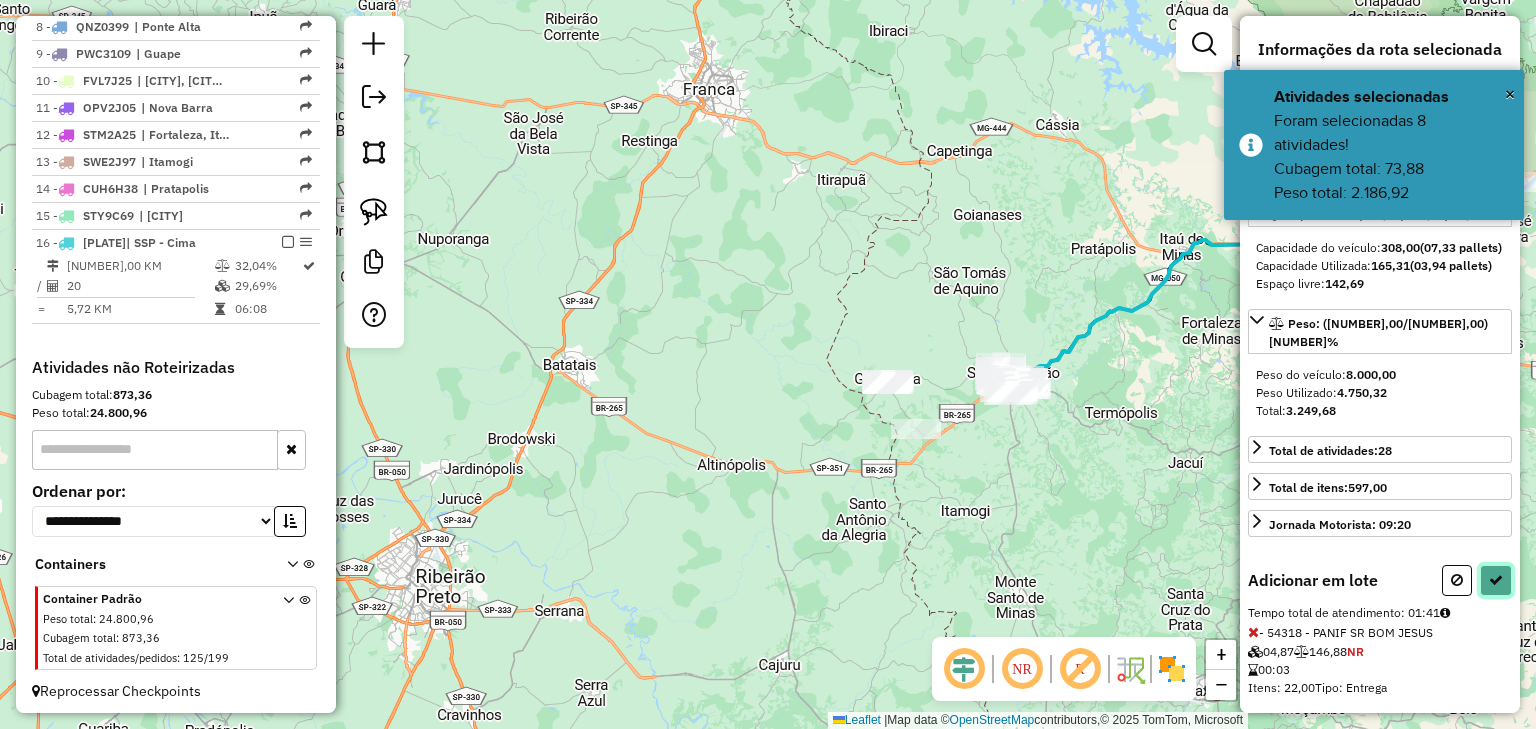 click at bounding box center (1496, 580) 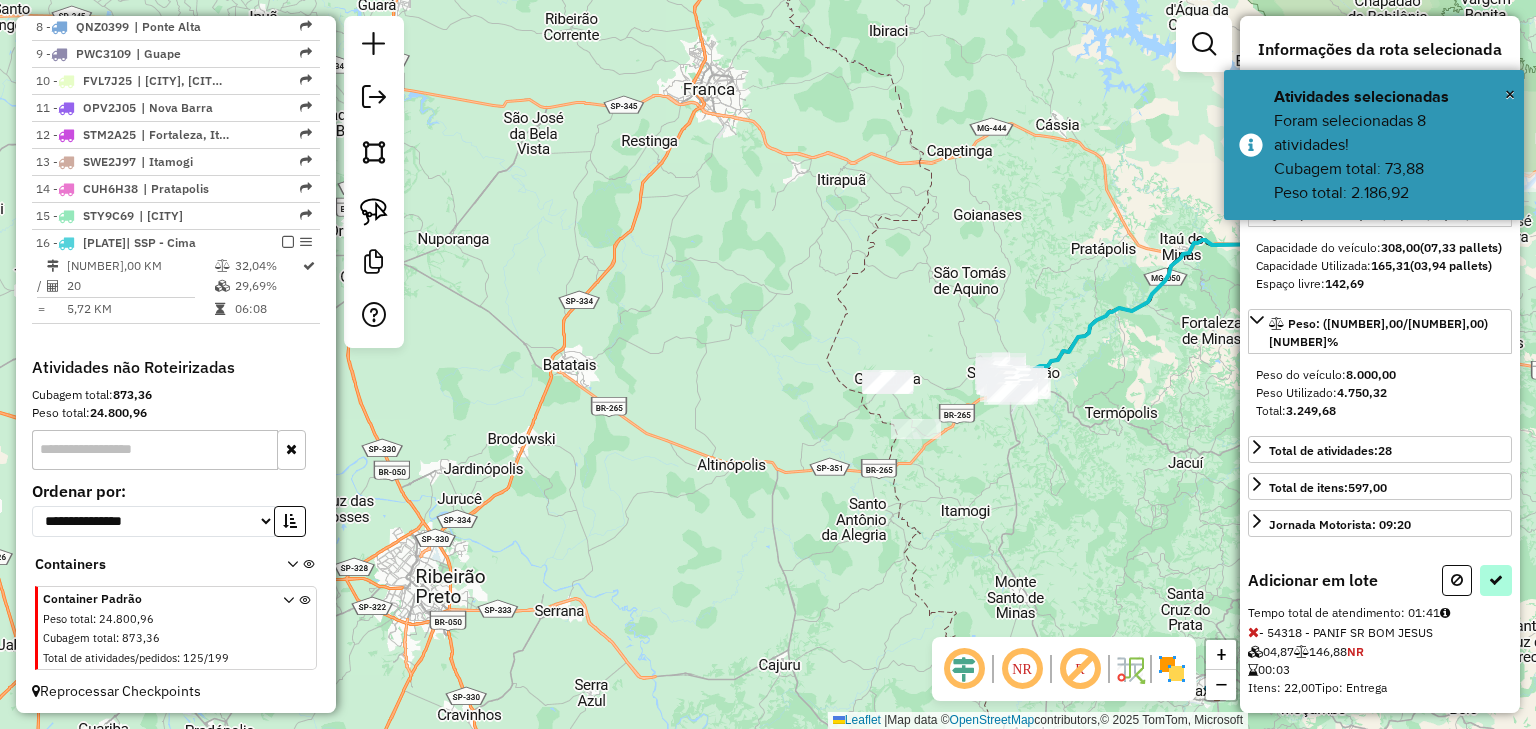 select on "**********" 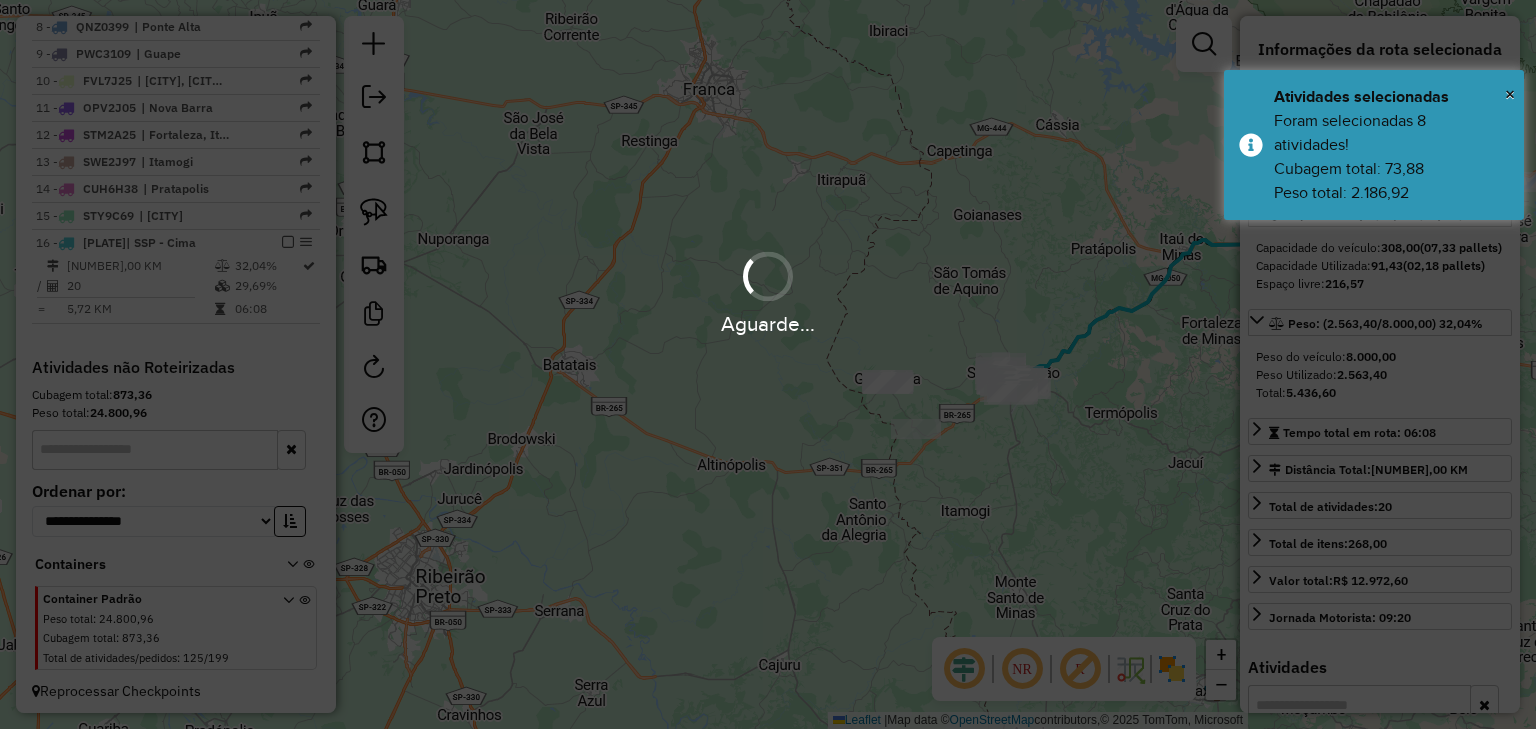 scroll, scrollTop: 970, scrollLeft: 0, axis: vertical 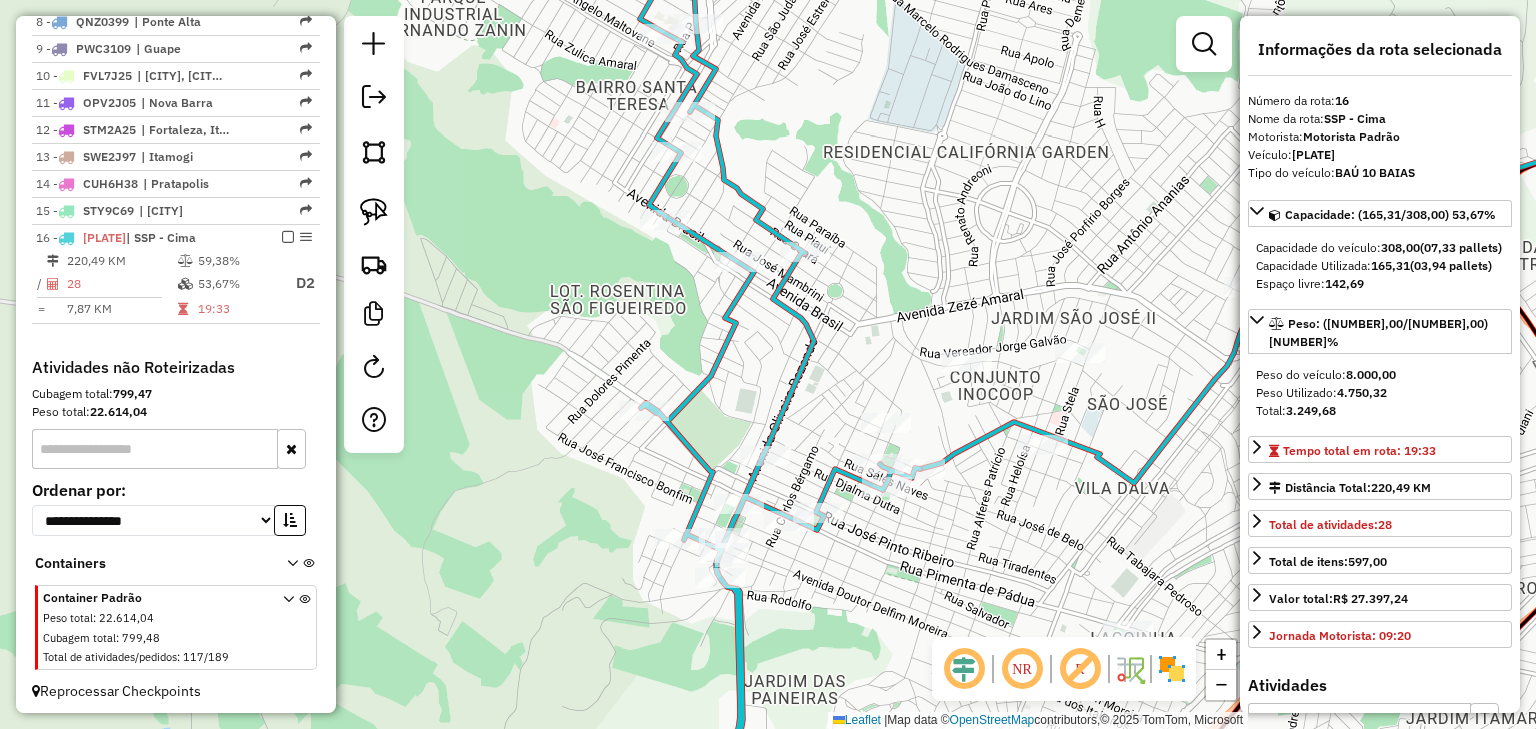 drag, startPoint x: 848, startPoint y: 504, endPoint x: 836, endPoint y: 478, distance: 28.635643 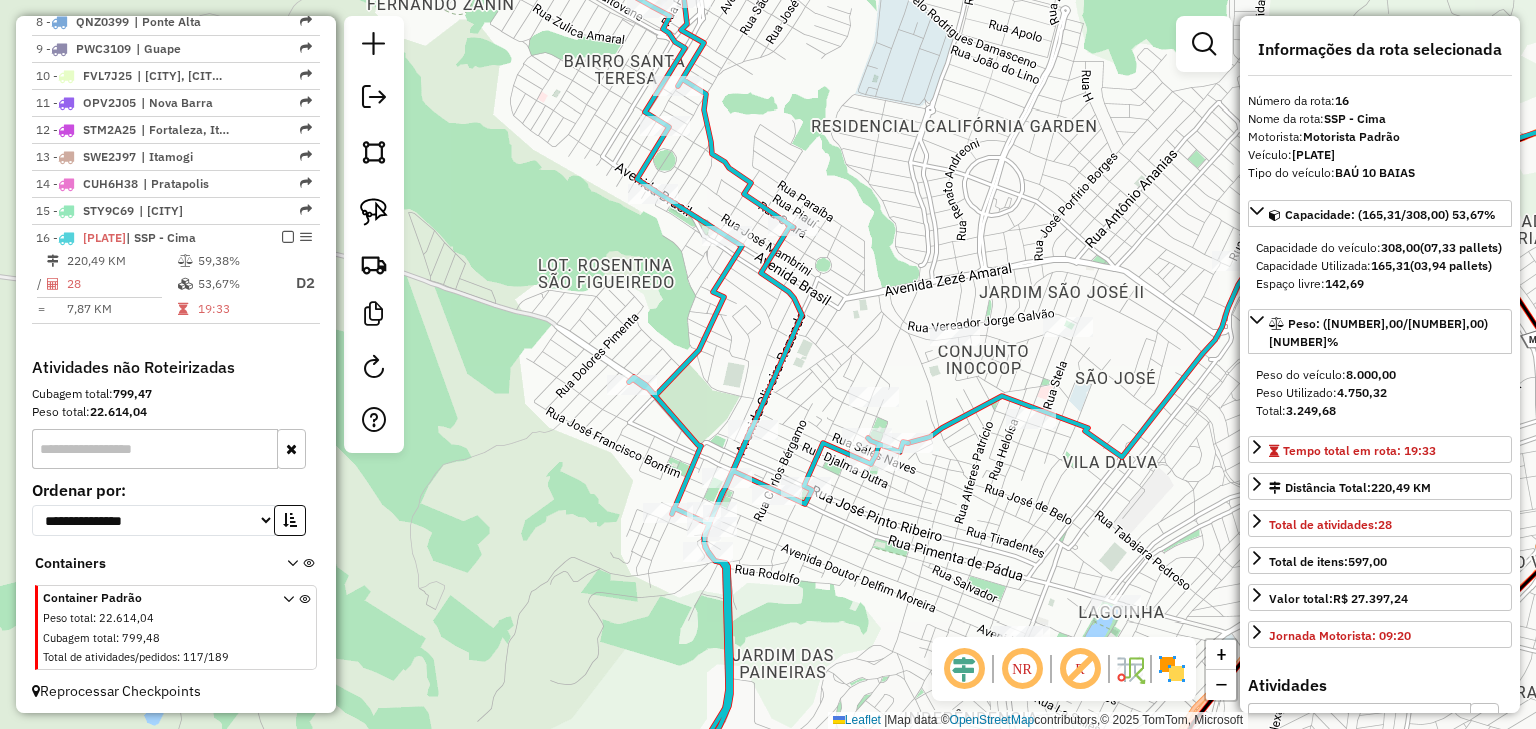 click 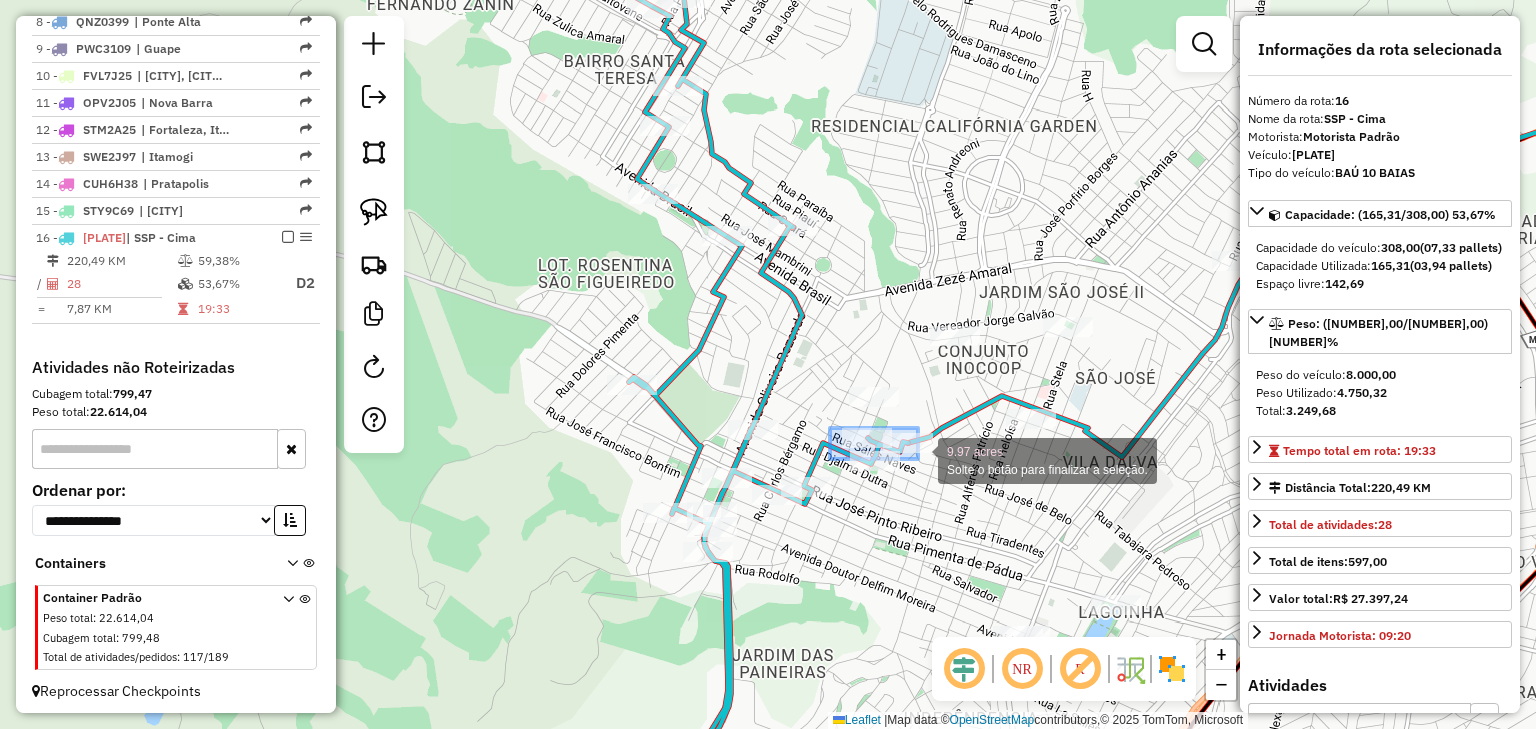 drag, startPoint x: 839, startPoint y: 428, endPoint x: 948, endPoint y: 478, distance: 119.92081 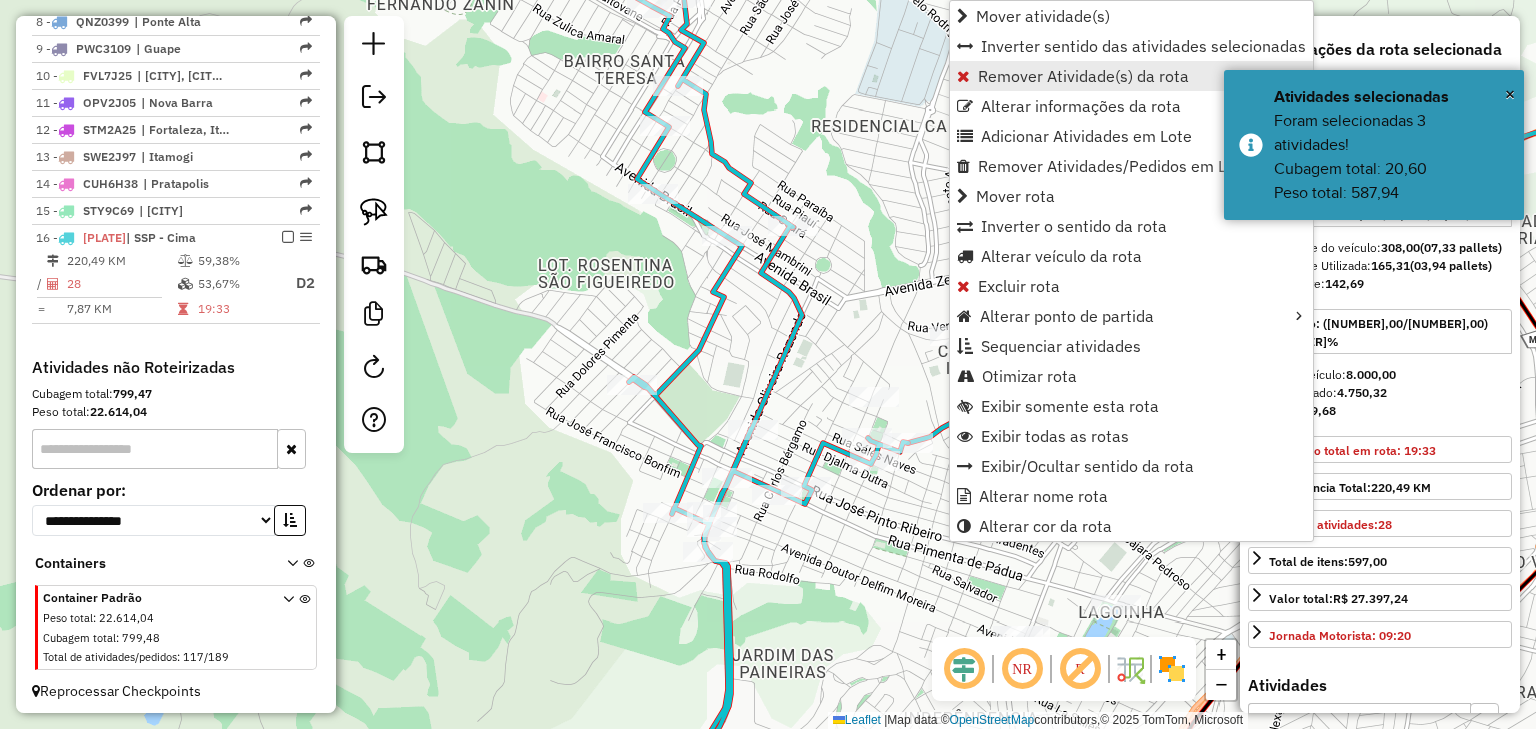 click on "Remover Atividade(s) da rota" at bounding box center (1131, 76) 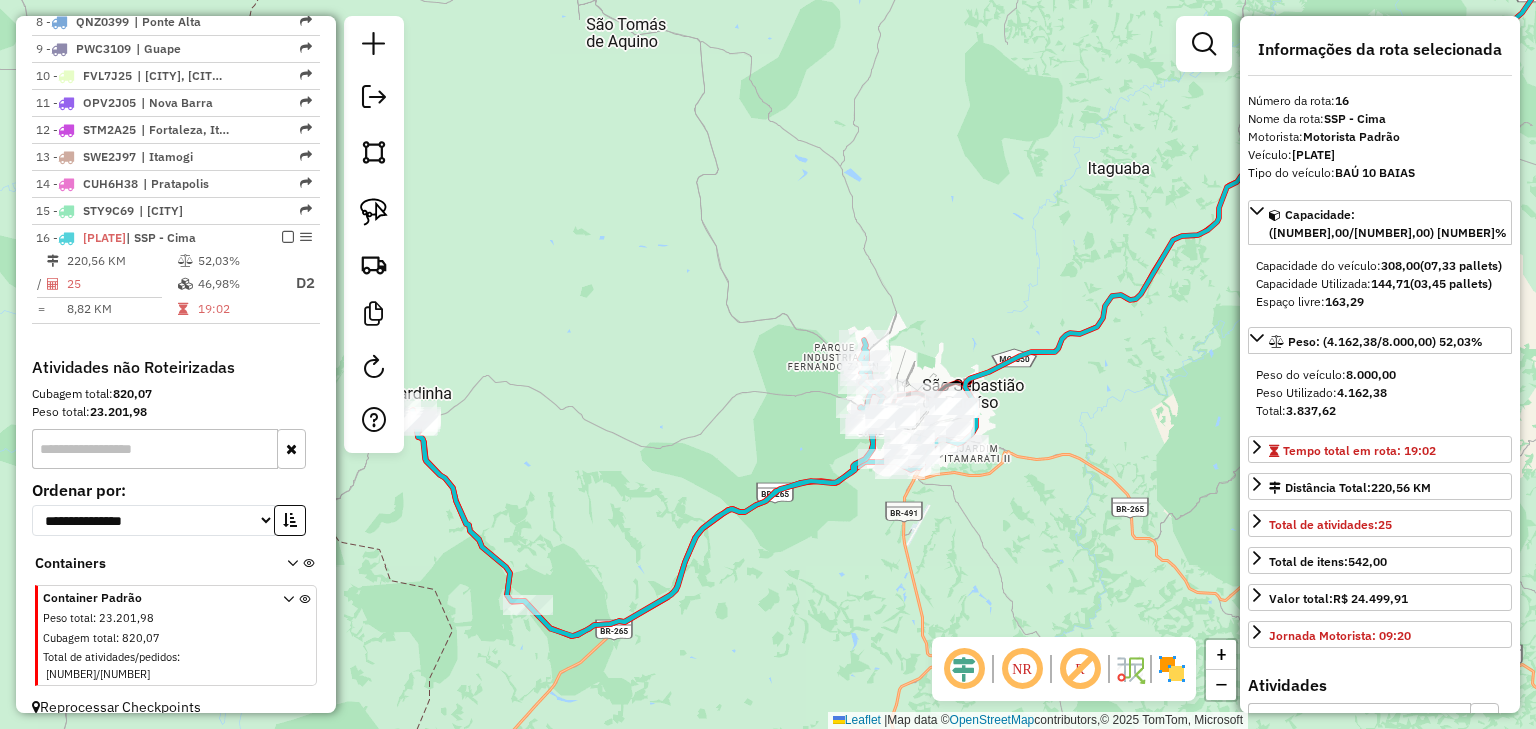 click on "Janela de atendimento Grade de atendimento Capacidade Transportadoras Veículos Cliente Pedidos  Rotas Selecione os dias de semana para filtrar as janelas de atendimento  Seg   Ter   Qua   Qui   Sex   Sáb   Dom  Informe o período da janela de atendimento: De: Até:  Filtrar exatamente a janela do cliente  Considerar janela de atendimento padrão  Selecione os dias de semana para filtrar as grades de atendimento  Seg   Ter   Qua   Qui   Sex   Sáb   Dom   Considerar clientes sem dia de atendimento cadastrado  Clientes fora do dia de atendimento selecionado Filtrar as atividades entre os valores definidos abaixo:  Peso mínimo:   Peso máximo:   Cubagem mínima:   Cubagem máxima:   De:   Até:  Filtrar as atividades entre o tempo de atendimento definido abaixo:  De:   Até:   Considerar capacidade total dos clientes não roteirizados Transportadora: Selecione um ou mais itens Tipo de veículo: Selecione um ou mais itens Veículo: Selecione um ou mais itens Motorista: Selecione um ou mais itens Nome: Rótulo:" 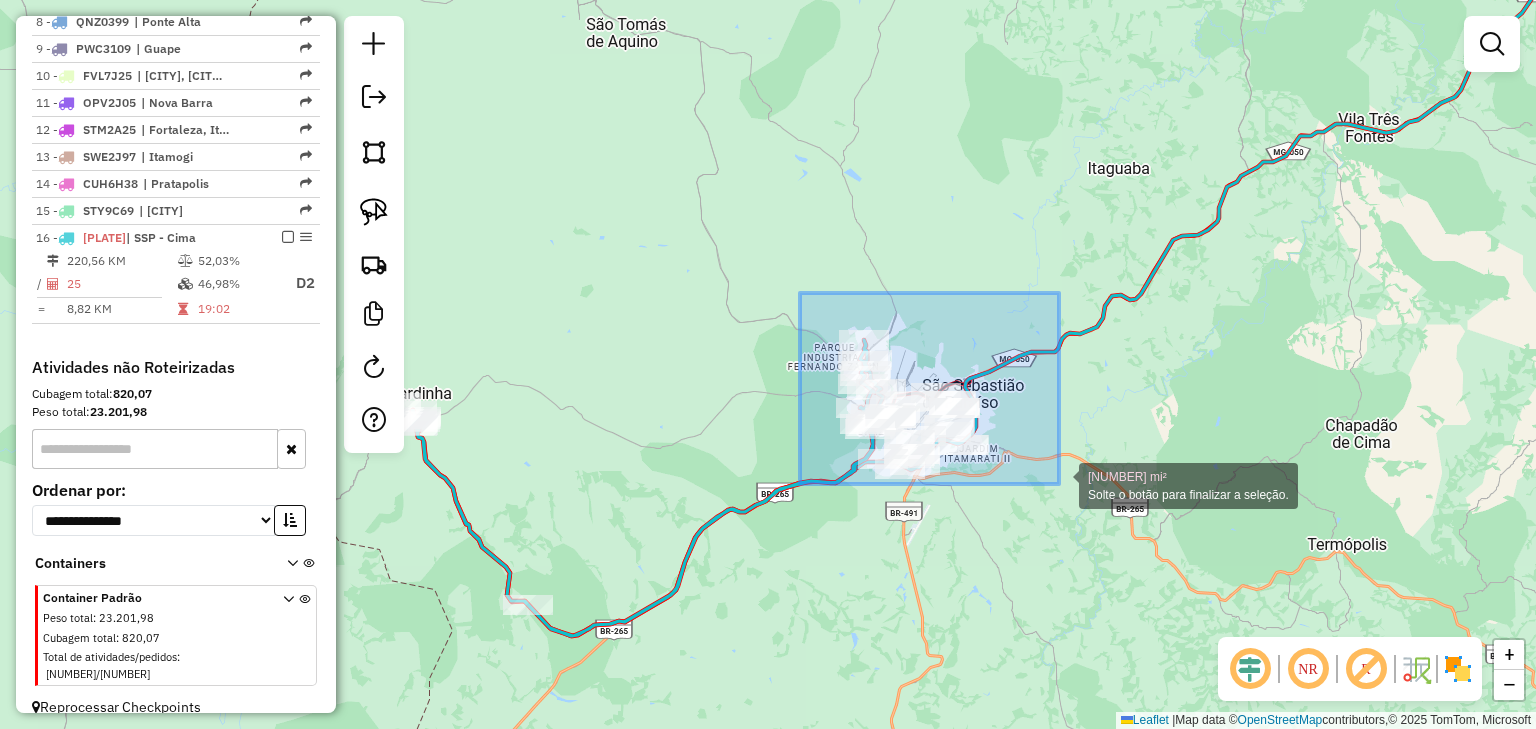 drag, startPoint x: 991, startPoint y: 415, endPoint x: 1073, endPoint y: 498, distance: 116.67476 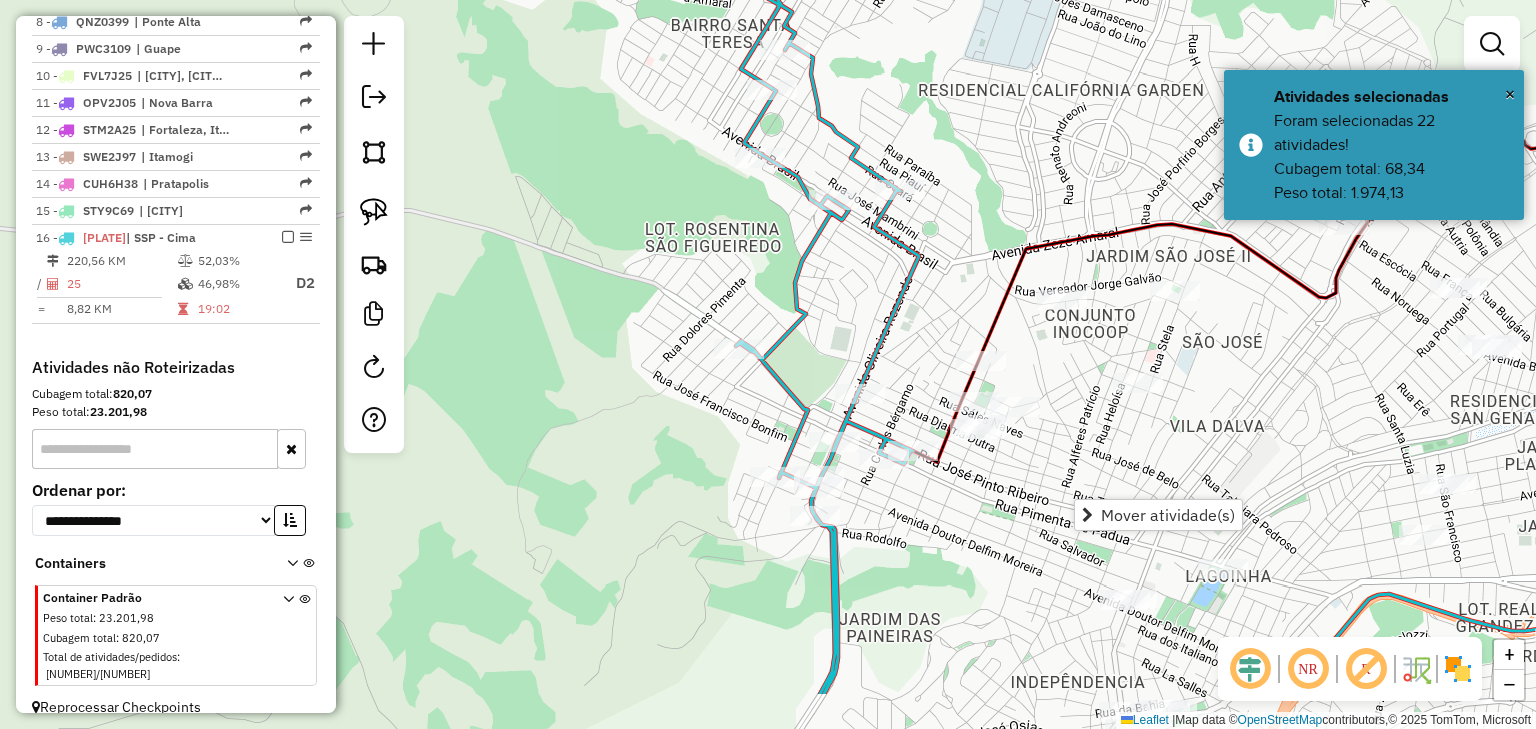drag, startPoint x: 925, startPoint y: 411, endPoint x: 936, endPoint y: 343, distance: 68.88396 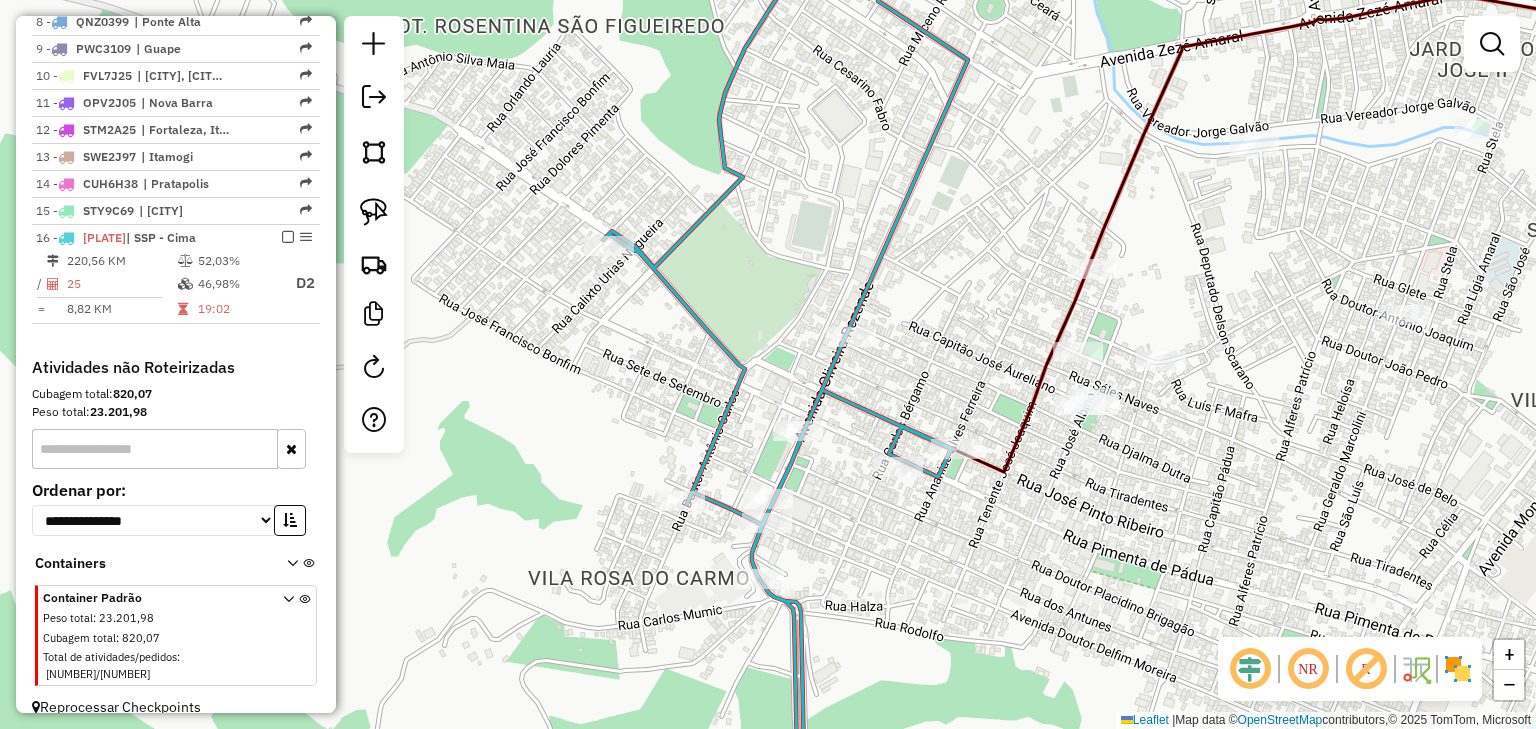 click 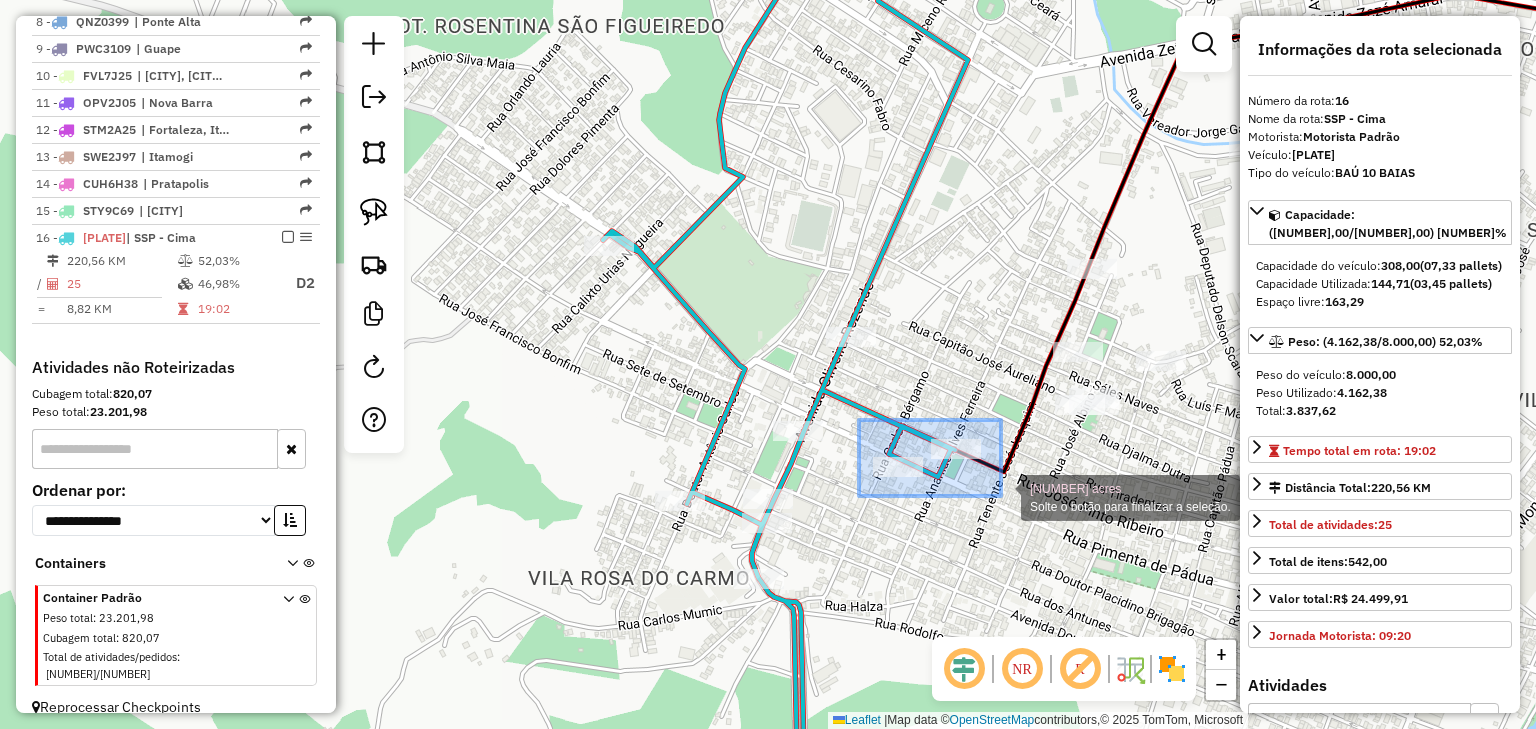 drag, startPoint x: 864, startPoint y: 424, endPoint x: 1001, endPoint y: 496, distance: 154.76756 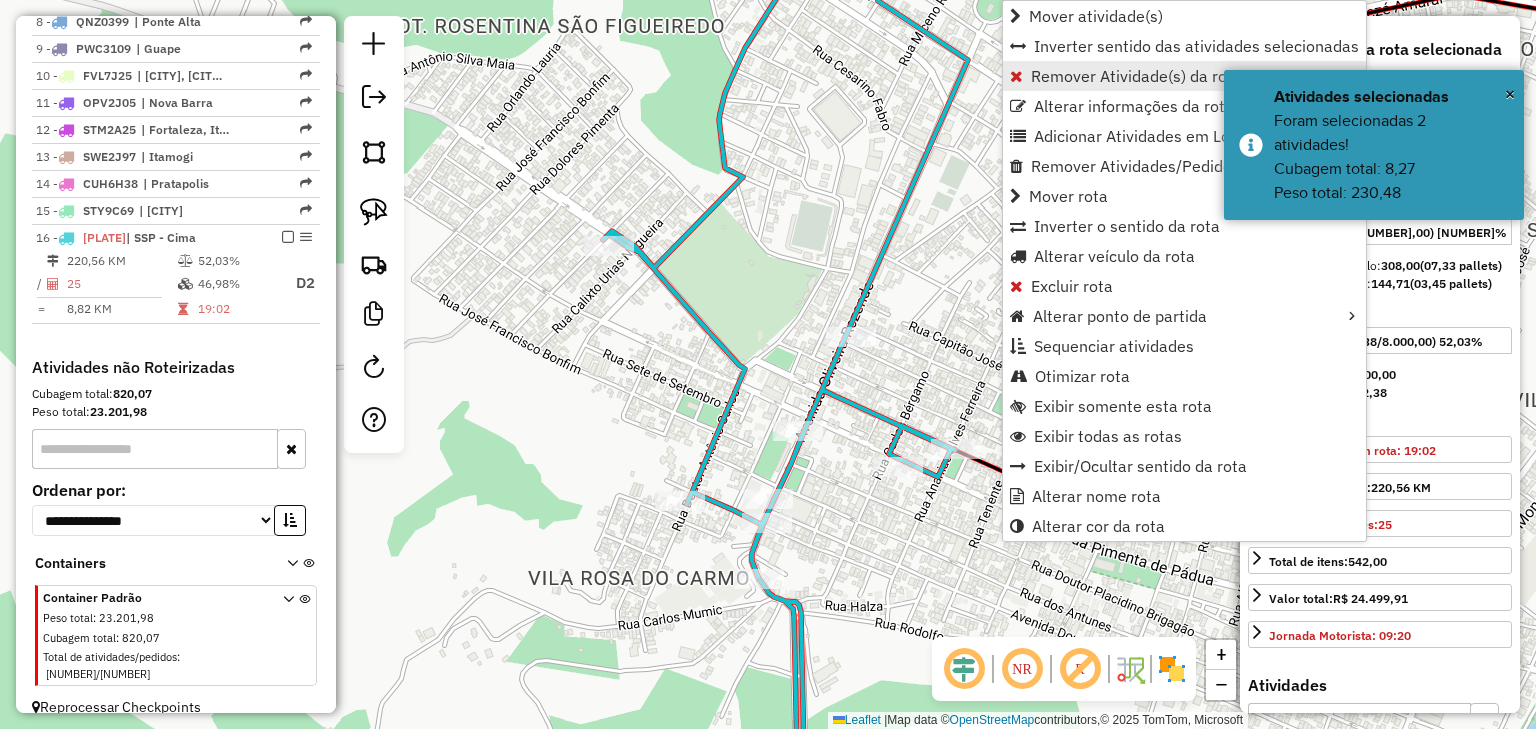 click on "Remover Atividade(s) da rota" at bounding box center (1136, 76) 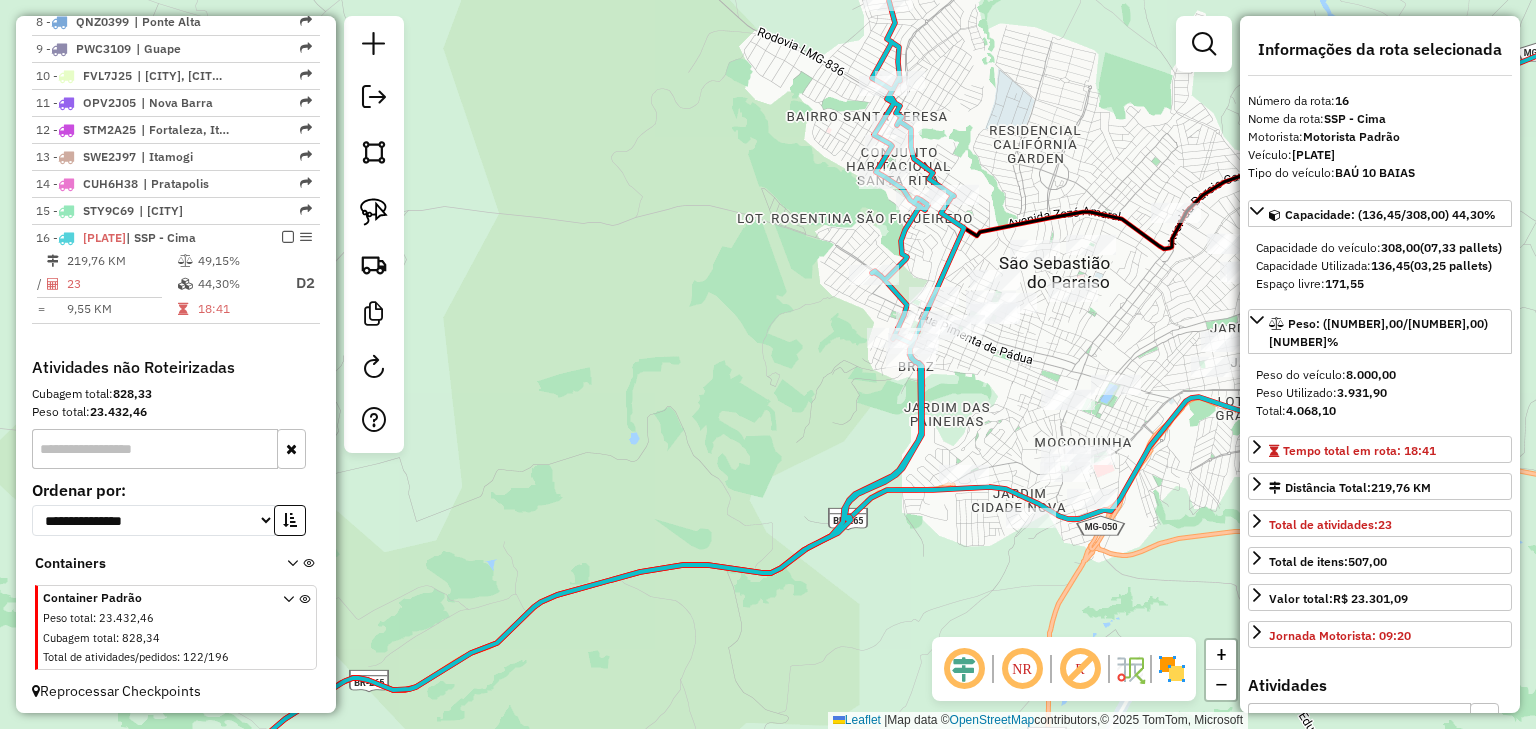 click 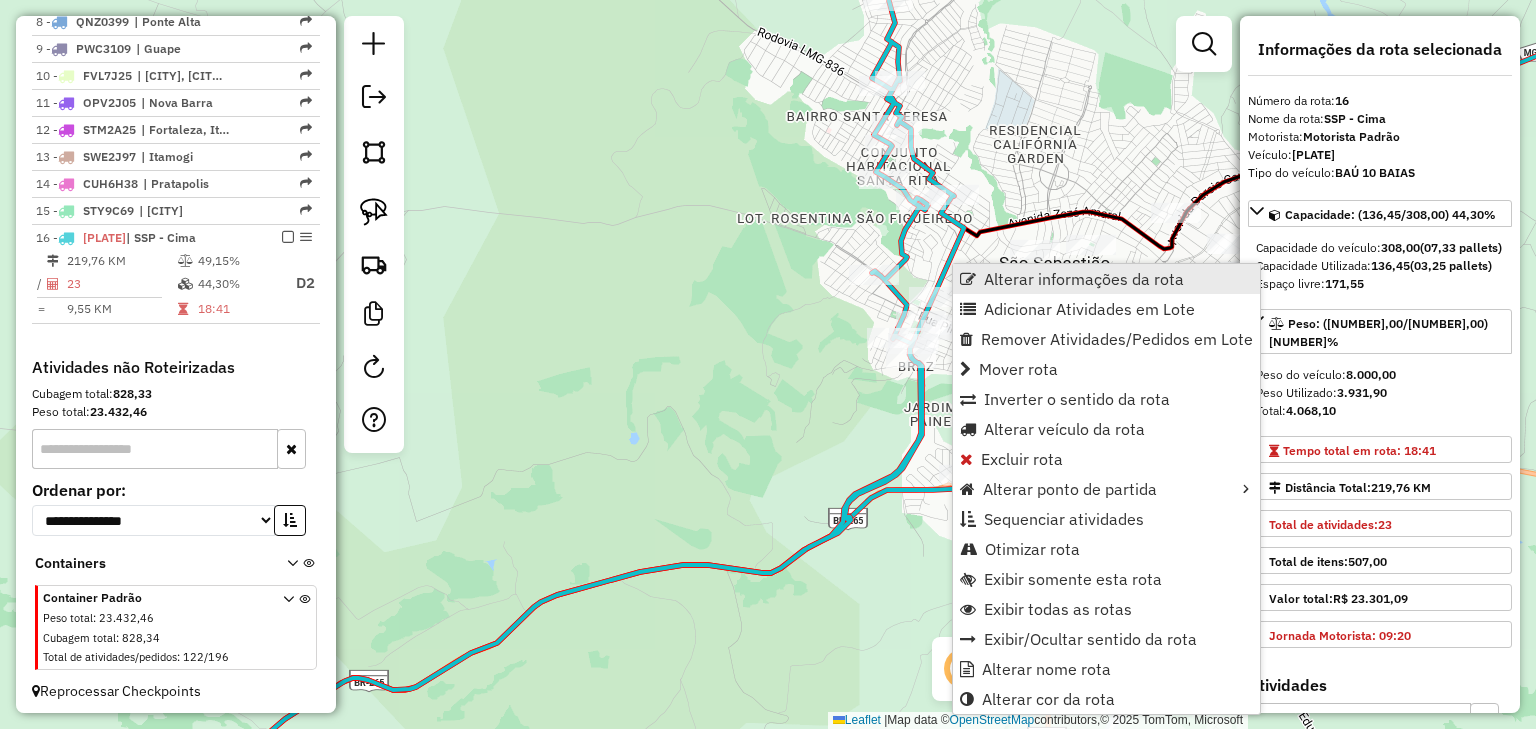 click at bounding box center [968, 279] 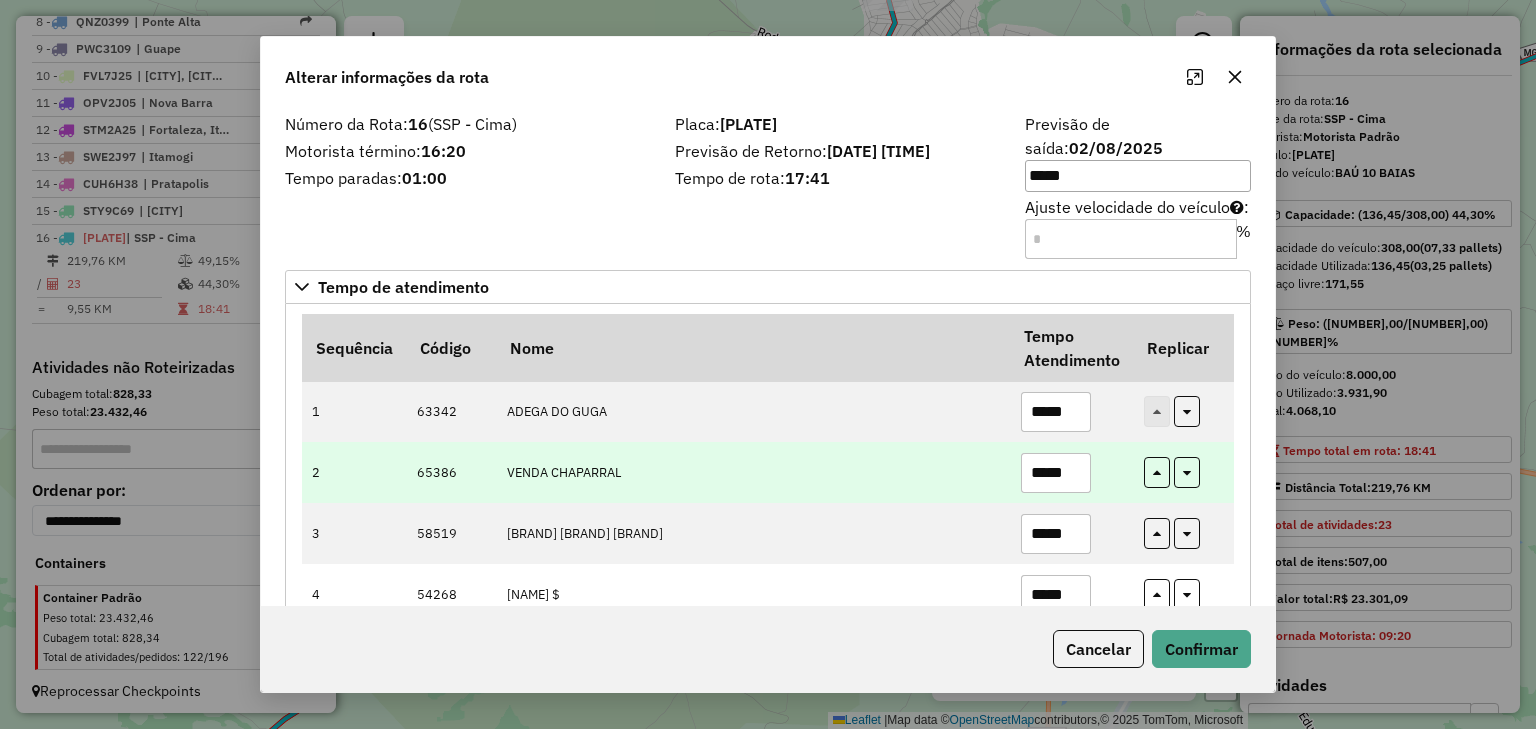 drag, startPoint x: 1070, startPoint y: 451, endPoint x: 1004, endPoint y: 449, distance: 66.0303 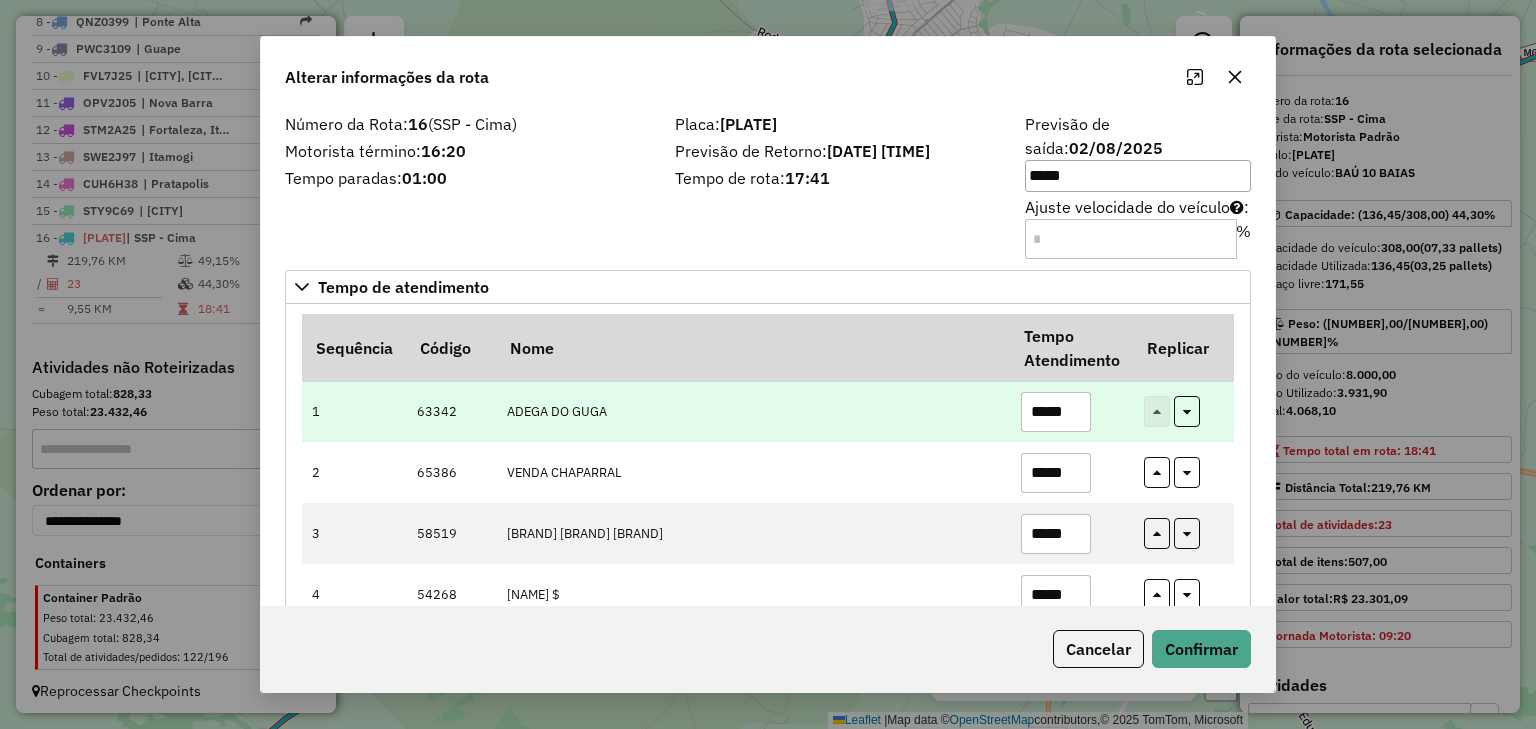 type on "*****" 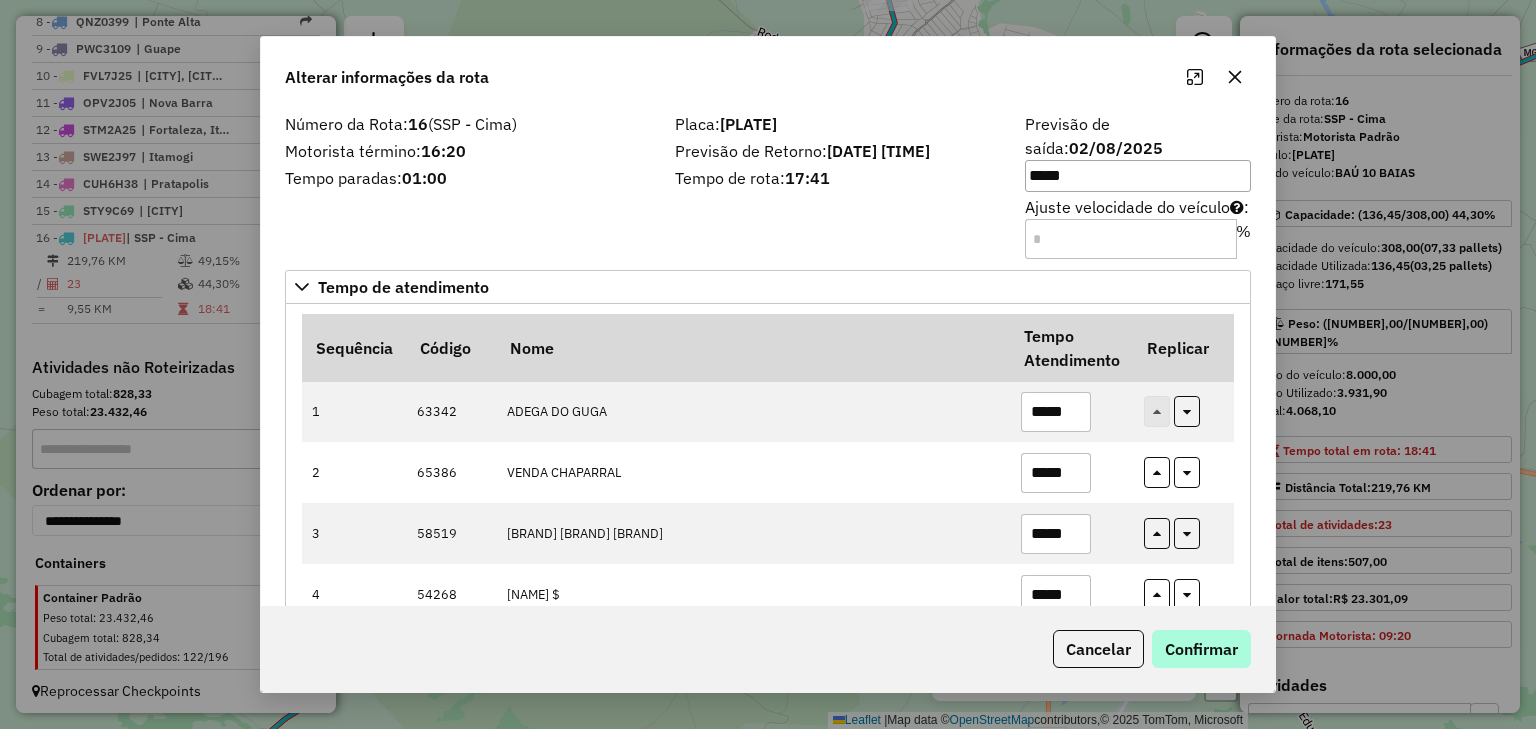 type on "*****" 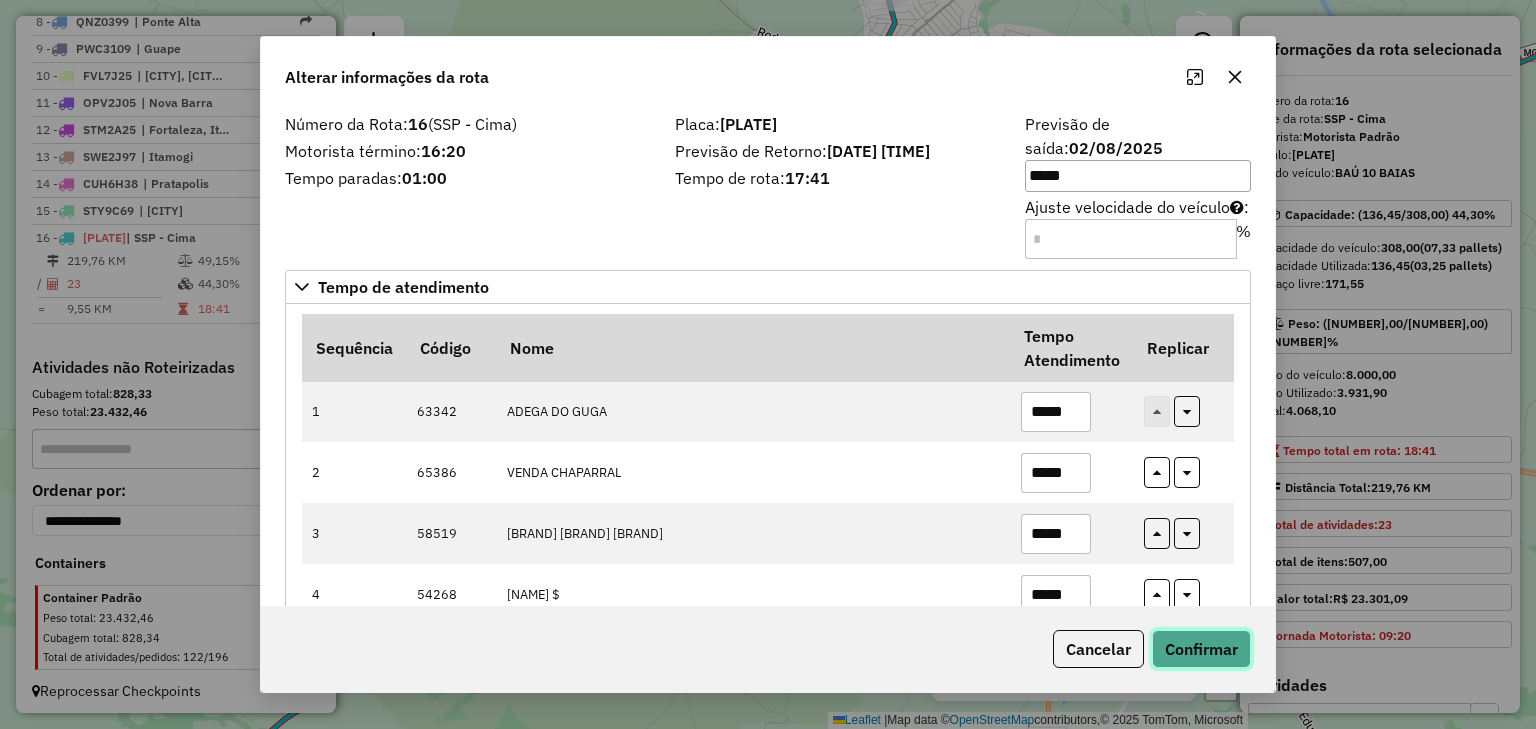 click on "Confirmar" 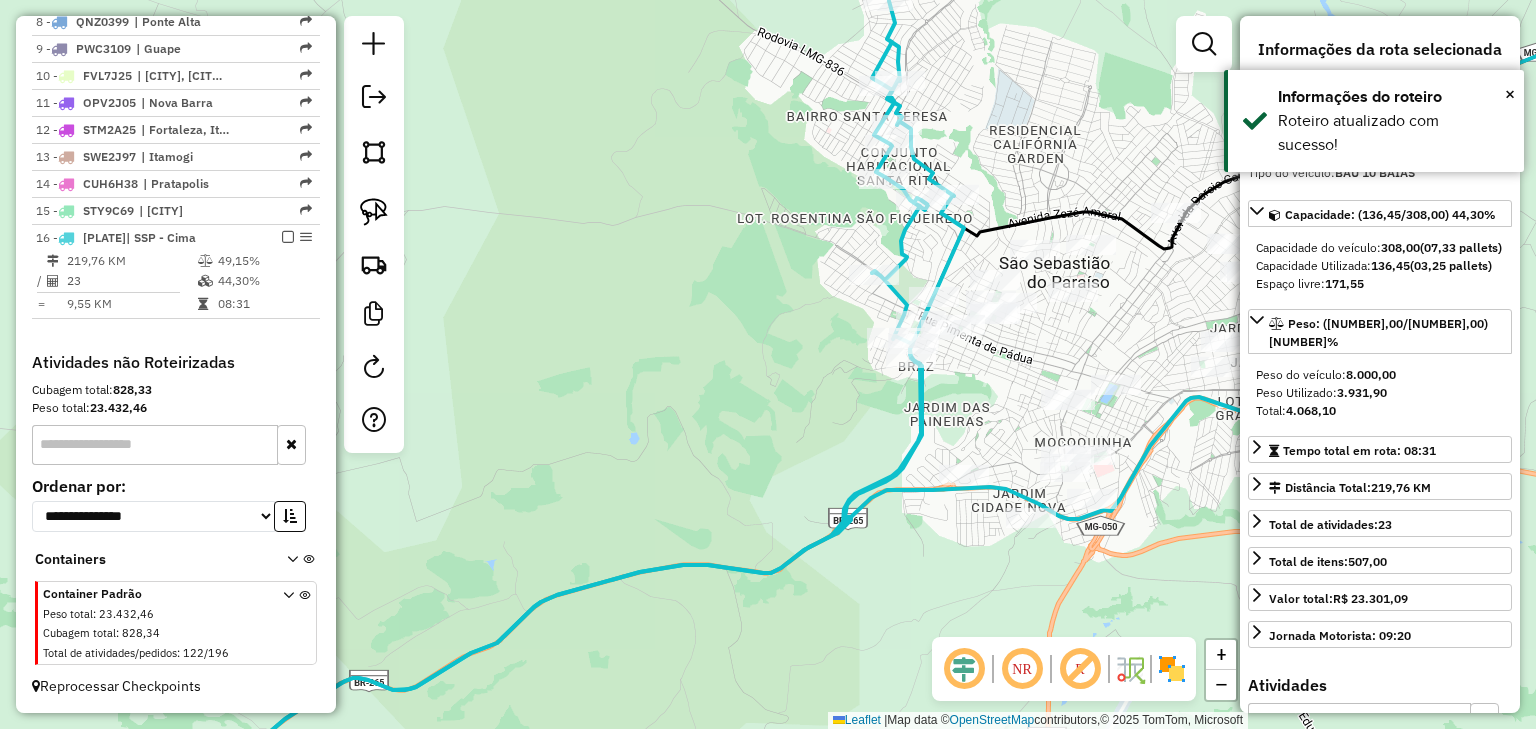 scroll, scrollTop: 965, scrollLeft: 0, axis: vertical 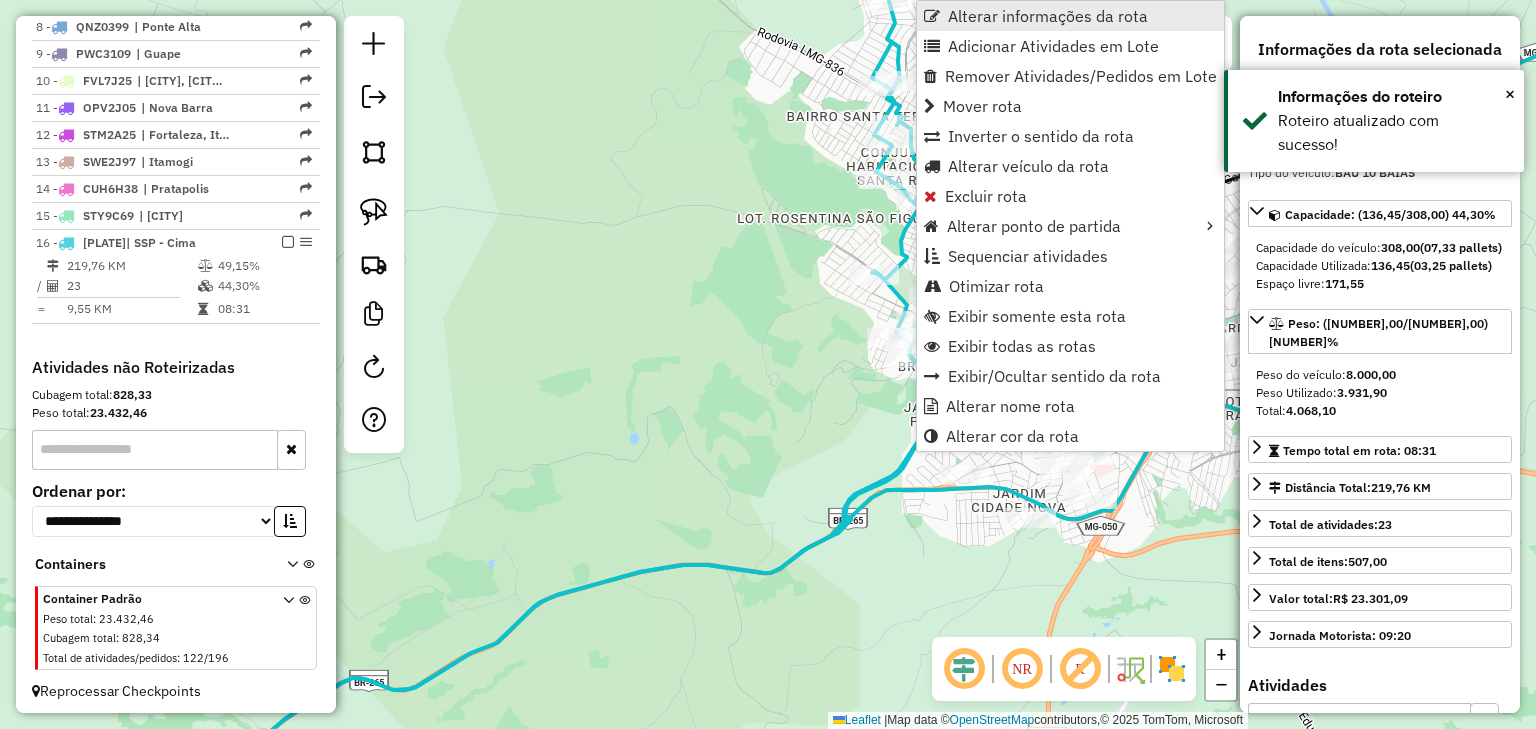 click on "Alterar informações da rota" at bounding box center (1048, 16) 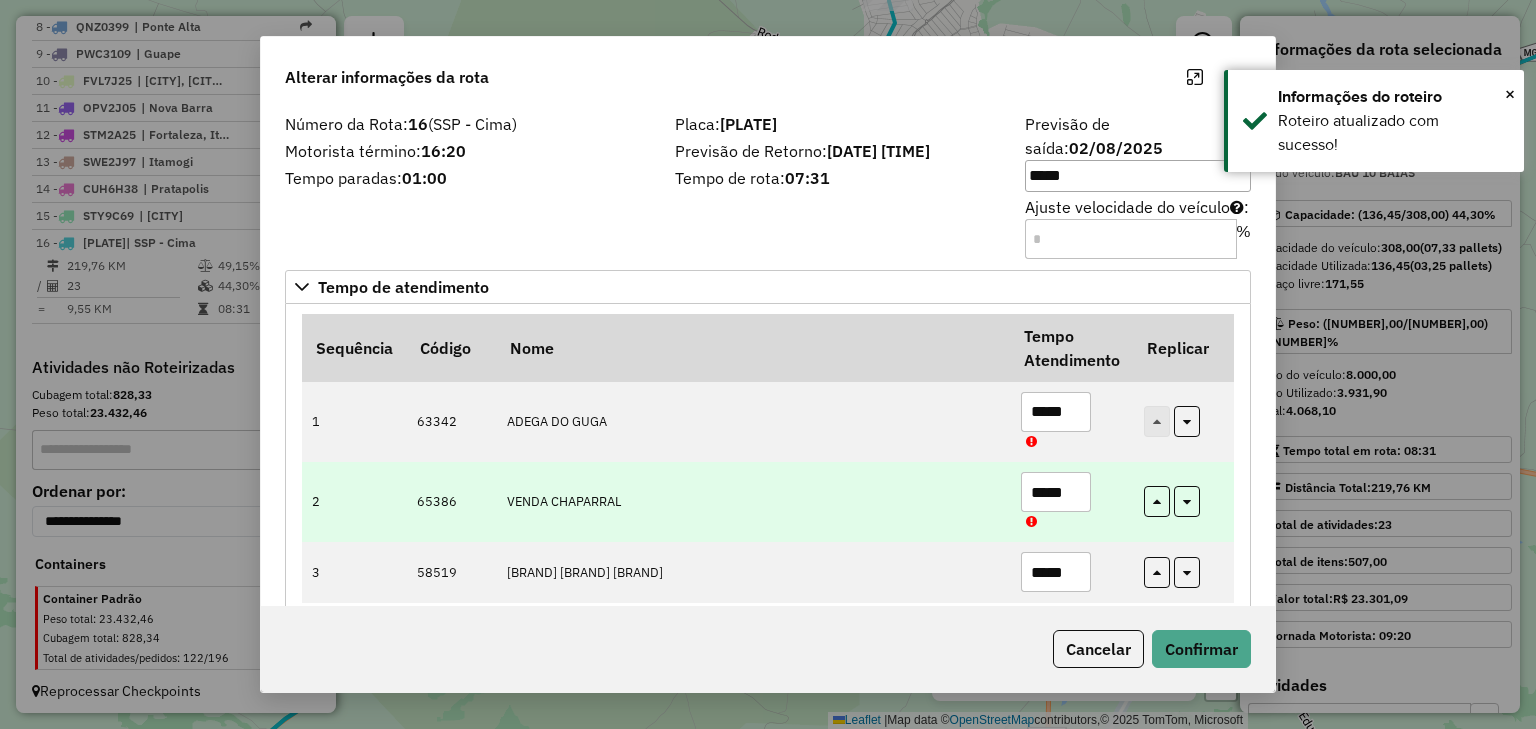 drag, startPoint x: 1028, startPoint y: 461, endPoint x: 998, endPoint y: 456, distance: 30.413813 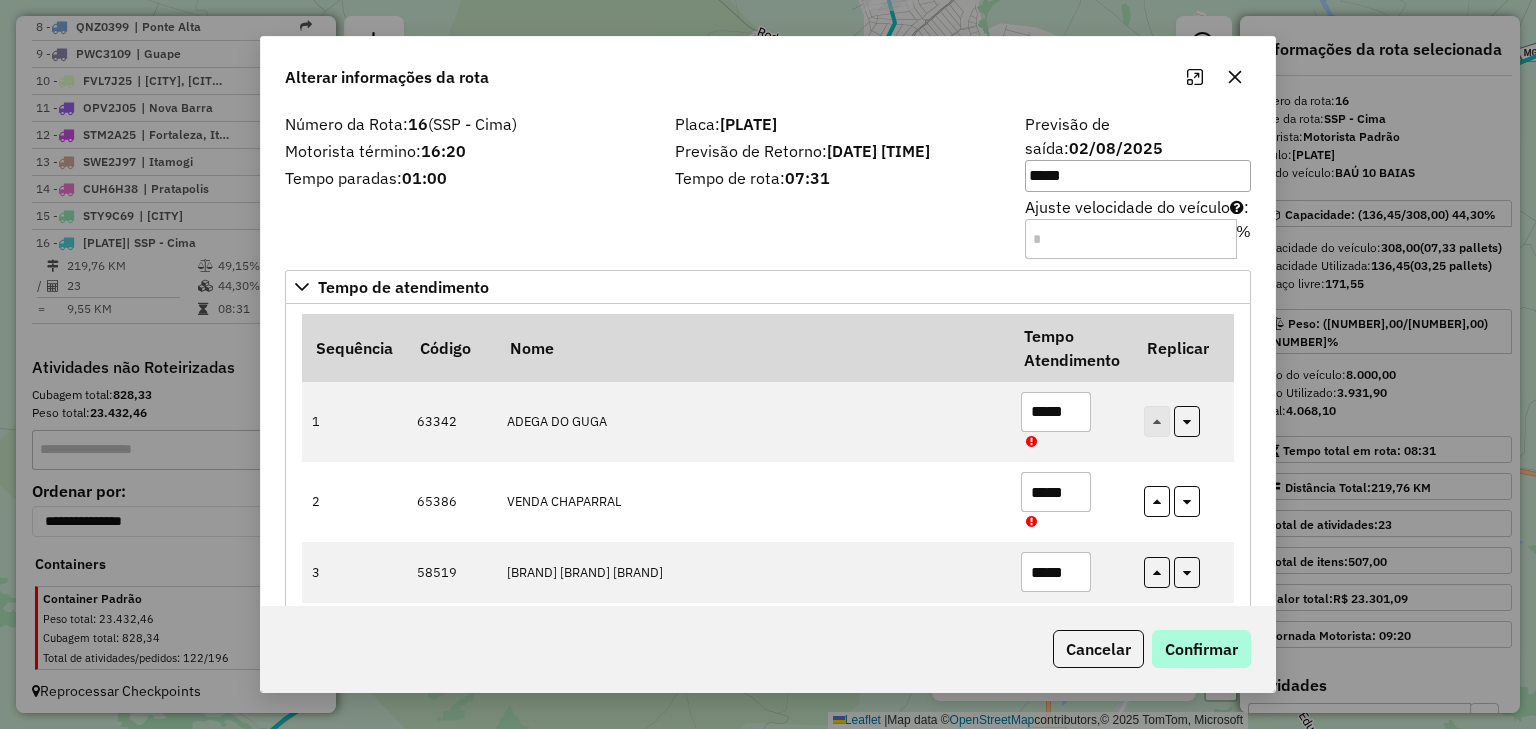 type on "*****" 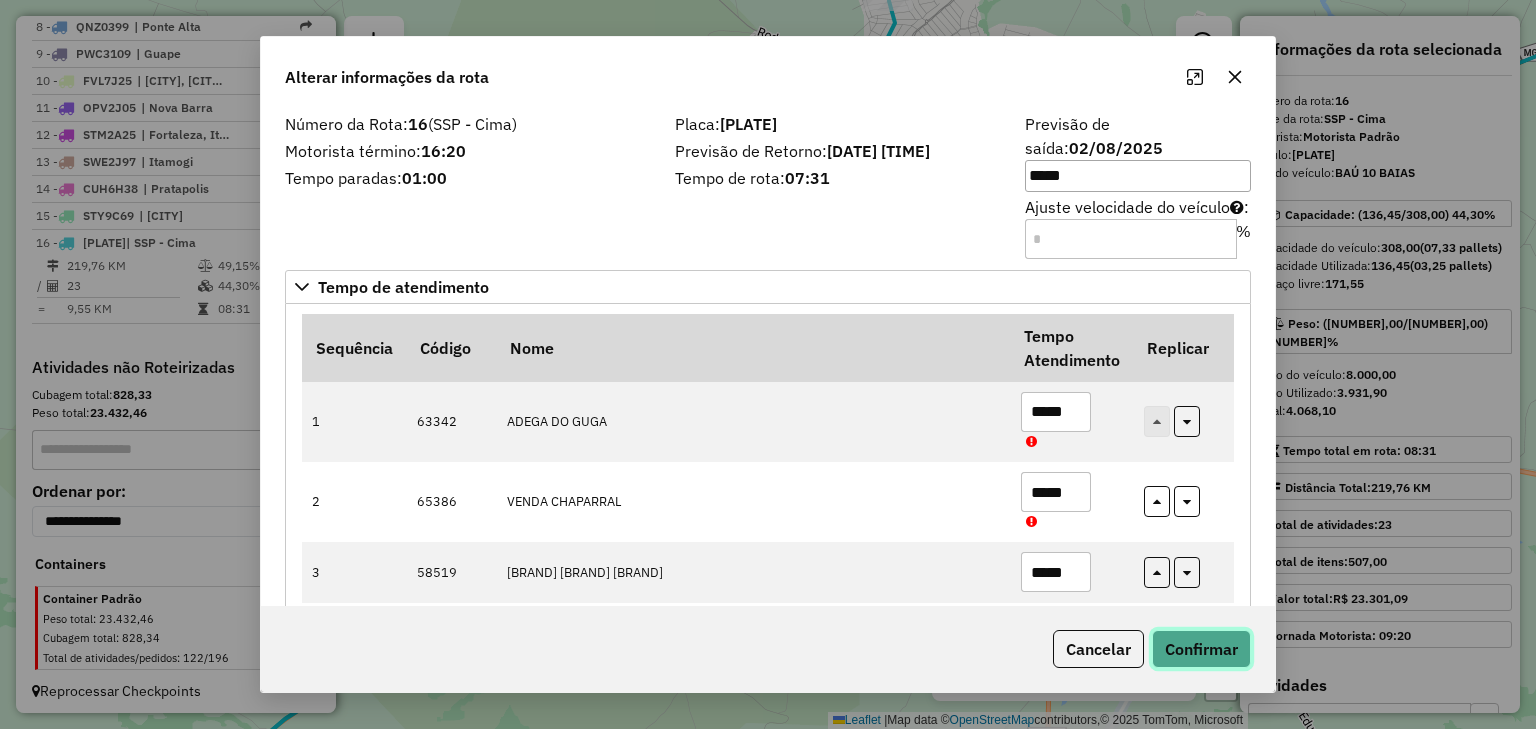 click on "Confirmar" 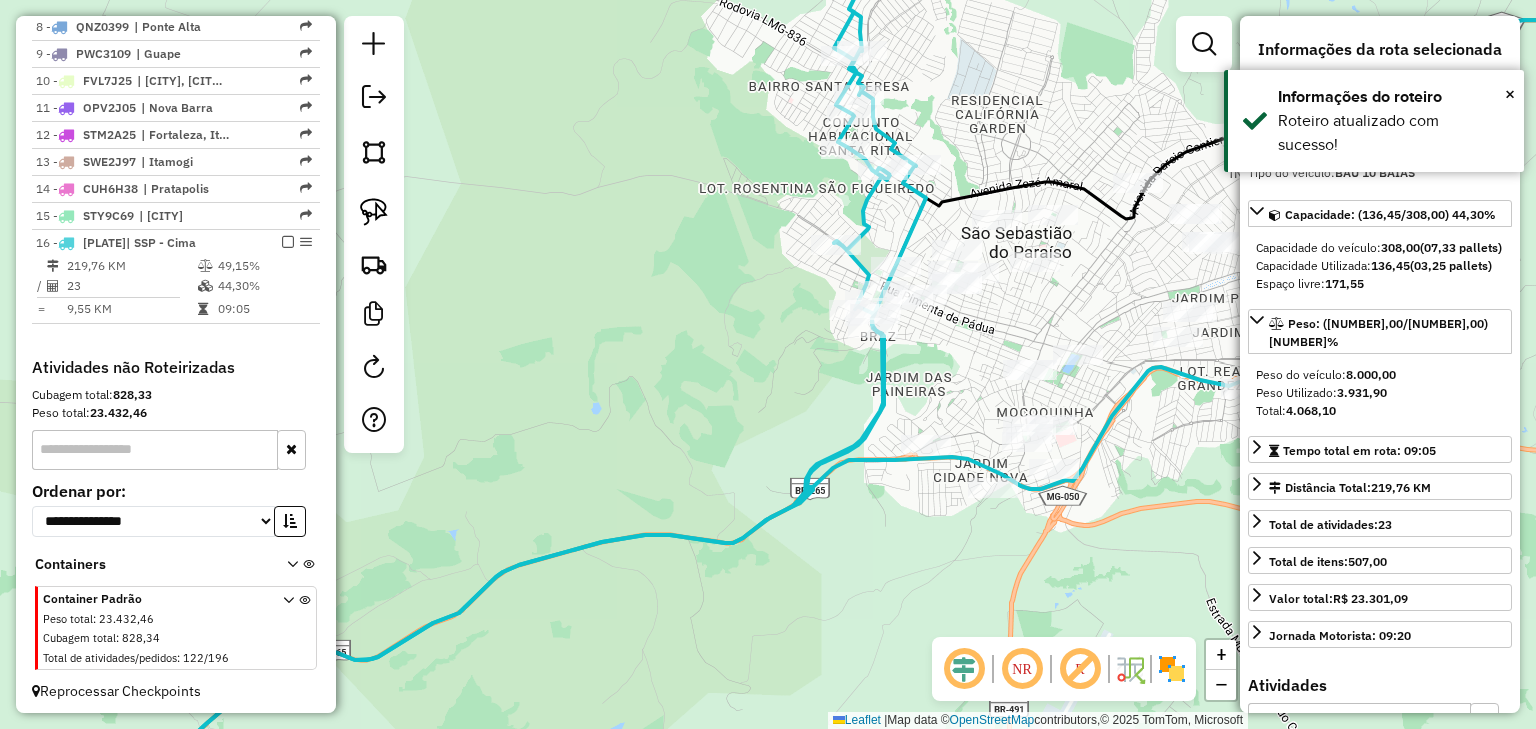drag, startPoint x: 1008, startPoint y: 550, endPoint x: 870, endPoint y: 408, distance: 198.0101 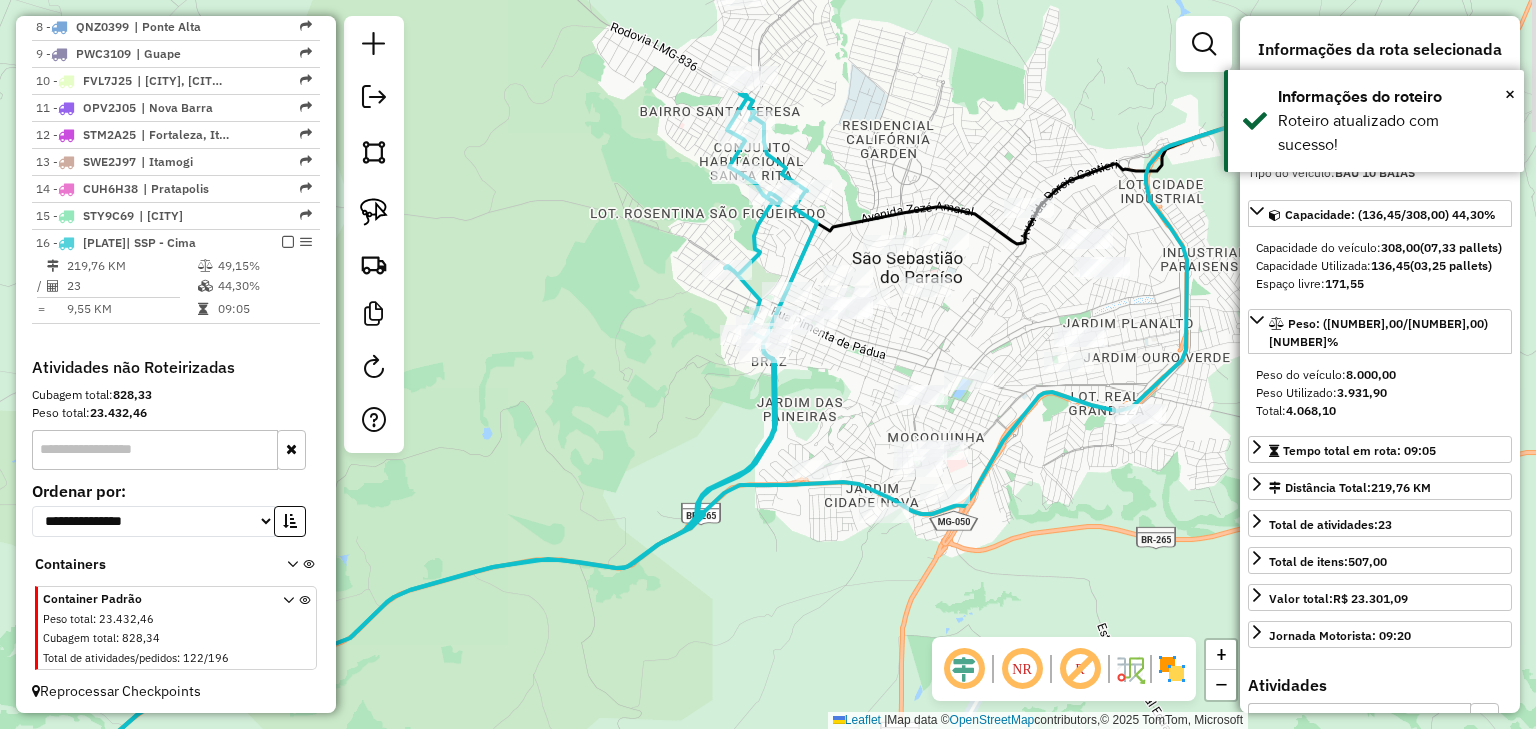 drag, startPoint x: 787, startPoint y: 226, endPoint x: 808, endPoint y: 396, distance: 171.29214 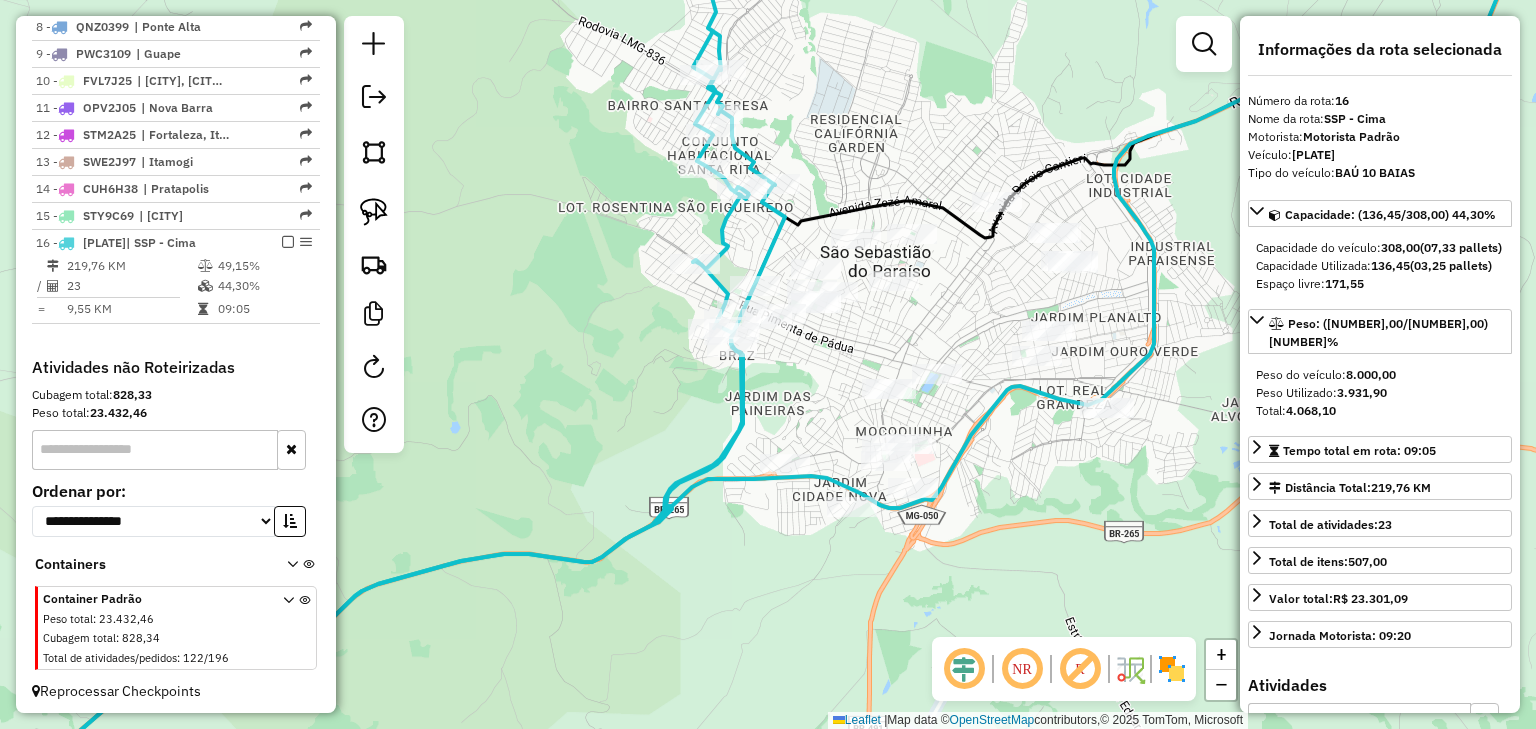 drag, startPoint x: 835, startPoint y: 384, endPoint x: 831, endPoint y: 353, distance: 31.257 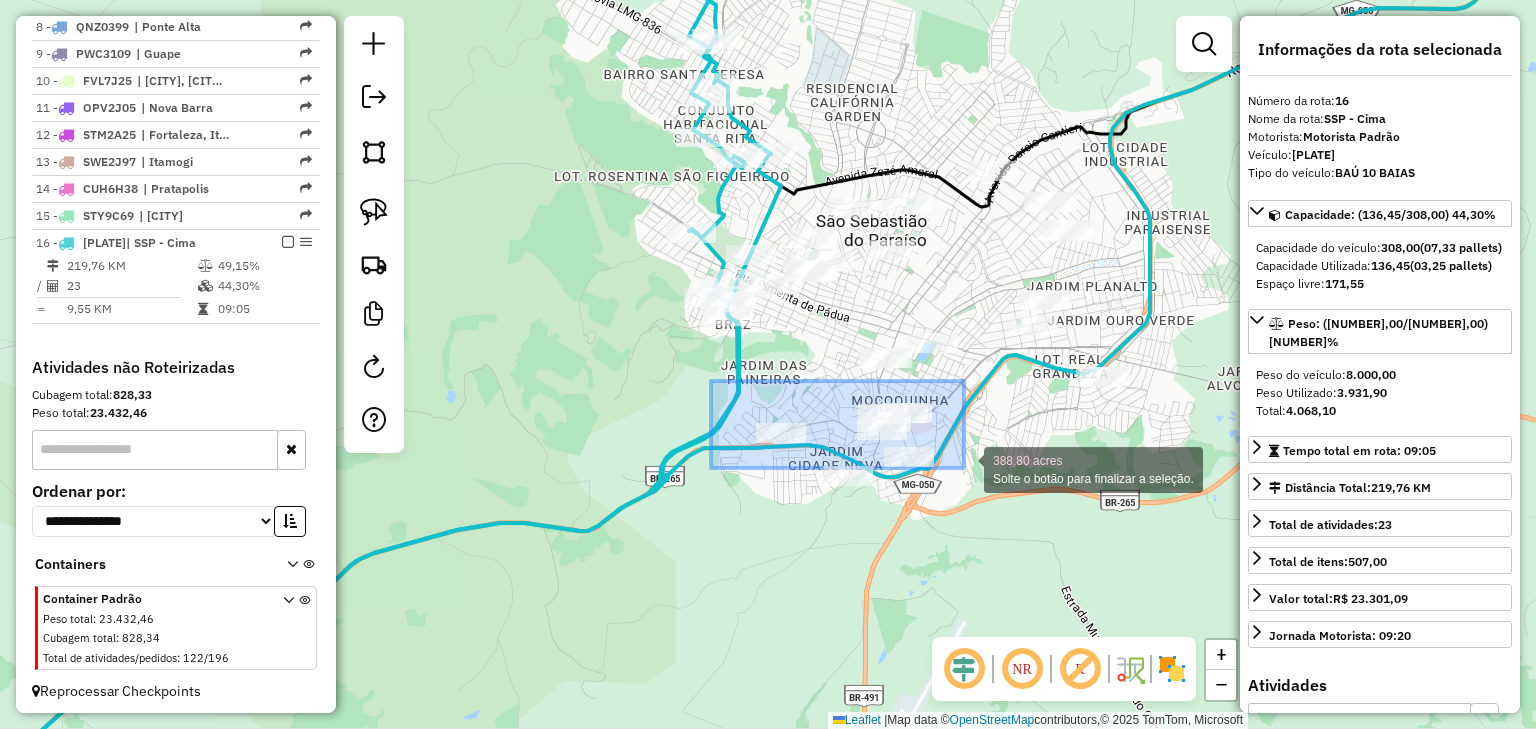 drag, startPoint x: 711, startPoint y: 381, endPoint x: 972, endPoint y: 495, distance: 284.81046 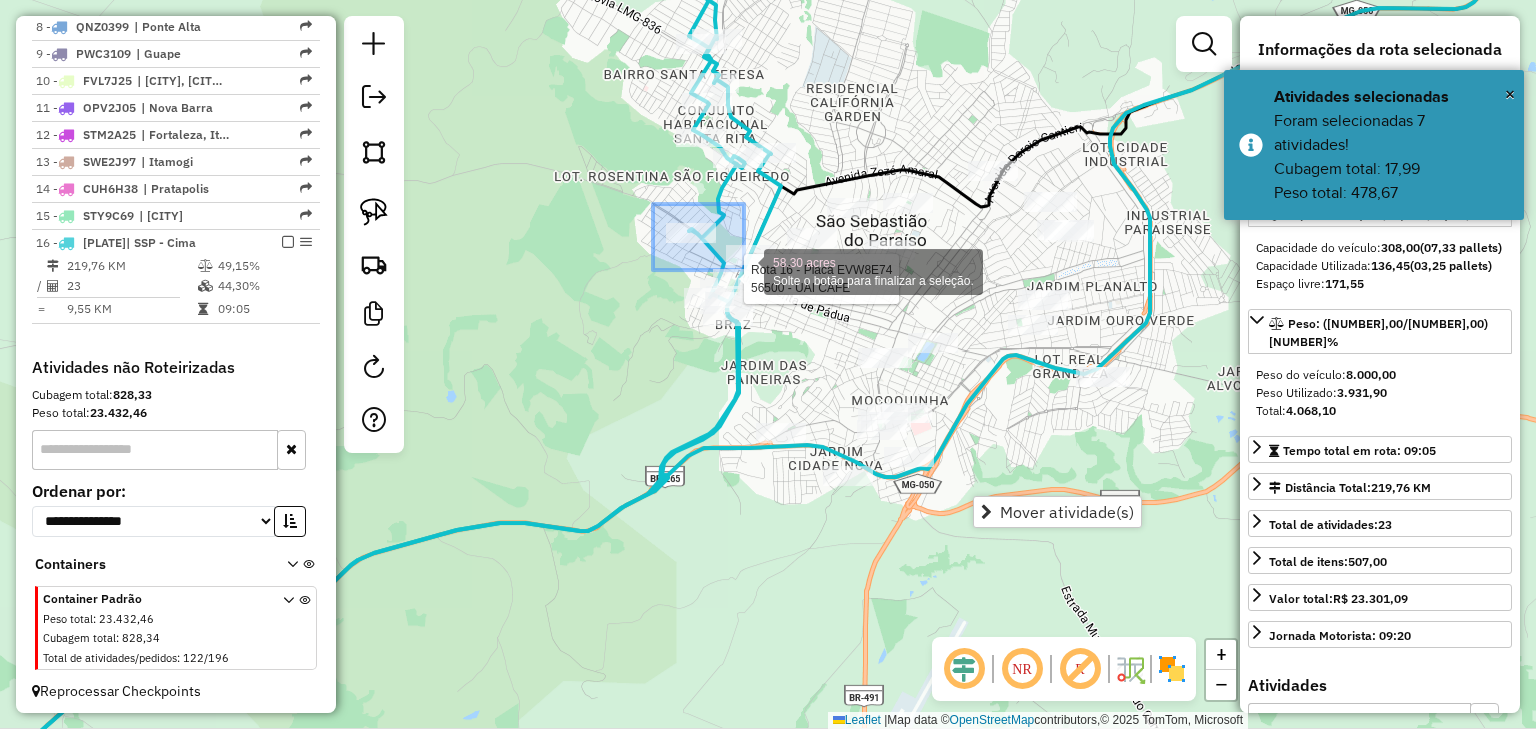 drag, startPoint x: 653, startPoint y: 204, endPoint x: 814, endPoint y: 346, distance: 214.67418 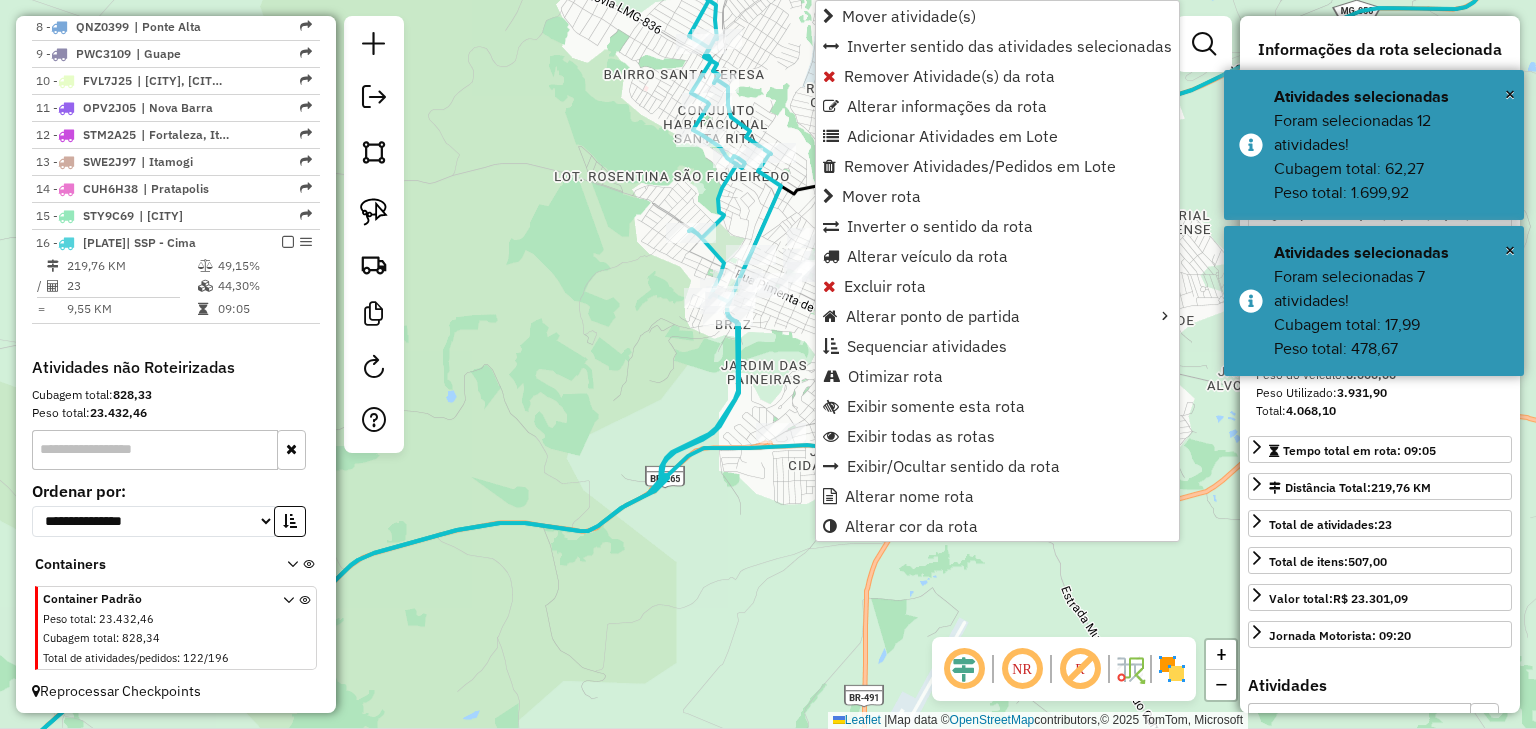 click 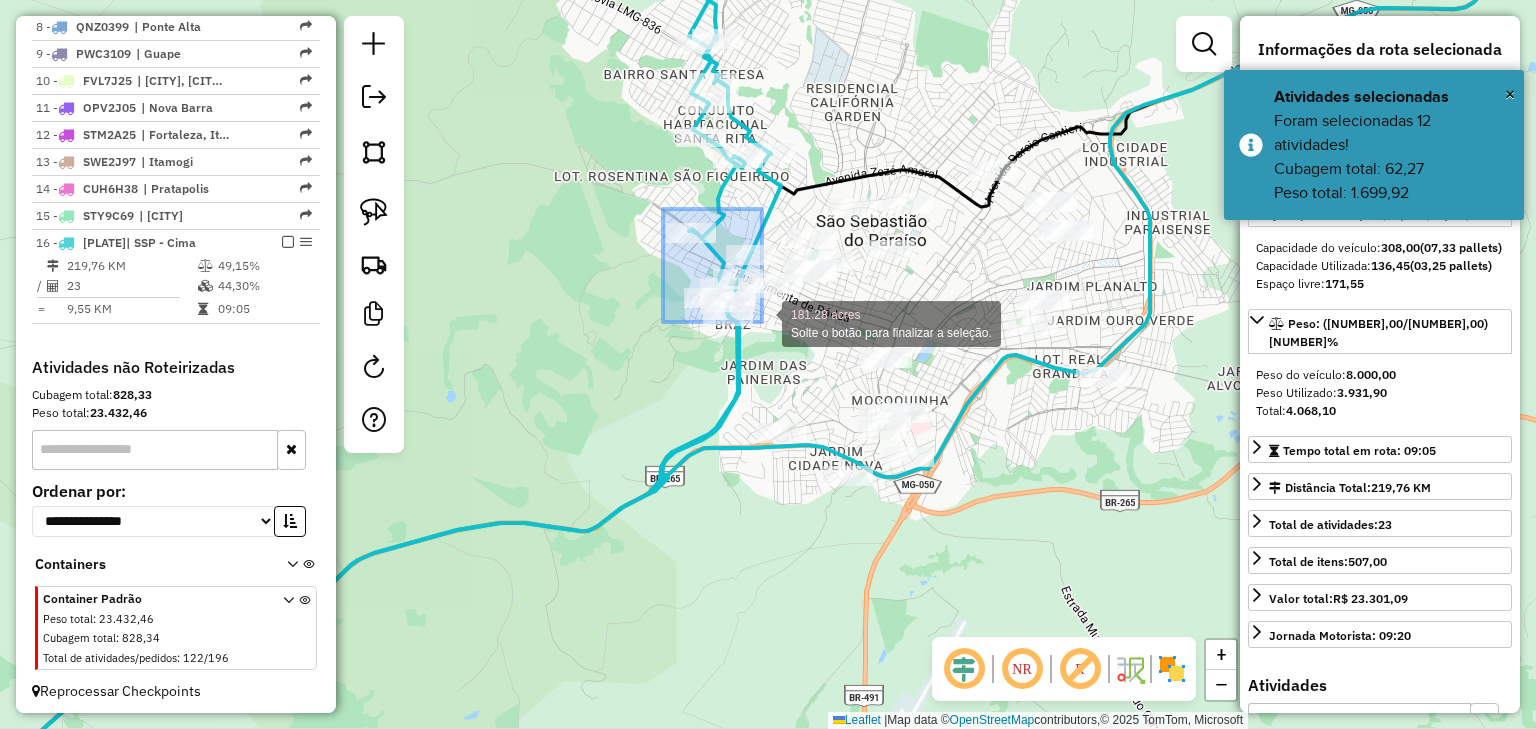 drag, startPoint x: 667, startPoint y: 216, endPoint x: 776, endPoint y: 363, distance: 183.00273 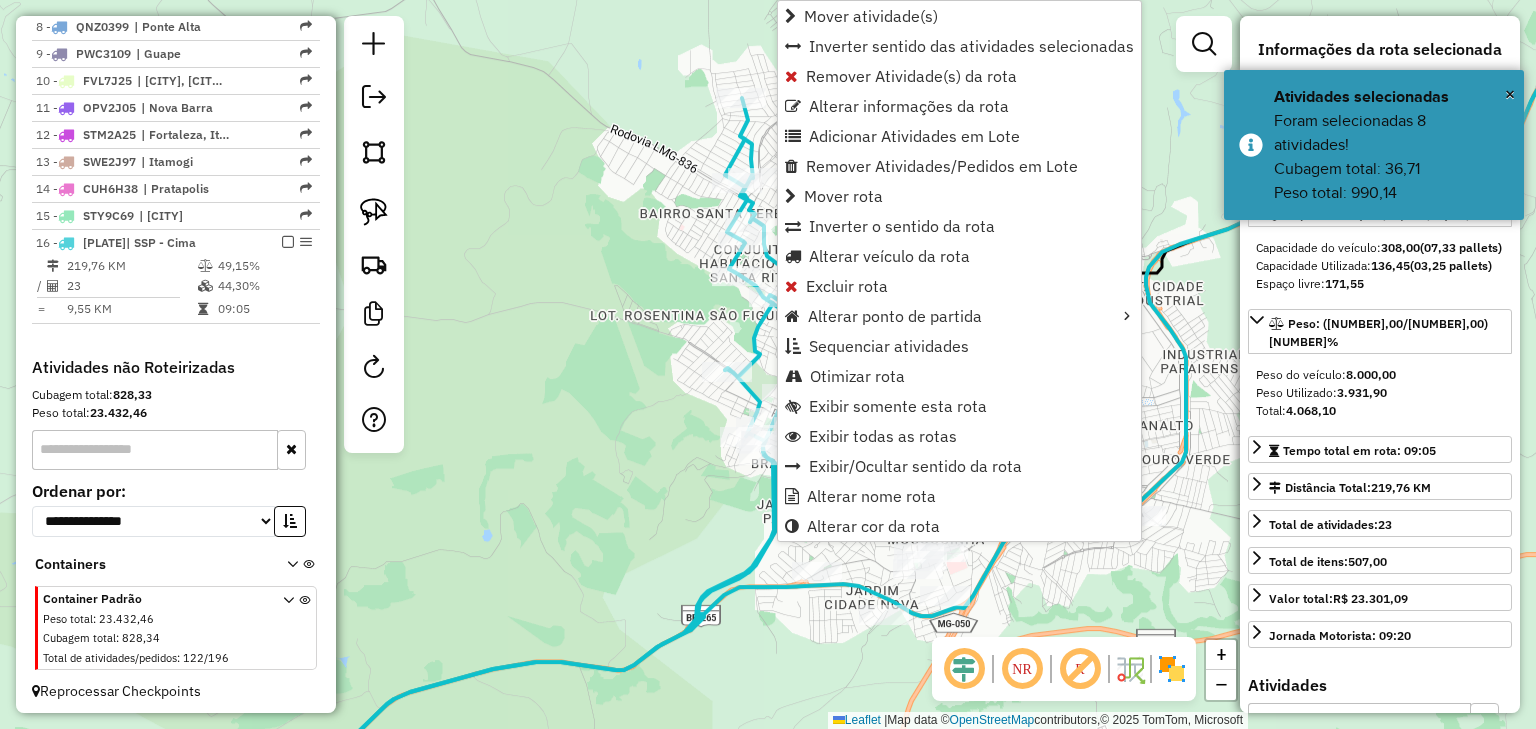 drag, startPoint x: 650, startPoint y: 365, endPoint x: 684, endPoint y: 505, distance: 144.06943 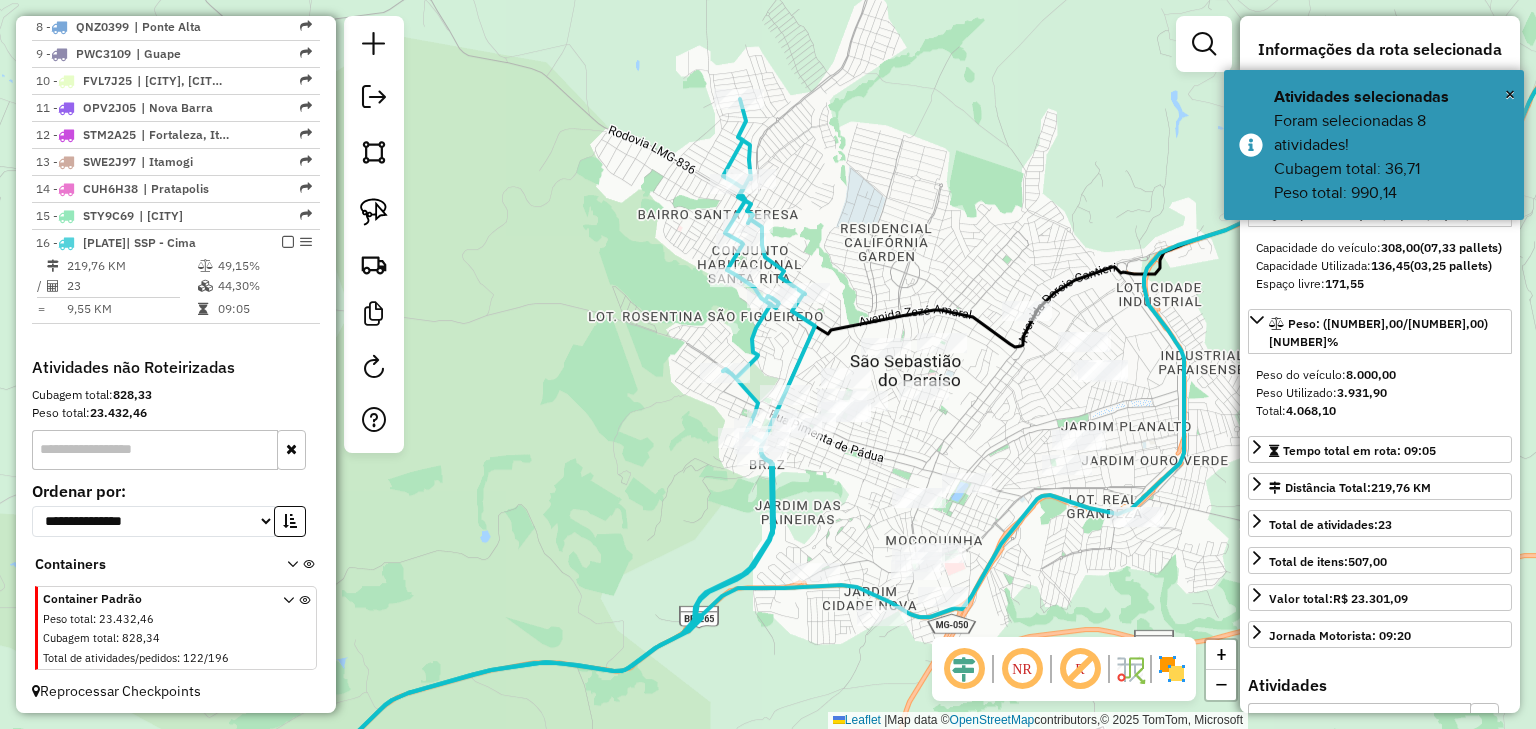 click 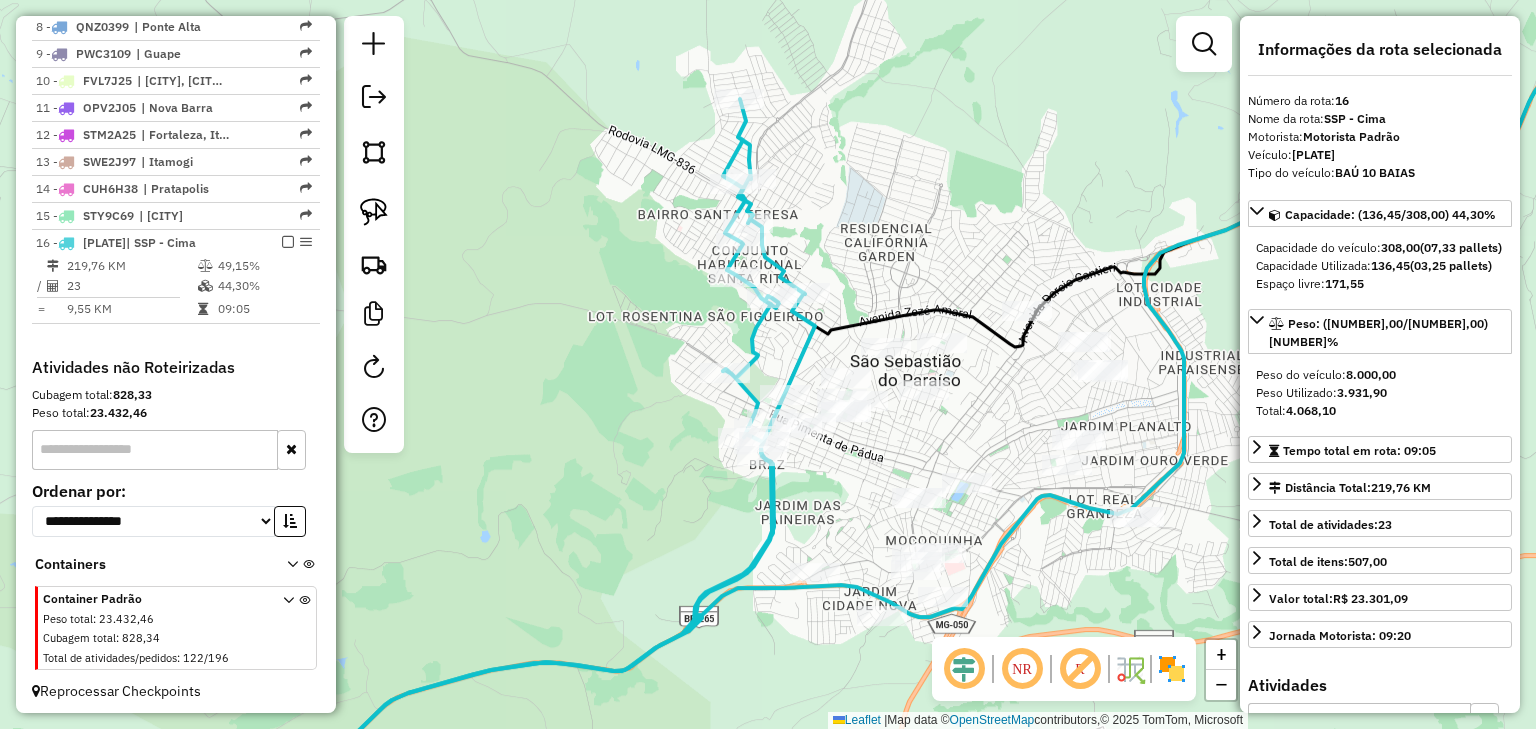 click on "Janela de atendimento Grade de atendimento Capacidade Transportadoras Veículos Cliente Pedidos  Rotas Selecione os dias de semana para filtrar as janelas de atendimento  Seg   Ter   Qua   Qui   Sex   Sáb   Dom  Informe o período da janela de atendimento: De: Até:  Filtrar exatamente a janela do cliente  Considerar janela de atendimento padrão  Selecione os dias de semana para filtrar as grades de atendimento  Seg   Ter   Qua   Qui   Sex   Sáb   Dom   Considerar clientes sem dia de atendimento cadastrado  Clientes fora do dia de atendimento selecionado Filtrar as atividades entre os valores definidos abaixo:  Peso mínimo:   Peso máximo:   Cubagem mínima:   Cubagem máxima:   De:   Até:  Filtrar as atividades entre o tempo de atendimento definido abaixo:  De:   Até:   Considerar capacidade total dos clientes não roteirizados Transportadora: Selecione um ou mais itens Tipo de veículo: Selecione um ou mais itens Veículo: Selecione um ou mais itens Motorista: Selecione um ou mais itens Nome: Rótulo:" 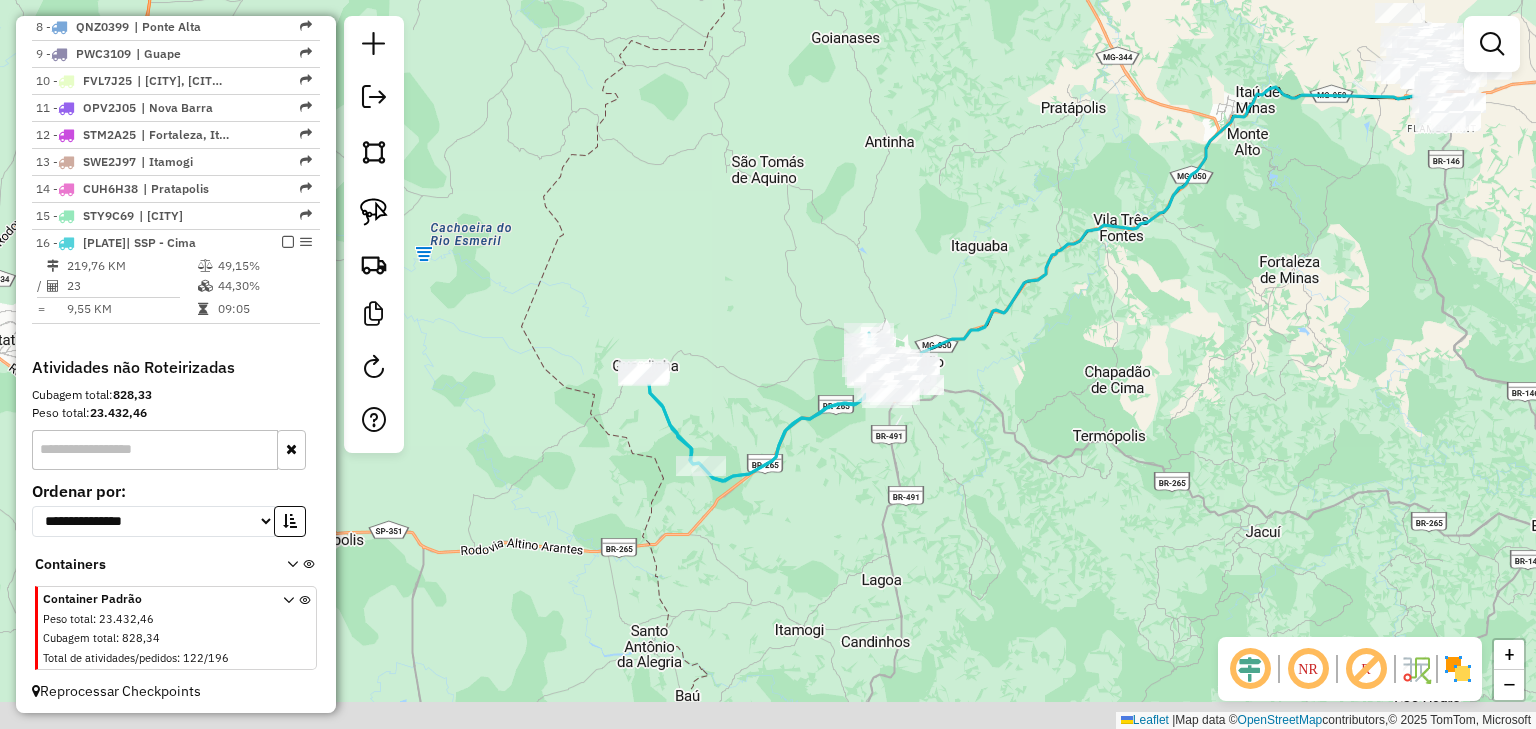 click on "Janela de atendimento Grade de atendimento Capacidade Transportadoras Veículos Cliente Pedidos  Rotas Selecione os dias de semana para filtrar as janelas de atendimento  Seg   Ter   Qua   Qui   Sex   Sáb   Dom  Informe o período da janela de atendimento: De: Até:  Filtrar exatamente a janela do cliente  Considerar janela de atendimento padrão  Selecione os dias de semana para filtrar as grades de atendimento  Seg   Ter   Qua   Qui   Sex   Sáb   Dom   Considerar clientes sem dia de atendimento cadastrado  Clientes fora do dia de atendimento selecionado Filtrar as atividades entre os valores definidos abaixo:  Peso mínimo:   Peso máximo:   Cubagem mínima:   Cubagem máxima:   De:   Até:  Filtrar as atividades entre o tempo de atendimento definido abaixo:  De:   Até:   Considerar capacidade total dos clientes não roteirizados Transportadora: Selecione um ou mais itens Tipo de veículo: Selecione um ou mais itens Veículo: Selecione um ou mais itens Motorista: Selecione um ou mais itens Nome: Rótulo:" 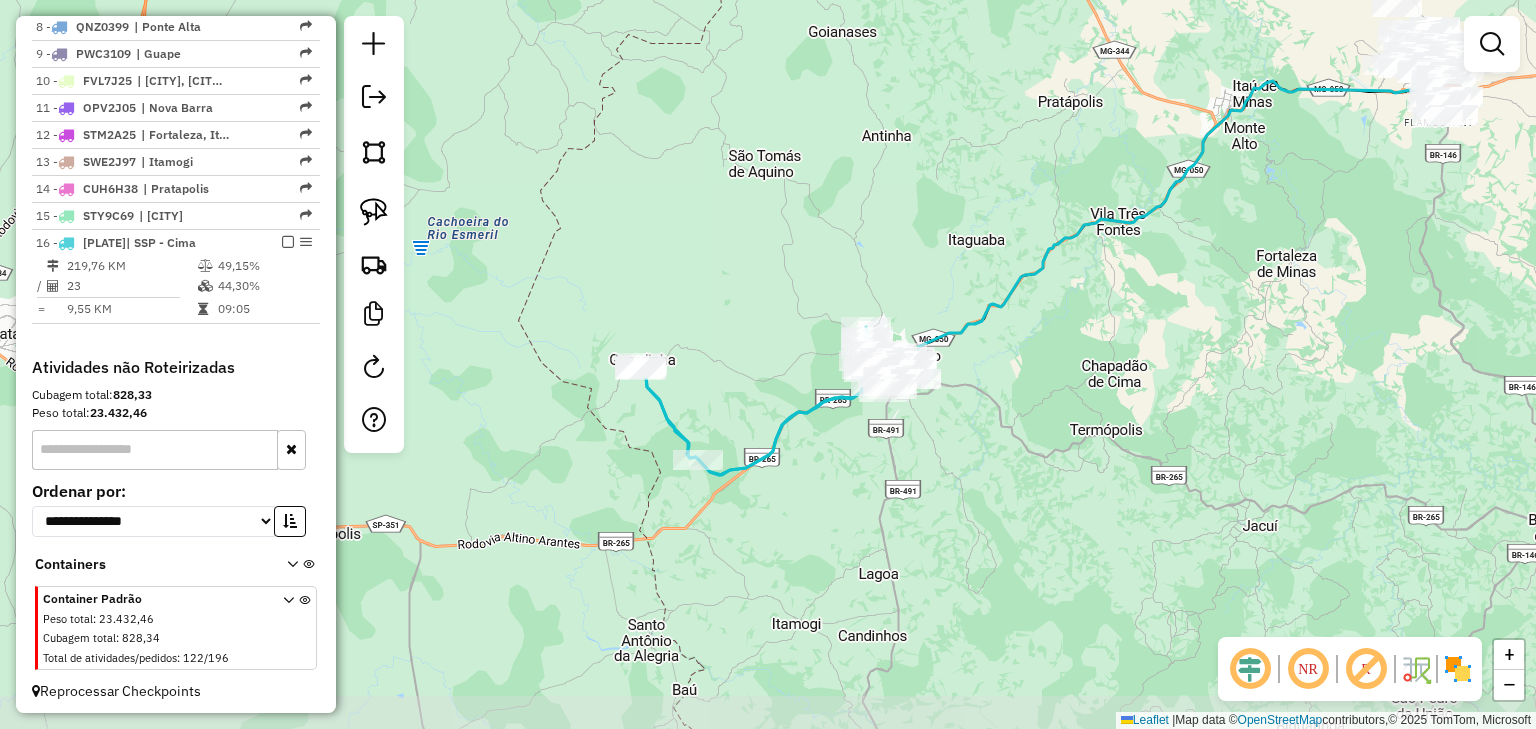 click on "Janela de atendimento Grade de atendimento Capacidade Transportadoras Veículos Cliente Pedidos  Rotas Selecione os dias de semana para filtrar as janelas de atendimento  Seg   Ter   Qua   Qui   Sex   Sáb   Dom  Informe o período da janela de atendimento: De: Até:  Filtrar exatamente a janela do cliente  Considerar janela de atendimento padrão  Selecione os dias de semana para filtrar as grades de atendimento  Seg   Ter   Qua   Qui   Sex   Sáb   Dom   Considerar clientes sem dia de atendimento cadastrado  Clientes fora do dia de atendimento selecionado Filtrar as atividades entre os valores definidos abaixo:  Peso mínimo:   Peso máximo:   Cubagem mínima:   Cubagem máxima:   De:   Até:  Filtrar as atividades entre o tempo de atendimento definido abaixo:  De:   Até:   Considerar capacidade total dos clientes não roteirizados Transportadora: Selecione um ou mais itens Tipo de veículo: Selecione um ou mais itens Veículo: Selecione um ou mais itens Motorista: Selecione um ou mais itens Nome: Rótulo:" 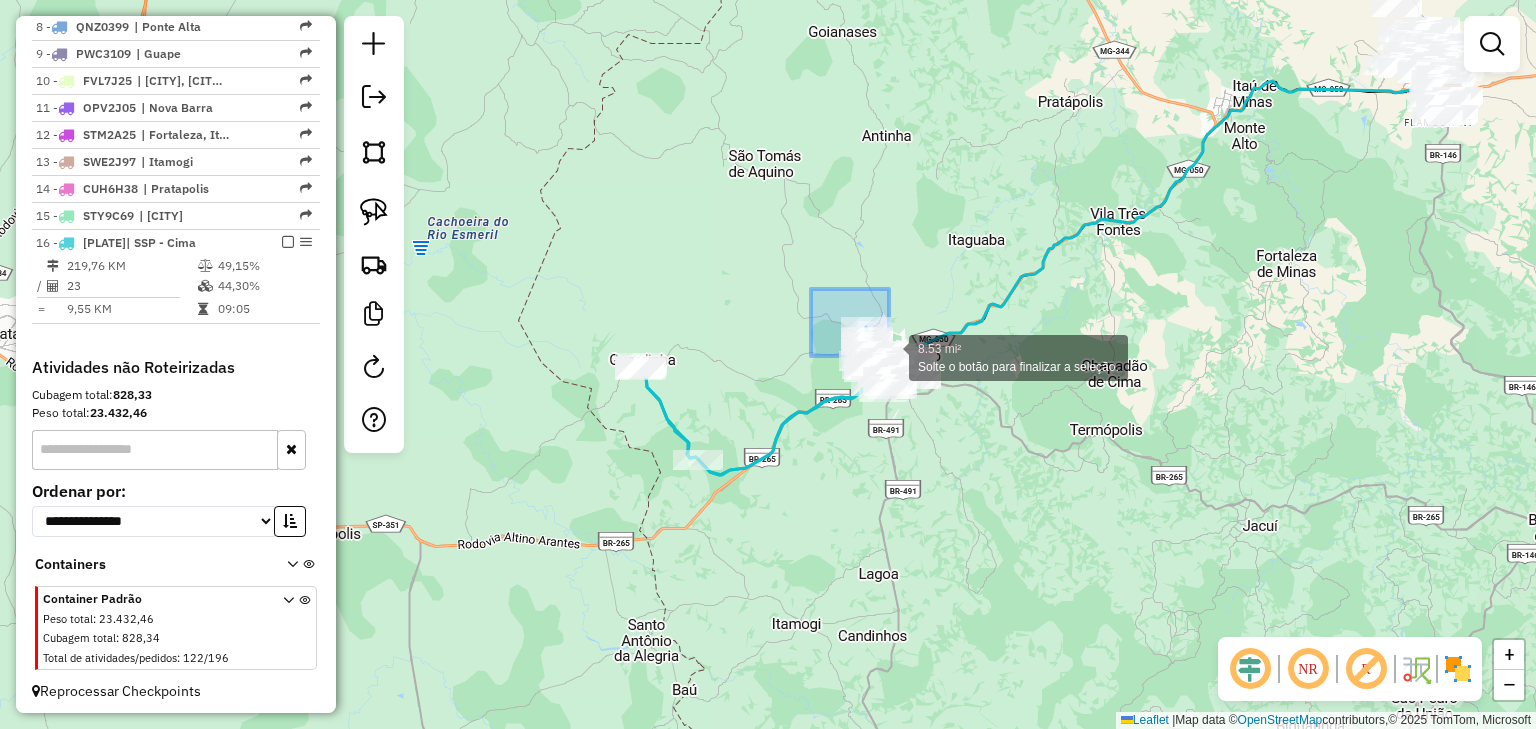 drag, startPoint x: 811, startPoint y: 289, endPoint x: 959, endPoint y: 422, distance: 198.9799 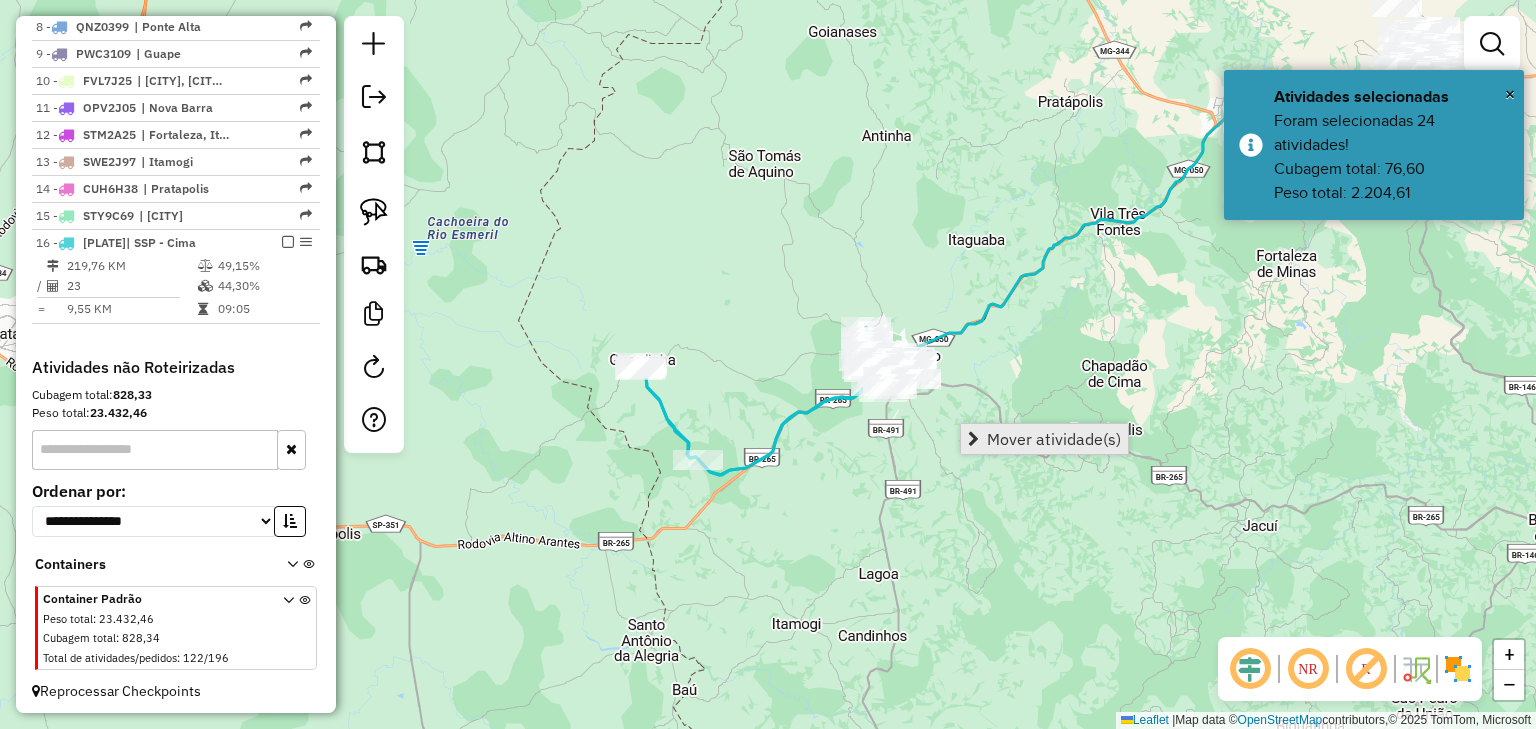 click on "Mover atividade(s)" at bounding box center (1054, 439) 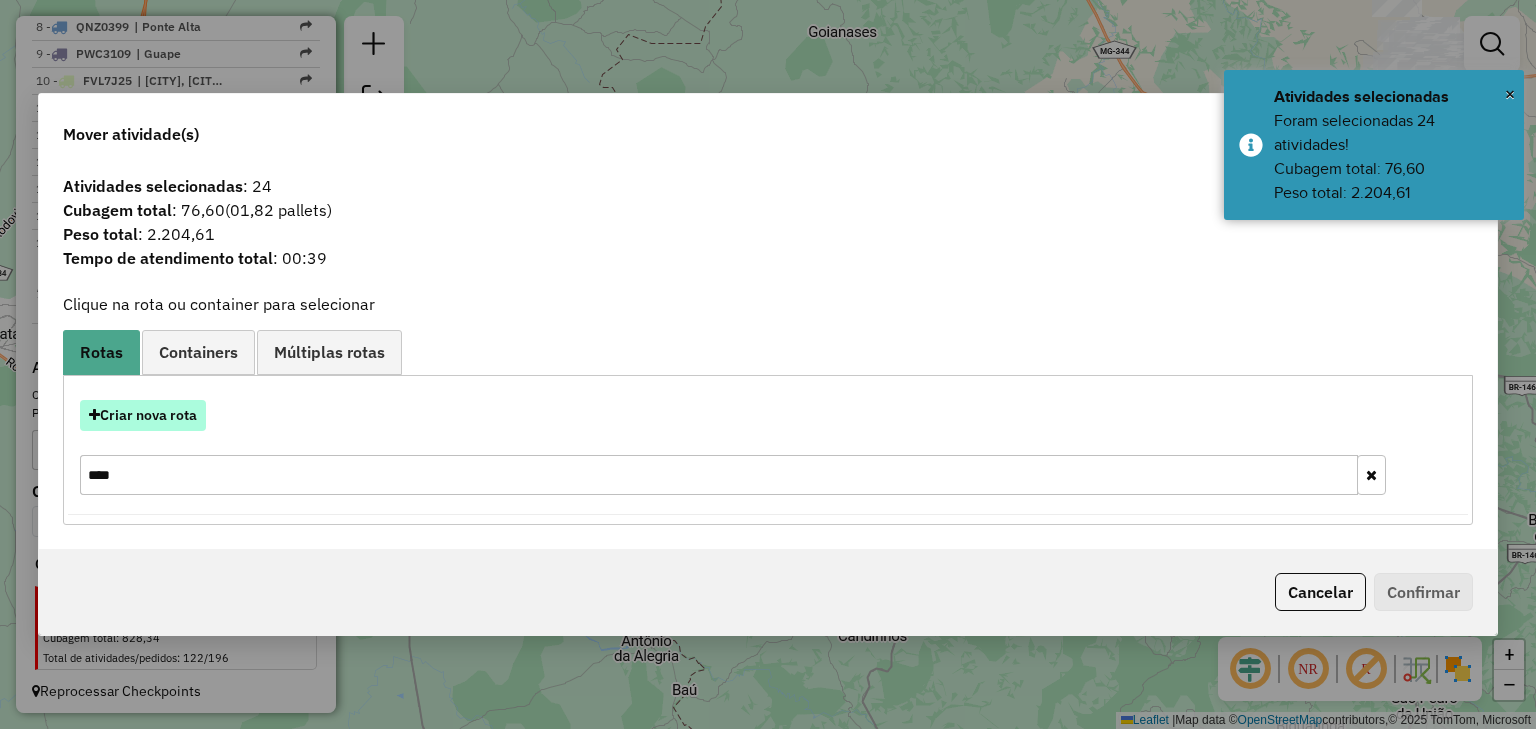 click on "Criar nova rota" at bounding box center (143, 415) 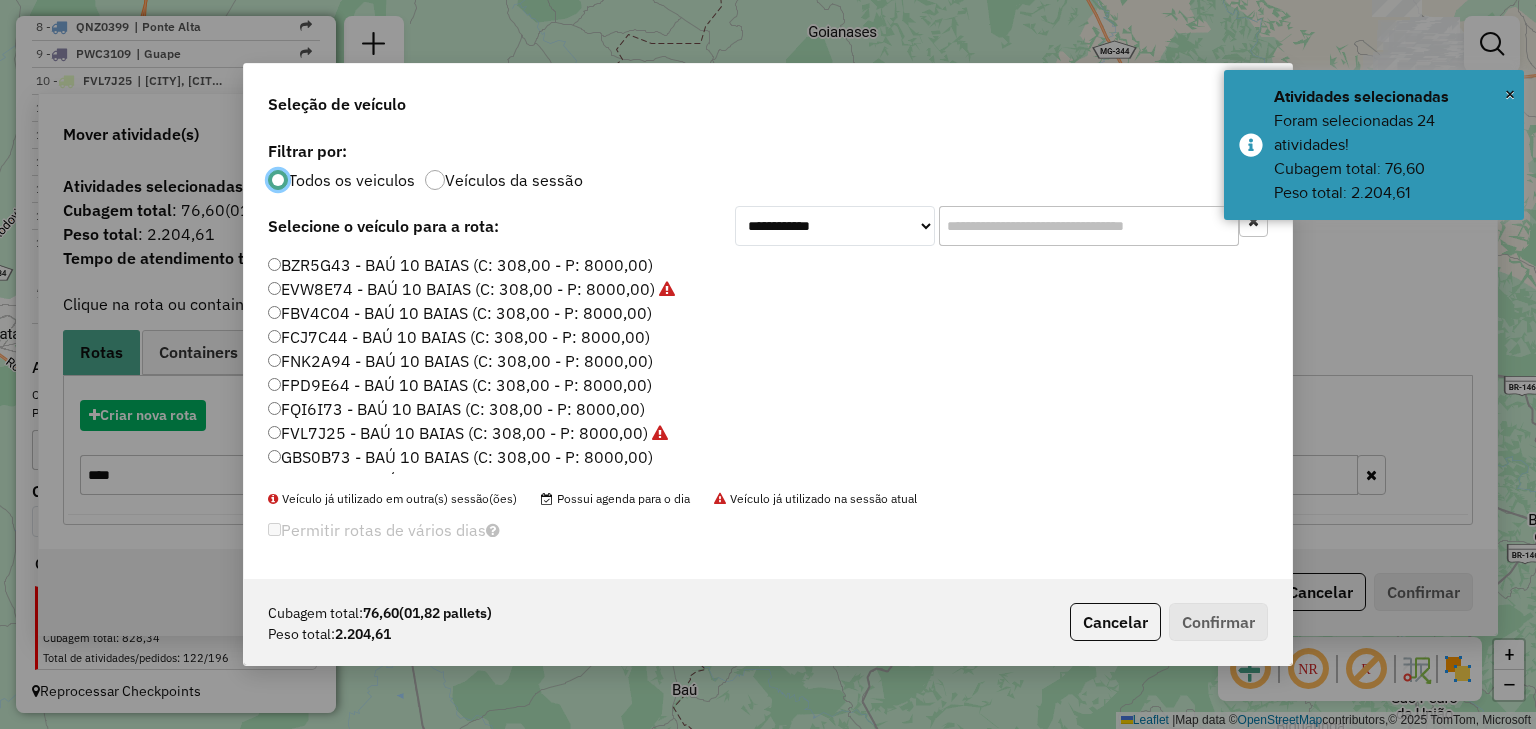 scroll, scrollTop: 10, scrollLeft: 6, axis: both 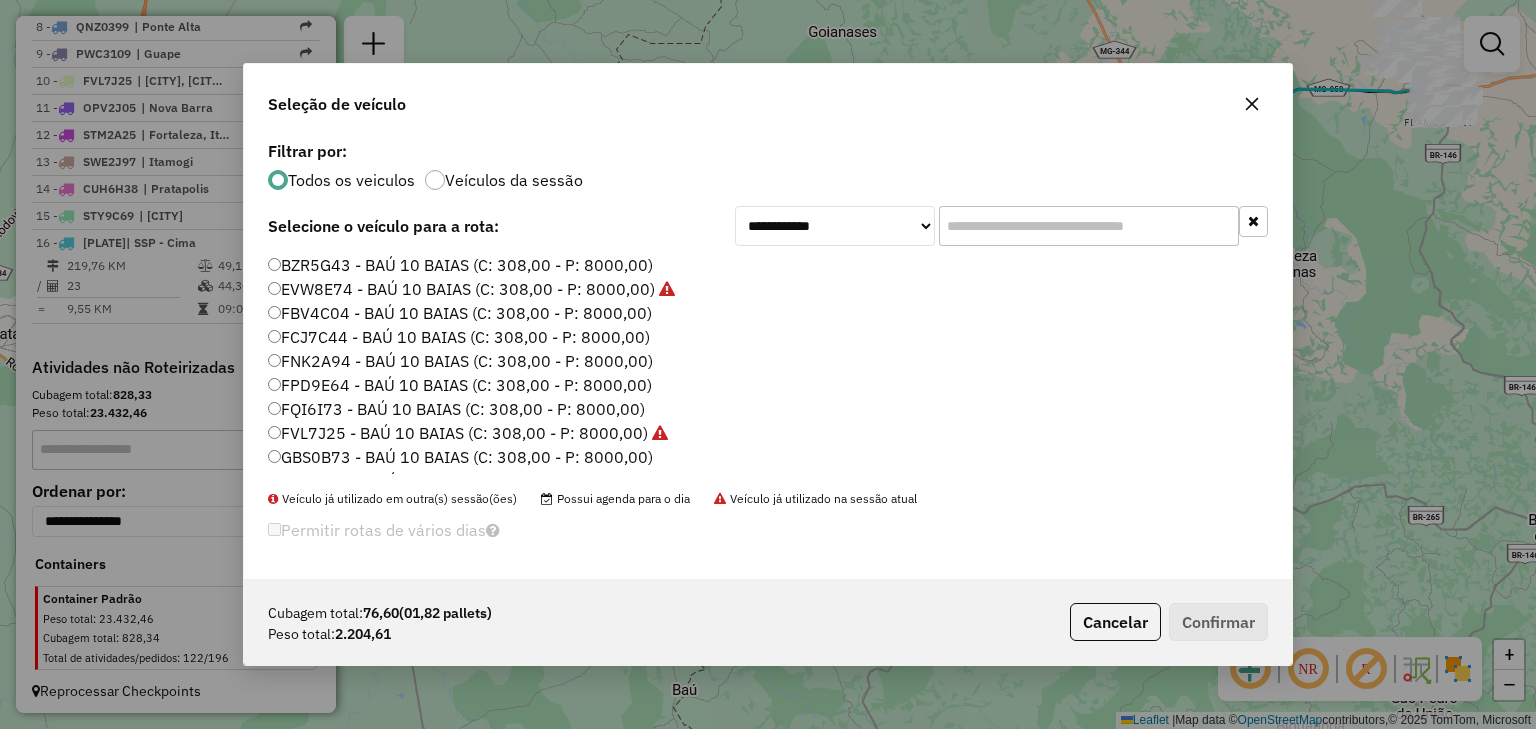 click on "FCJ7C44 - BAÚ 10 BAIAS (C: 308,00 - P: 8000,00)" 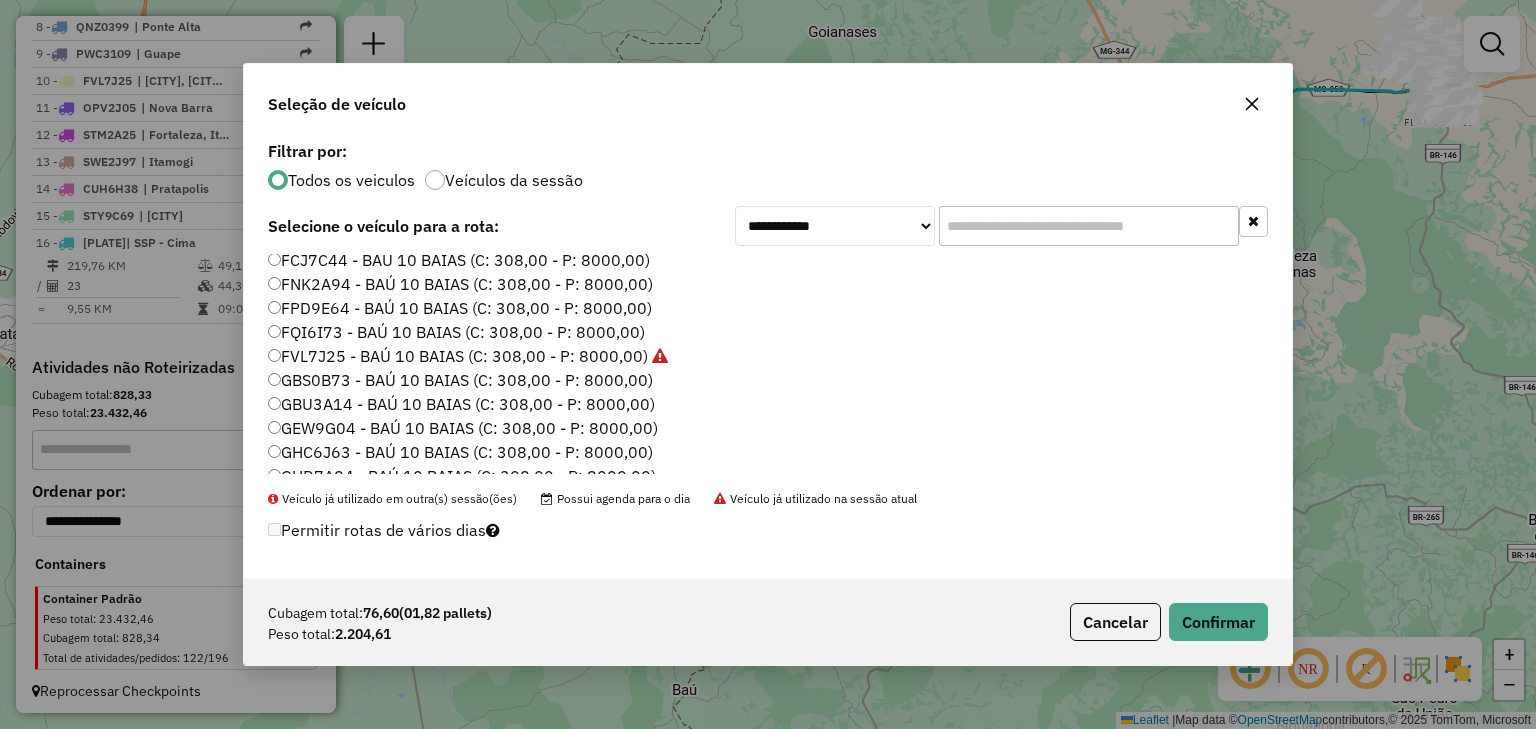 scroll, scrollTop: 80, scrollLeft: 0, axis: vertical 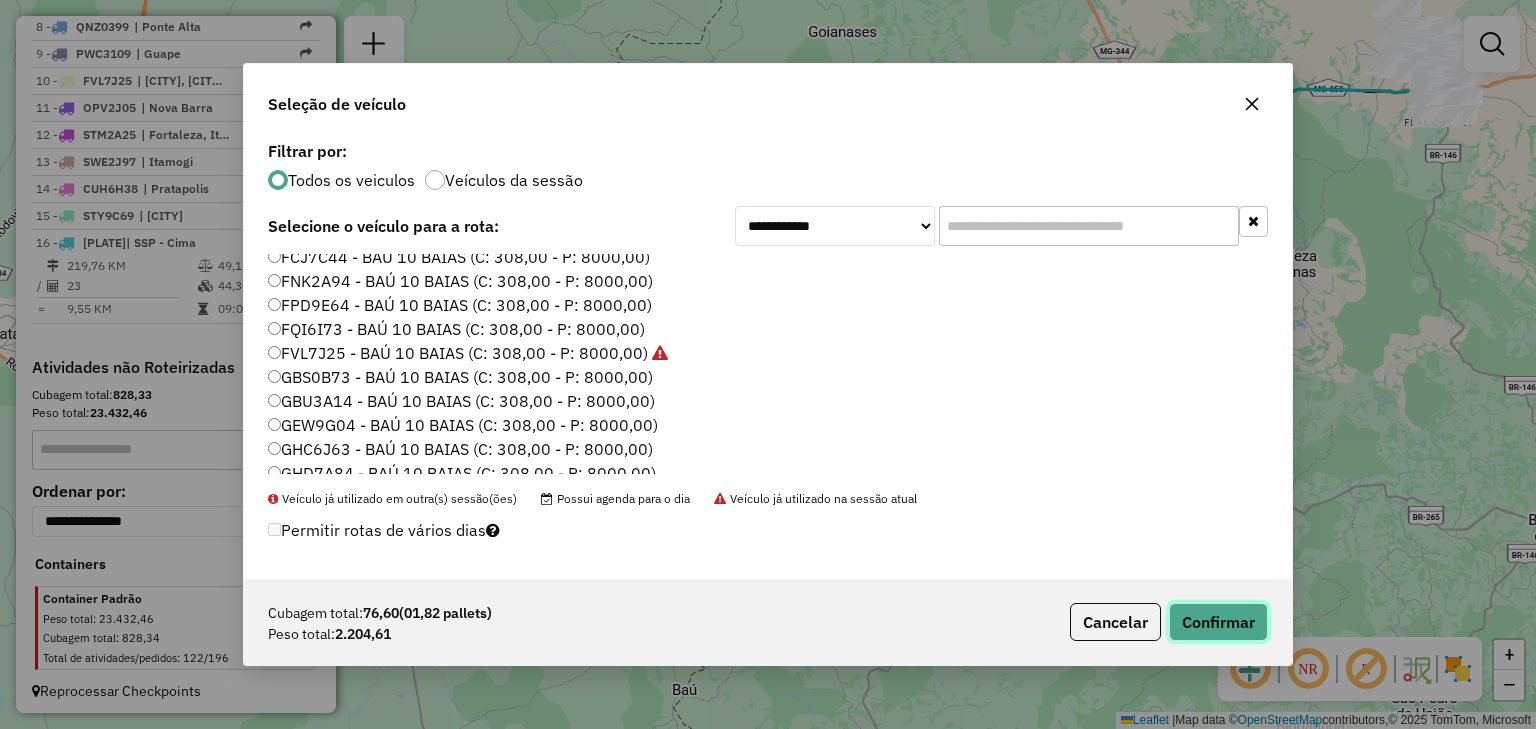 click on "Confirmar" 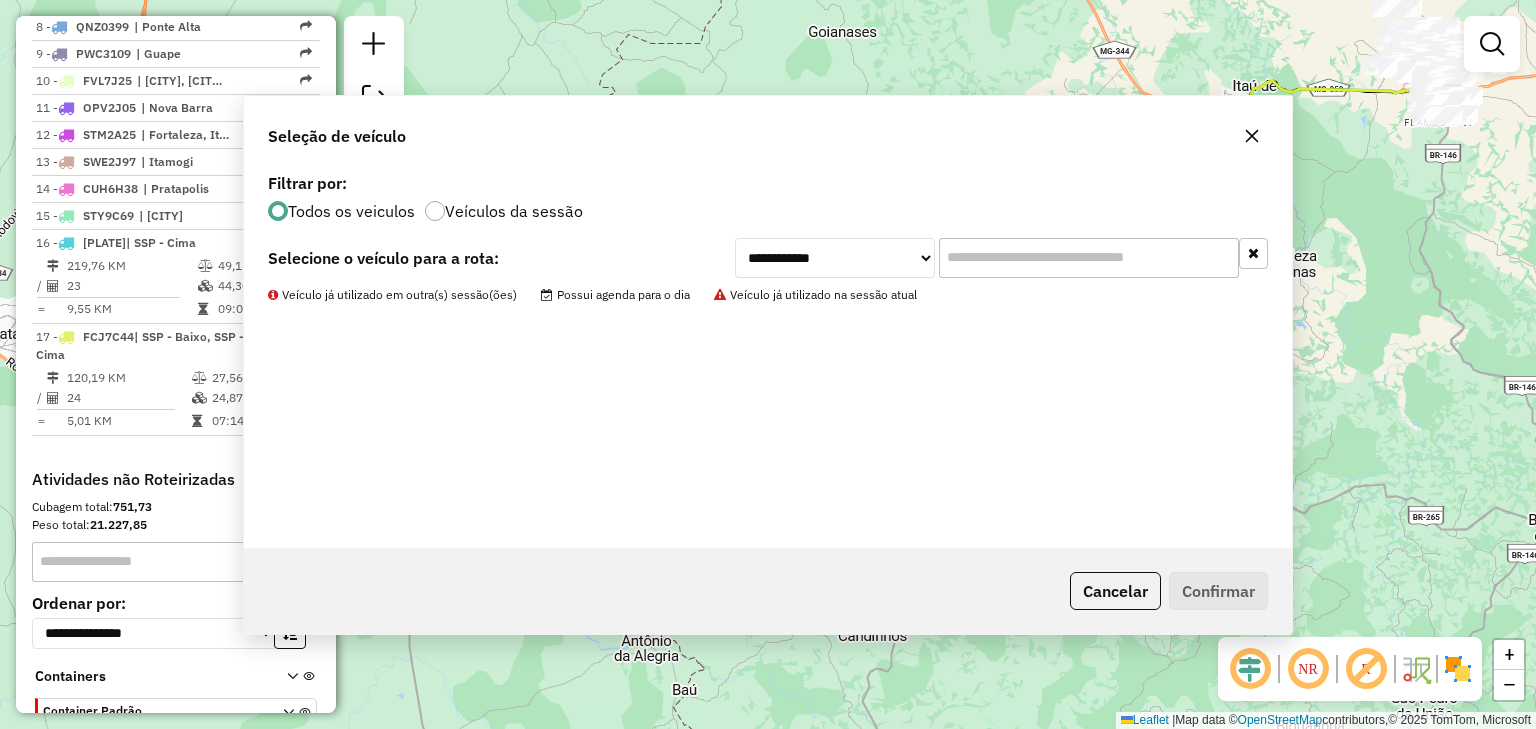 scroll, scrollTop: 970, scrollLeft: 0, axis: vertical 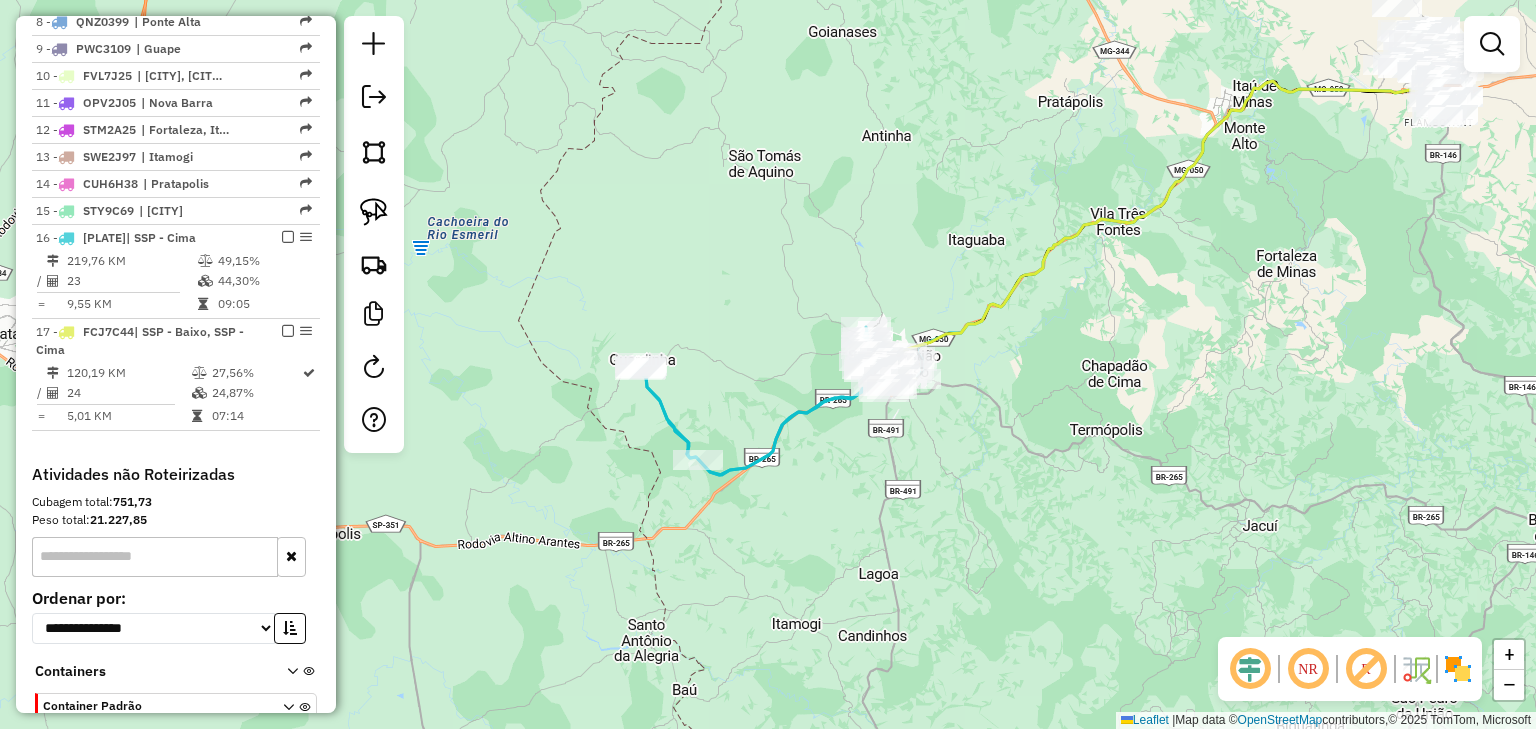 drag, startPoint x: 1055, startPoint y: 495, endPoint x: 839, endPoint y: 484, distance: 216.2799 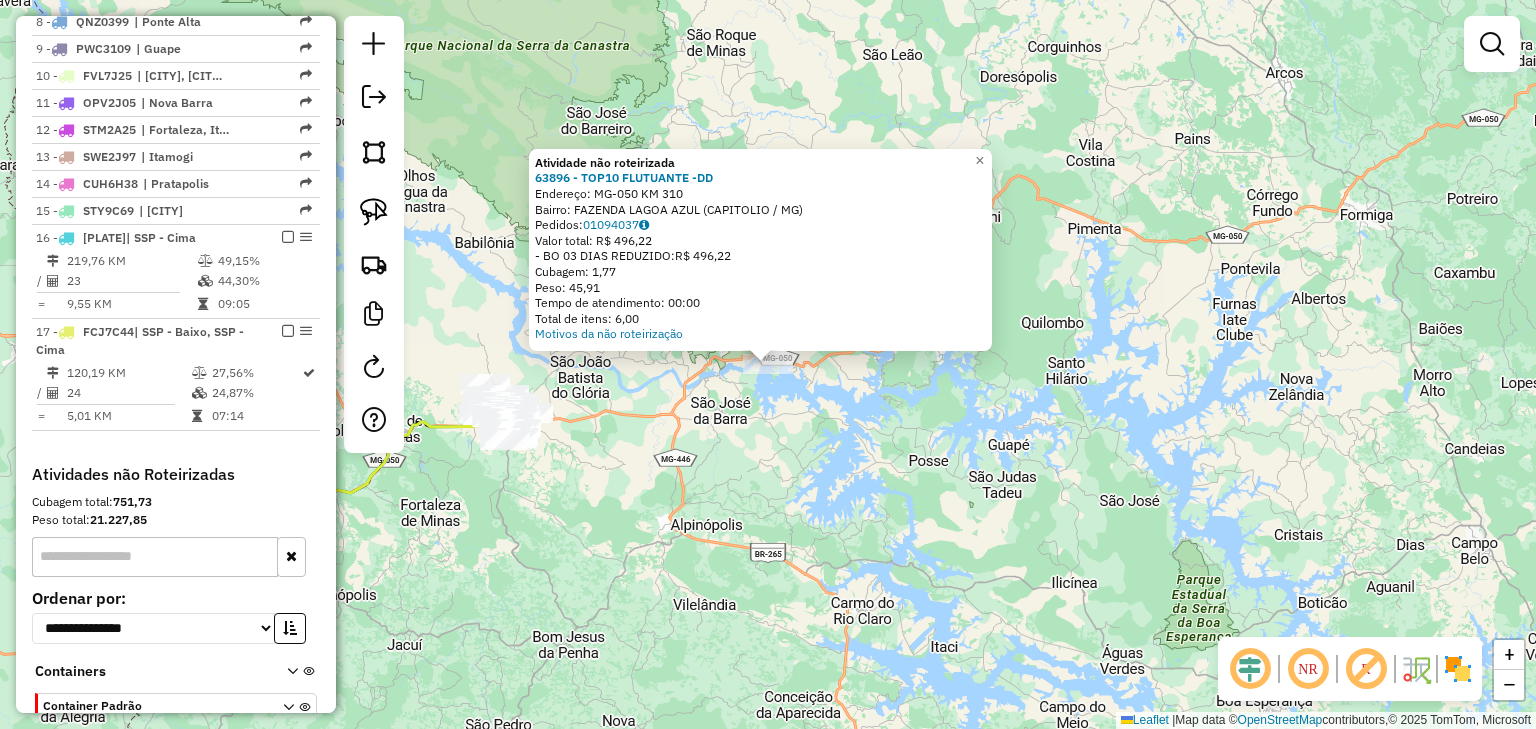 click on "Atividade não roteirizada 63896 - TOP10 FLUTUANTE -DD  Endereço:  MG-050 KM 310   Bairro: FAZENDA LAGOA AZUL (CAPITOLIO / MG)   Pedidos:  01094037   Valor total: R$ 496,22   - BO 03 DIAS REDUZIDO:  R$ 496,22   Cubagem: 1,77   Peso: 45,91   Tempo de atendimento: 00:00   Total de itens: 6,00  Motivos da não roteirização × Janela de atendimento Grade de atendimento Capacidade Transportadoras Veículos Cliente Pedidos  Rotas Selecione os dias de semana para filtrar as janelas de atendimento  Seg   Ter   Qua   Qui   Sex   Sáb   Dom  Informe o período da janela de atendimento: De: Até:  Filtrar exatamente a janela do cliente  Considerar janela de atendimento padrão  Selecione os dias de semana para filtrar as grades de atendimento  Seg   Ter   Qua   Qui   Sex   Sáb   Dom   Considerar clientes sem dia de atendimento cadastrado  Clientes fora do dia de atendimento selecionado Filtrar as atividades entre os valores definidos abaixo:  Peso mínimo:   Peso máximo:   Cubagem mínima:   Cubagem máxima:   De:" 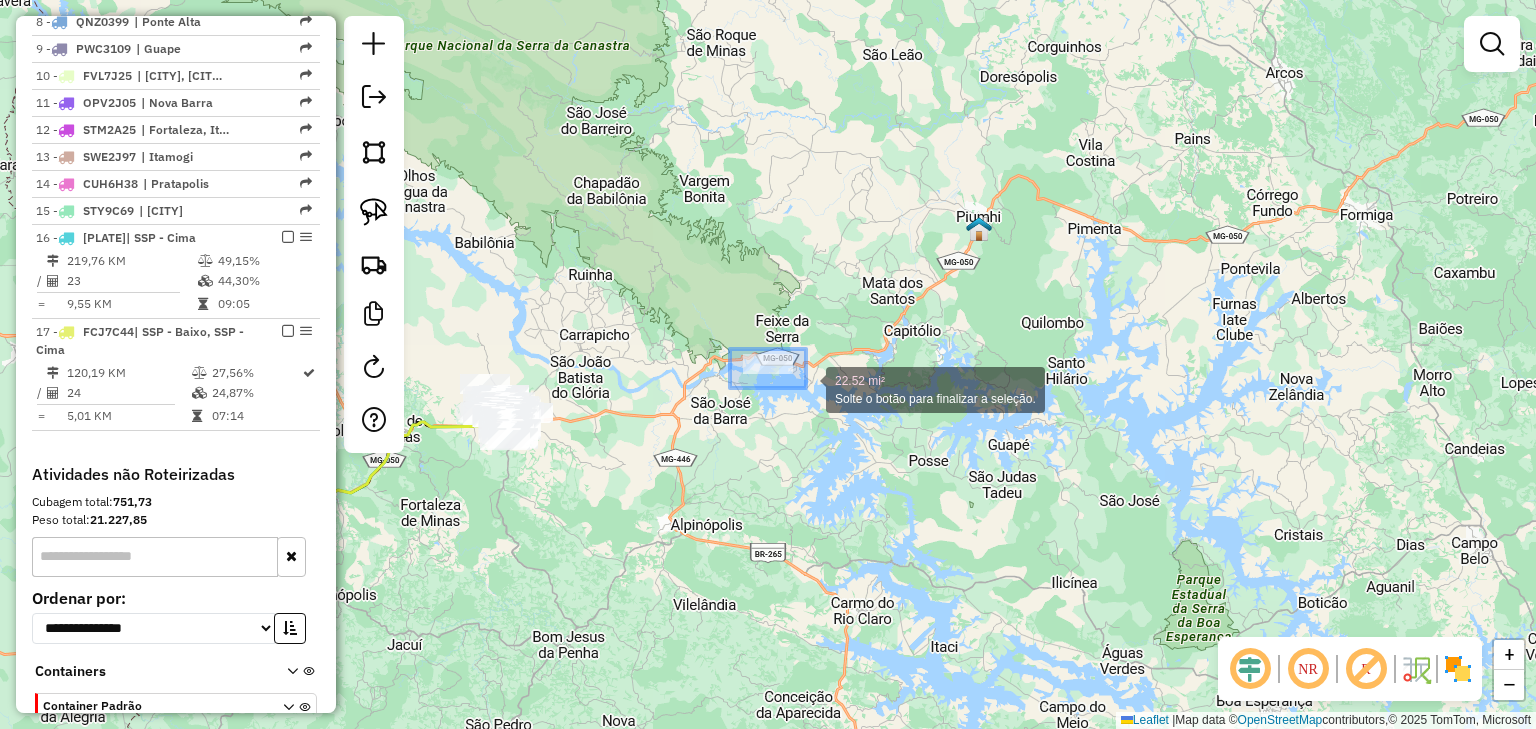 drag, startPoint x: 730, startPoint y: 349, endPoint x: 805, endPoint y: 387, distance: 84.07735 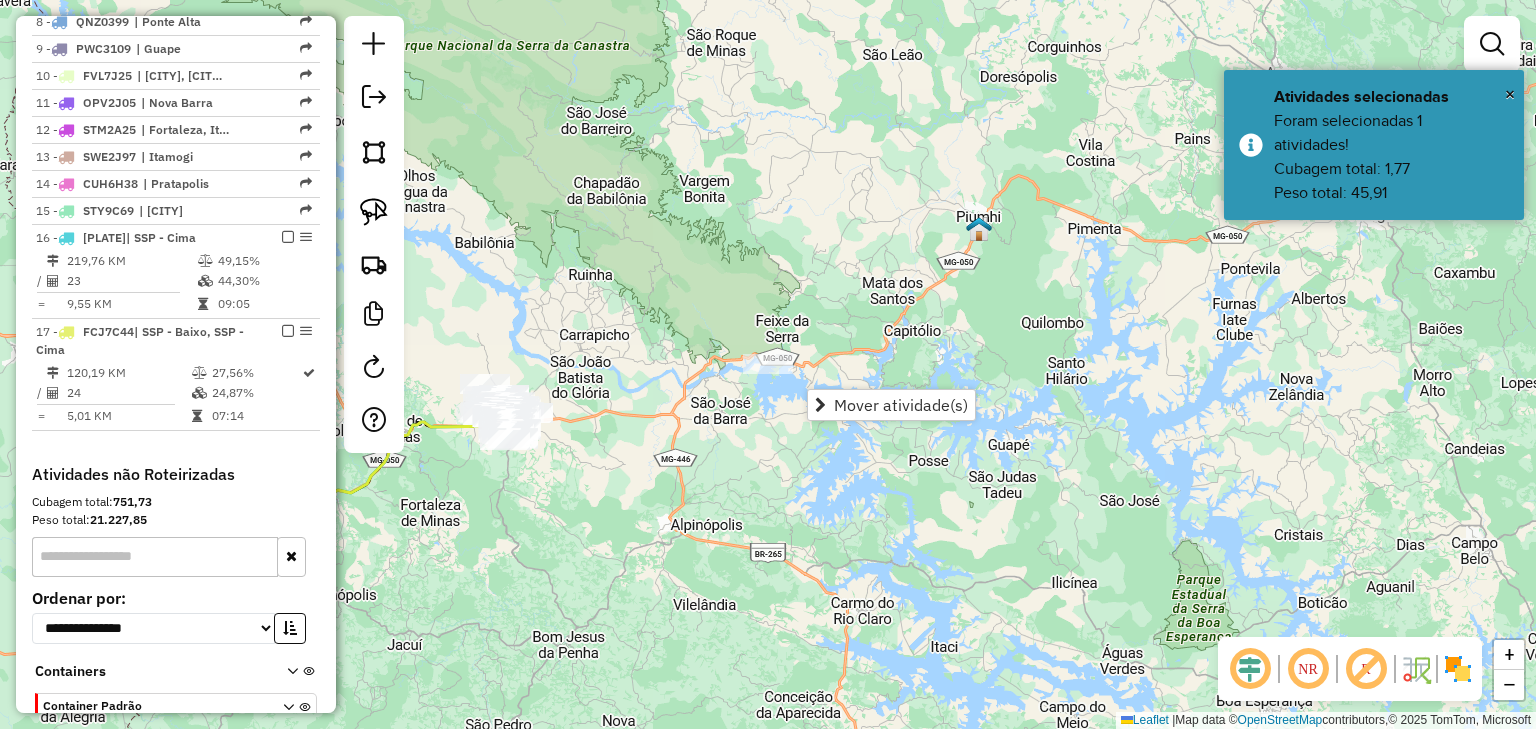 click 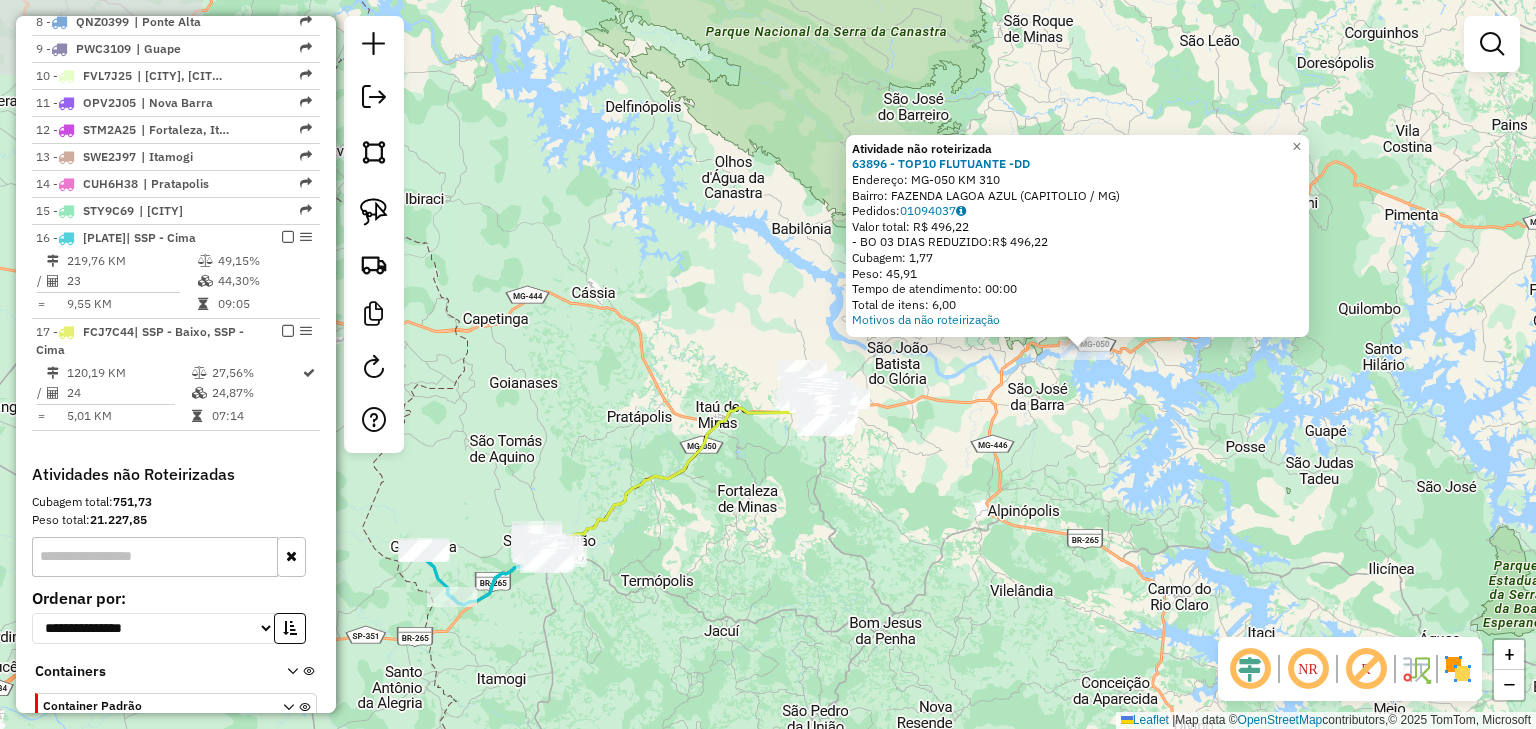 drag, startPoint x: 784, startPoint y: 408, endPoint x: 1073, endPoint y: 400, distance: 289.11072 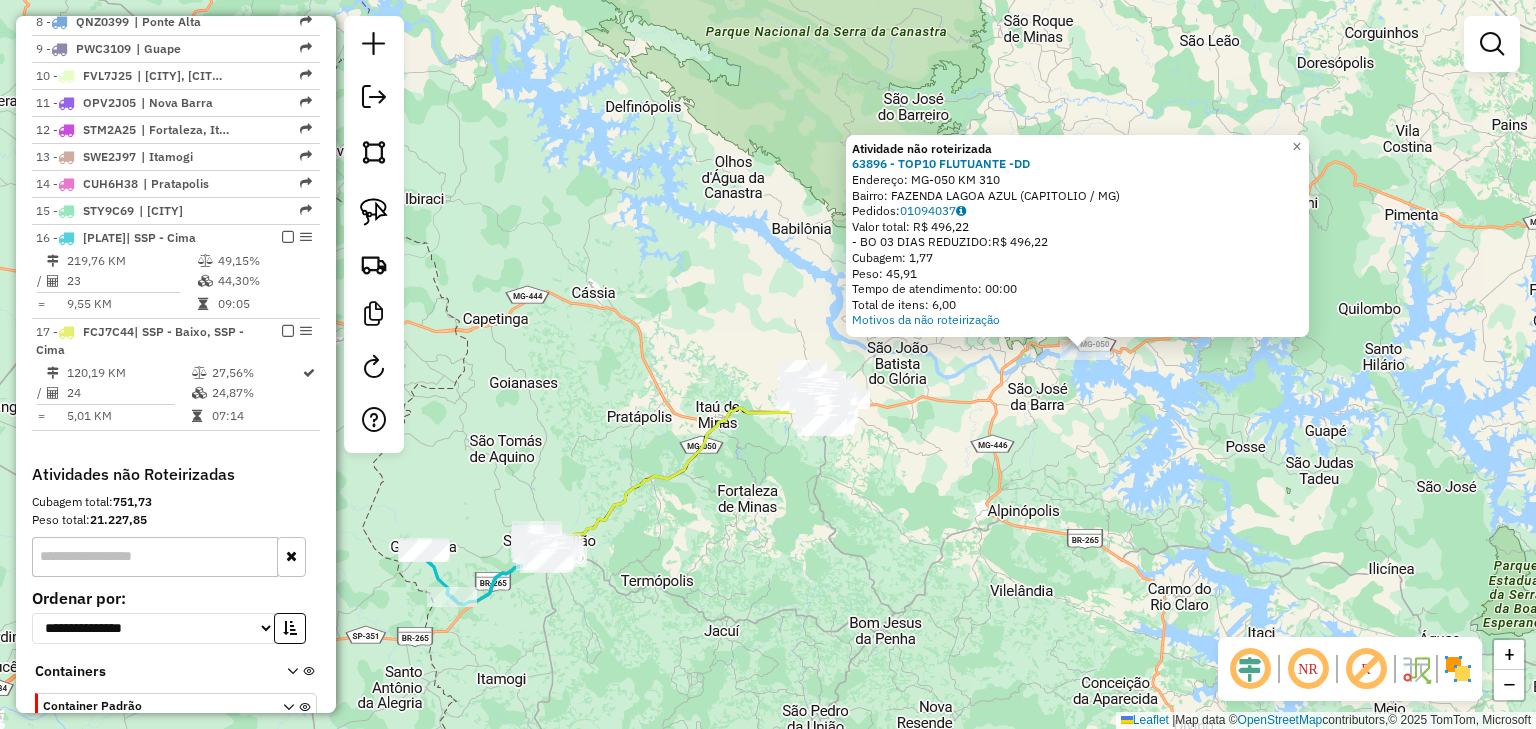 click on "Atividade não roteirizada 63896 - TOP10 FLUTUANTE -DD  Endereço:  MG-050 KM 310   Bairro: FAZENDA LAGOA AZUL (CAPITOLIO / MG)   Pedidos:  01094037   Valor total: R$ 496,22   - BO 03 DIAS REDUZIDO:  R$ 496,22   Cubagem: 1,77   Peso: 45,91   Tempo de atendimento: 00:00   Total de itens: 6,00  Motivos da não roteirização × Janela de atendimento Grade de atendimento Capacidade Transportadoras Veículos Cliente Pedidos  Rotas Selecione os dias de semana para filtrar as janelas de atendimento  Seg   Ter   Qua   Qui   Sex   Sáb   Dom  Informe o período da janela de atendimento: De: Até:  Filtrar exatamente a janela do cliente  Considerar janela de atendimento padrão  Selecione os dias de semana para filtrar as grades de atendimento  Seg   Ter   Qua   Qui   Sex   Sáb   Dom   Considerar clientes sem dia de atendimento cadastrado  Clientes fora do dia de atendimento selecionado Filtrar as atividades entre os valores definidos abaixo:  Peso mínimo:   Peso máximo:   Cubagem mínima:   Cubagem máxima:   De:" 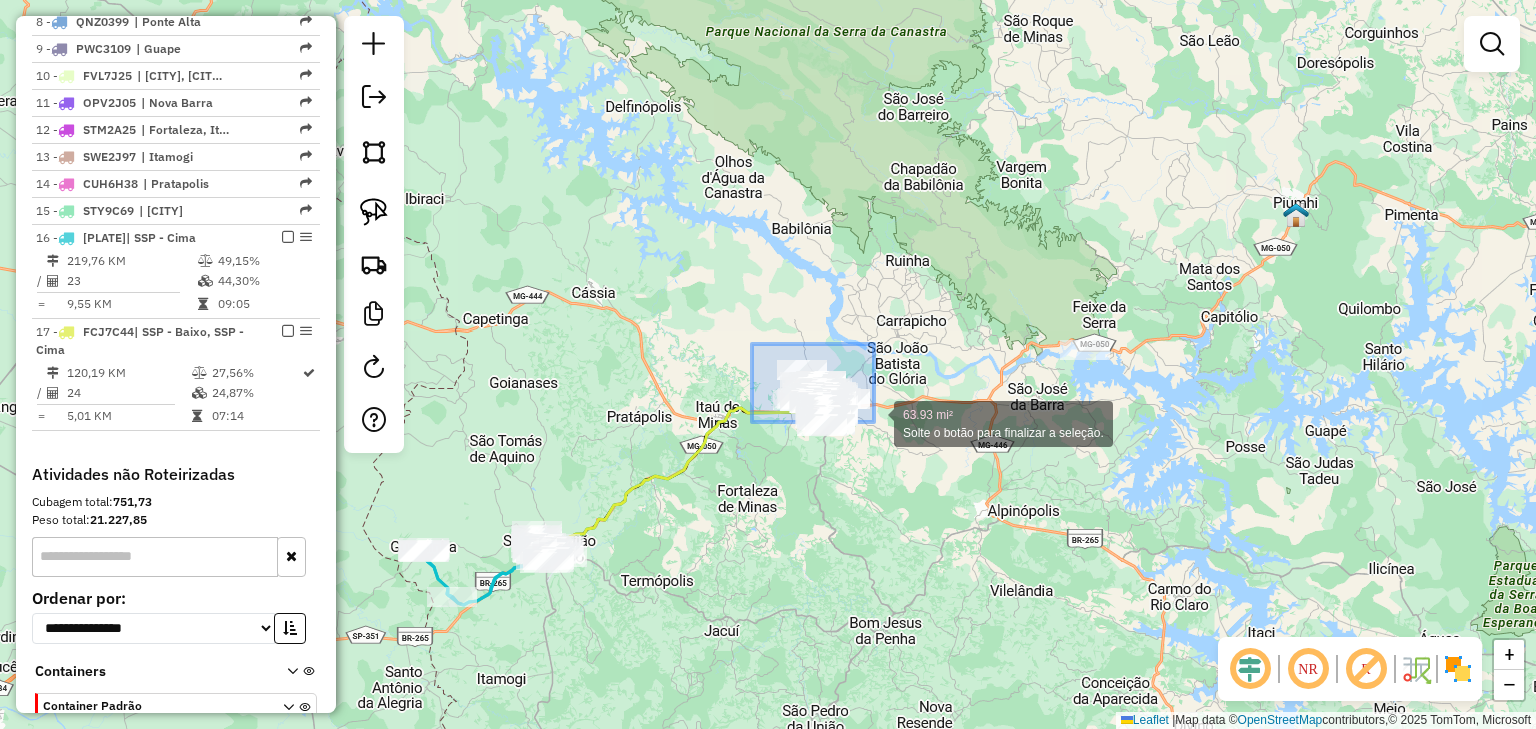 drag, startPoint x: 775, startPoint y: 354, endPoint x: 884, endPoint y: 437, distance: 137.00365 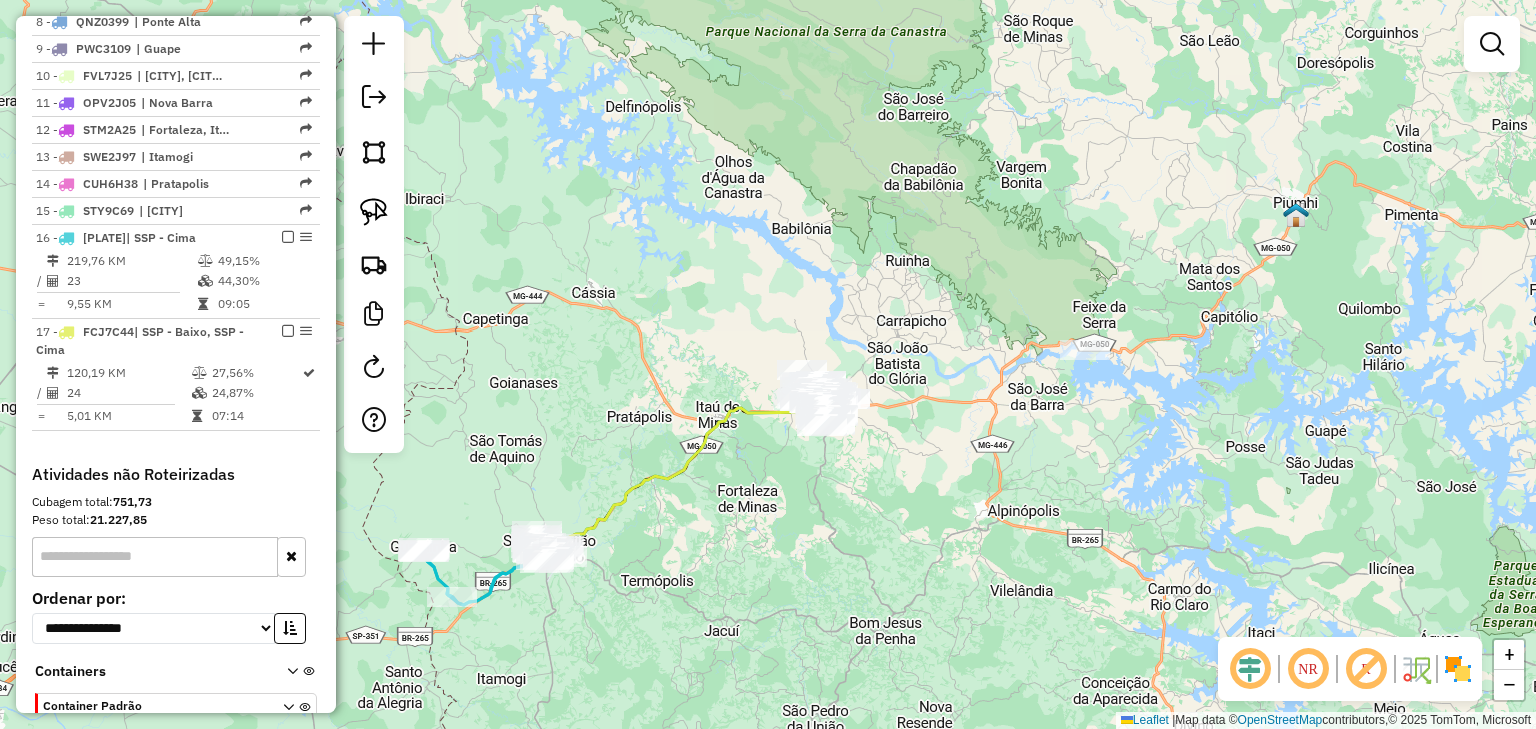 click on "Janela de atendimento Grade de atendimento Capacidade Transportadoras Veículos Cliente Pedidos  Rotas Selecione os dias de semana para filtrar as janelas de atendimento  Seg   Ter   Qua   Qui   Sex   Sáb   Dom  Informe o período da janela de atendimento: De: Até:  Filtrar exatamente a janela do cliente  Considerar janela de atendimento padrão  Selecione os dias de semana para filtrar as grades de atendimento  Seg   Ter   Qua   Qui   Sex   Sáb   Dom   Considerar clientes sem dia de atendimento cadastrado  Clientes fora do dia de atendimento selecionado Filtrar as atividades entre os valores definidos abaixo:  Peso mínimo:   Peso máximo:   Cubagem mínima:   Cubagem máxima:   De:   Até:  Filtrar as atividades entre o tempo de atendimento definido abaixo:  De:   Até:   Considerar capacidade total dos clientes não roteirizados Transportadora: Selecione um ou mais itens Tipo de veículo: Selecione um ou mais itens Veículo: Selecione um ou mais itens Motorista: Selecione um ou mais itens Nome: Rótulo:" 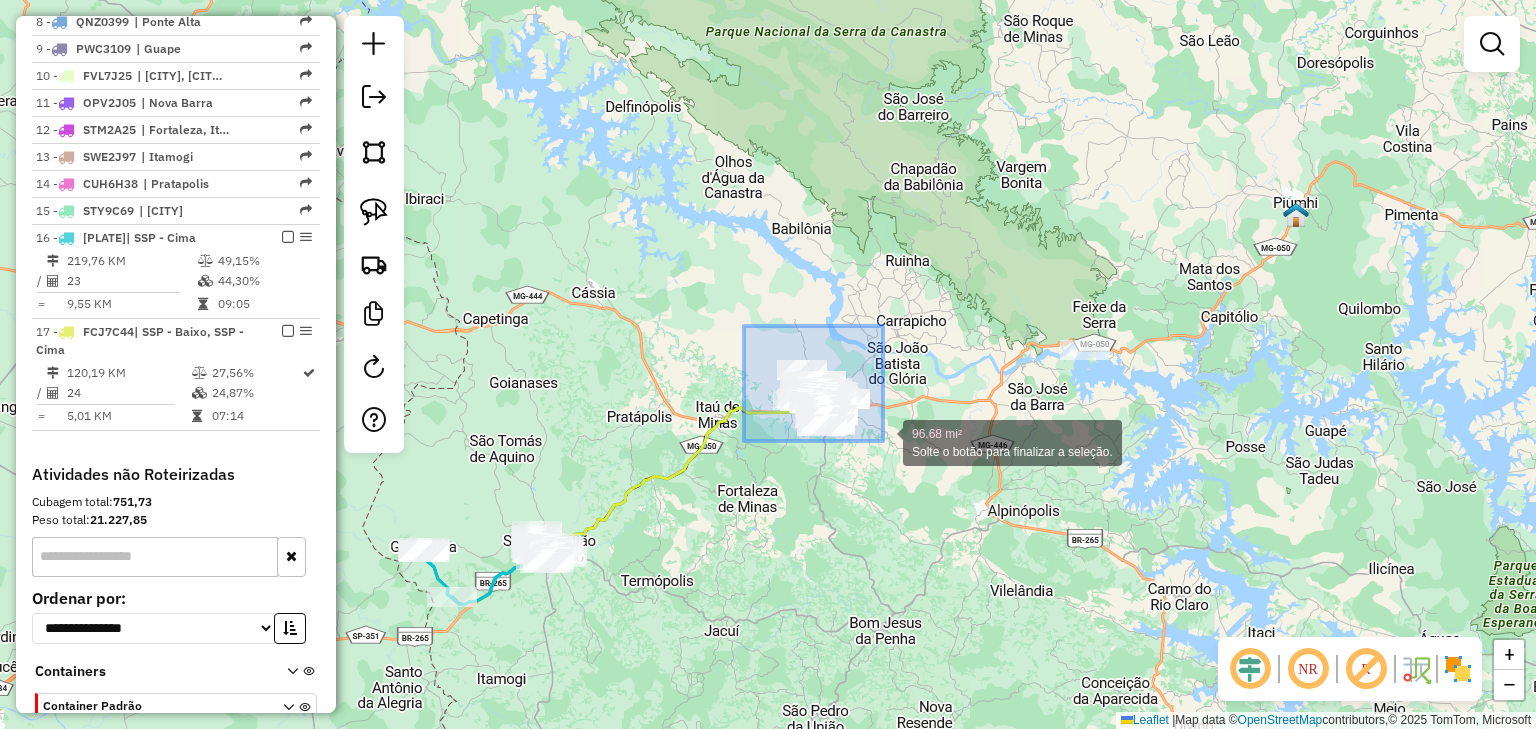 drag, startPoint x: 749, startPoint y: 332, endPoint x: 932, endPoint y: 492, distance: 243.08229 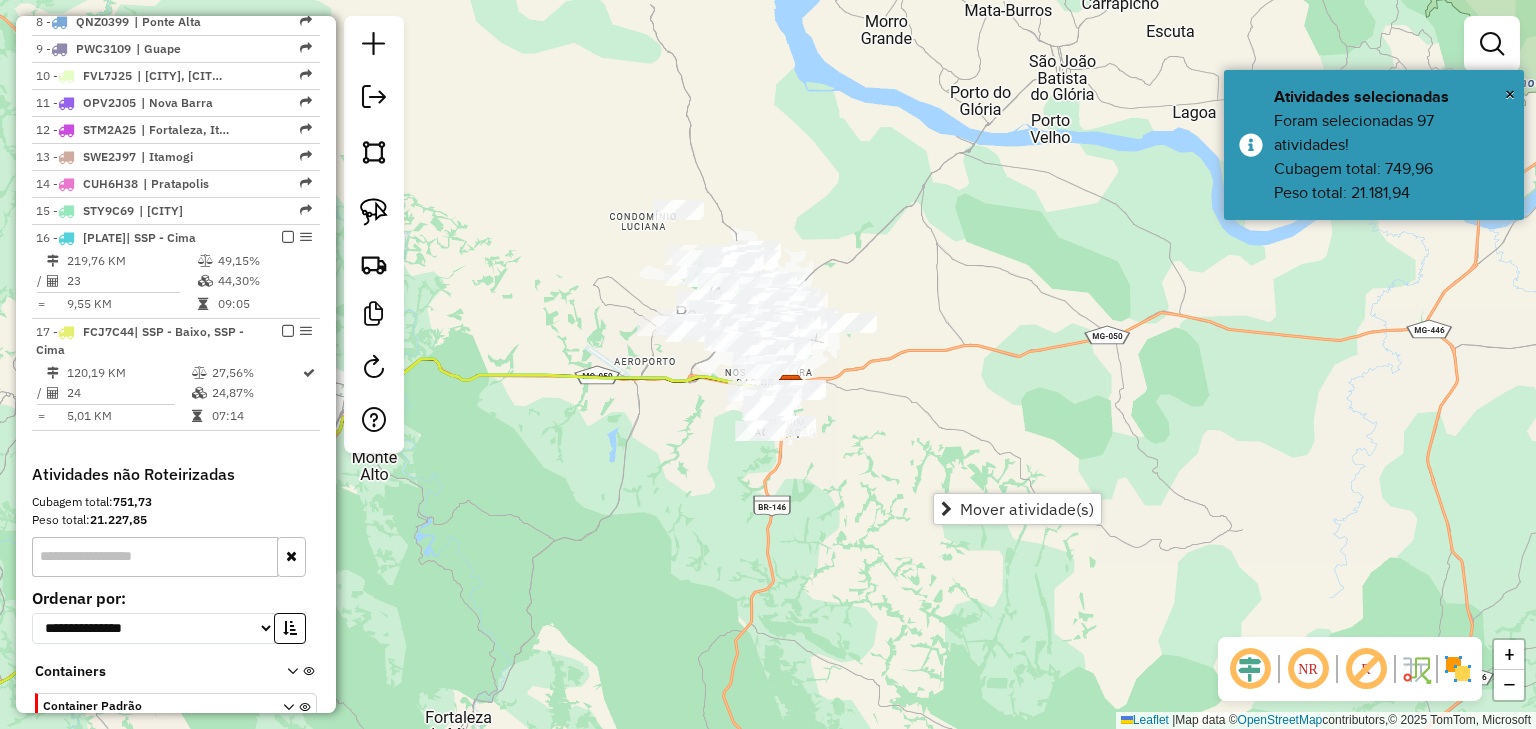 click at bounding box center (1492, 44) 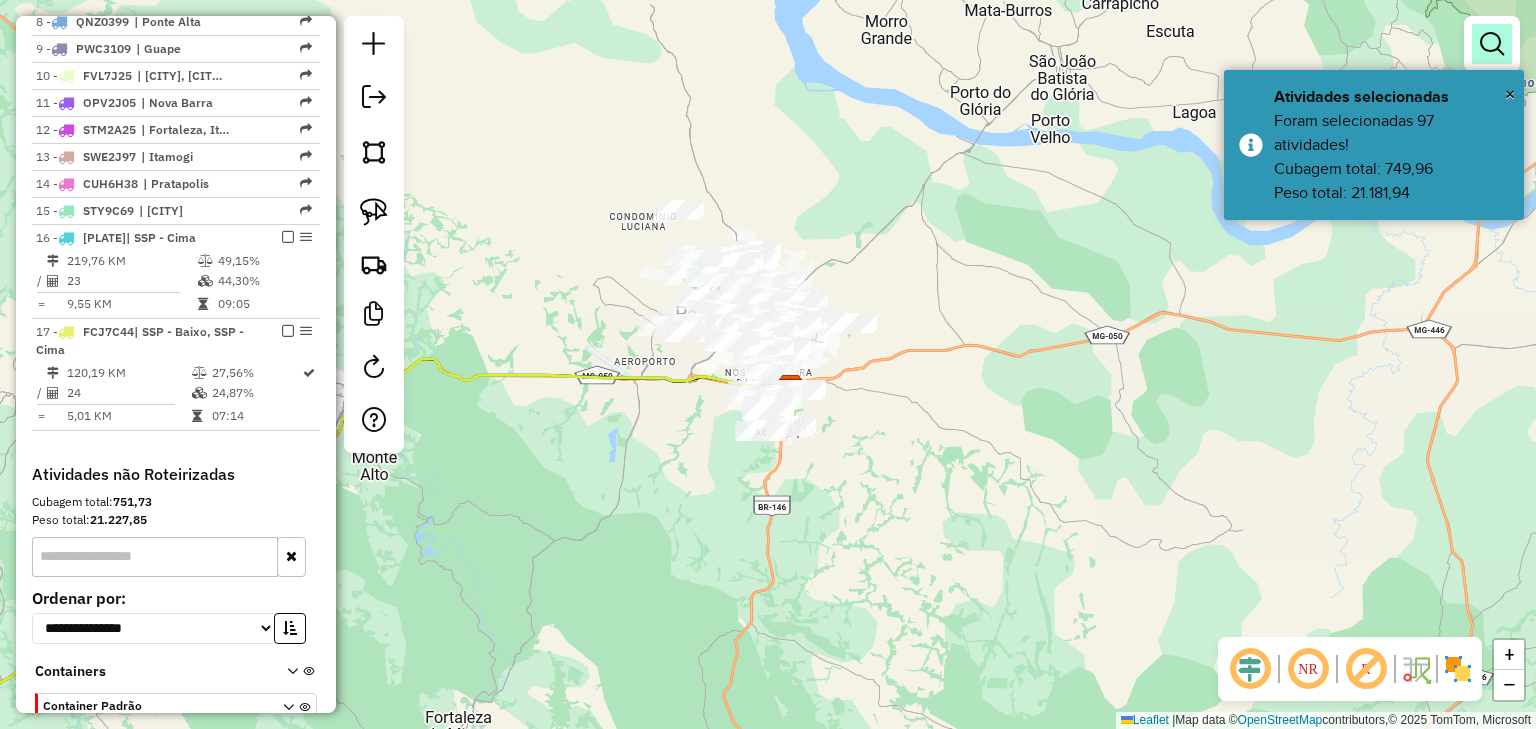 click at bounding box center [1492, 44] 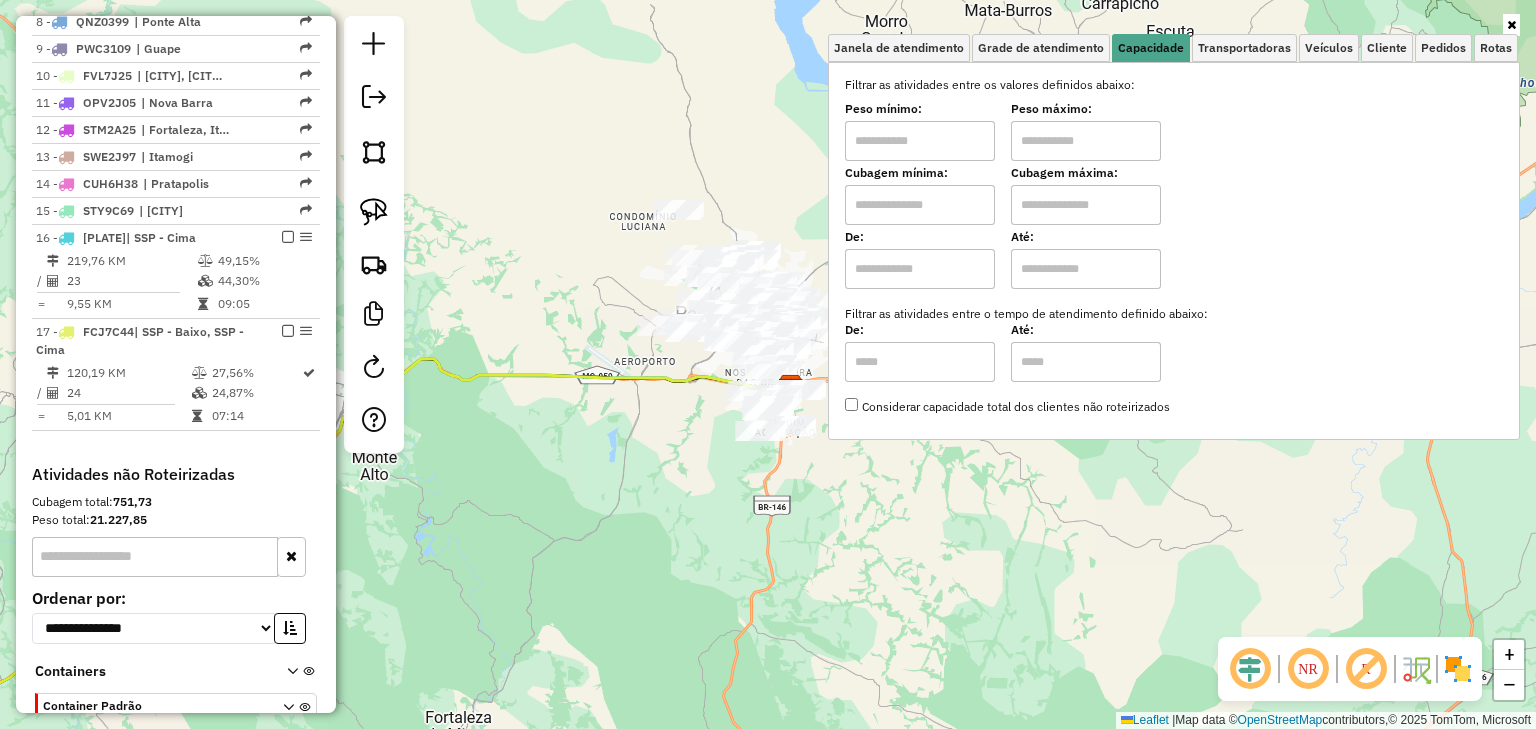 click at bounding box center (920, 205) 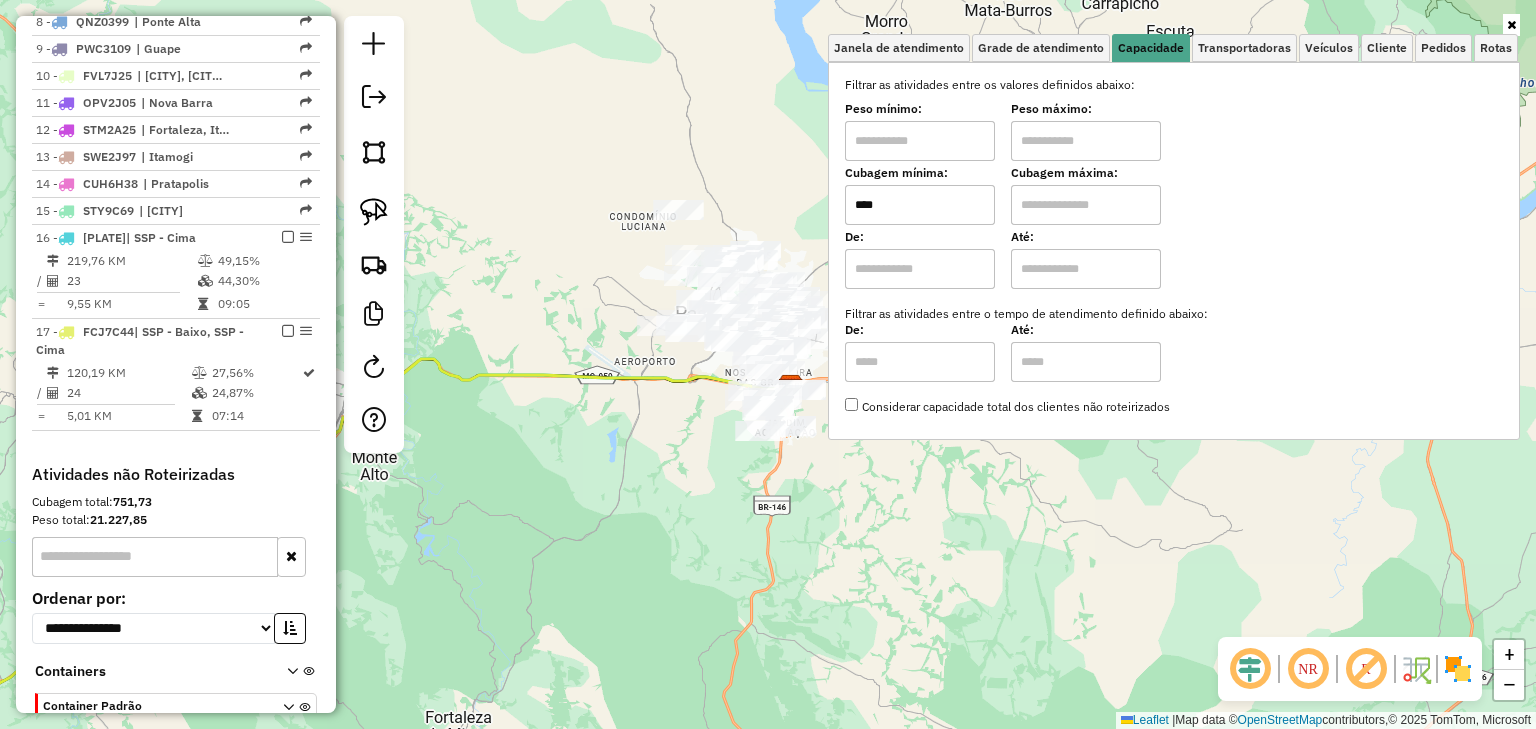 click at bounding box center (1086, 205) 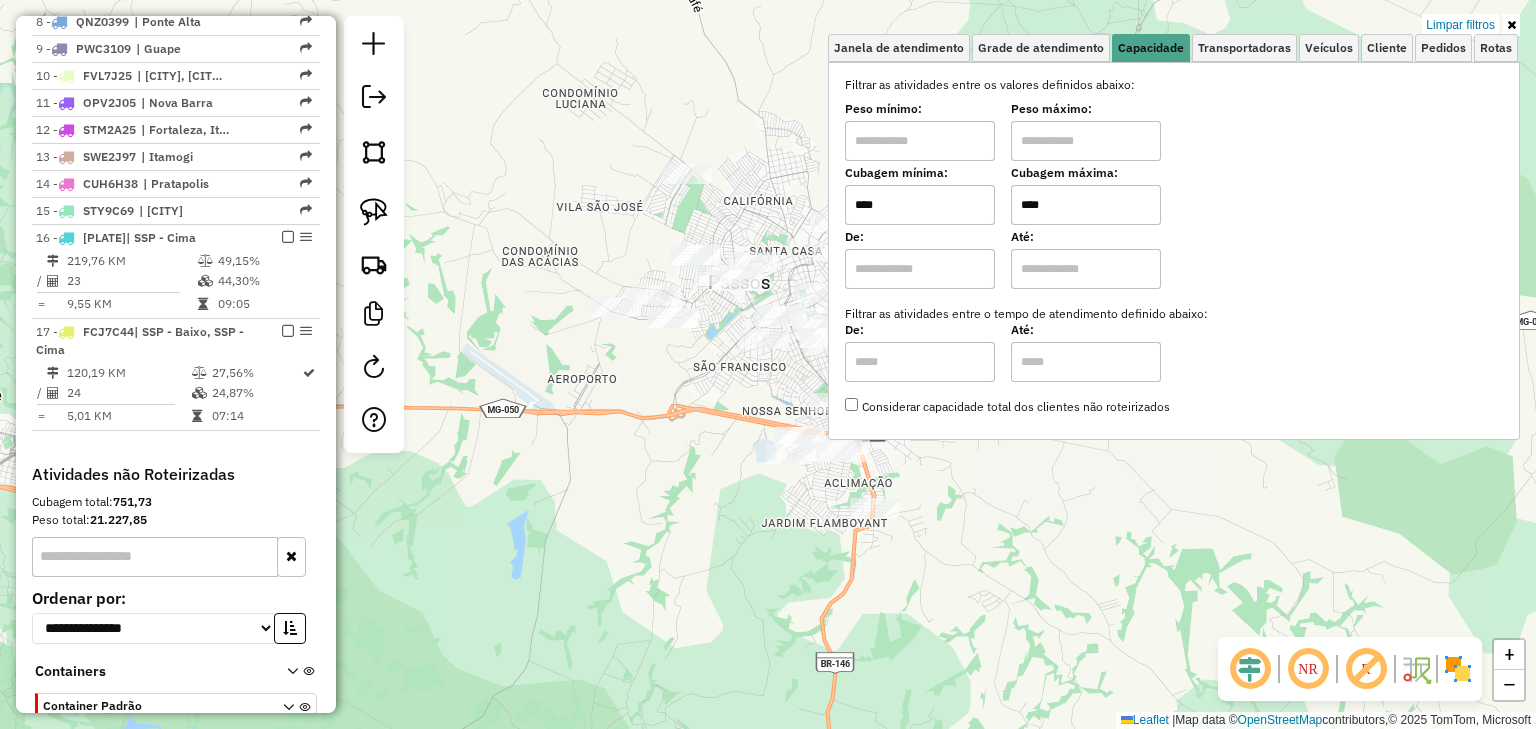 click on "Limpar filtros Janela de atendimento Grade de atendimento Capacidade Transportadoras Veículos Cliente Pedidos  Rotas Selecione os dias de semana para filtrar as janelas de atendimento  Seg   Ter   Qua   Qui   Sex   Sáb   Dom  Informe o período da janela de atendimento: De: Até:  Filtrar exatamente a janela do cliente  Considerar janela de atendimento padrão  Selecione os dias de semana para filtrar as grades de atendimento  Seg   Ter   Qua   Qui   Sex   Sáb   Dom   Considerar clientes sem dia de atendimento cadastrado  Clientes fora do dia de atendimento selecionado Filtrar as atividades entre os valores definidos abaixo:  Peso mínimo:   Peso máximo:   Cubagem mínima:  ****  Cubagem máxima:  ****  De:   Até:  Filtrar as atividades entre o tempo de atendimento definido abaixo:  De:   Até:   Considerar capacidade total dos clientes não roteirizados Transportadora: Selecione um ou mais itens Tipo de veículo: Selecione um ou mais itens Veículo: Selecione um ou mais itens Motorista: Nome: Rótulo: +" 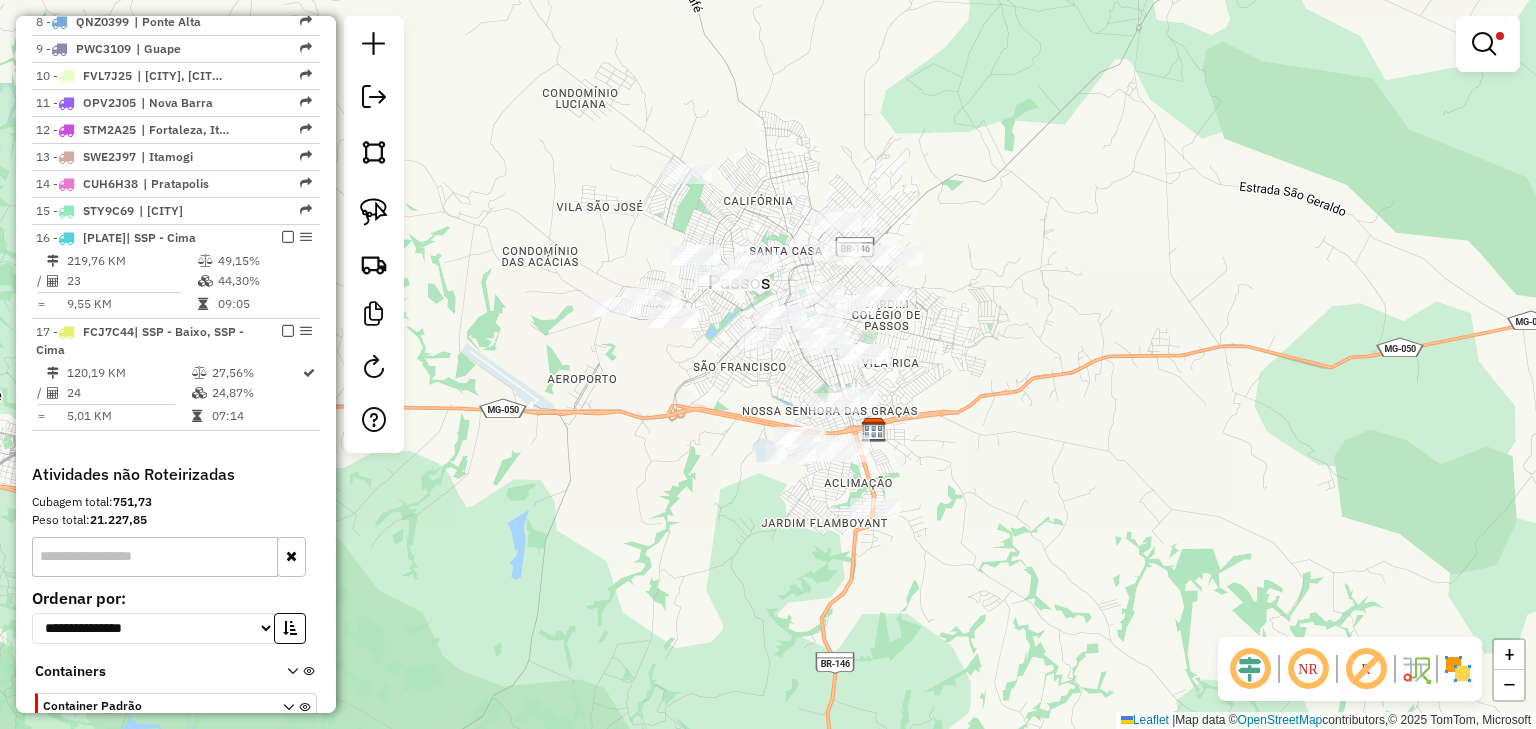 drag, startPoint x: 719, startPoint y: 382, endPoint x: 702, endPoint y: 360, distance: 27.802877 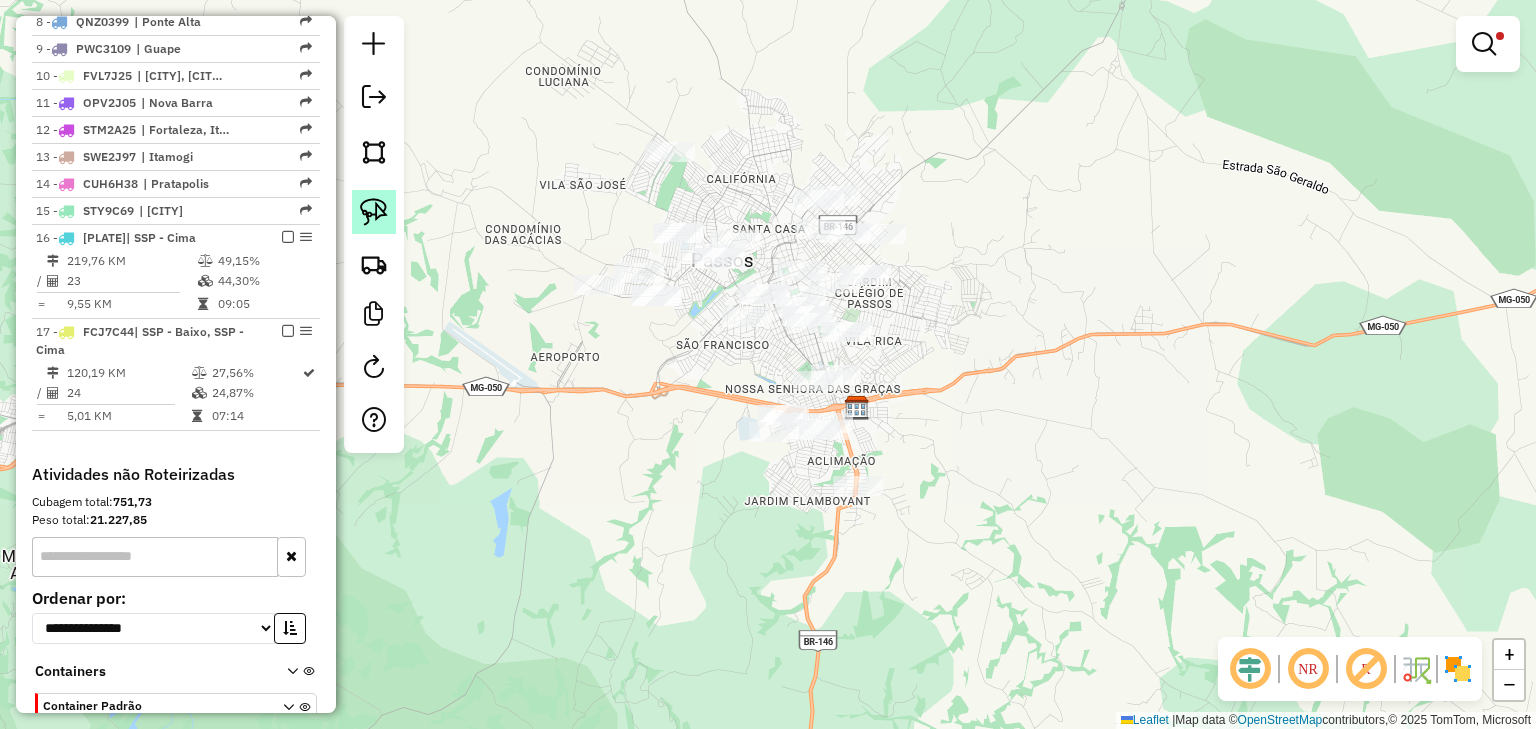 click 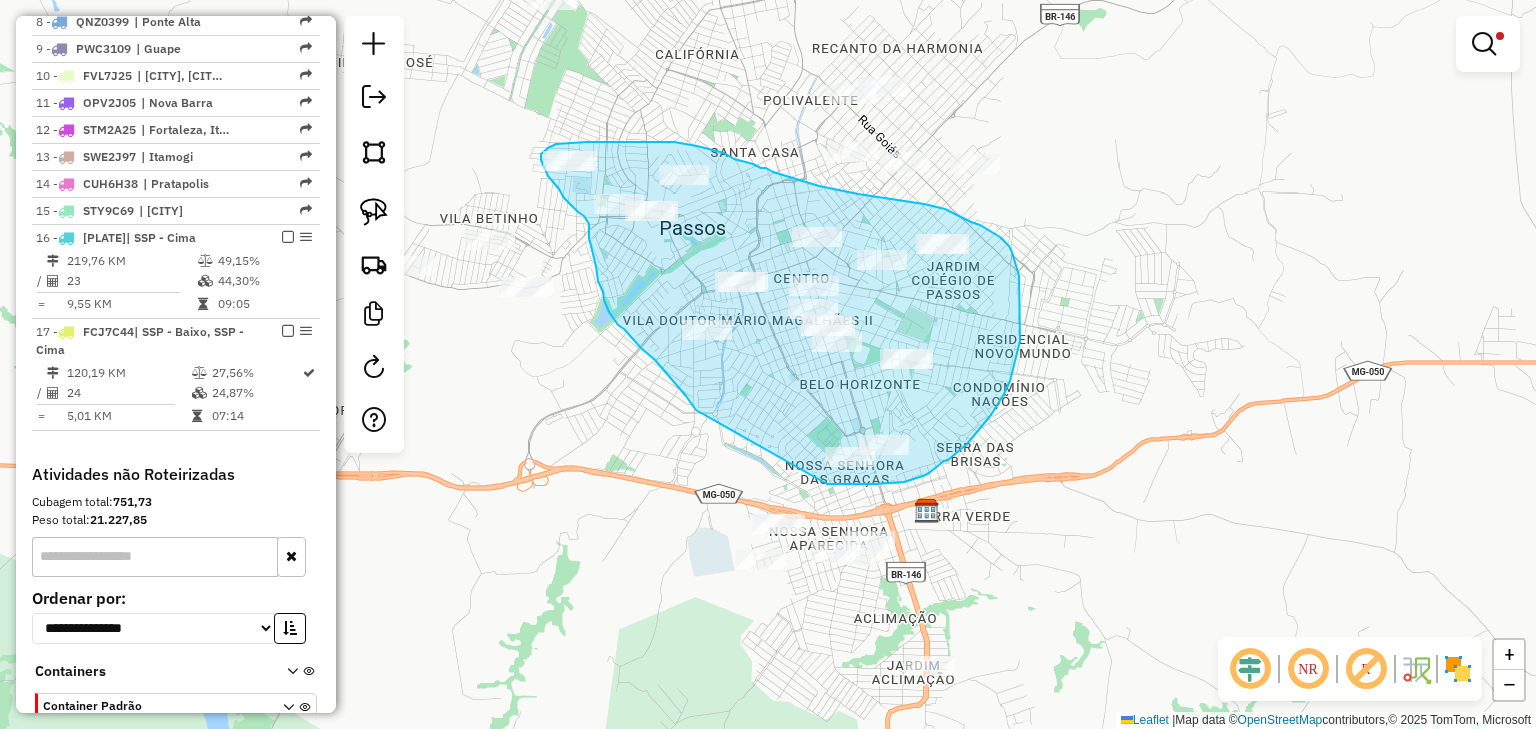 drag, startPoint x: 683, startPoint y: 393, endPoint x: 776, endPoint y: 480, distance: 127.349915 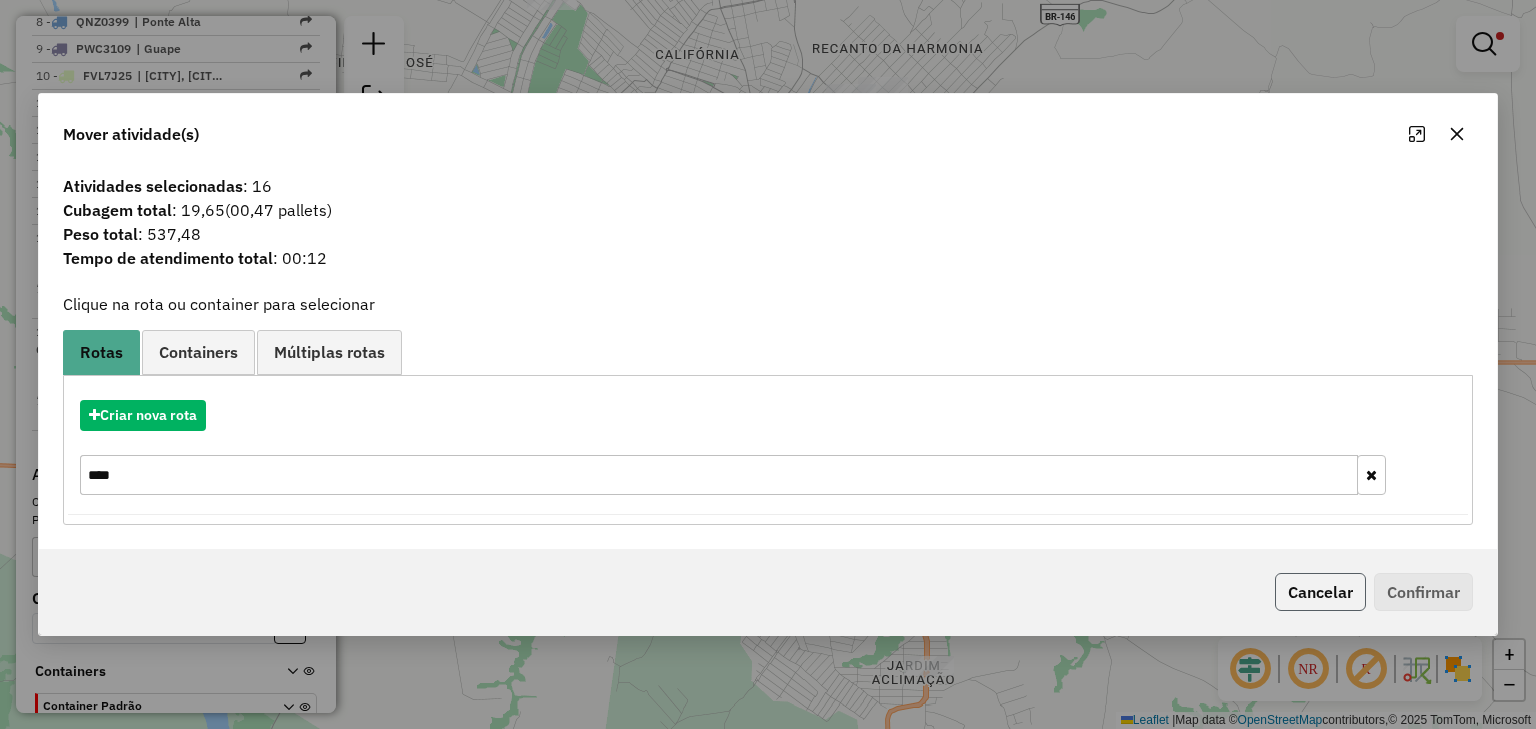 click on "Cancelar" 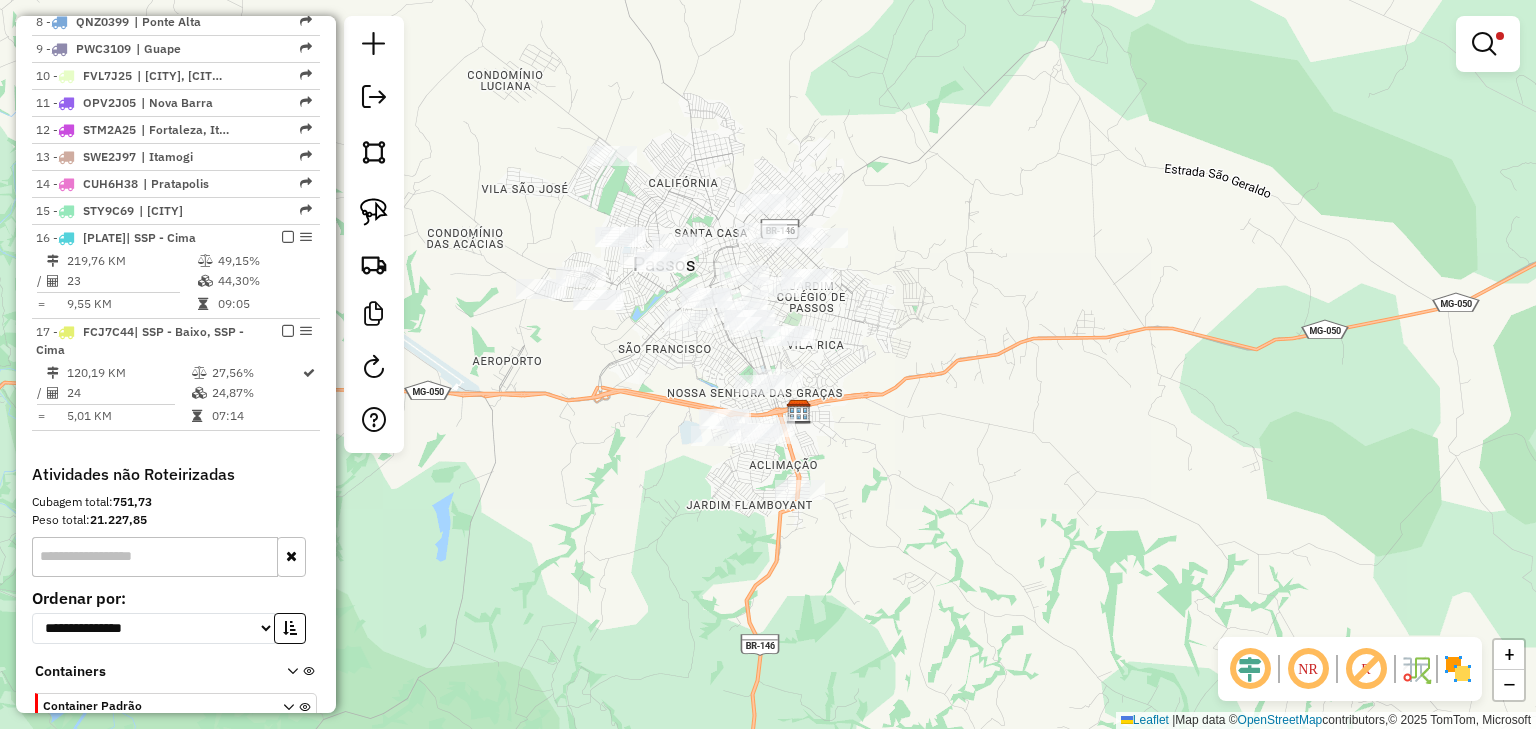 drag, startPoint x: 648, startPoint y: 377, endPoint x: 644, endPoint y: 348, distance: 29.274563 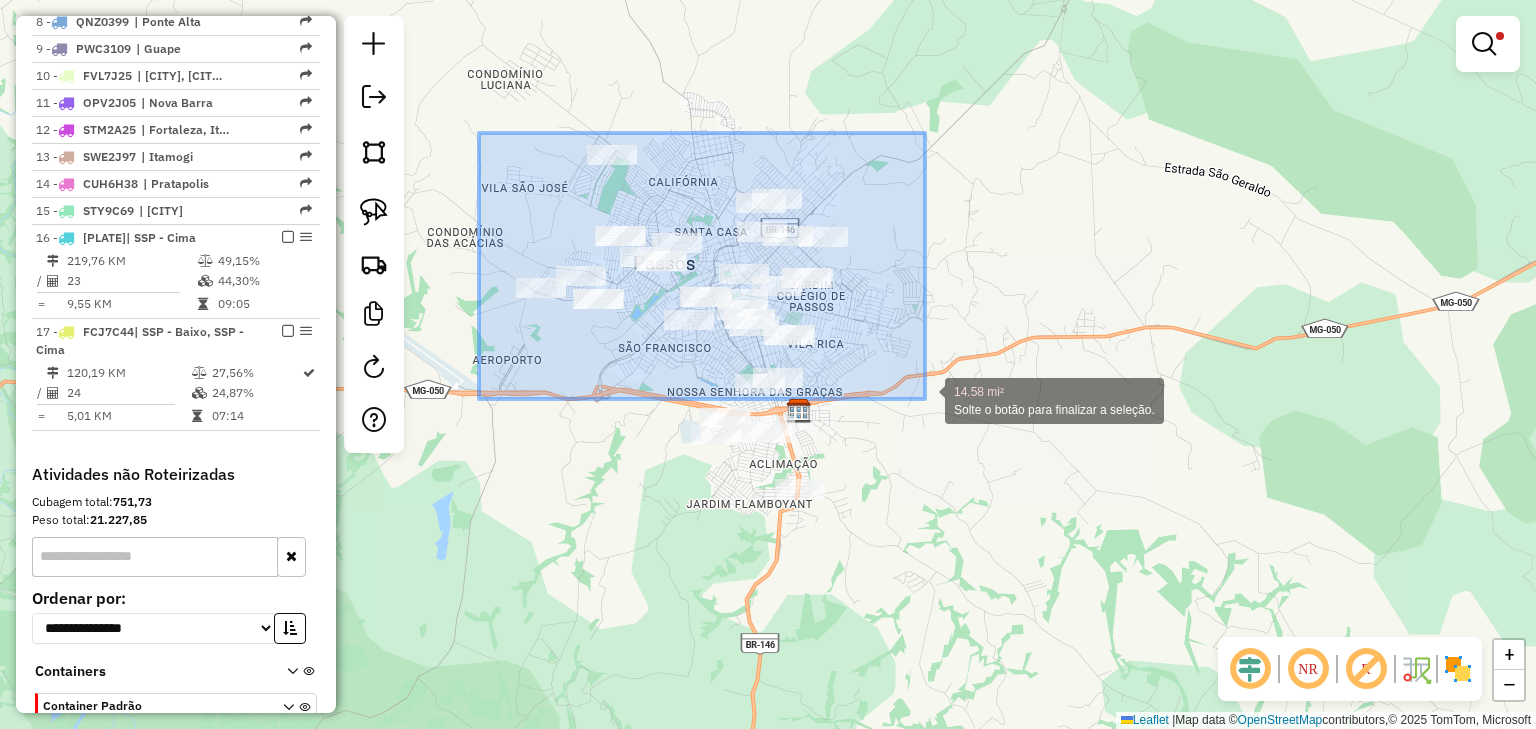 drag, startPoint x: 479, startPoint y: 133, endPoint x: 925, endPoint y: 399, distance: 519.2995 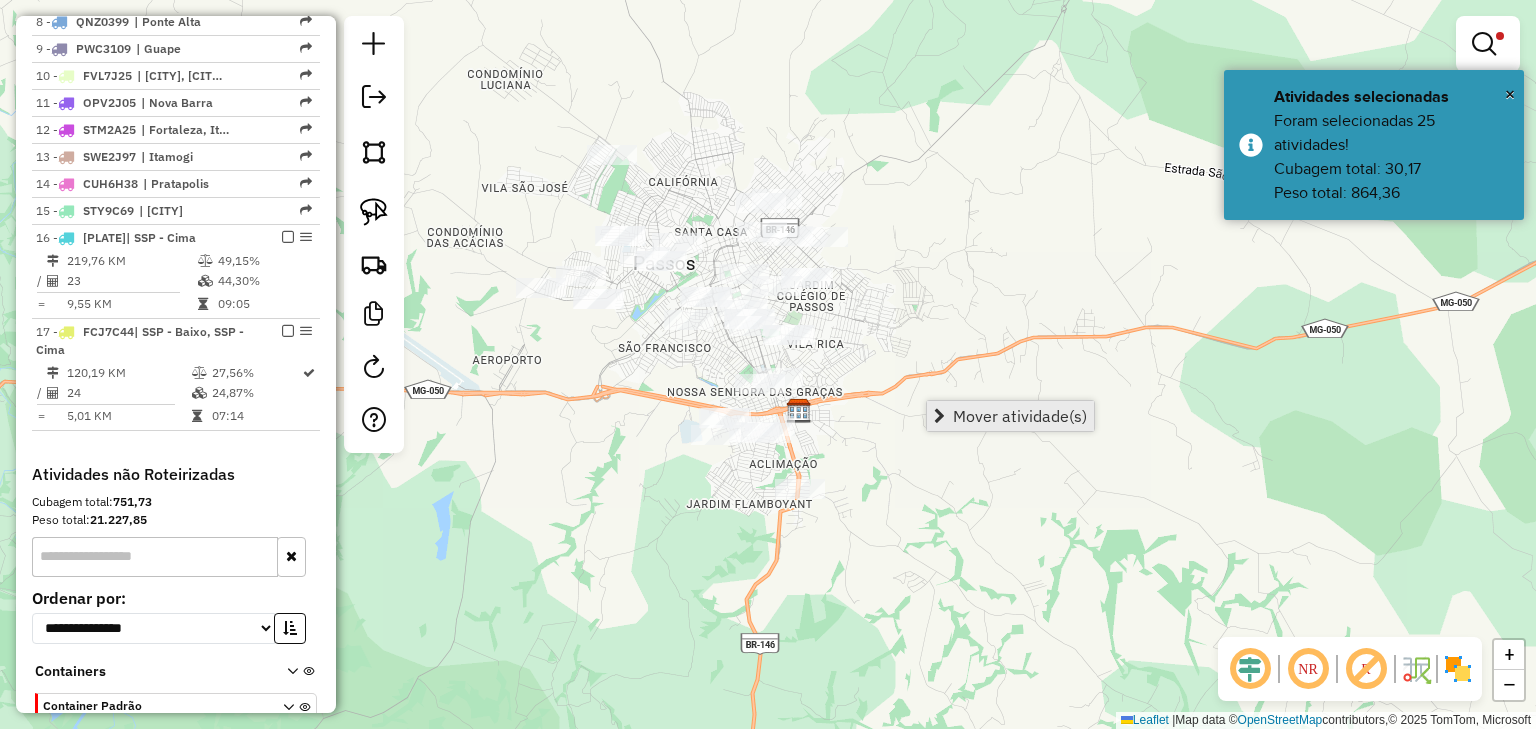 click on "Mover atividade(s)" at bounding box center (1020, 416) 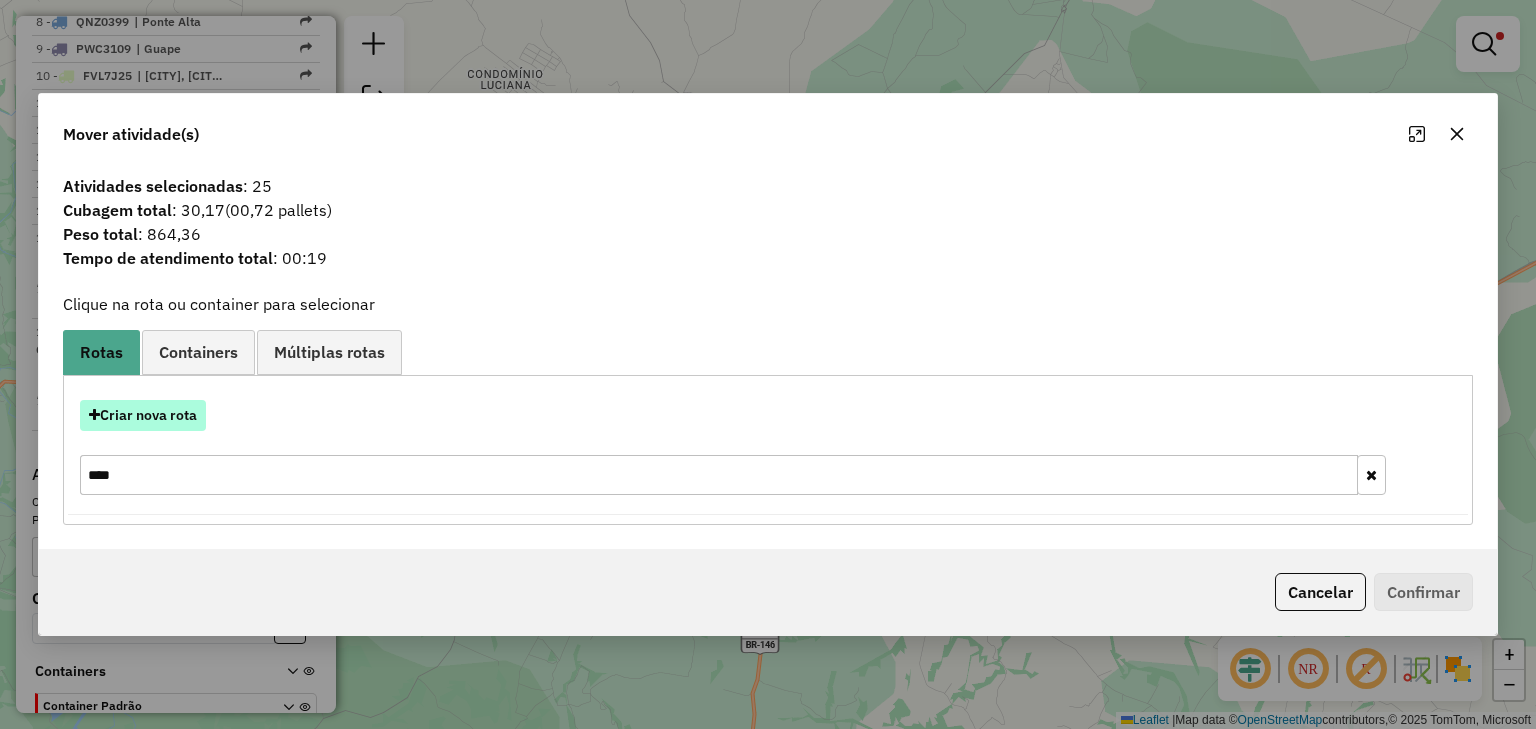 click on "Criar nova rota" at bounding box center [143, 415] 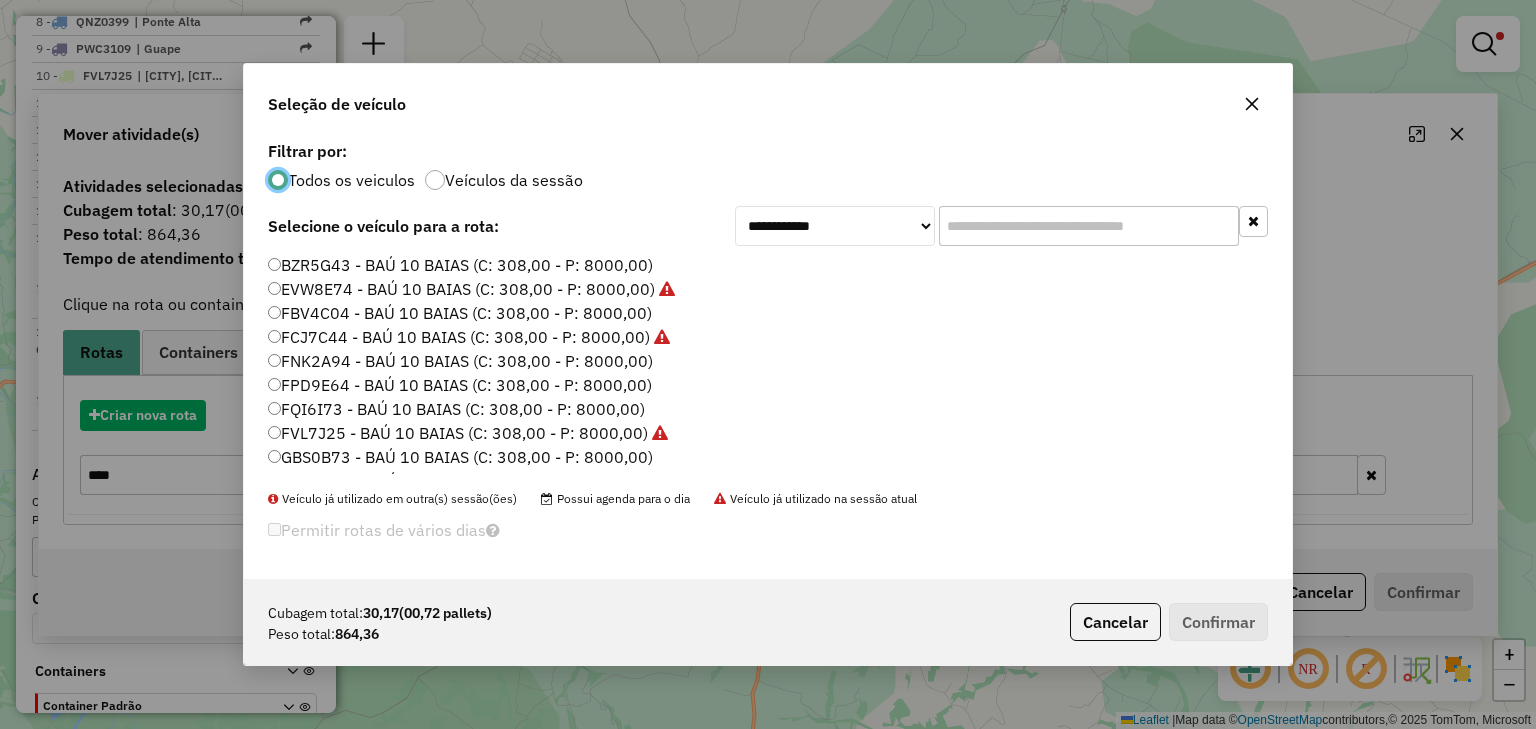 scroll, scrollTop: 10, scrollLeft: 6, axis: both 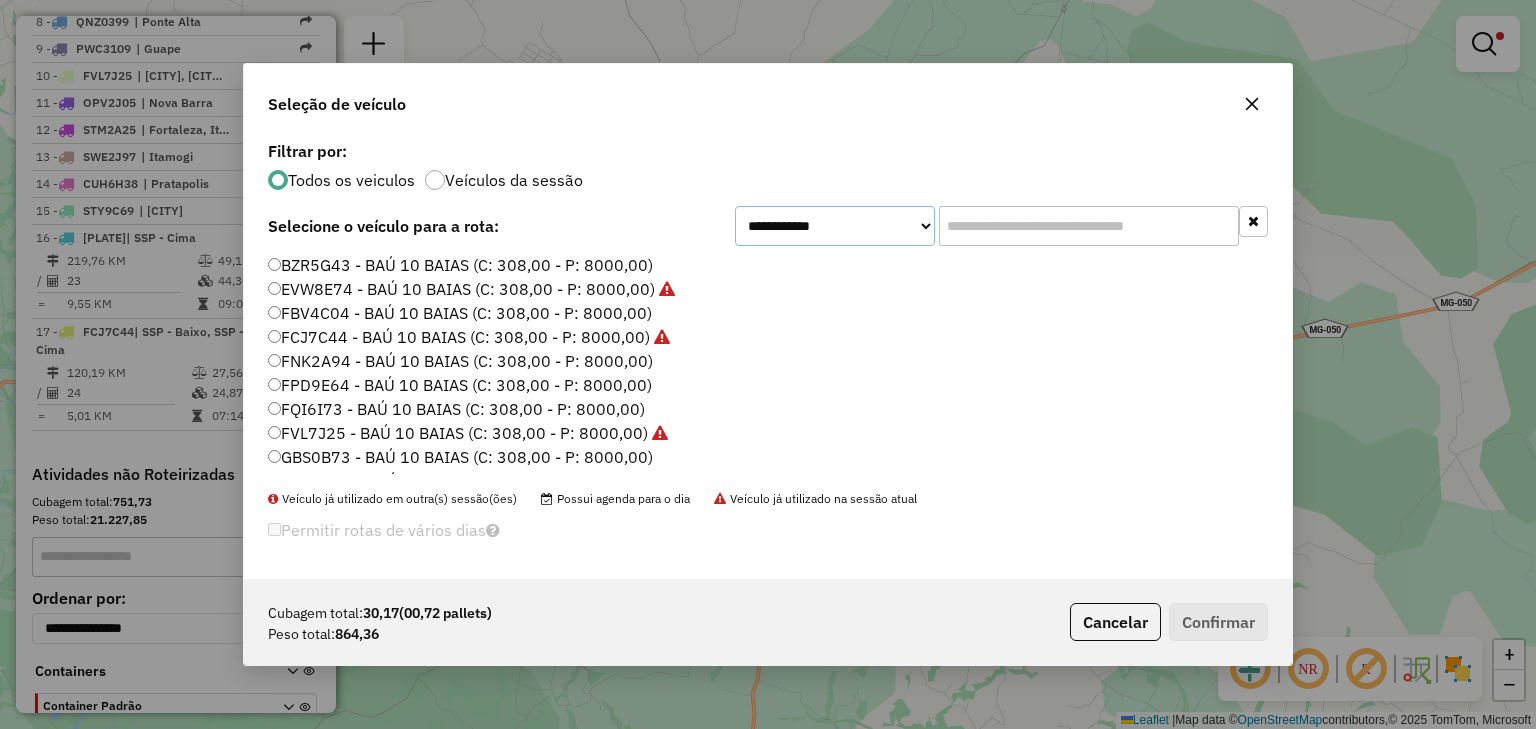 click on "**********" 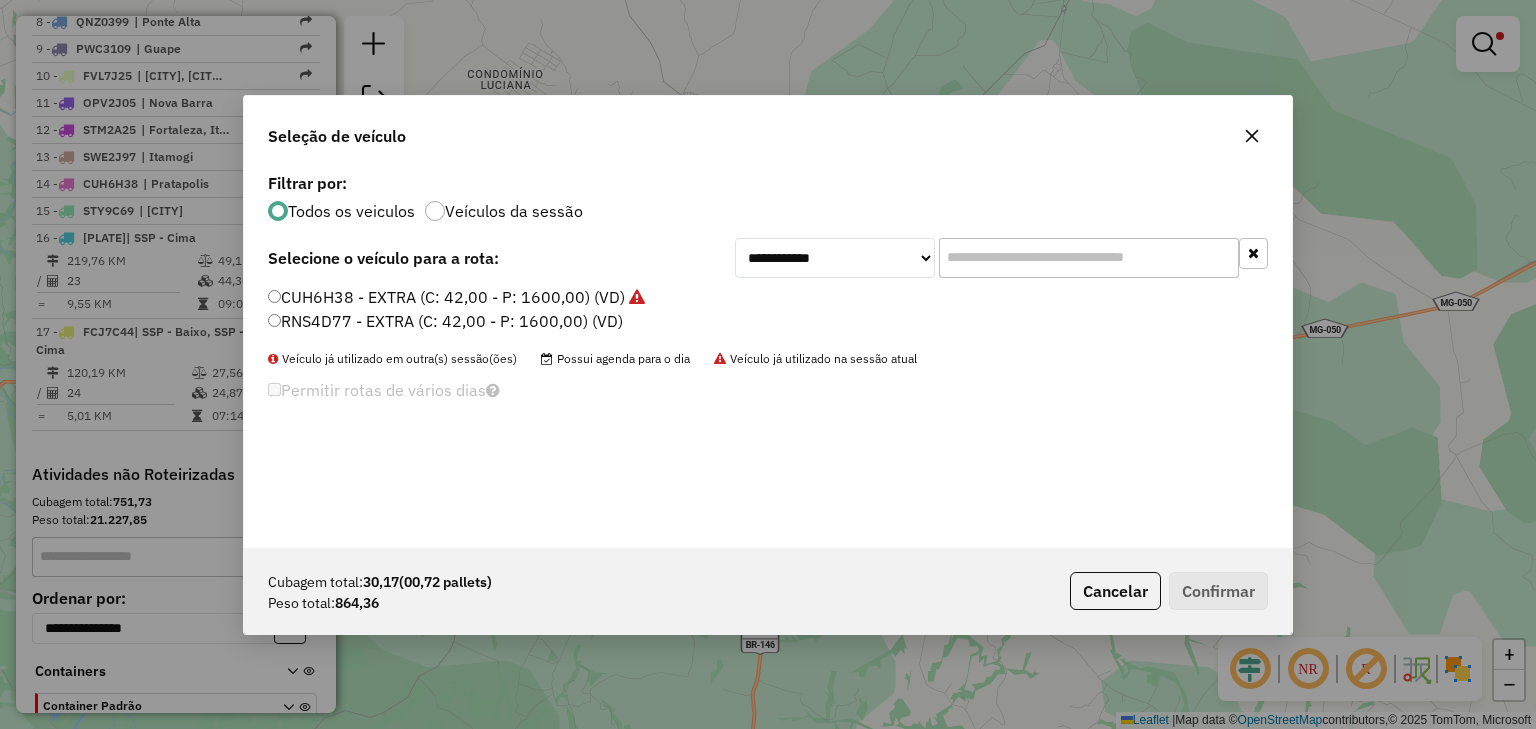 click on "RNS4D77 - EXTRA (C: 42,00 - P: 1600,00) (VD)" 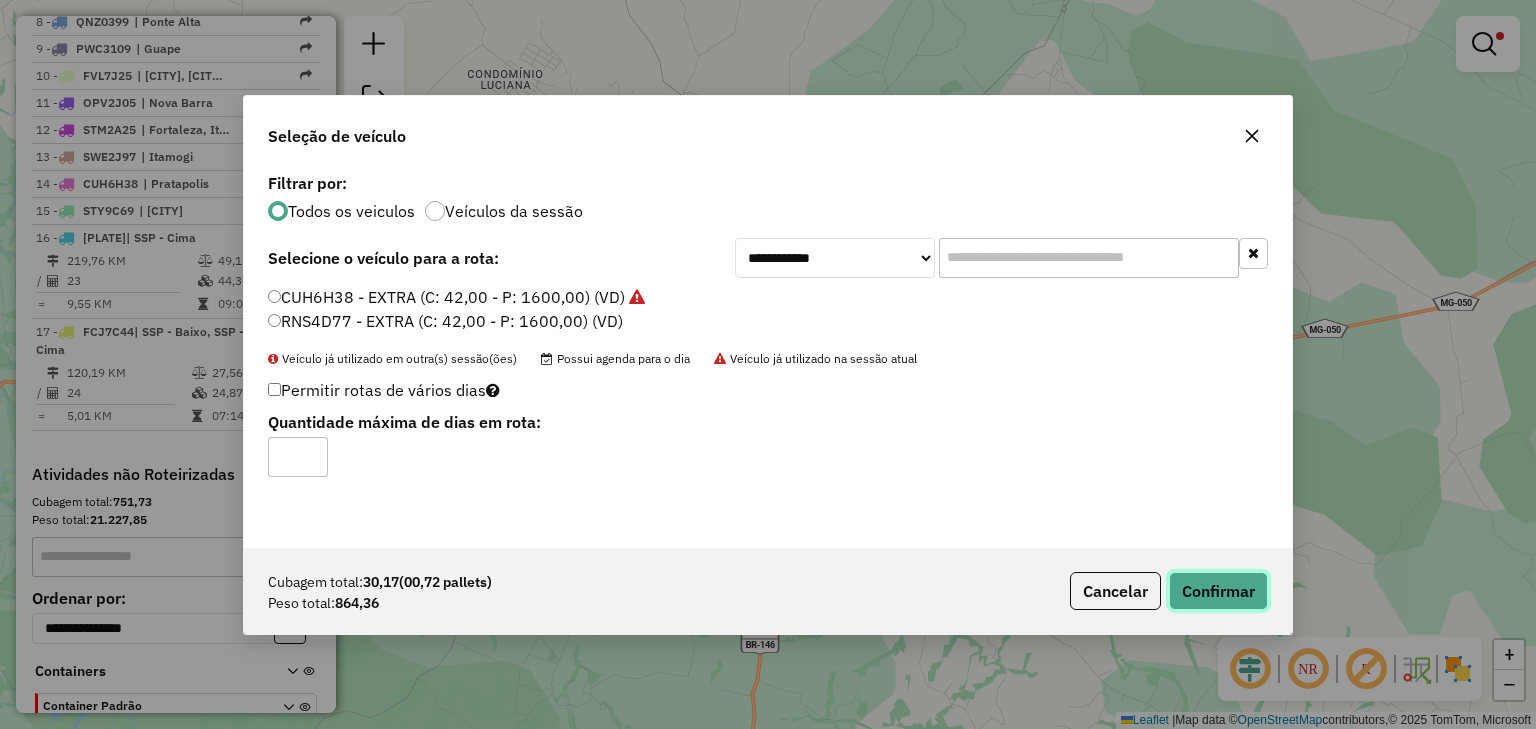 click on "Confirmar" 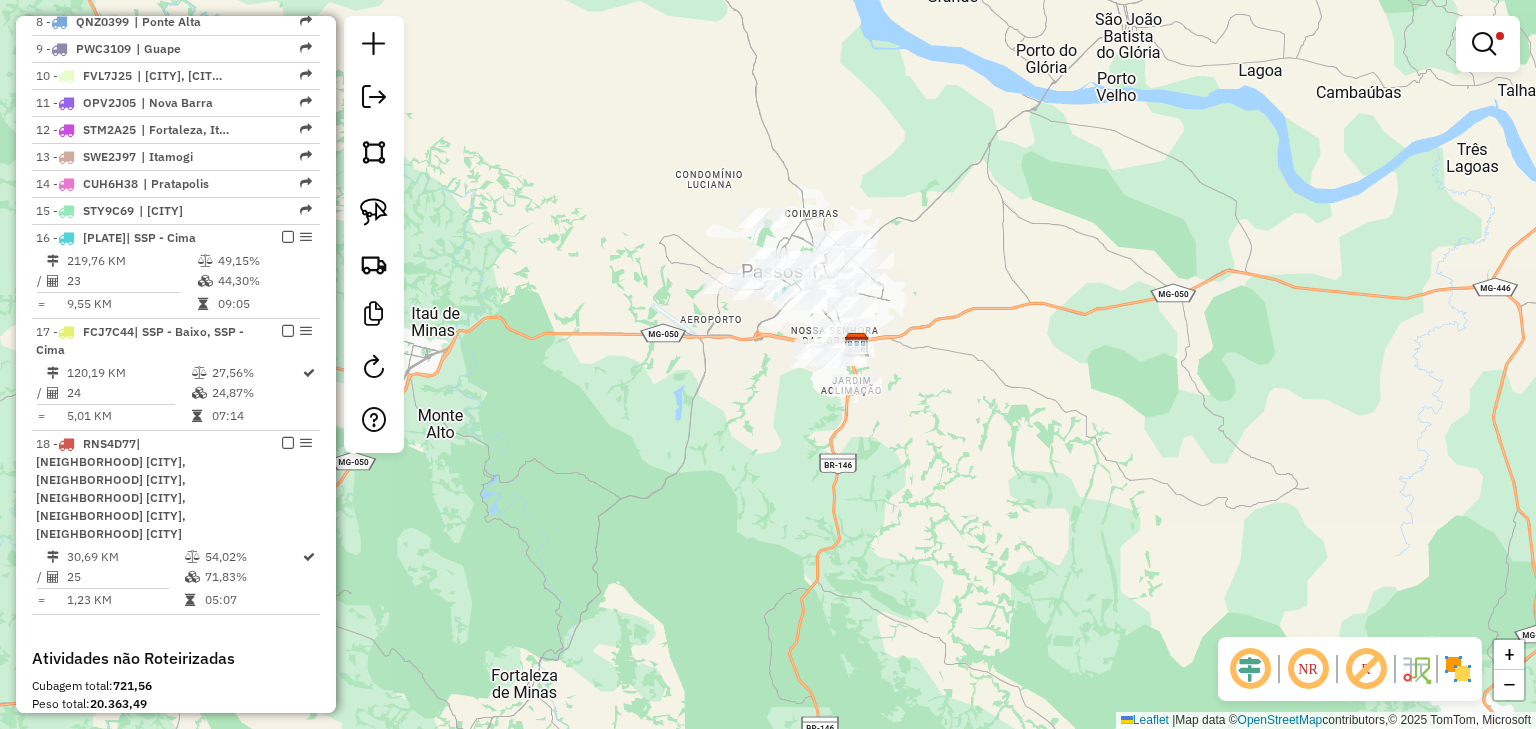 click on "Limpar filtros Janela de atendimento Grade de atendimento Capacidade Transportadoras Veículos Cliente Pedidos  Rotas Selecione os dias de semana para filtrar as janelas de atendimento  Seg   Ter   Qua   Qui   Sex   Sáb   Dom  Informe o período da janela de atendimento: De: Até:  Filtrar exatamente a janela do cliente  Considerar janela de atendimento padrão  Selecione os dias de semana para filtrar as grades de atendimento  Seg   Ter   Qua   Qui   Sex   Sáb   Dom   Considerar clientes sem dia de atendimento cadastrado  Clientes fora do dia de atendimento selecionado Filtrar as atividades entre os valores definidos abaixo:  Peso mínimo:   Peso máximo:   Cubagem mínima:  ****  Cubagem máxima:  ****  De:   Até:  Filtrar as atividades entre o tempo de atendimento definido abaixo:  De:   Até:   Considerar capacidade total dos clientes não roteirizados Transportadora: Selecione um ou mais itens Tipo de veículo: Selecione um ou mais itens Veículo: Selecione um ou mais itens Motorista: Nome: Rótulo: +" 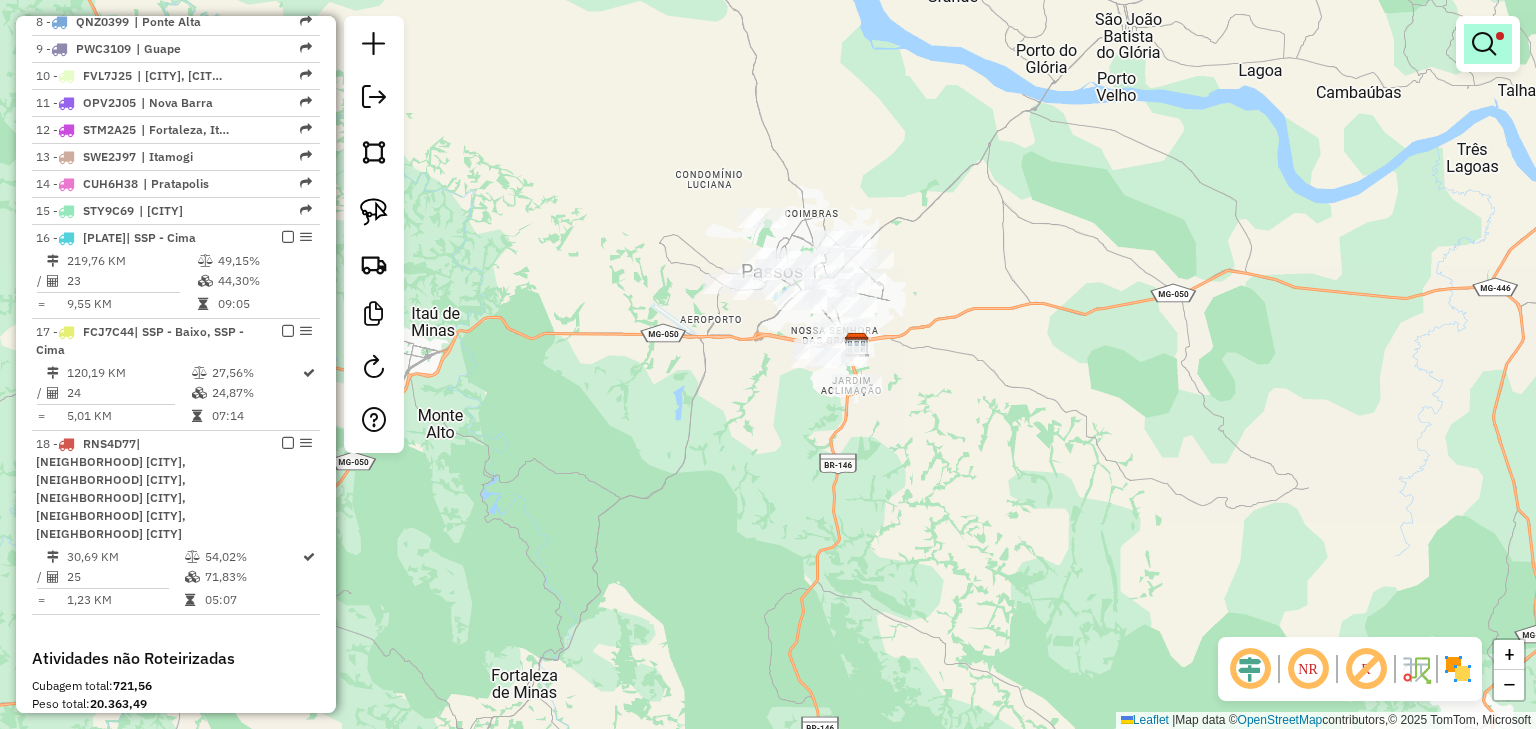 click at bounding box center (1484, 44) 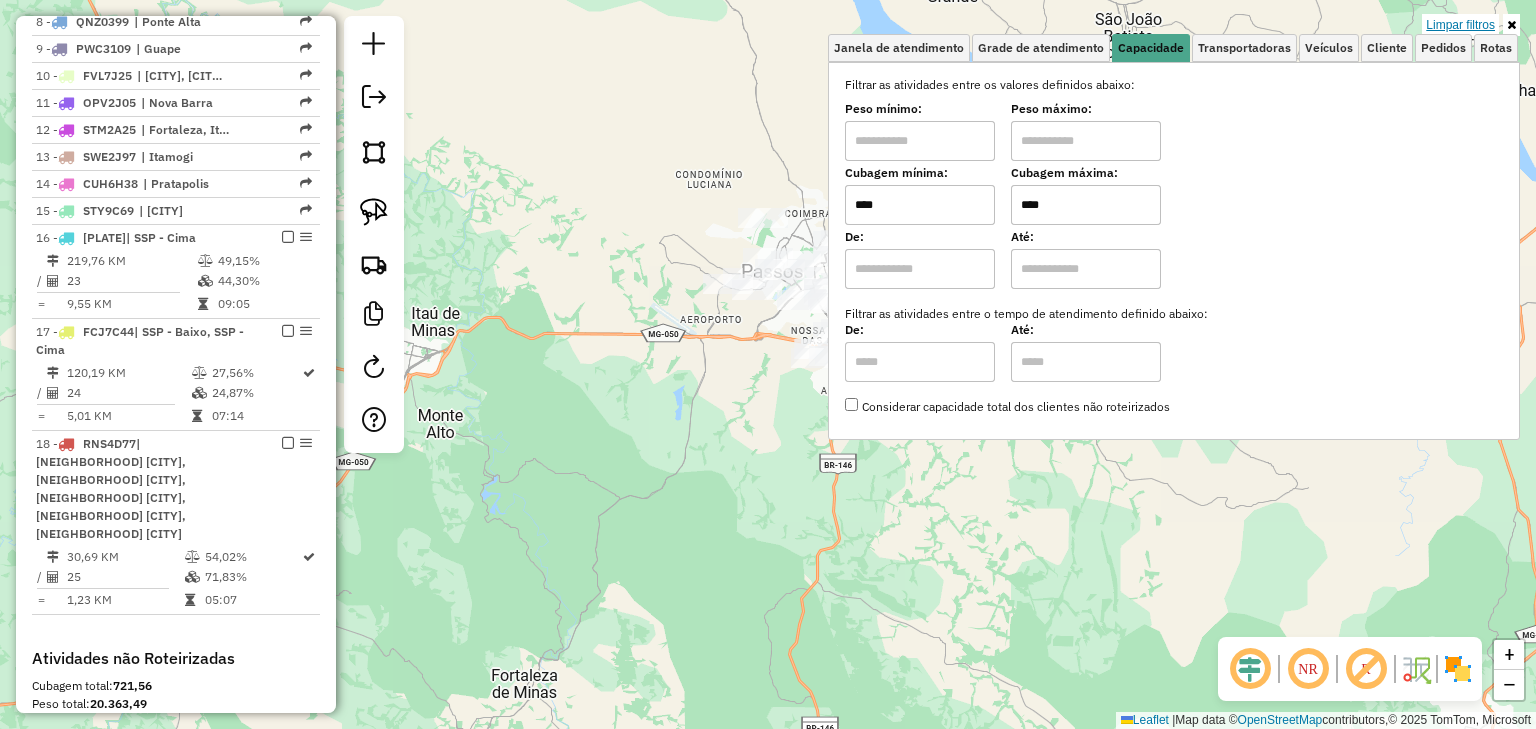 click on "Limpar filtros" at bounding box center (1460, 25) 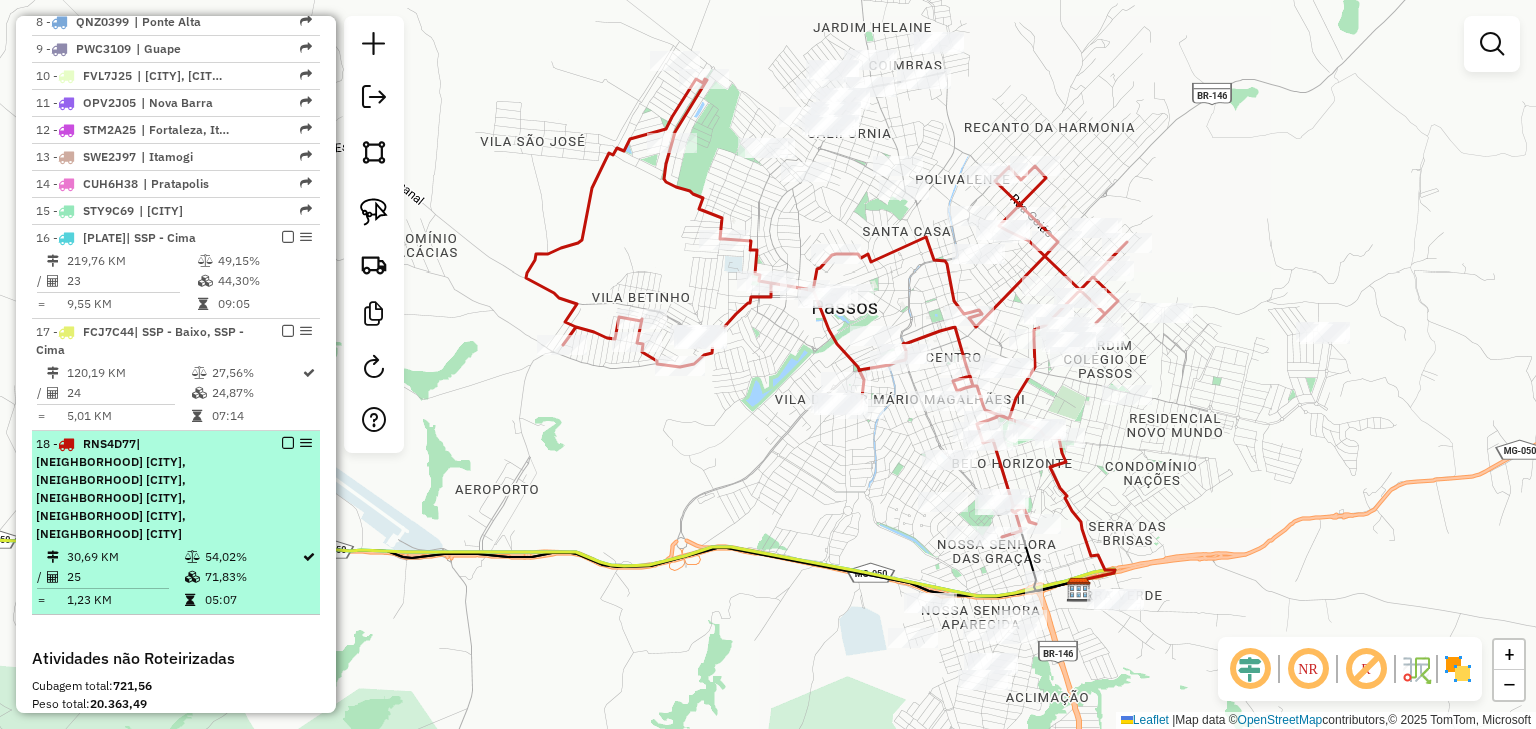 click at bounding box center [288, 443] 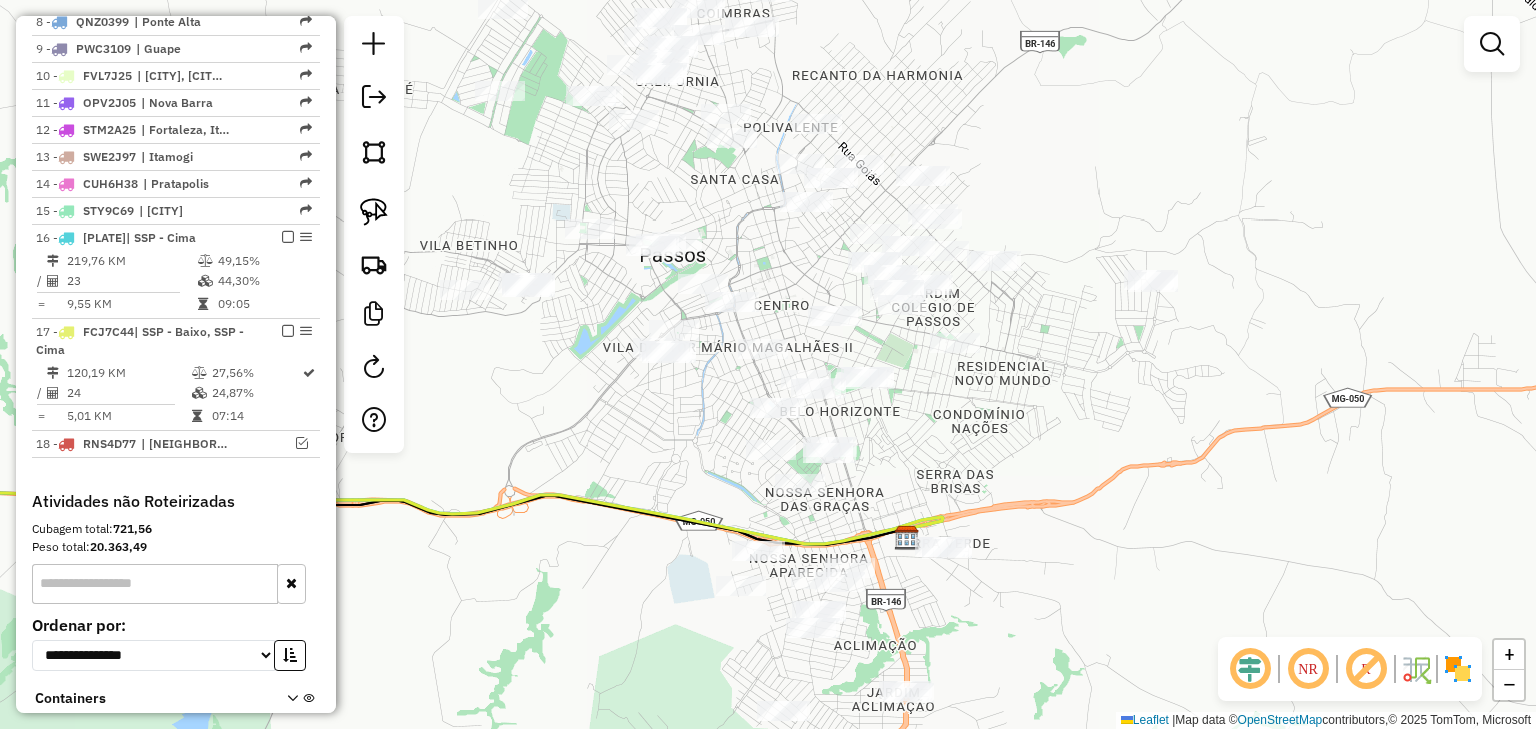drag, startPoint x: 702, startPoint y: 444, endPoint x: 512, endPoint y: 389, distance: 197.8004 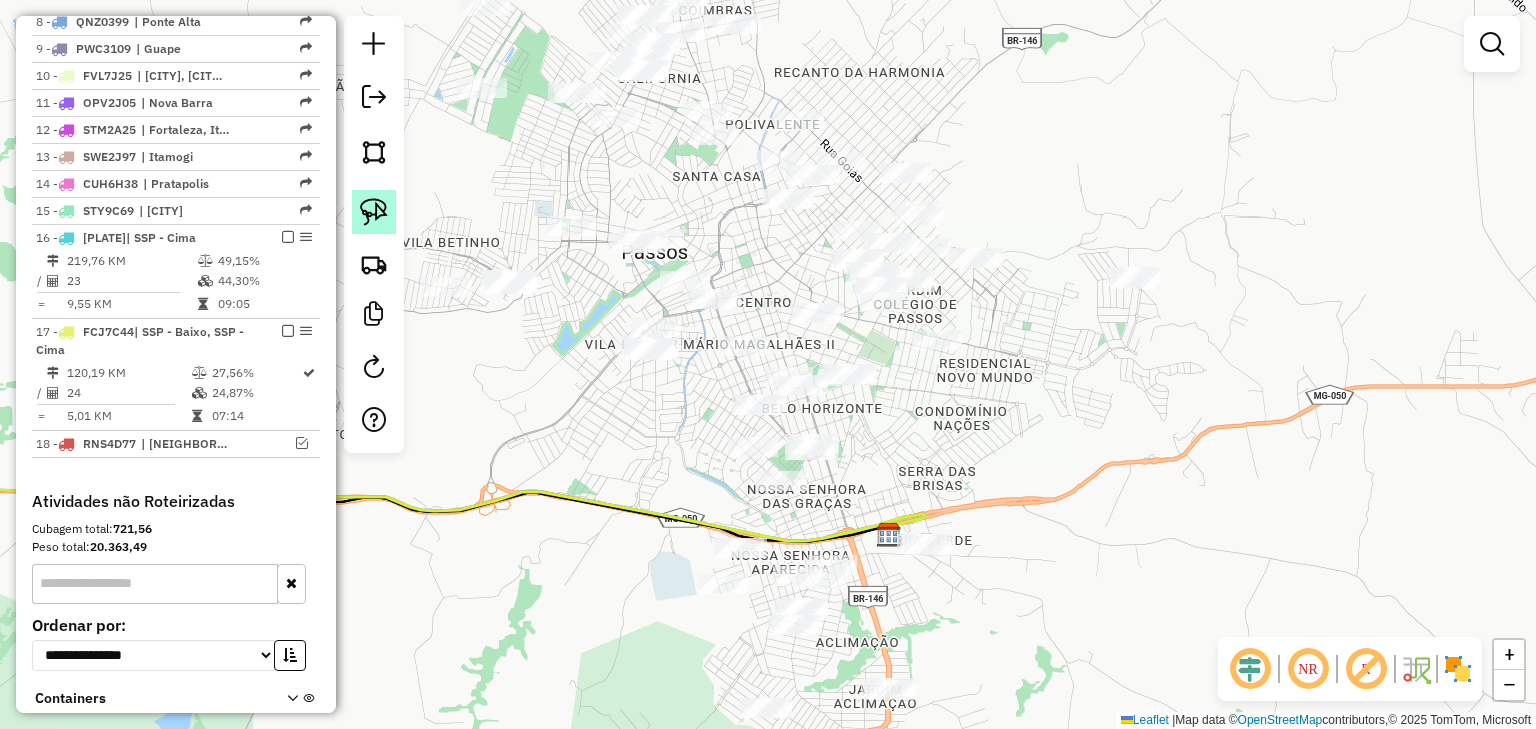 click 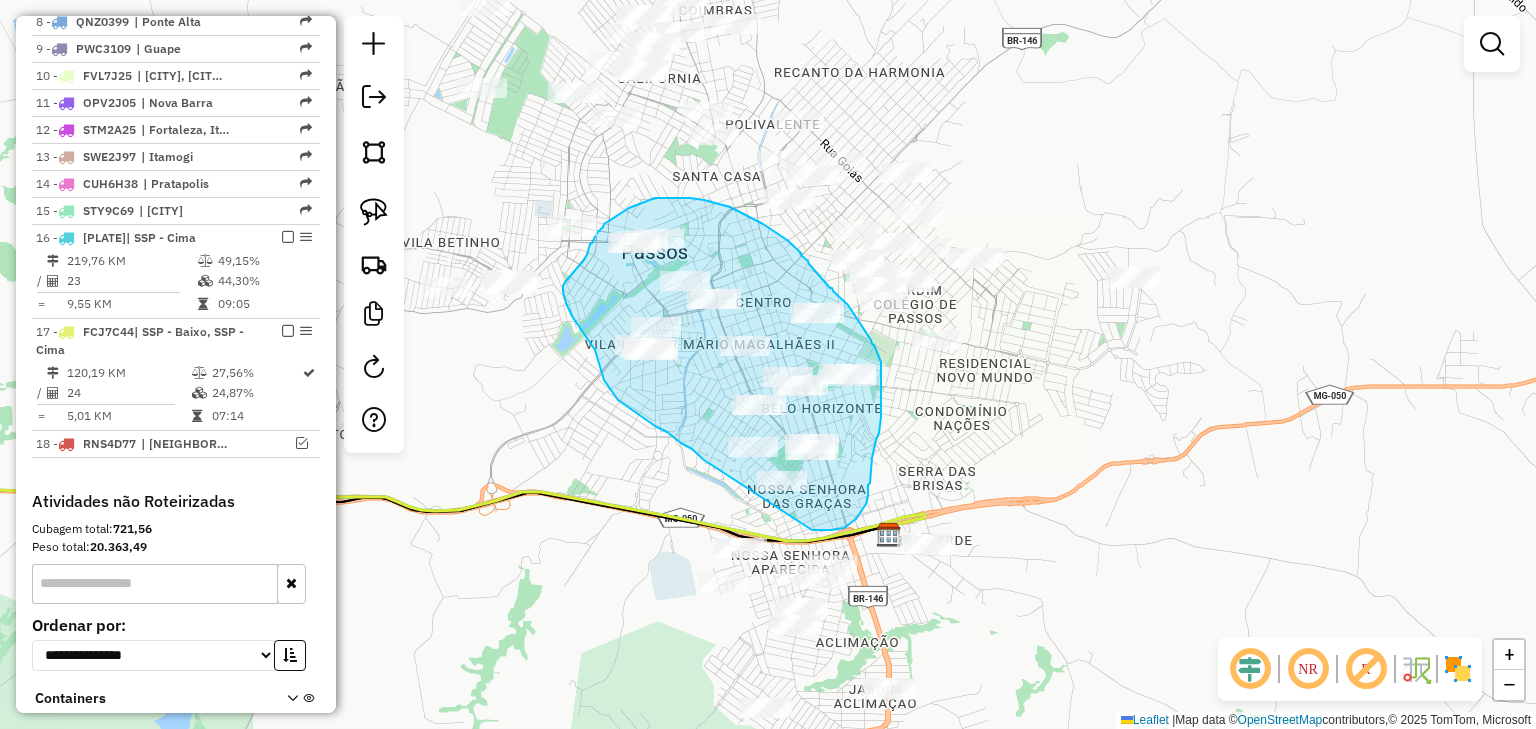 drag, startPoint x: 696, startPoint y: 452, endPoint x: 811, endPoint y: 530, distance: 138.95683 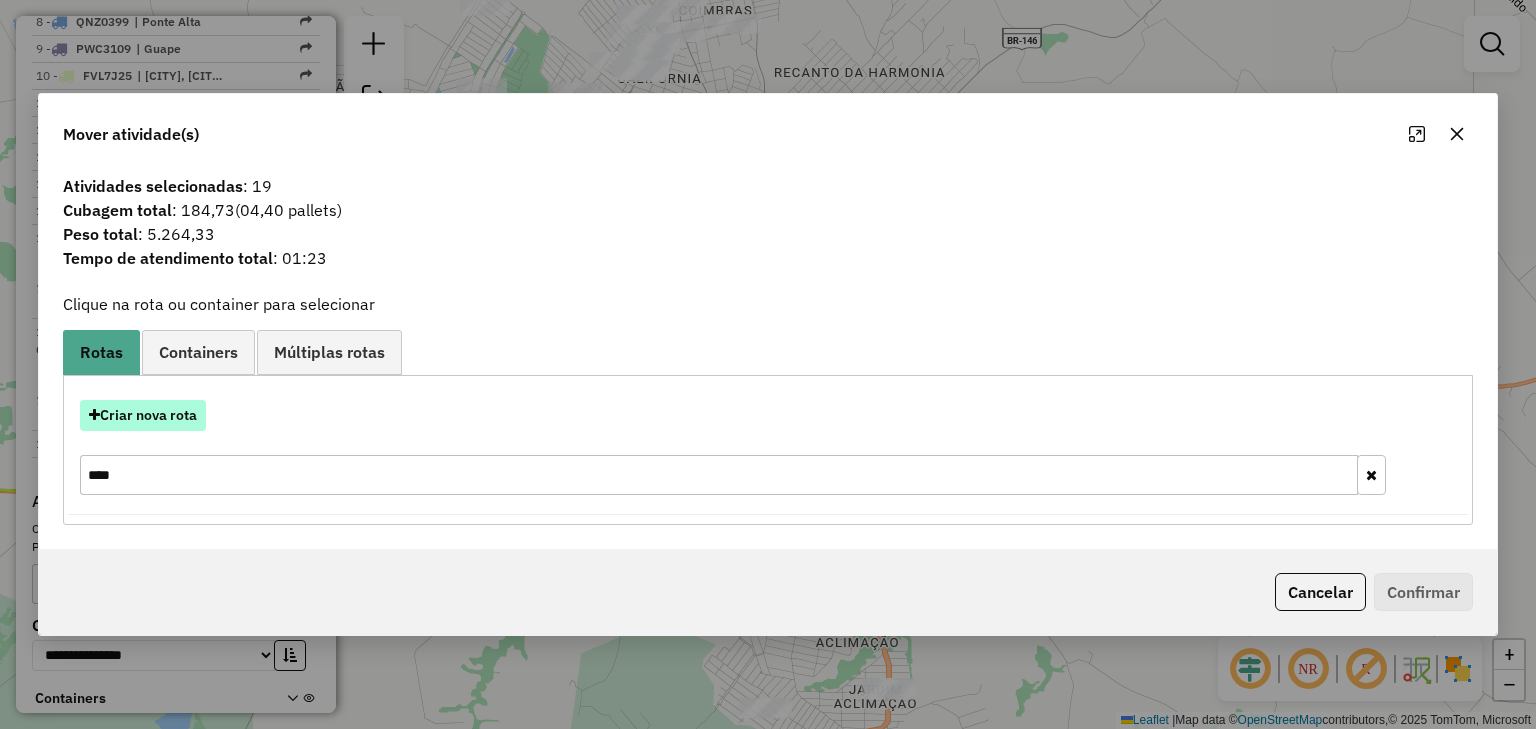 click on "Criar nova rota" at bounding box center [143, 415] 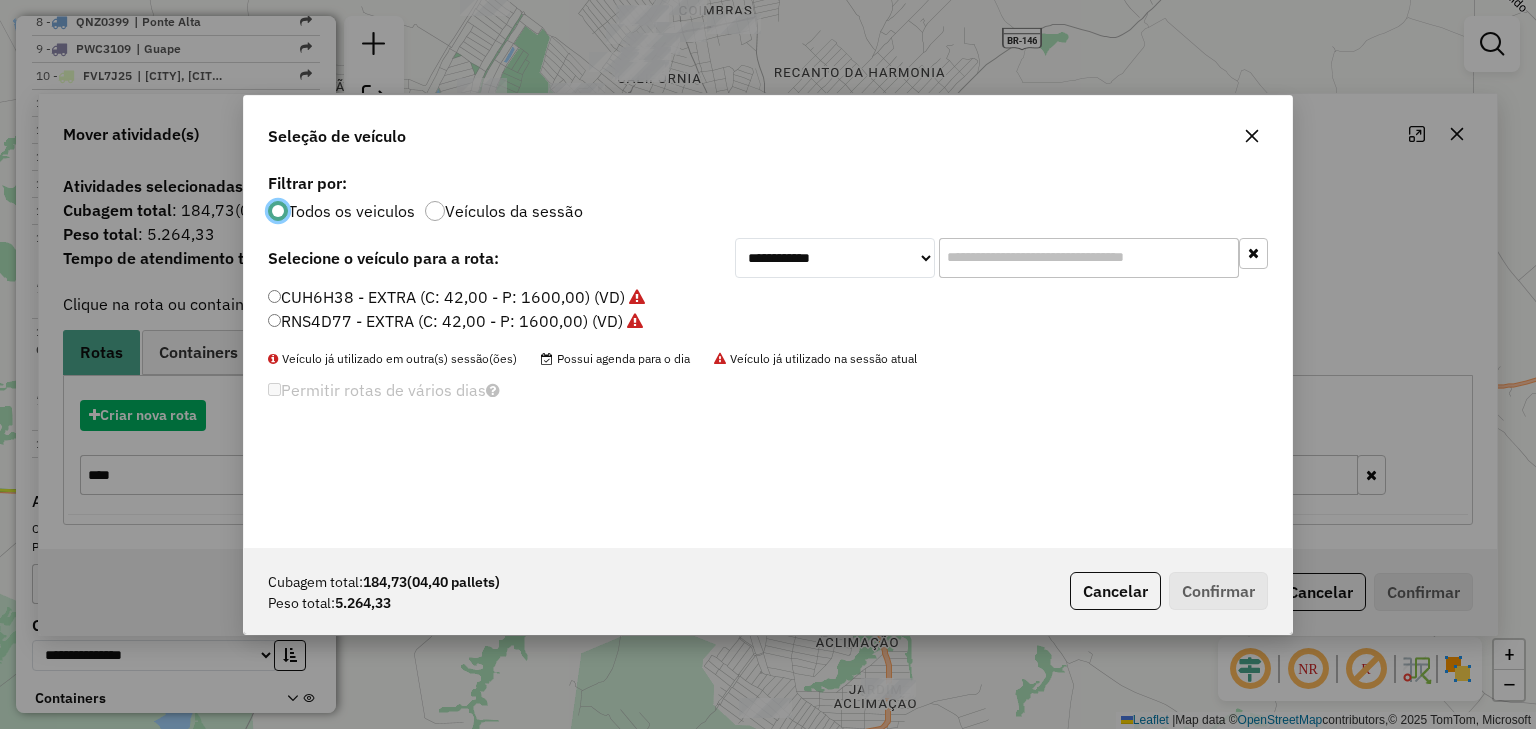 scroll, scrollTop: 10, scrollLeft: 6, axis: both 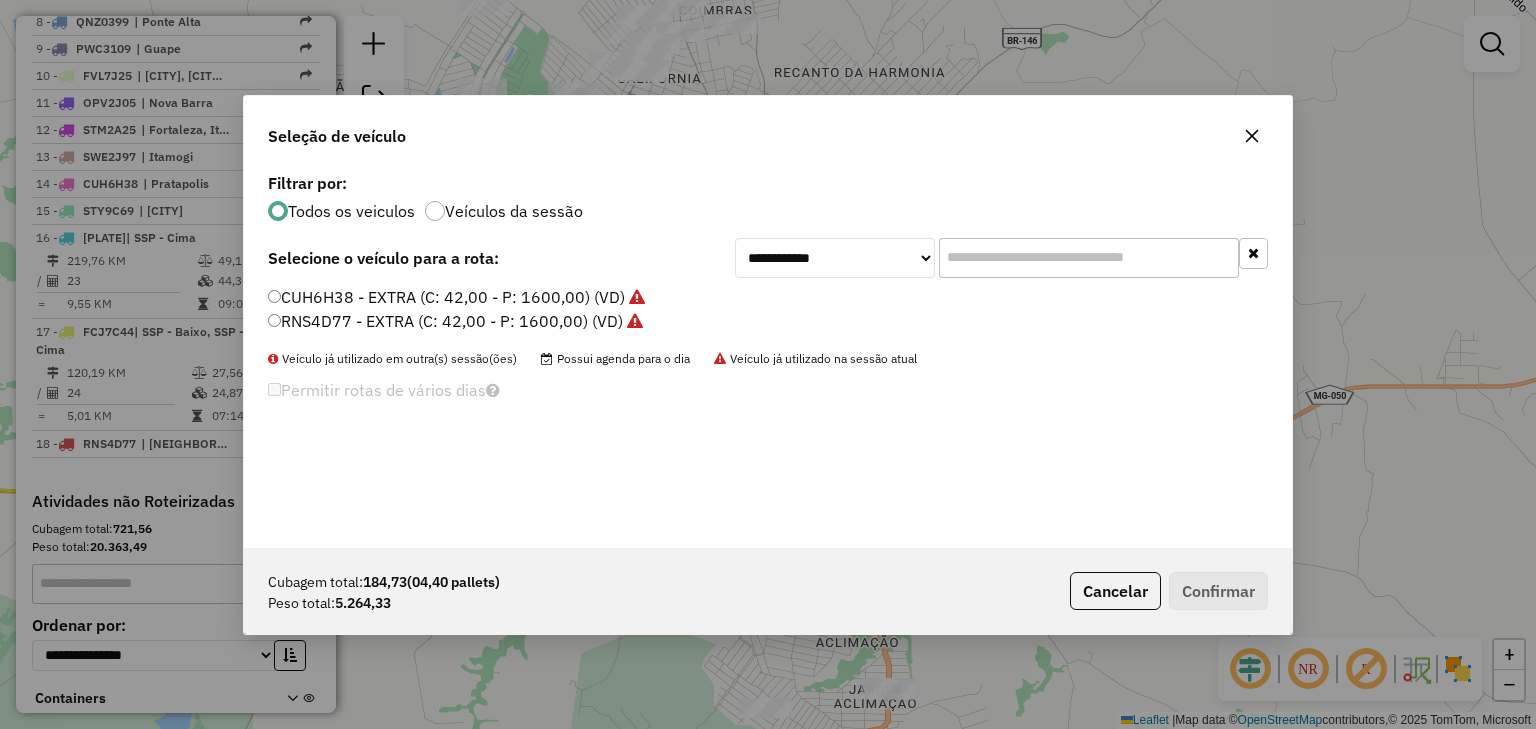 click 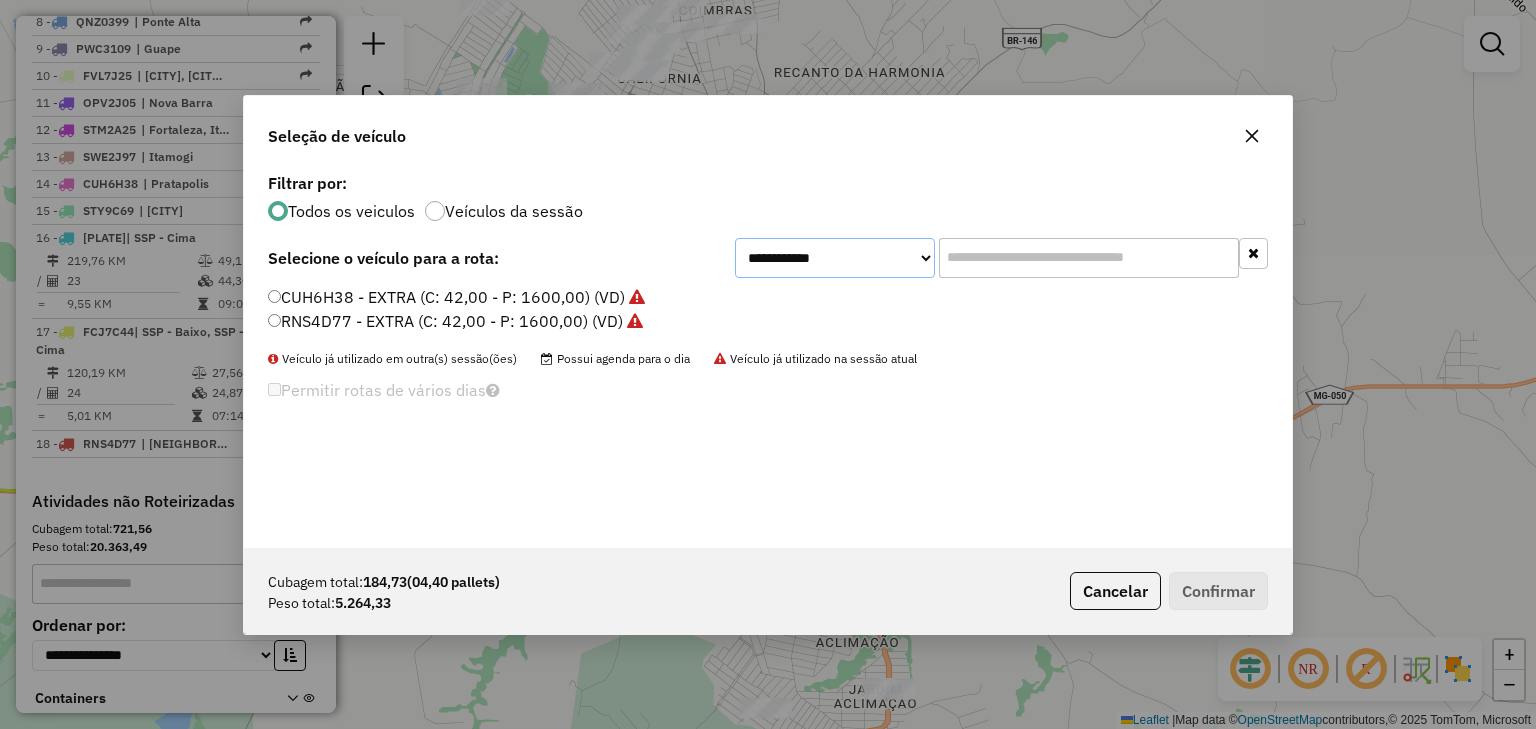 click on "**********" 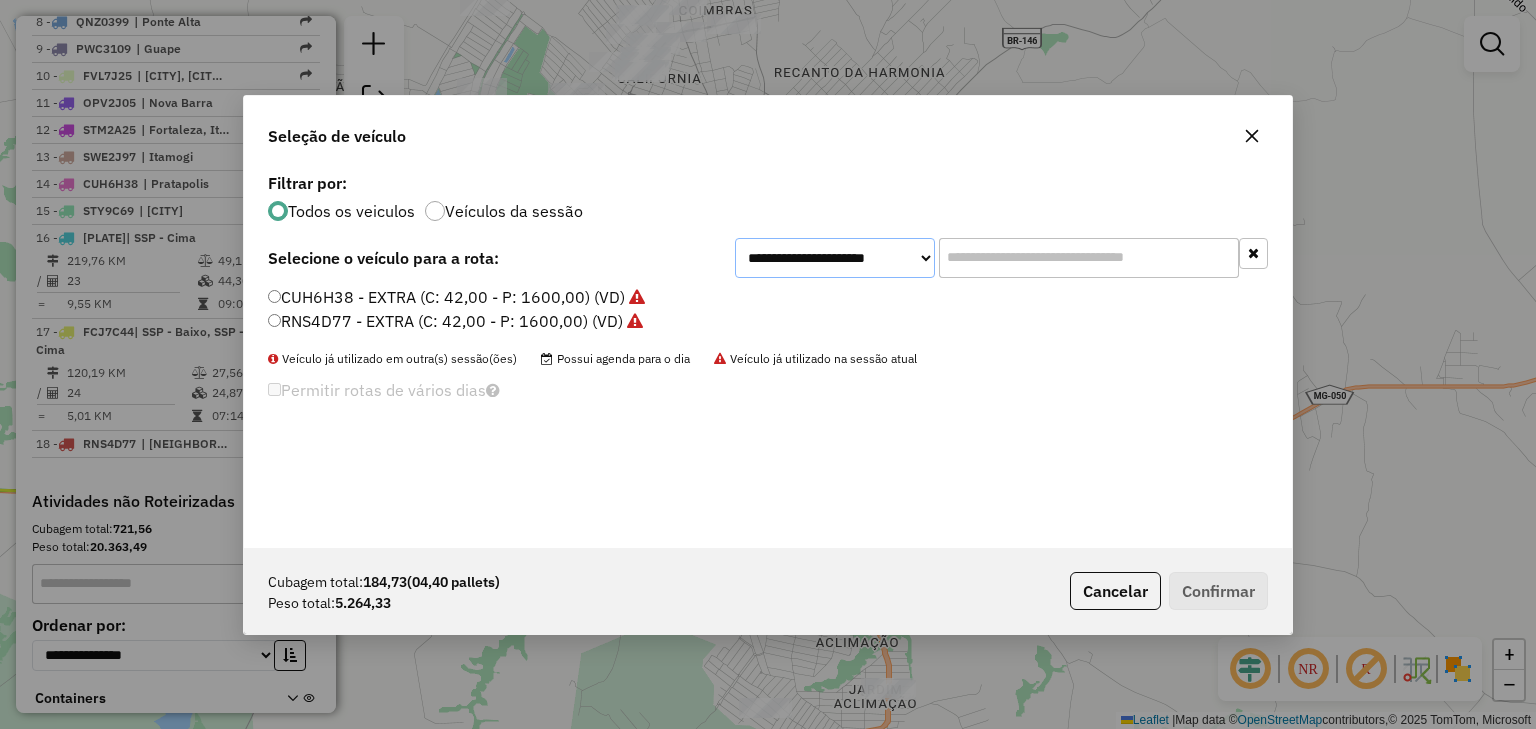click on "**********" 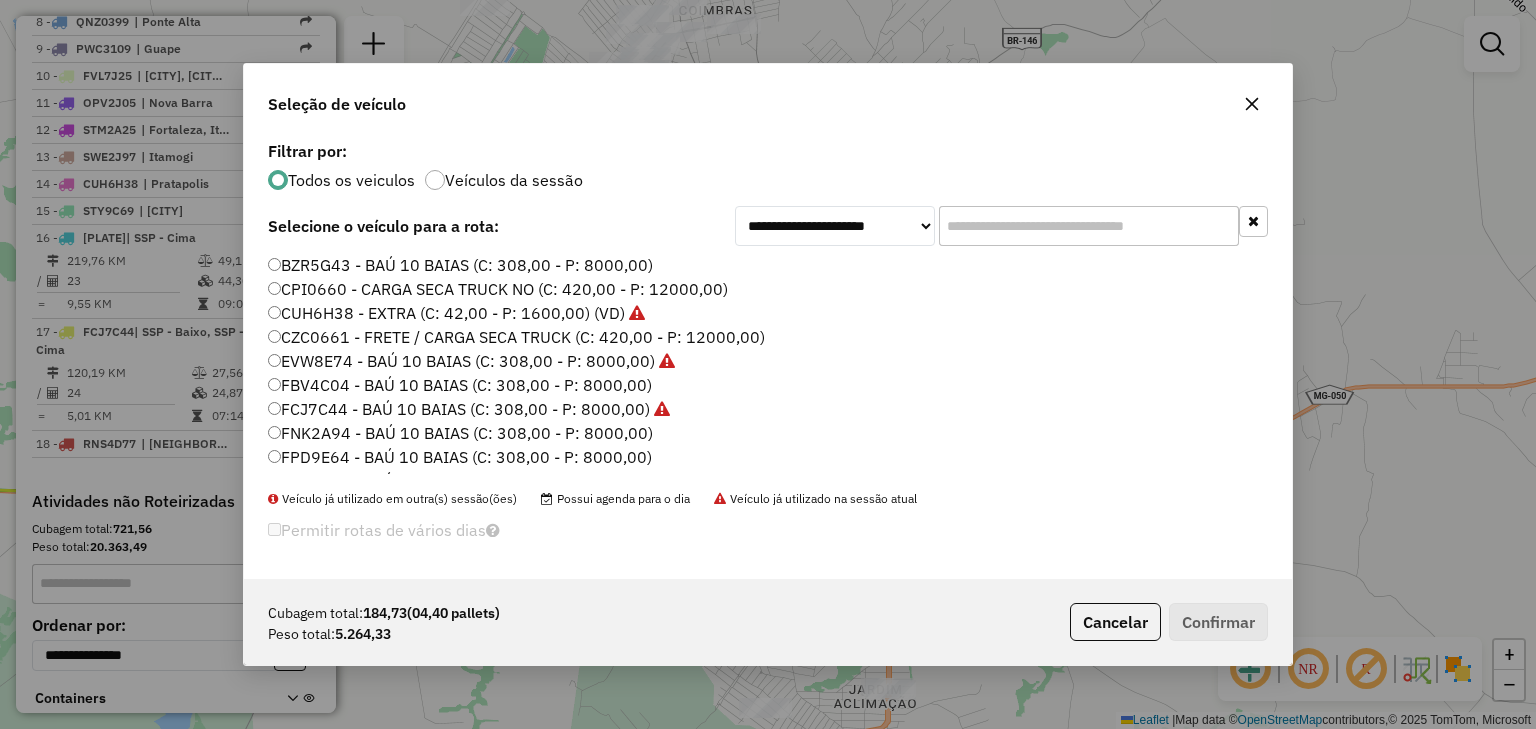click 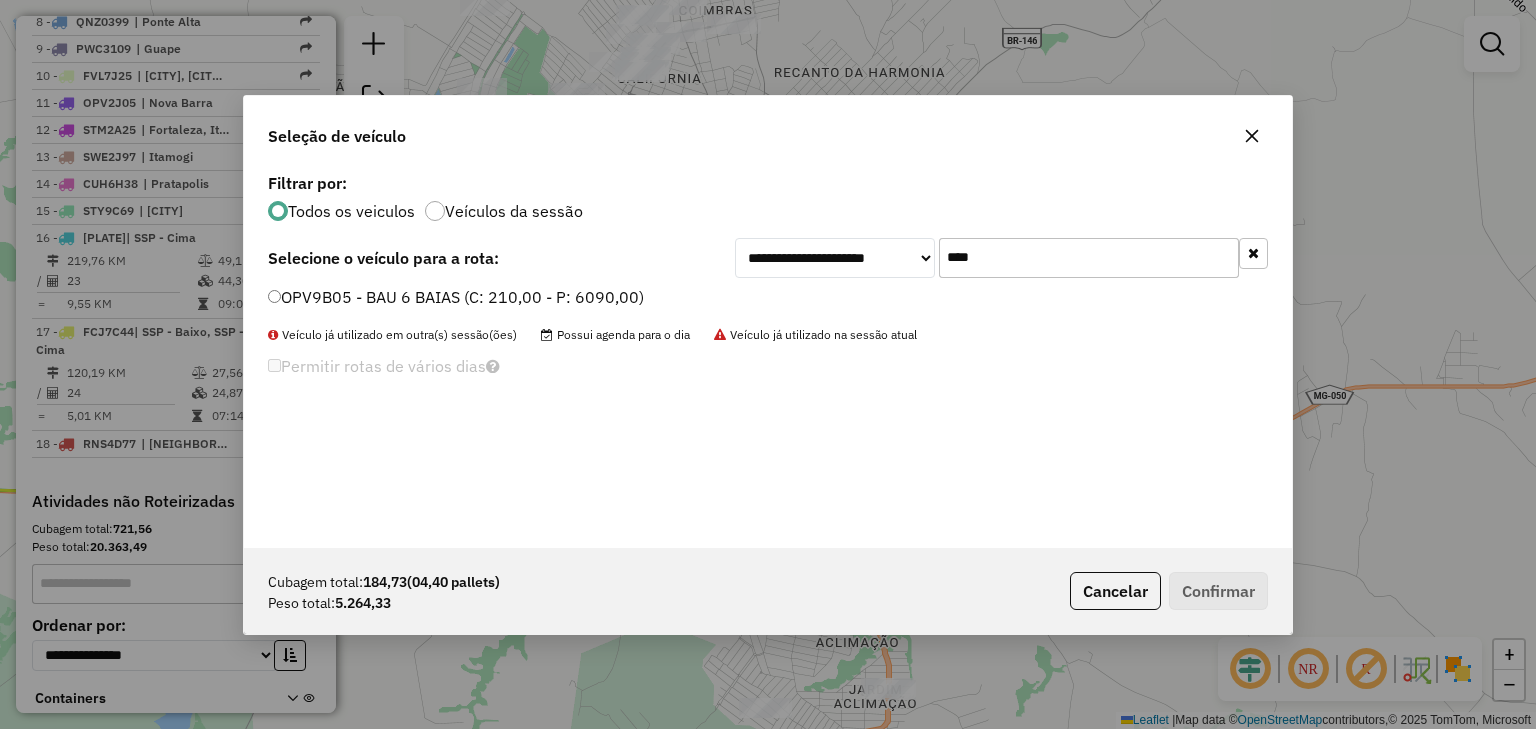 type on "****" 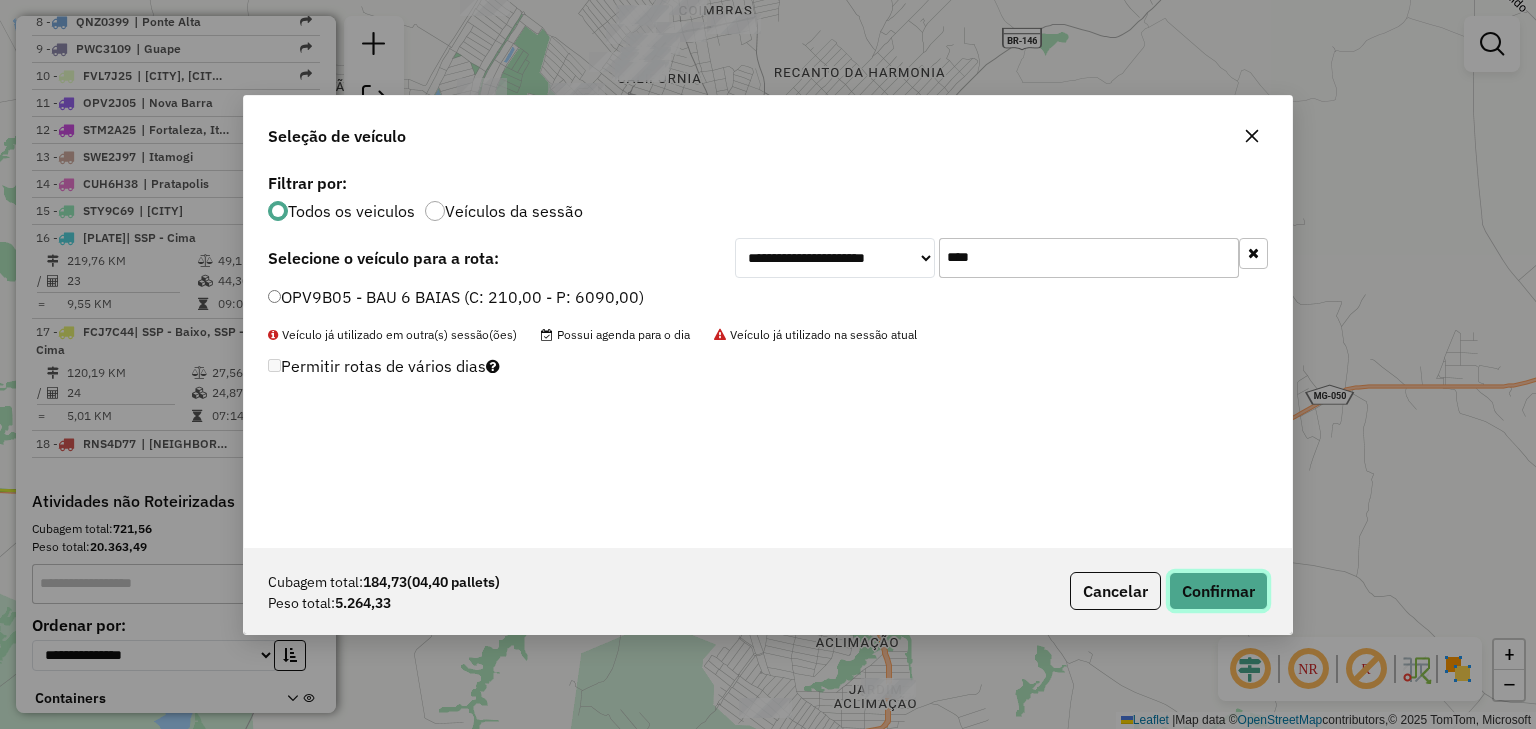 click on "Confirmar" 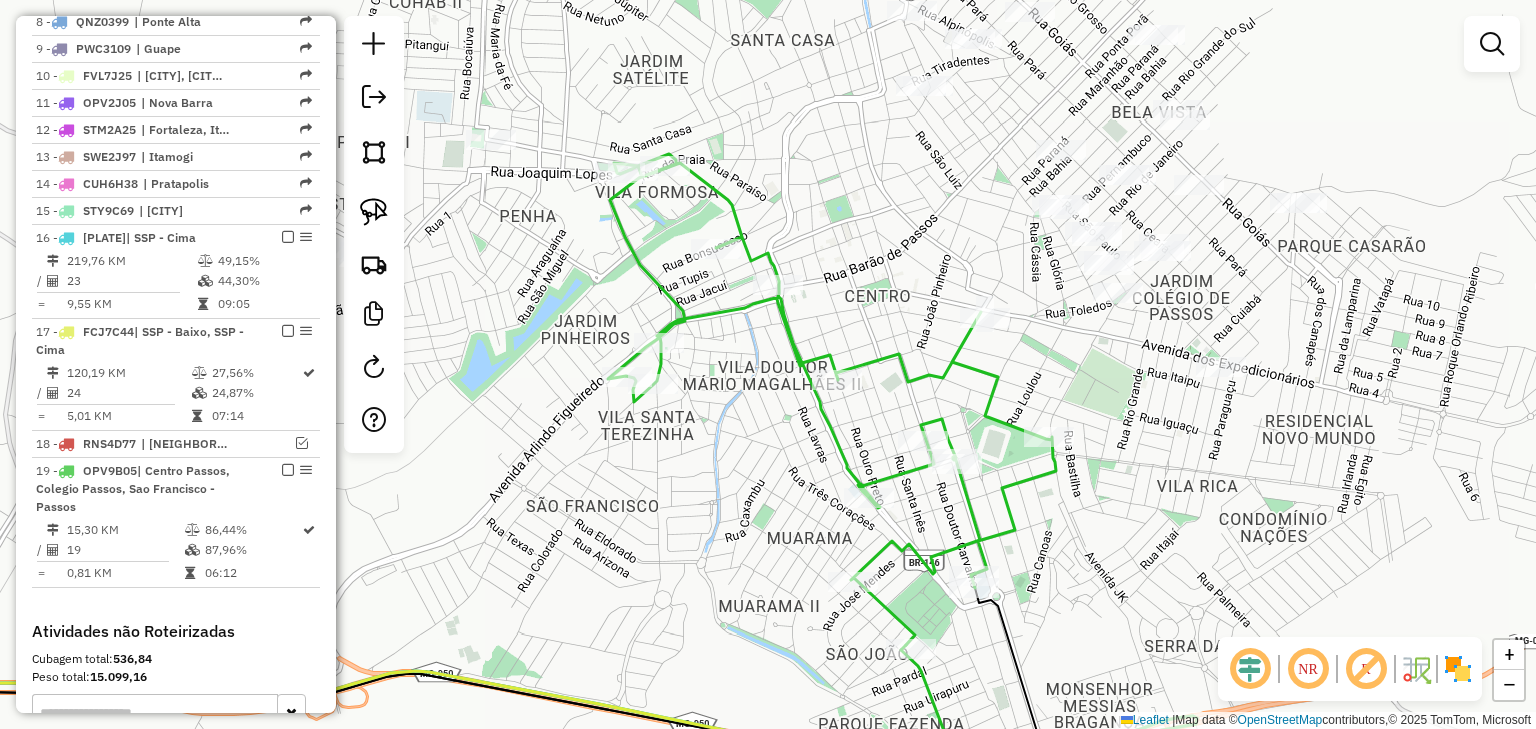 click 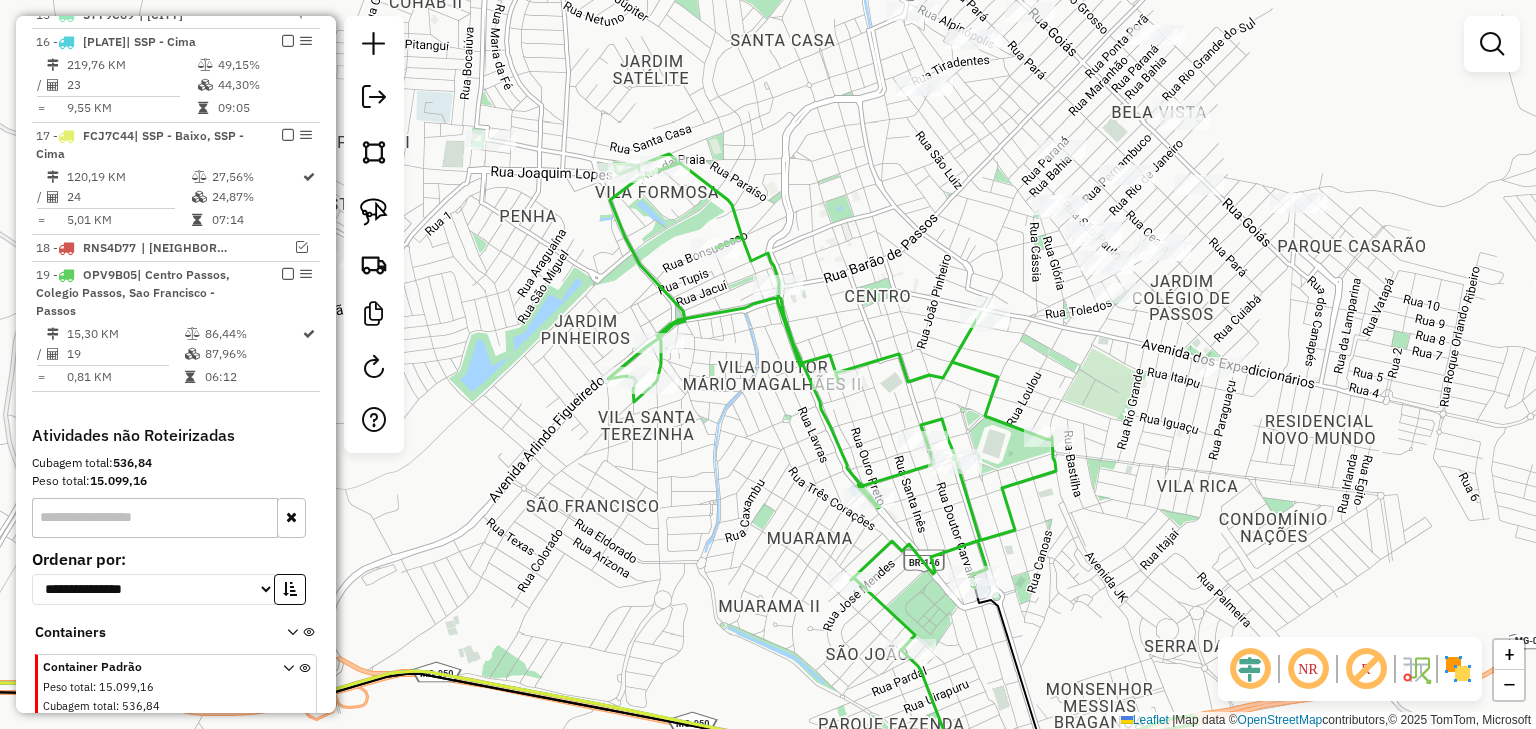 select on "**********" 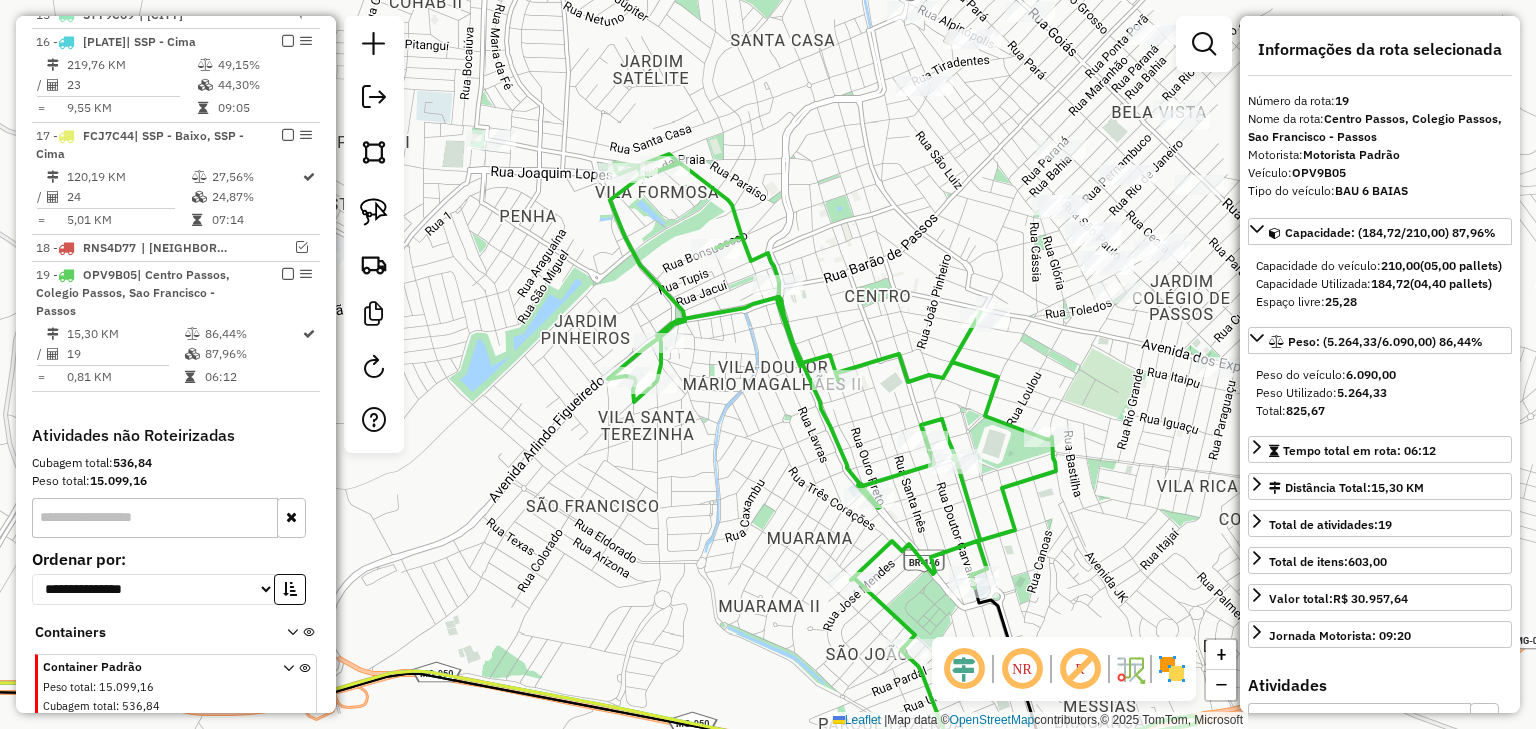 scroll, scrollTop: 1234, scrollLeft: 0, axis: vertical 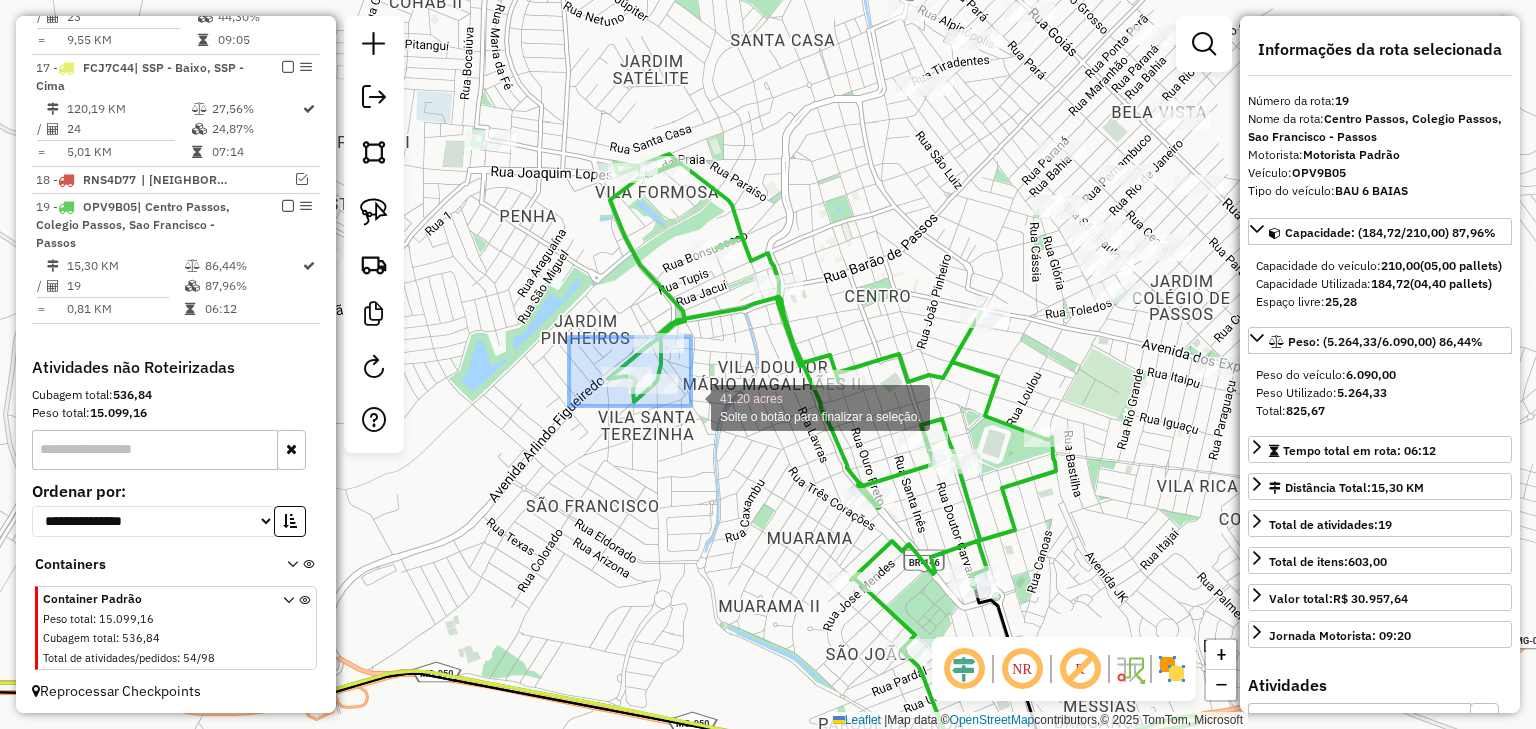 drag, startPoint x: 569, startPoint y: 337, endPoint x: 691, endPoint y: 406, distance: 140.16063 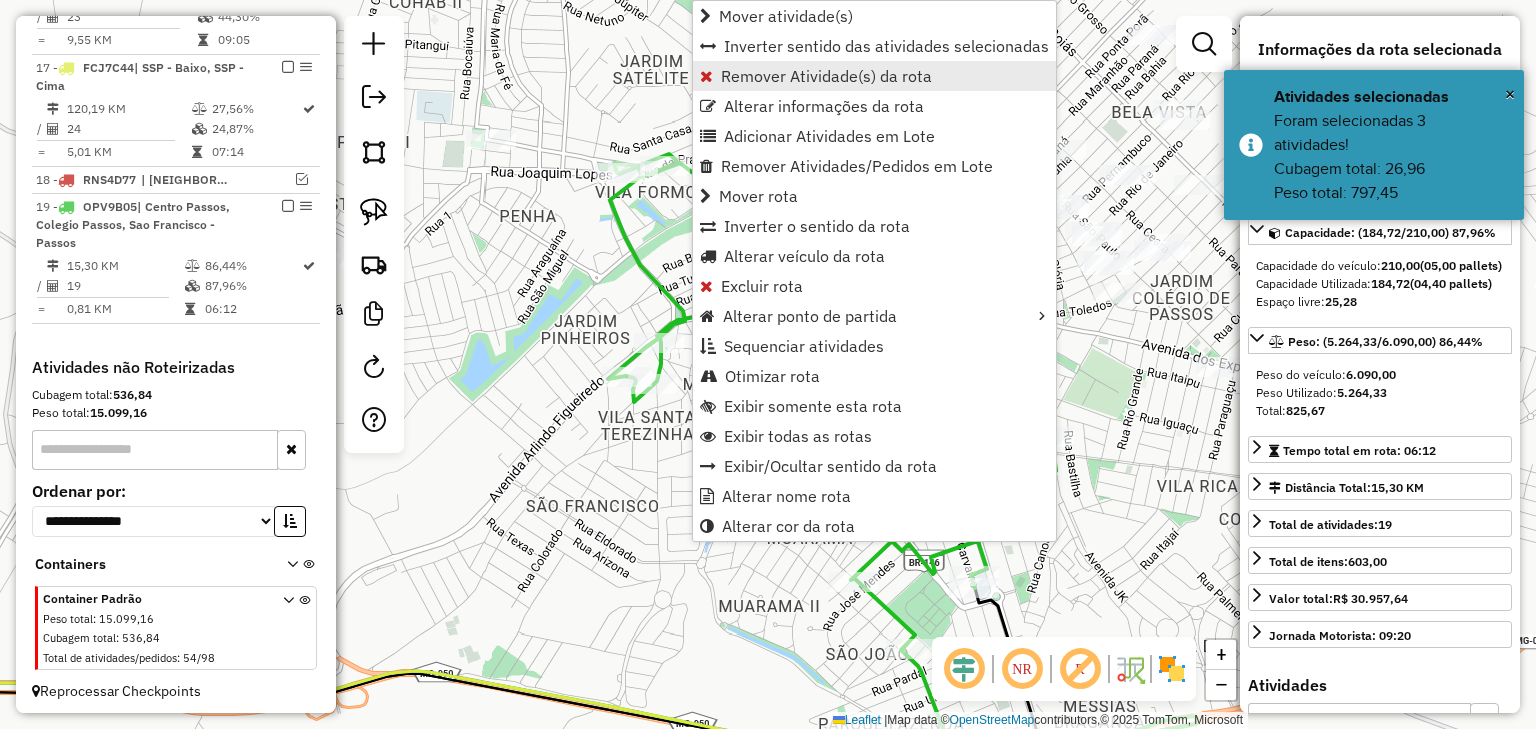 click on "Remover Atividade(s) da rota" at bounding box center [826, 76] 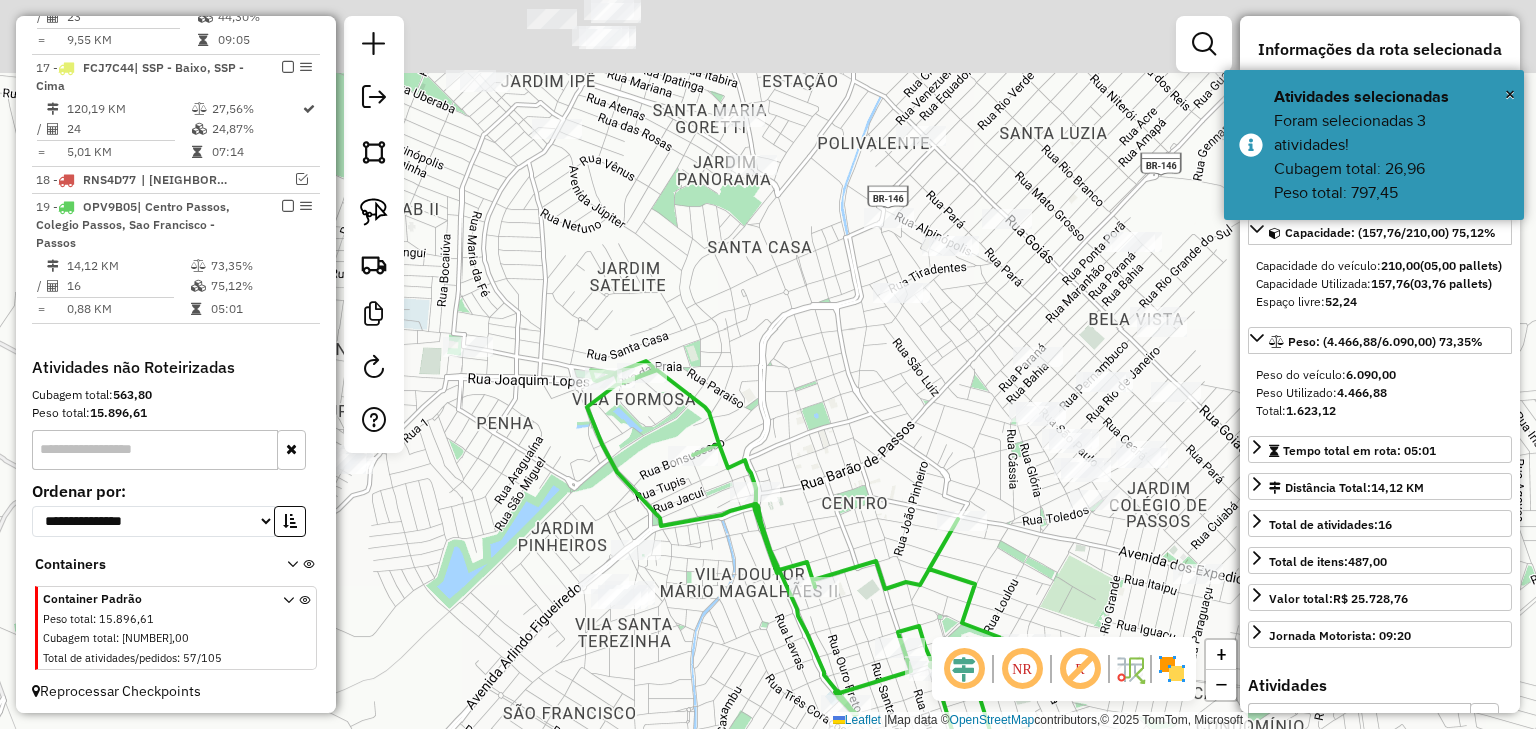 drag, startPoint x: 857, startPoint y: 140, endPoint x: 833, endPoint y: 310, distance: 171.68576 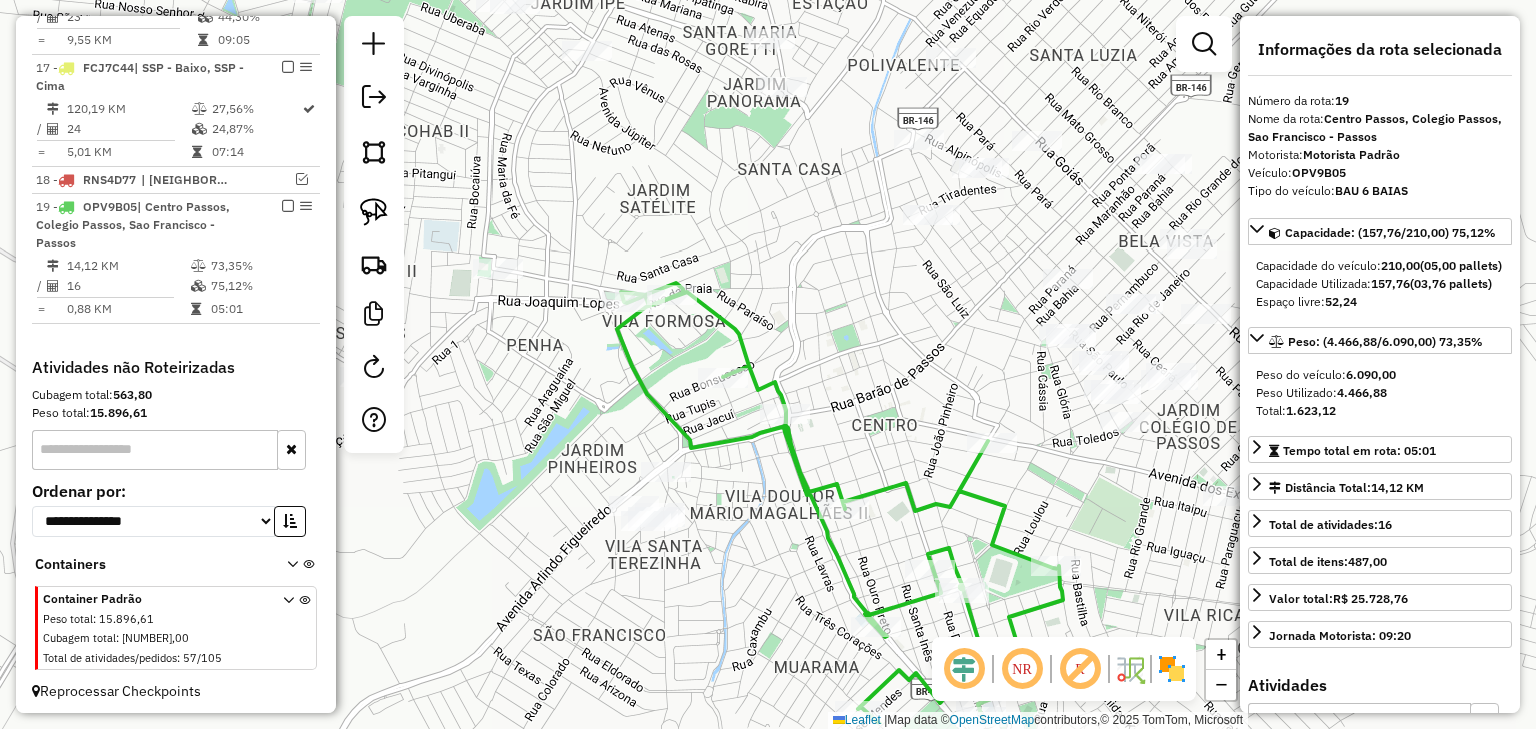 drag, startPoint x: 780, startPoint y: 379, endPoint x: 839, endPoint y: 224, distance: 165.84933 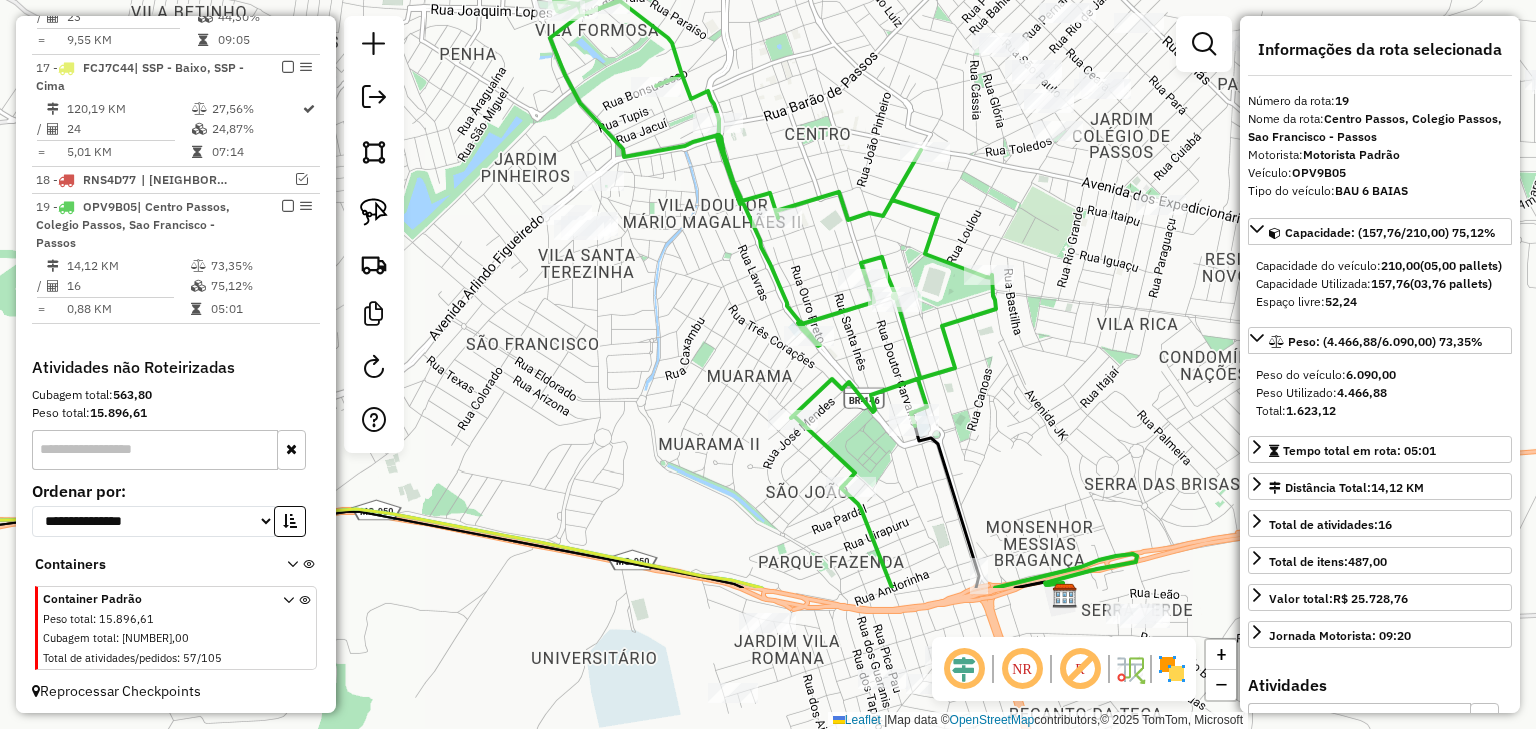 drag, startPoint x: 800, startPoint y: 442, endPoint x: 704, endPoint y: 228, distance: 234.54637 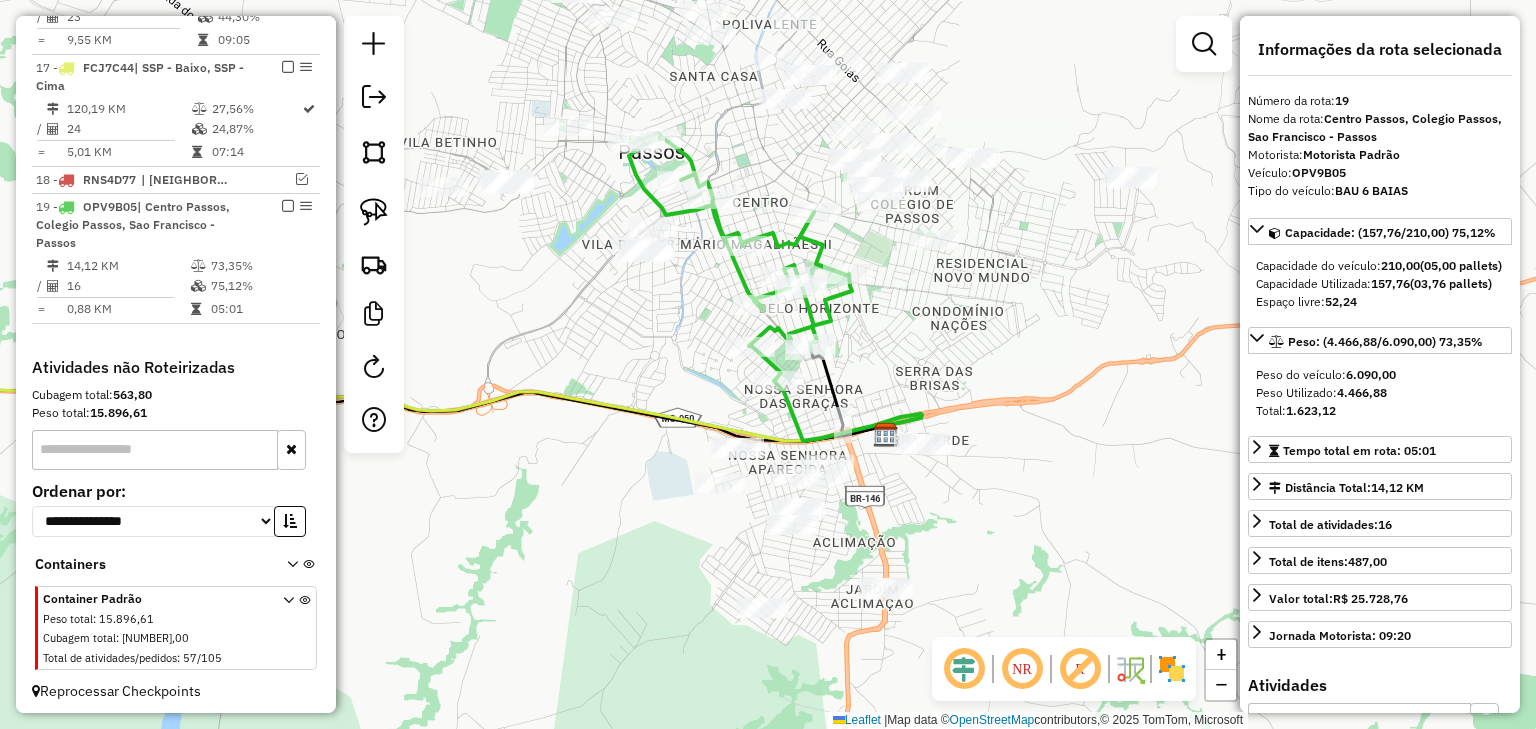 drag, startPoint x: 699, startPoint y: 337, endPoint x: 696, endPoint y: 262, distance: 75.059975 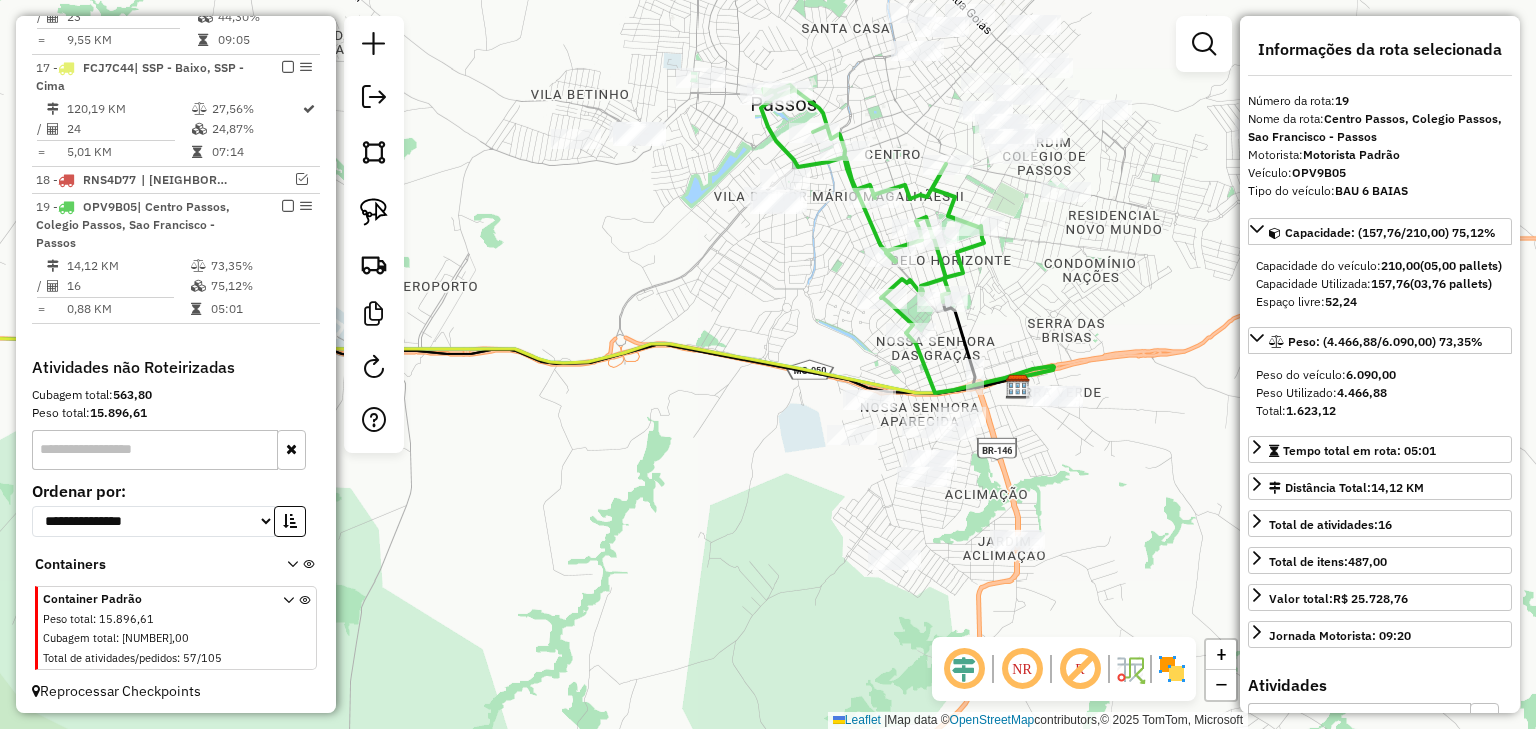 drag, startPoint x: 592, startPoint y: 232, endPoint x: 727, endPoint y: 256, distance: 137.11674 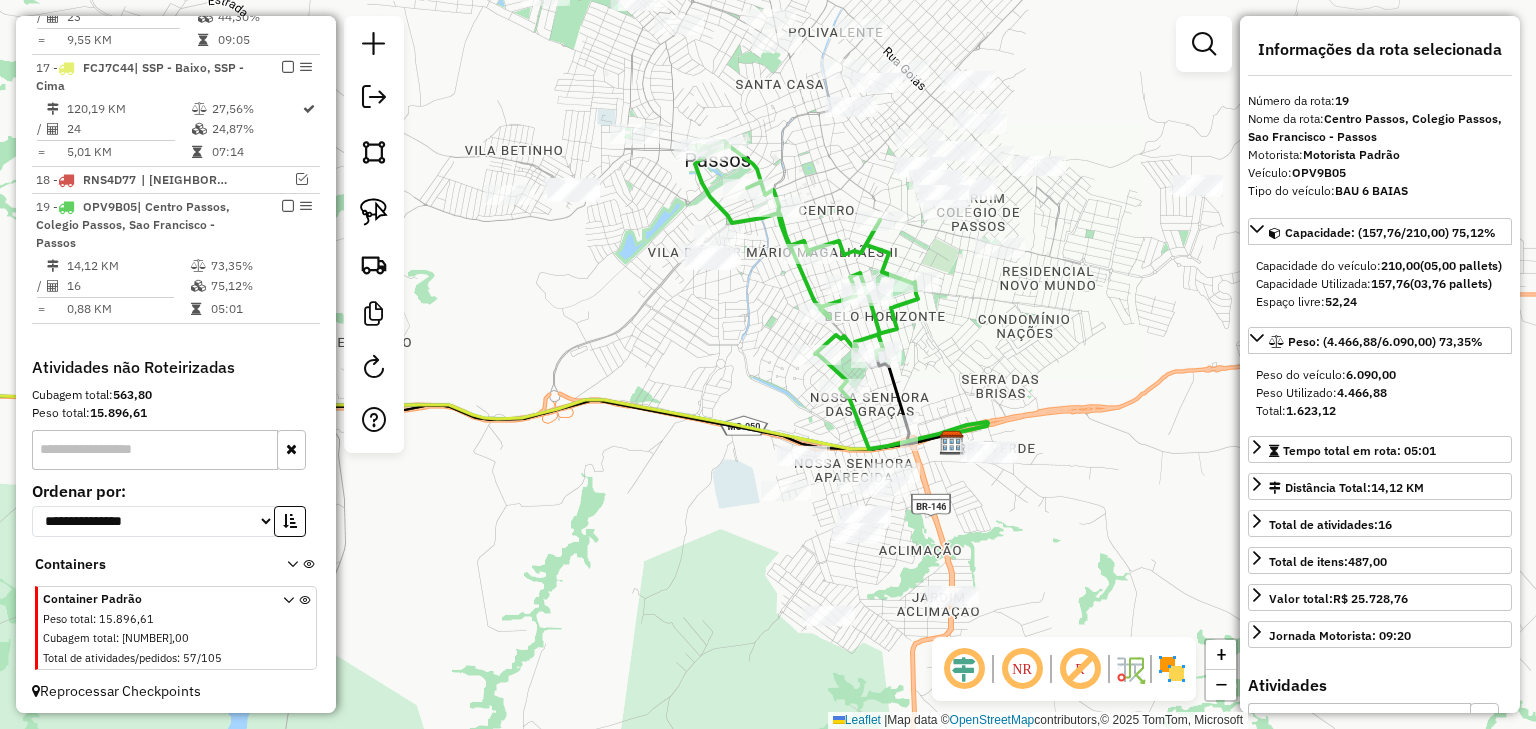 drag, startPoint x: 780, startPoint y: 293, endPoint x: 722, endPoint y: 365, distance: 92.45539 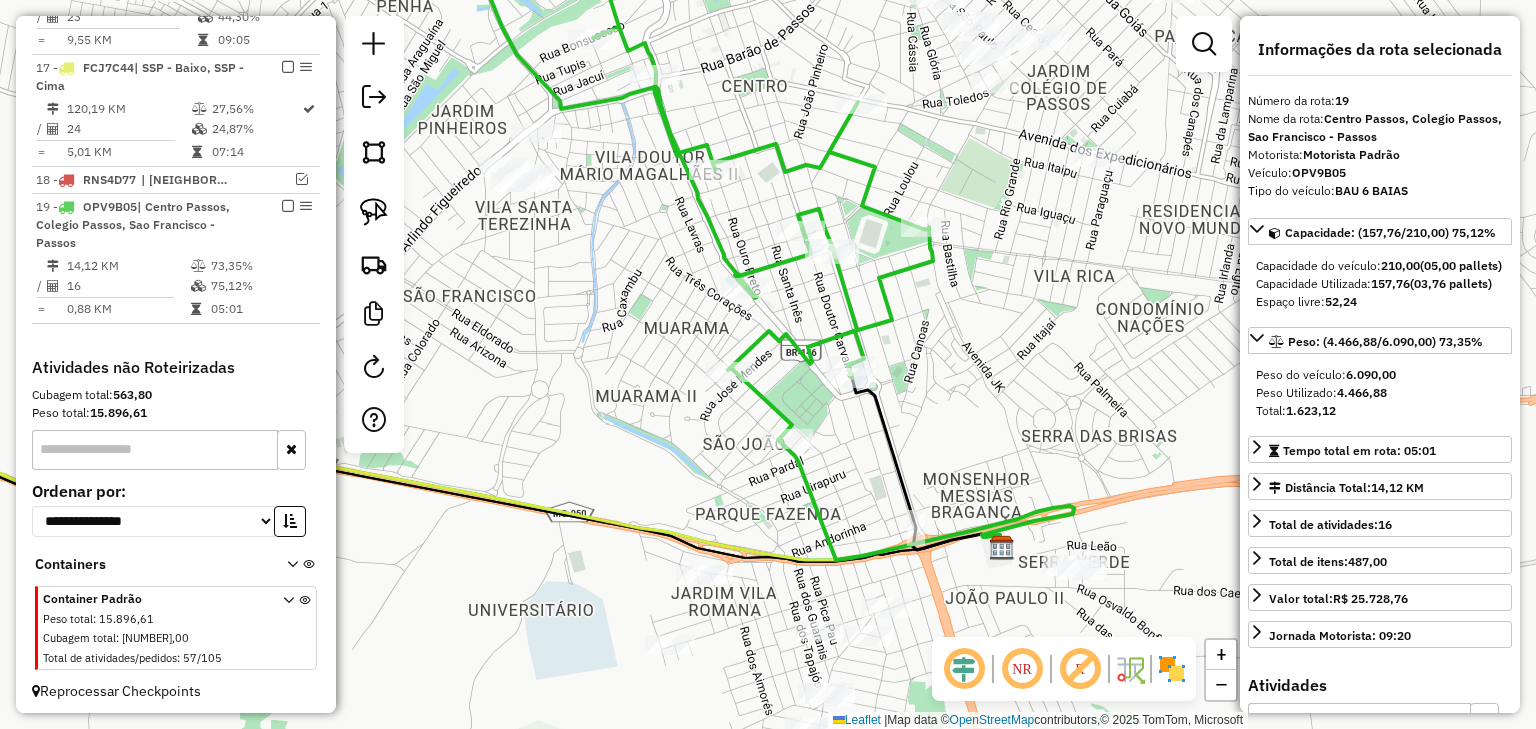 click 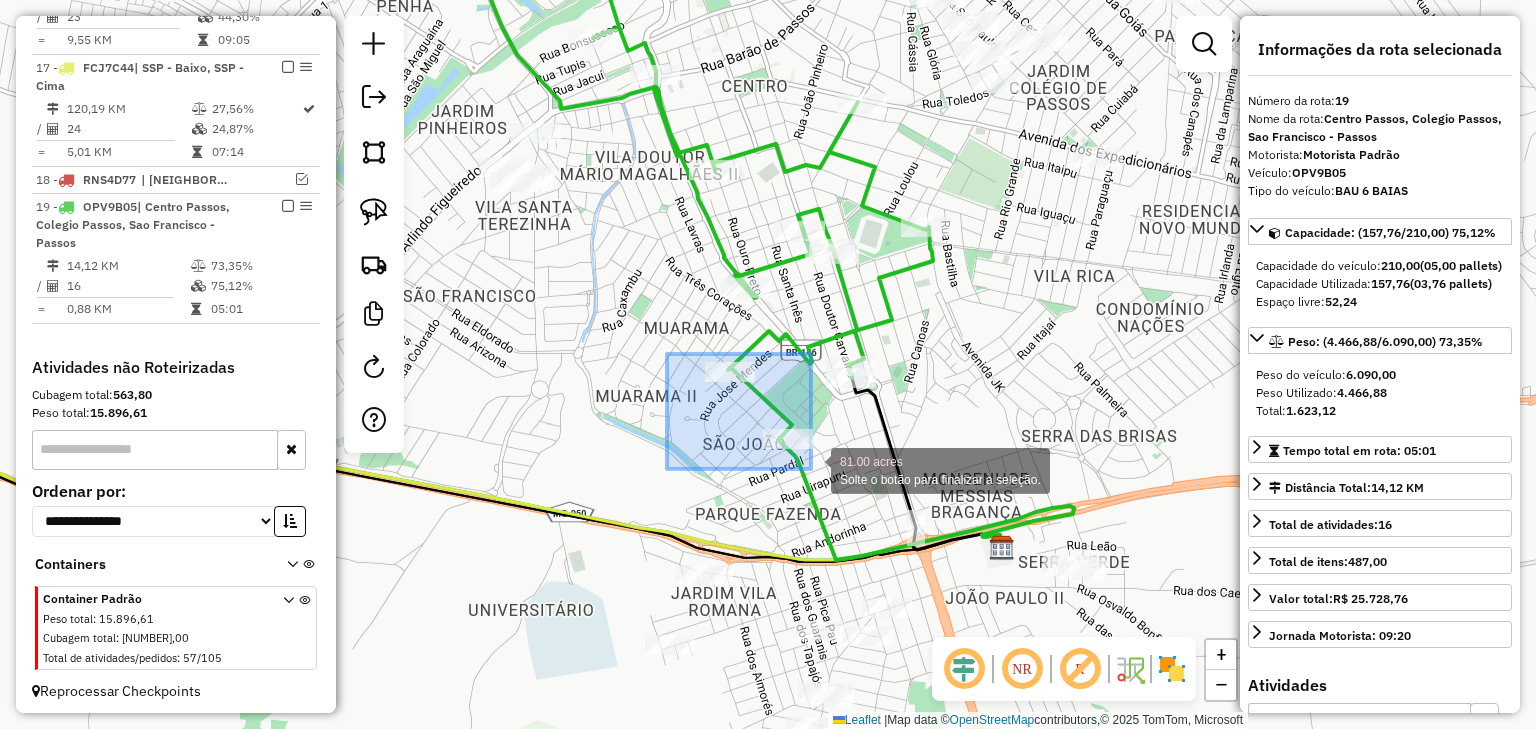 drag, startPoint x: 673, startPoint y: 354, endPoint x: 811, endPoint y: 469, distance: 179.63574 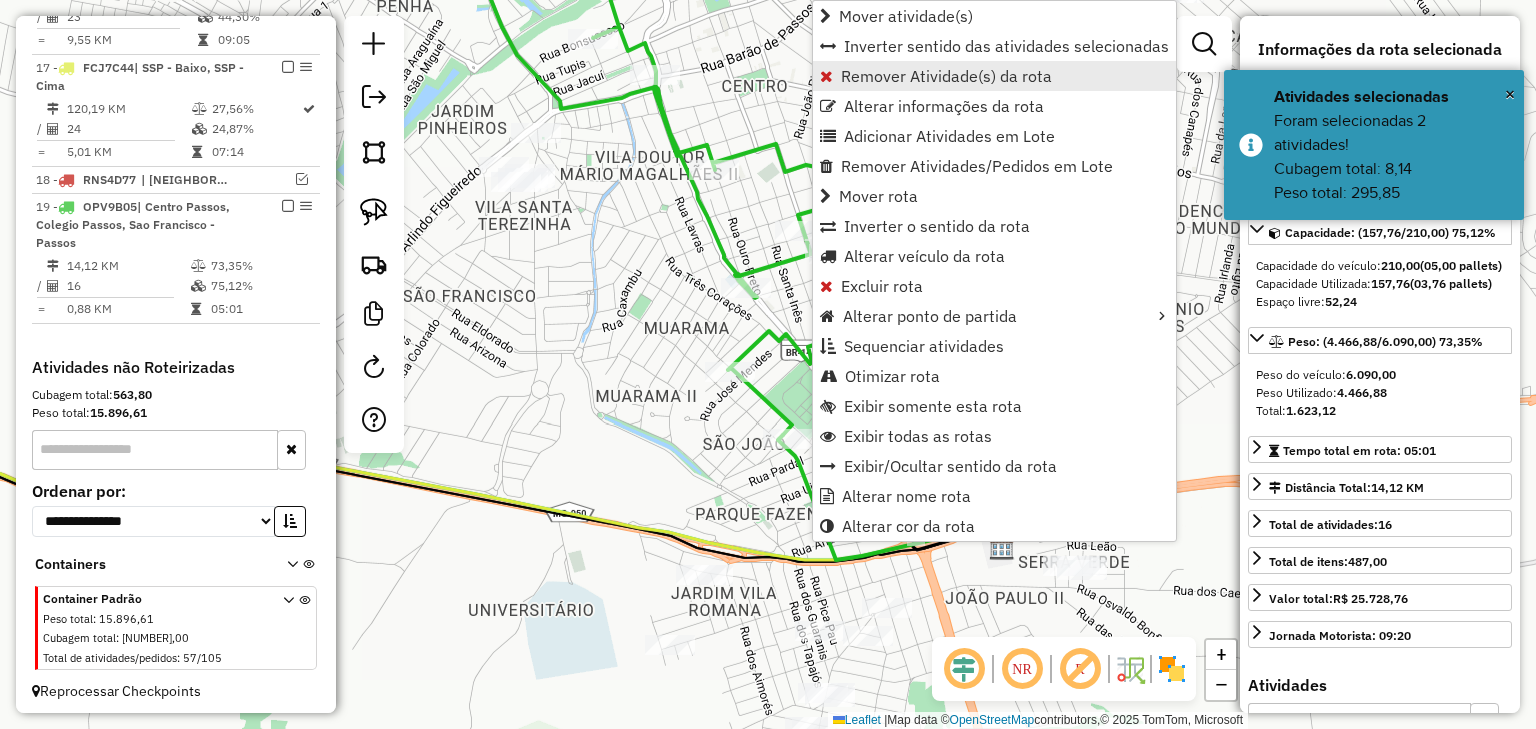 click on "Remover Atividade(s) da rota" at bounding box center (946, 76) 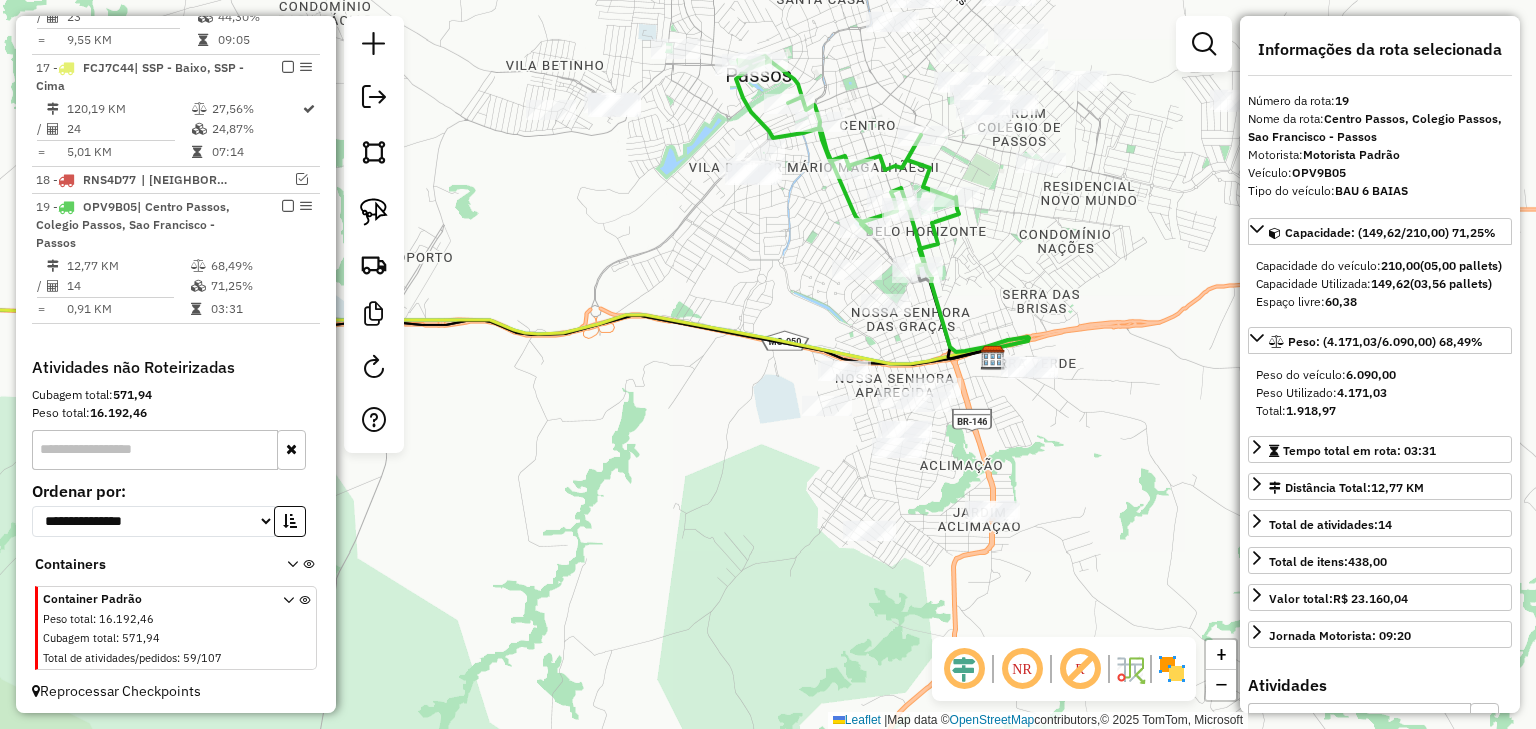drag, startPoint x: 629, startPoint y: 379, endPoint x: 777, endPoint y: 263, distance: 188.04254 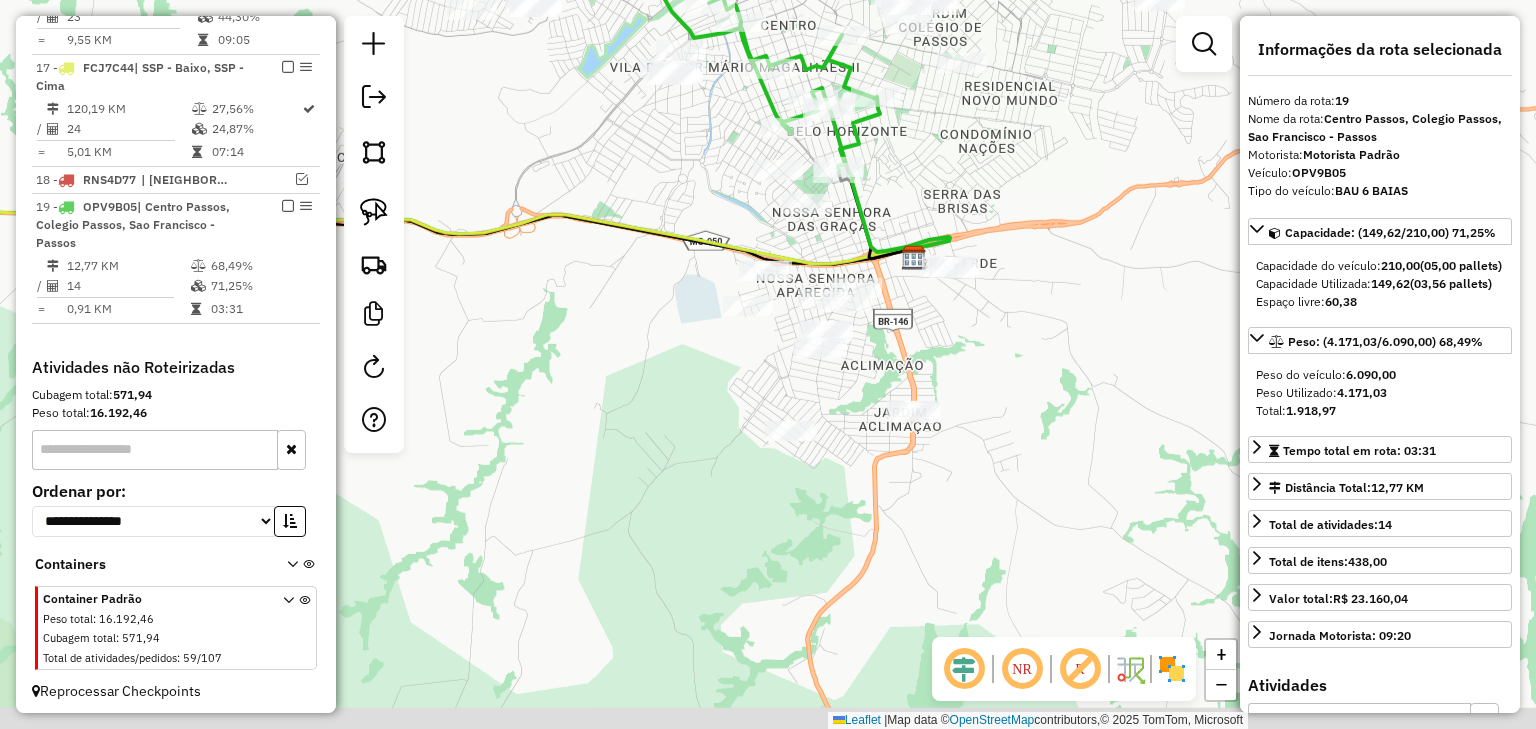 drag, startPoint x: 780, startPoint y: 266, endPoint x: 700, endPoint y: 165, distance: 128.84486 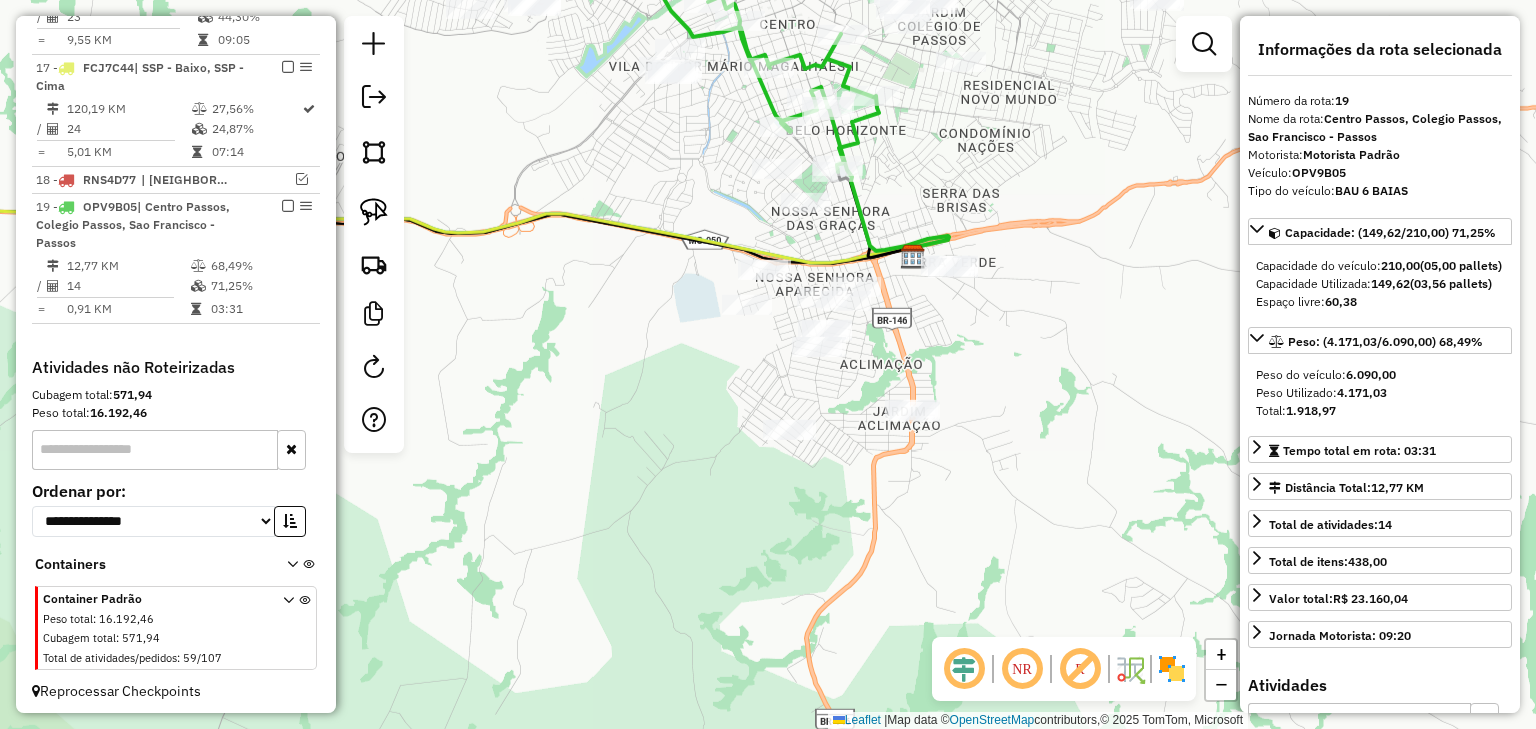 click on "Janela de atendimento Grade de atendimento Capacidade Transportadoras Veículos Cliente Pedidos  Rotas Selecione os dias de semana para filtrar as janelas de atendimento  Seg   Ter   Qua   Qui   Sex   Sáb   Dom  Informe o período da janela de atendimento: De: Até:  Filtrar exatamente a janela do cliente  Considerar janela de atendimento padrão  Selecione os dias de semana para filtrar as grades de atendimento  Seg   Ter   Qua   Qui   Sex   Sáb   Dom   Considerar clientes sem dia de atendimento cadastrado  Clientes fora do dia de atendimento selecionado Filtrar as atividades entre os valores definidos abaixo:  Peso mínimo:   Peso máximo:   Cubagem mínima:   Cubagem máxima:   De:   Até:  Filtrar as atividades entre o tempo de atendimento definido abaixo:  De:   Até:   Considerar capacidade total dos clientes não roteirizados Transportadora: Selecione um ou mais itens Tipo de veículo: Selecione um ou mais itens Veículo: Selecione um ou mais itens Motorista: Selecione um ou mais itens Nome: Rótulo:" 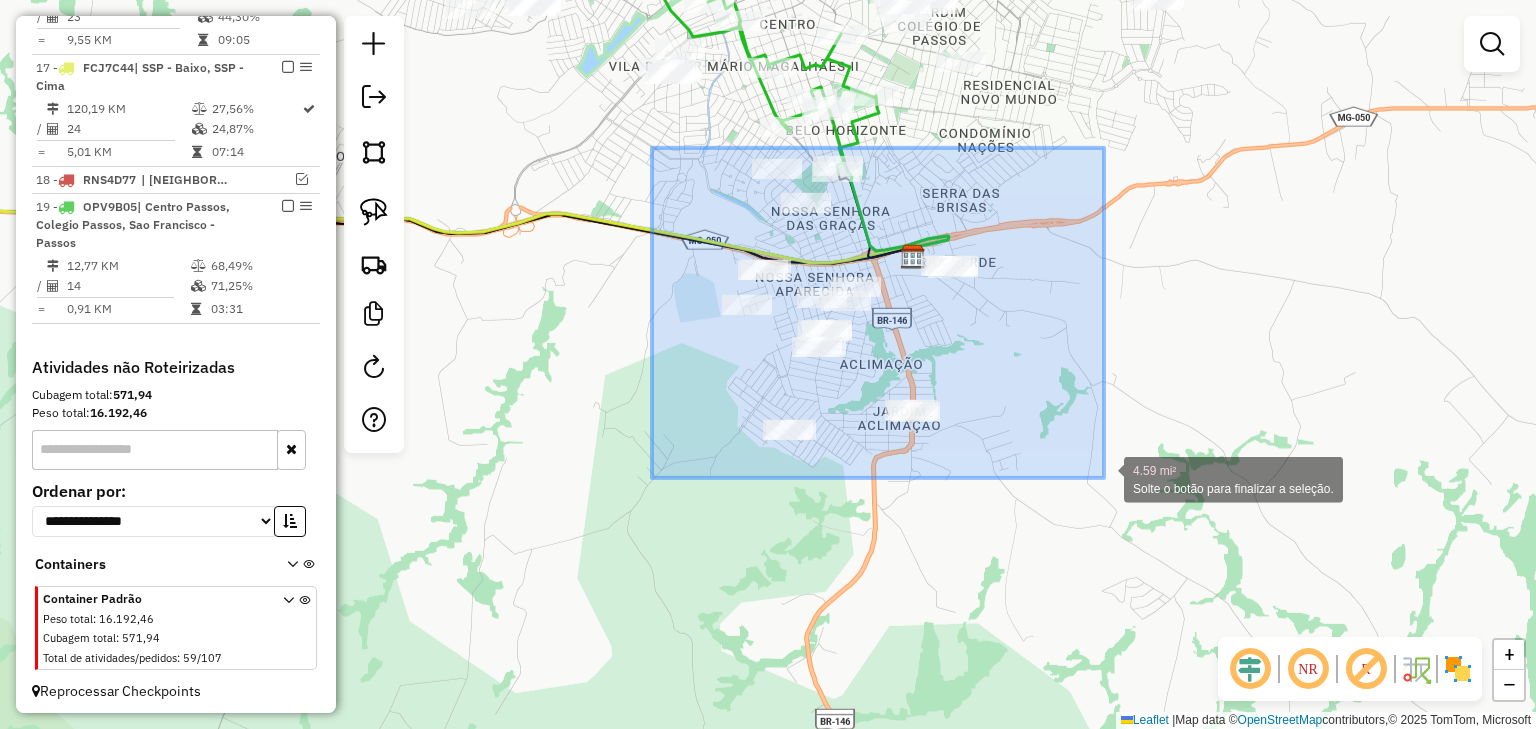 drag, startPoint x: 652, startPoint y: 148, endPoint x: 1104, endPoint y: 478, distance: 559.6463 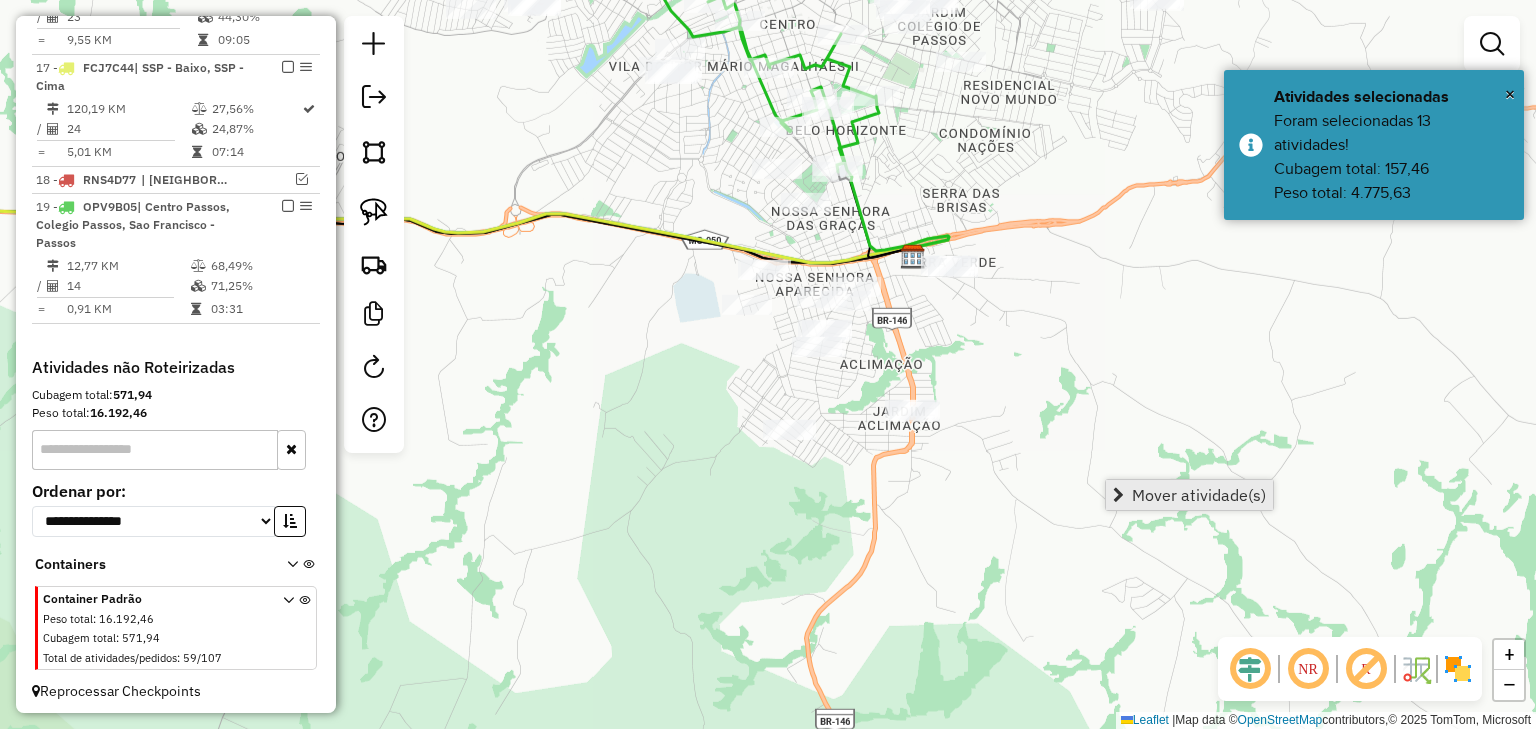 click on "Mover atividade(s)" at bounding box center (1199, 495) 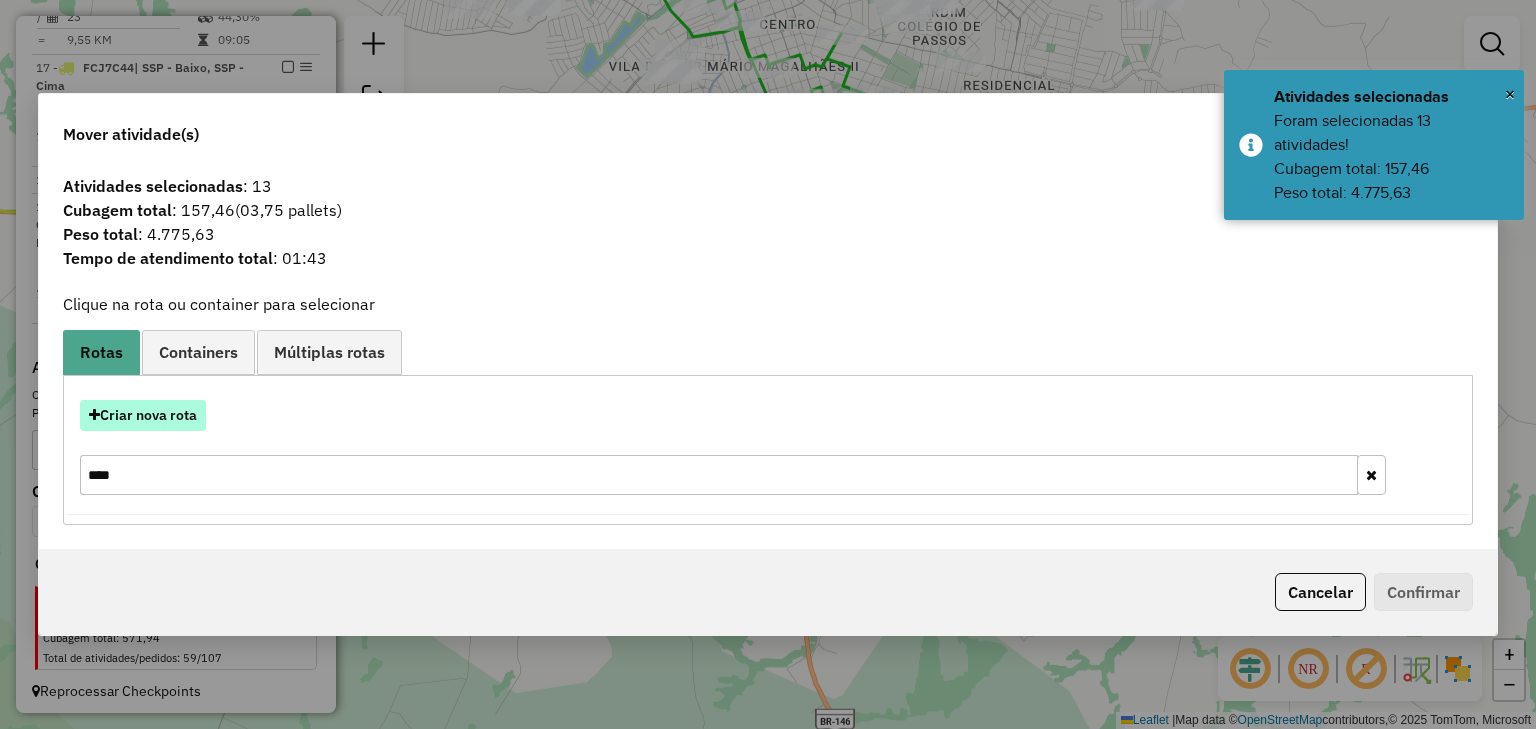 click on "Criar nova rota" at bounding box center (143, 415) 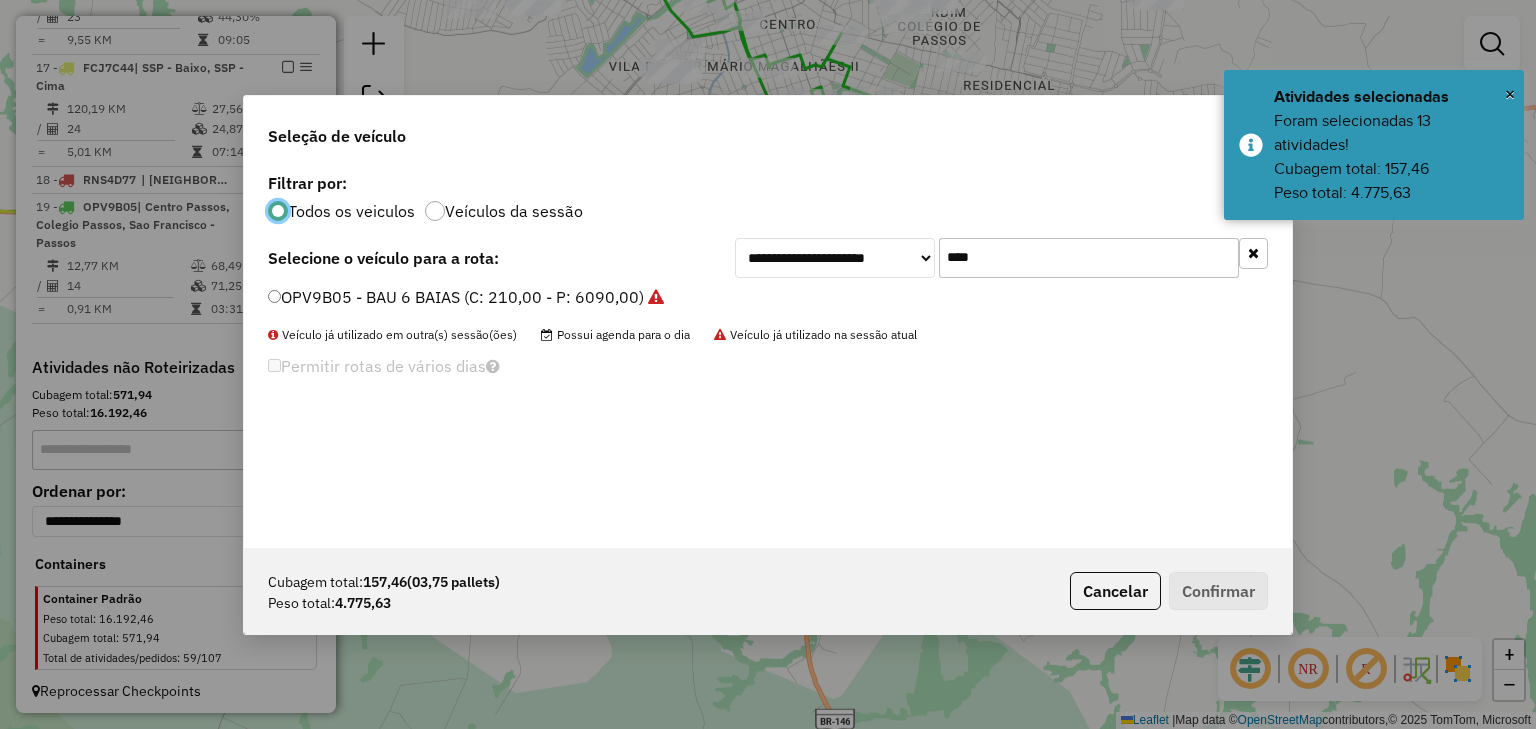 scroll, scrollTop: 10, scrollLeft: 6, axis: both 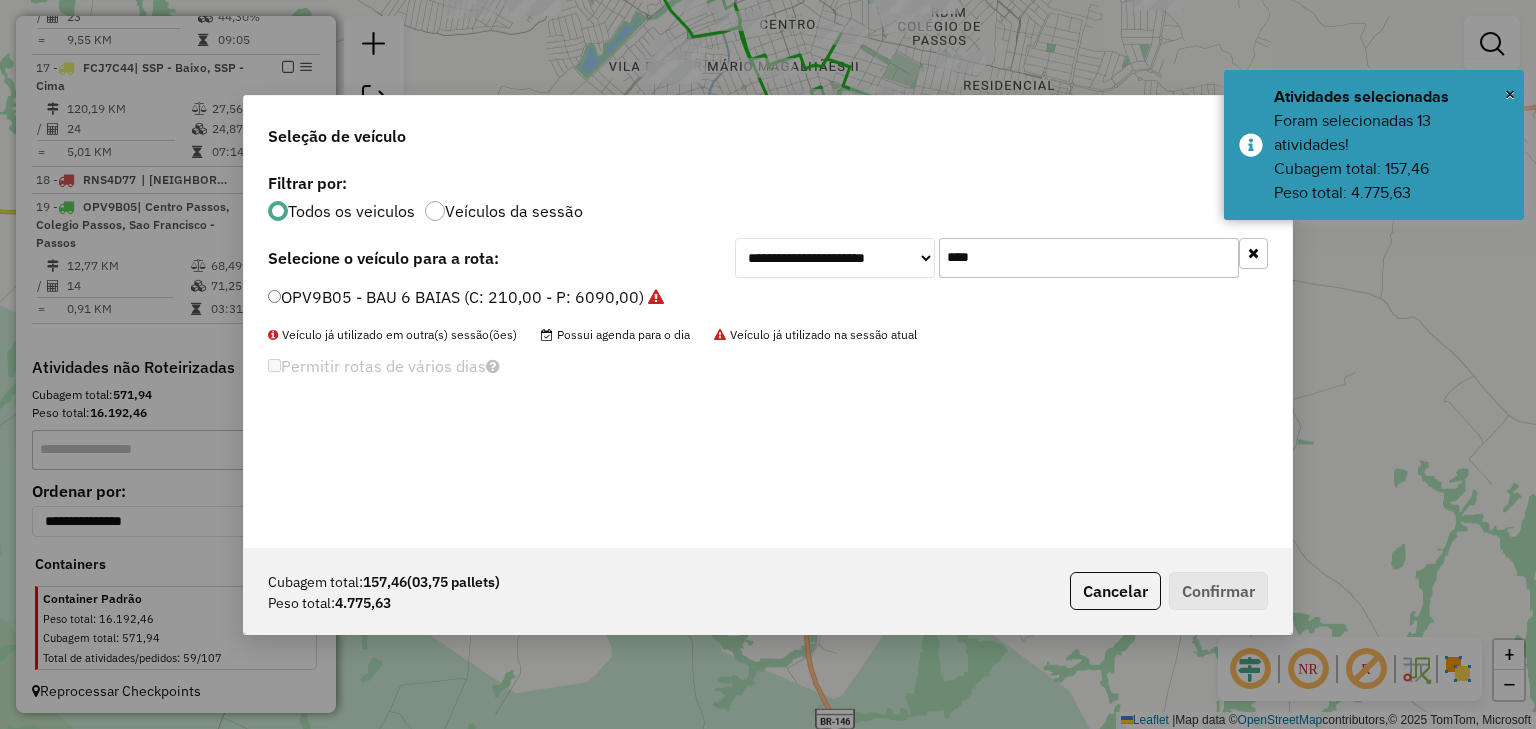 drag, startPoint x: 956, startPoint y: 258, endPoint x: 876, endPoint y: 258, distance: 80 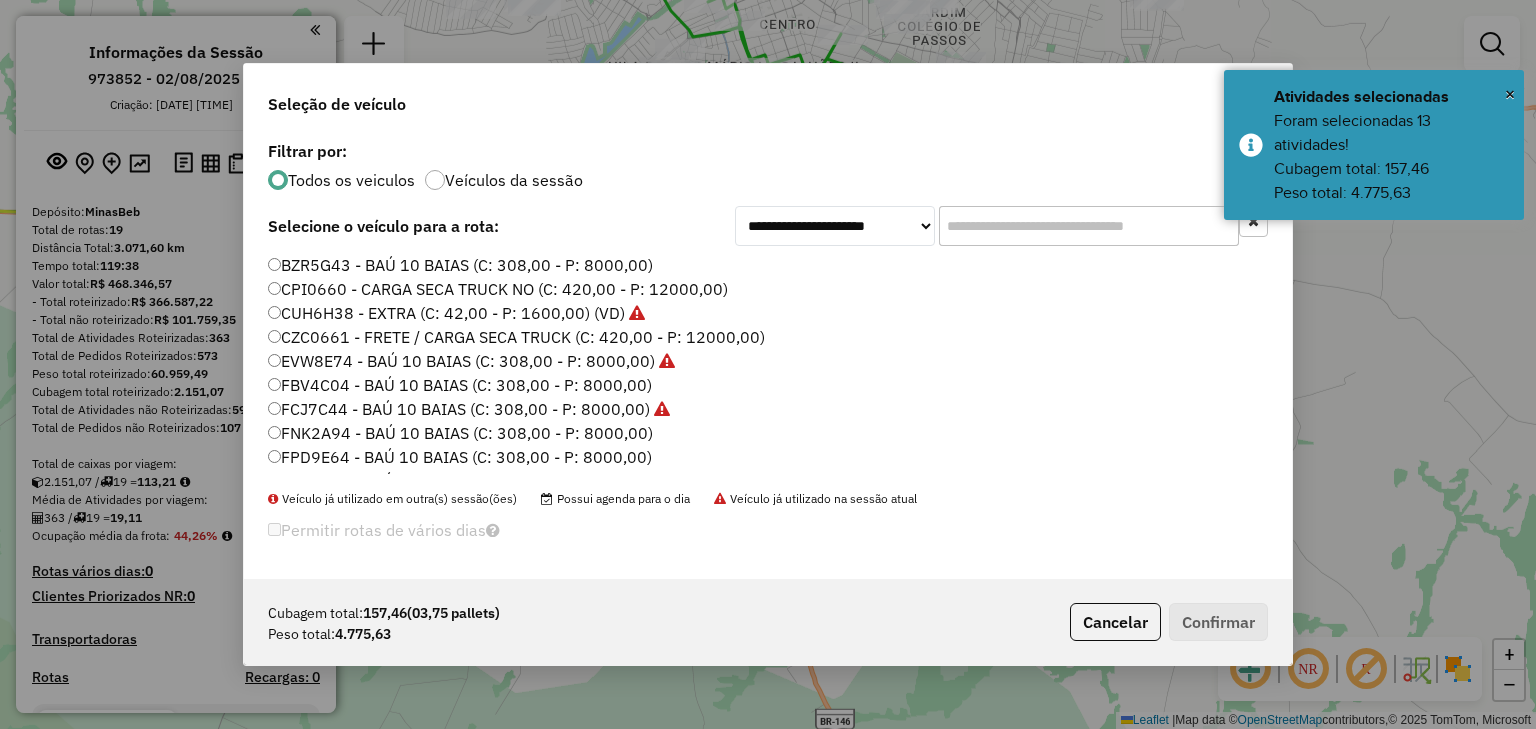 scroll, scrollTop: 0, scrollLeft: 0, axis: both 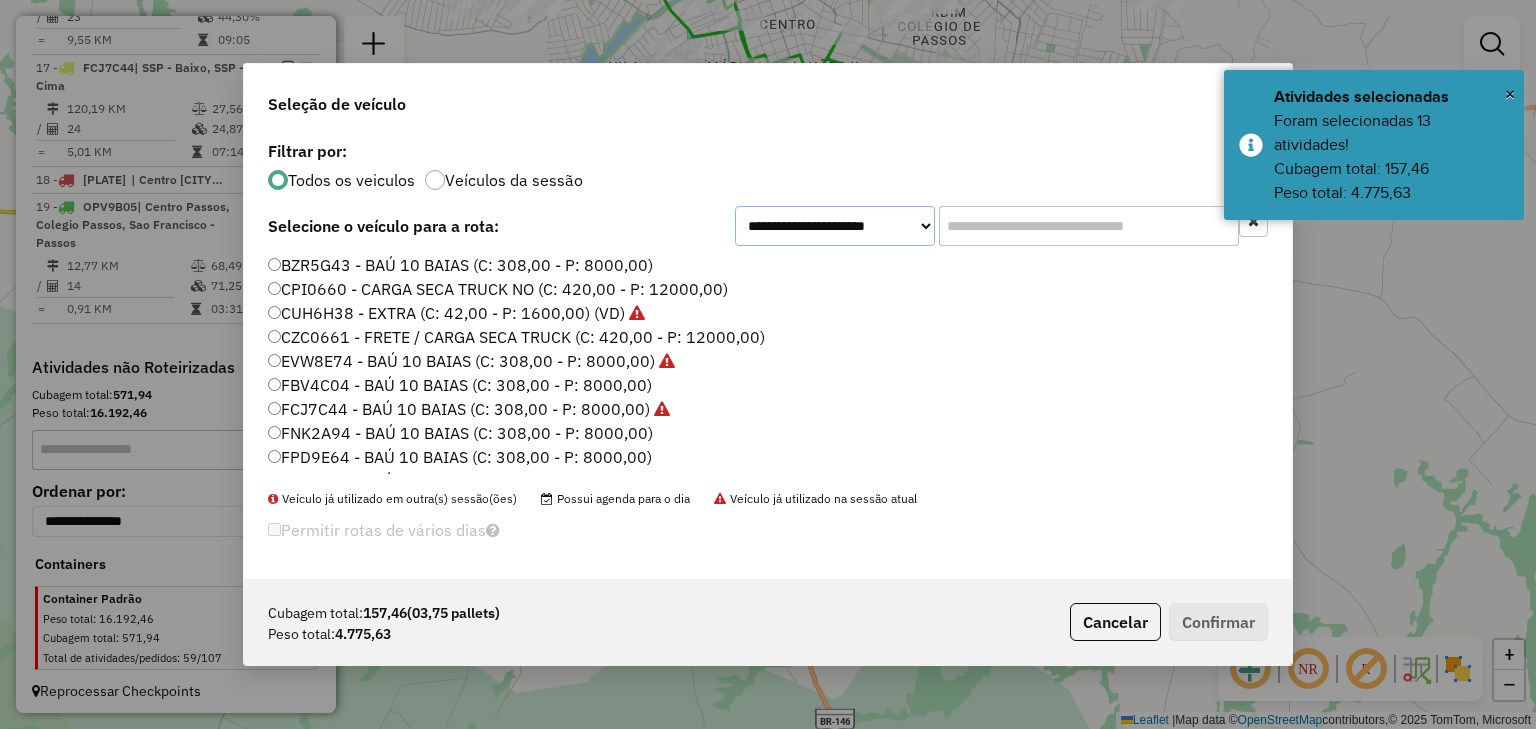 click on "**********" 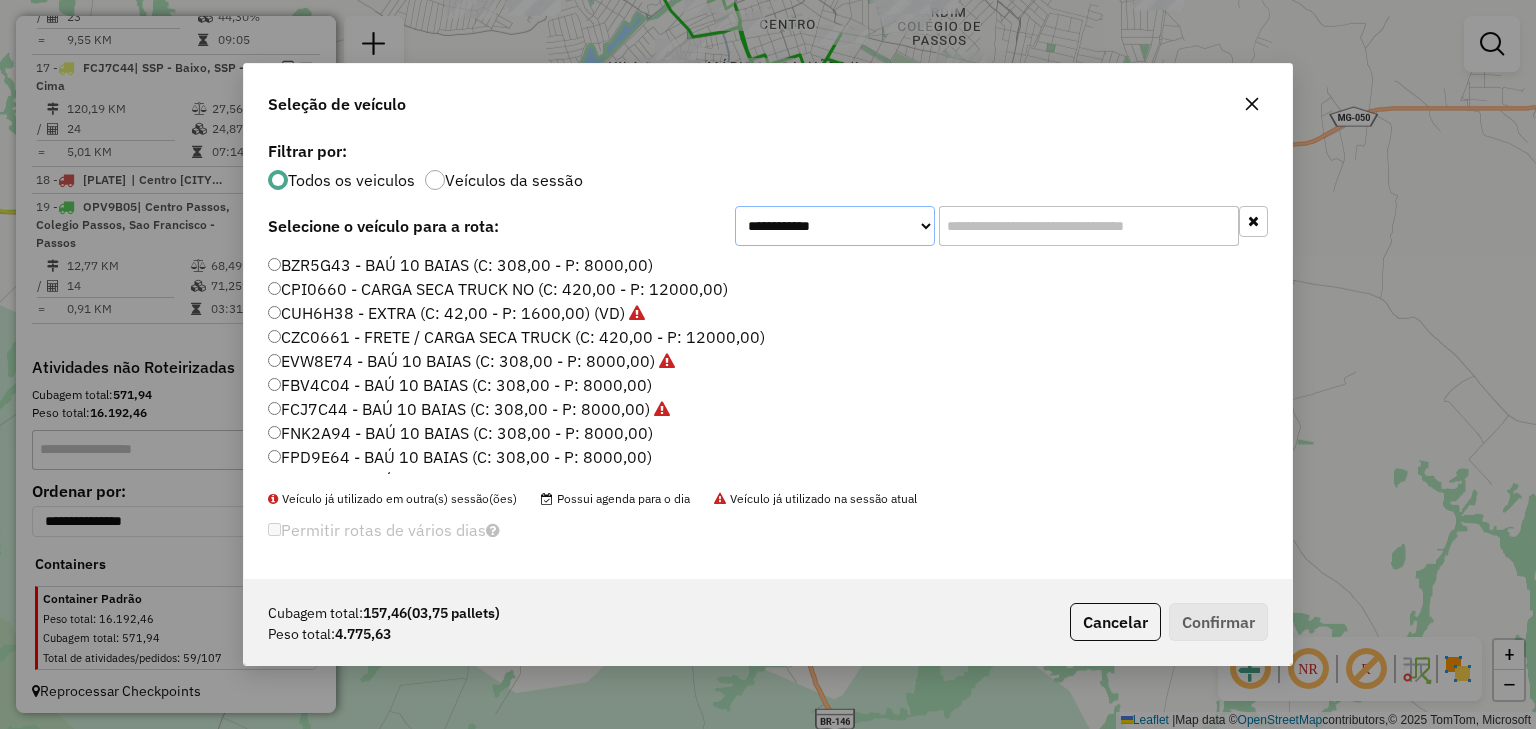 click on "**********" 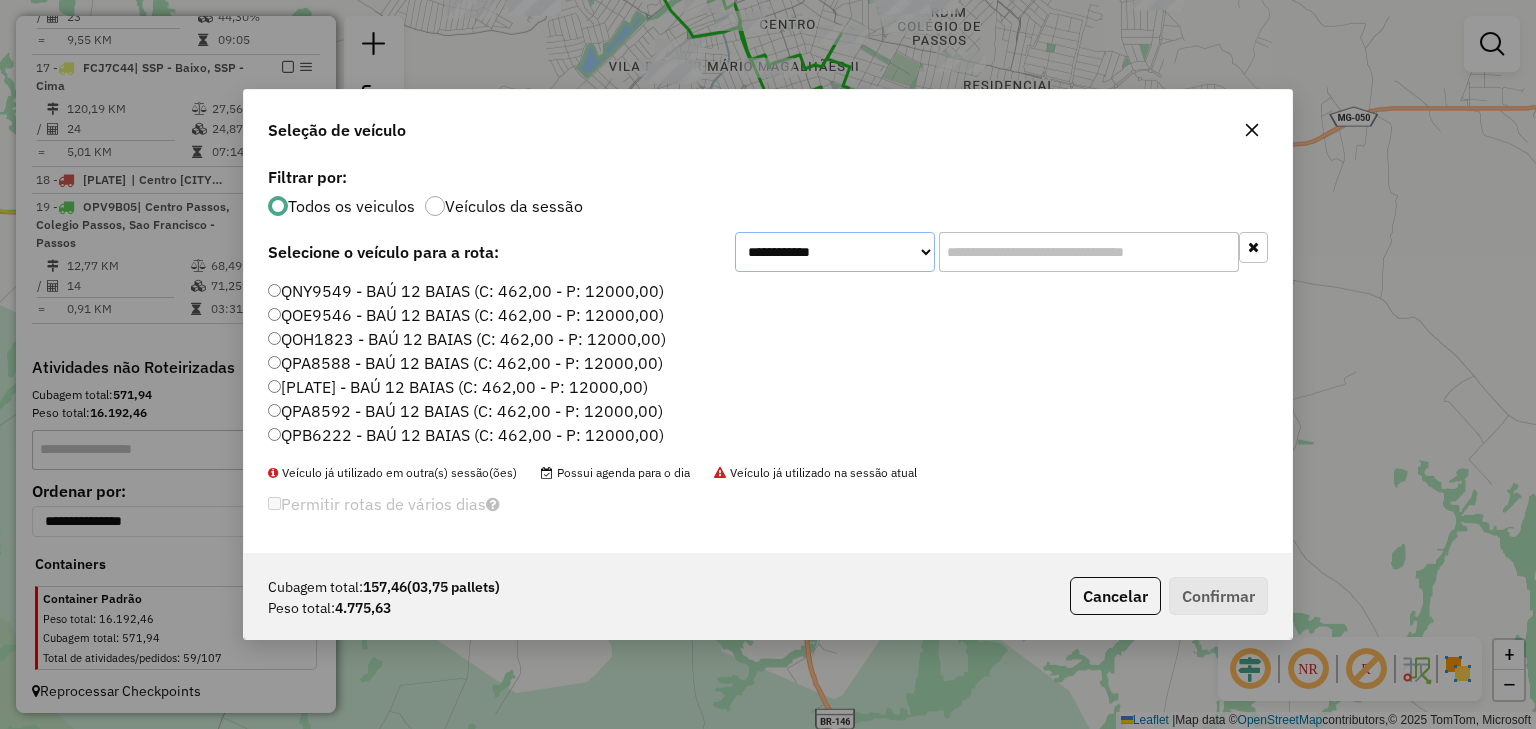 click on "**********" 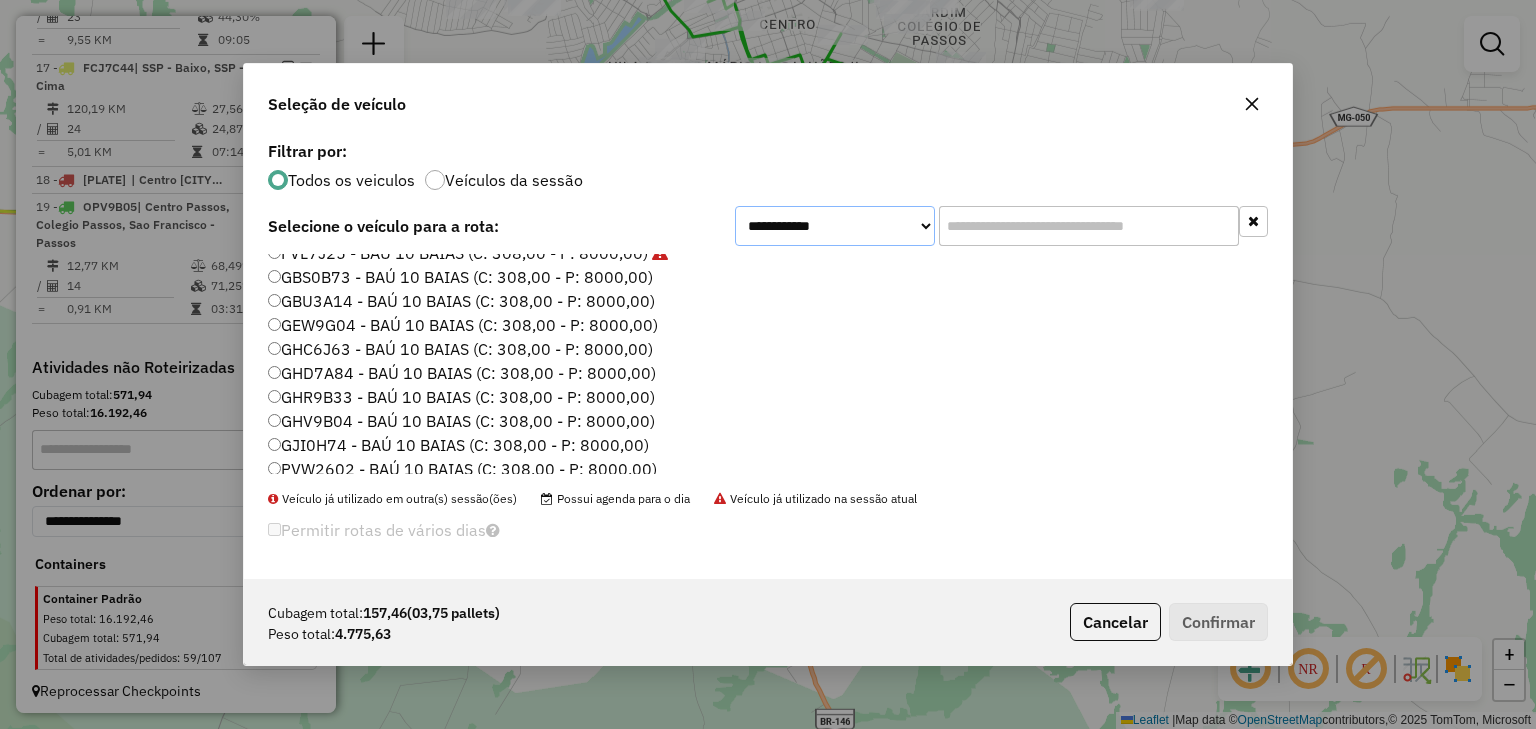 scroll, scrollTop: 240, scrollLeft: 0, axis: vertical 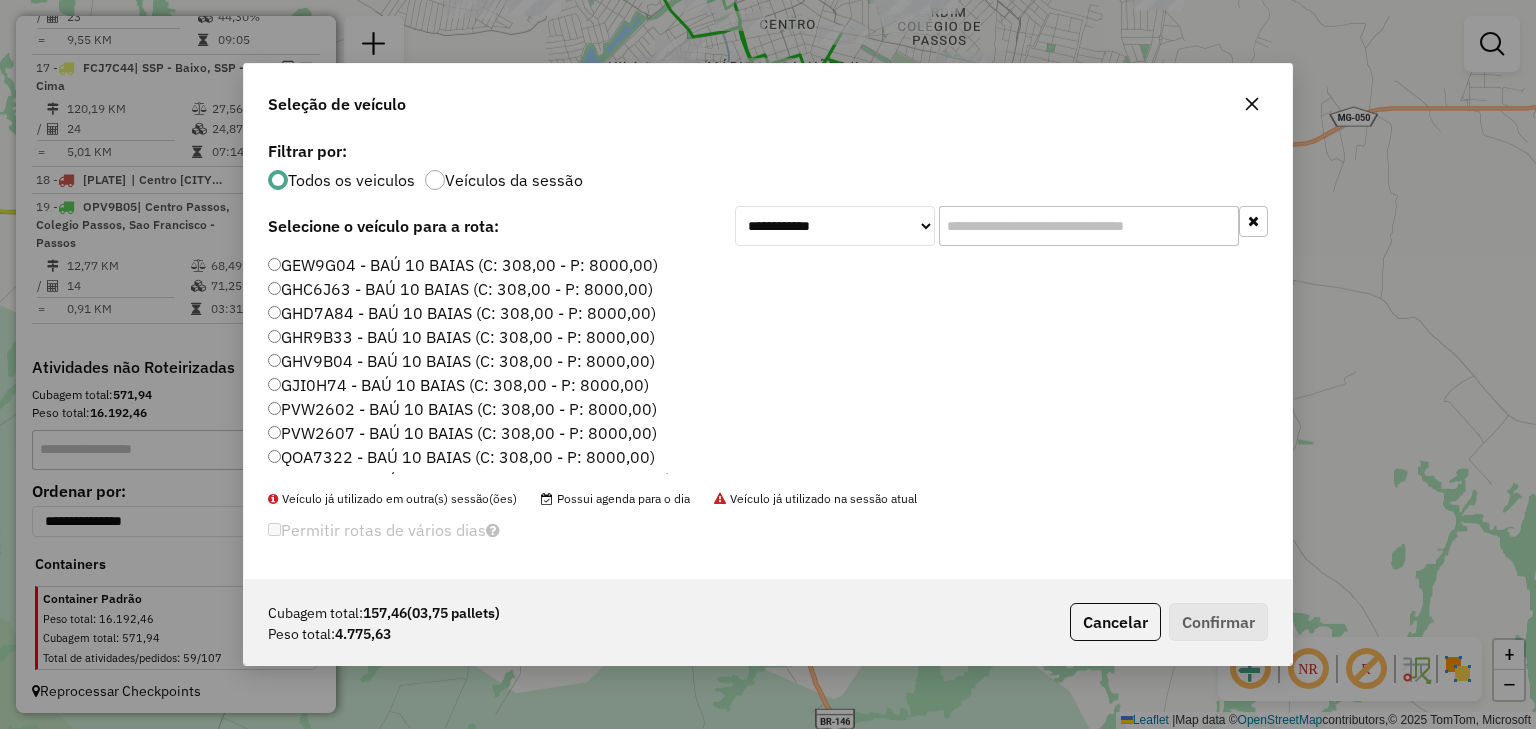 click on "GHD7A84 - BAÚ 10 BAIAS (C: 308,00 - P: 8000,00)" 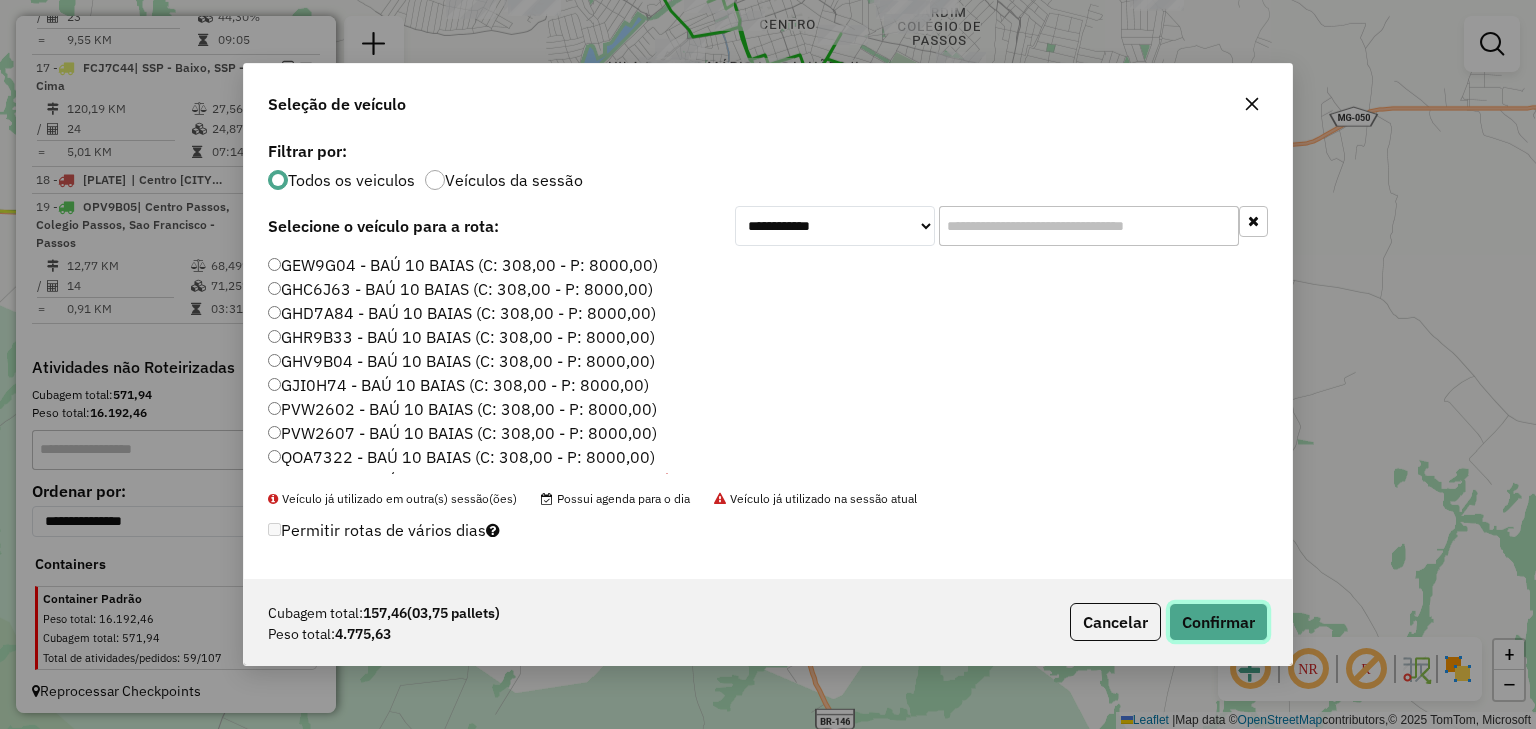 click on "Confirmar" 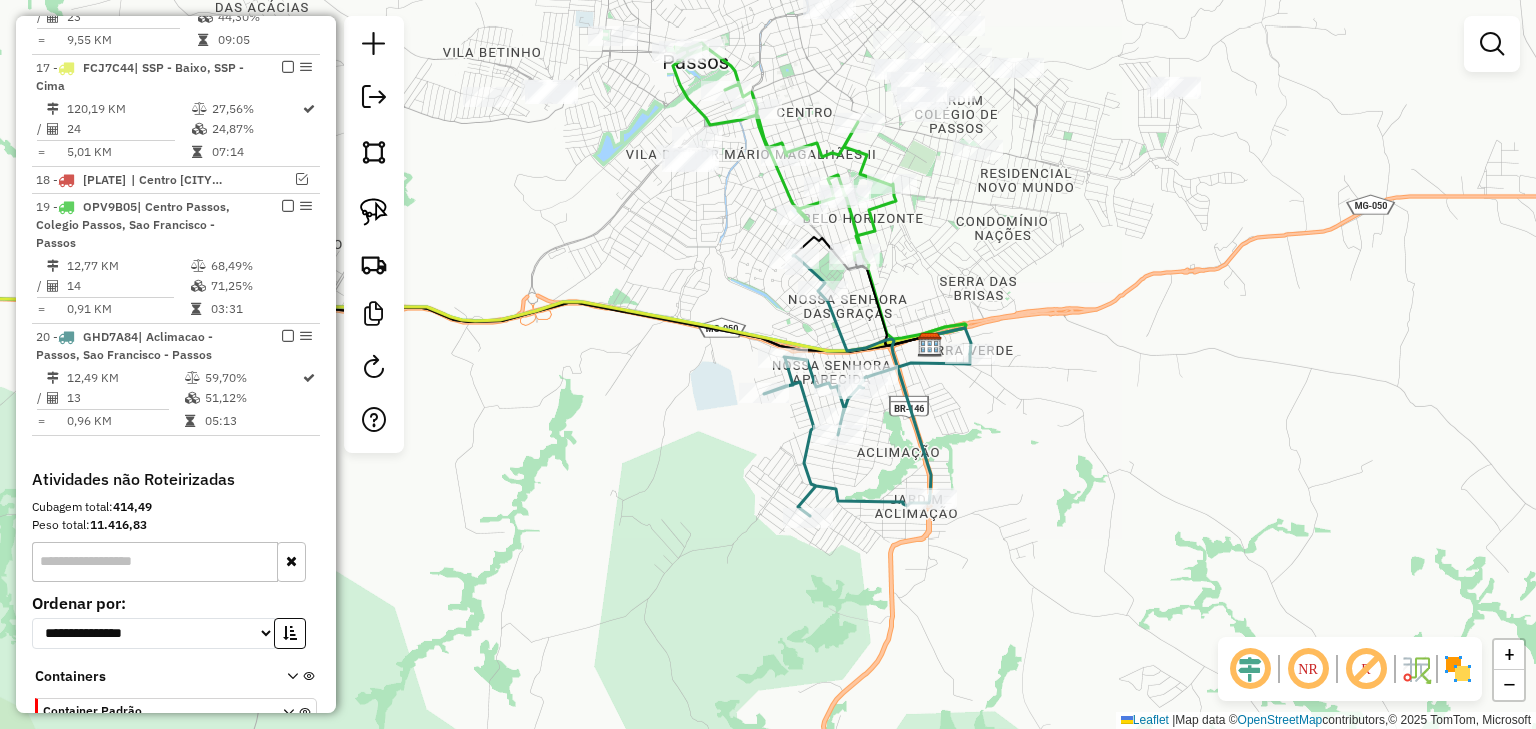 drag, startPoint x: 639, startPoint y: 165, endPoint x: 659, endPoint y: 362, distance: 198.01262 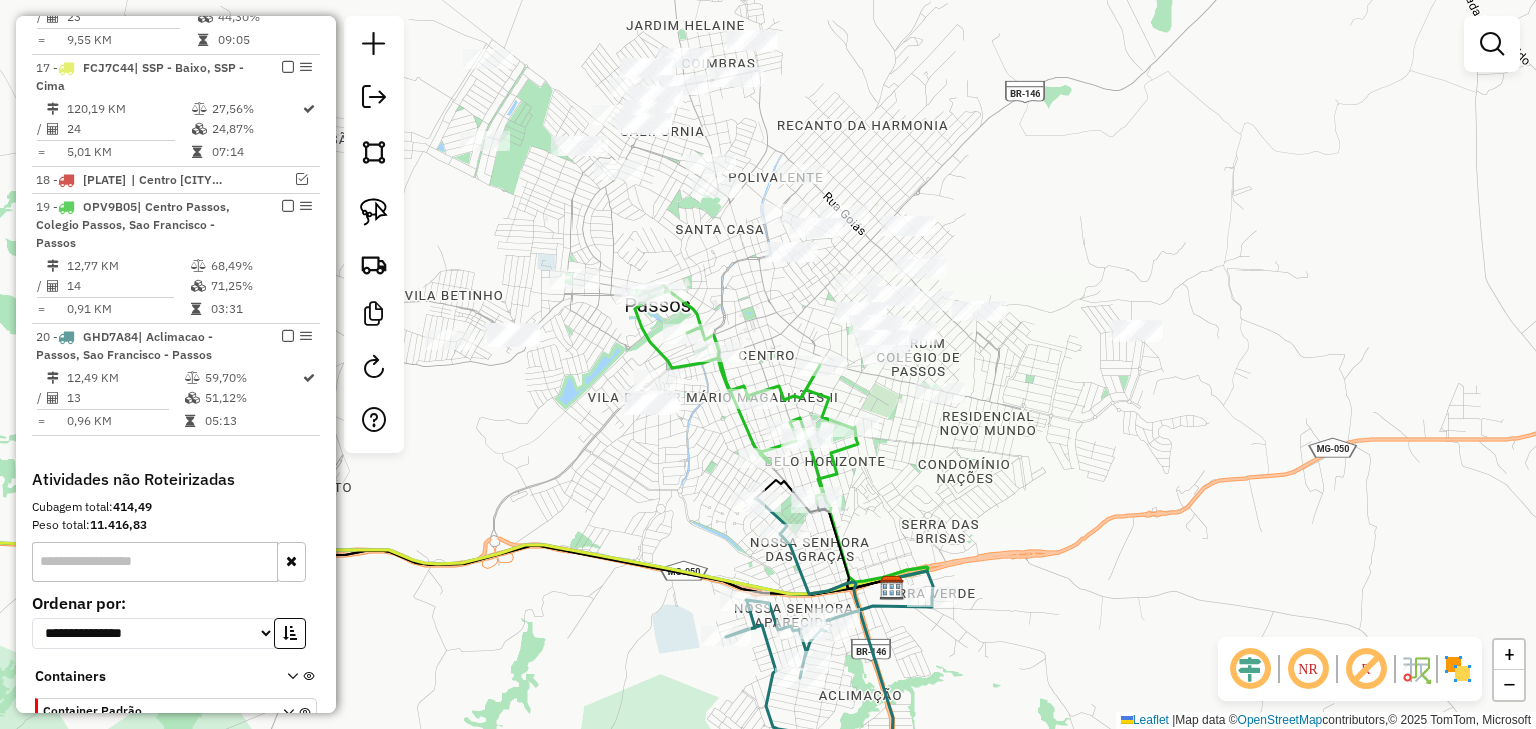 drag, startPoint x: 765, startPoint y: 166, endPoint x: 724, endPoint y: 300, distance: 140.13208 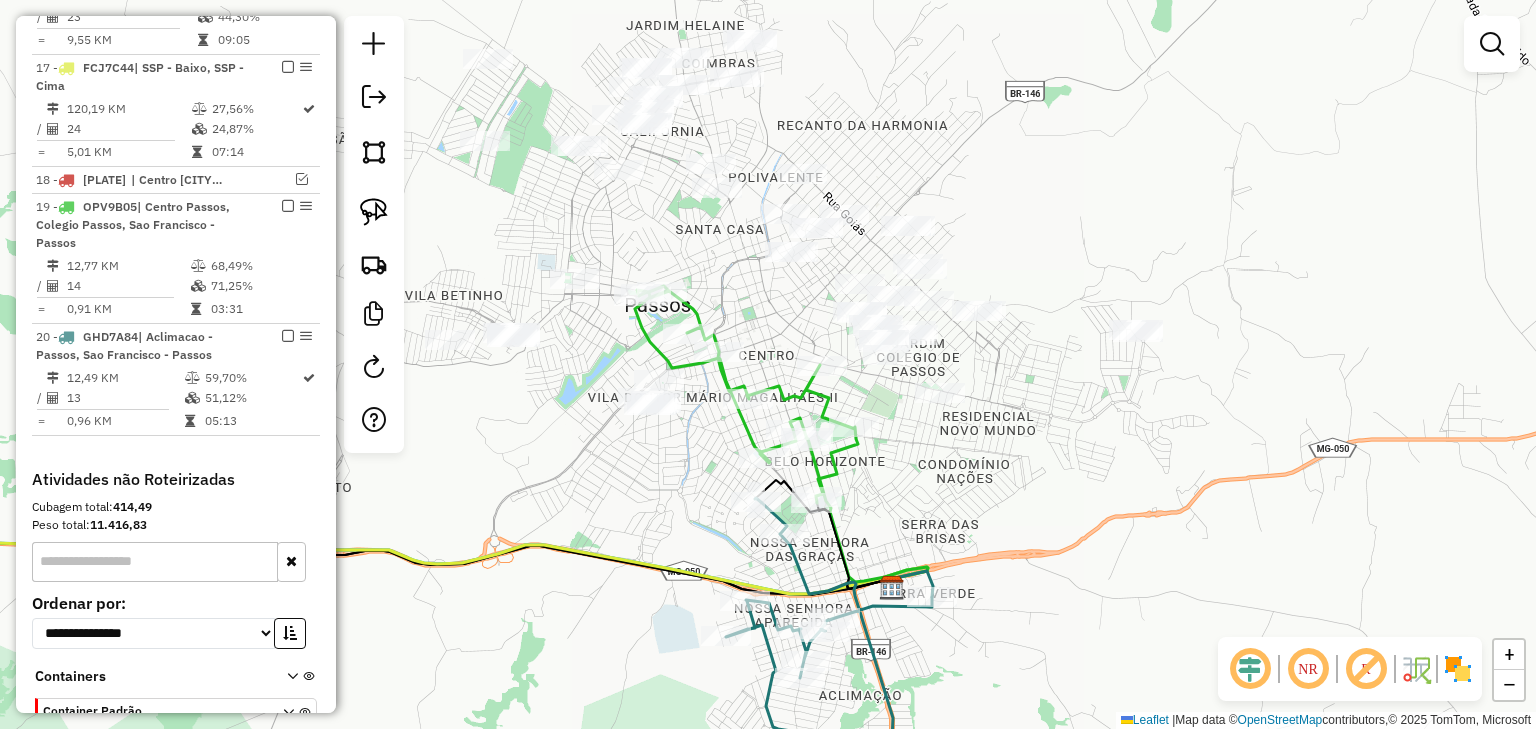 click on "Janela de atendimento Grade de atendimento Capacidade Transportadoras Veículos Cliente Pedidos  Rotas Selecione os dias de semana para filtrar as janelas de atendimento  Seg   Ter   Qua   Qui   Sex   Sáb   Dom  Informe o período da janela de atendimento: De: Até:  Filtrar exatamente a janela do cliente  Considerar janela de atendimento padrão  Selecione os dias de semana para filtrar as grades de atendimento  Seg   Ter   Qua   Qui   Sex   Sáb   Dom   Considerar clientes sem dia de atendimento cadastrado  Clientes fora do dia de atendimento selecionado Filtrar as atividades entre os valores definidos abaixo:  Peso mínimo:   Peso máximo:   Cubagem mínima:   Cubagem máxima:   De:   Até:  Filtrar as atividades entre o tempo de atendimento definido abaixo:  De:   Até:   Considerar capacidade total dos clientes não roteirizados Transportadora: Selecione um ou mais itens Tipo de veículo: Selecione um ou mais itens Veículo: Selecione um ou mais itens Motorista: Selecione um ou mais itens Nome: Rótulo:" 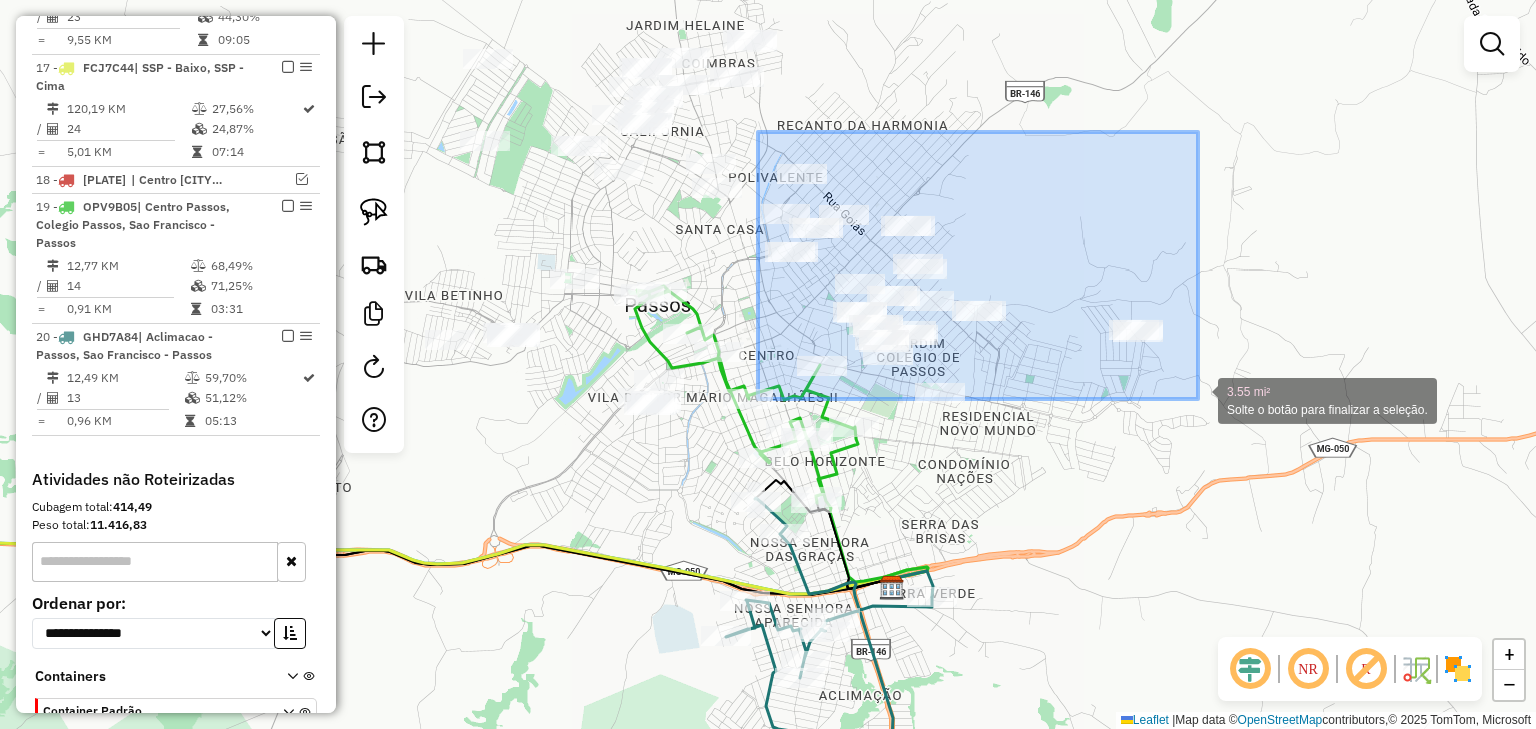 drag, startPoint x: 758, startPoint y: 132, endPoint x: 1207, endPoint y: 424, distance: 535.5978 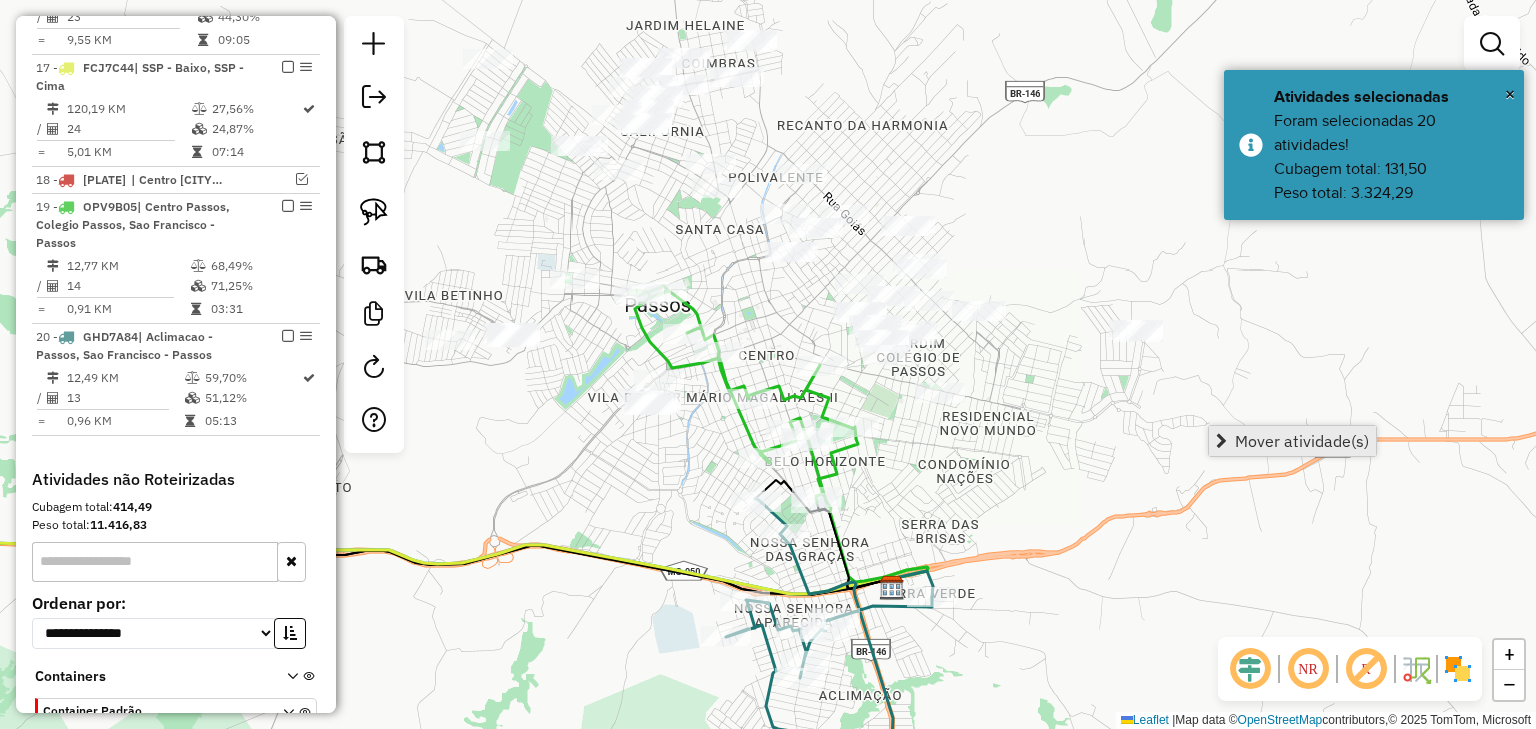 click on "Mover atividade(s)" at bounding box center (1292, 441) 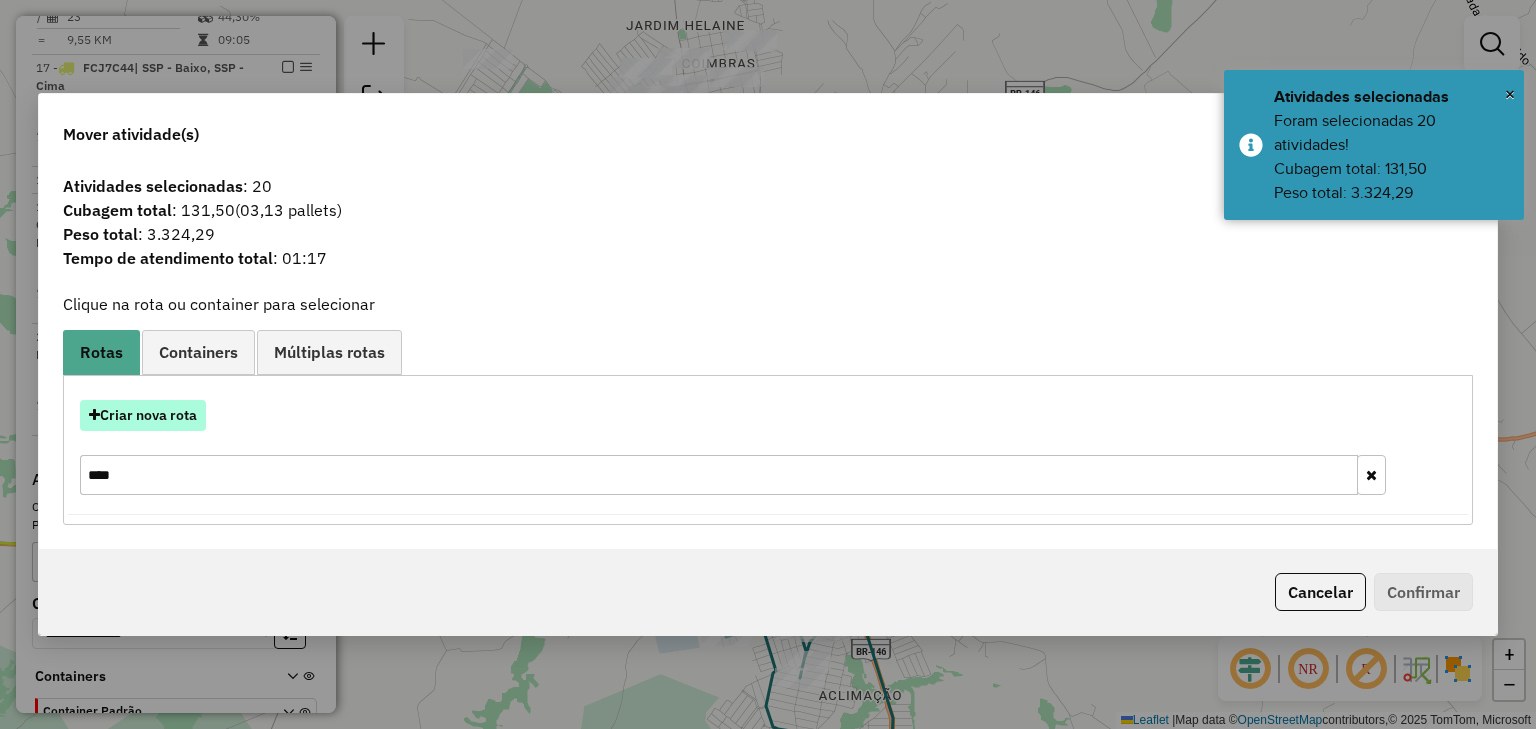 click on "Criar nova rota" at bounding box center (143, 415) 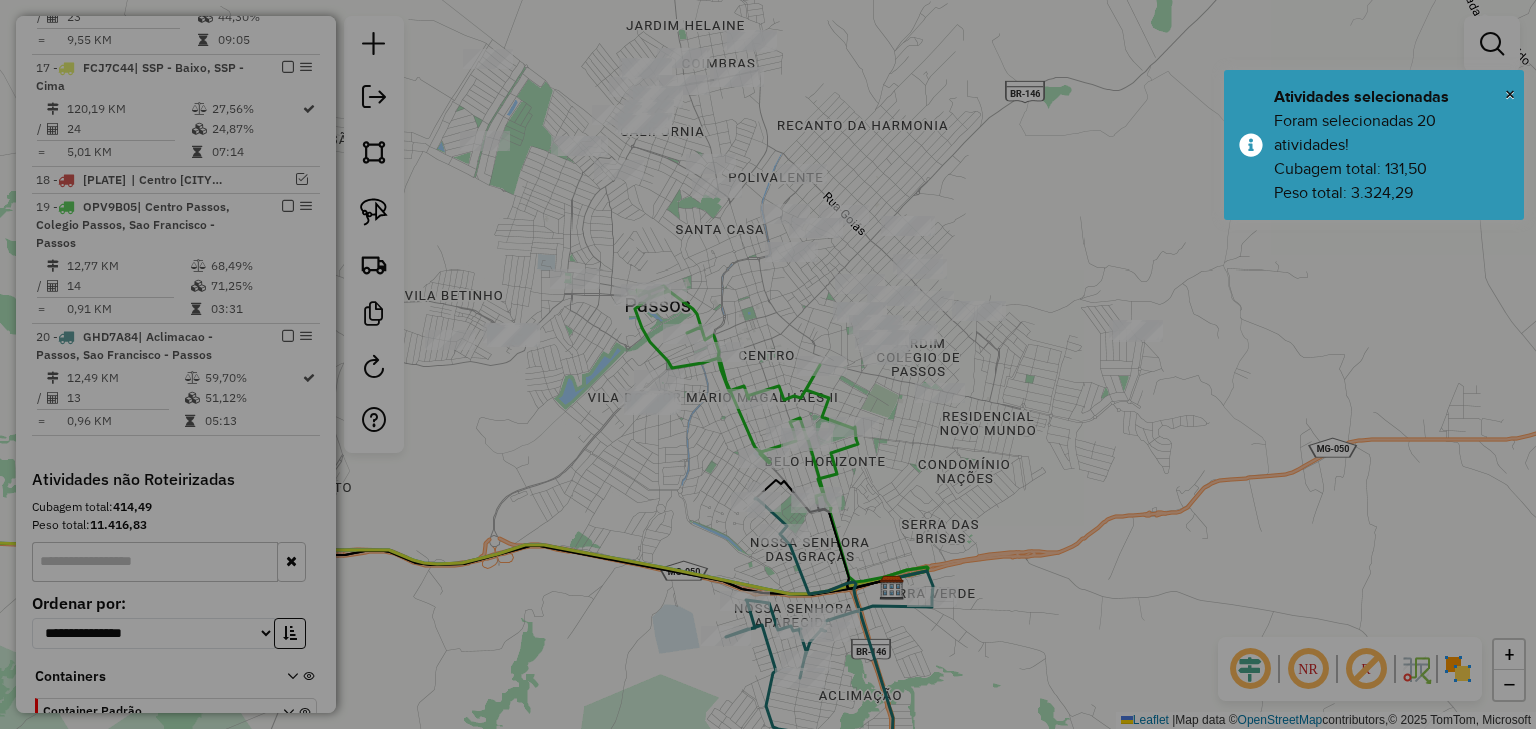 select on "********" 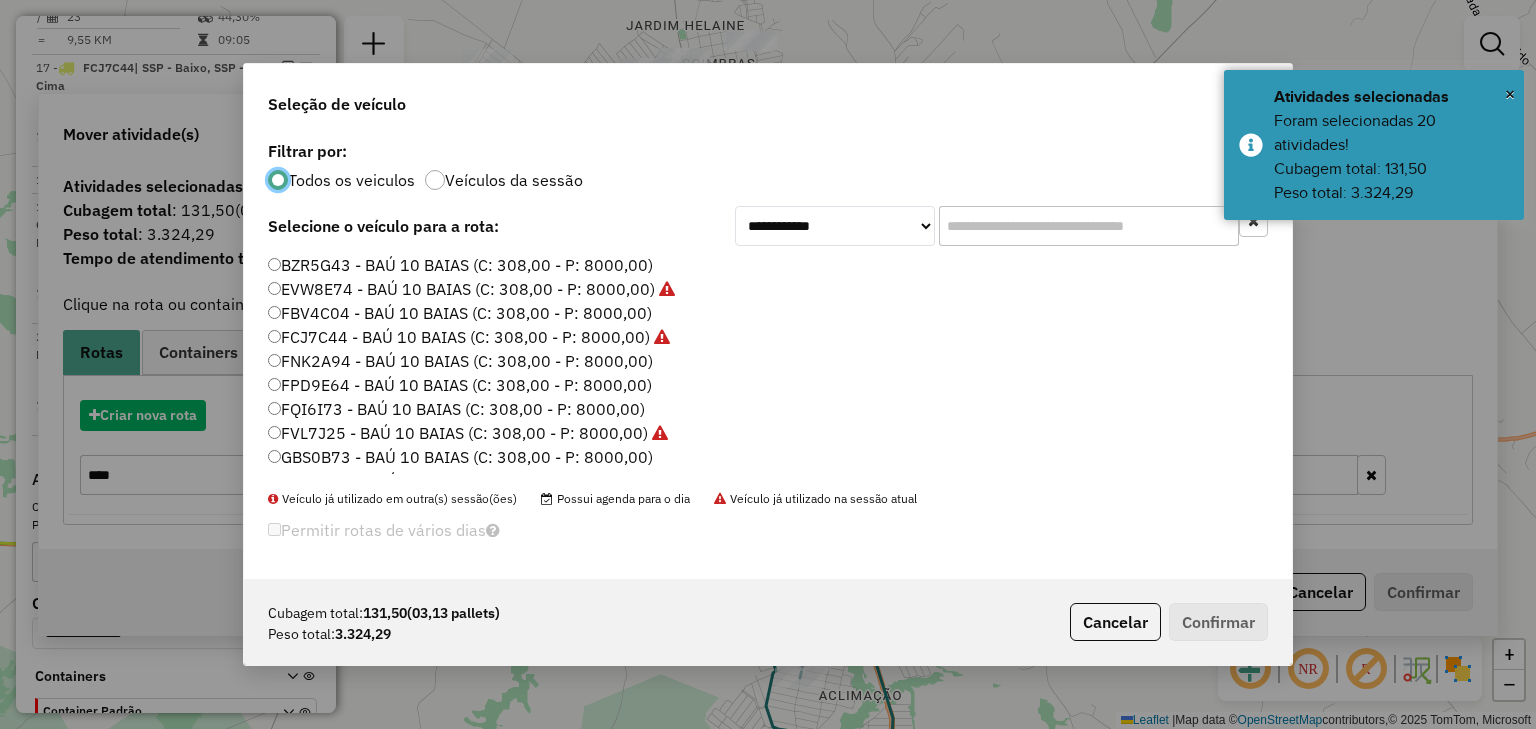 scroll, scrollTop: 10, scrollLeft: 6, axis: both 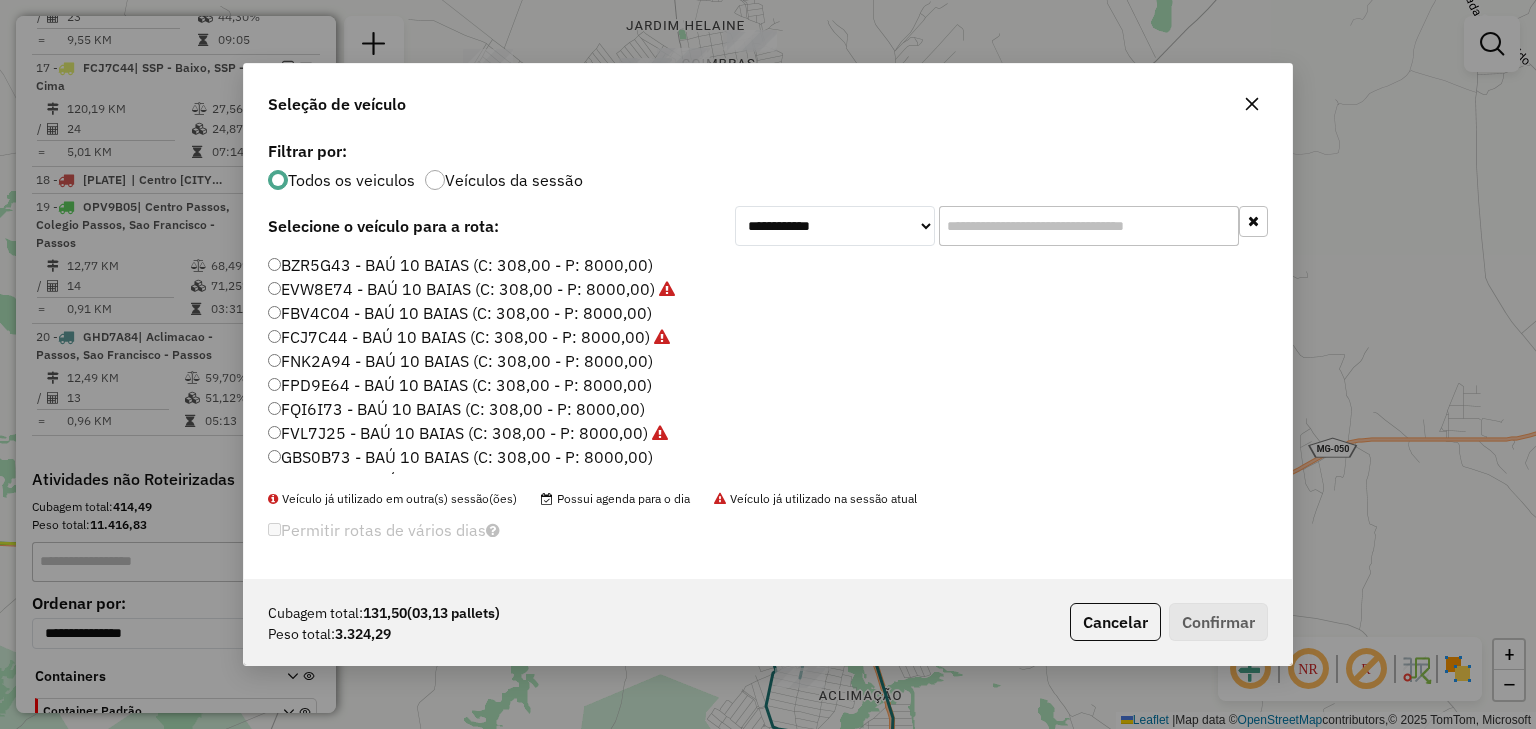 click on "[PLATE] - [BRAND] [NUMBER] [BRAND] (C: [NUMBER],00 - P: [NUMBER],00)" 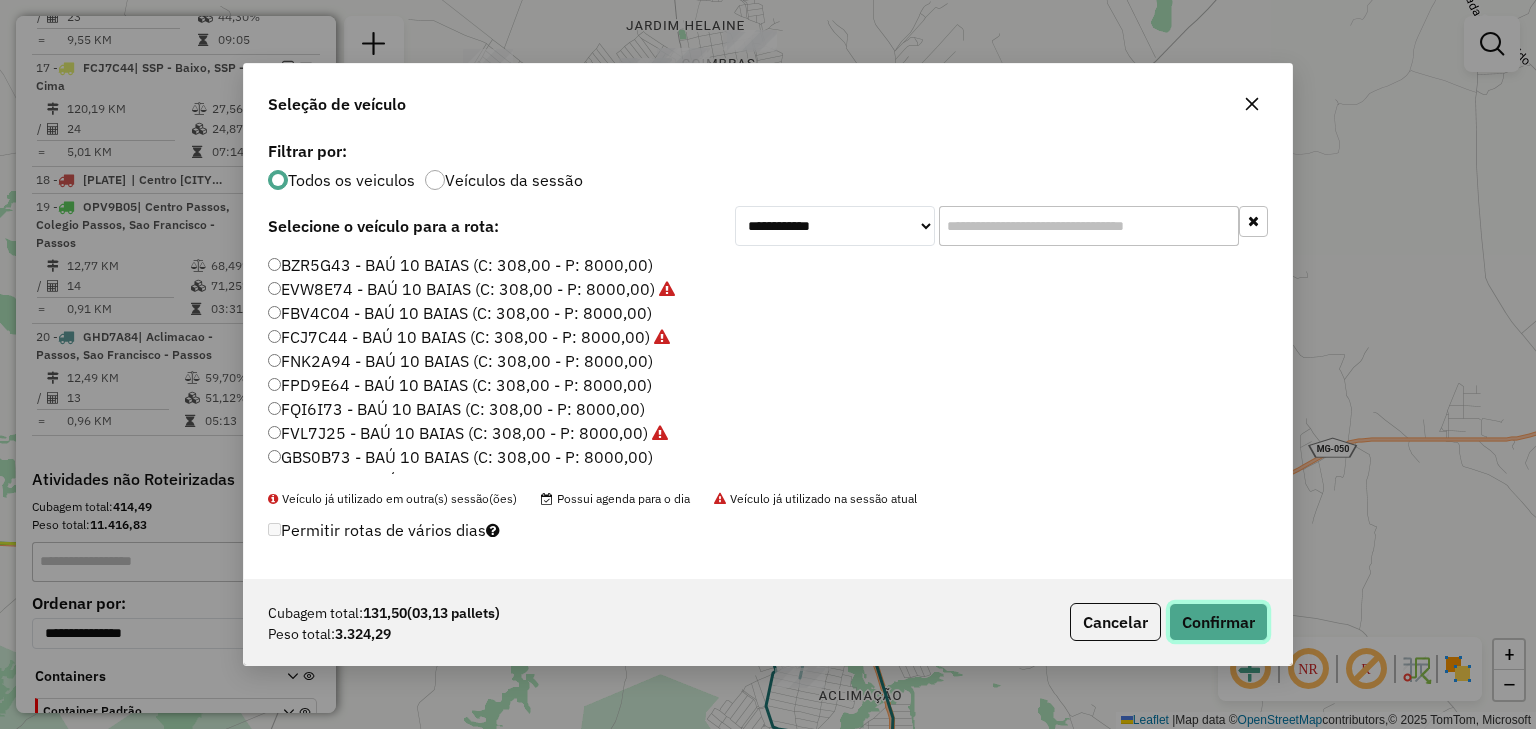 click on "Confirmar" 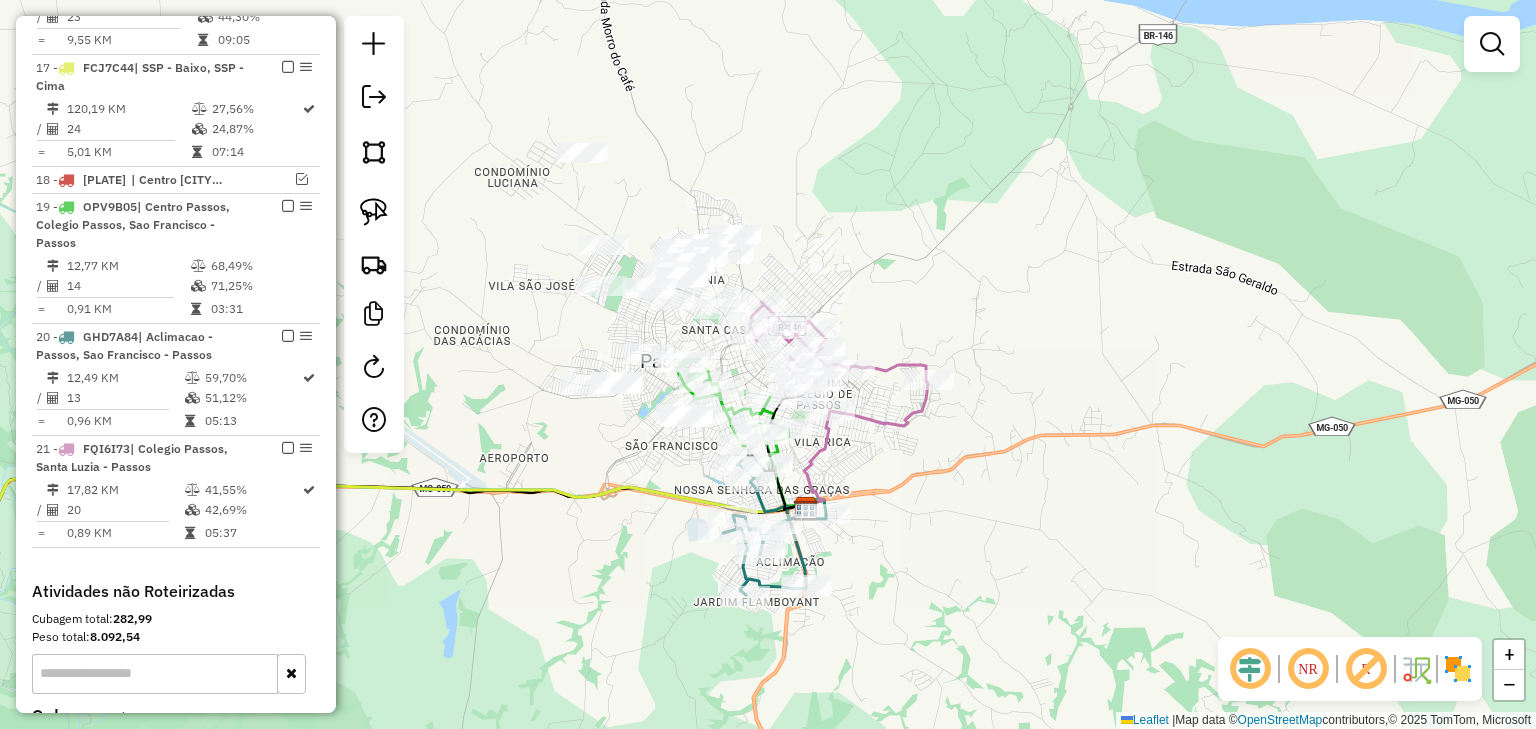 drag, startPoint x: 596, startPoint y: 427, endPoint x: 633, endPoint y: 433, distance: 37.48333 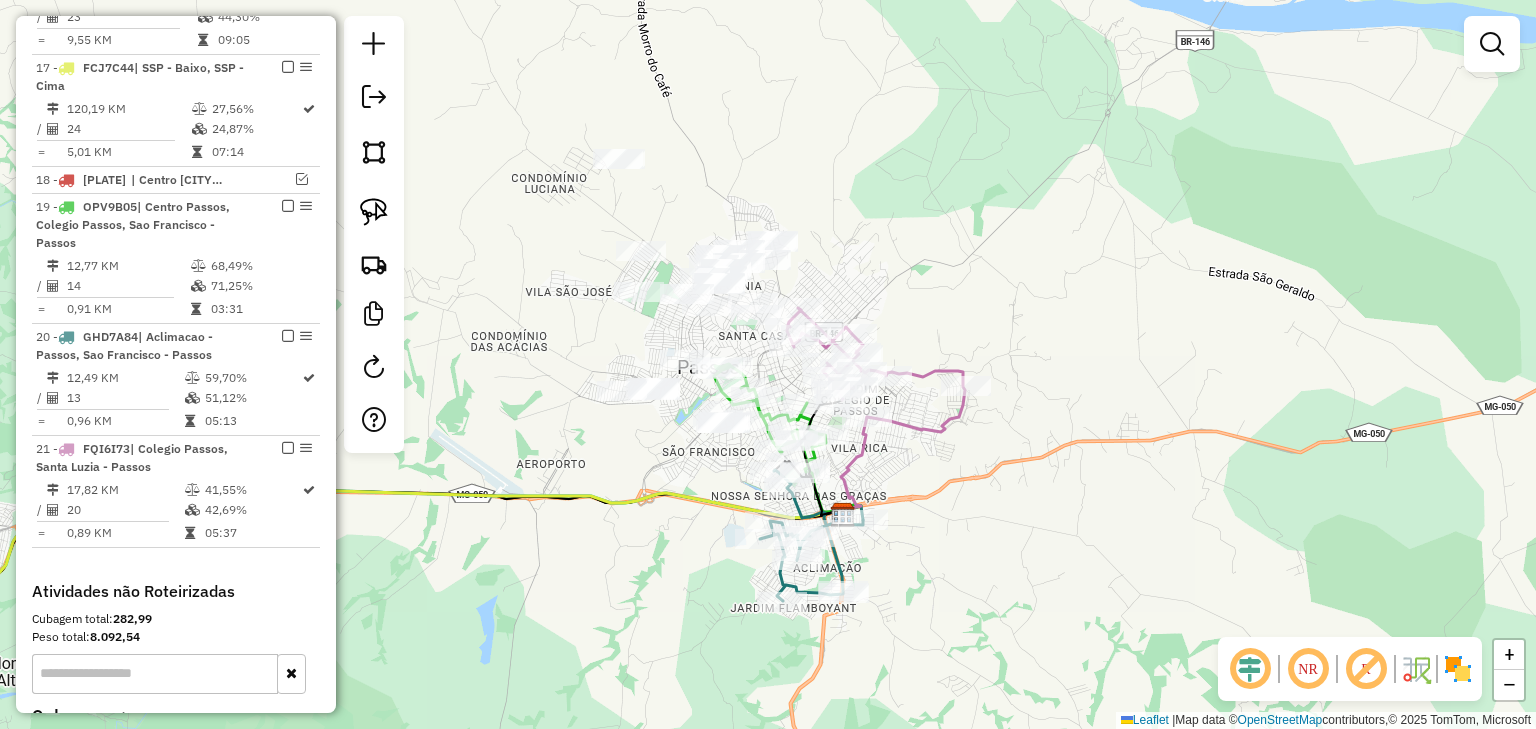 click on "Janela de atendimento Grade de atendimento Capacidade Transportadoras Veículos Cliente Pedidos  Rotas Selecione os dias de semana para filtrar as janelas de atendimento  Seg   Ter   Qua   Qui   Sex   Sáb   Dom  Informe o período da janela de atendimento: De: Até:  Filtrar exatamente a janela do cliente  Considerar janela de atendimento padrão  Selecione os dias de semana para filtrar as grades de atendimento  Seg   Ter   Qua   Qui   Sex   Sáb   Dom   Considerar clientes sem dia de atendimento cadastrado  Clientes fora do dia de atendimento selecionado Filtrar as atividades entre os valores definidos abaixo:  Peso mínimo:   Peso máximo:   Cubagem mínima:   Cubagem máxima:   De:   Até:  Filtrar as atividades entre o tempo de atendimento definido abaixo:  De:   Até:   Considerar capacidade total dos clientes não roteirizados Transportadora: Selecione um ou mais itens Tipo de veículo: Selecione um ou mais itens Veículo: Selecione um ou mais itens Motorista: Selecione um ou mais itens Nome: Rótulo:" 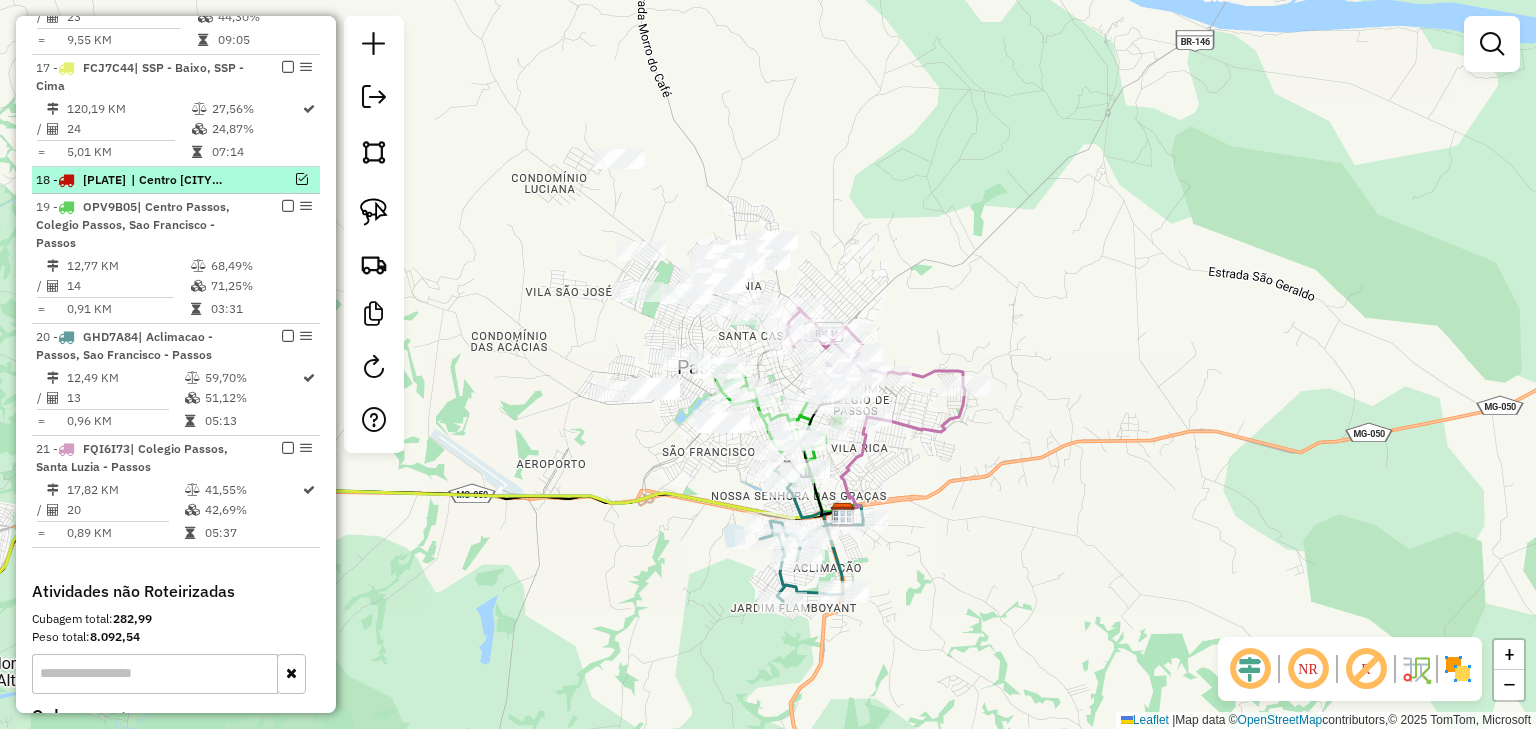 click at bounding box center (302, 179) 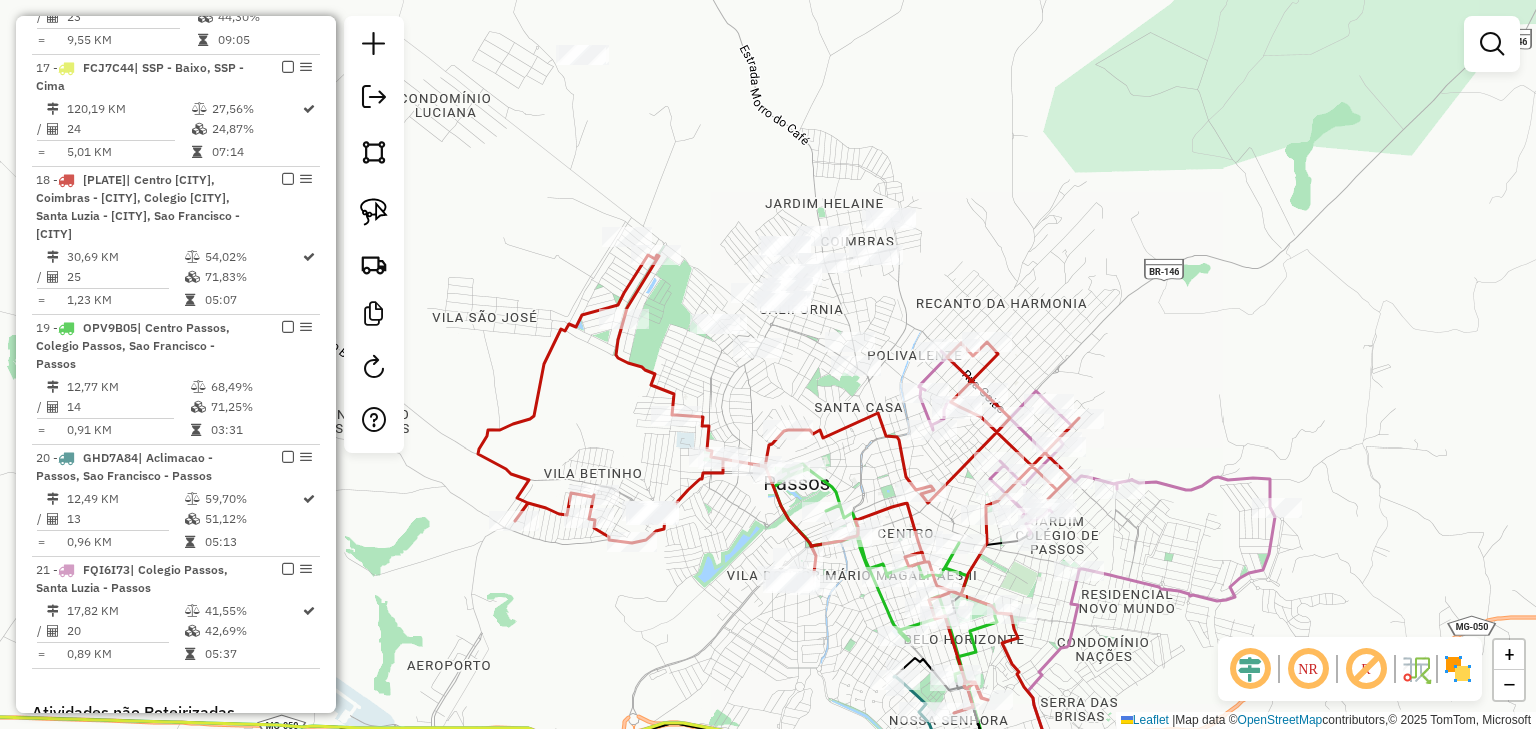 click 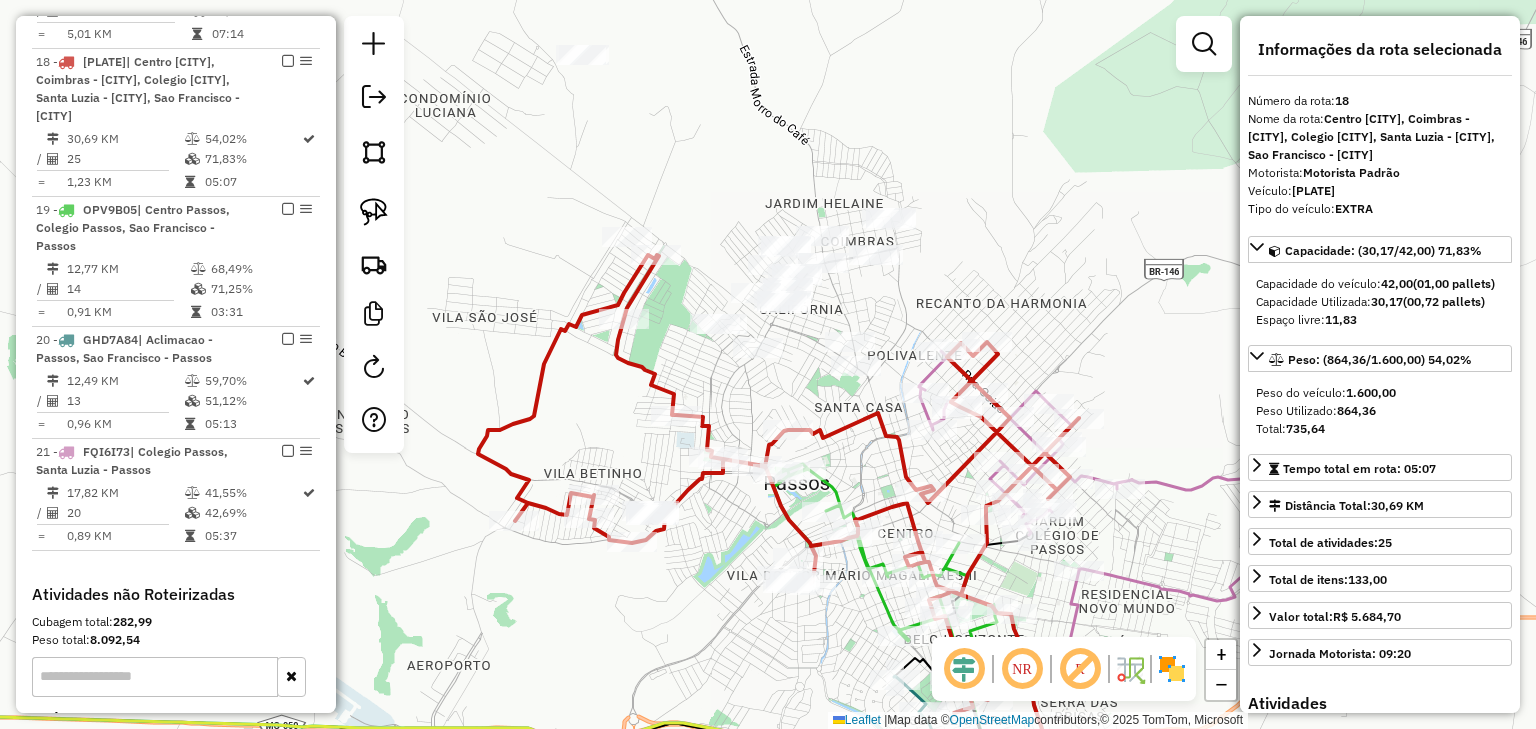 scroll, scrollTop: 1382, scrollLeft: 0, axis: vertical 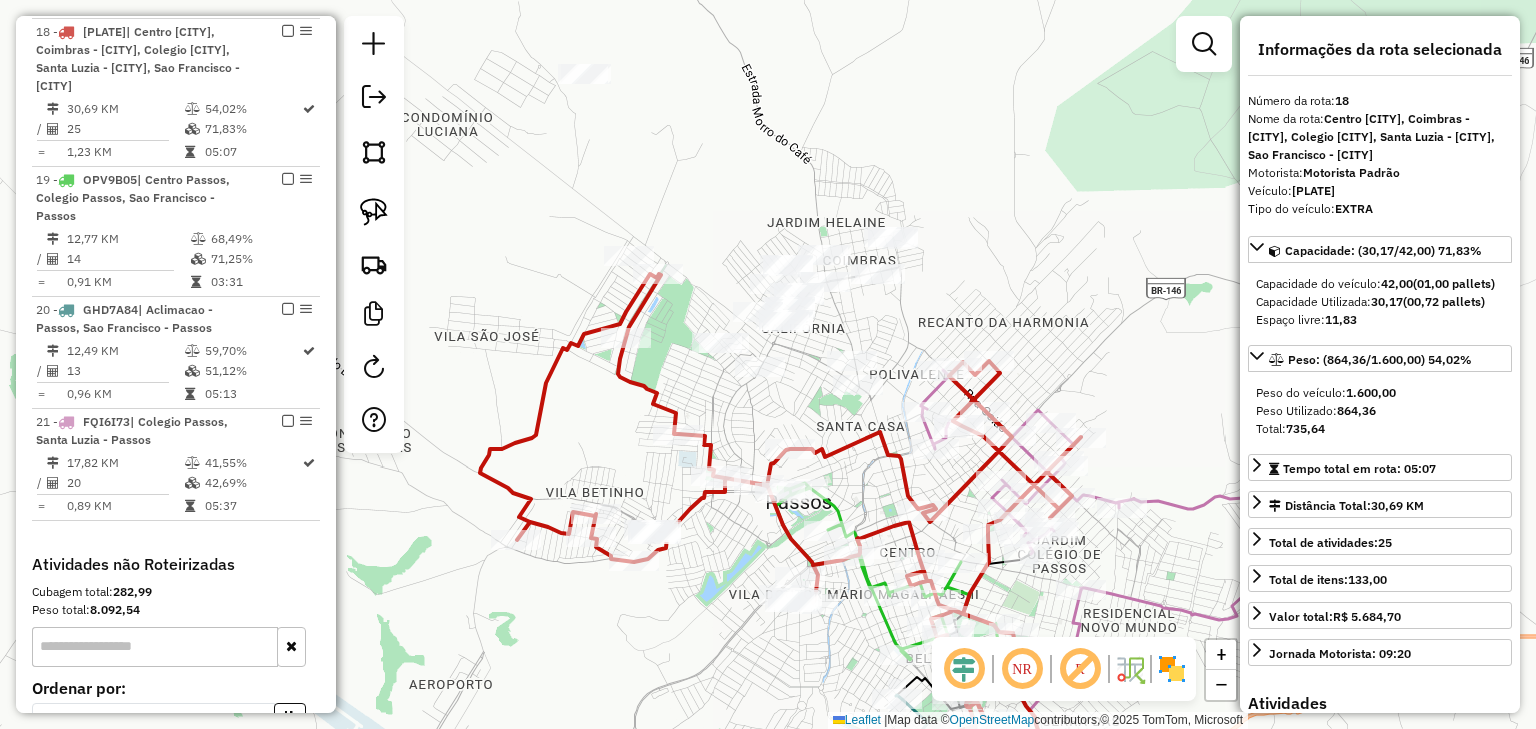 drag, startPoint x: 566, startPoint y: 233, endPoint x: 568, endPoint y: 335, distance: 102.01961 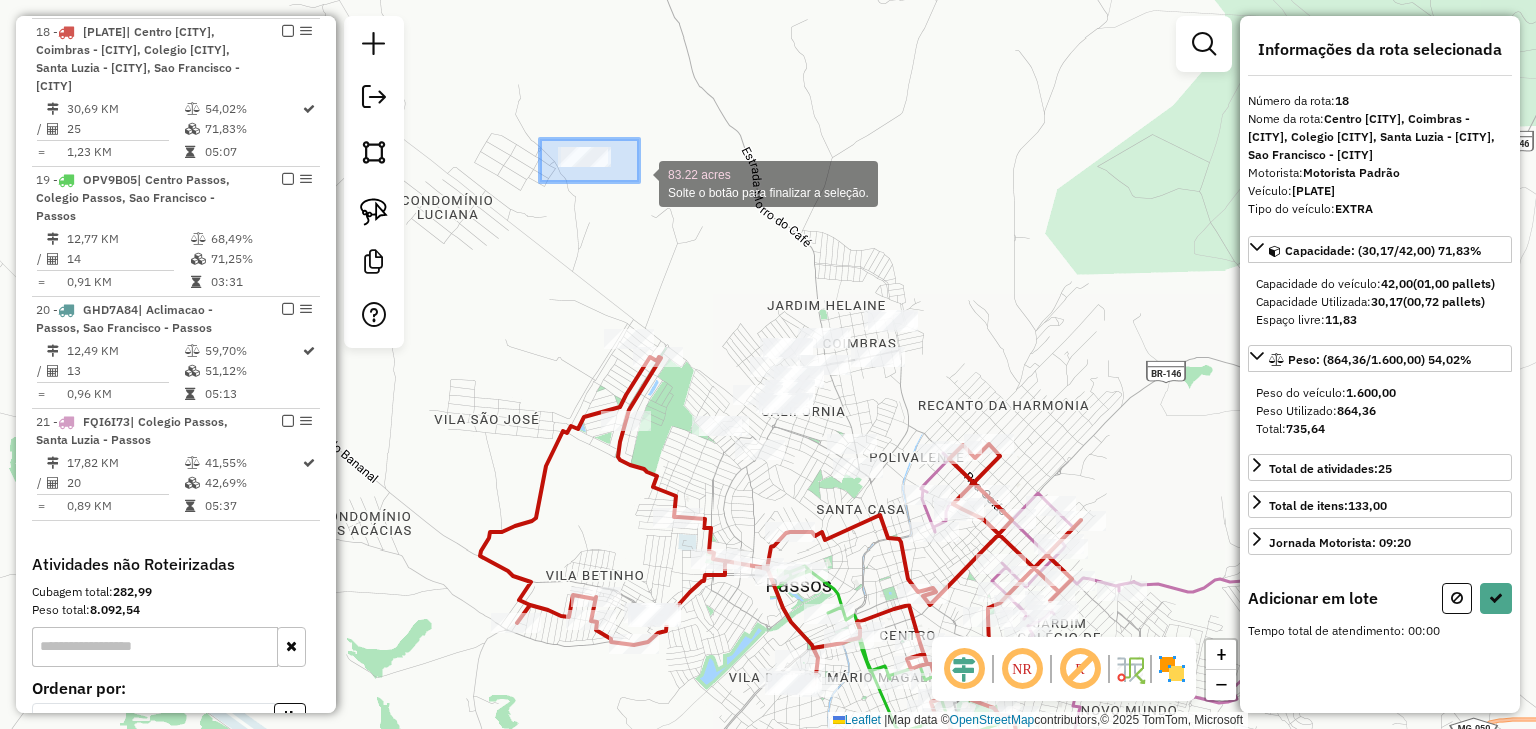 drag, startPoint x: 540, startPoint y: 139, endPoint x: 637, endPoint y: 181, distance: 105.702415 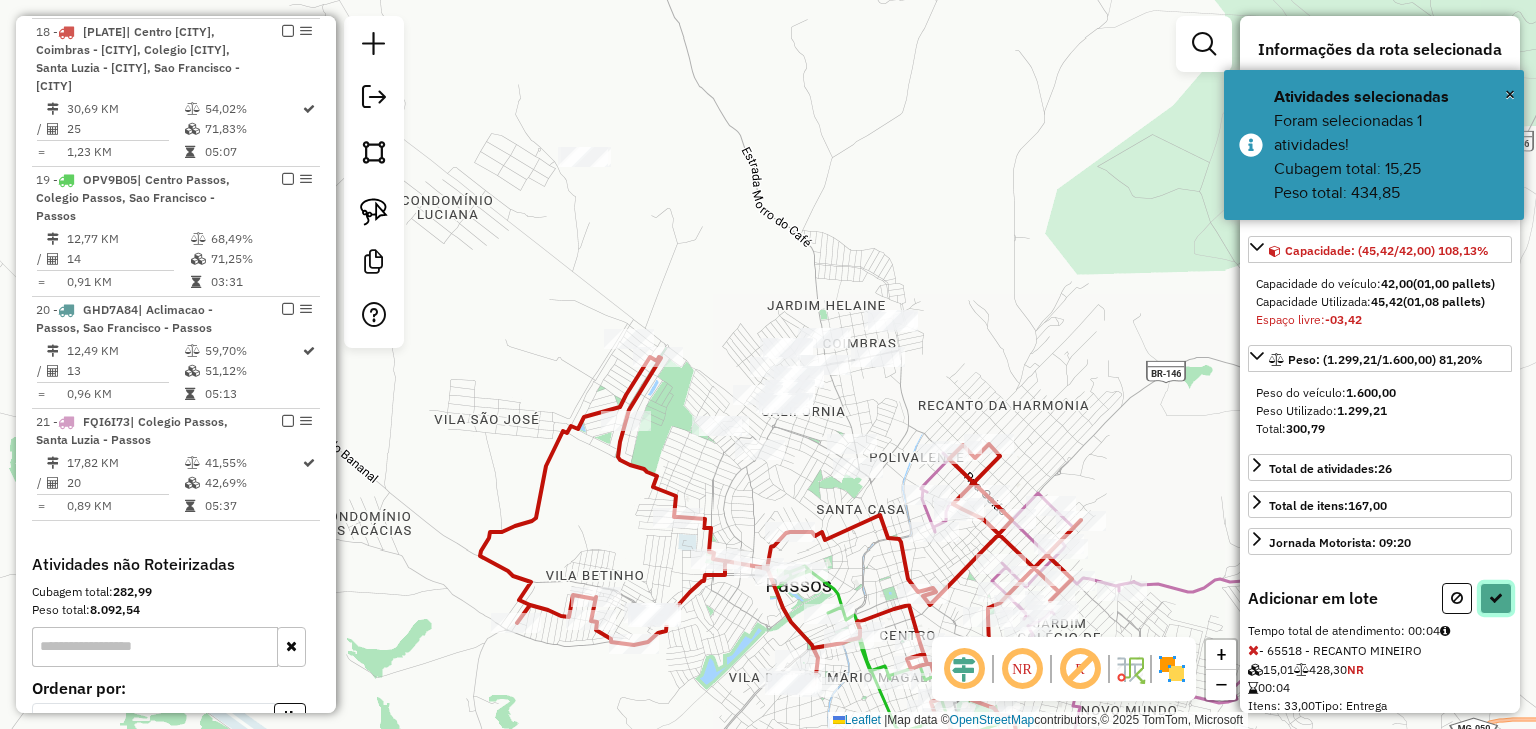 click at bounding box center (1496, 598) 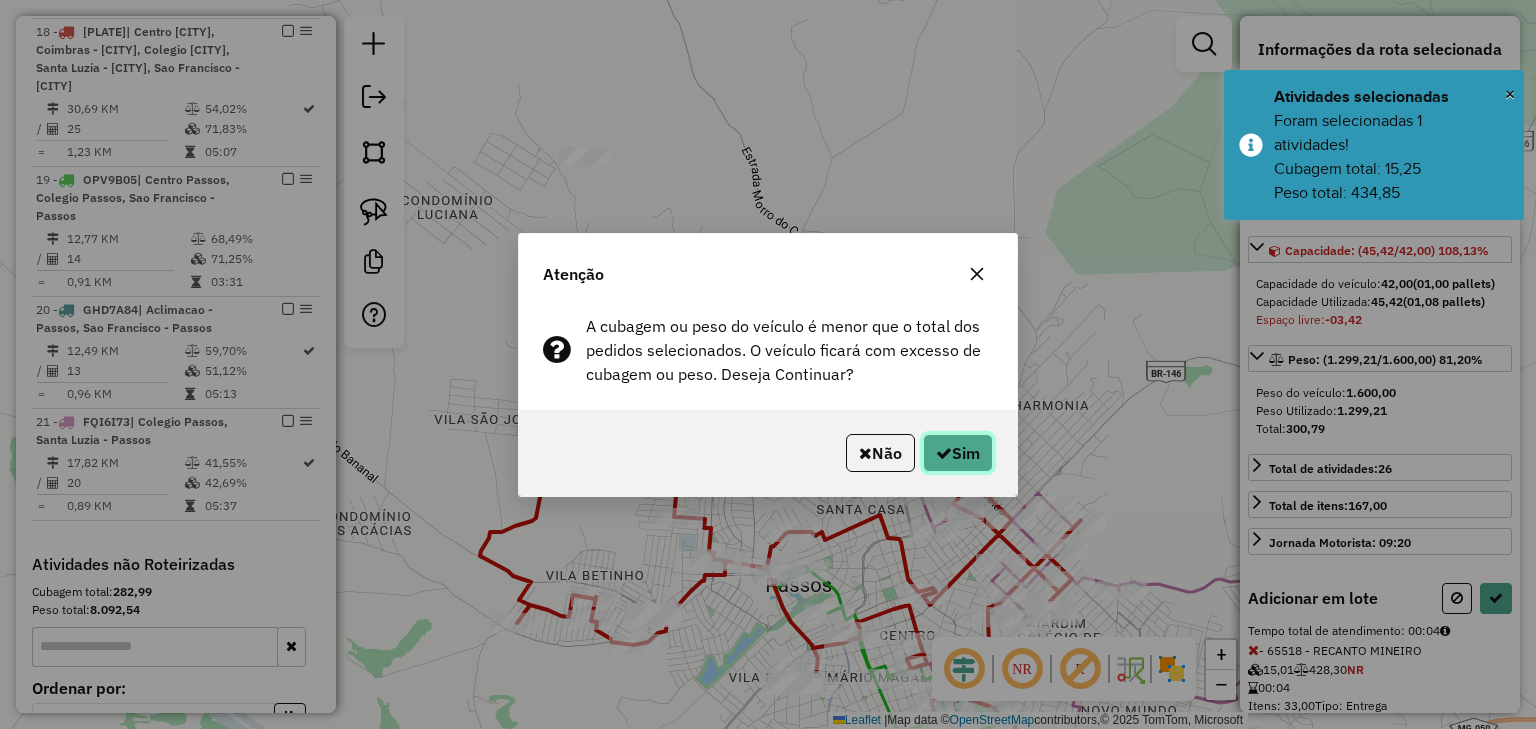 click on "Sim" 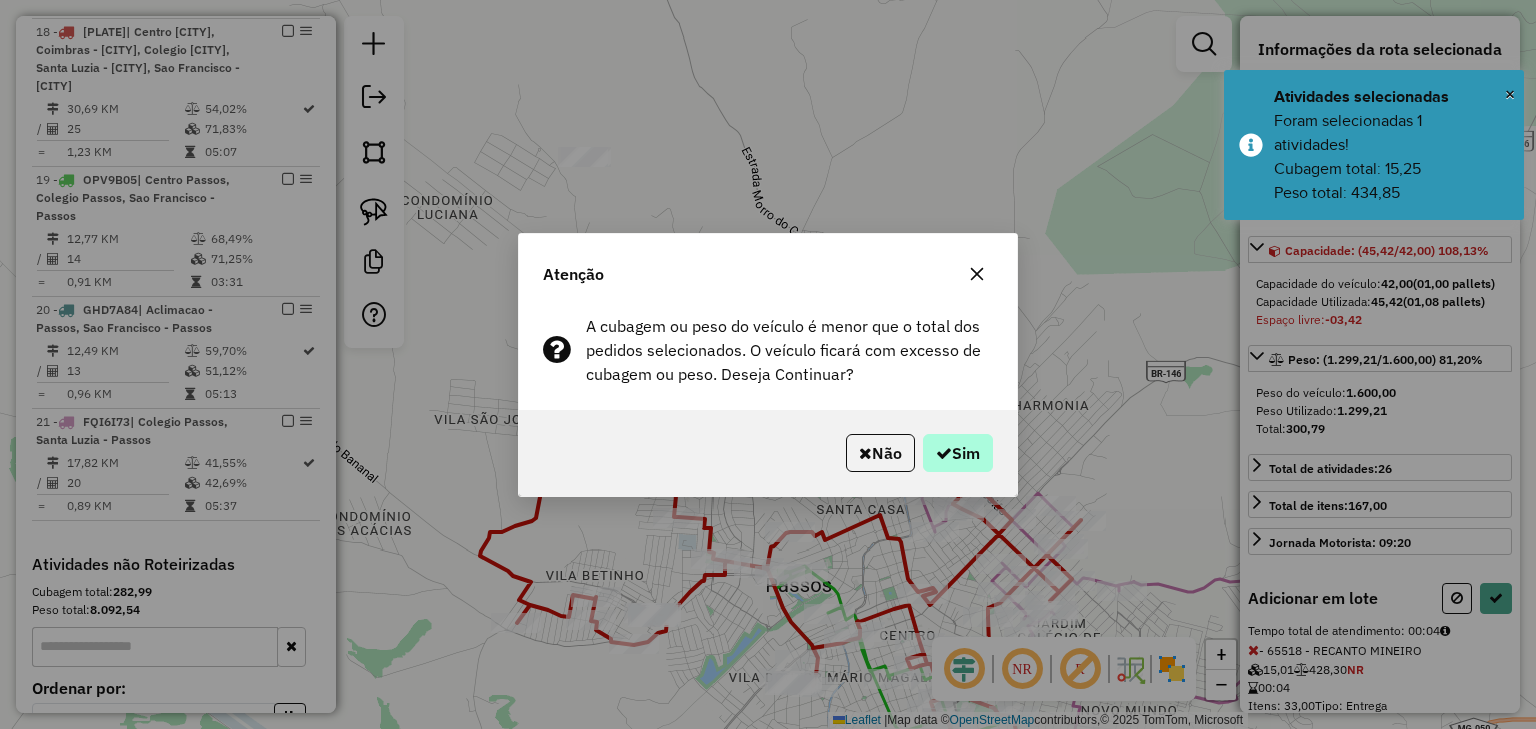 select on "**********" 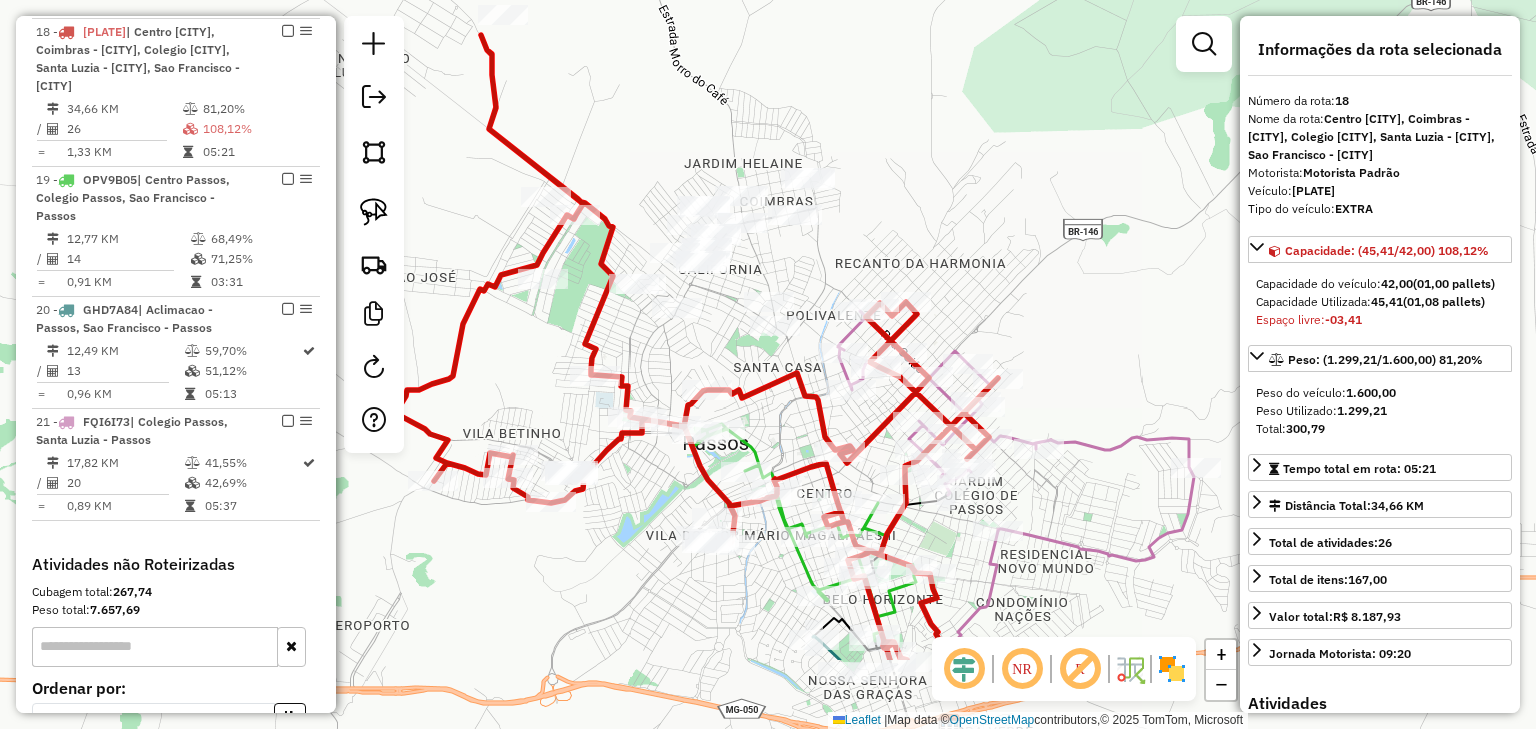 drag, startPoint x: 754, startPoint y: 463, endPoint x: 680, endPoint y: 338, distance: 145.26183 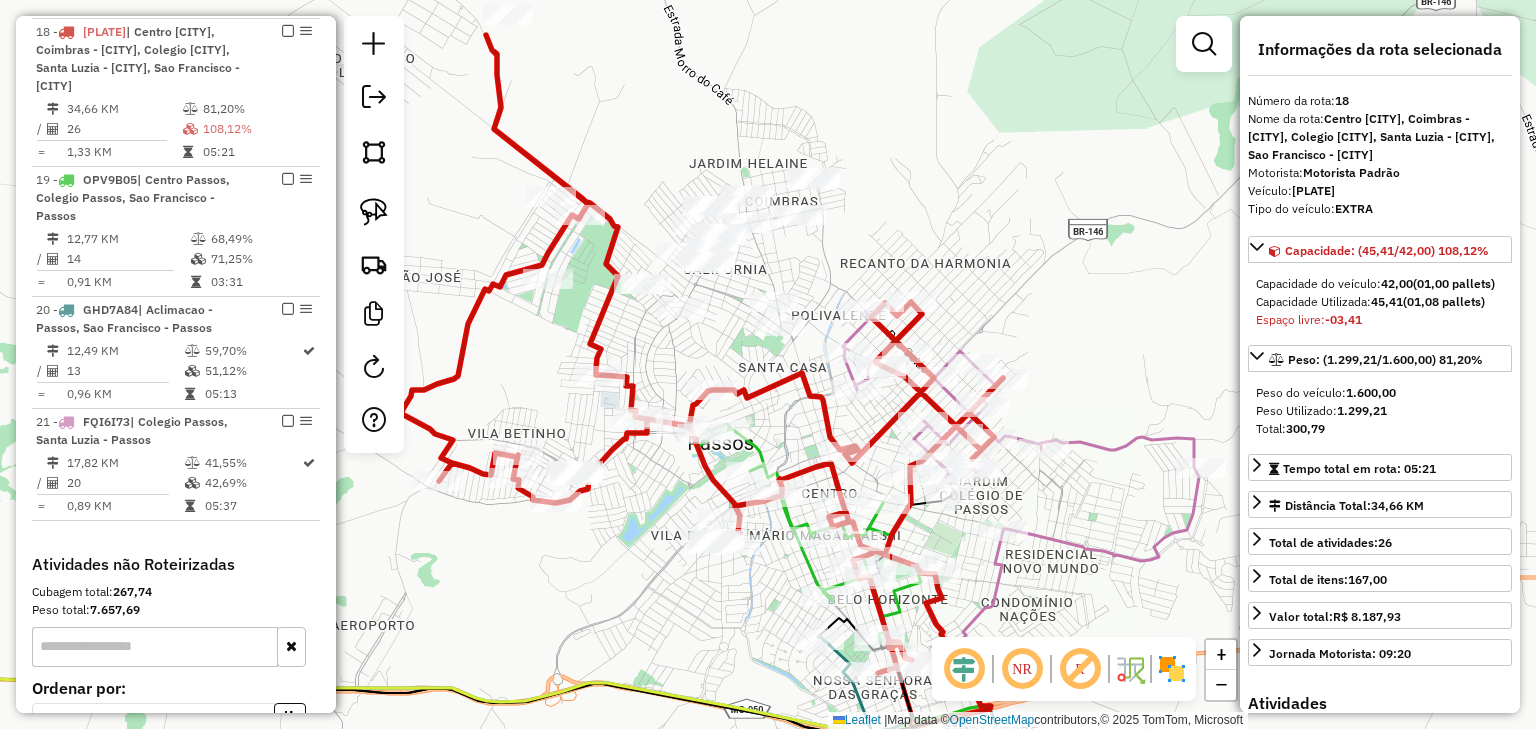 drag, startPoint x: 492, startPoint y: 384, endPoint x: 643, endPoint y: 272, distance: 188.00266 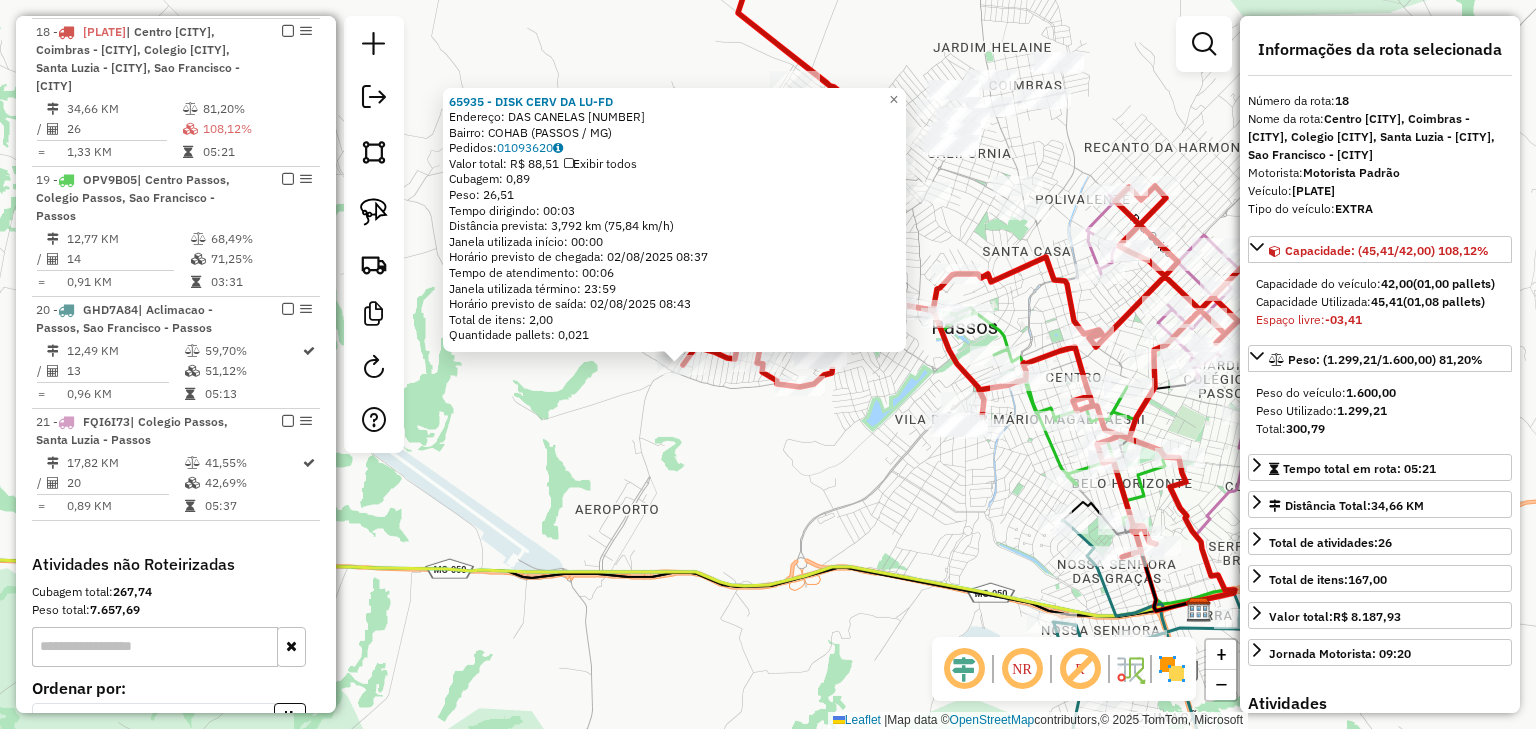 drag, startPoint x: 736, startPoint y: 412, endPoint x: 573, endPoint y: 412, distance: 163 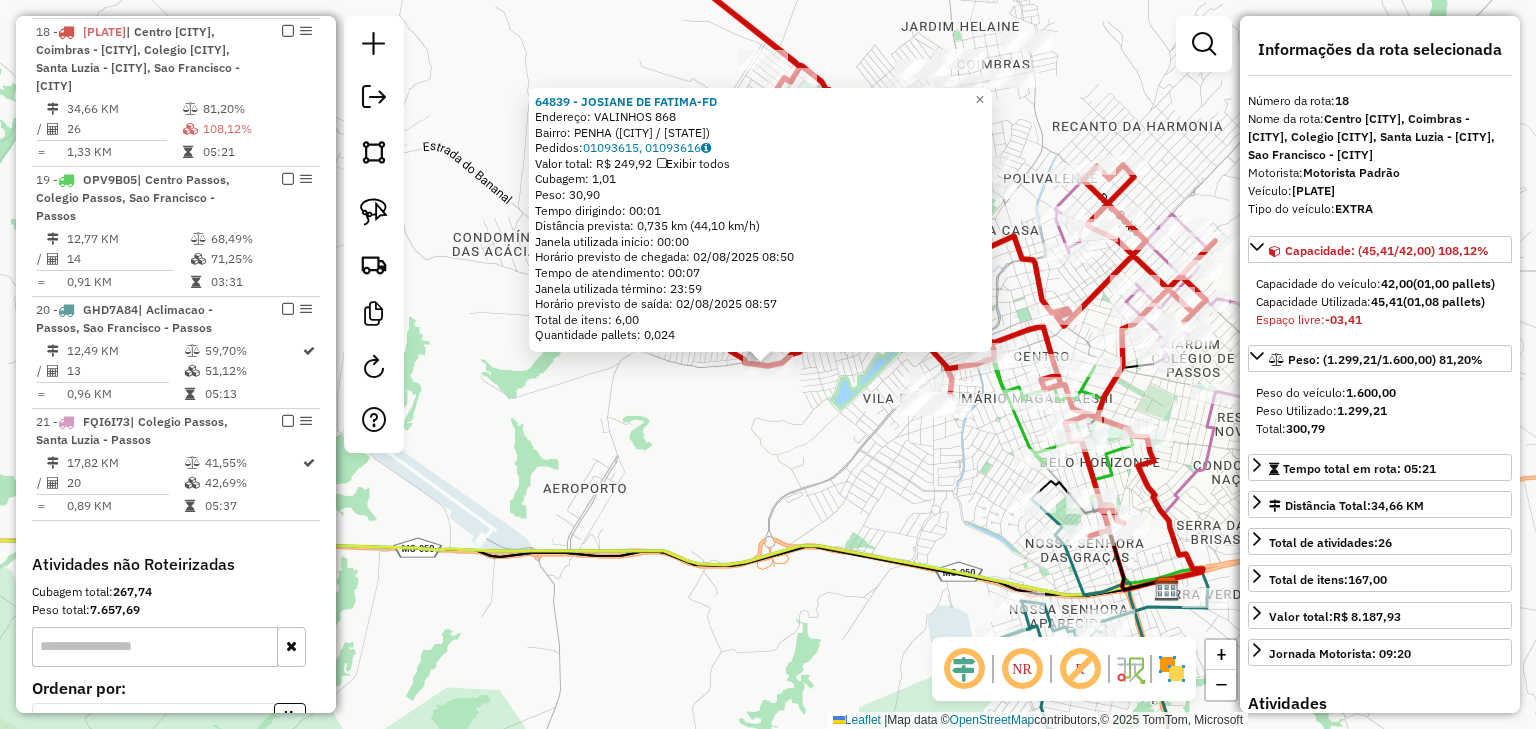 click on "64839 - JOSIANE DE FATIMA-FD  Endereço:  VALINHOS 868   Bairro: PENHA (PASSOS / MG)   Pedidos:  01093615, 01093616   Valor total: R$ 249,92   Exibir todos   Cubagem: 1,01  Peso: 30,90  Tempo dirigindo: 00:01   Distância prevista: 0,735 km (44,10 km/h)   Janela utilizada início: 00:00   Horário previsto de chegada: 02/08/2025 08:50   Tempo de atendimento: 00:07   Janela utilizada término: 23:59   Horário previsto de saída: 02/08/2025 08:57   Total de itens: 6,00   Quantidade pallets: 0,024  × Janela de atendimento Grade de atendimento Capacidade Transportadoras Veículos Cliente Pedidos  Rotas Selecione os dias de semana para filtrar as janelas de atendimento  Seg   Ter   Qua   Qui   Sex   Sáb   Dom  Informe o período da janela de atendimento: De: Até:  Filtrar exatamente a janela do cliente  Considerar janela de atendimento padrão  Selecione os dias de semana para filtrar as grades de atendimento  Seg   Ter   Qua   Qui   Sex   Sáb   Dom   Considerar clientes sem dia de atendimento cadastrado De:" 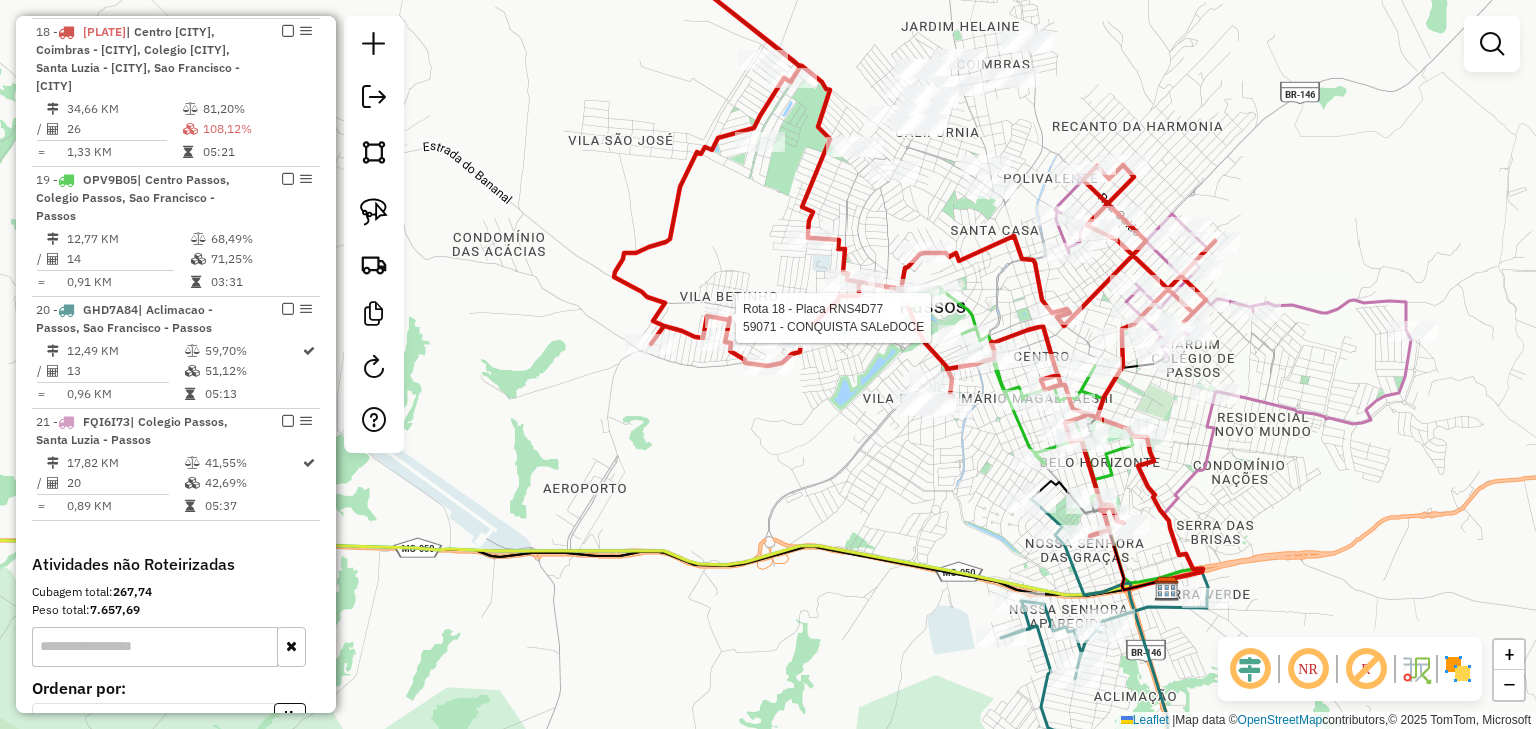 select on "**********" 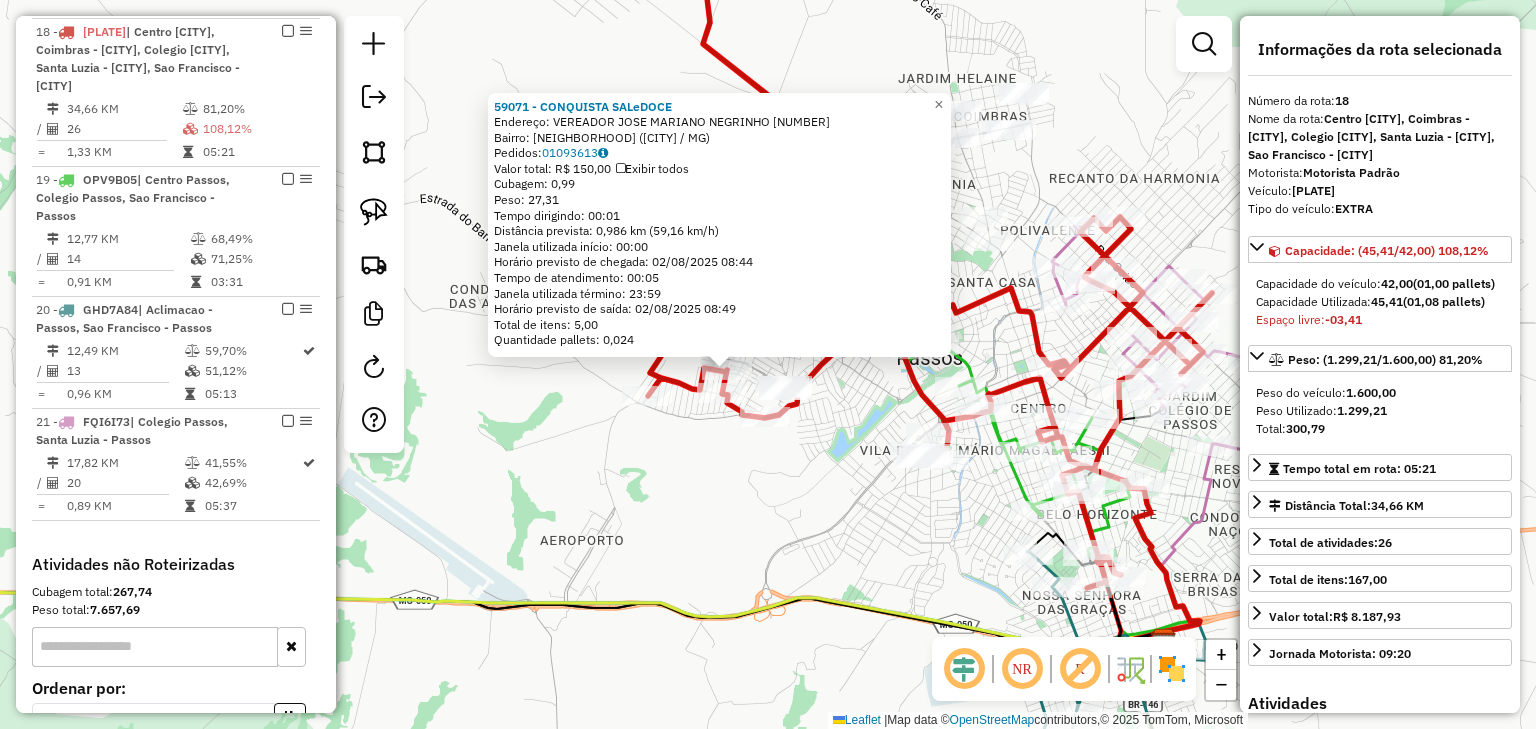 drag, startPoint x: 768, startPoint y: 444, endPoint x: 628, endPoint y: 472, distance: 142.77255 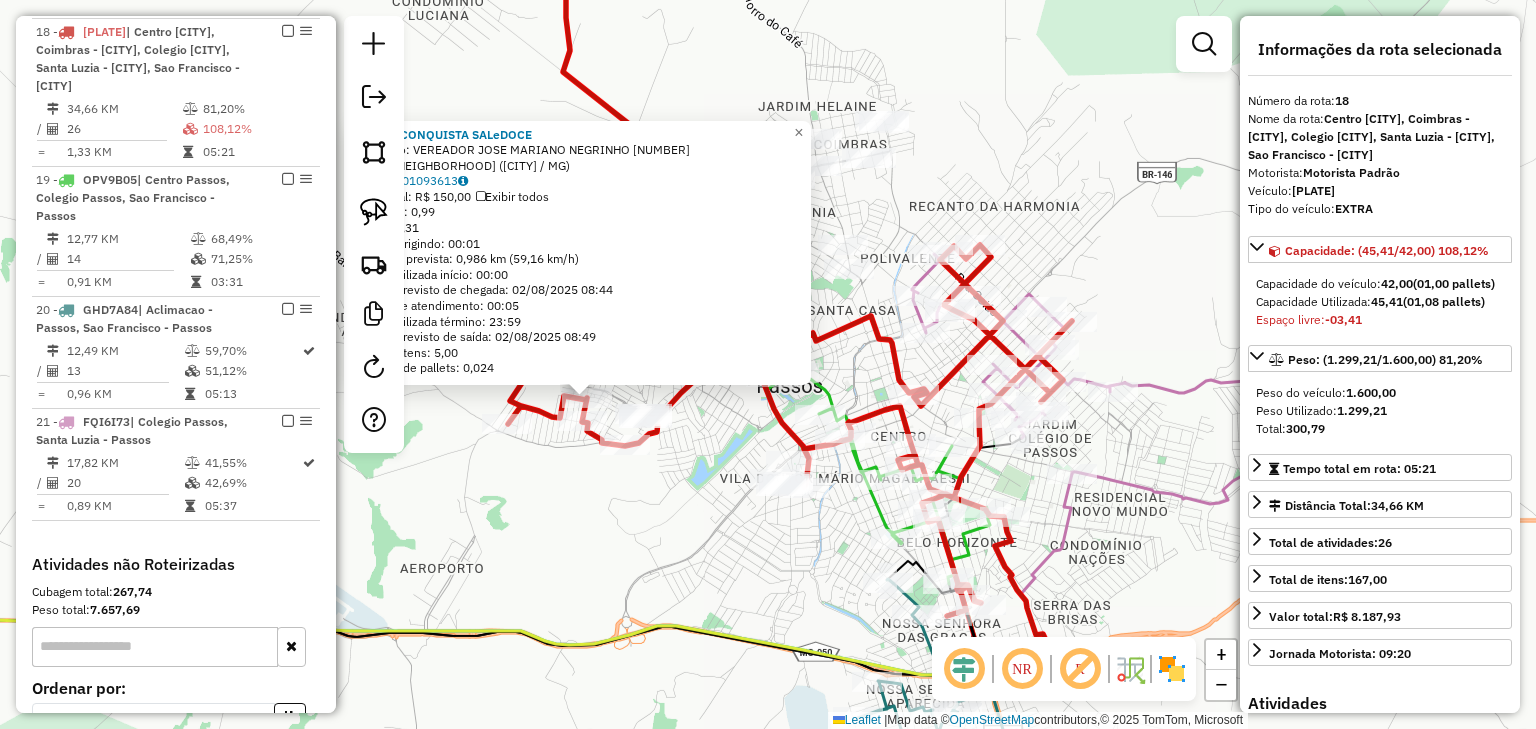 click on "59071 - CONQUISTA SALeDOCE  Endereço:  VEREADOR JOSE MARIANO NEGRINHO 300   Bairro: COHAB IV (PASSOS / MG)   Pedidos:  01093613   Valor total: R$ 150,00   Exibir todos   Cubagem: 0,99  Peso: 27,31  Tempo dirigindo: 00:01   Distância prevista: 0,986 km (59,16 km/h)   Janela utilizada início: 00:00   Horário previsto de chegada: 02/08/2025 08:44   Tempo de atendimento: 00:05   Janela utilizada término: 23:59   Horário previsto de saída: 02/08/2025 08:49   Total de itens: 5,00   Quantidade pallets: 0,024  × Janela de atendimento Grade de atendimento Capacidade Transportadoras Veículos Cliente Pedidos  Rotas Selecione os dias de semana para filtrar as janelas de atendimento  Seg   Ter   Qua   Qui   Sex   Sáb   Dom  Informe o período da janela de atendimento: De: Até:  Filtrar exatamente a janela do cliente  Considerar janela de atendimento padrão  Selecione os dias de semana para filtrar as grades de atendimento  Seg   Ter   Qua   Qui   Sex   Sáb   Dom   Peso mínimo:   Peso máximo:   De:   Até:" 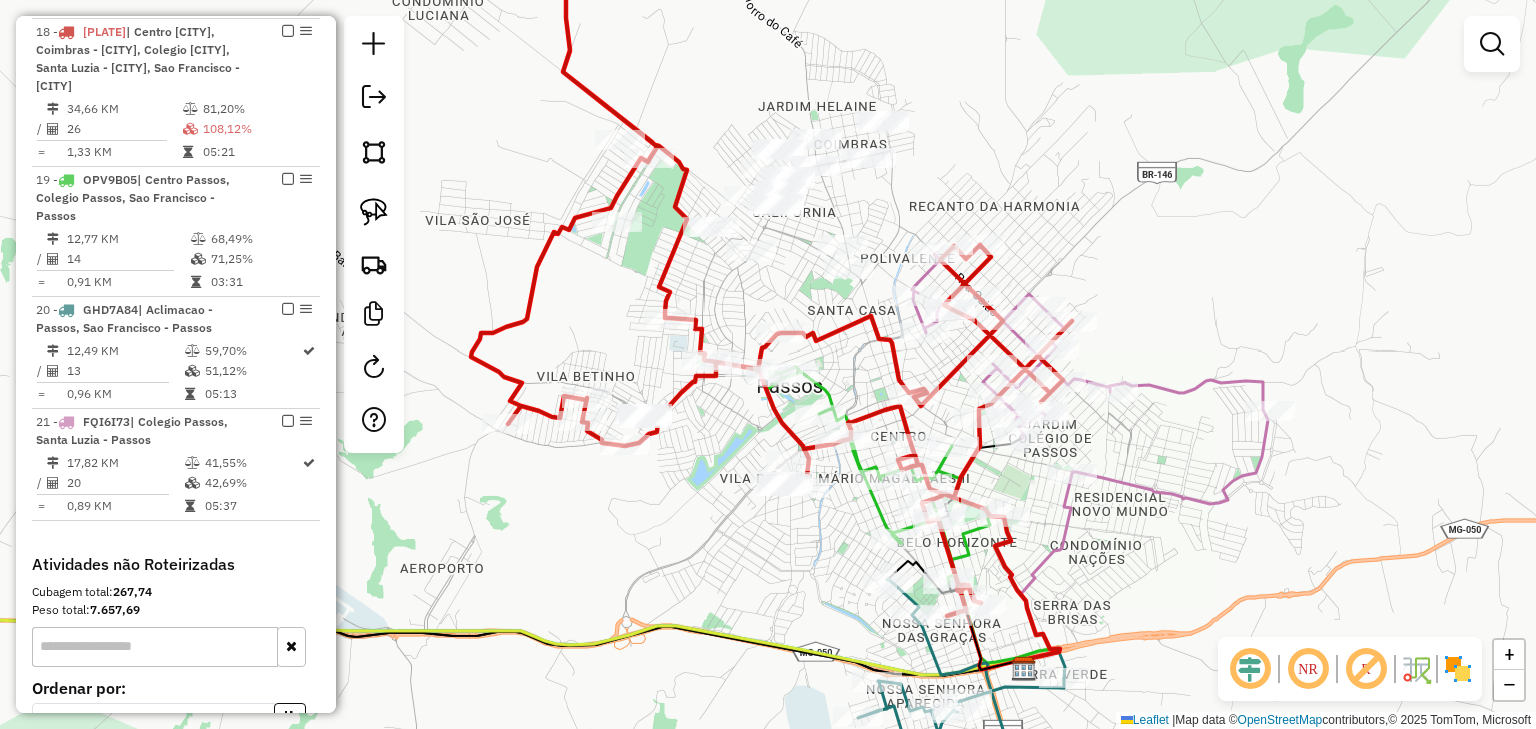 select on "**********" 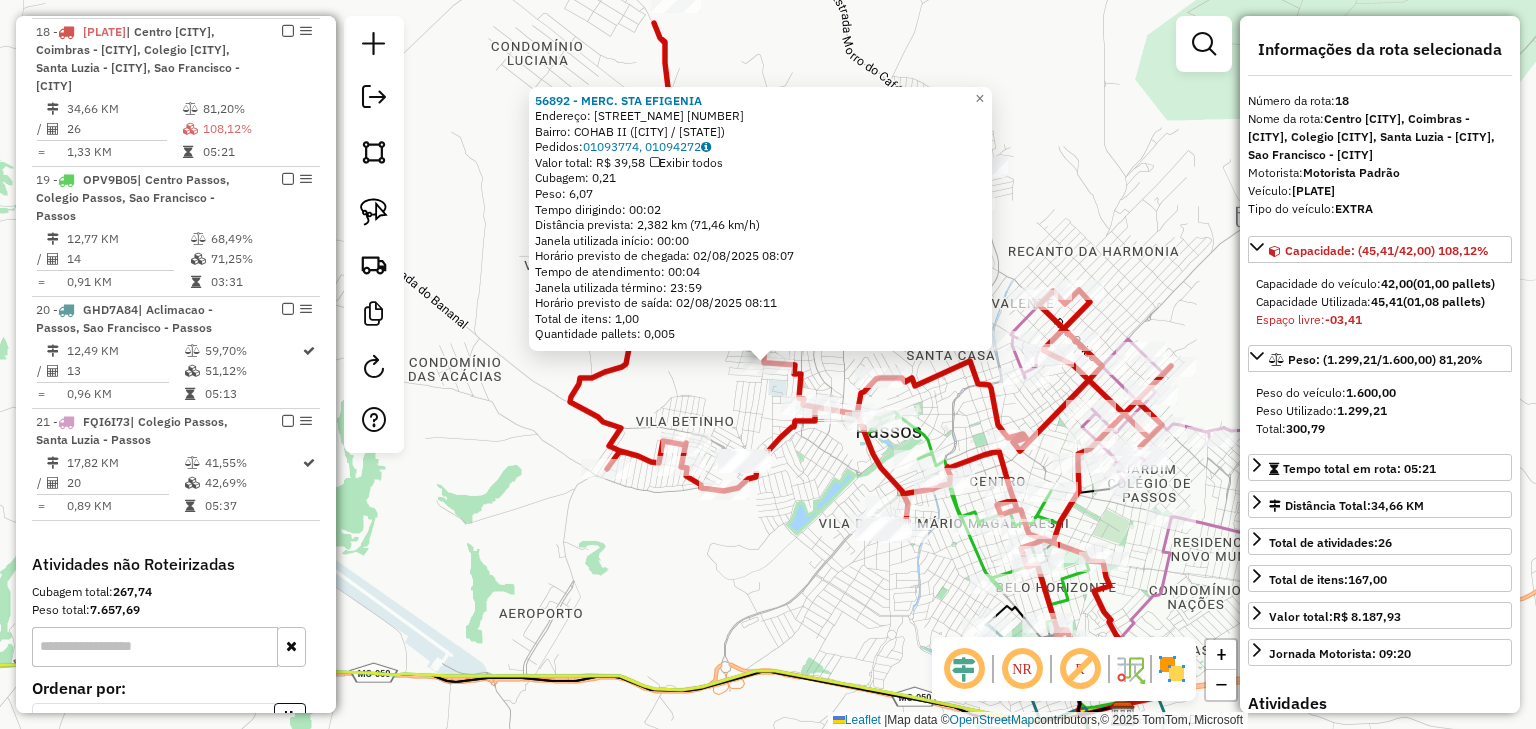 drag, startPoint x: 772, startPoint y: 537, endPoint x: 672, endPoint y: 574, distance: 106.62551 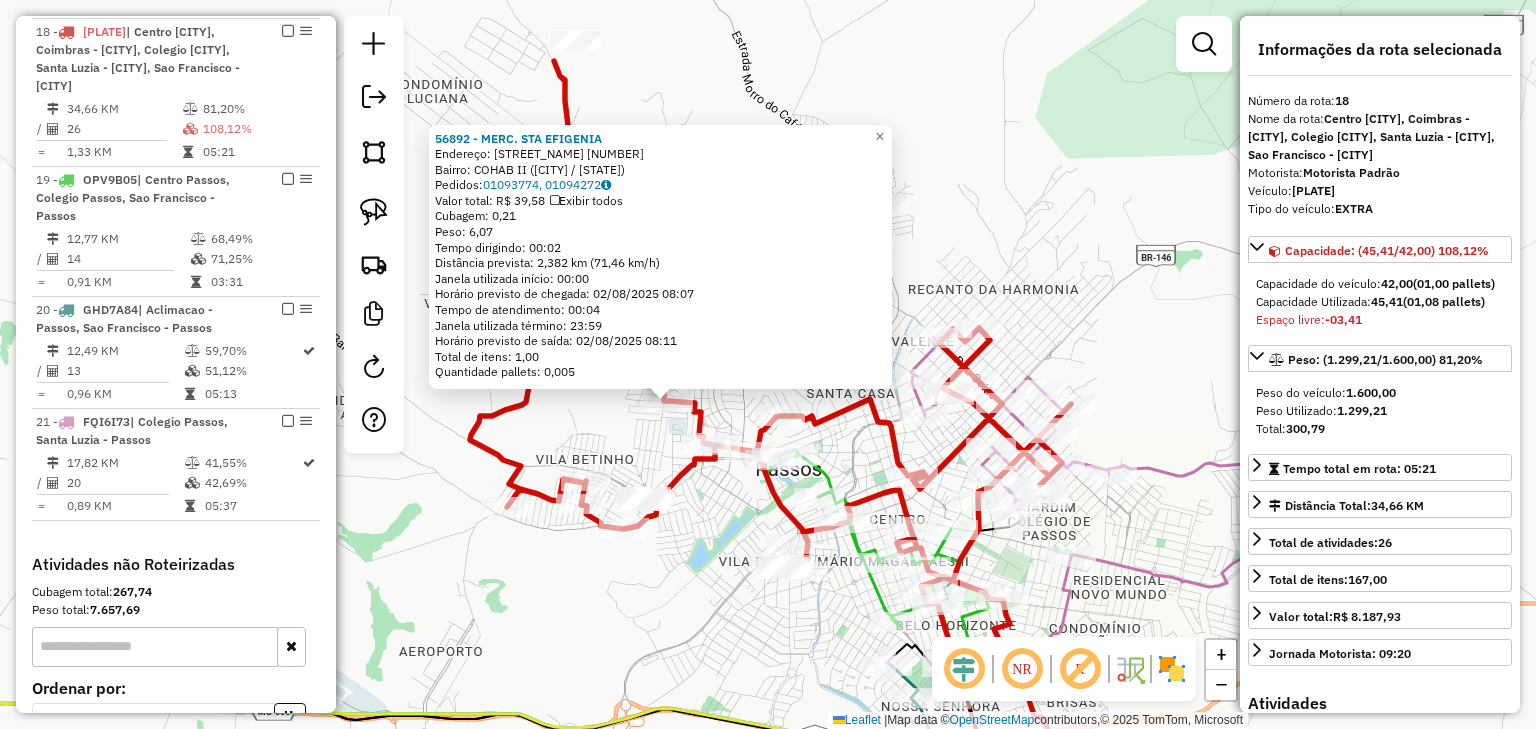 click on "56892 - MERC. STA EFIGENIA  Endereço:  SALINAS 222   Bairro: COHAB II (PASSOS / MG)   Pedidos:  01093774, 01094272   Valor total: R$ 39,58   Exibir todos   Cubagem: 0,21  Peso: 6,07  Tempo dirigindo: 00:02   Distância prevista: 2,382 km (71,46 km/h)   Janela utilizada início: 00:00   Horário previsto de chegada: 02/08/2025 08:07   Tempo de atendimento: 00:04   Janela utilizada término: 23:59   Horário previsto de saída: 02/08/2025 08:11   Total de itens: 1,00   Quantidade pallets: 0,005  × Janela de atendimento Grade de atendimento Capacidade Transportadoras Veículos Cliente Pedidos  Rotas Selecione os dias de semana para filtrar as janelas de atendimento  Seg   Ter   Qua   Qui   Sex   Sáb   Dom  Informe o período da janela de atendimento: De: Até:  Filtrar exatamente a janela do cliente  Considerar janela de atendimento padrão  Selecione os dias de semana para filtrar as grades de atendimento  Seg   Ter   Qua   Qui   Sex   Sáb   Dom   Considerar clientes sem dia de atendimento cadastrado  De:" 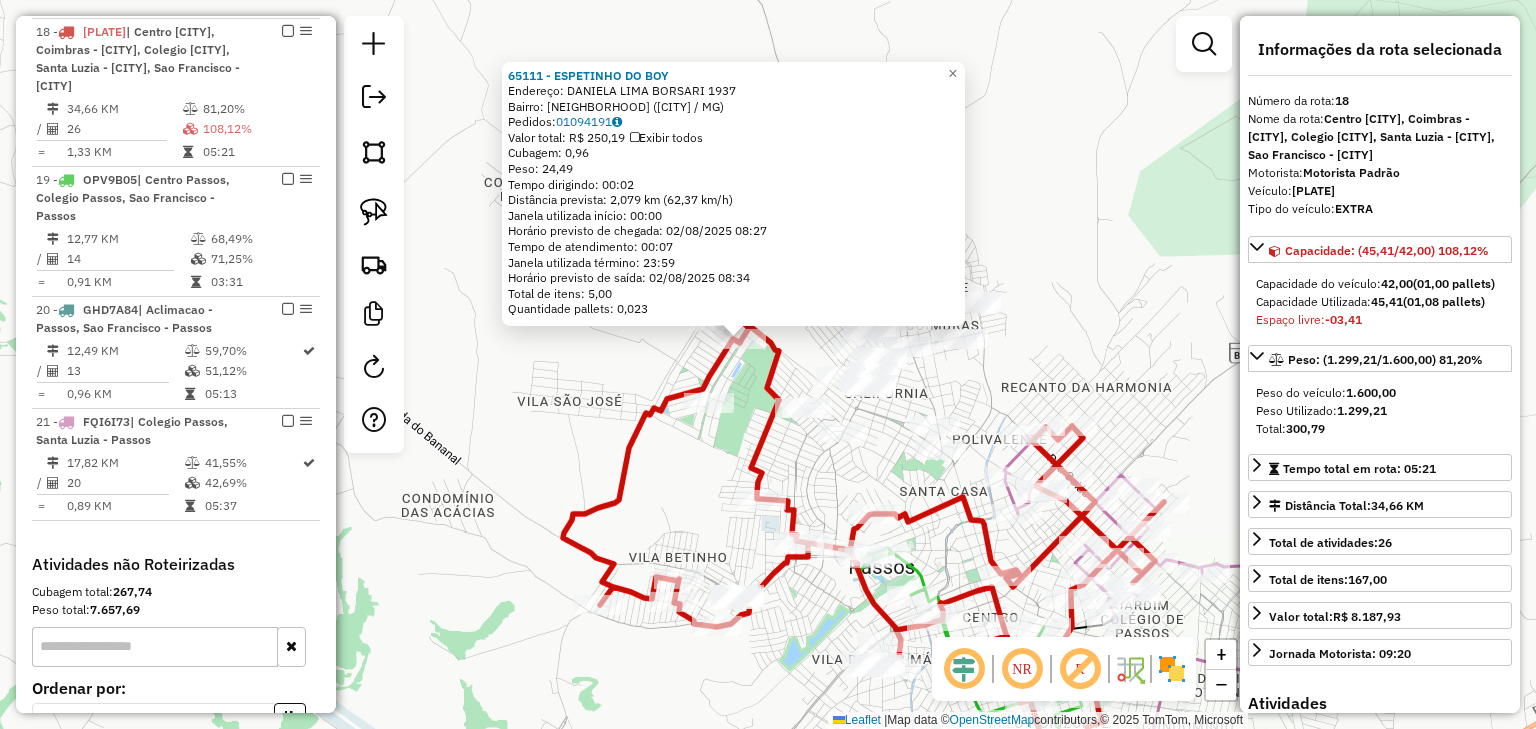 drag, startPoint x: 622, startPoint y: 348, endPoint x: 920, endPoint y: 367, distance: 298.6051 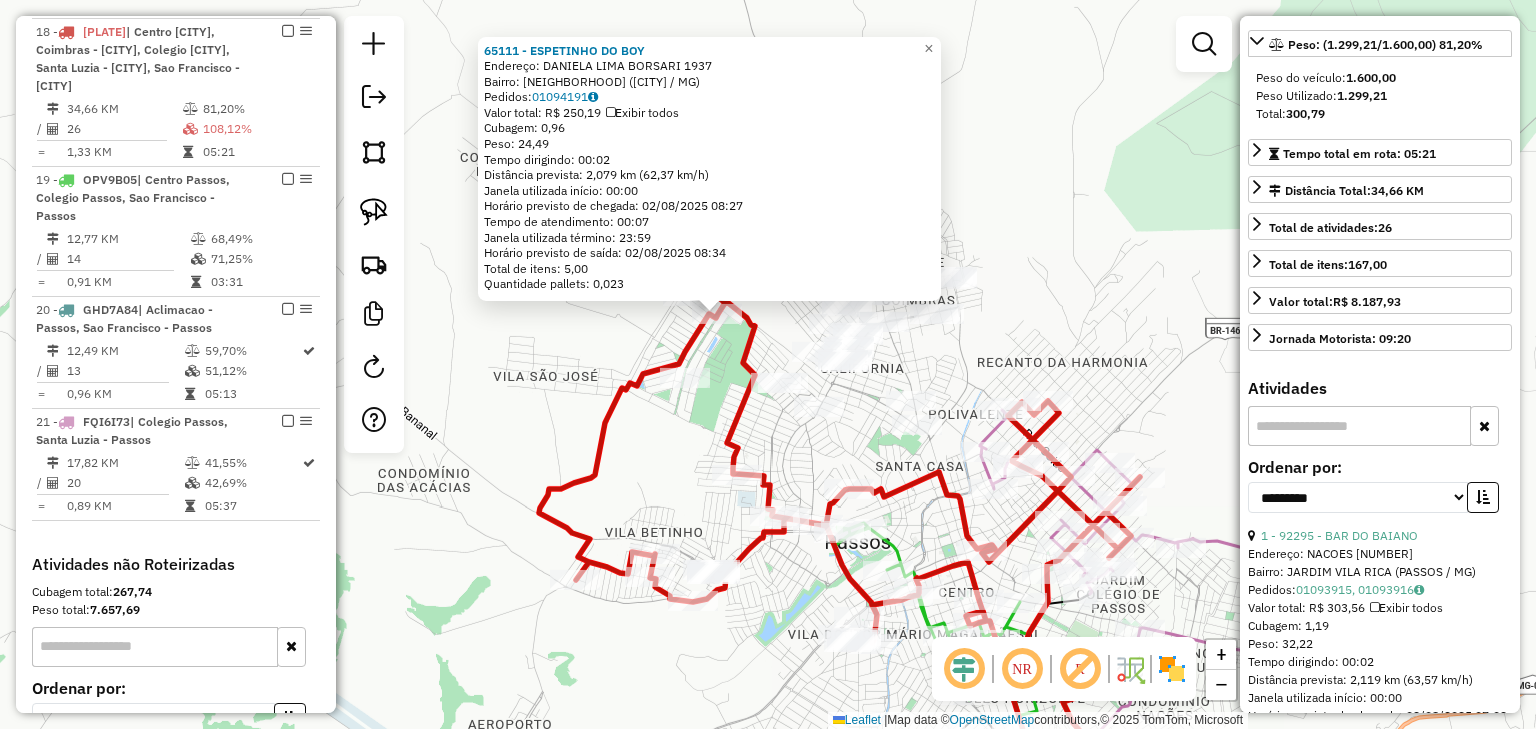 scroll, scrollTop: 480, scrollLeft: 0, axis: vertical 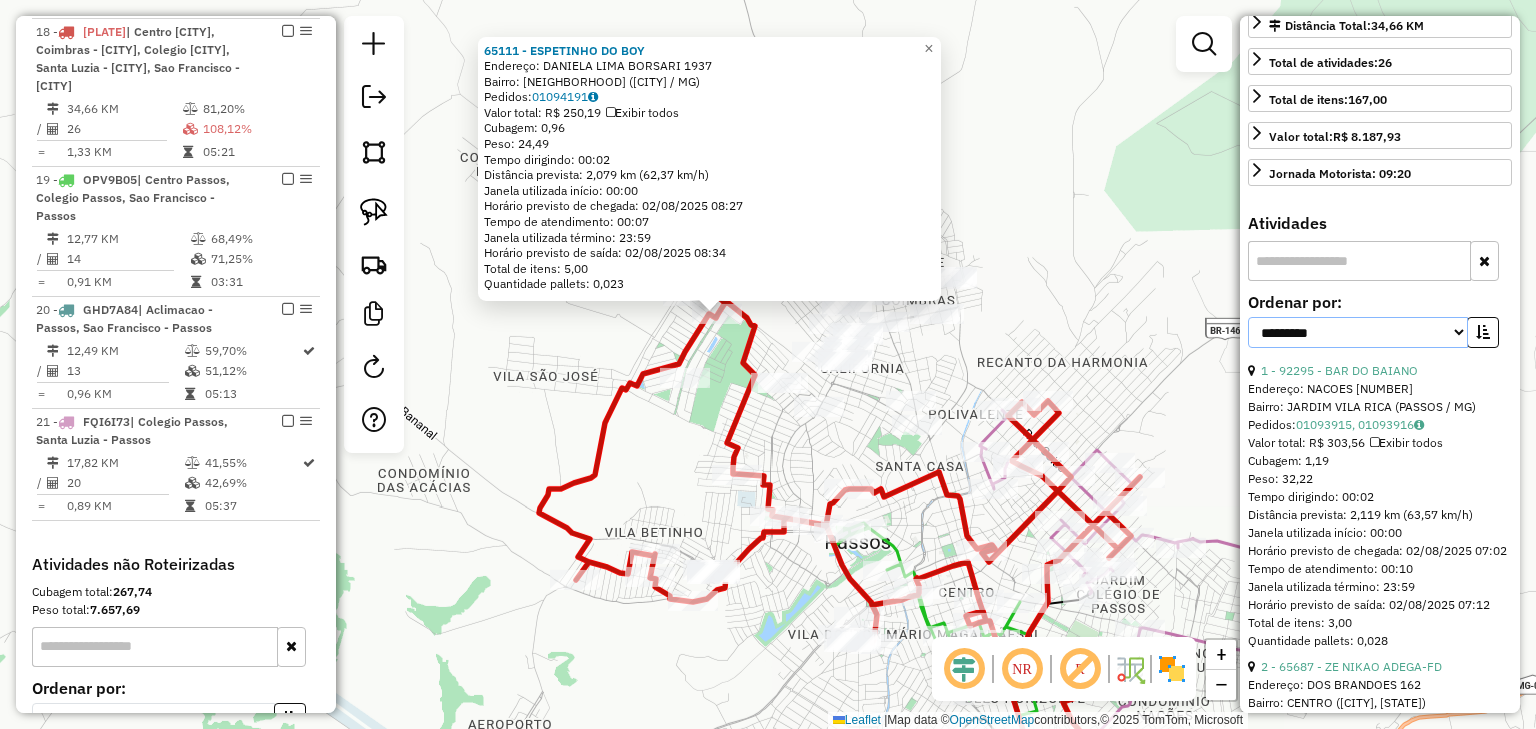 click on "**********" at bounding box center [1358, 332] 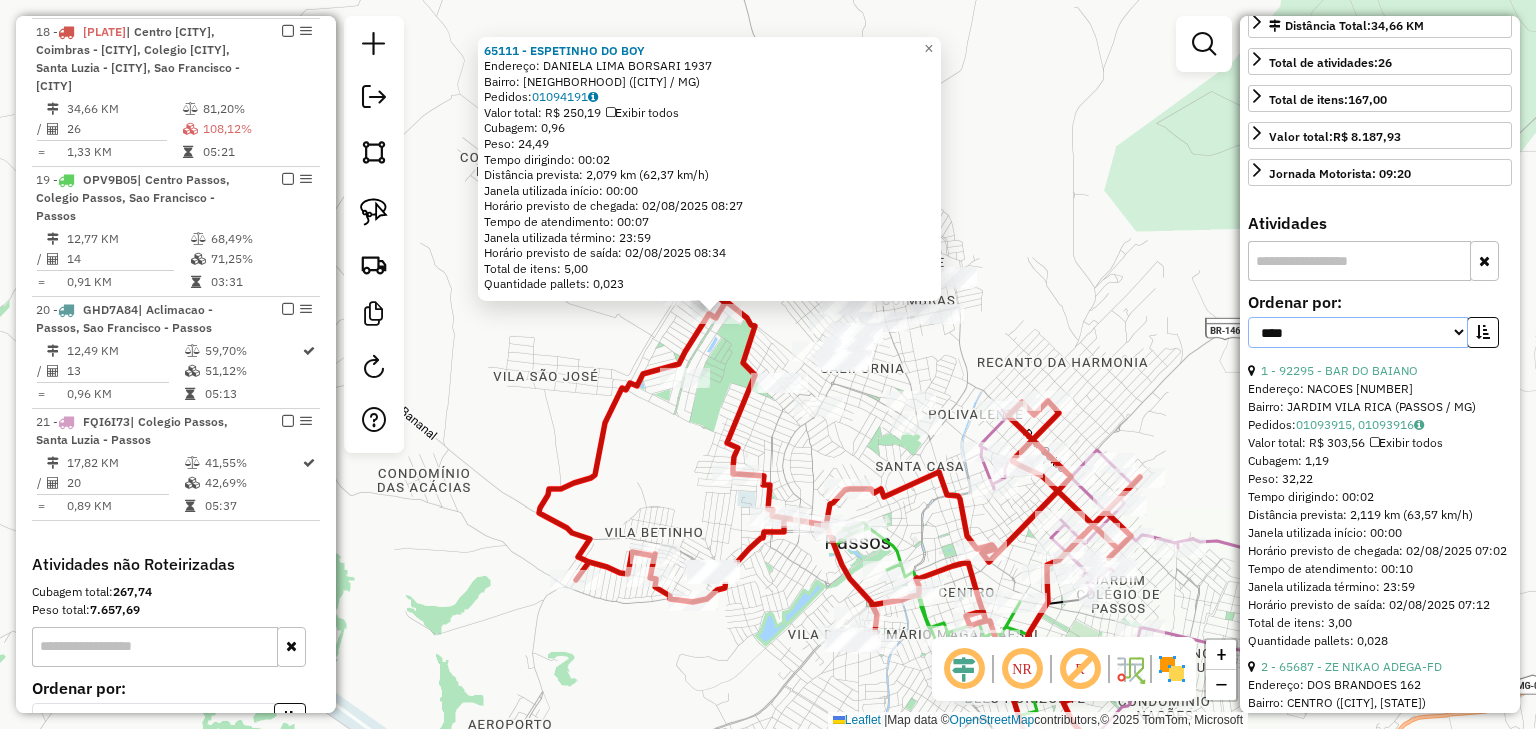 click on "**********" at bounding box center [1358, 332] 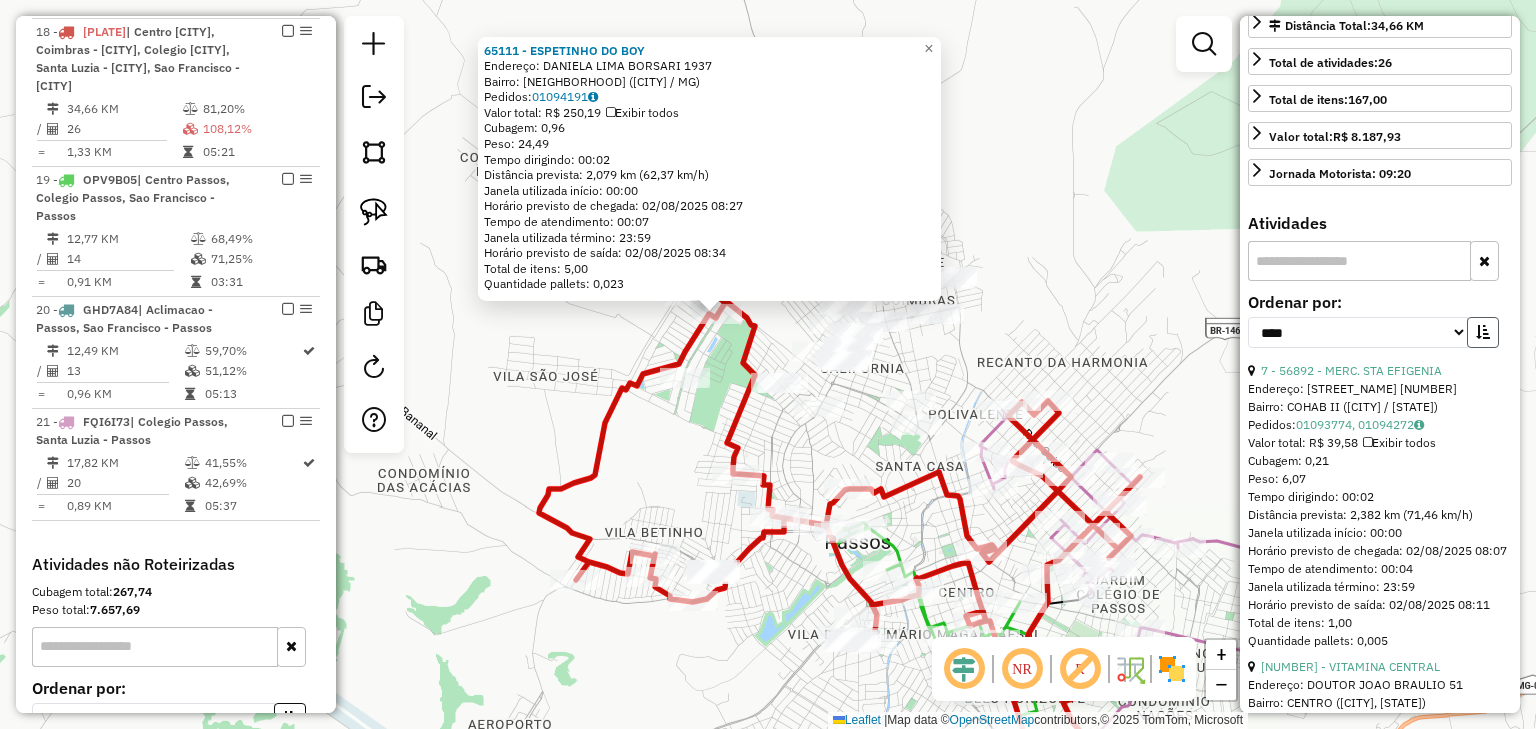 click at bounding box center (1483, 332) 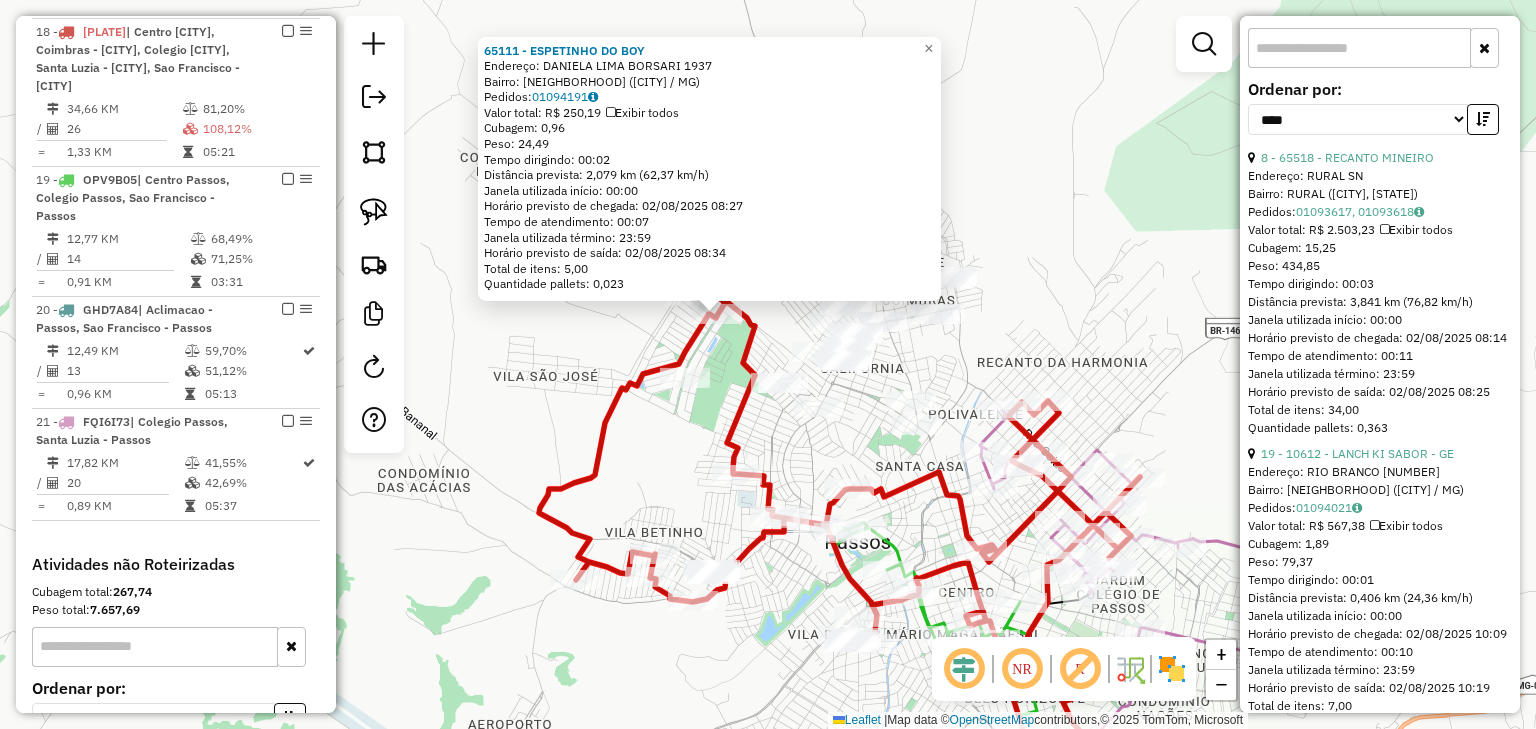 scroll, scrollTop: 720, scrollLeft: 0, axis: vertical 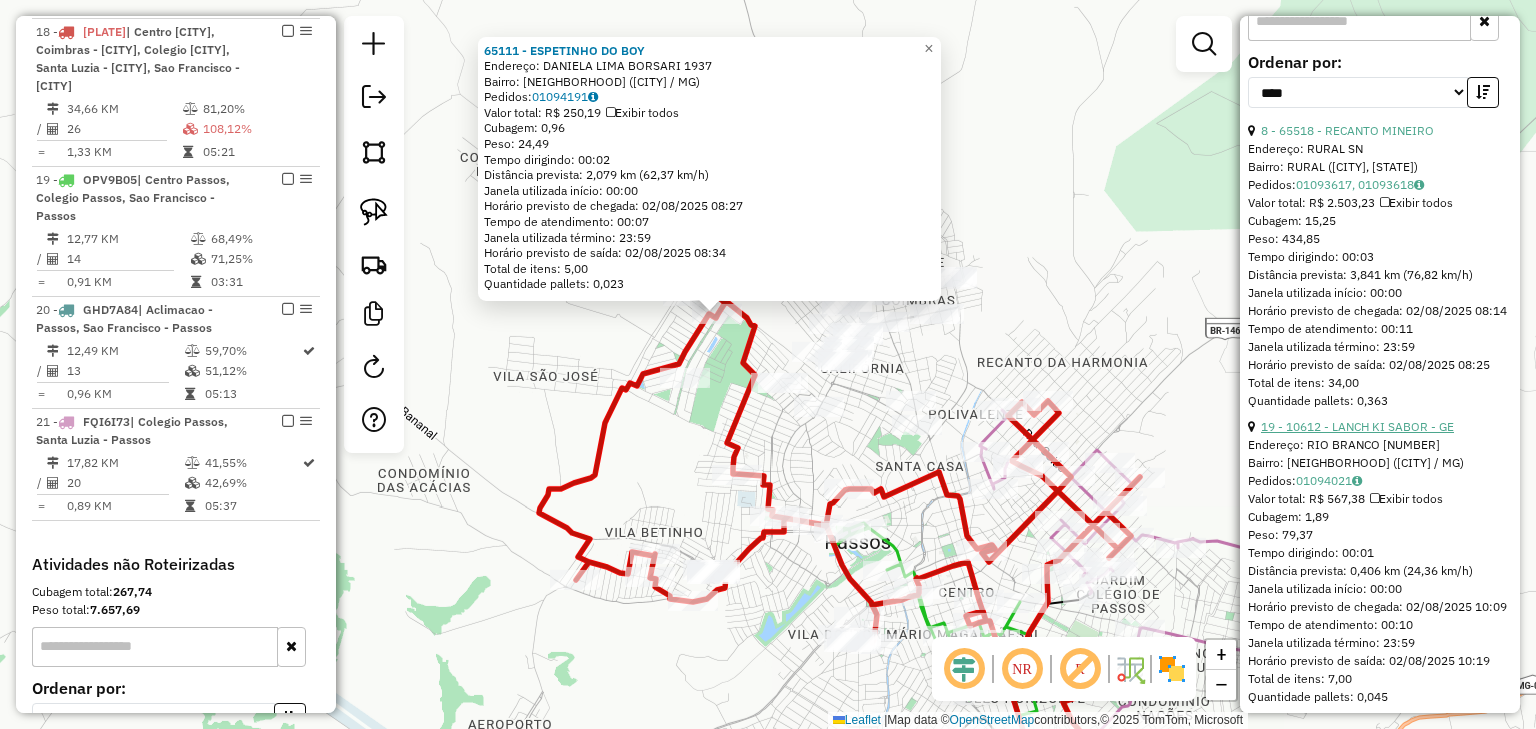 click on "19 - 10612 - LANCH KI SABOR - GE" at bounding box center [1357, 426] 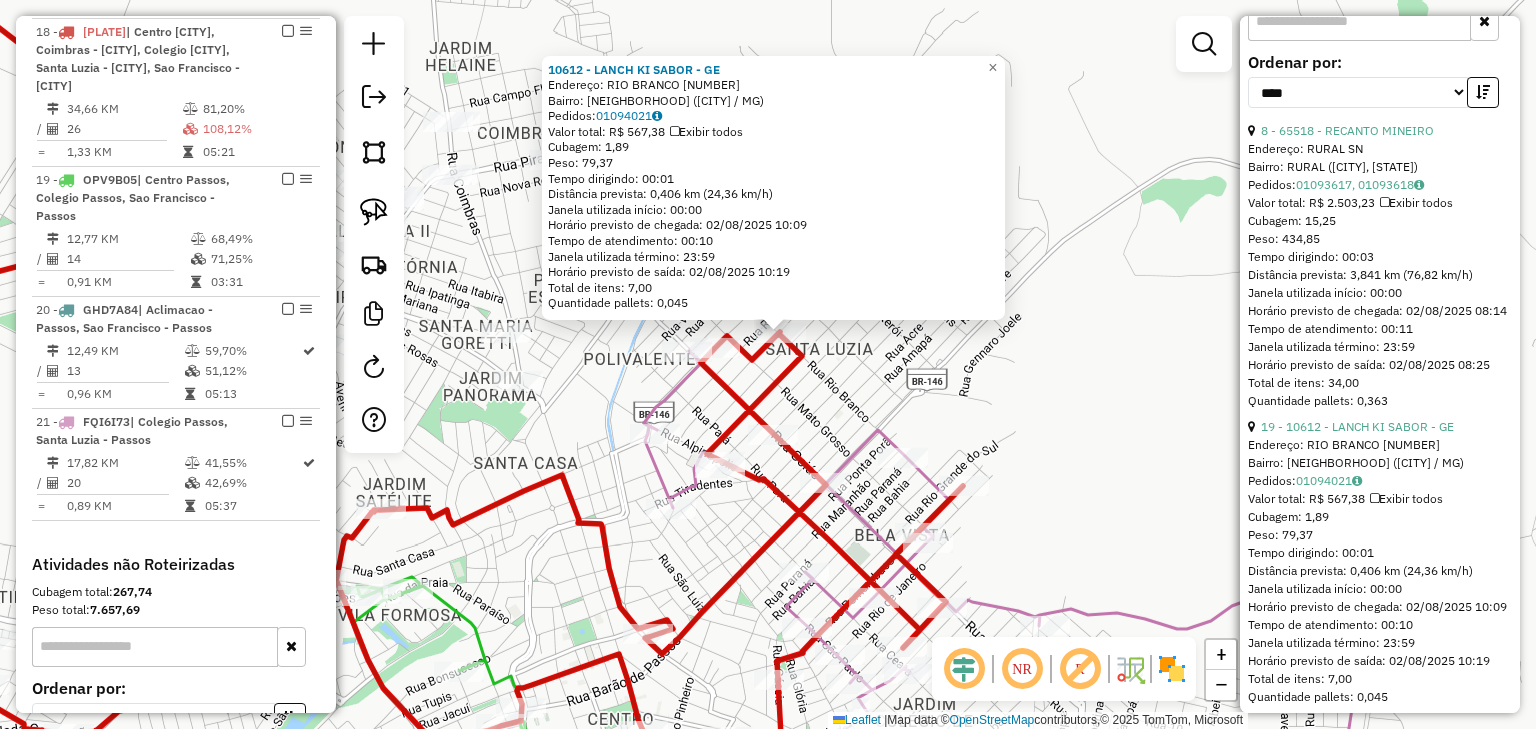 click 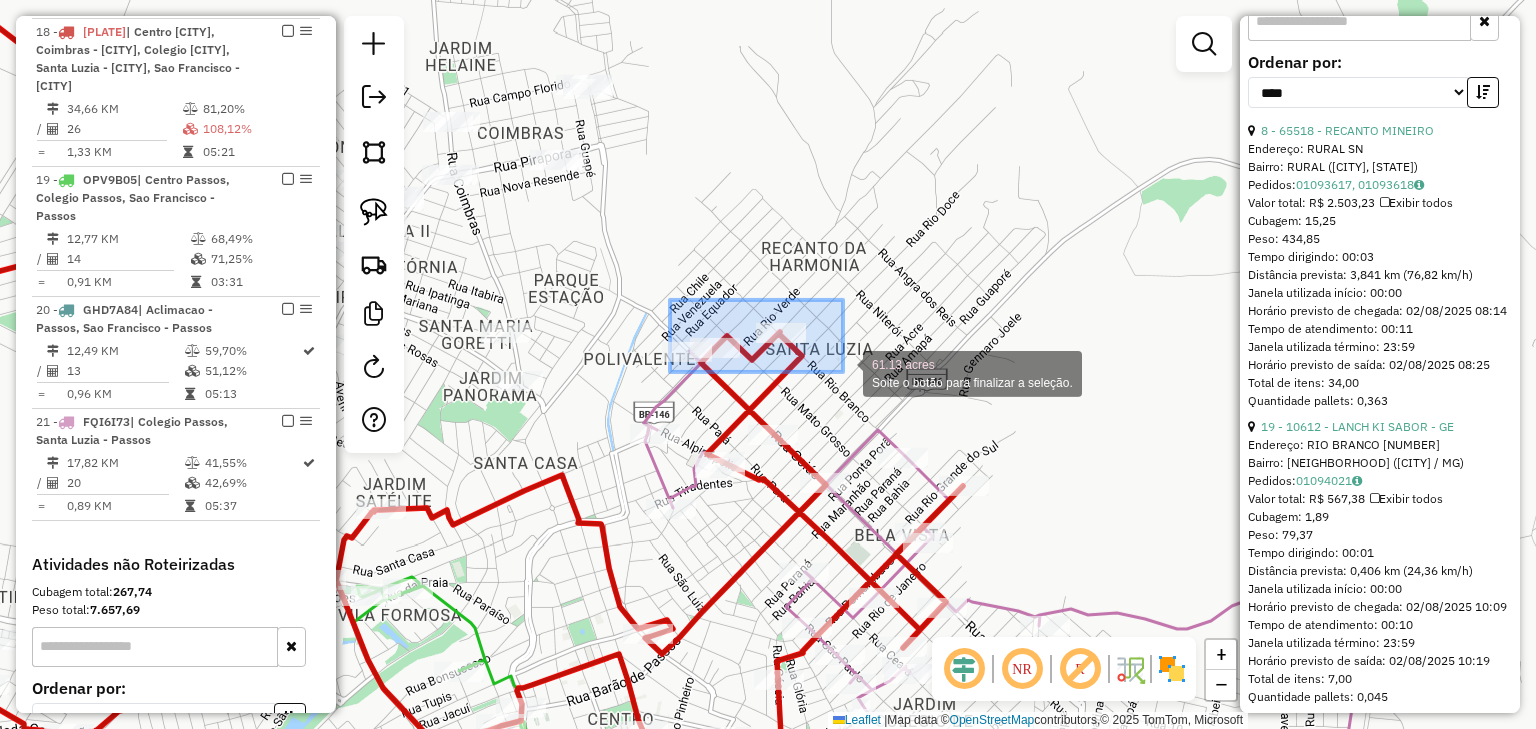 drag, startPoint x: 670, startPoint y: 300, endPoint x: 843, endPoint y: 372, distance: 187.38463 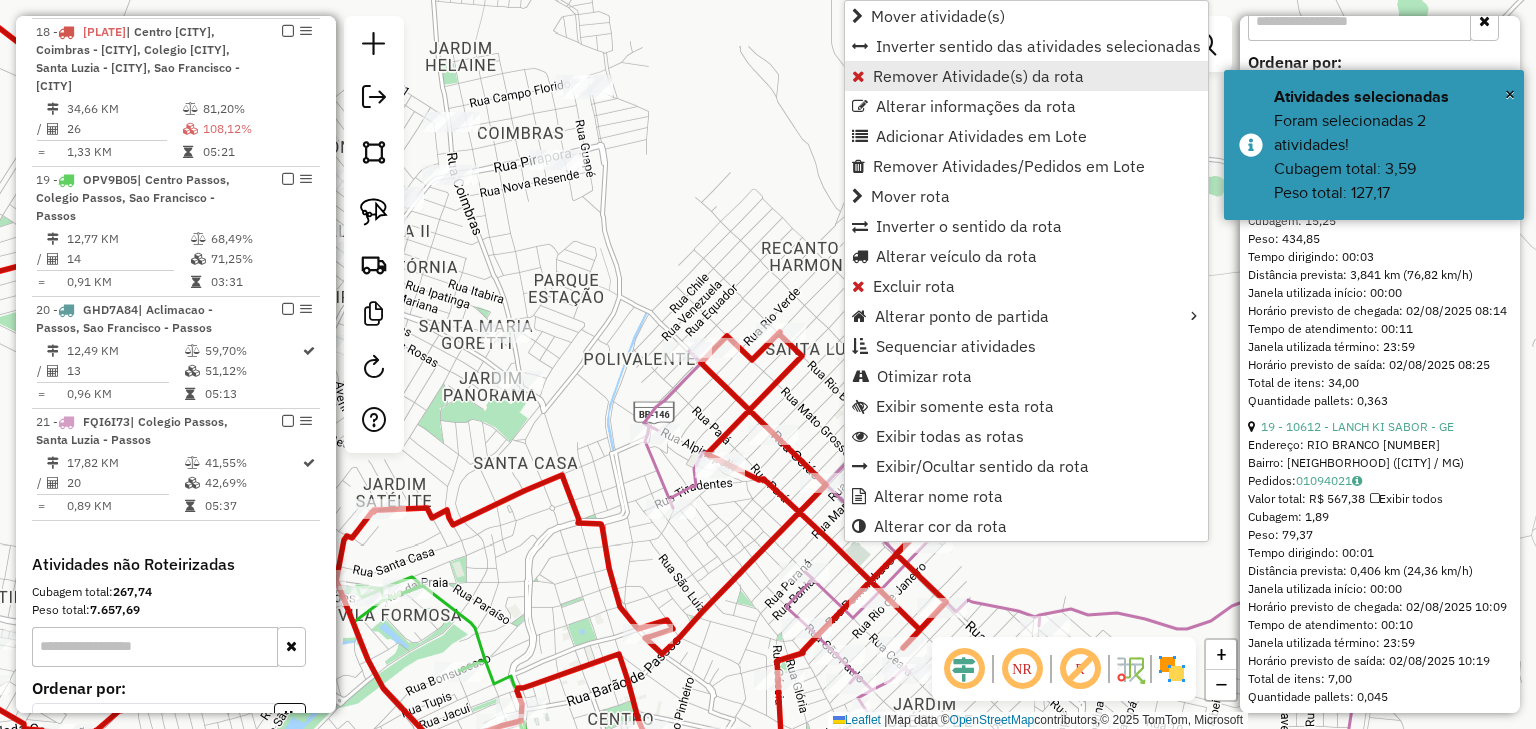 click on "Remover Atividade(s) da rota" at bounding box center (978, 76) 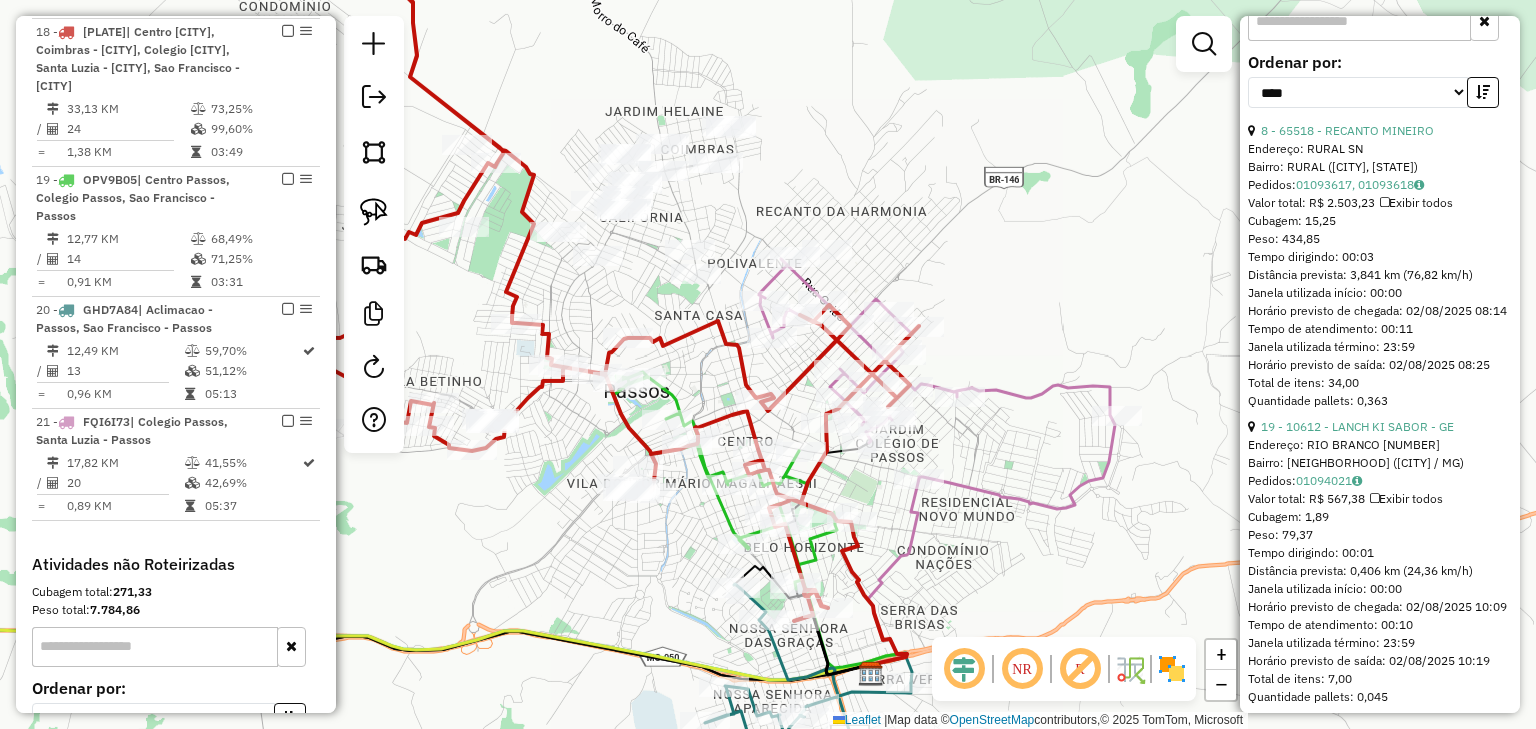 drag, startPoint x: 827, startPoint y: 156, endPoint x: 864, endPoint y: 148, distance: 37.85499 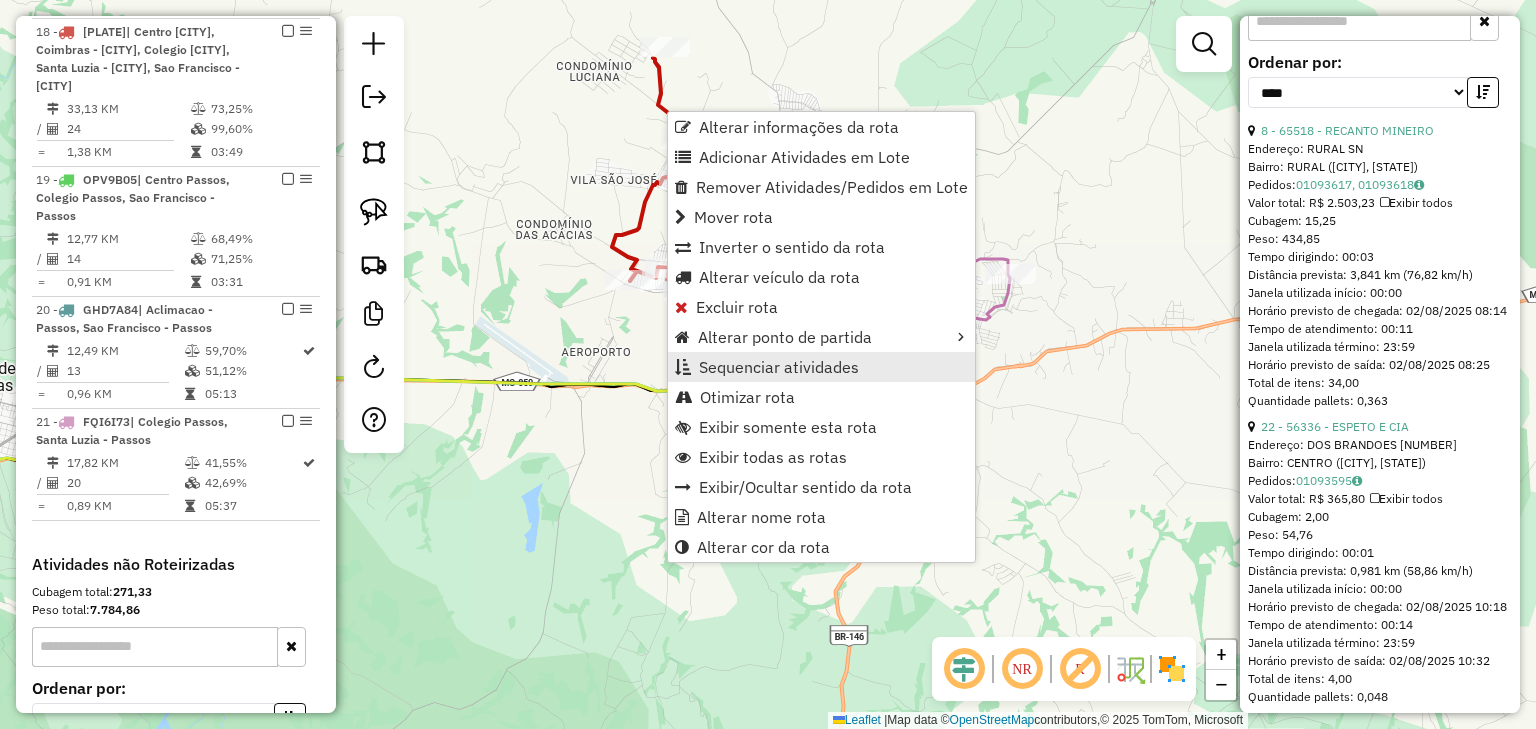click on "Sequenciar atividades" at bounding box center [779, 367] 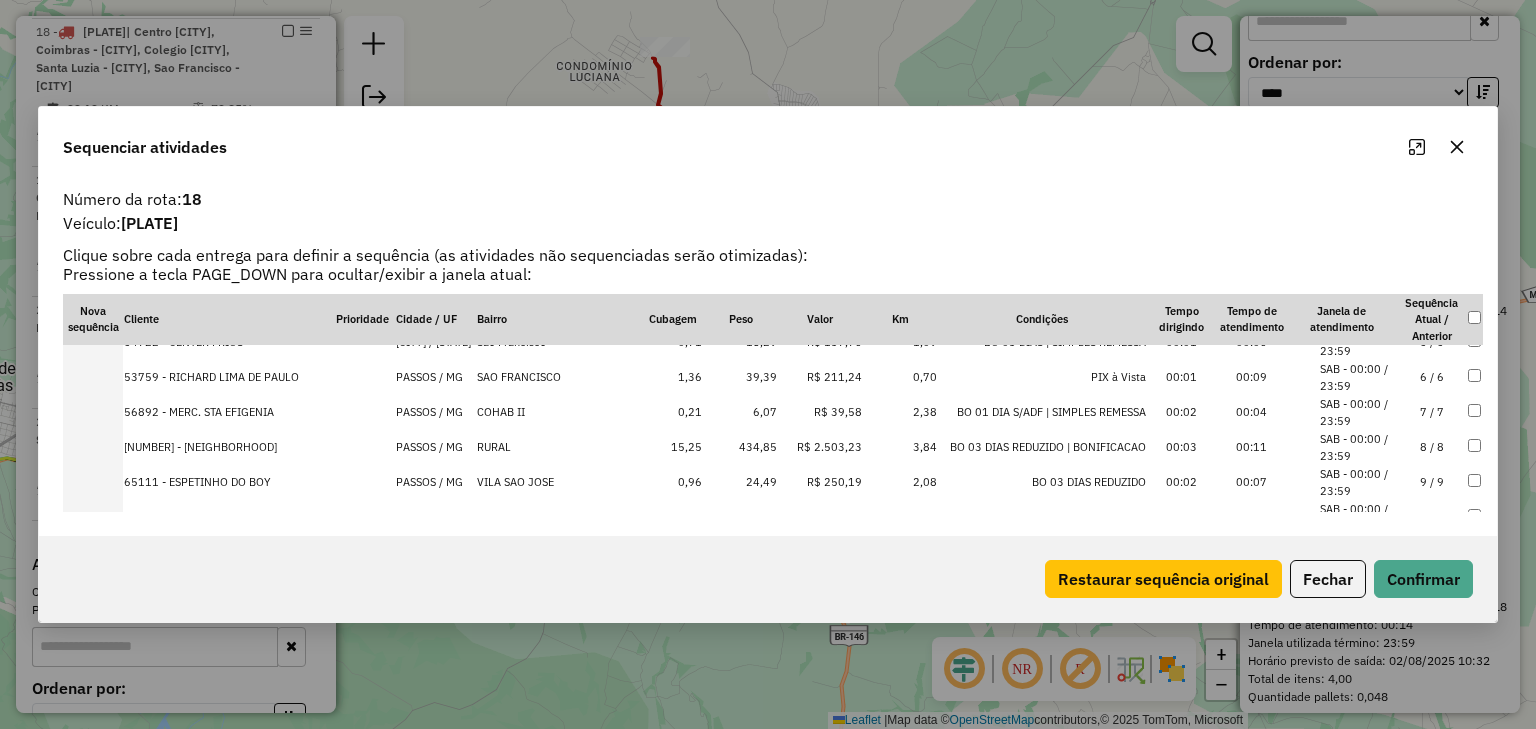 scroll, scrollTop: 240, scrollLeft: 0, axis: vertical 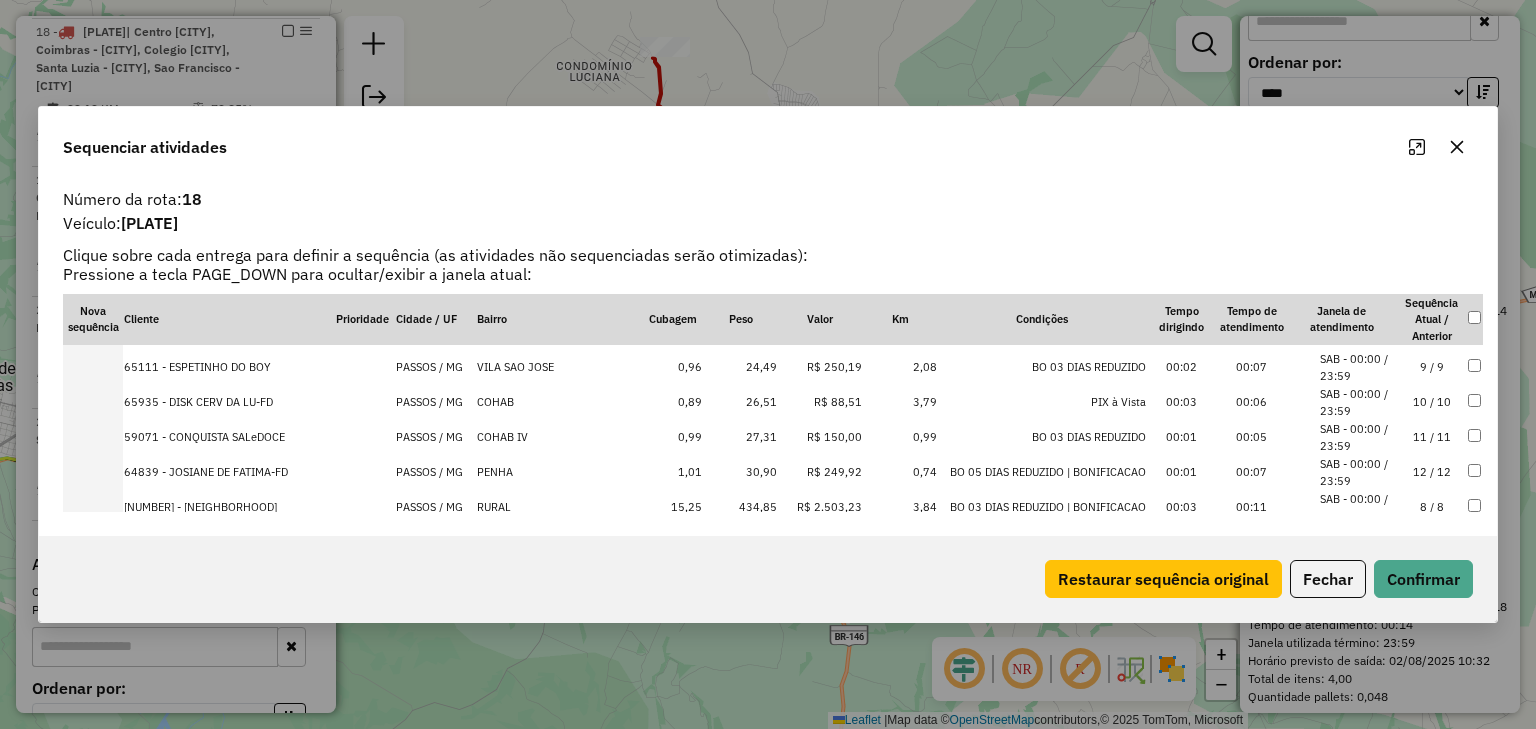 drag, startPoint x: 177, startPoint y: 362, endPoint x: 184, endPoint y: 512, distance: 150.16324 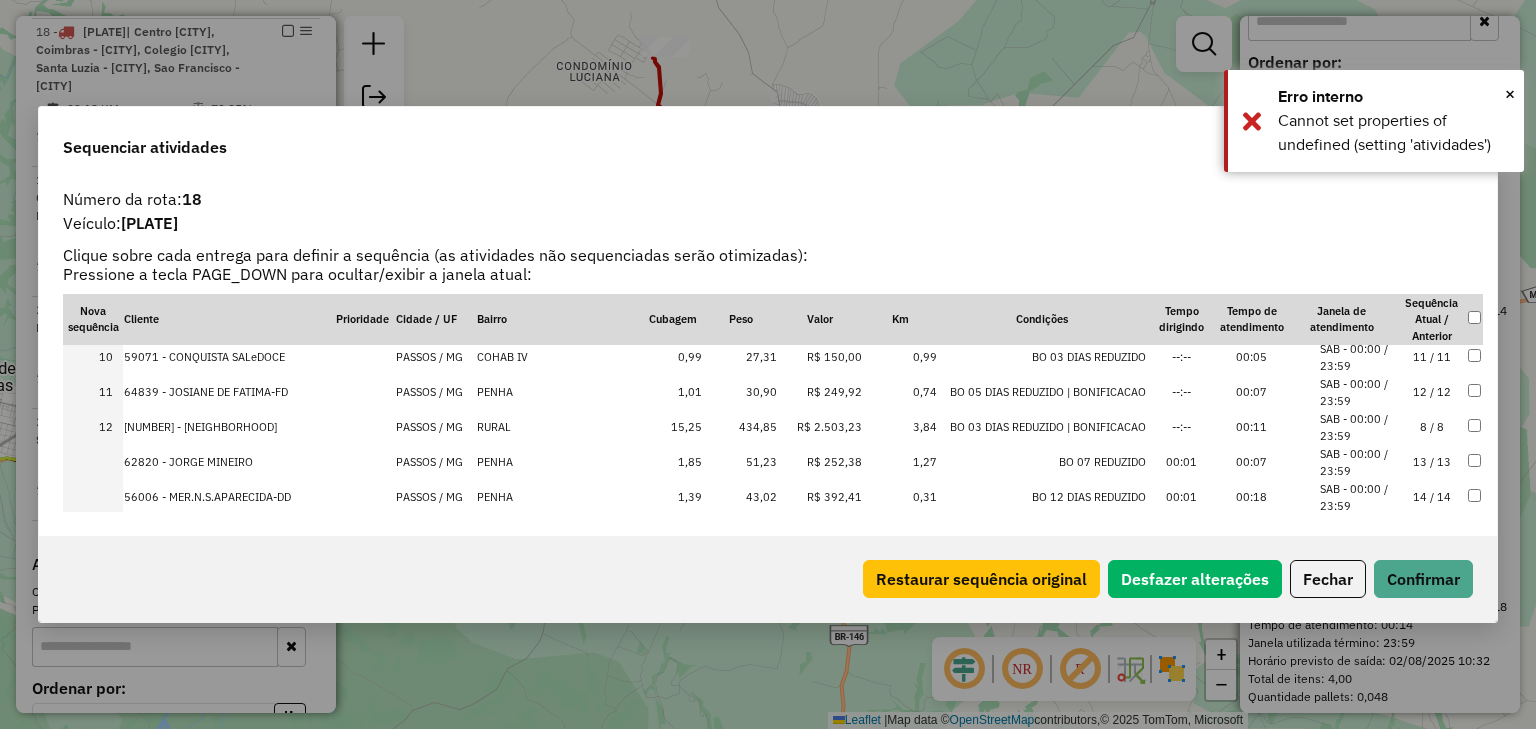scroll, scrollTop: 400, scrollLeft: 0, axis: vertical 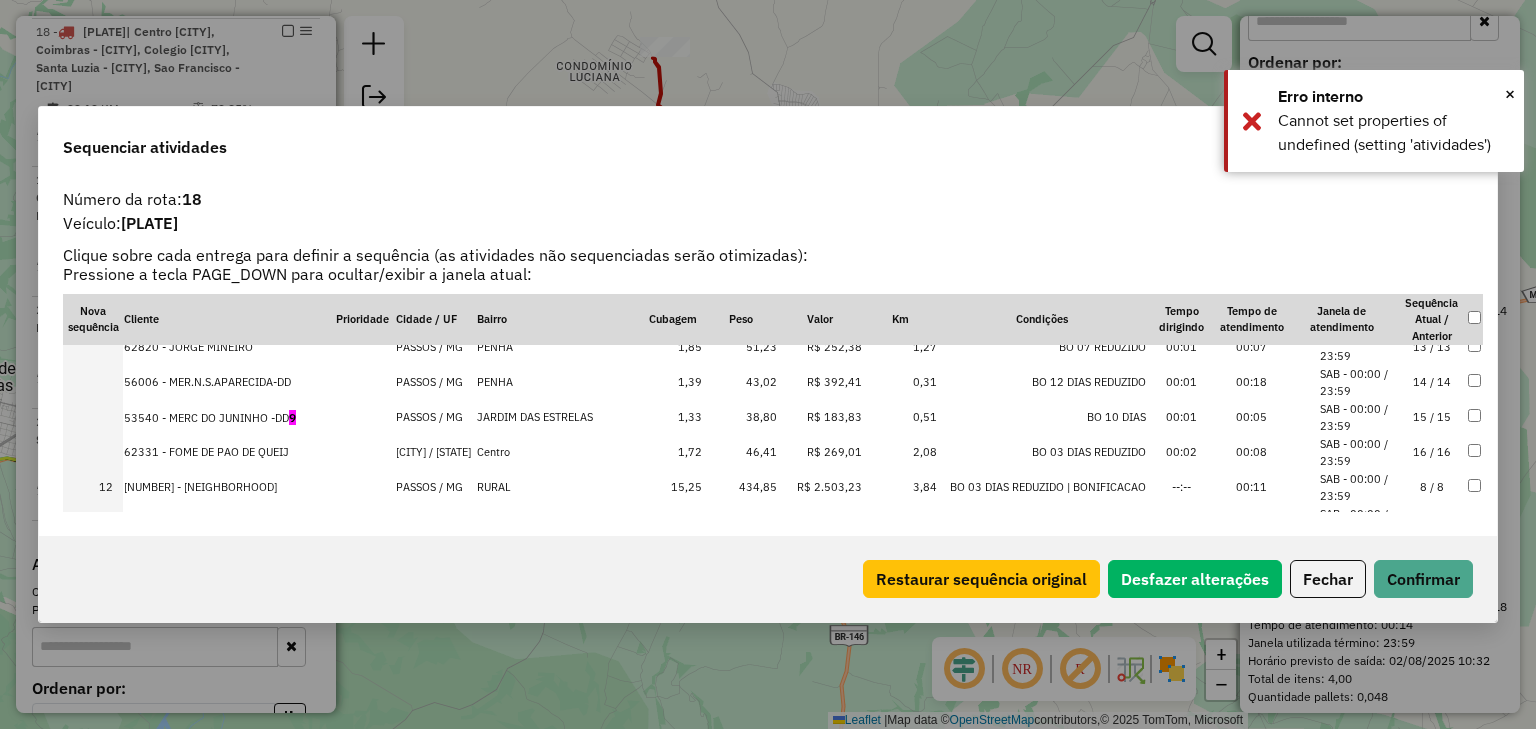 drag, startPoint x: 211, startPoint y: 348, endPoint x: 215, endPoint y: 488, distance: 140.05713 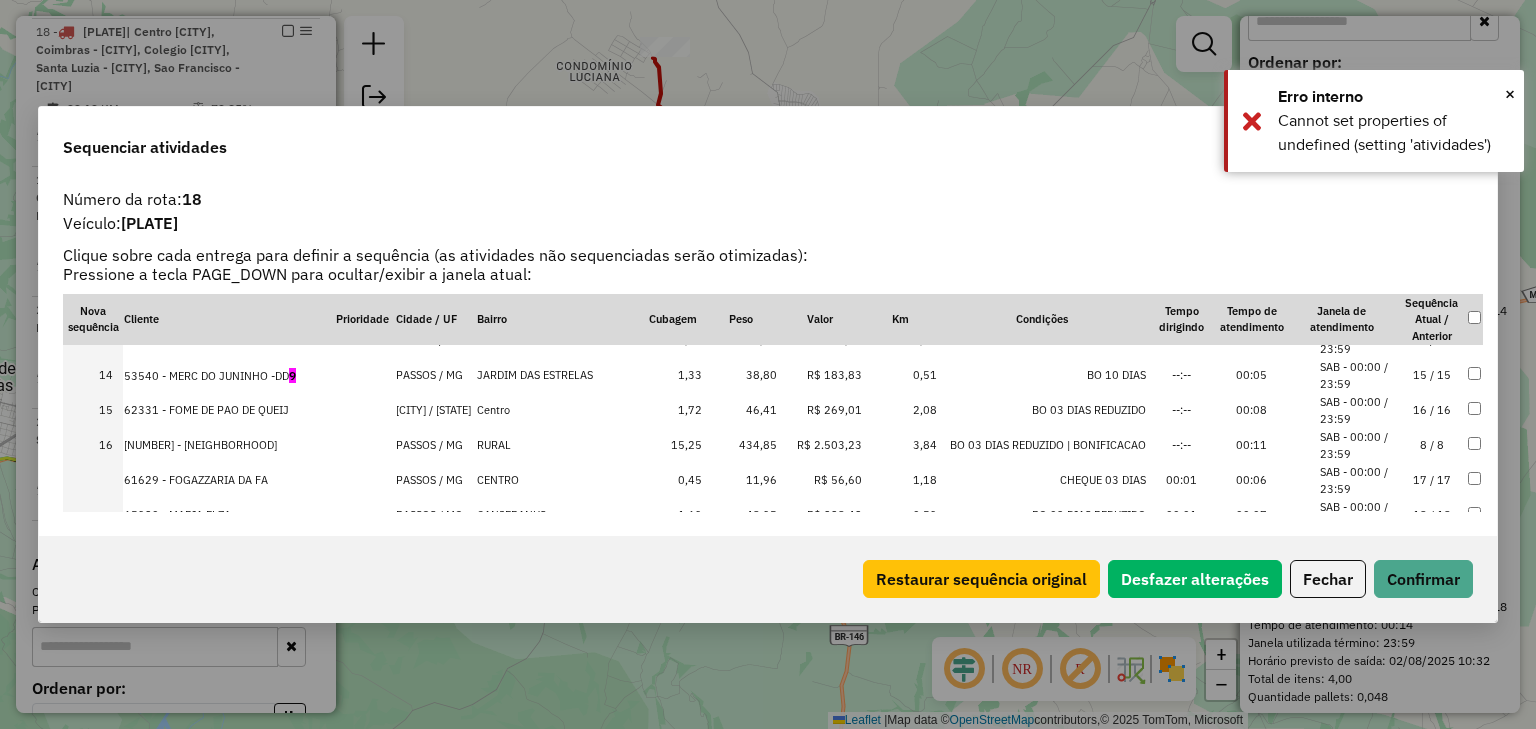 scroll, scrollTop: 480, scrollLeft: 0, axis: vertical 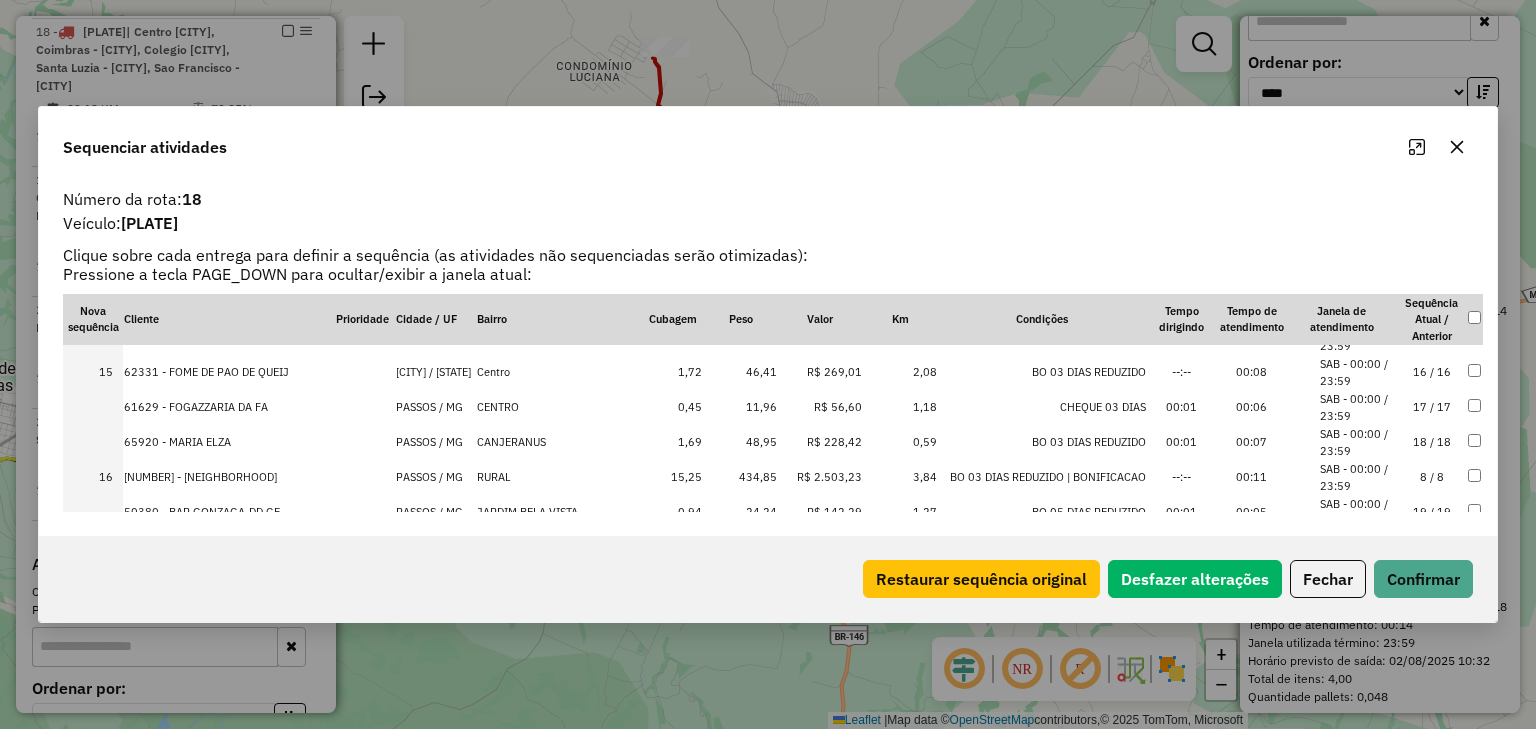 drag, startPoint x: 224, startPoint y: 413, endPoint x: 224, endPoint y: 502, distance: 89 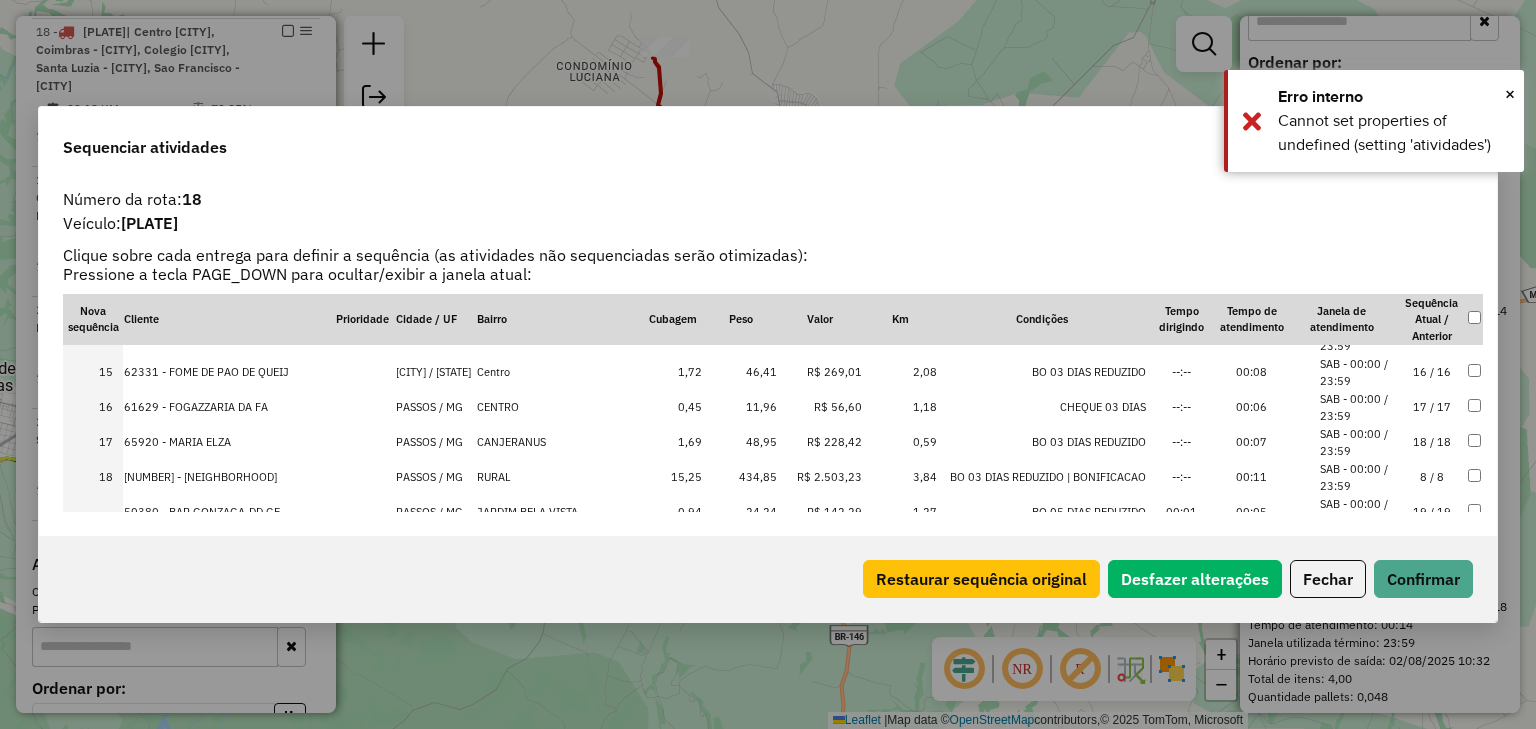 scroll, scrollTop: 560, scrollLeft: 0, axis: vertical 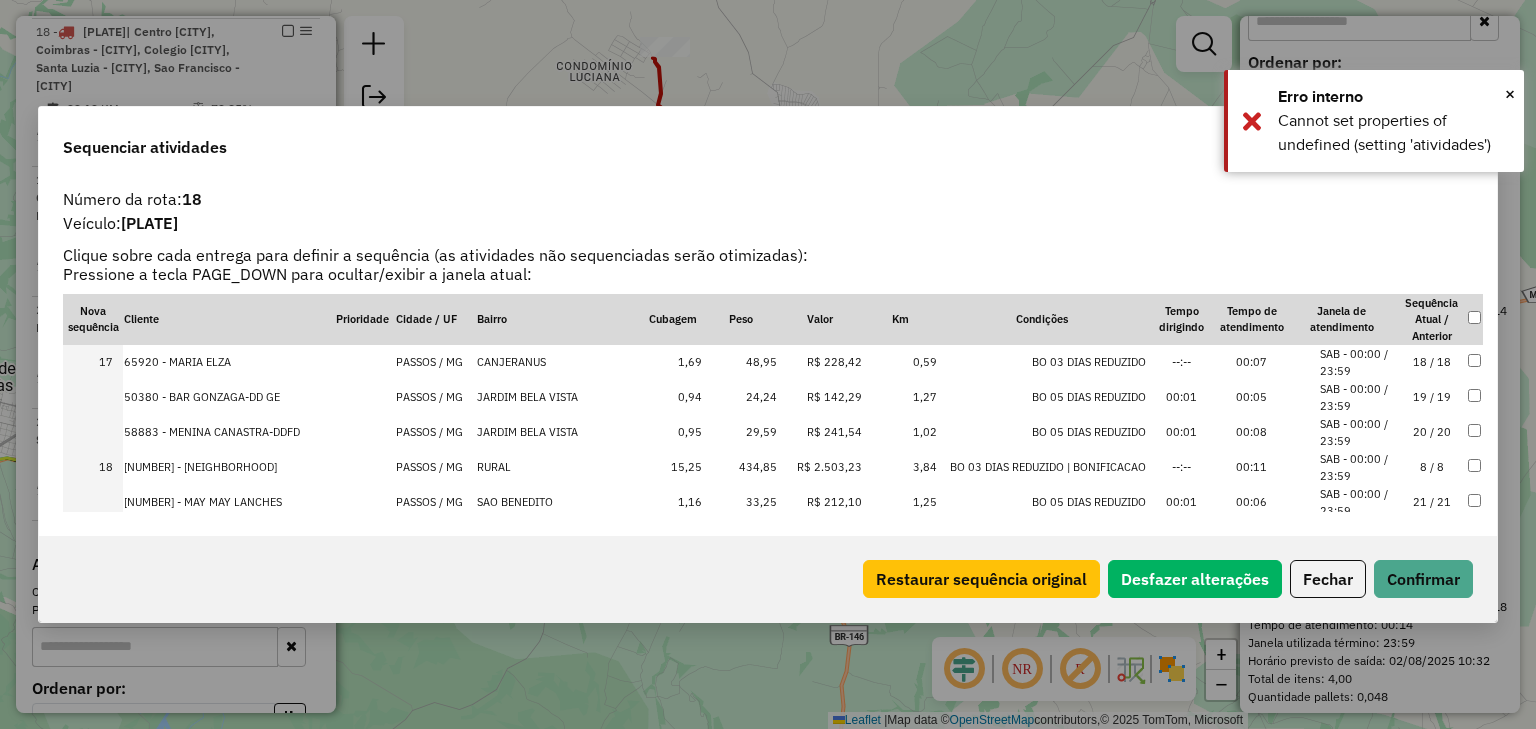 drag, startPoint x: 230, startPoint y: 396, endPoint x: 233, endPoint y: 492, distance: 96.04687 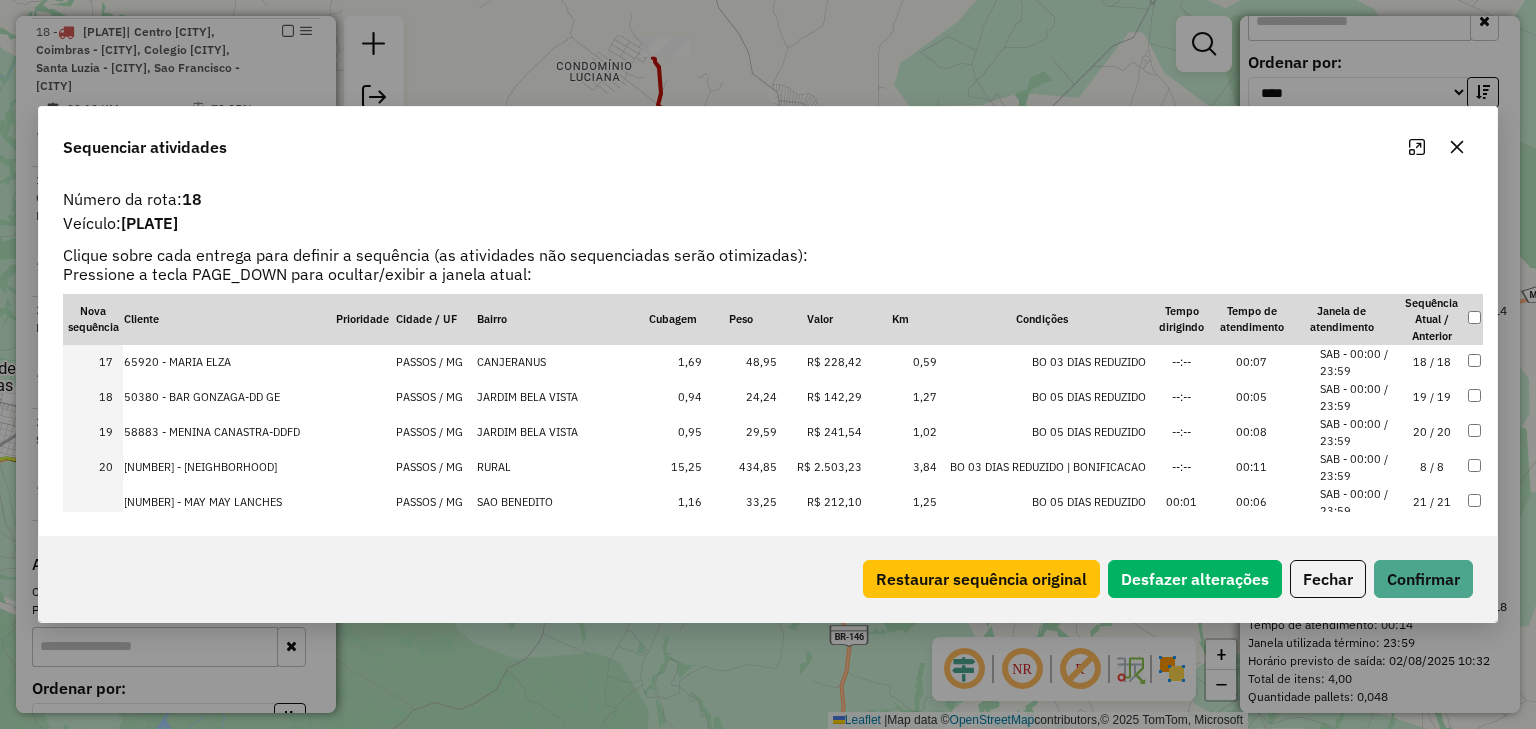 scroll, scrollTop: 640, scrollLeft: 0, axis: vertical 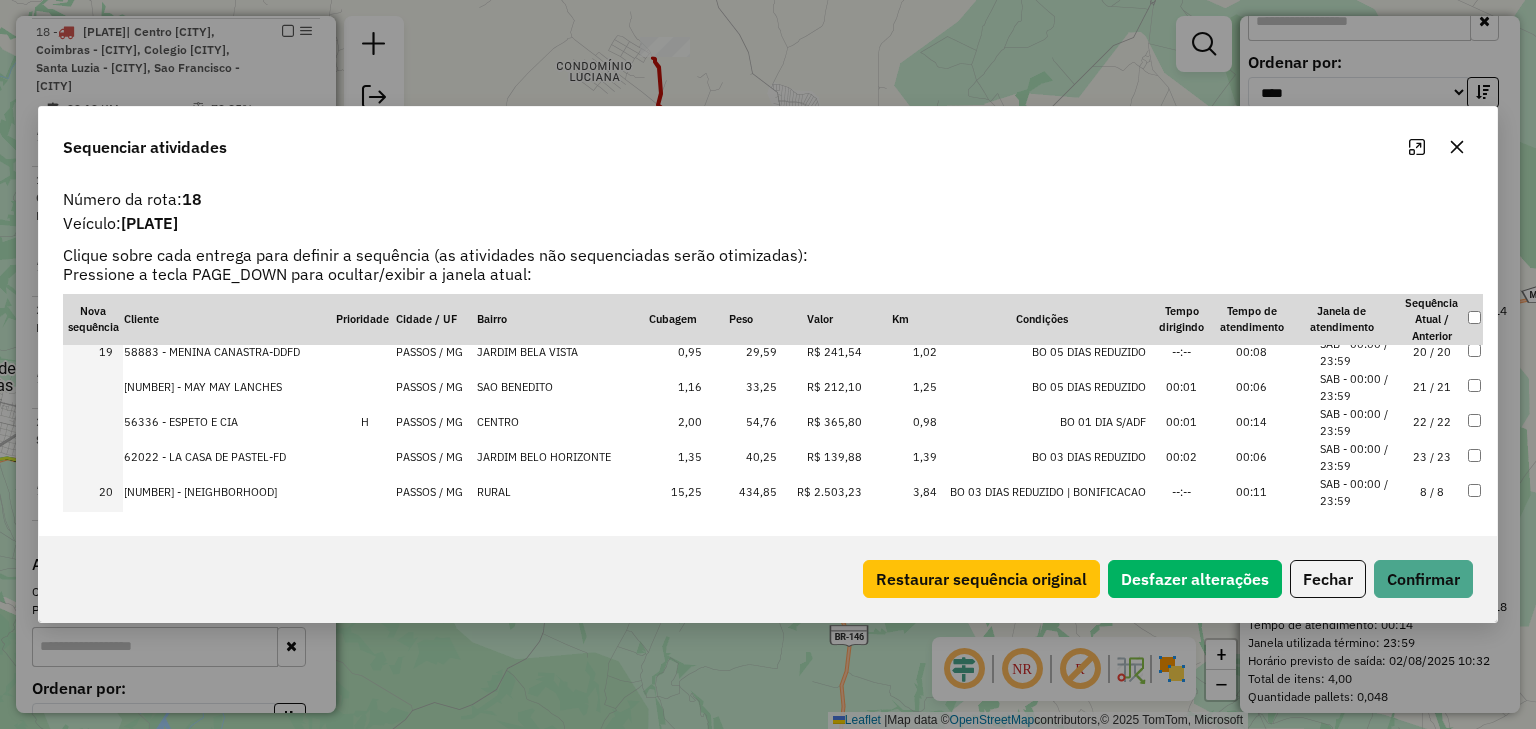drag, startPoint x: 217, startPoint y: 381, endPoint x: 217, endPoint y: 496, distance: 115 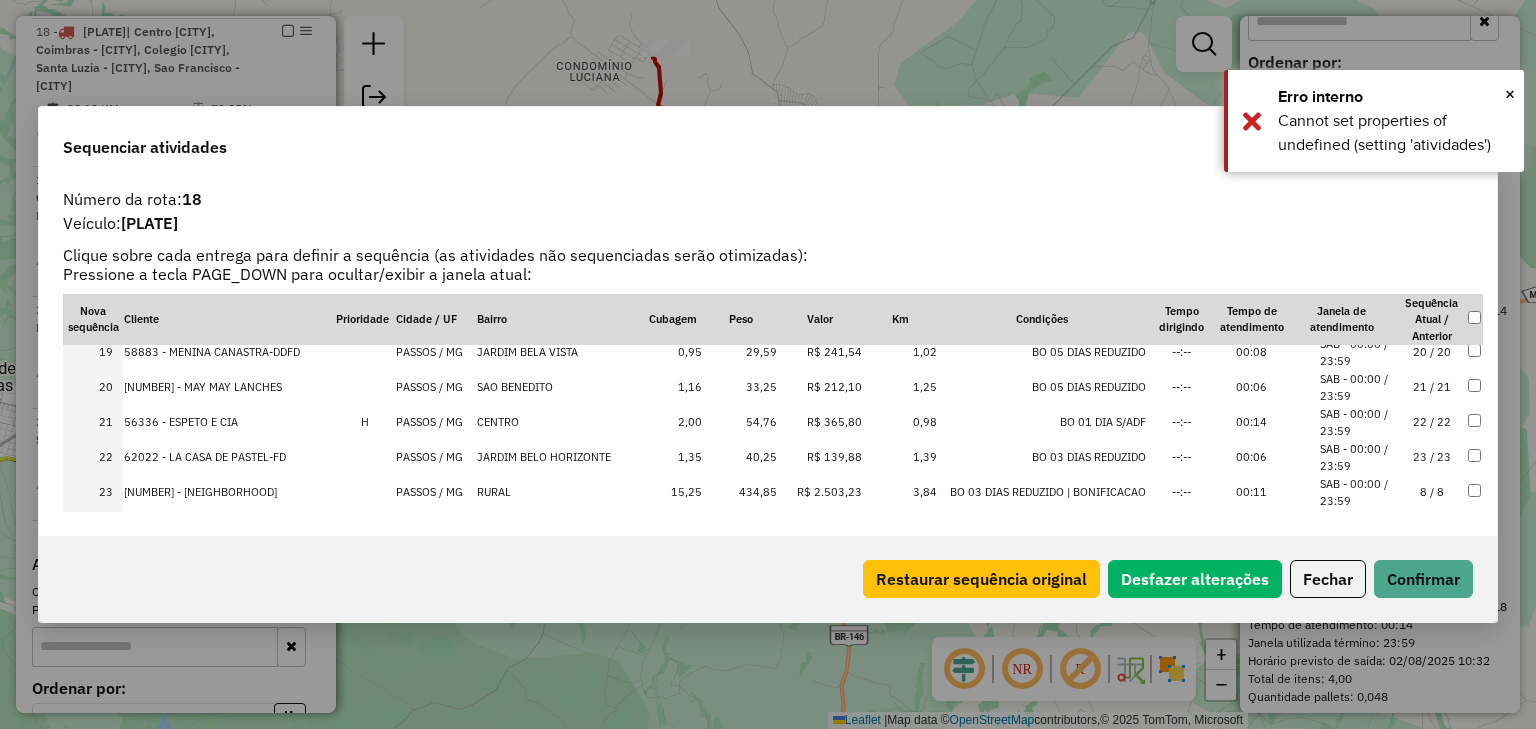 scroll, scrollTop: 691, scrollLeft: 0, axis: vertical 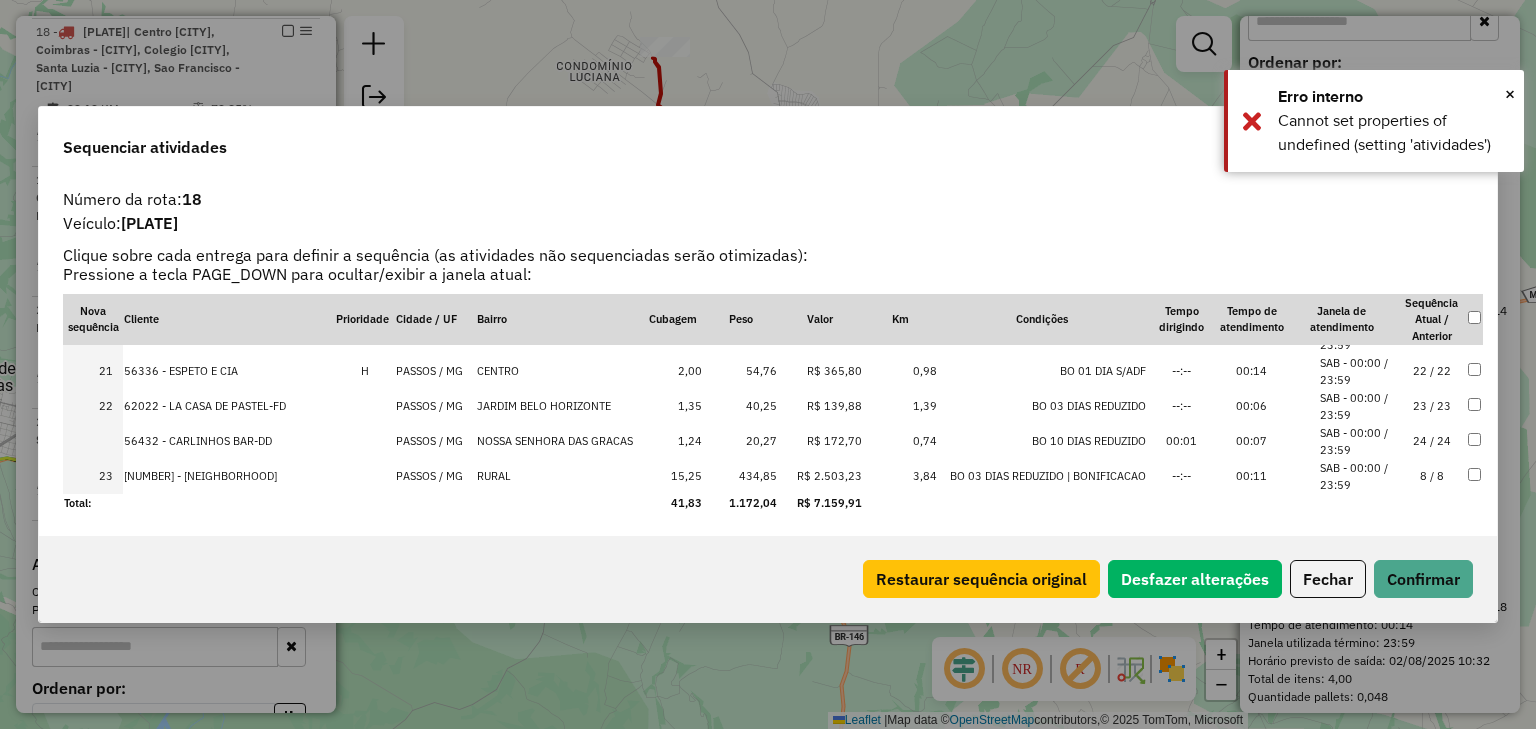 drag, startPoint x: 227, startPoint y: 442, endPoint x: 227, endPoint y: 493, distance: 51 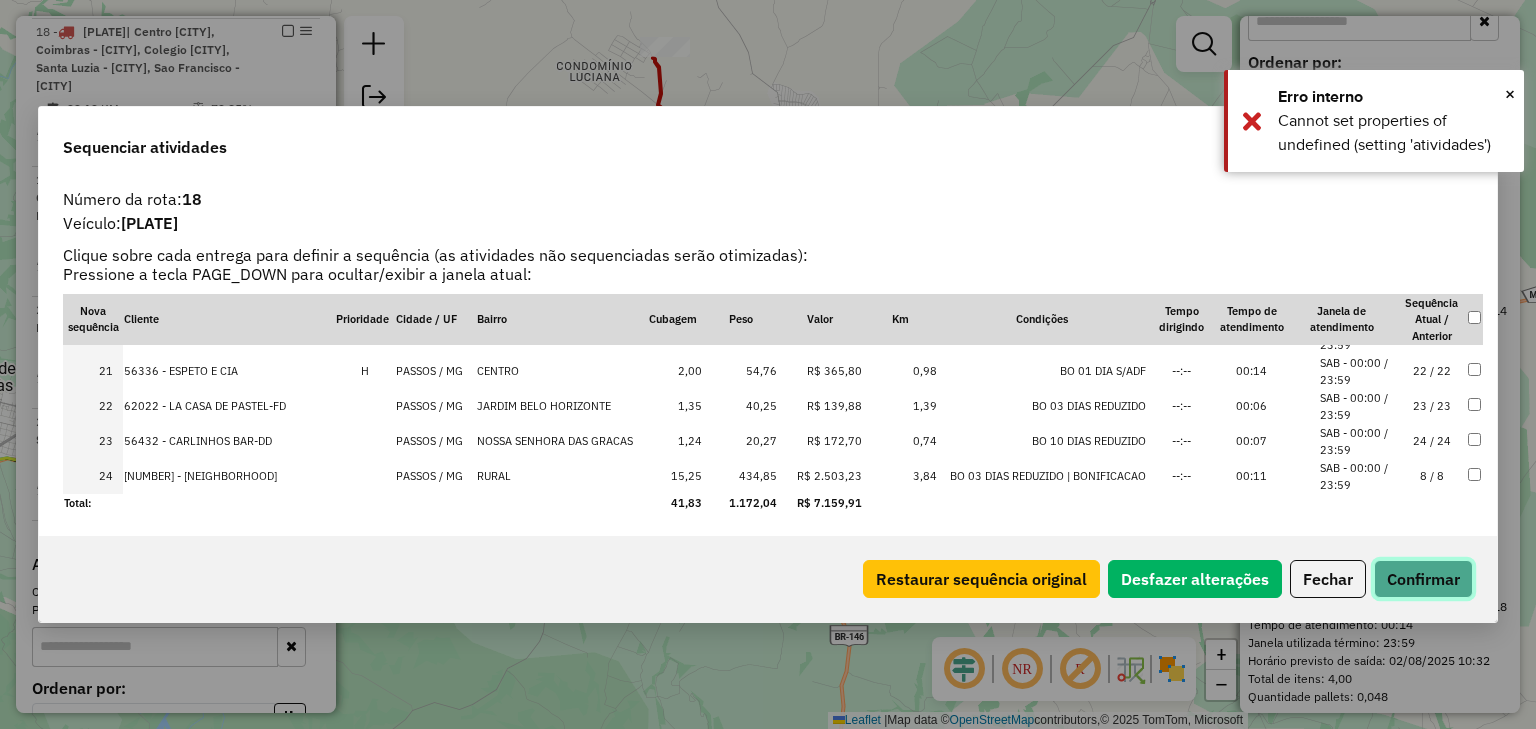 click on "Confirmar" 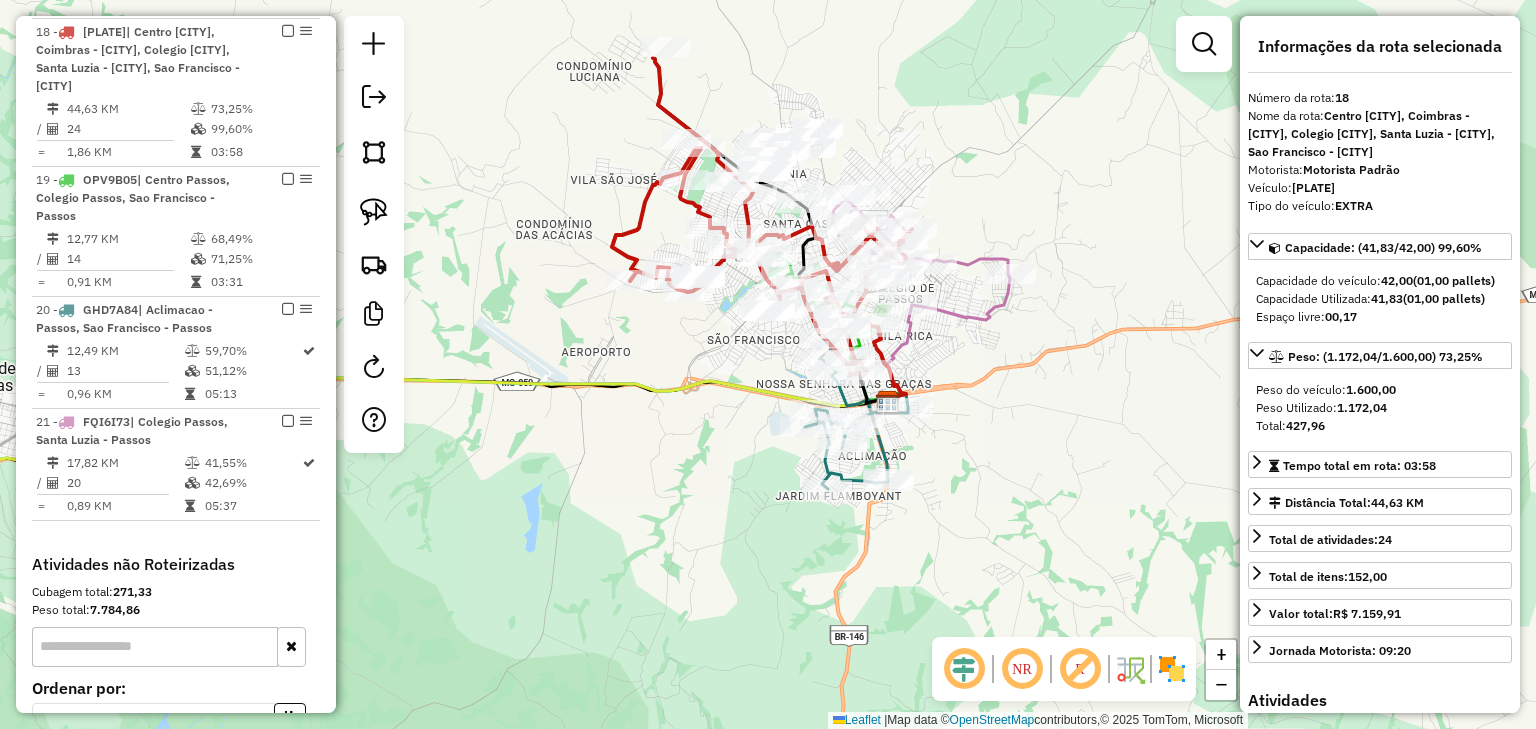 scroll, scrollTop: 0, scrollLeft: 0, axis: both 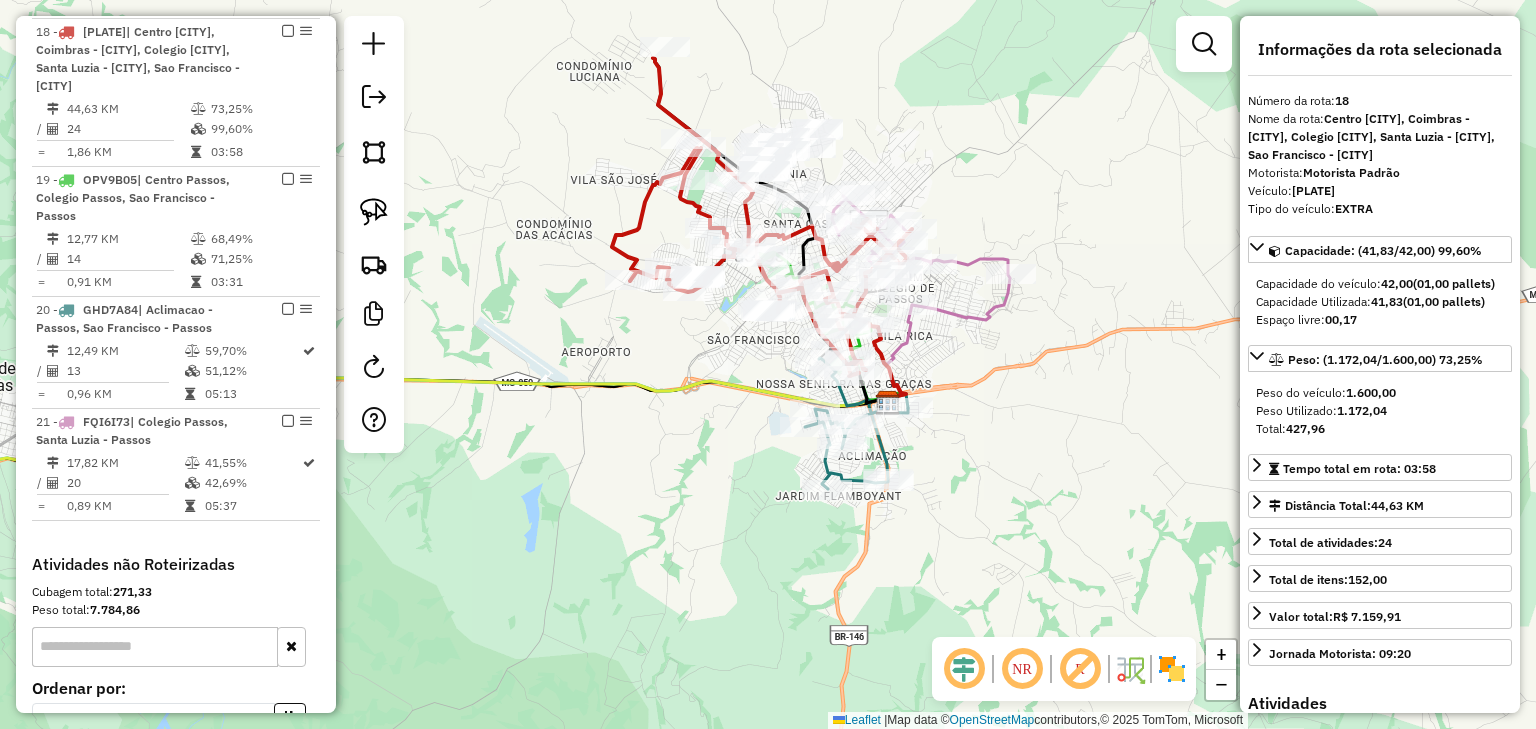 click on "Janela de atendimento Grade de atendimento Capacidade Transportadoras Veículos Cliente Pedidos  Rotas Selecione os dias de semana para filtrar as janelas de atendimento  Seg   Ter   Qua   Qui   Sex   Sáb   Dom  Informe o período da janela de atendimento: De: Até:  Filtrar exatamente a janela do cliente  Considerar janela de atendimento padrão  Selecione os dias de semana para filtrar as grades de atendimento  Seg   Ter   Qua   Qui   Sex   Sáb   Dom   Considerar clientes sem dia de atendimento cadastrado  Clientes fora do dia de atendimento selecionado Filtrar as atividades entre os valores definidos abaixo:  Peso mínimo:   Peso máximo:   Cubagem mínima:   Cubagem máxima:   De:   Até:  Filtrar as atividades entre o tempo de atendimento definido abaixo:  De:   Até:   Considerar capacidade total dos clientes não roteirizados Transportadora: Selecione um ou mais itens Tipo de veículo: Selecione um ou mais itens Veículo: Selecione um ou mais itens Motorista: Selecione um ou mais itens Nome: Rótulo:" 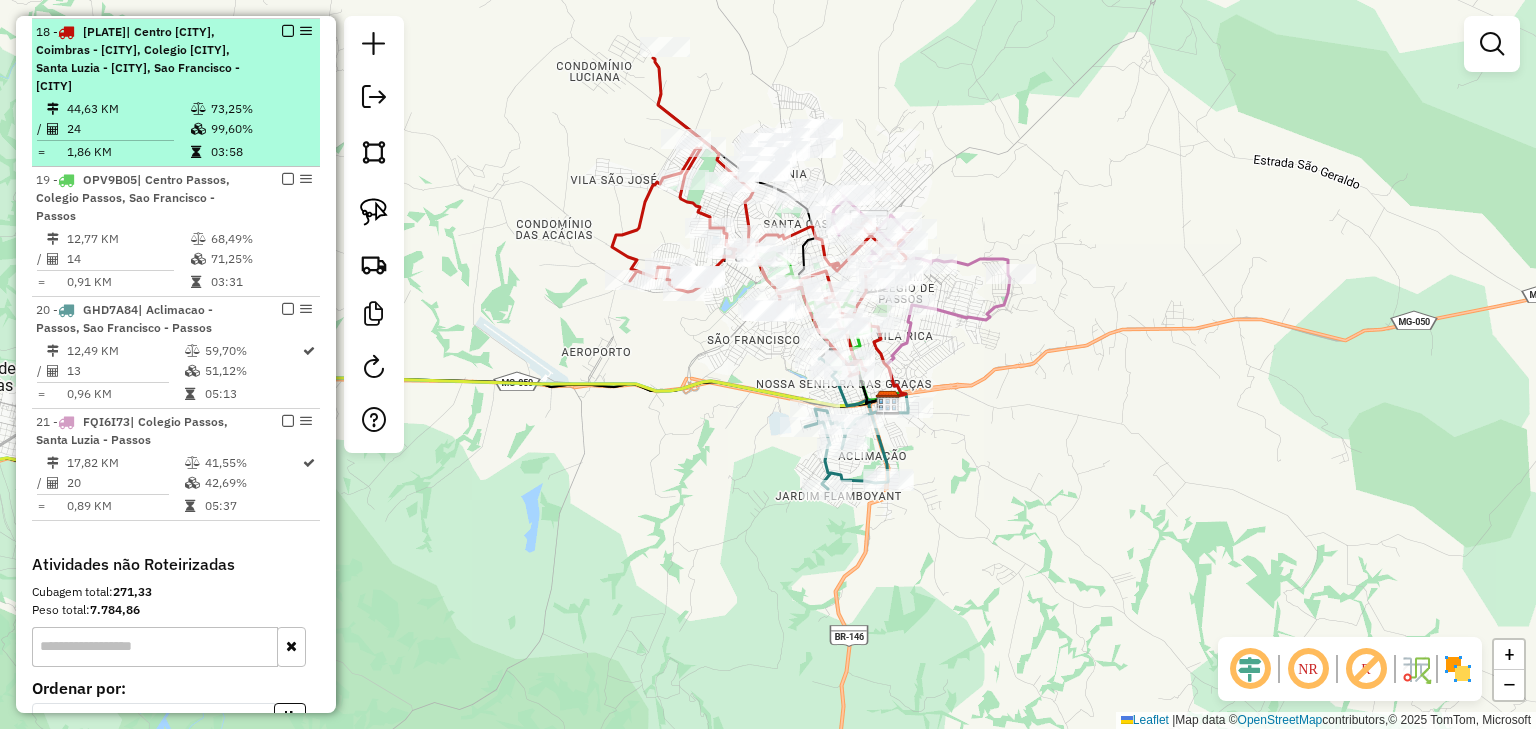click at bounding box center [288, 31] 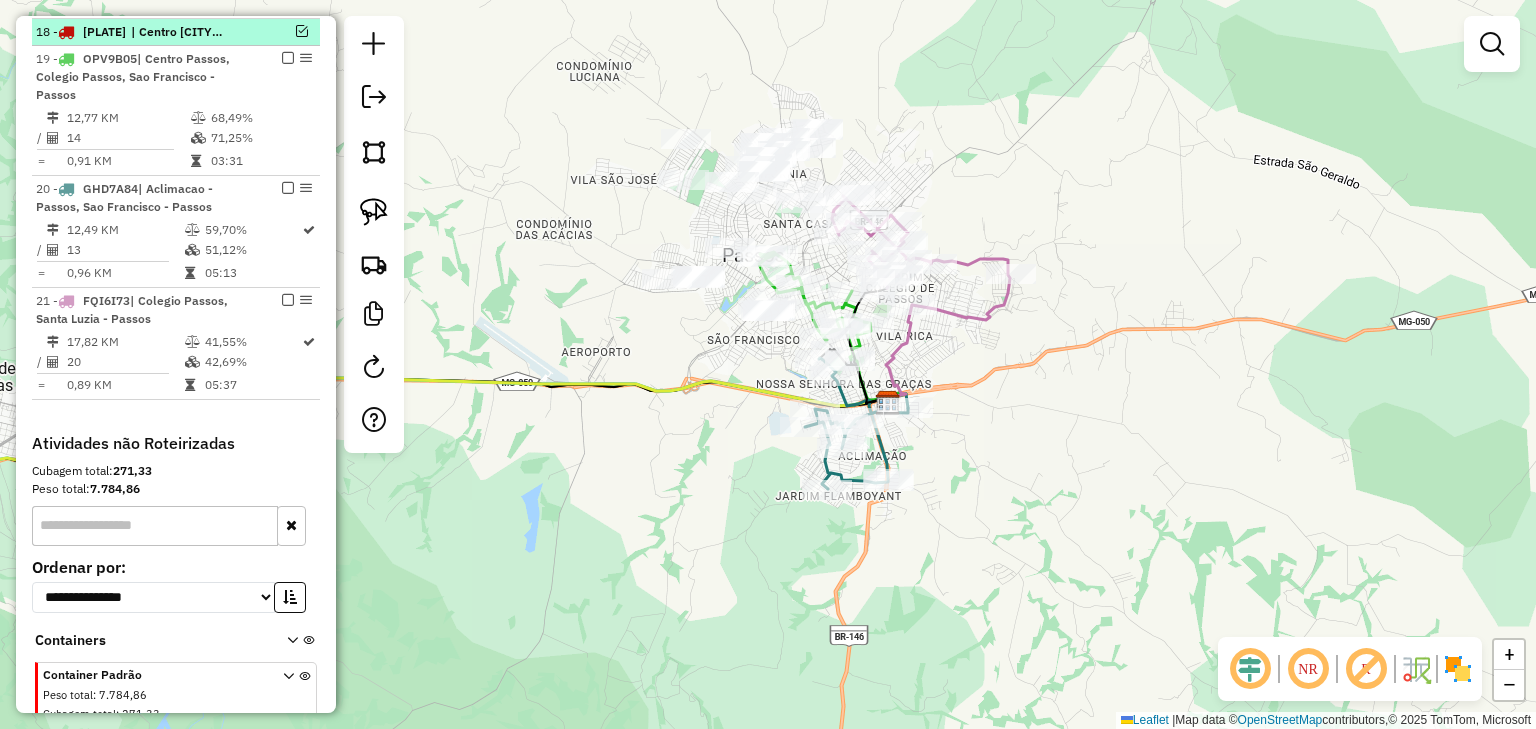 scroll, scrollTop: 1261, scrollLeft: 0, axis: vertical 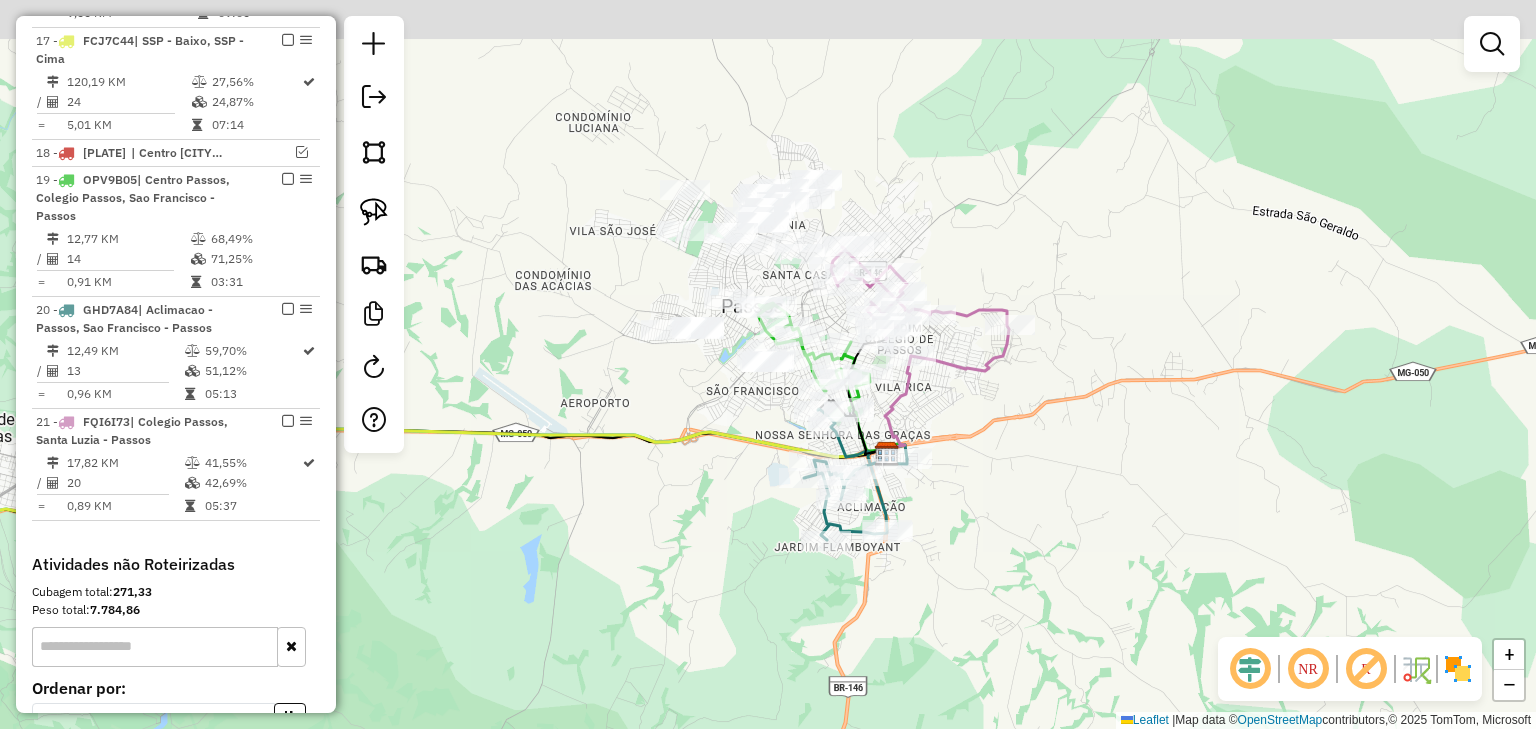 drag, startPoint x: 697, startPoint y: 361, endPoint x: 696, endPoint y: 413, distance: 52.009613 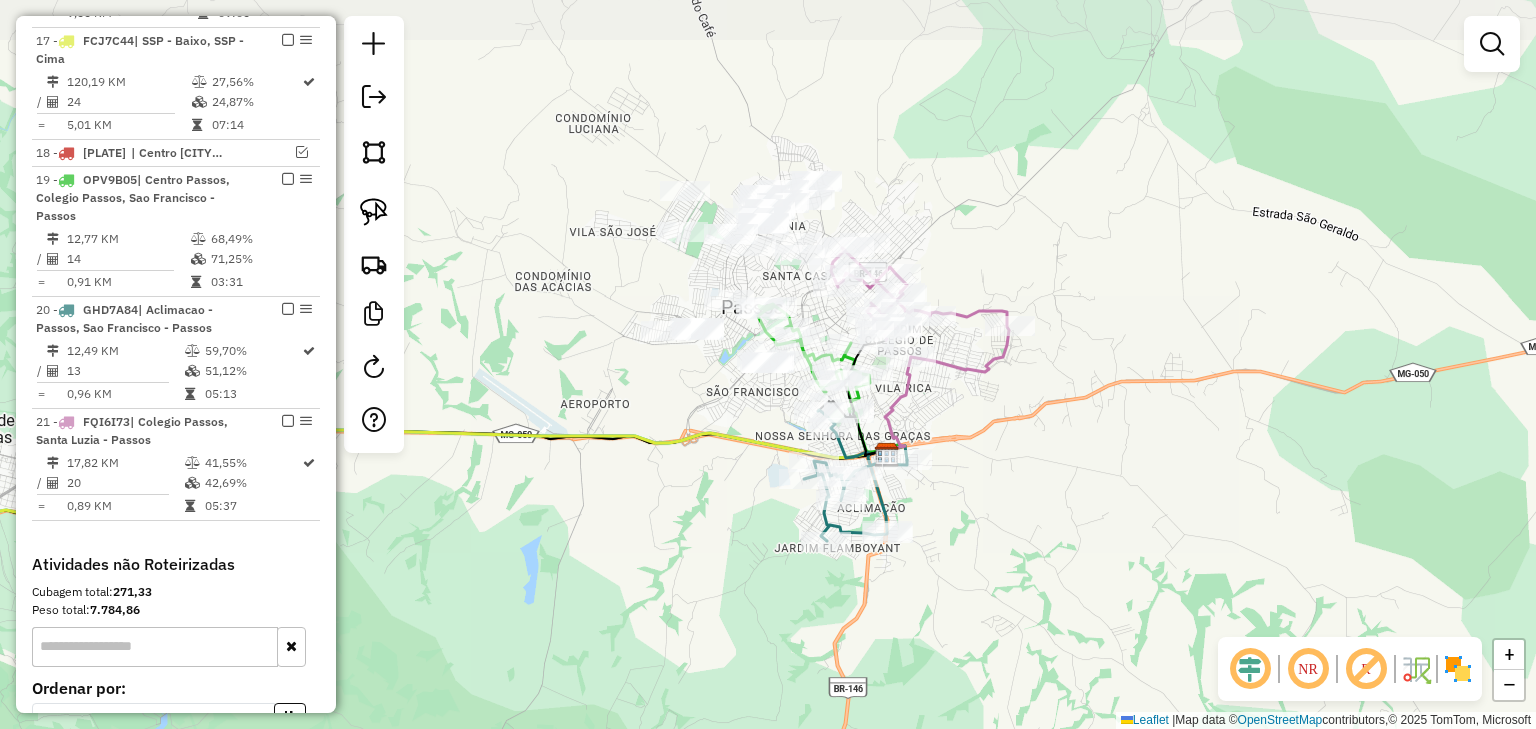 click on "Janela de atendimento Grade de atendimento Capacidade Transportadoras Veículos Cliente Pedidos  Rotas Selecione os dias de semana para filtrar as janelas de atendimento  Seg   Ter   Qua   Qui   Sex   Sáb   Dom  Informe o período da janela de atendimento: De: Até:  Filtrar exatamente a janela do cliente  Considerar janela de atendimento padrão  Selecione os dias de semana para filtrar as grades de atendimento  Seg   Ter   Qua   Qui   Sex   Sáb   Dom   Considerar clientes sem dia de atendimento cadastrado  Clientes fora do dia de atendimento selecionado Filtrar as atividades entre os valores definidos abaixo:  Peso mínimo:   Peso máximo:   Cubagem mínima:   Cubagem máxima:   De:   Até:  Filtrar as atividades entre o tempo de atendimento definido abaixo:  De:   Até:   Considerar capacidade total dos clientes não roteirizados Transportadora: Selecione um ou mais itens Tipo de veículo: Selecione um ou mais itens Veículo: Selecione um ou mais itens Motorista: Selecione um ou mais itens Nome: Rótulo:" 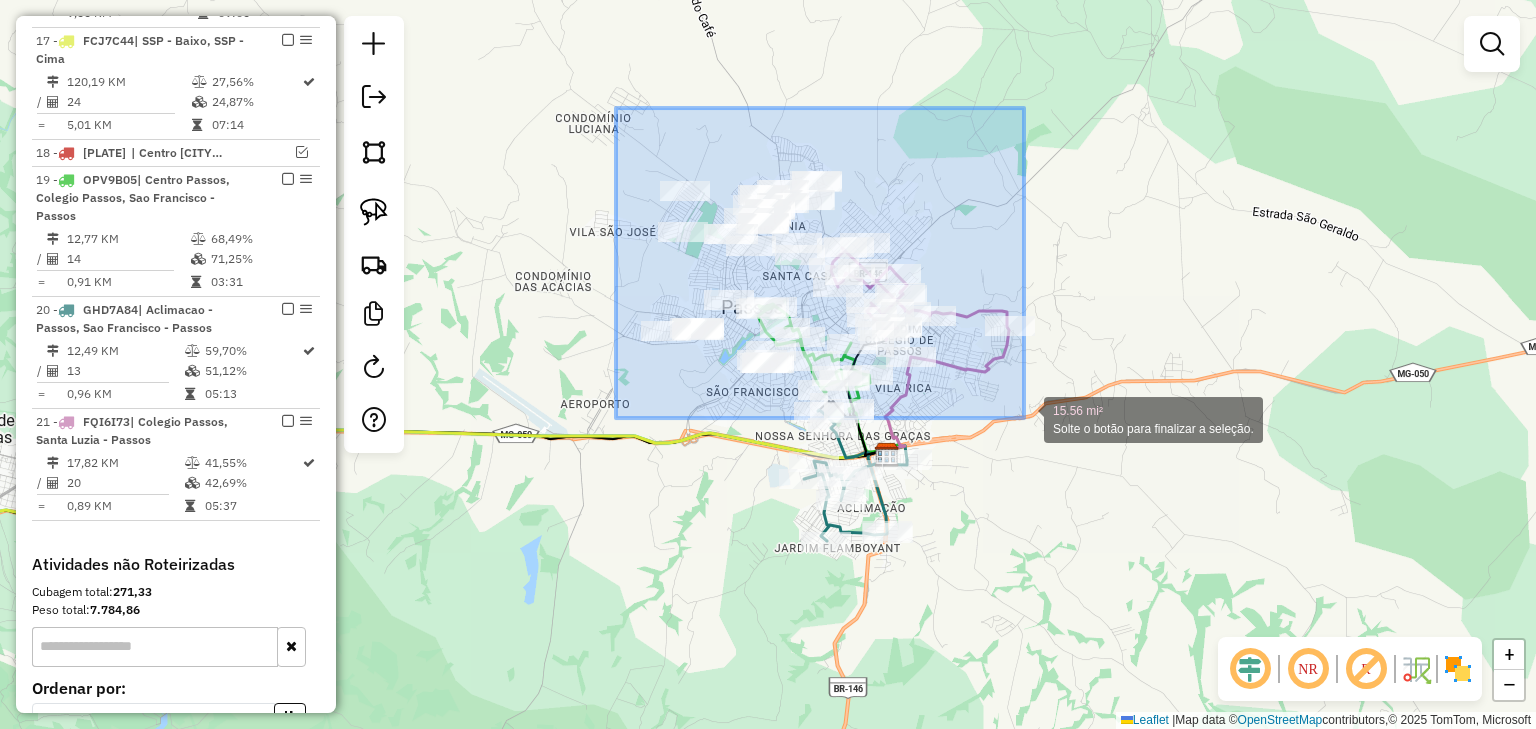 drag, startPoint x: 616, startPoint y: 108, endPoint x: 1024, endPoint y: 419, distance: 513.01556 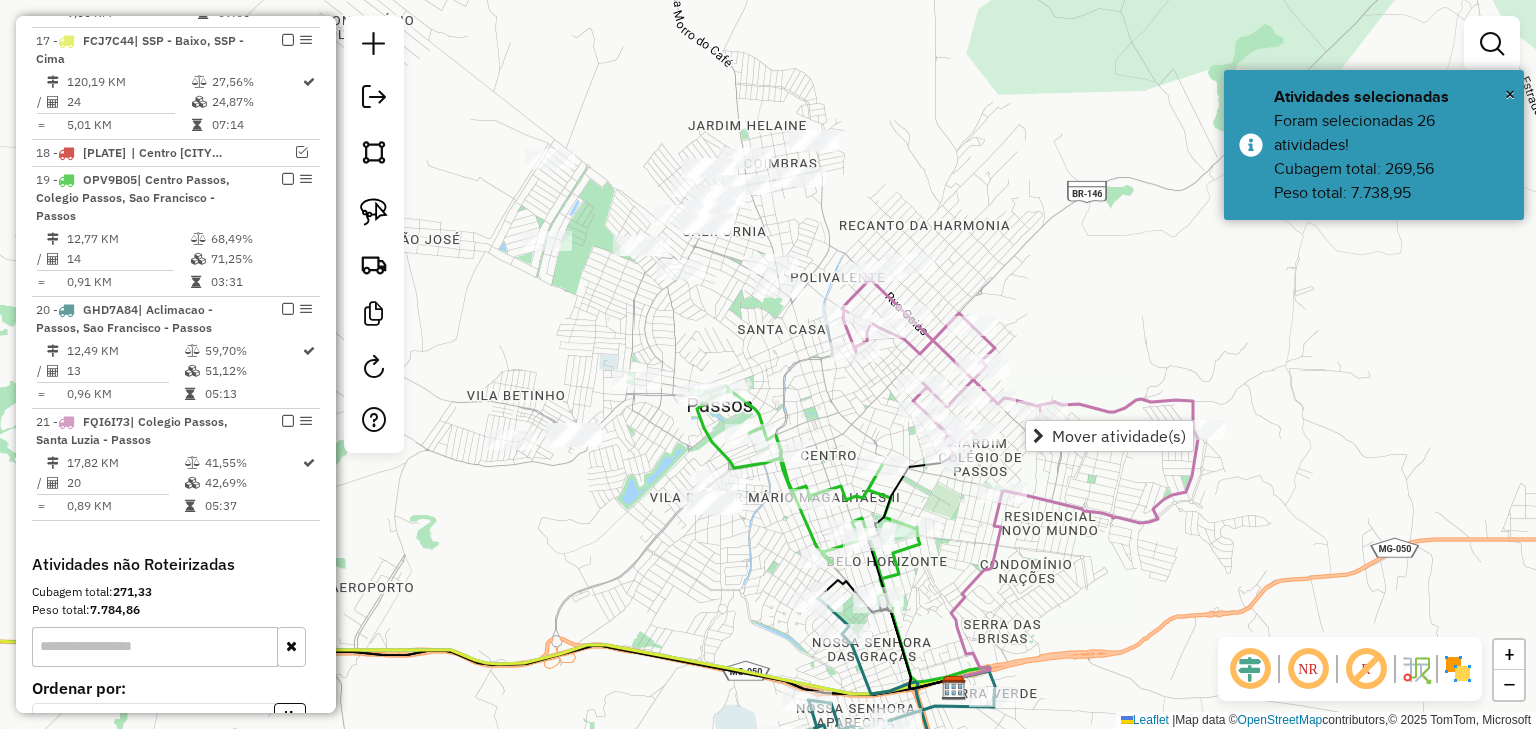 click 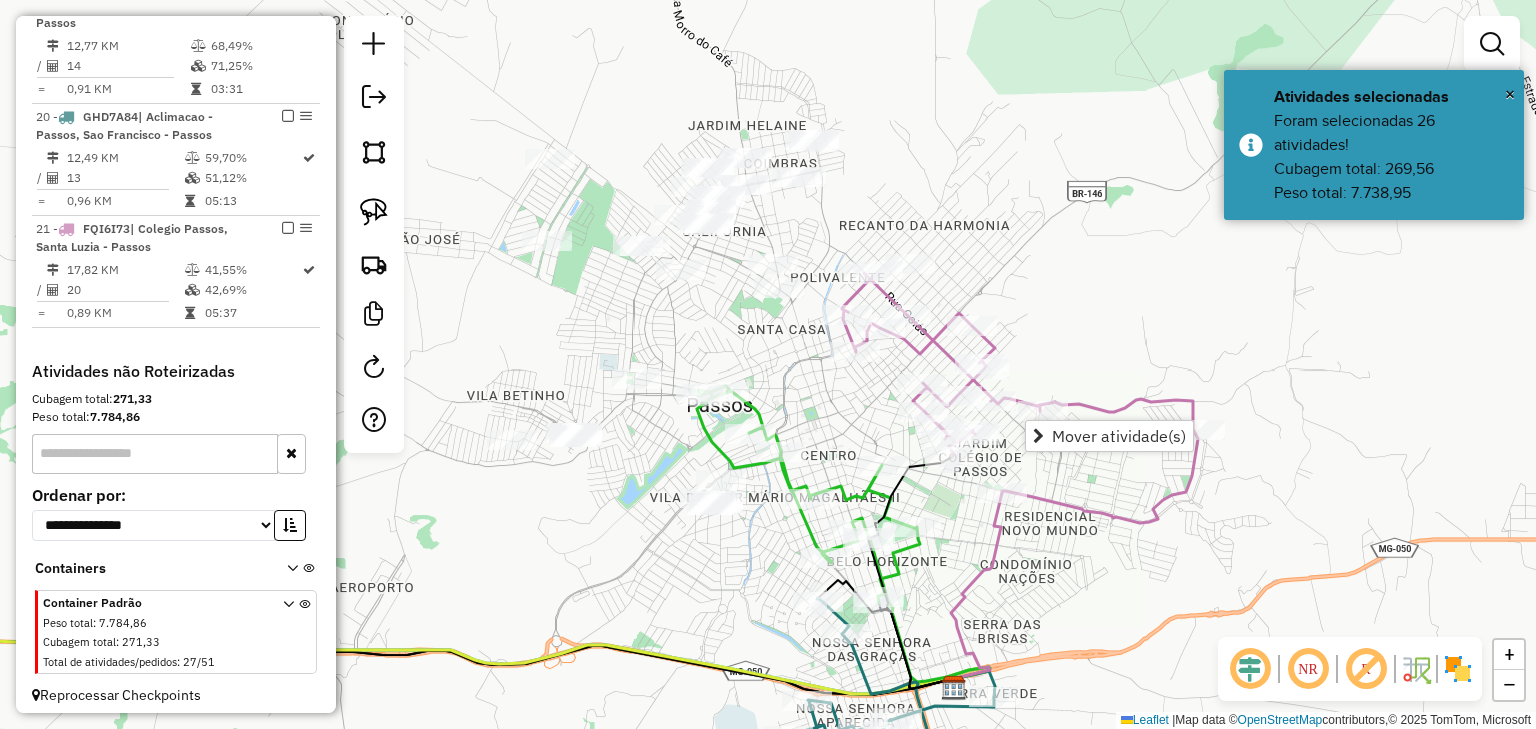 select on "*********" 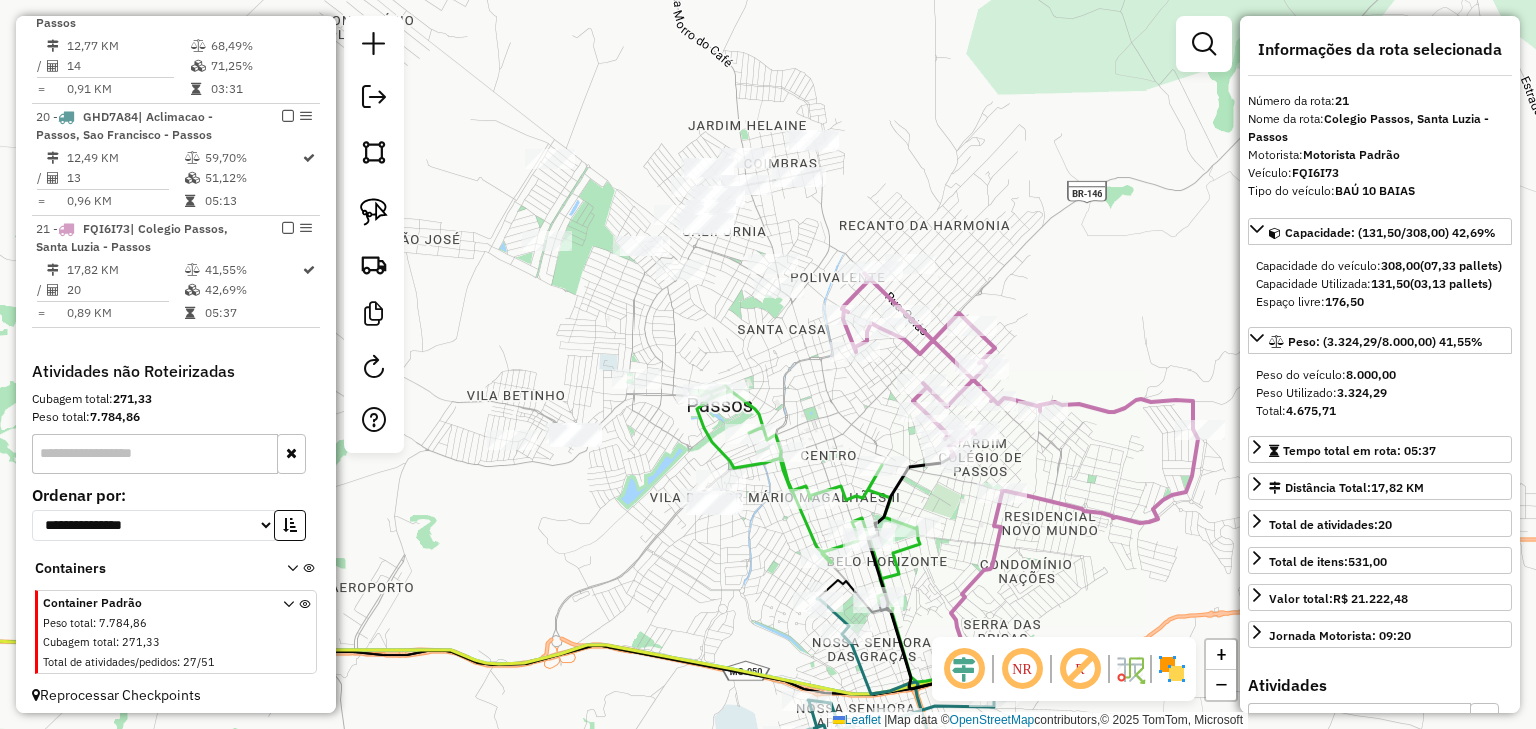scroll, scrollTop: 1457, scrollLeft: 0, axis: vertical 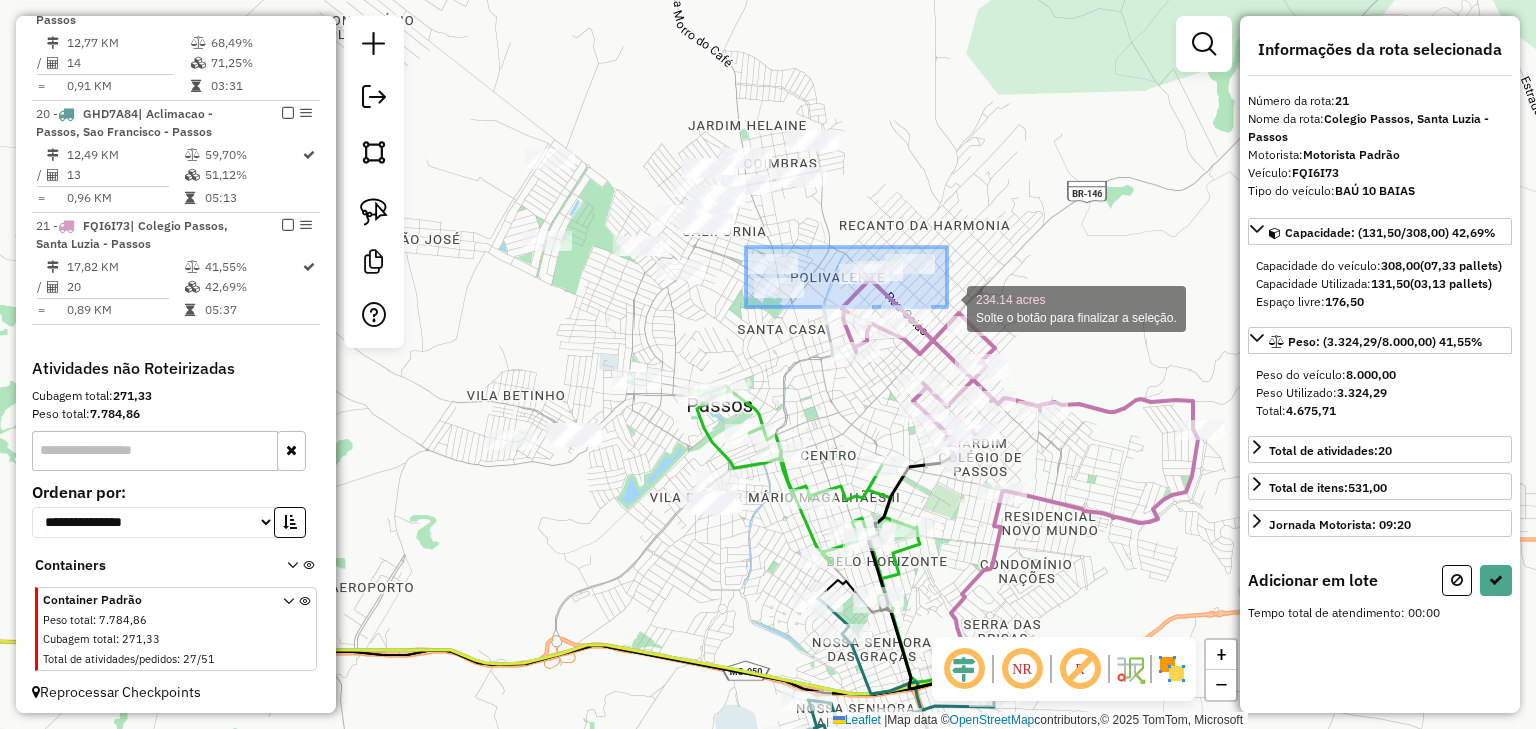 drag, startPoint x: 746, startPoint y: 247, endPoint x: 947, endPoint y: 307, distance: 209.76416 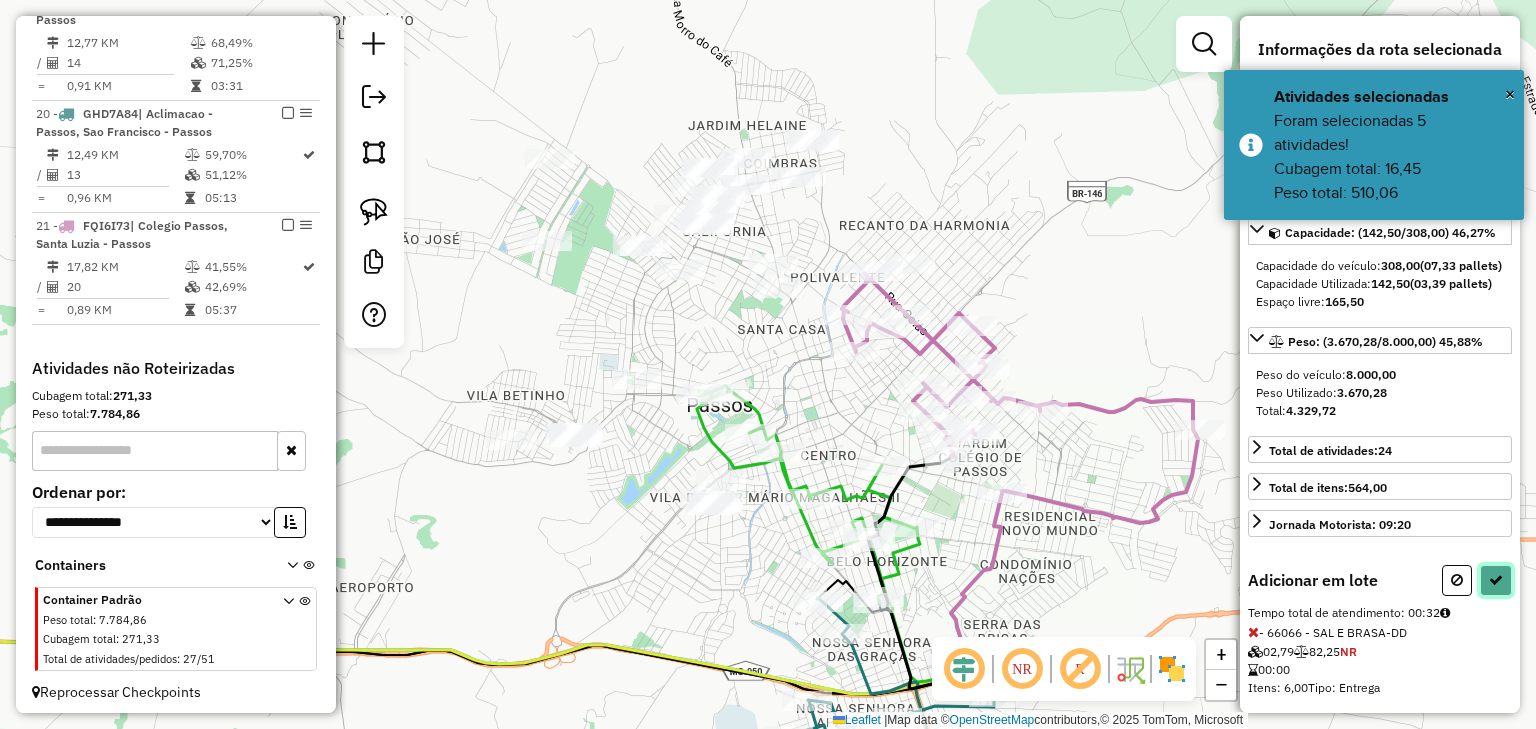 click at bounding box center (1496, 580) 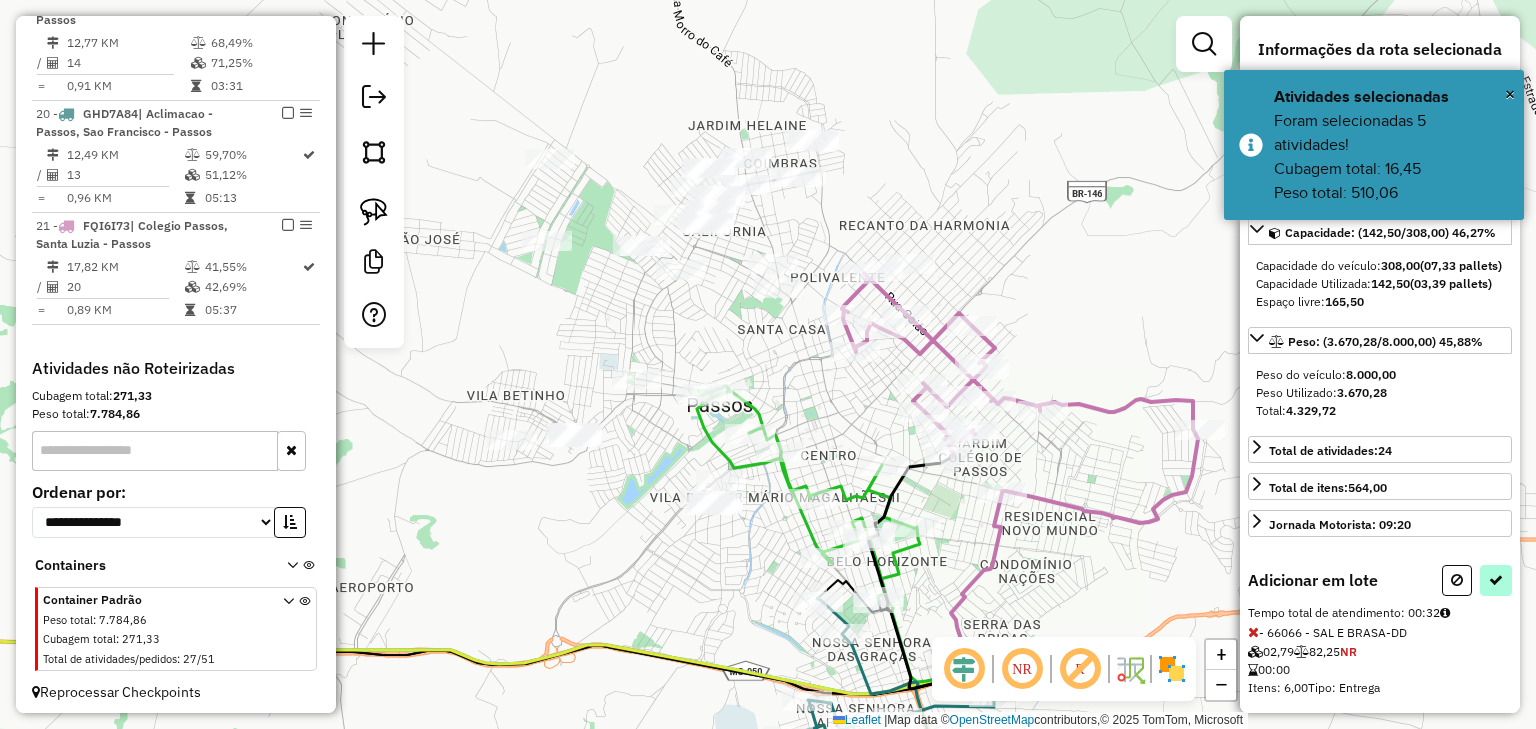 select on "*********" 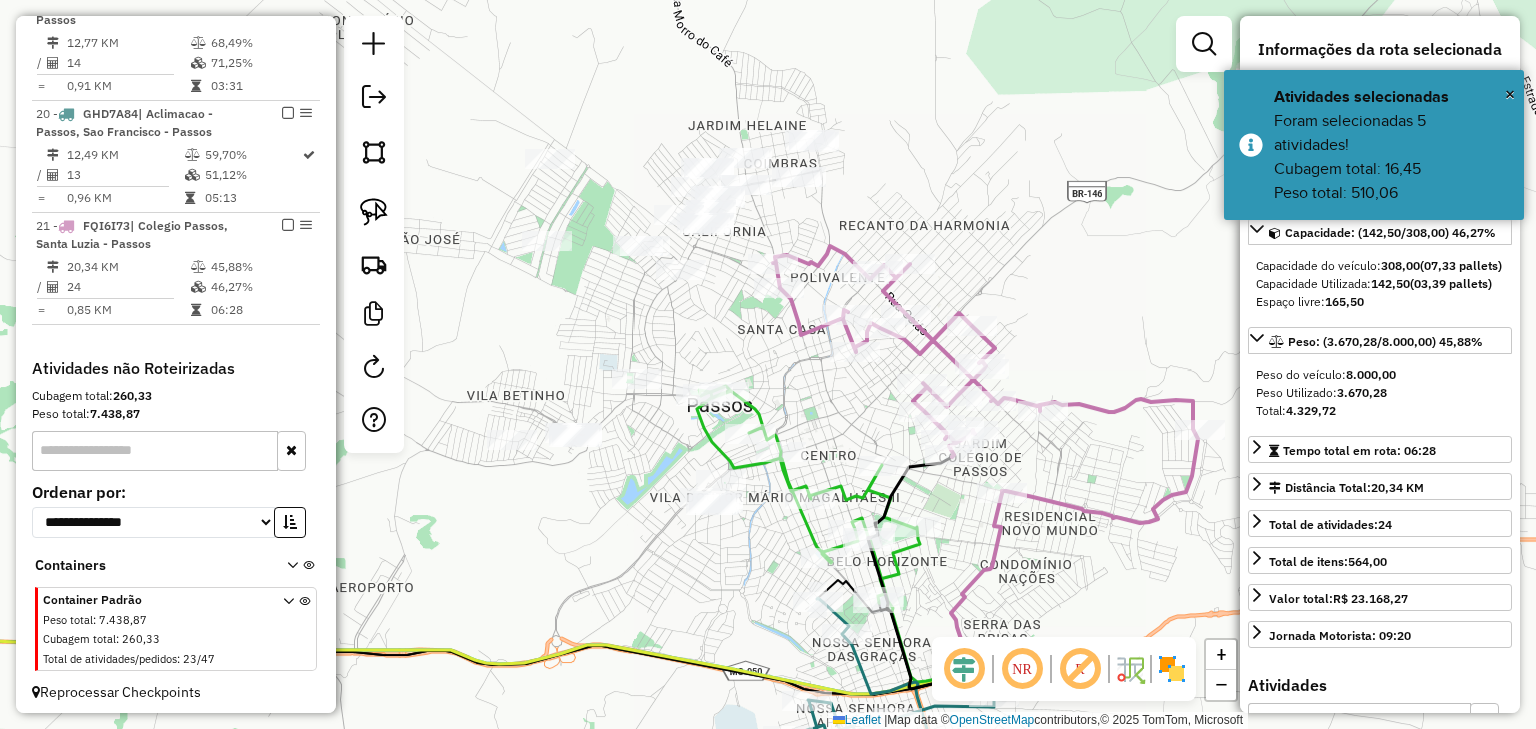 click 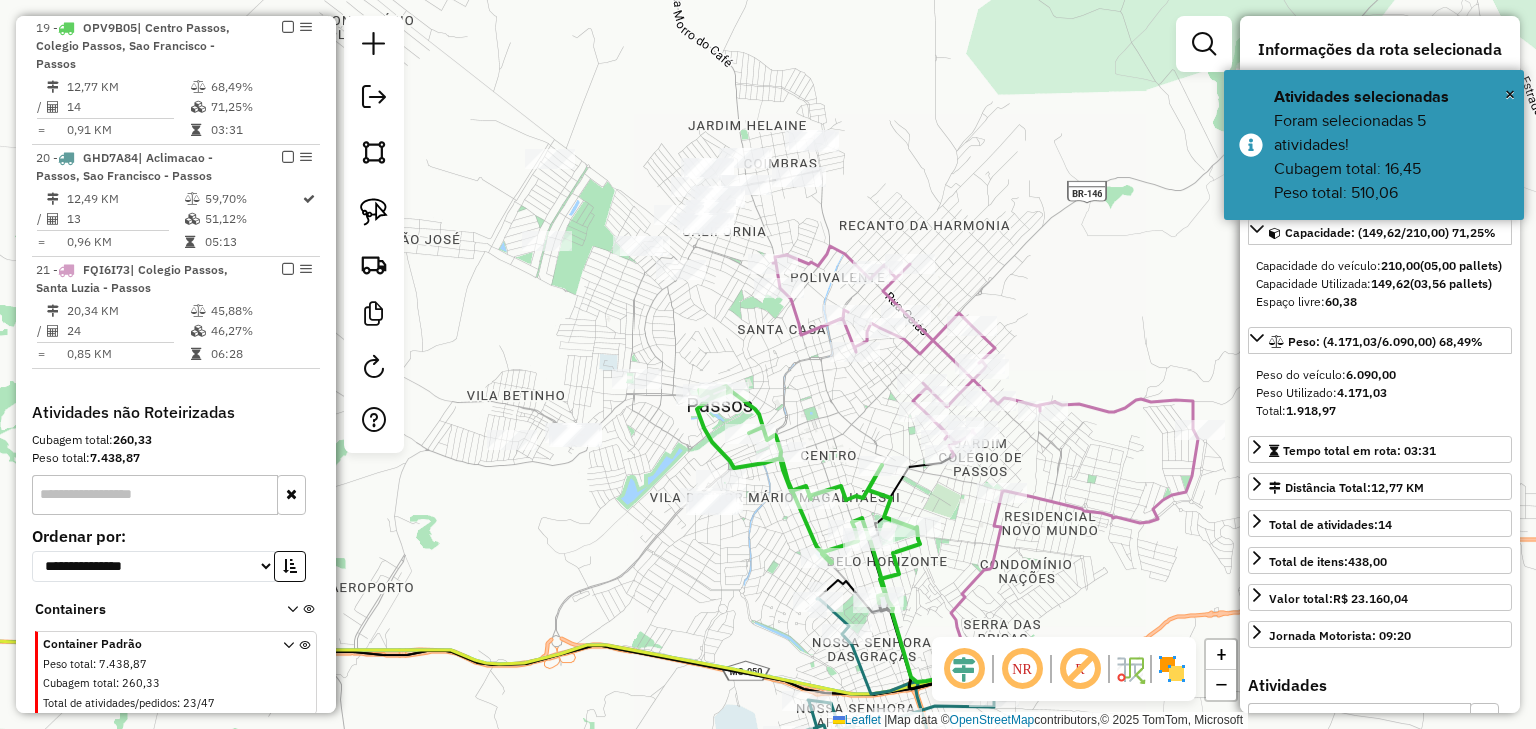 scroll, scrollTop: 1408, scrollLeft: 0, axis: vertical 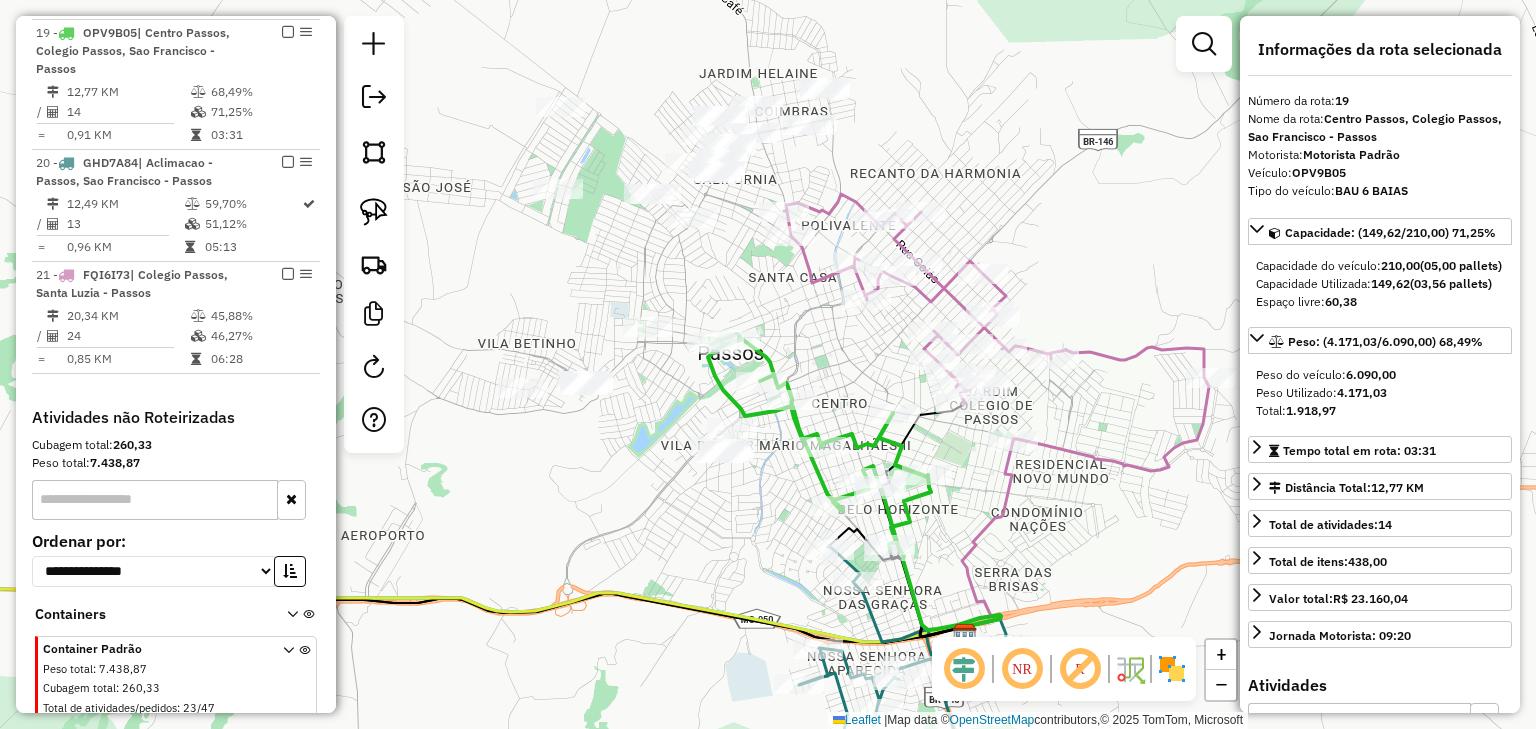 drag, startPoint x: 700, startPoint y: 388, endPoint x: 702, endPoint y: 372, distance: 16.124516 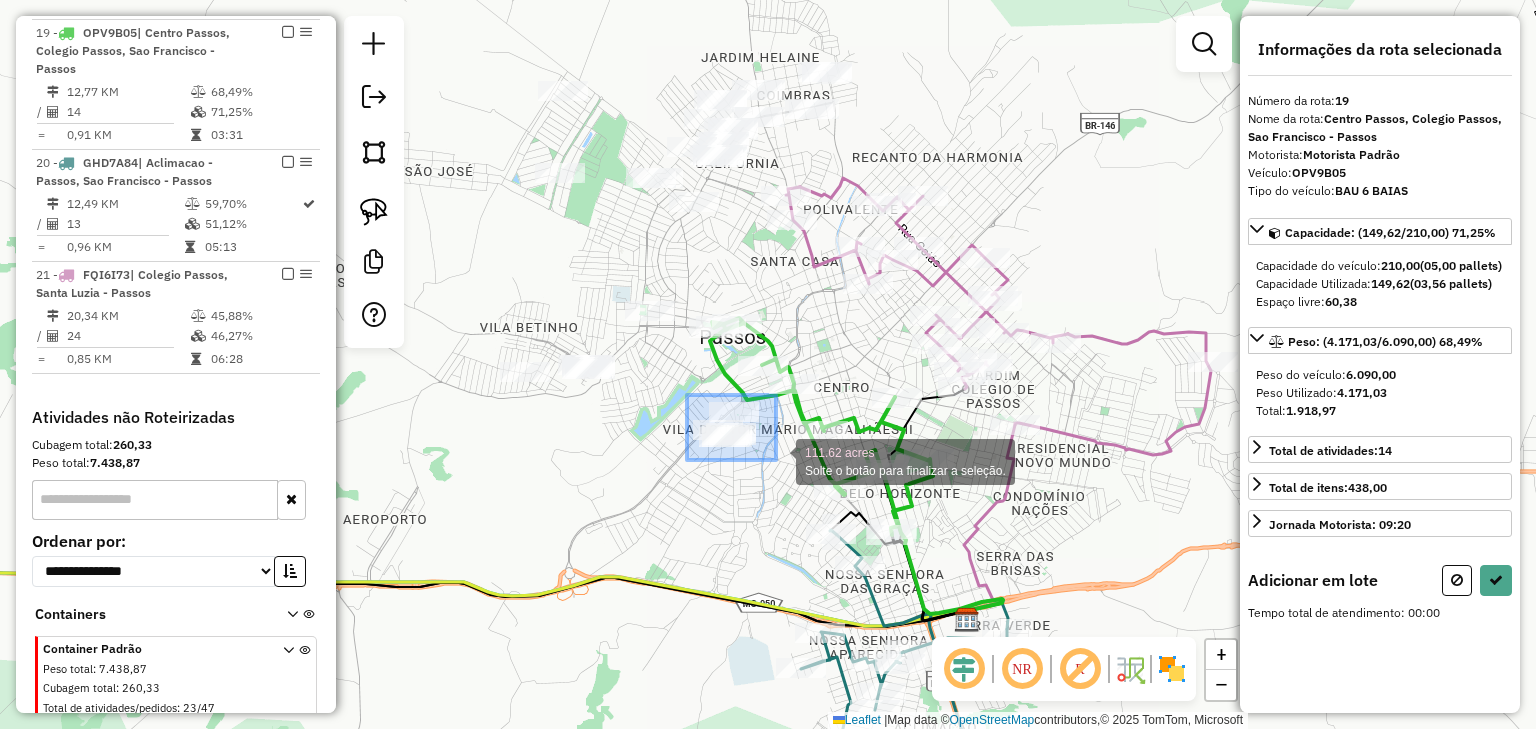 drag, startPoint x: 704, startPoint y: 407, endPoint x: 776, endPoint y: 460, distance: 89.40358 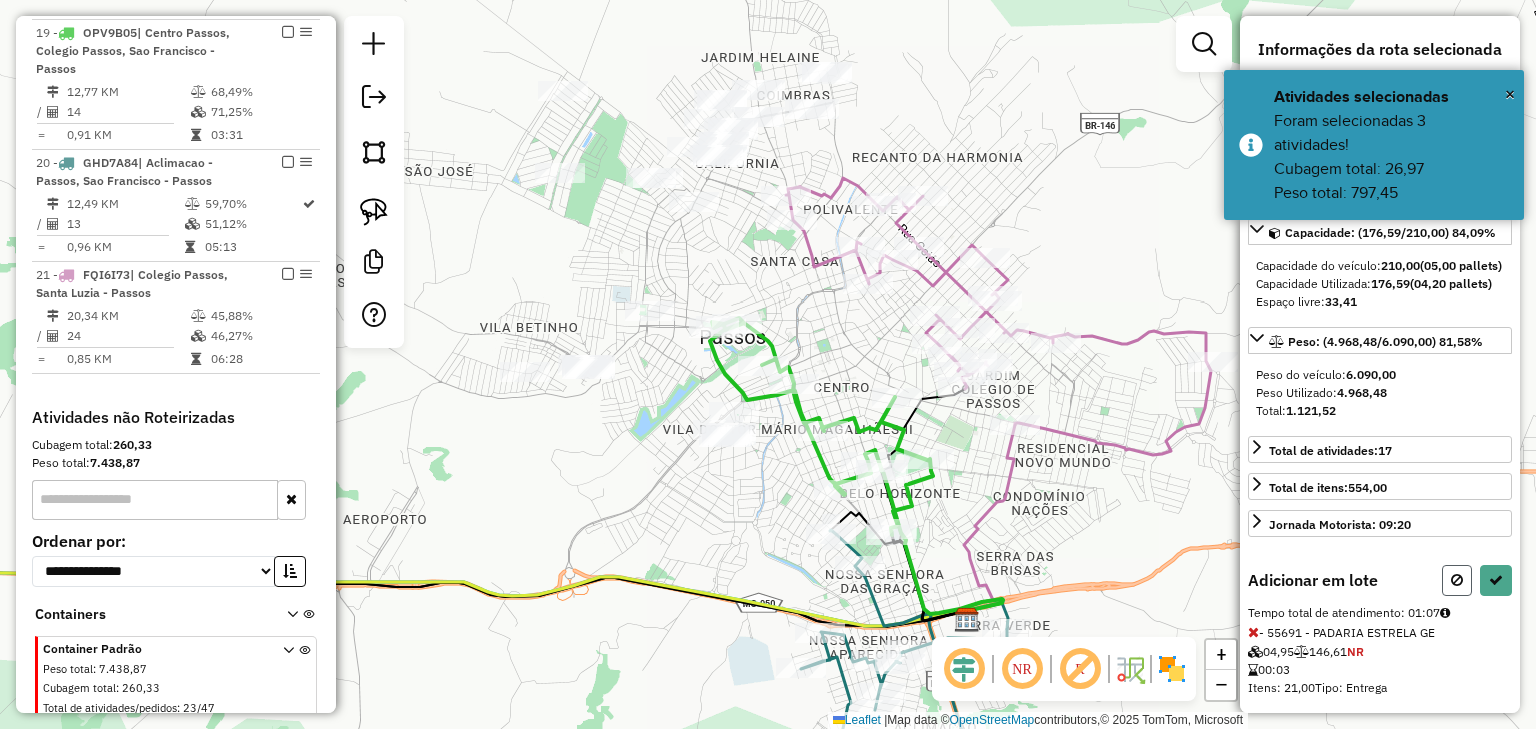 click at bounding box center [1457, 580] 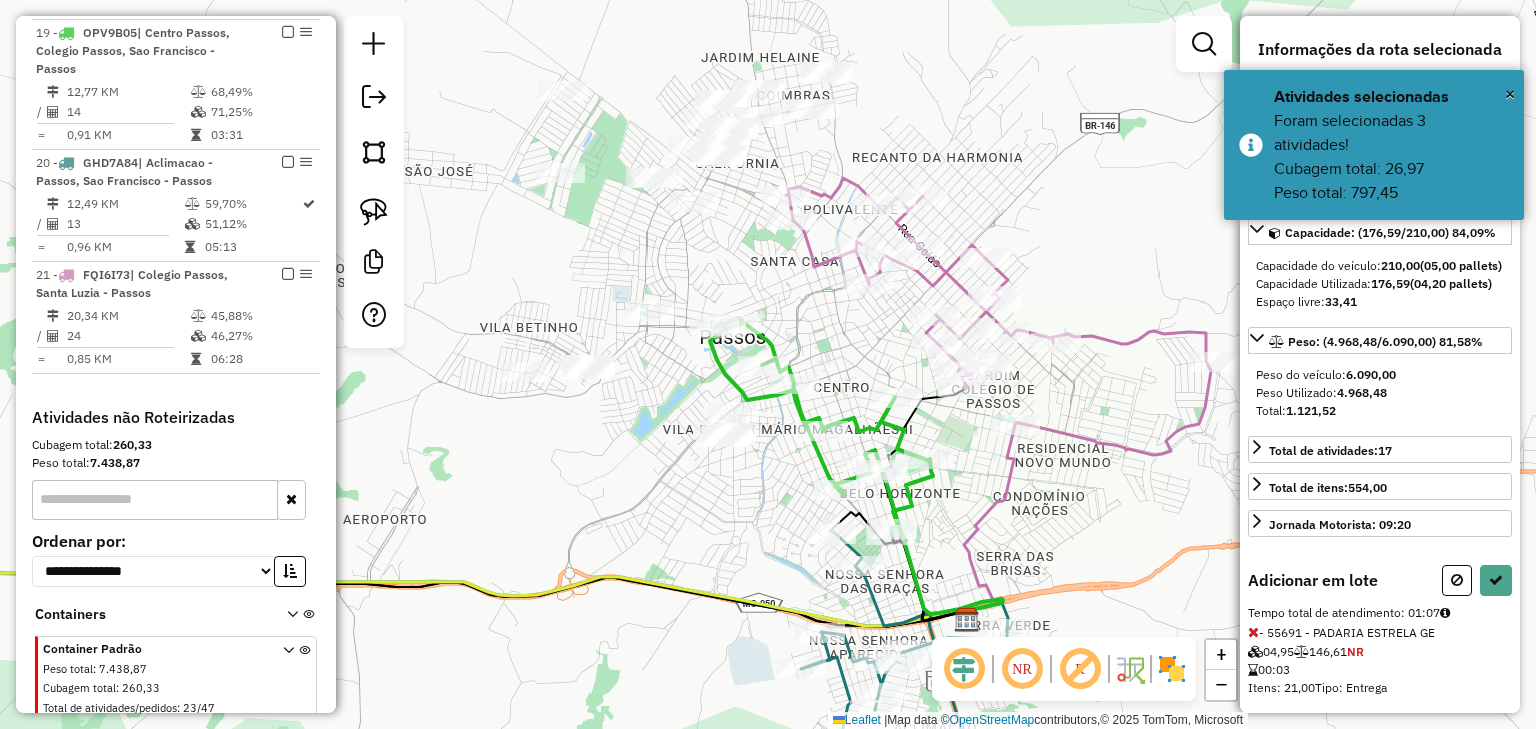 select on "*********" 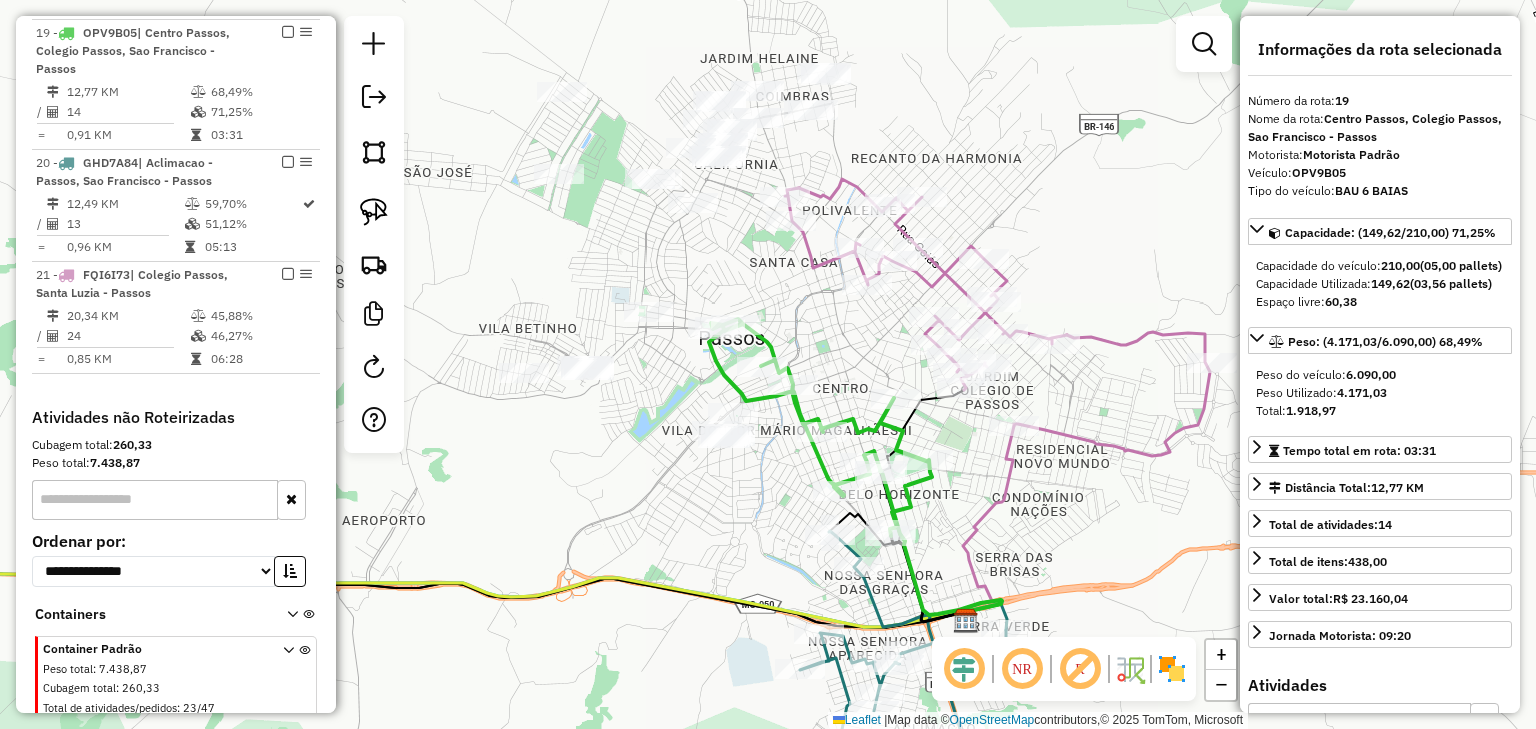 click 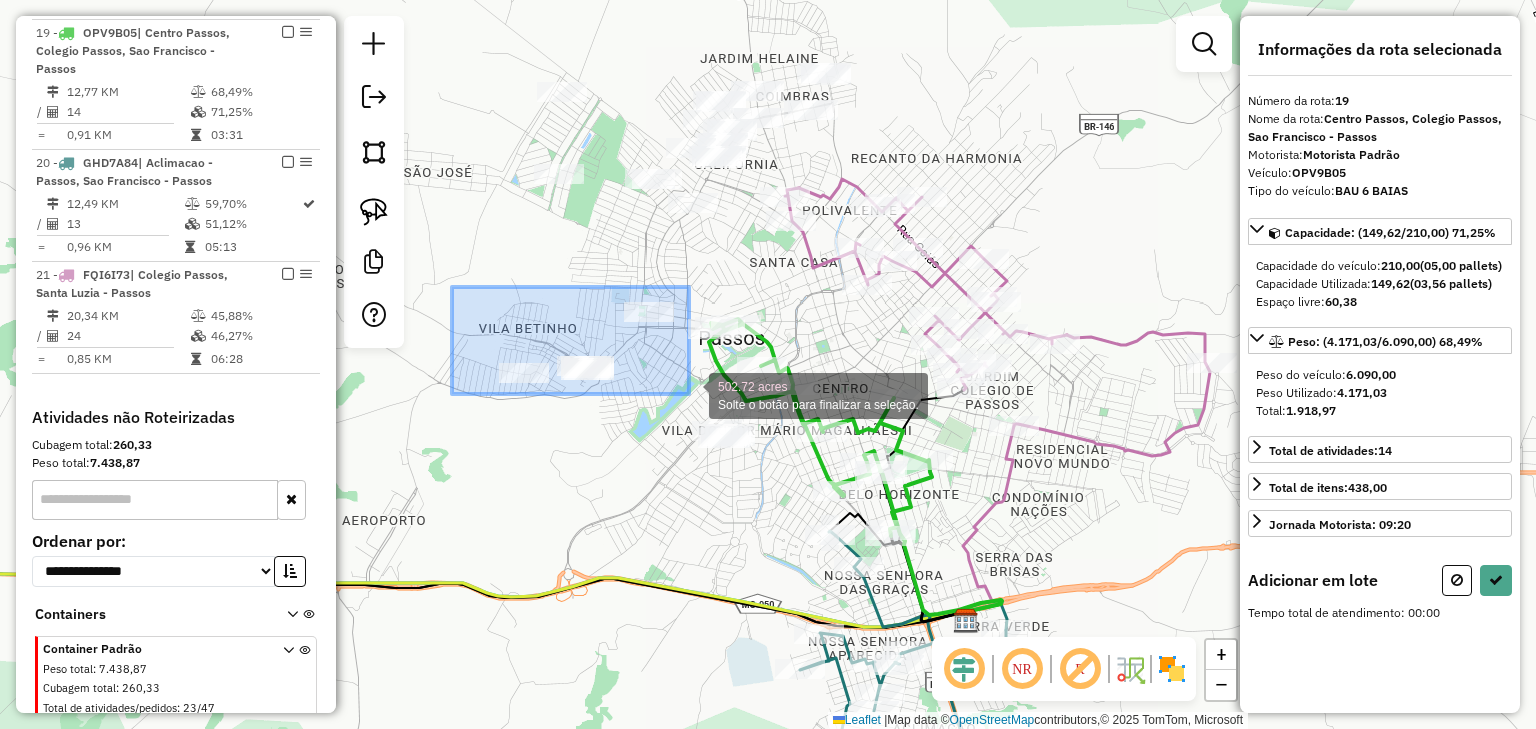 drag, startPoint x: 603, startPoint y: 292, endPoint x: 689, endPoint y: 394, distance: 133.41664 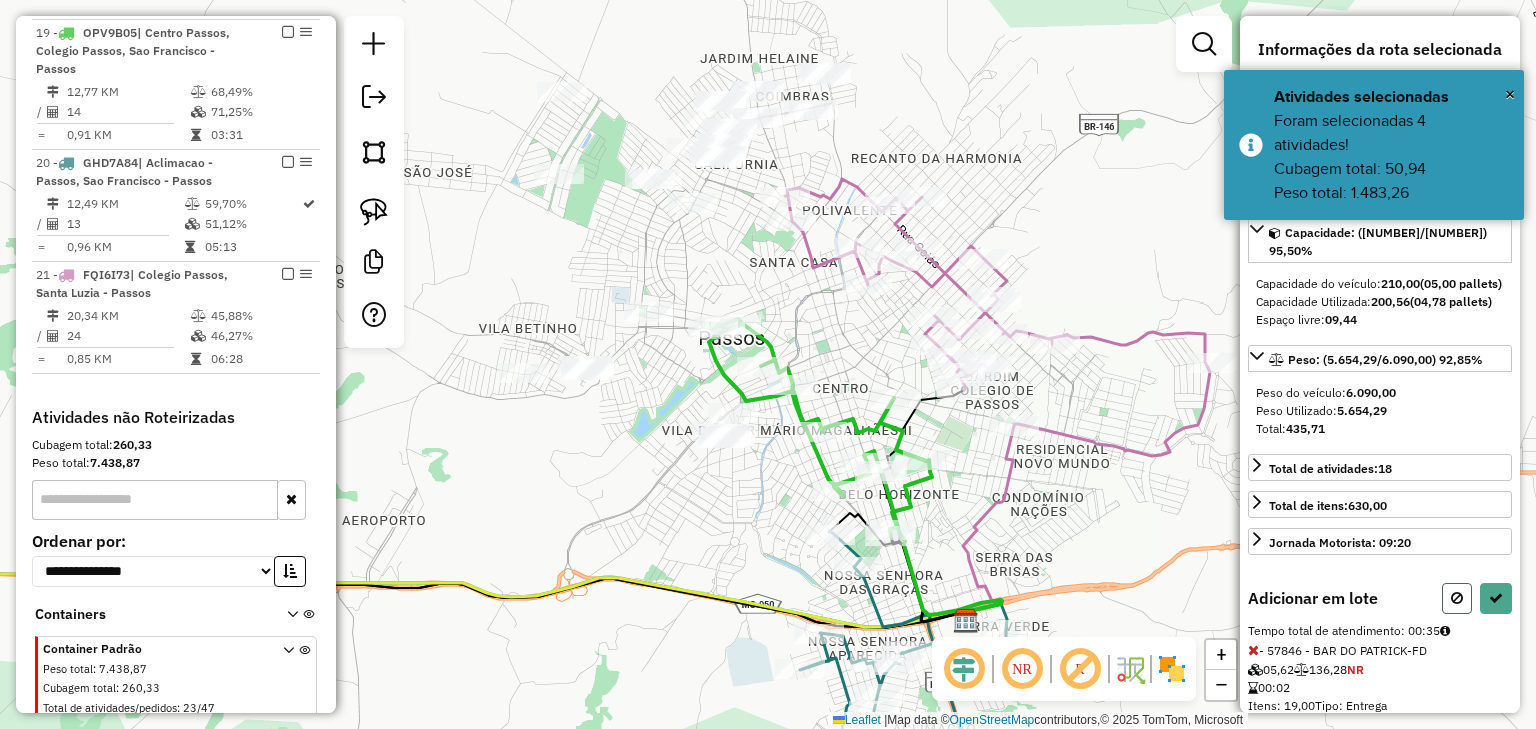 click at bounding box center (1457, 598) 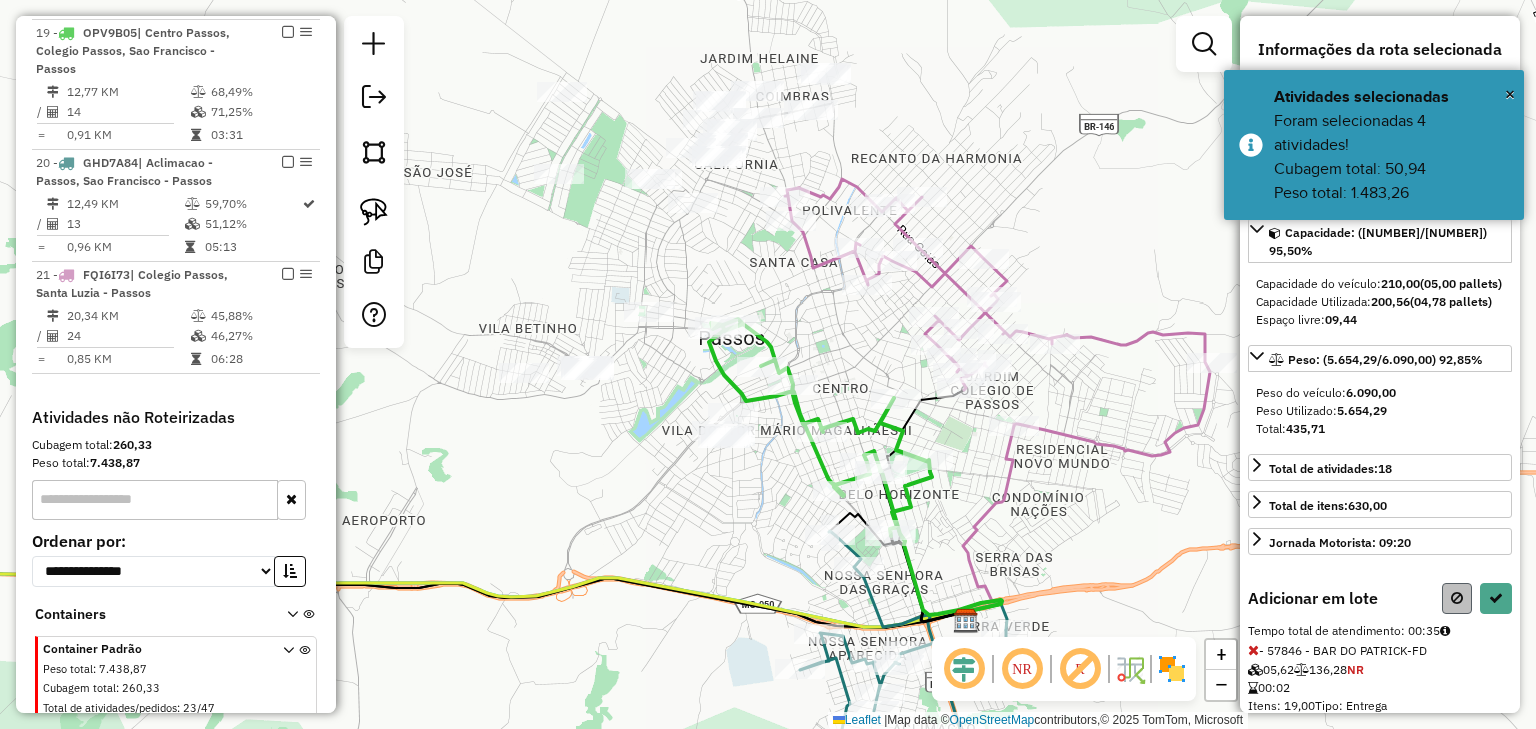 select on "*********" 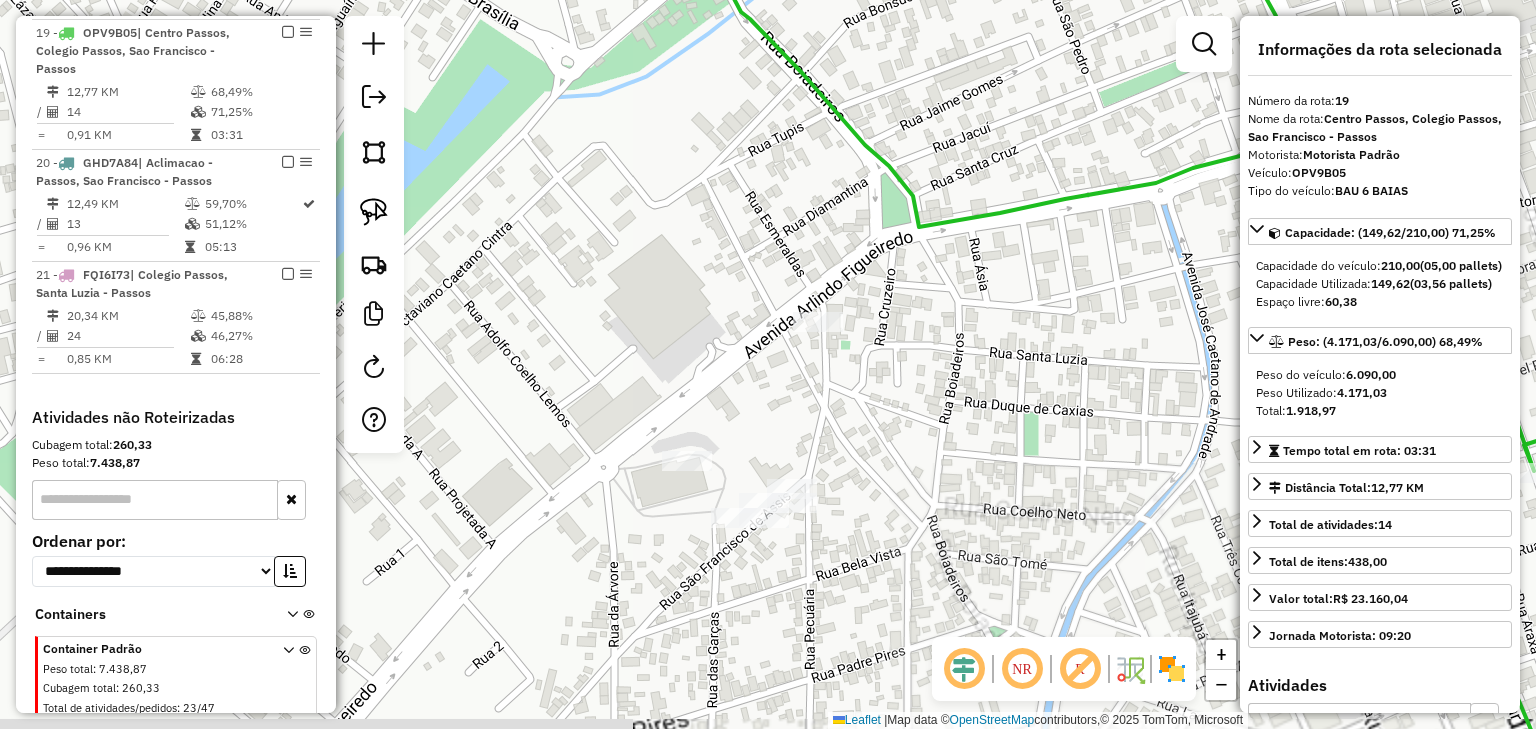 drag, startPoint x: 741, startPoint y: 408, endPoint x: 740, endPoint y: 397, distance: 11.045361 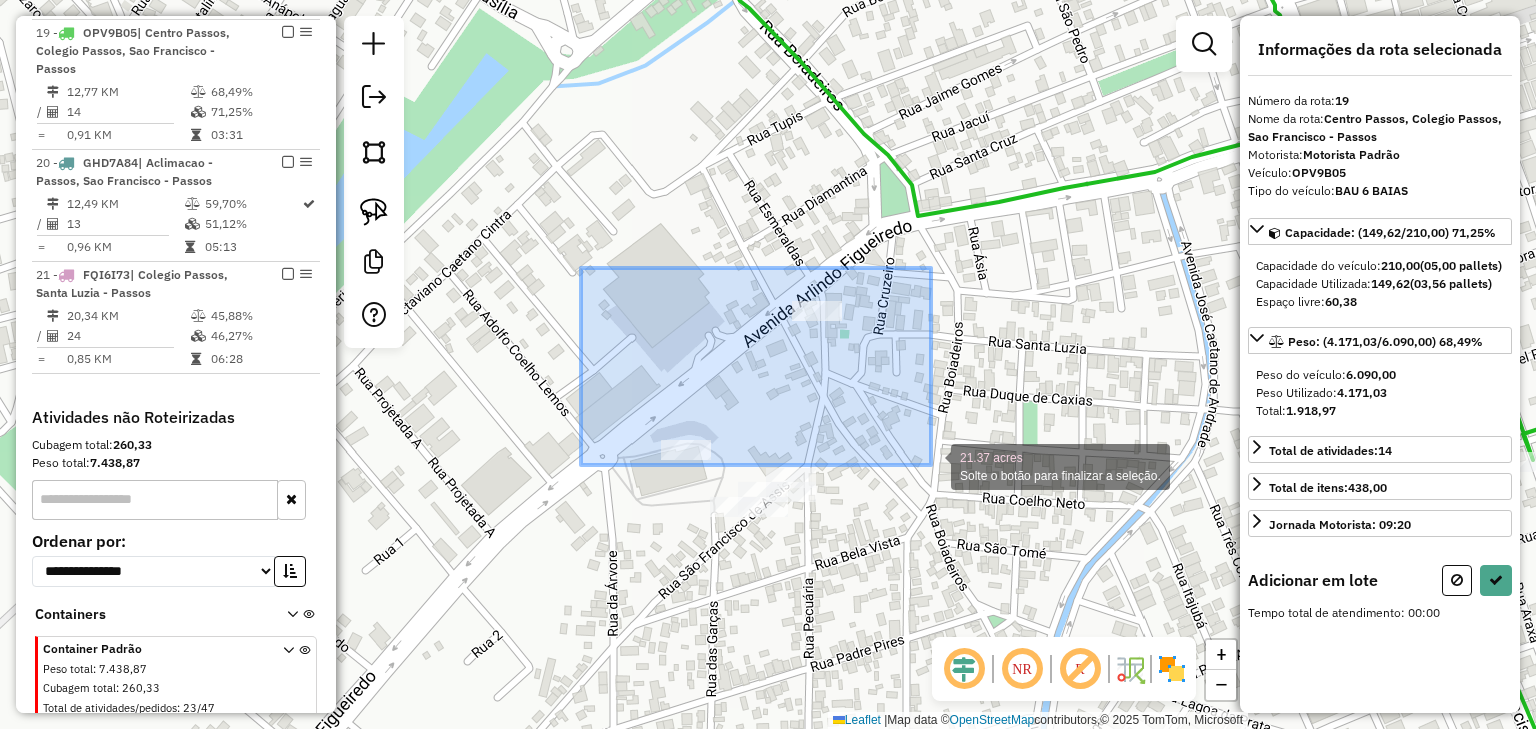 drag, startPoint x: 667, startPoint y: 268, endPoint x: 931, endPoint y: 465, distance: 329.40097 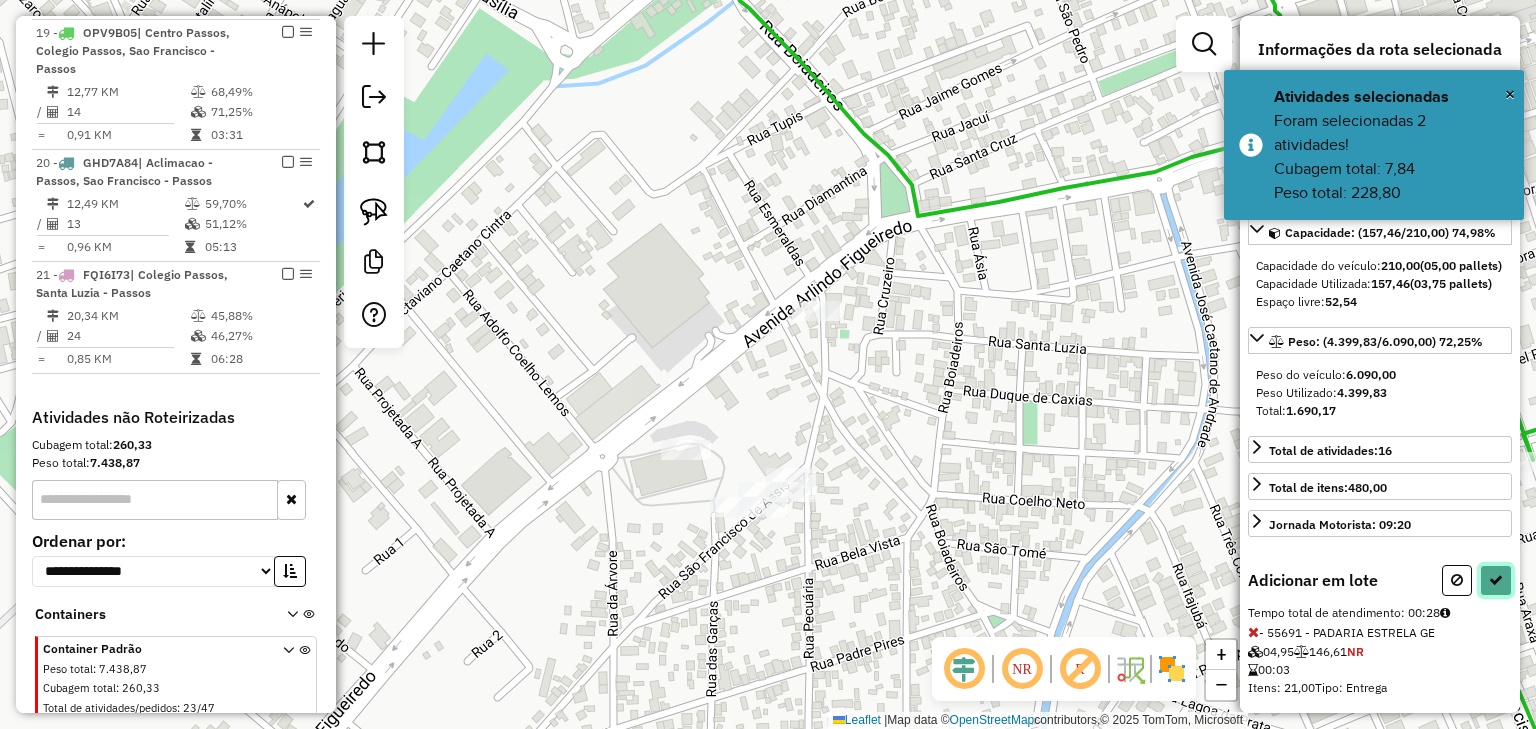 click at bounding box center [1496, 580] 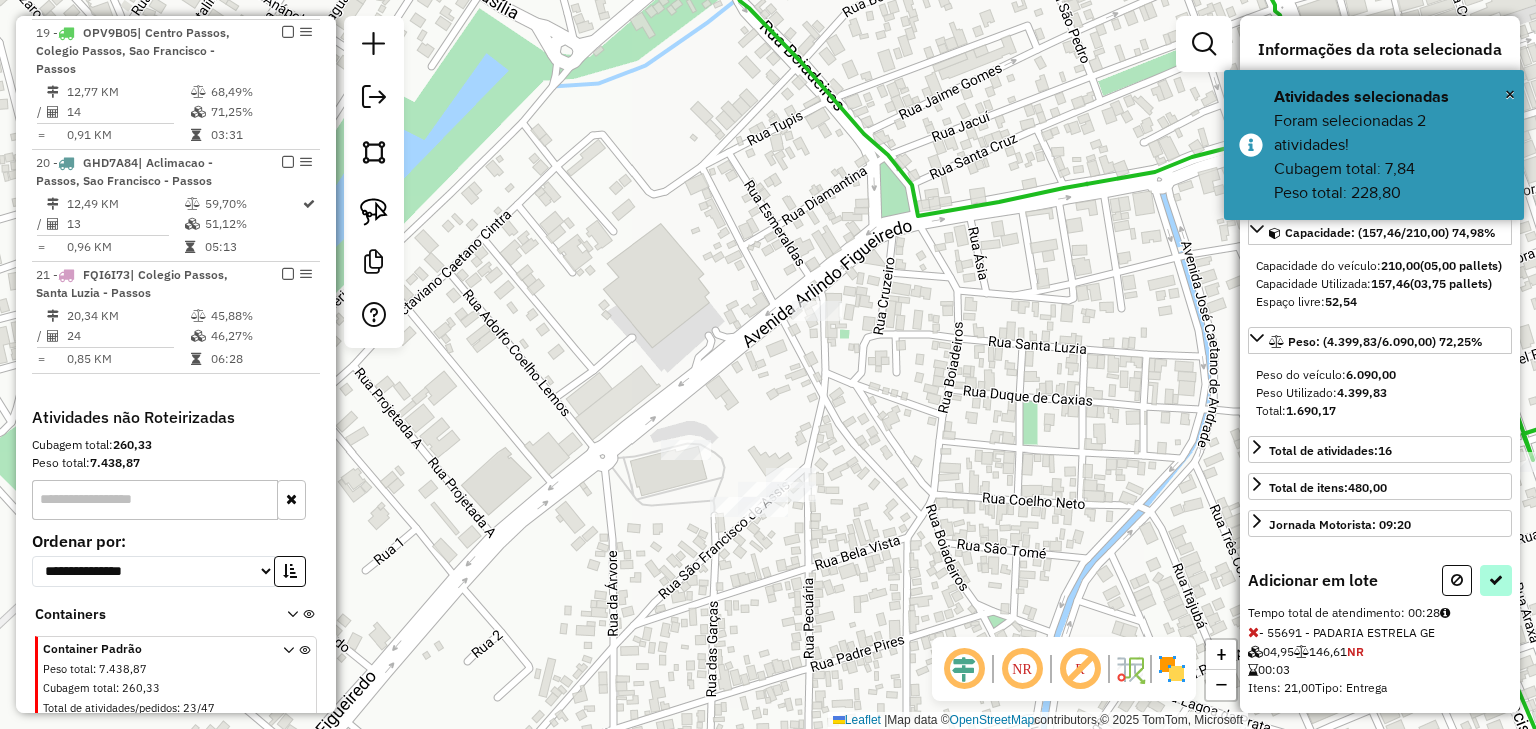 select on "*********" 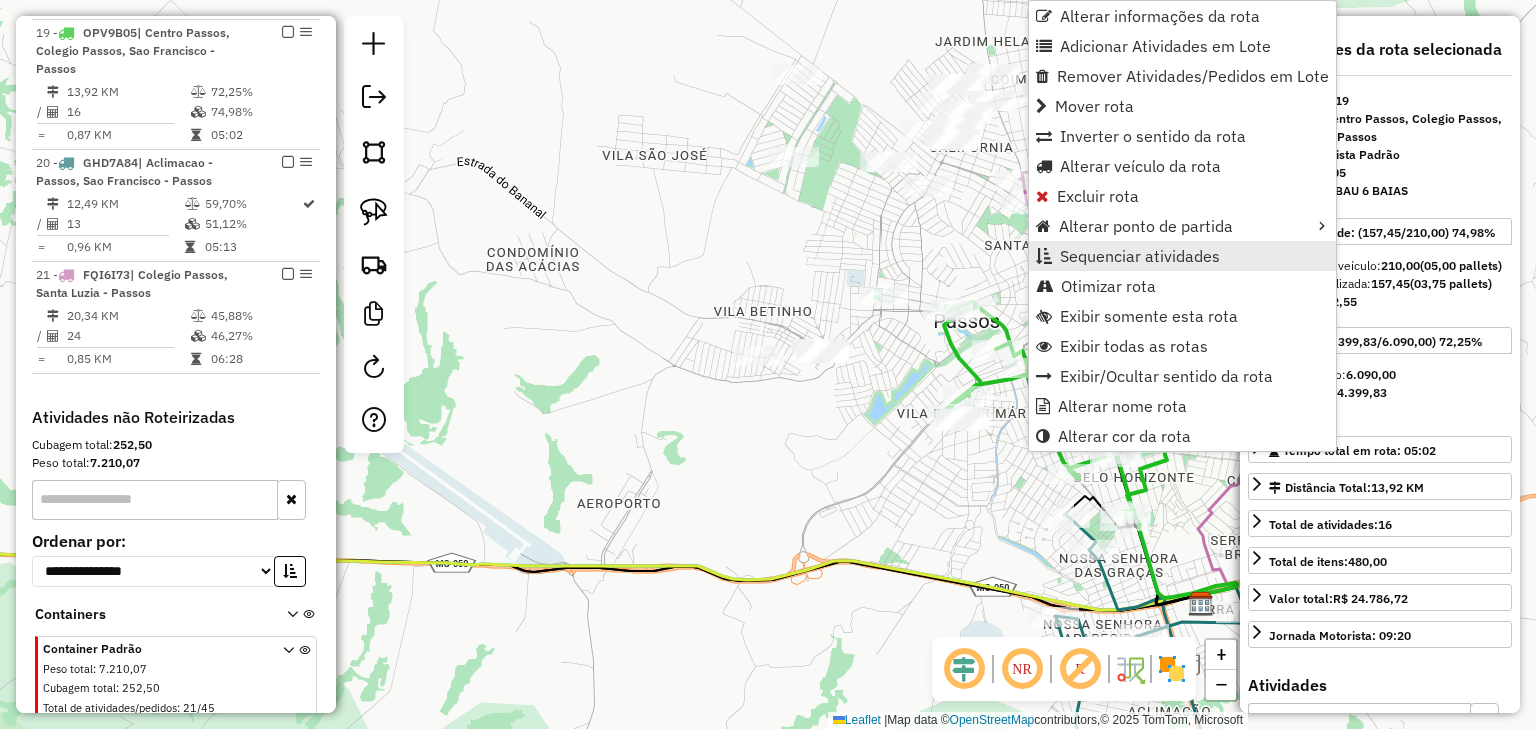 click on "Sequenciar atividades" at bounding box center (1140, 256) 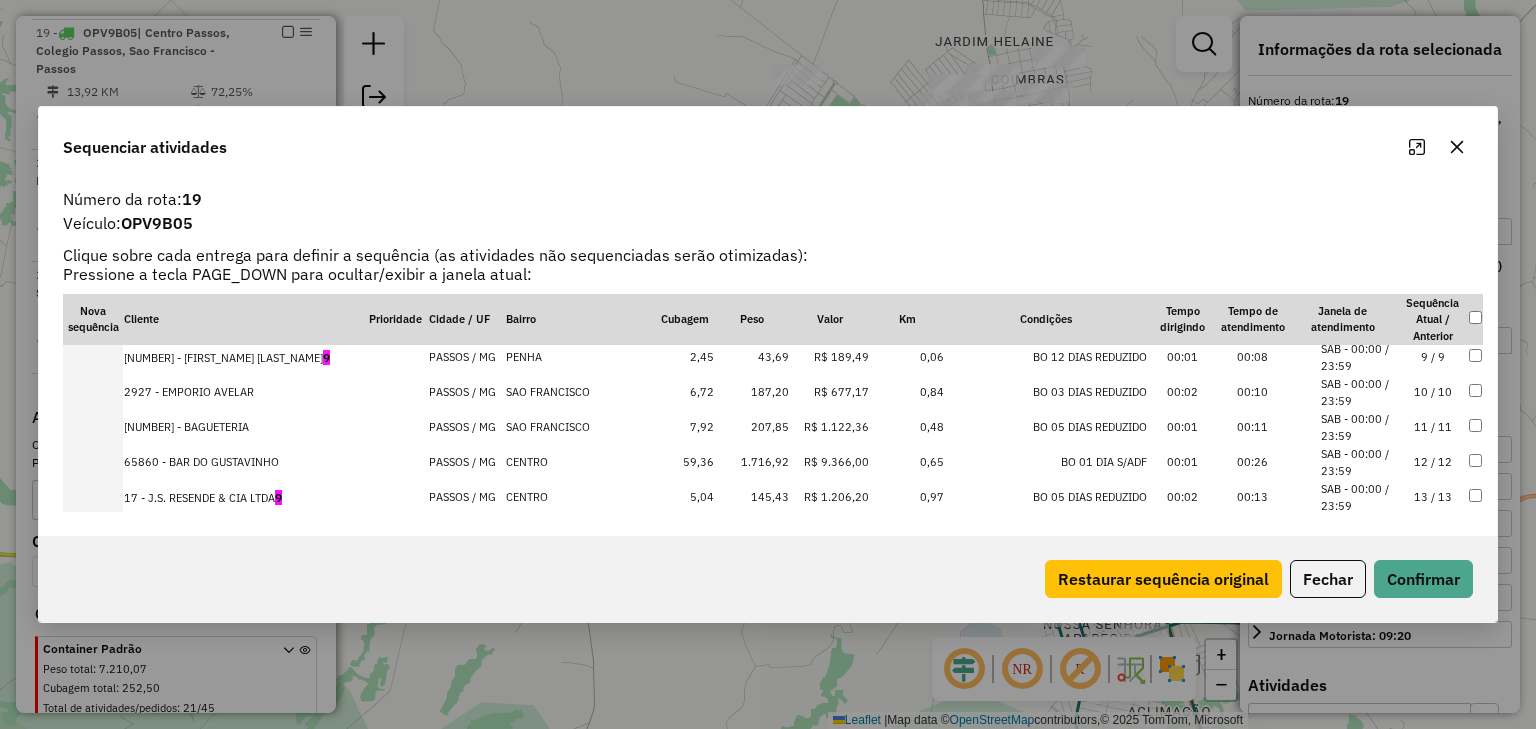 scroll, scrollTop: 320, scrollLeft: 0, axis: vertical 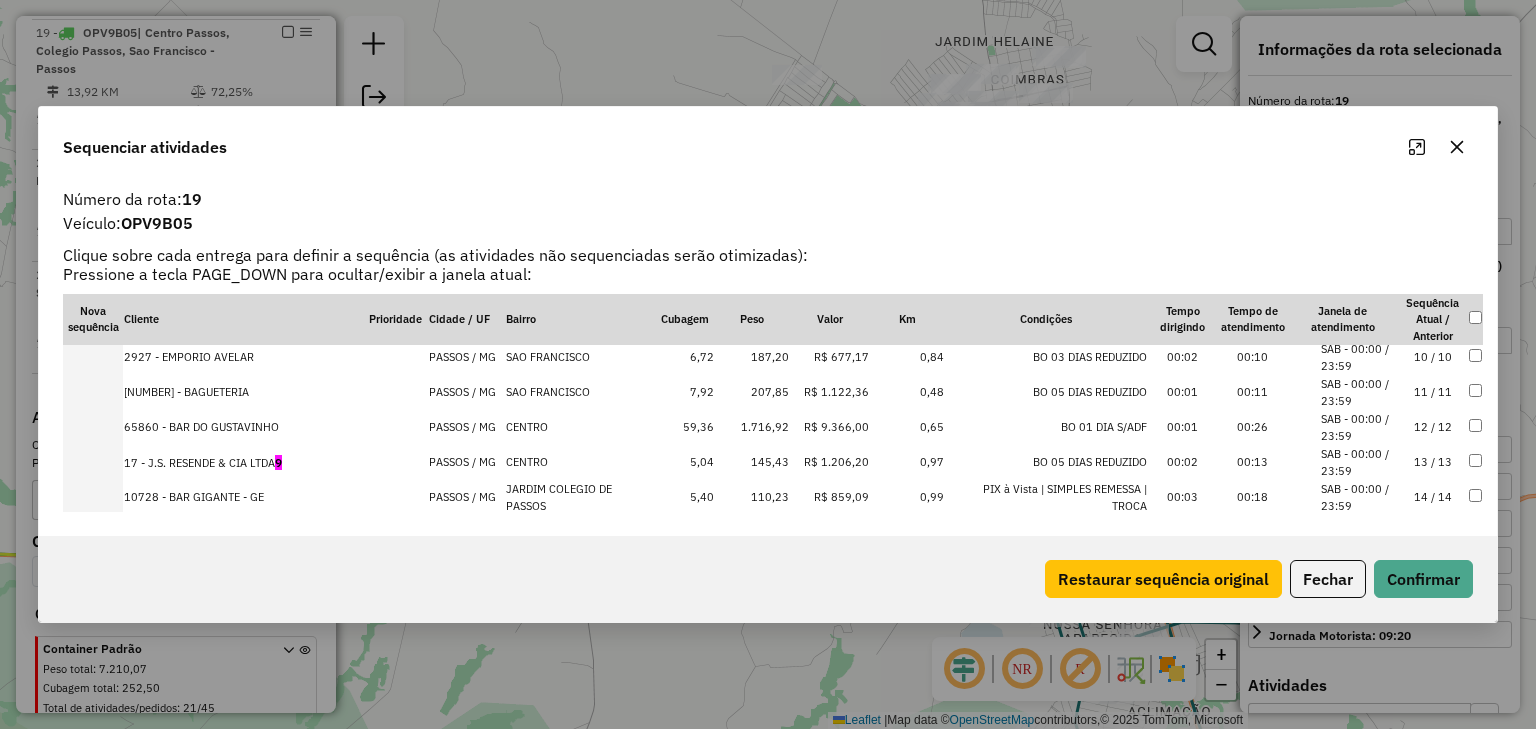 drag, startPoint x: 184, startPoint y: 495, endPoint x: 88, endPoint y: 478, distance: 97.49359 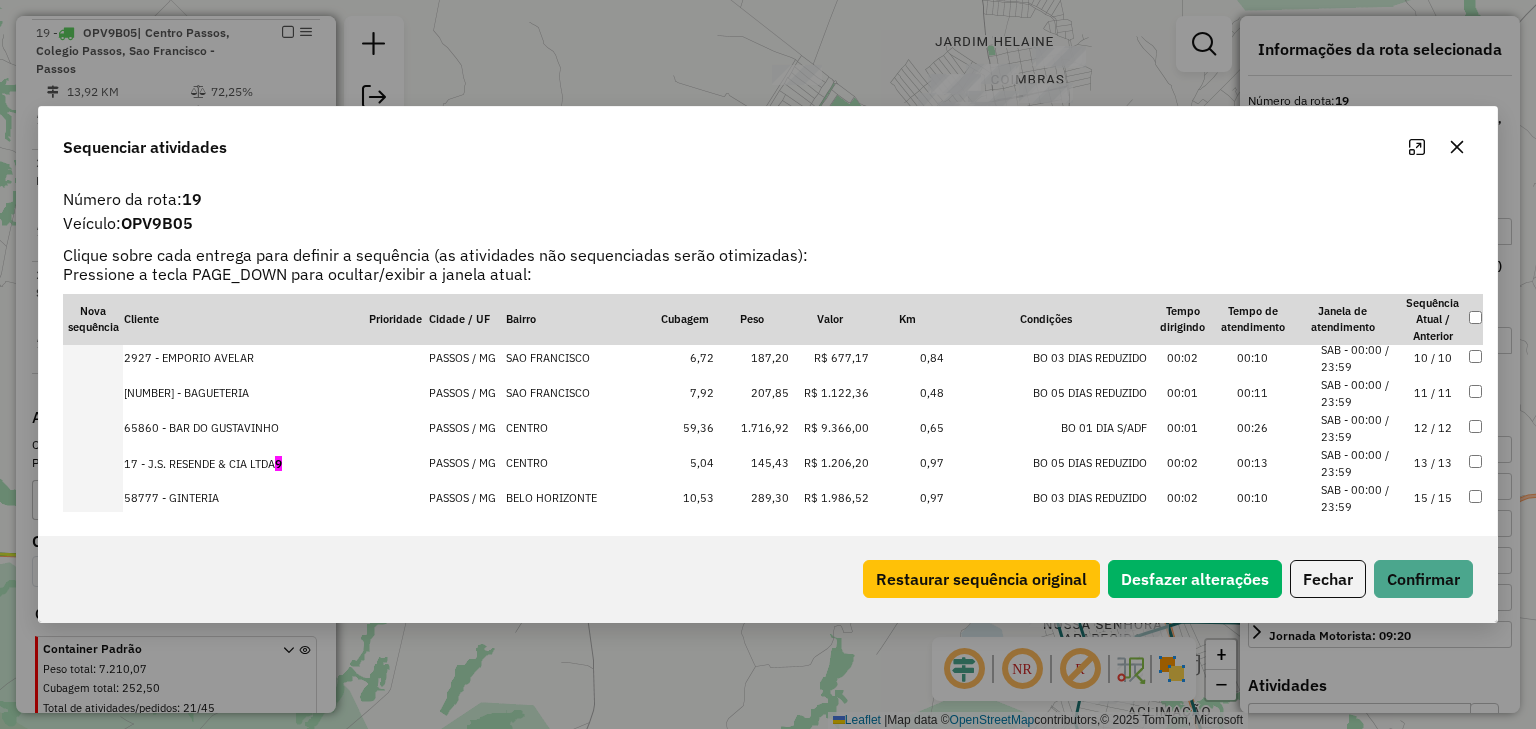 drag, startPoint x: 173, startPoint y: 427, endPoint x: 92, endPoint y: 424, distance: 81.055534 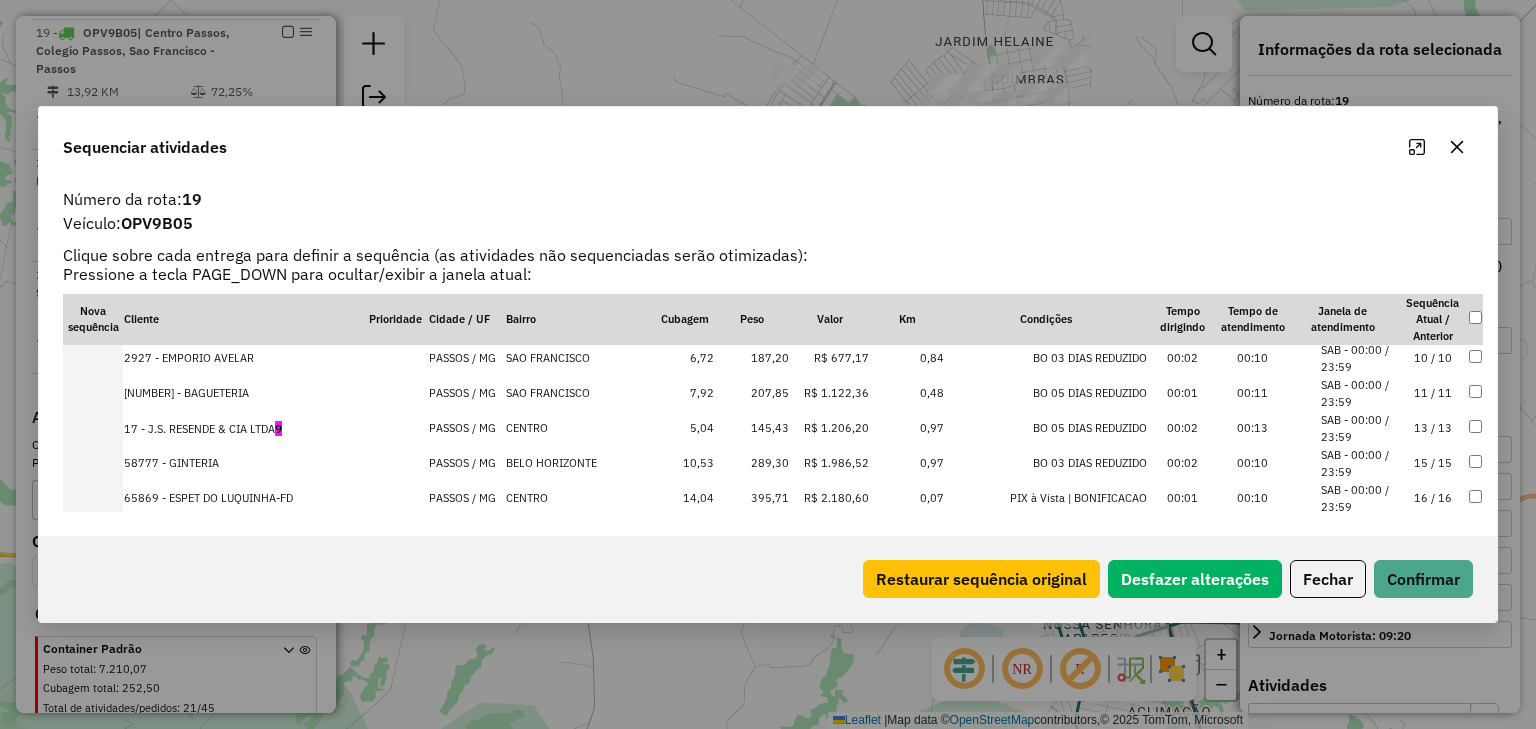 scroll, scrollTop: 411, scrollLeft: 0, axis: vertical 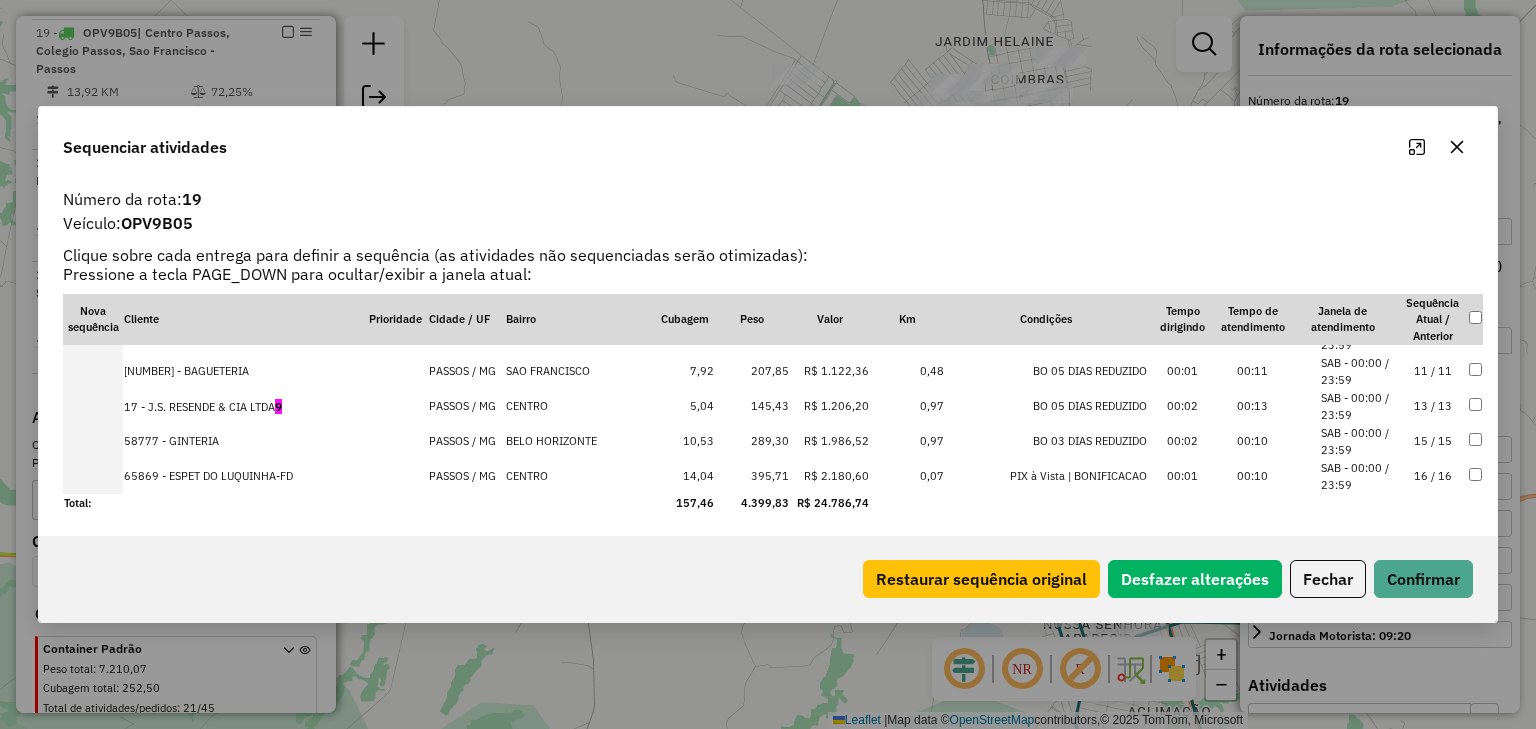 drag, startPoint x: 200, startPoint y: 476, endPoint x: 96, endPoint y: 452, distance: 106.733315 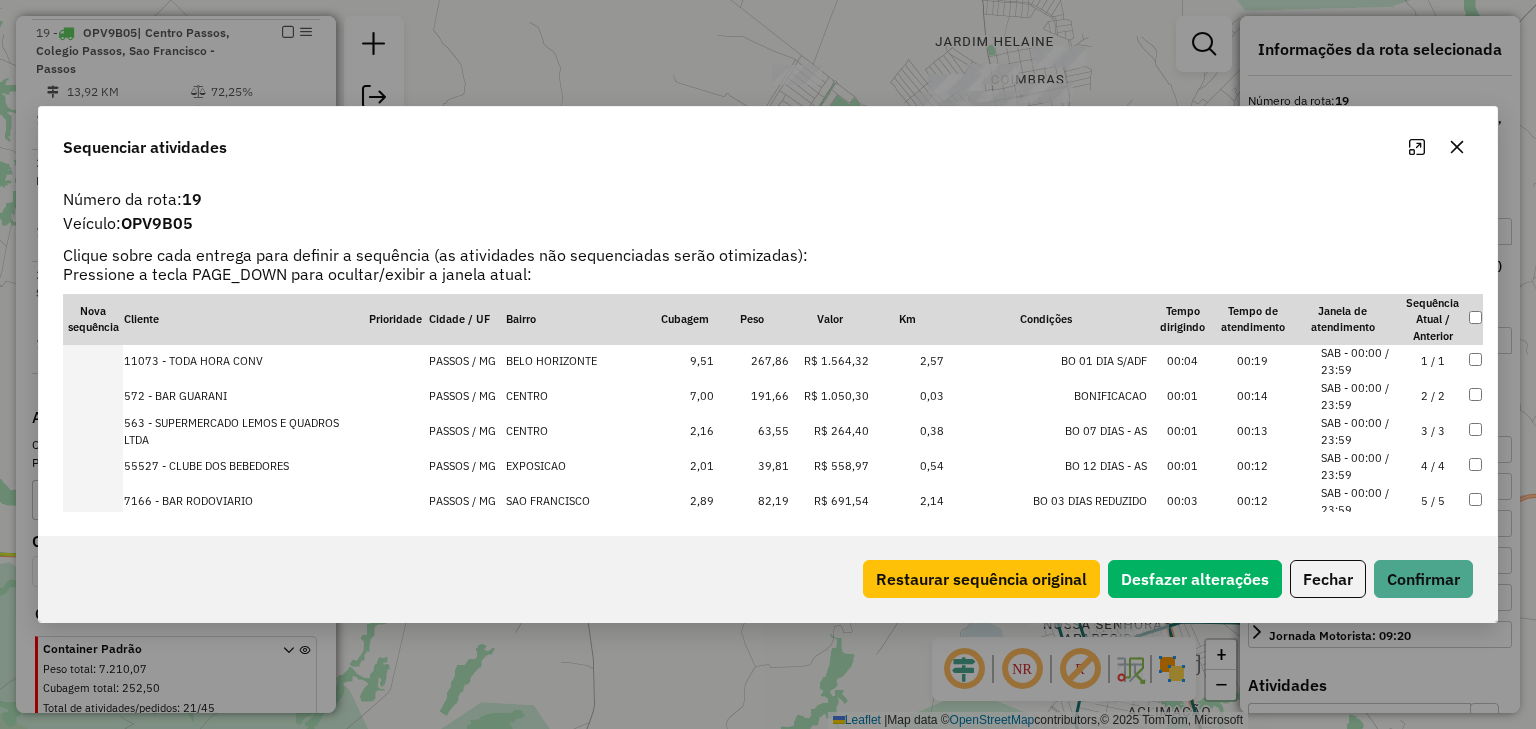 scroll, scrollTop: 0, scrollLeft: 0, axis: both 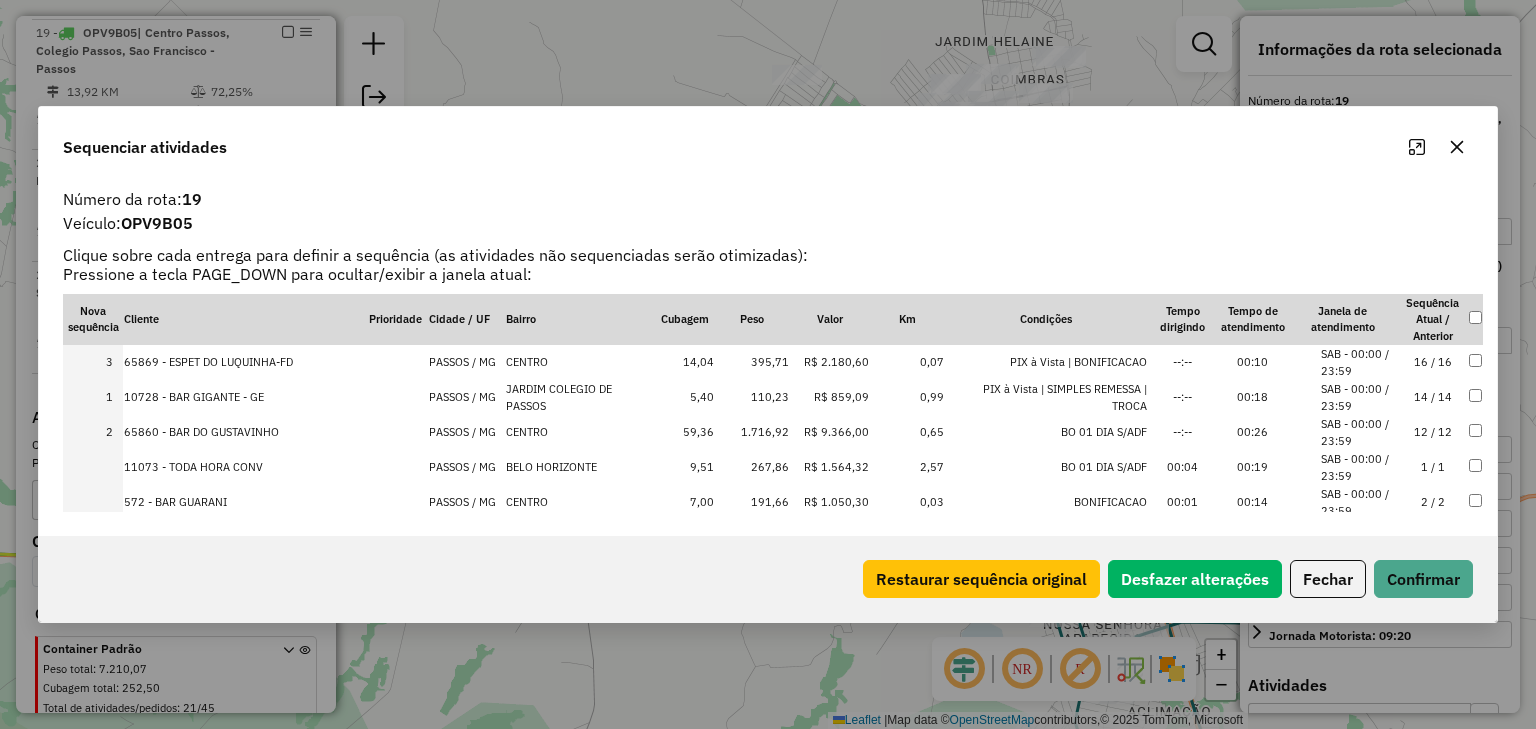 drag, startPoint x: 218, startPoint y: 436, endPoint x: 228, endPoint y: 356, distance: 80.622574 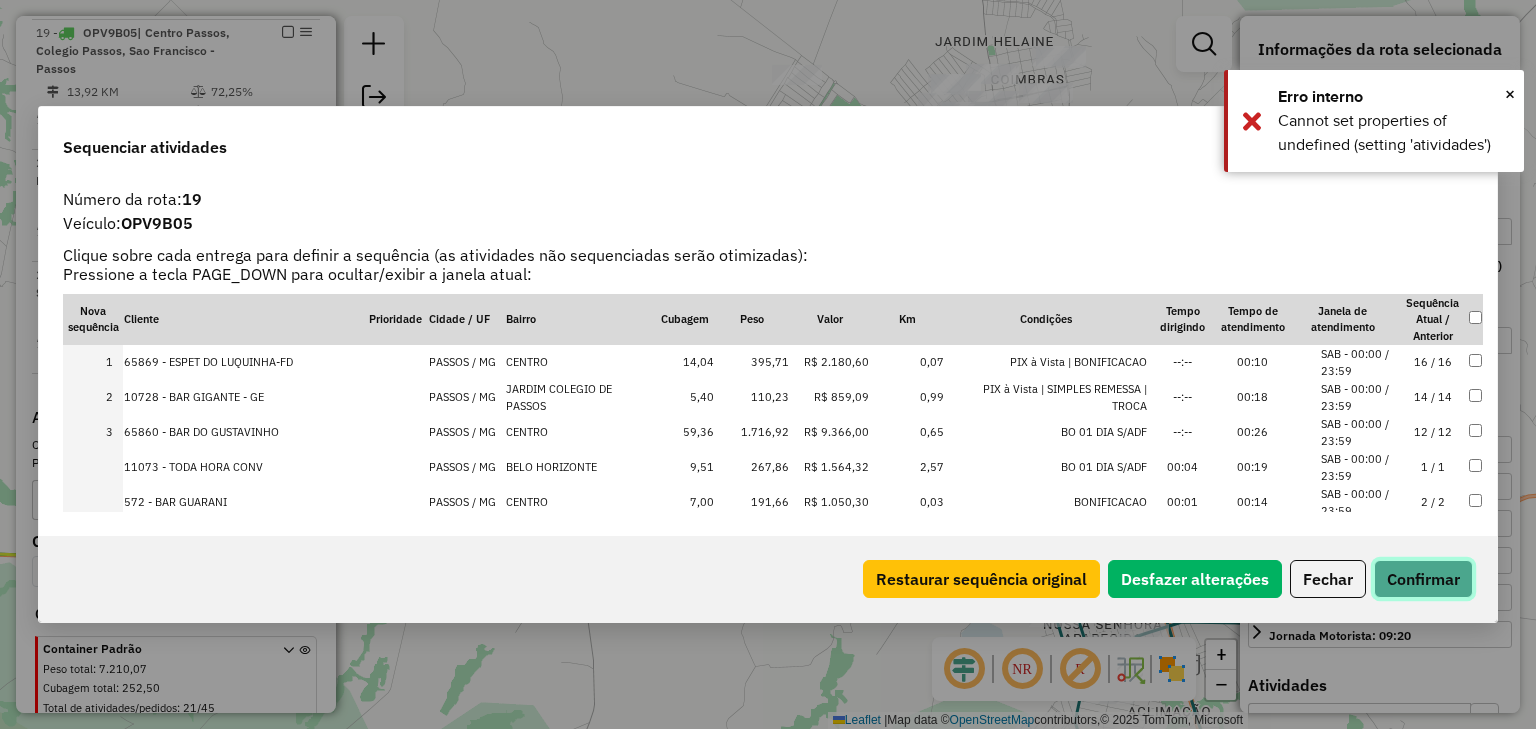 click on "Confirmar" 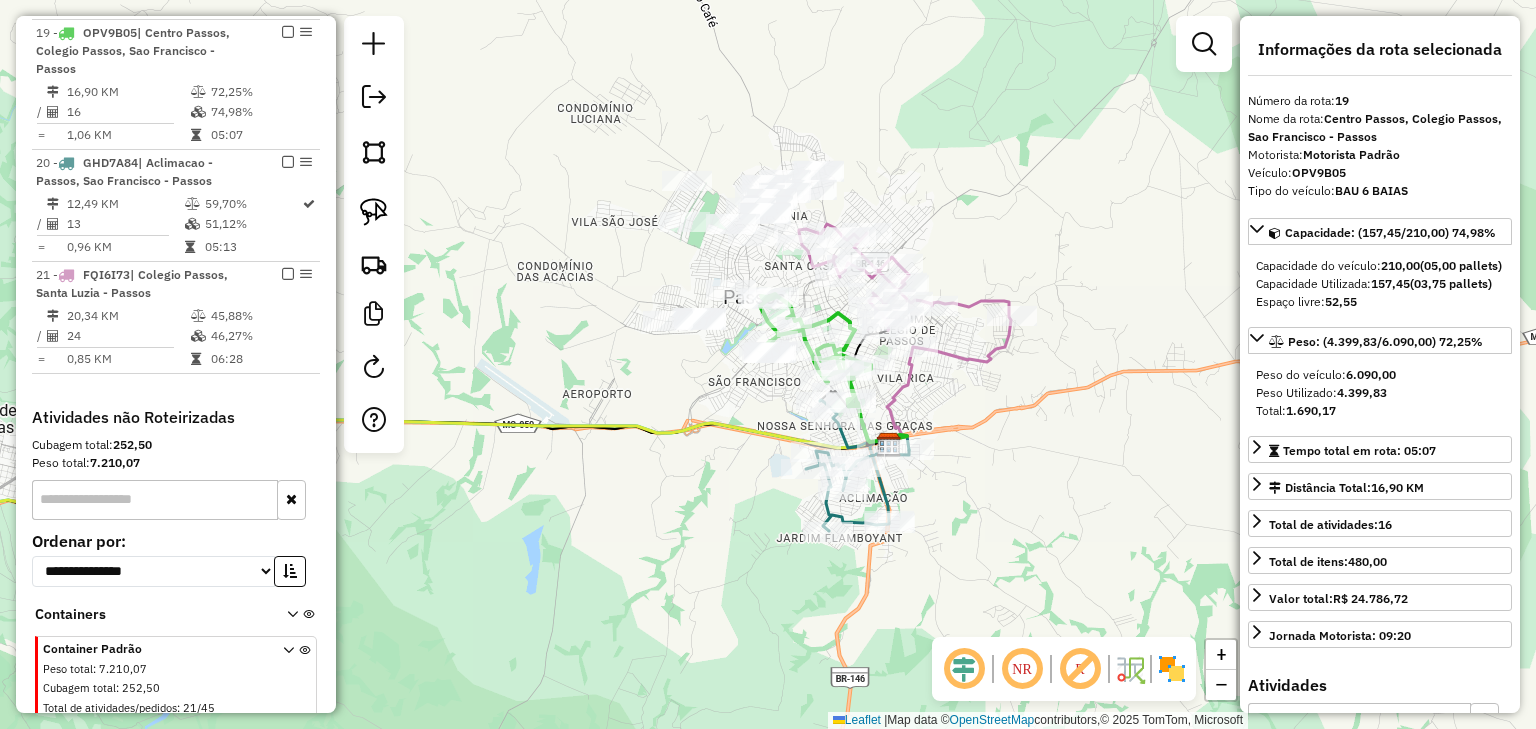 click on "Janela de atendimento Grade de atendimento Capacidade Transportadoras Veículos Cliente Pedidos  Rotas Selecione os dias de semana para filtrar as janelas de atendimento  Seg   Ter   Qua   Qui   Sex   Sáb   Dom  Informe o período da janela de atendimento: De: Até:  Filtrar exatamente a janela do cliente  Considerar janela de atendimento padrão  Selecione os dias de semana para filtrar as grades de atendimento  Seg   Ter   Qua   Qui   Sex   Sáb   Dom   Considerar clientes sem dia de atendimento cadastrado  Clientes fora do dia de atendimento selecionado Filtrar as atividades entre os valores definidos abaixo:  Peso mínimo:   Peso máximo:   Cubagem mínima:   Cubagem máxima:   De:   Até:  Filtrar as atividades entre o tempo de atendimento definido abaixo:  De:   Até:   Considerar capacidade total dos clientes não roteirizados Transportadora: Selecione um ou mais itens Tipo de veículo: Selecione um ou mais itens Veículo: Selecione um ou mais itens Motorista: Selecione um ou mais itens Nome: Rótulo:" 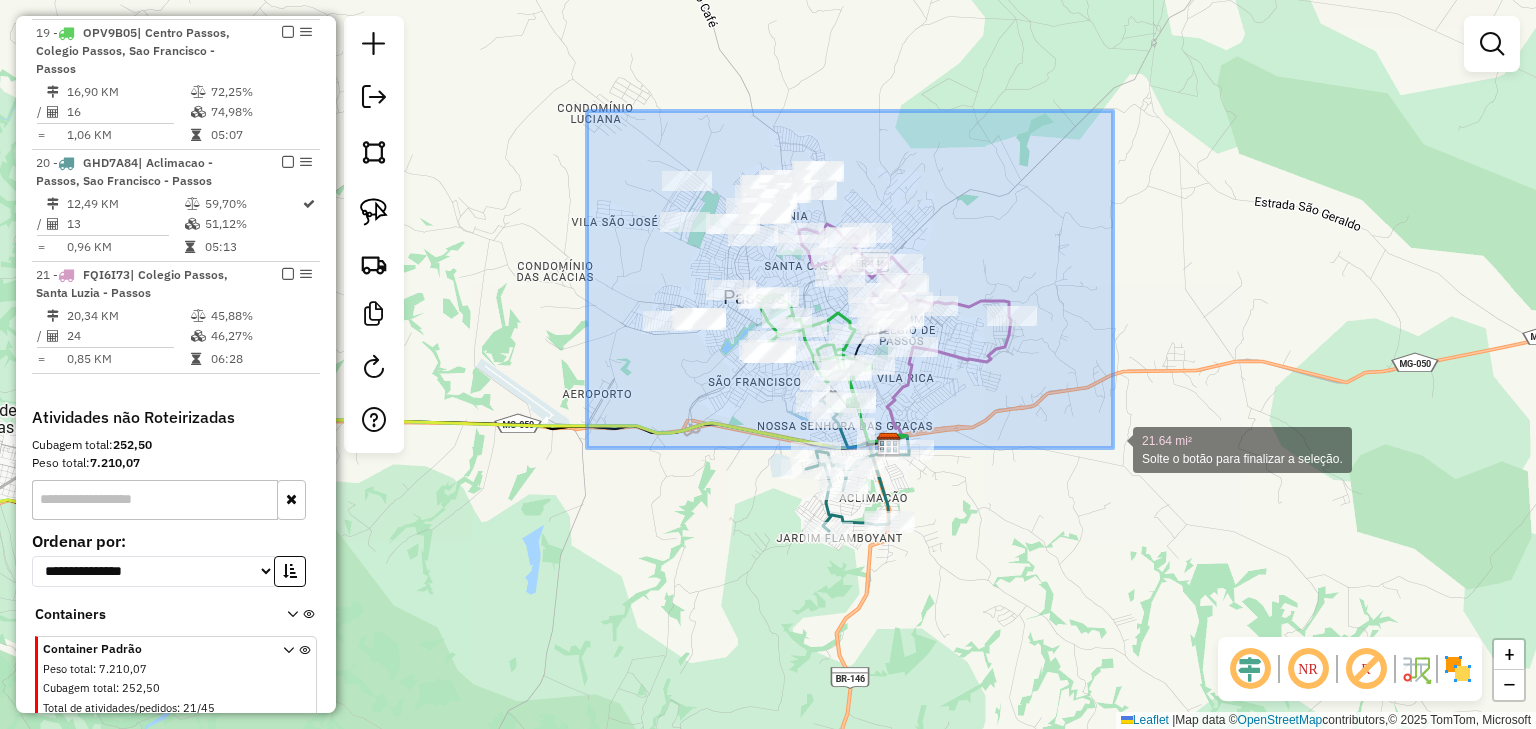 drag, startPoint x: 644, startPoint y: 121, endPoint x: 1118, endPoint y: 470, distance: 588.623 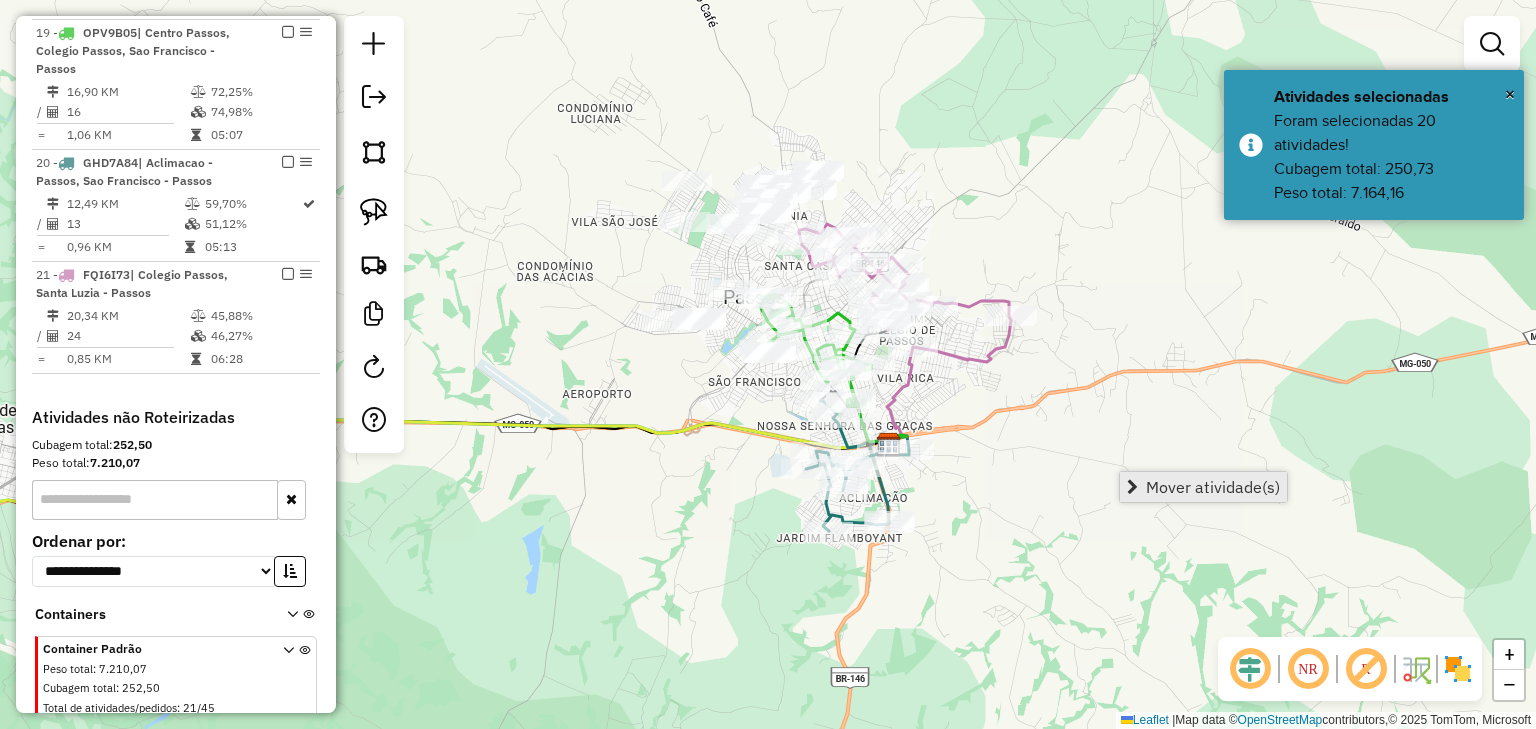 click on "Mover atividade(s)" at bounding box center [1213, 487] 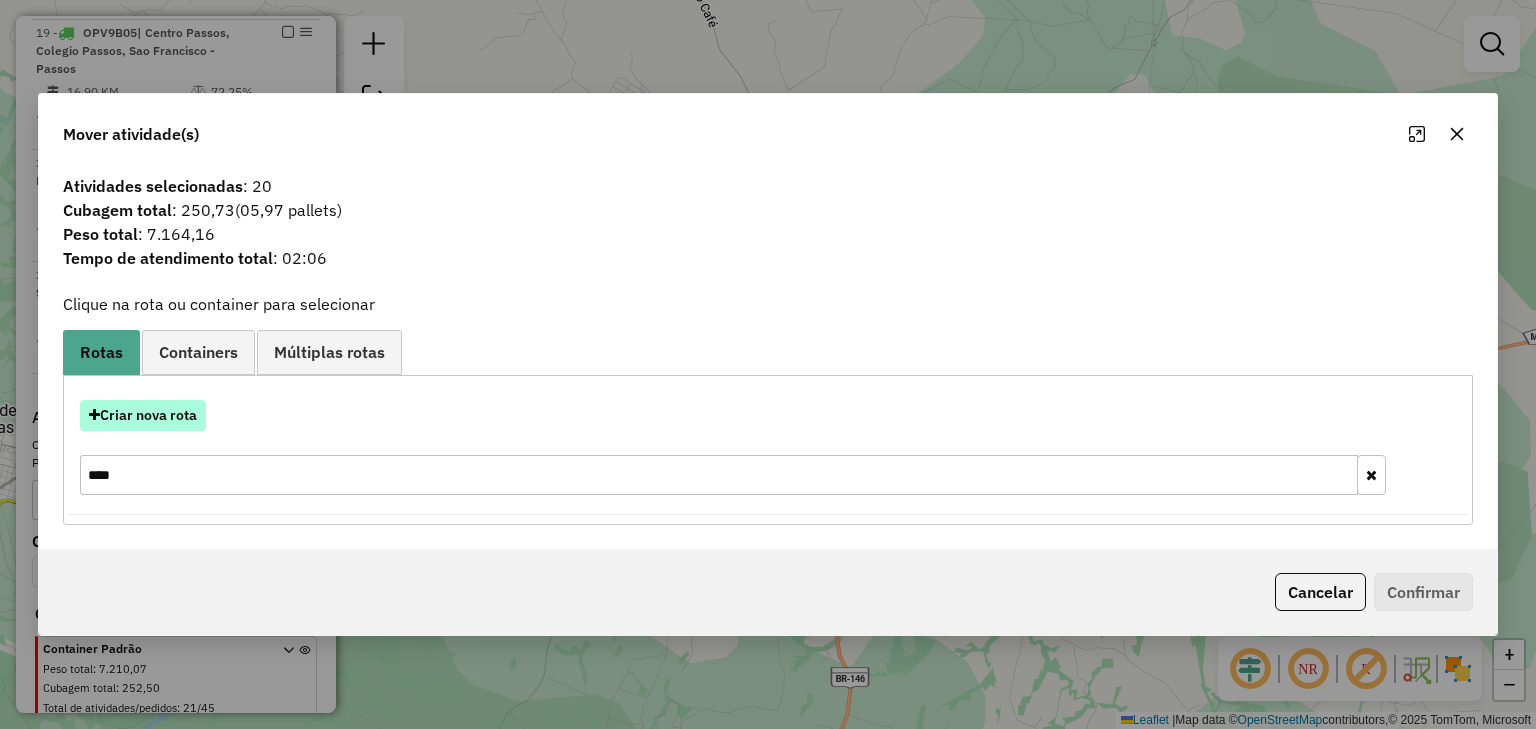 click on "Criar nova rota" at bounding box center (143, 415) 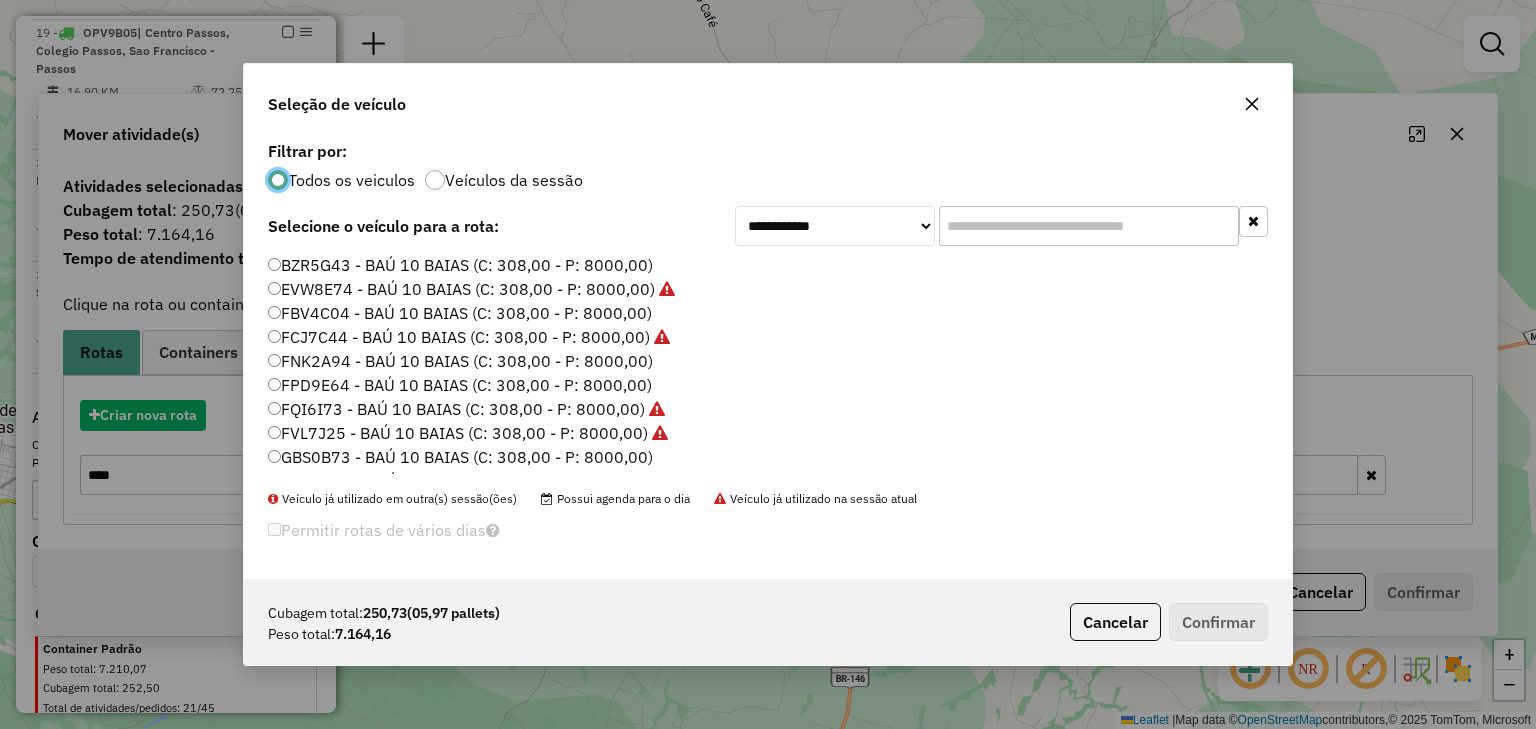 scroll, scrollTop: 10, scrollLeft: 6, axis: both 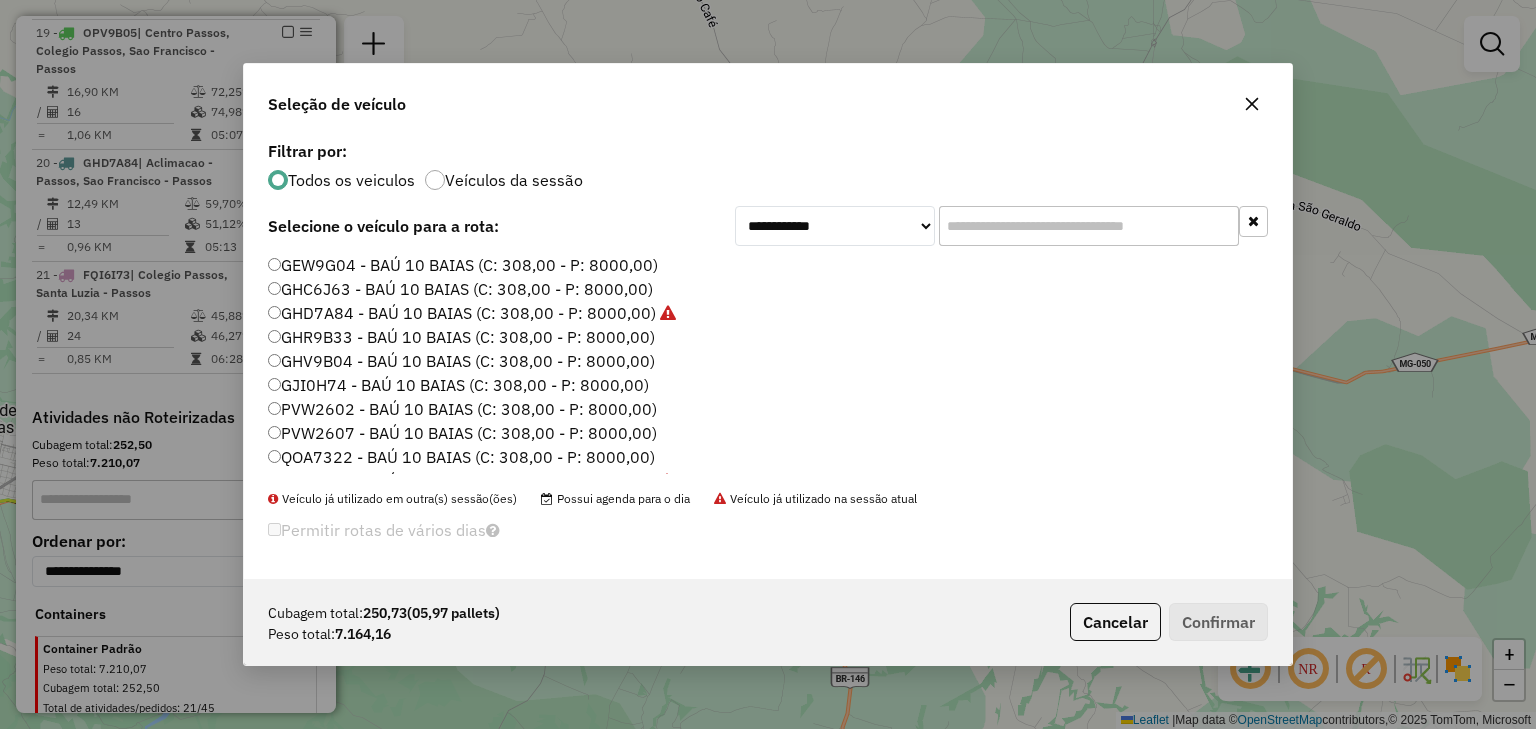 click on "GJI0H74 - BAÚ 10 BAIAS (C: 308,00 - P: 8000,00)" 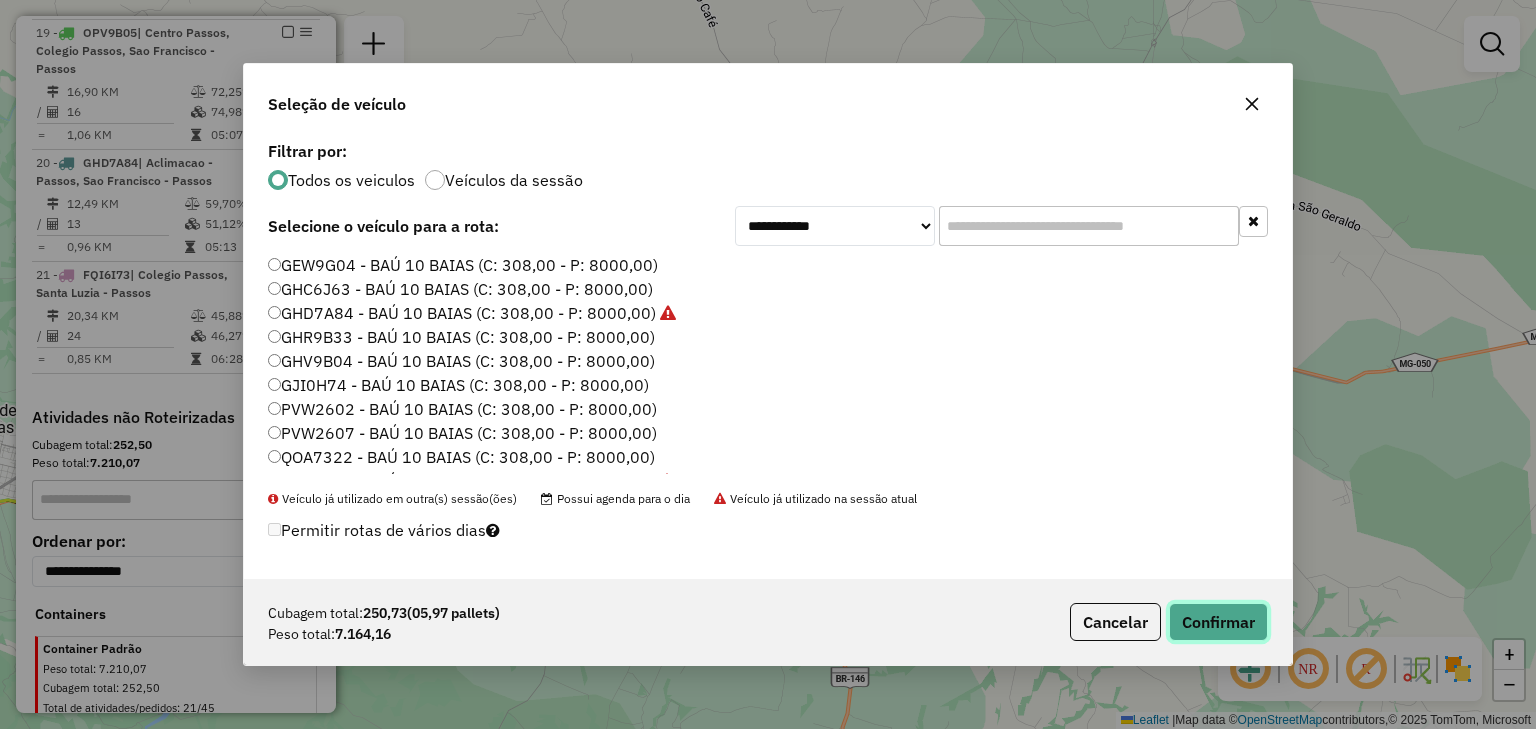 click on "Confirmar" 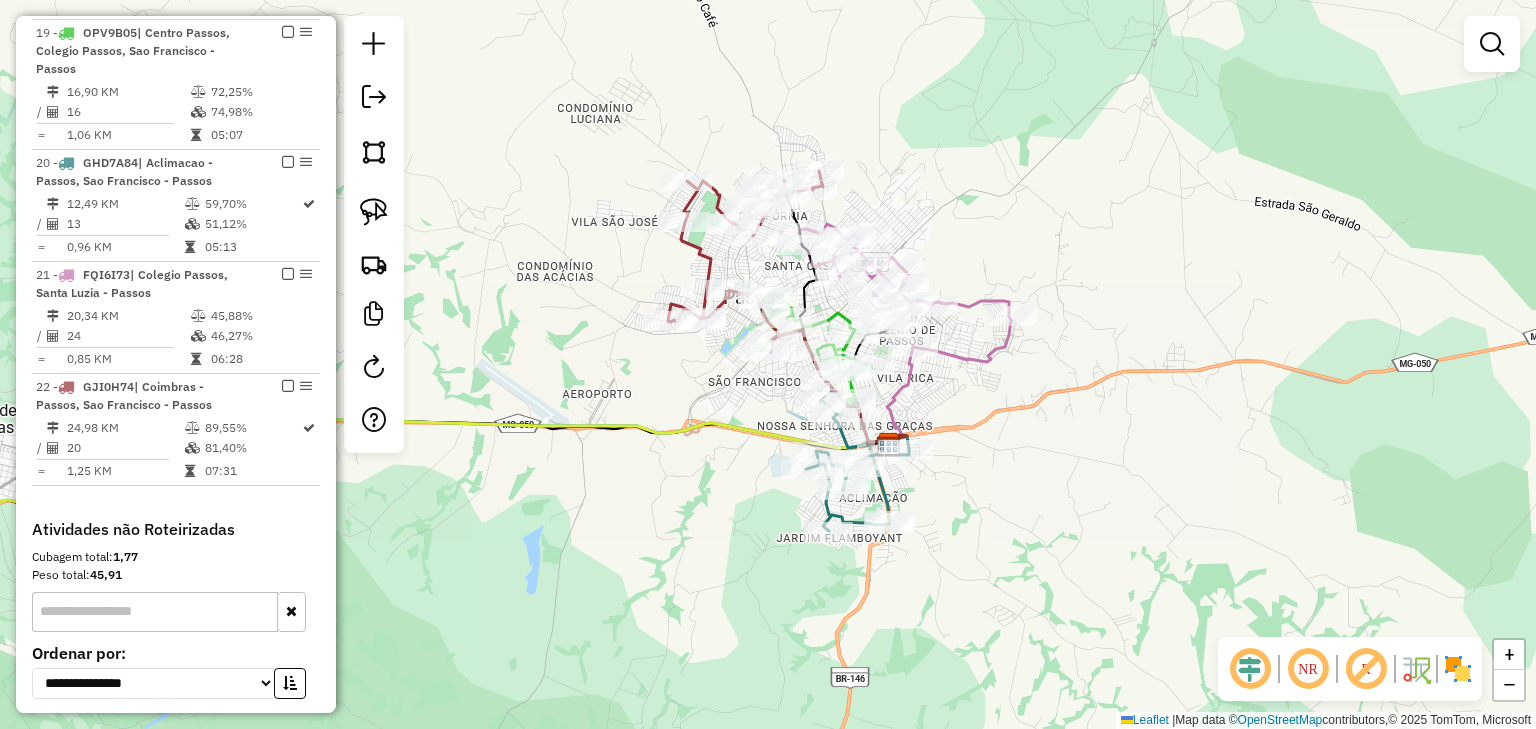 select on "*********" 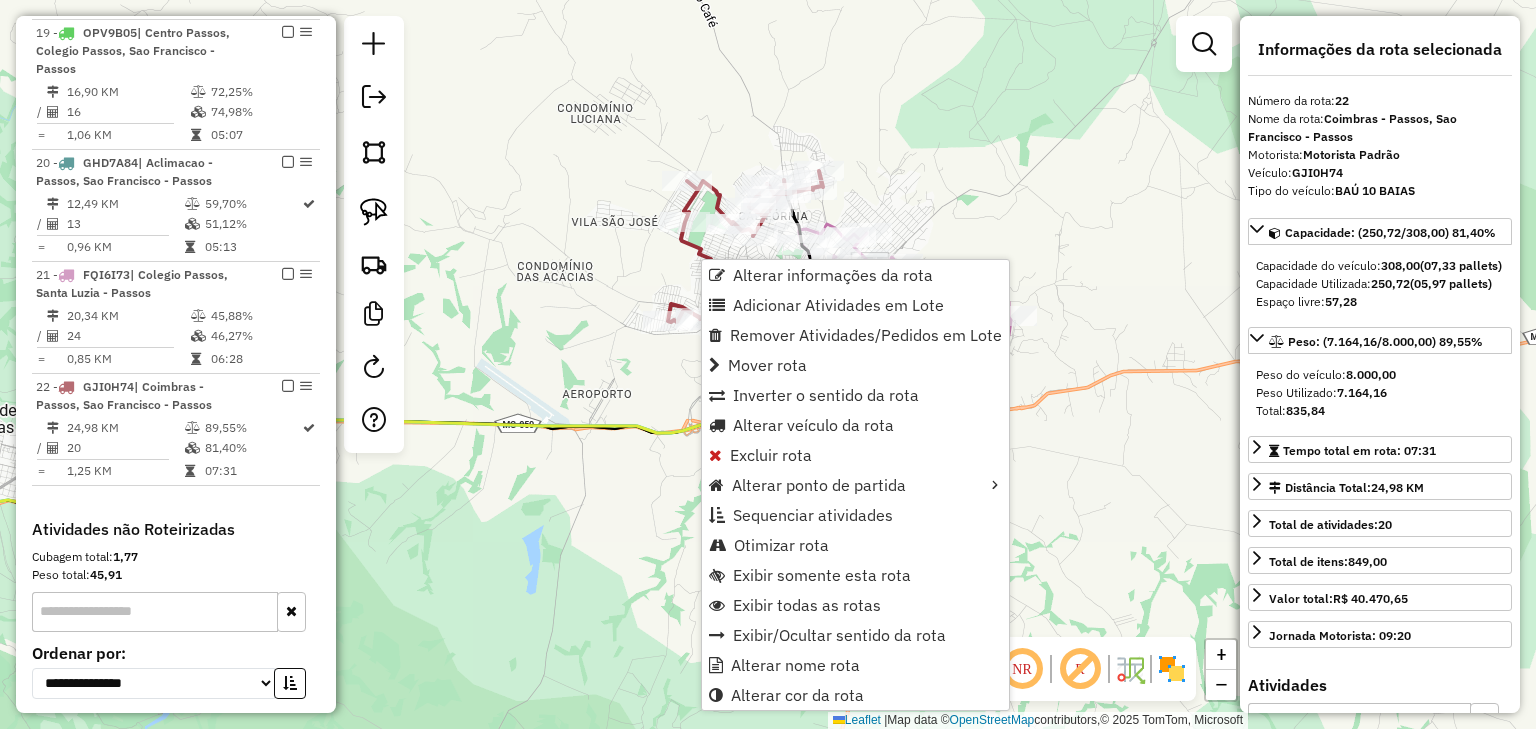scroll, scrollTop: 1569, scrollLeft: 0, axis: vertical 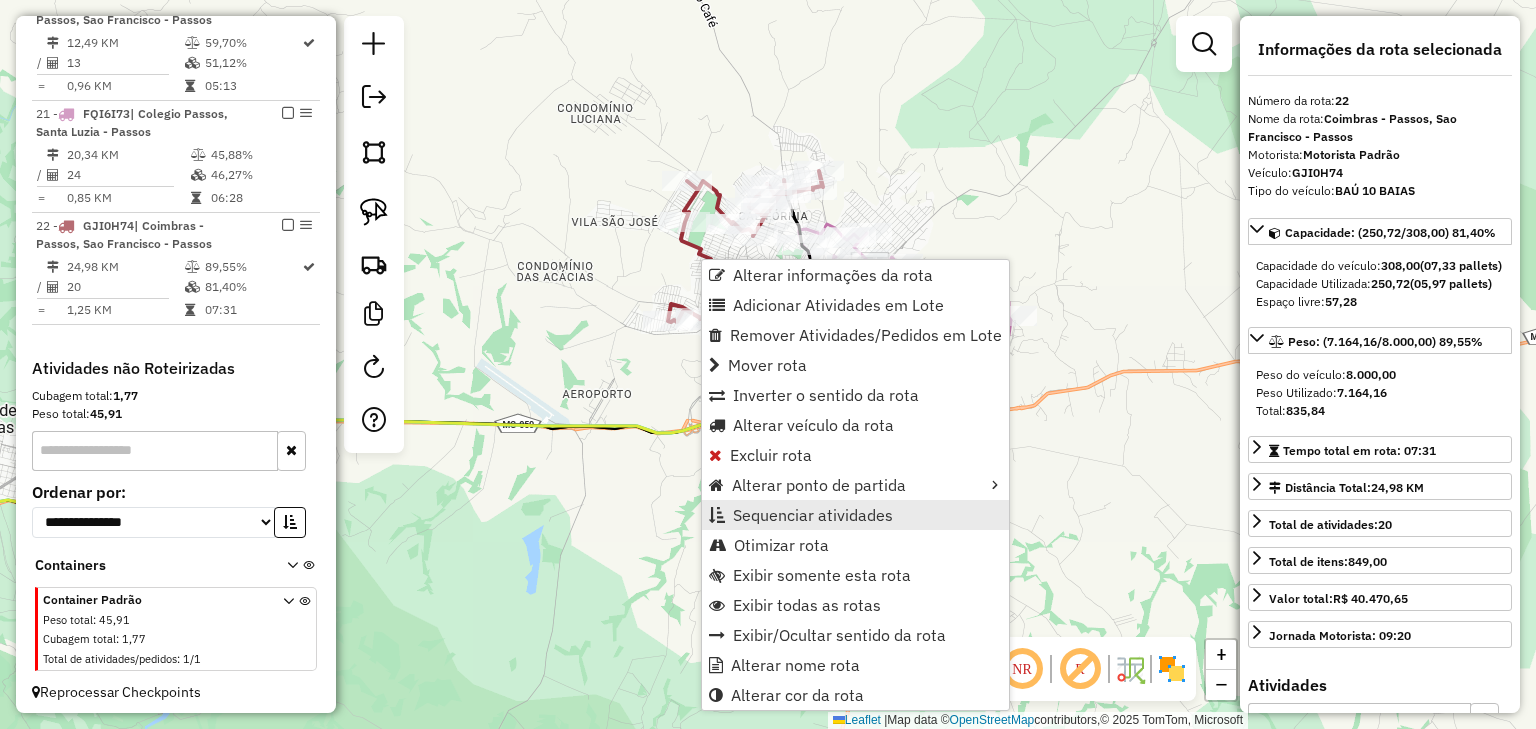 click on "Sequenciar atividades" at bounding box center [813, 515] 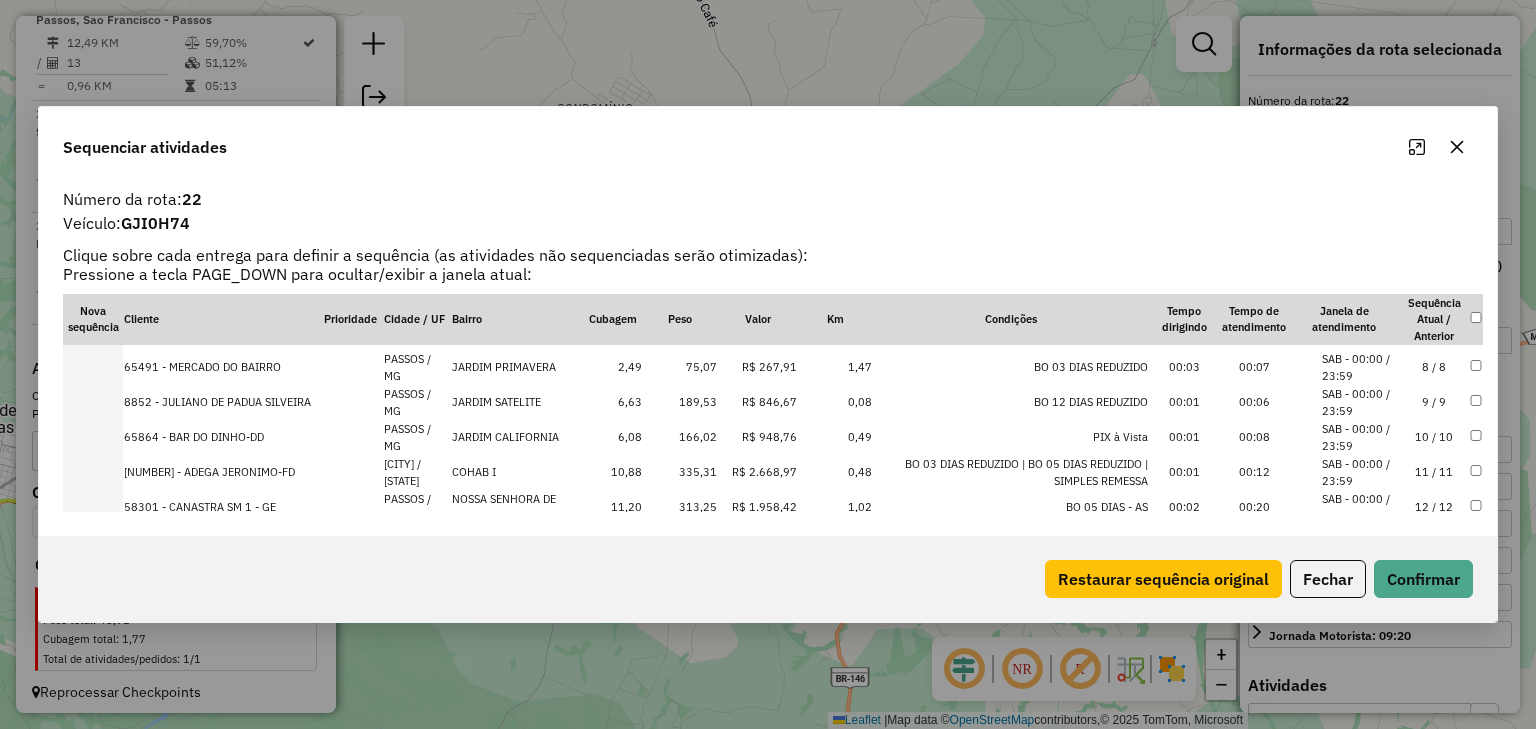 scroll, scrollTop: 320, scrollLeft: 0, axis: vertical 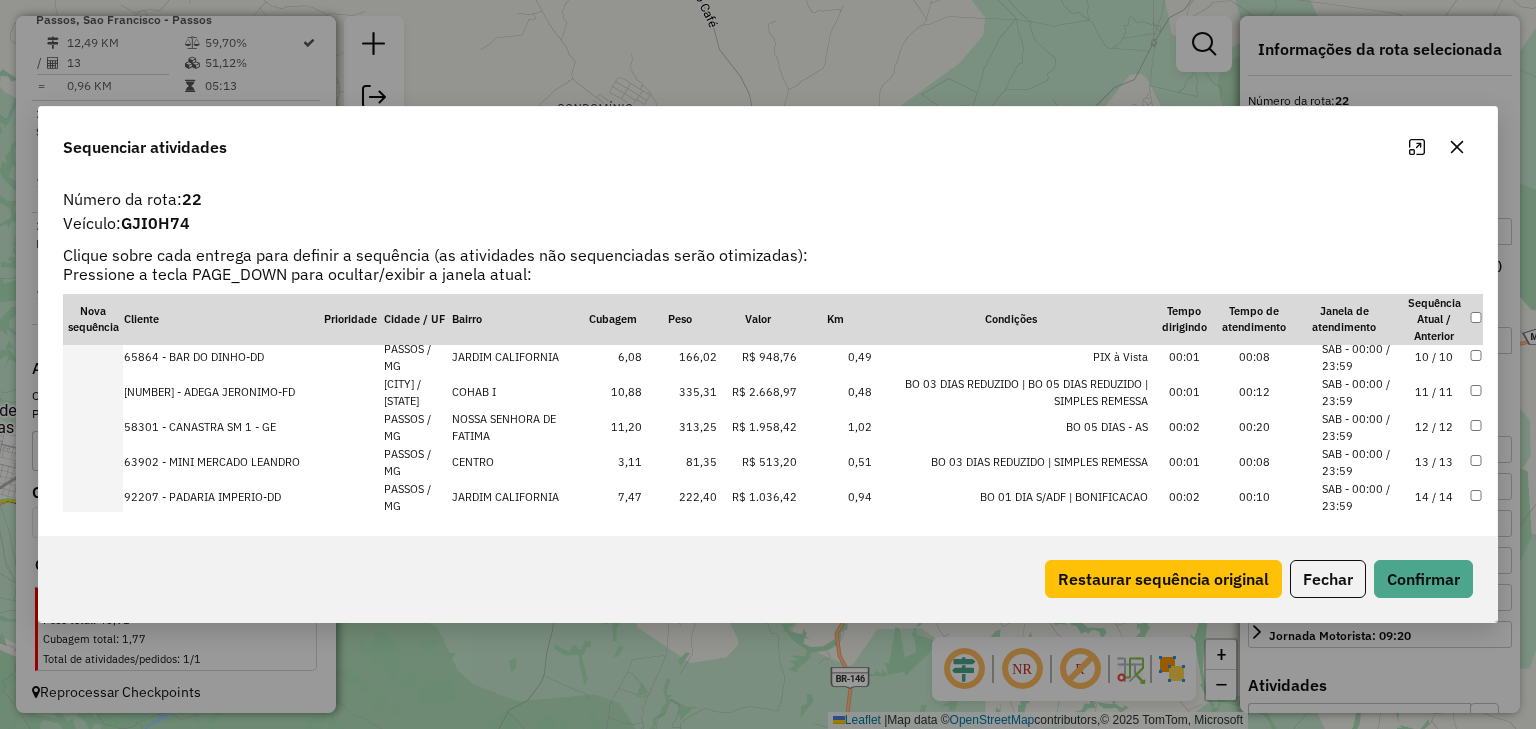 drag, startPoint x: 204, startPoint y: 387, endPoint x: 120, endPoint y: 377, distance: 84.59315 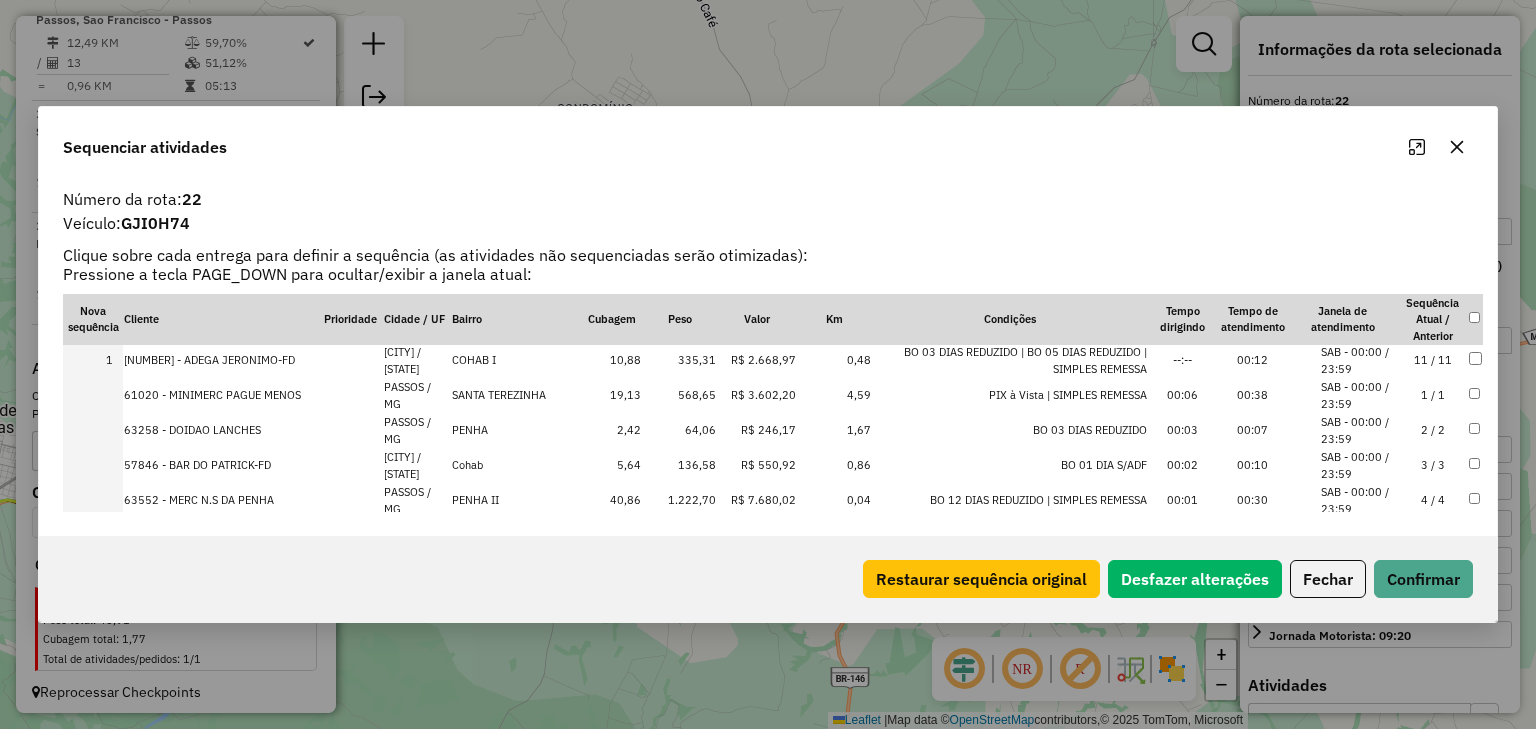 scroll, scrollTop: 0, scrollLeft: 0, axis: both 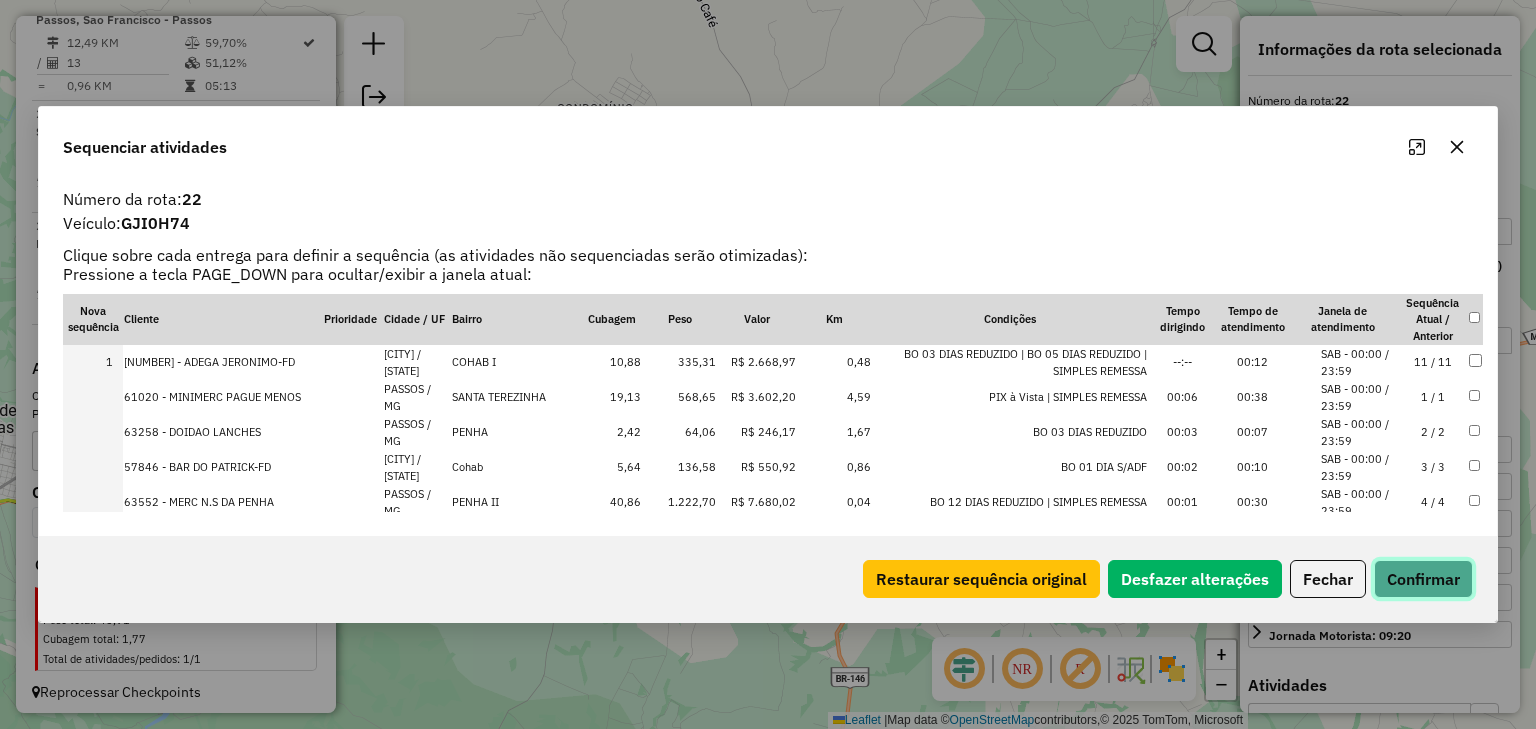click on "Confirmar" 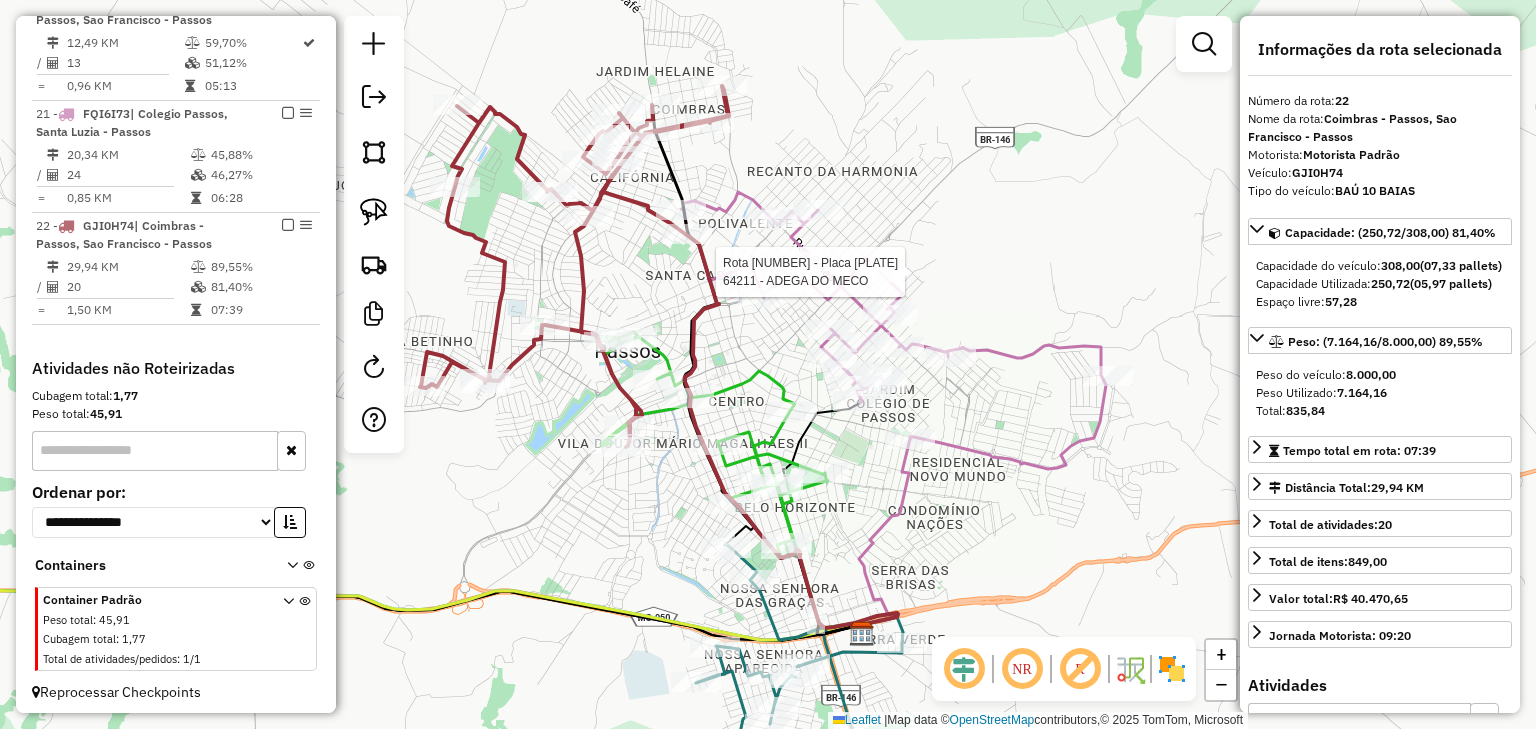click 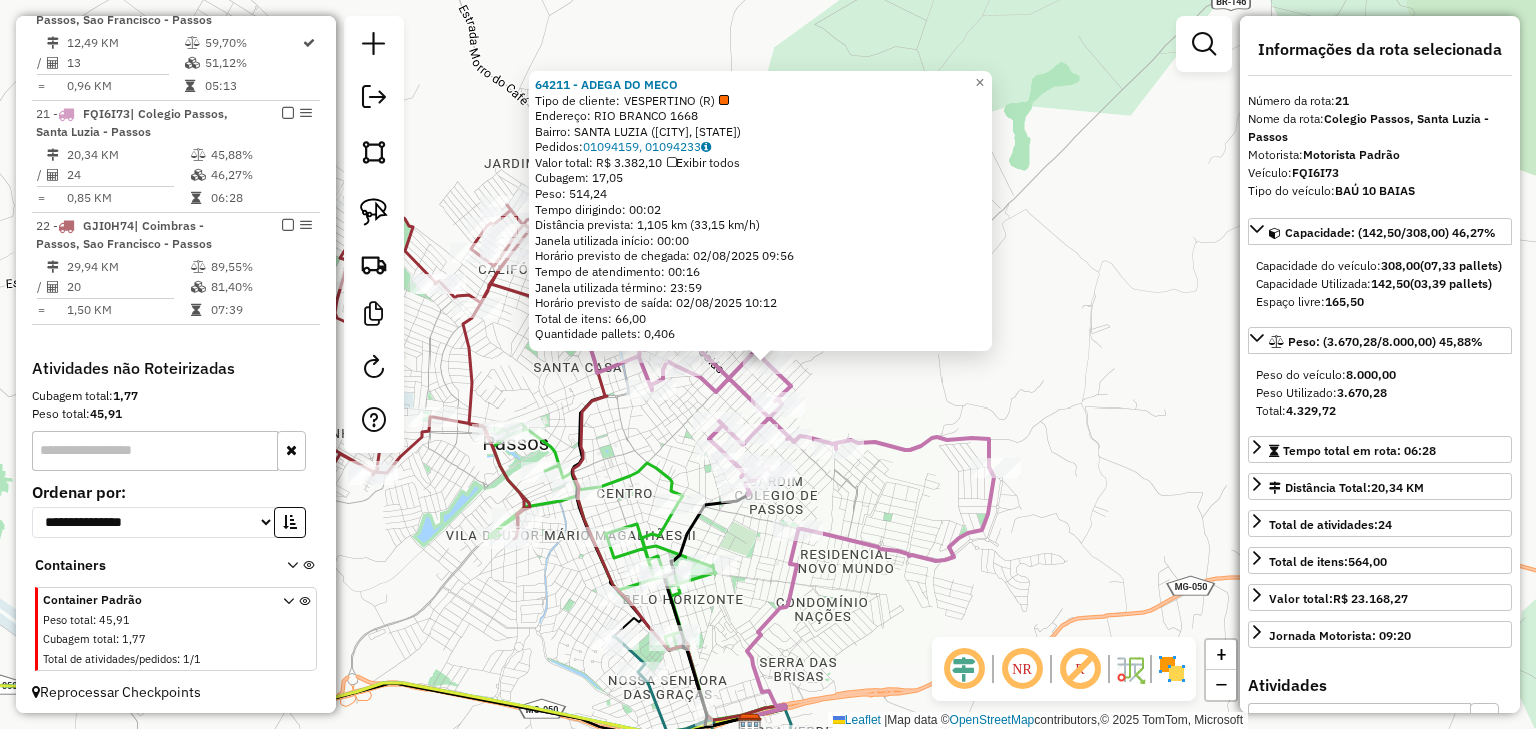 drag, startPoint x: 903, startPoint y: 285, endPoint x: 782, endPoint y: 377, distance: 152.0033 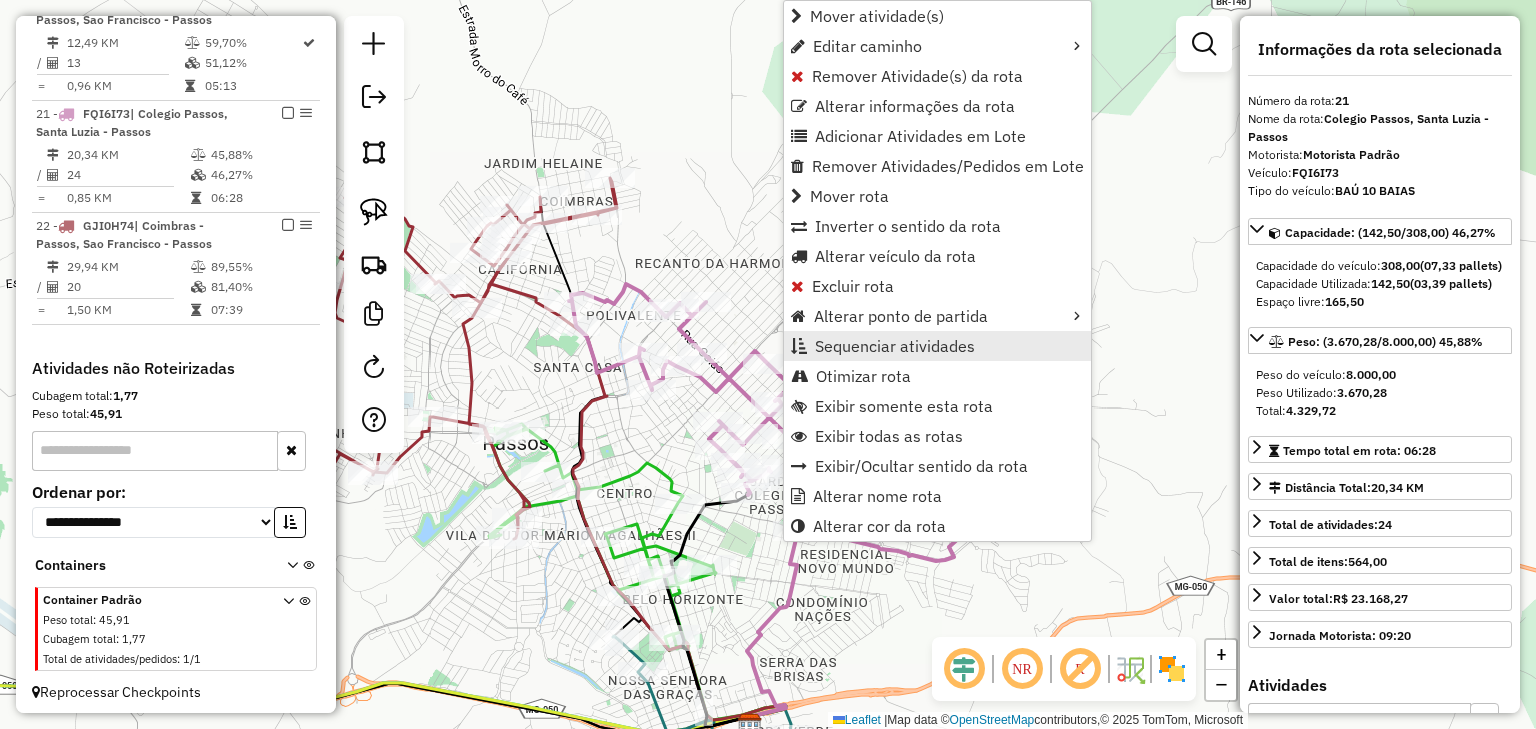 click on "Sequenciar atividades" at bounding box center (895, 346) 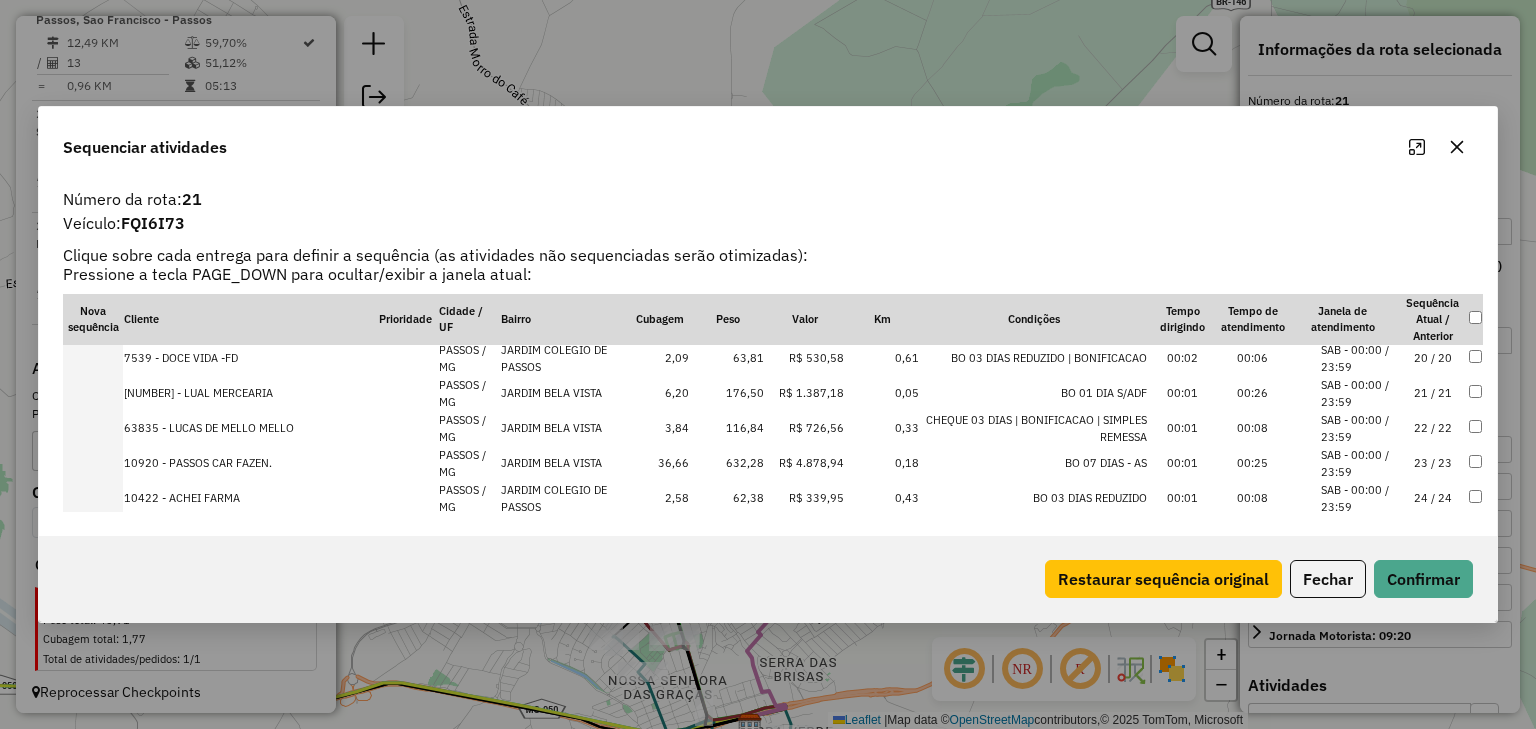 scroll, scrollTop: 691, scrollLeft: 0, axis: vertical 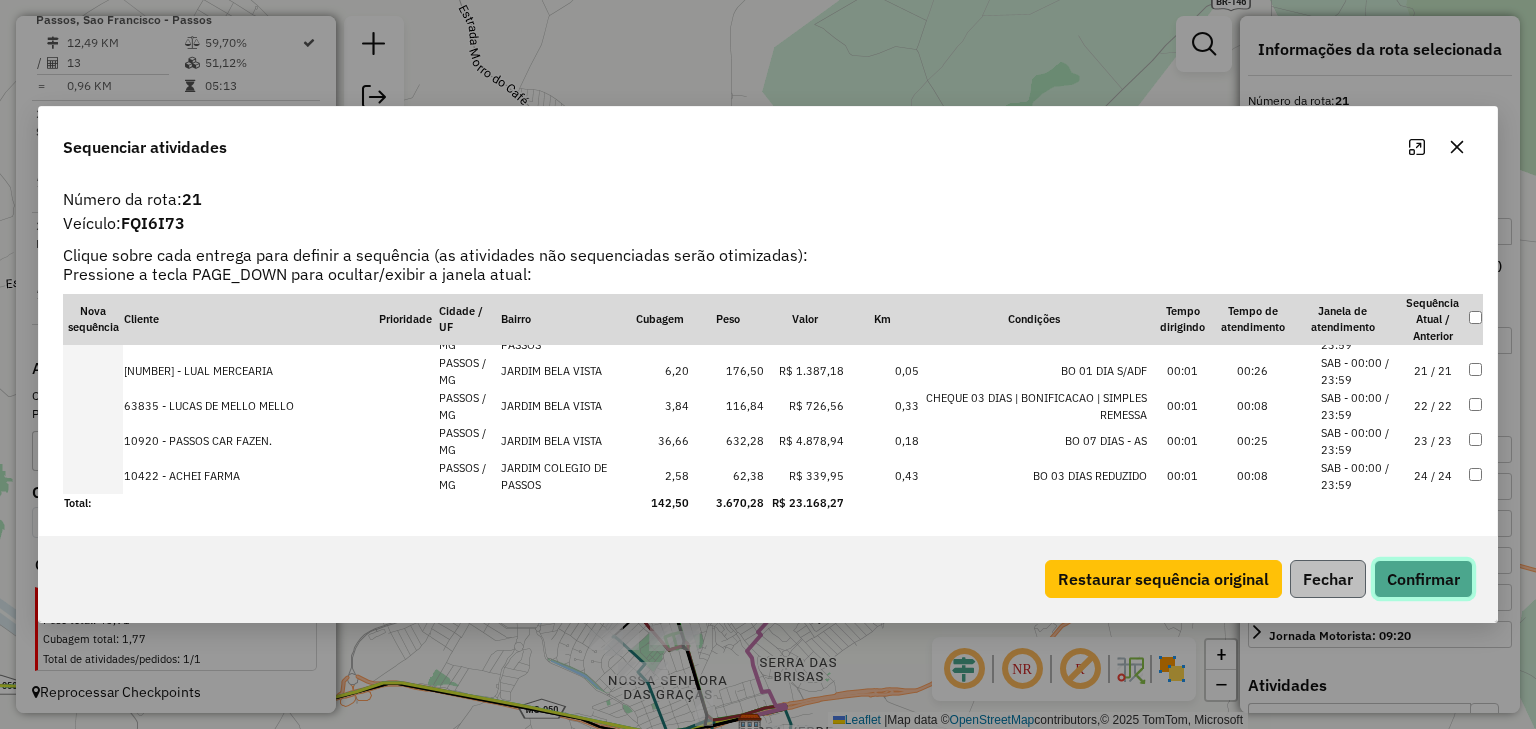 drag, startPoint x: 1398, startPoint y: 573, endPoint x: 1336, endPoint y: 577, distance: 62.1289 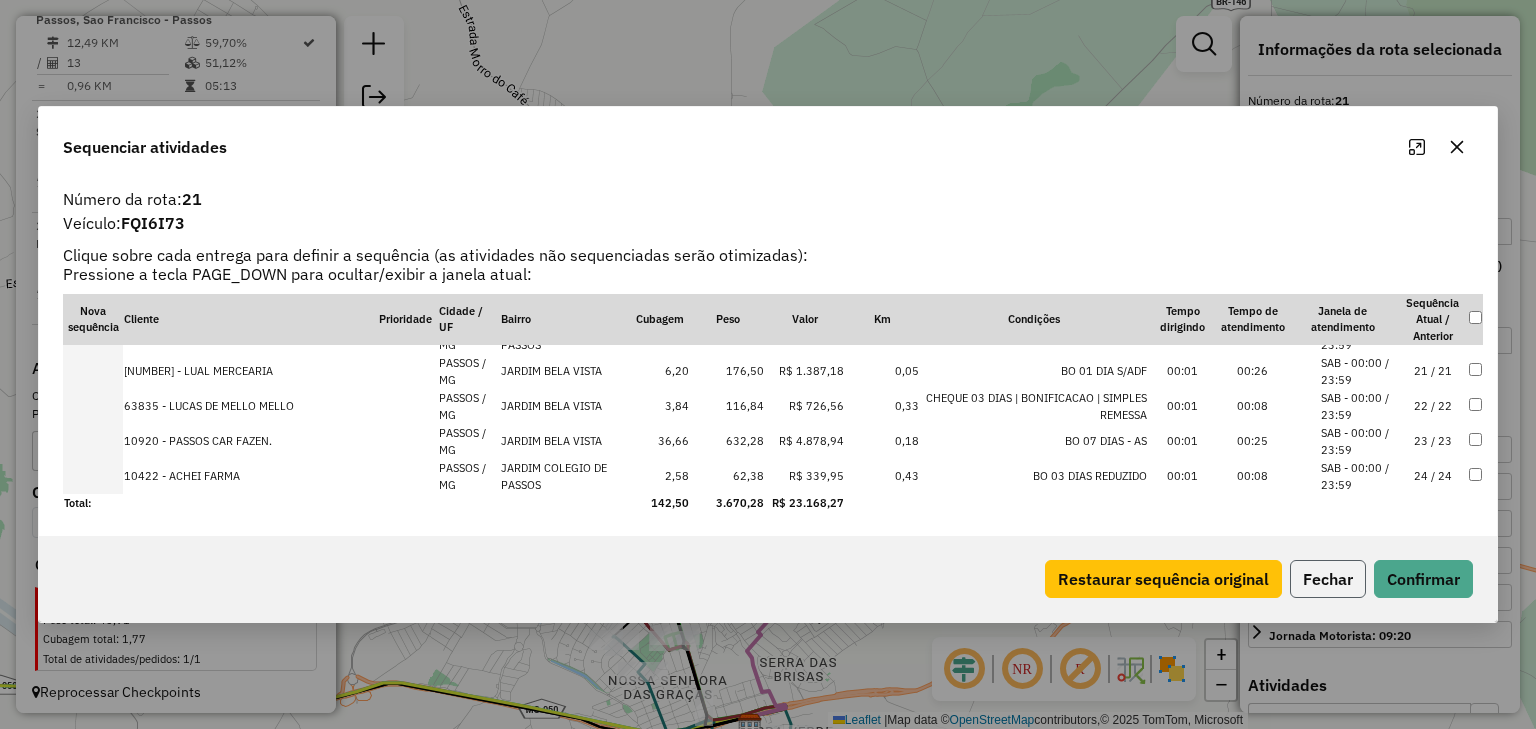 click on "Fechar" 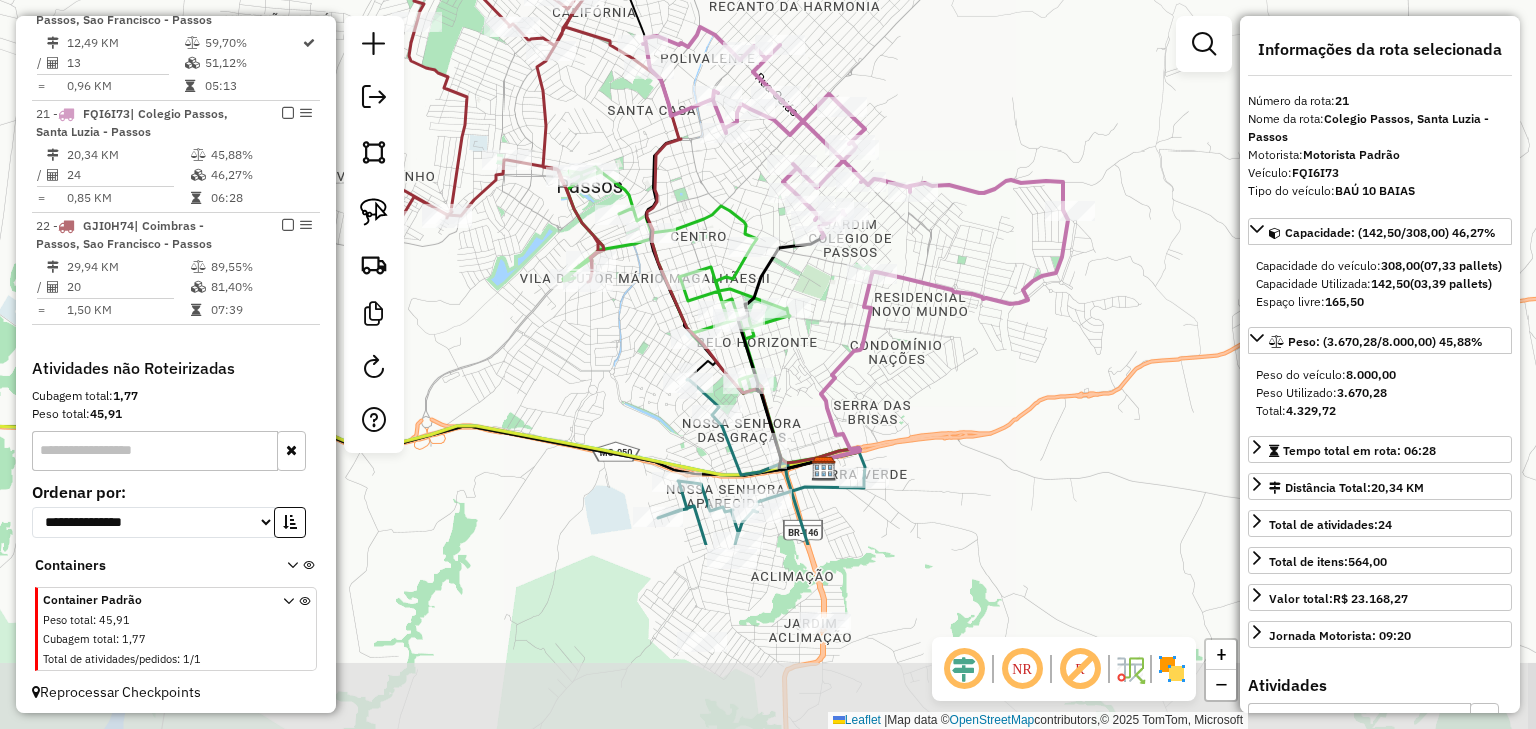 drag, startPoint x: 979, startPoint y: 499, endPoint x: 929, endPoint y: 288, distance: 216.84326 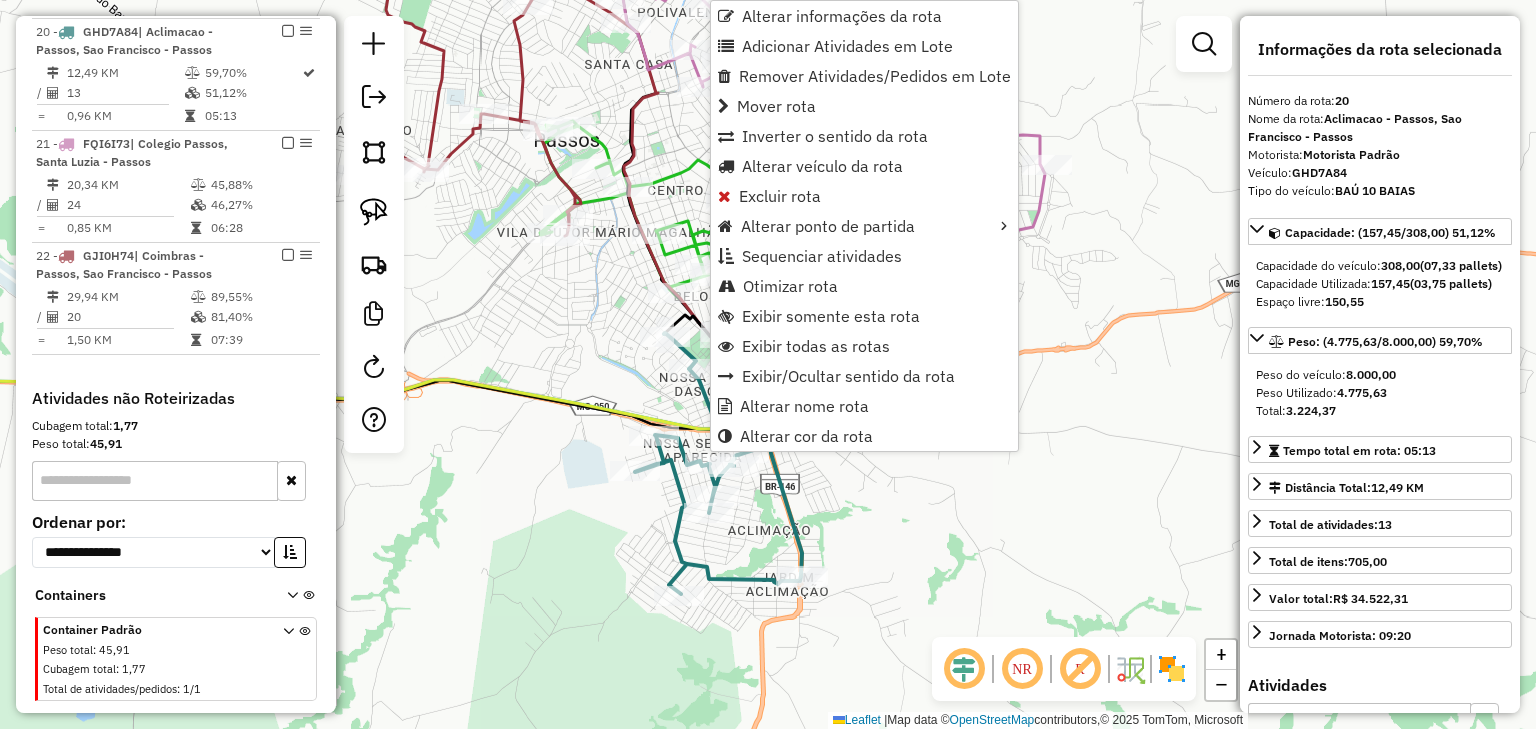 scroll, scrollTop: 1538, scrollLeft: 0, axis: vertical 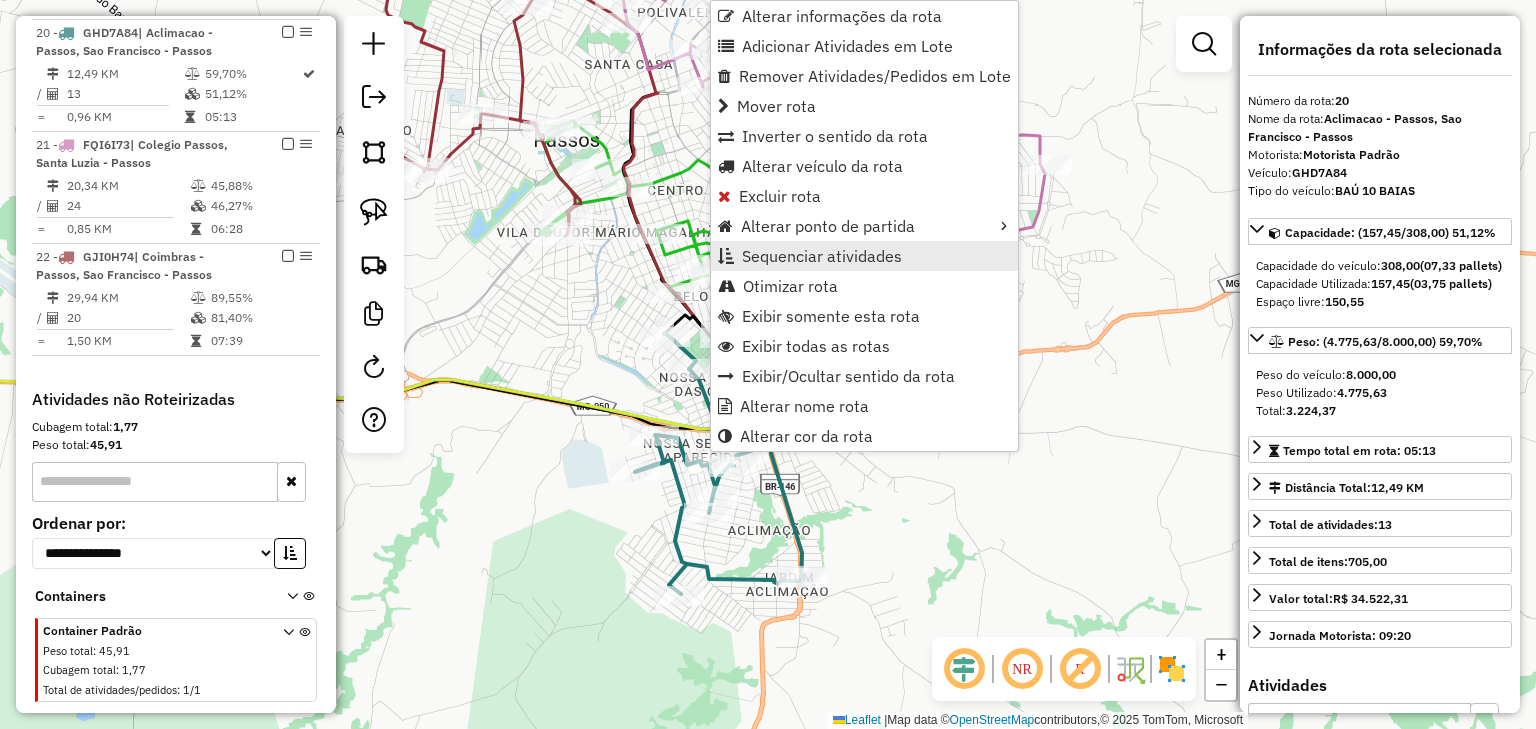 click on "Sequenciar atividades" at bounding box center (822, 256) 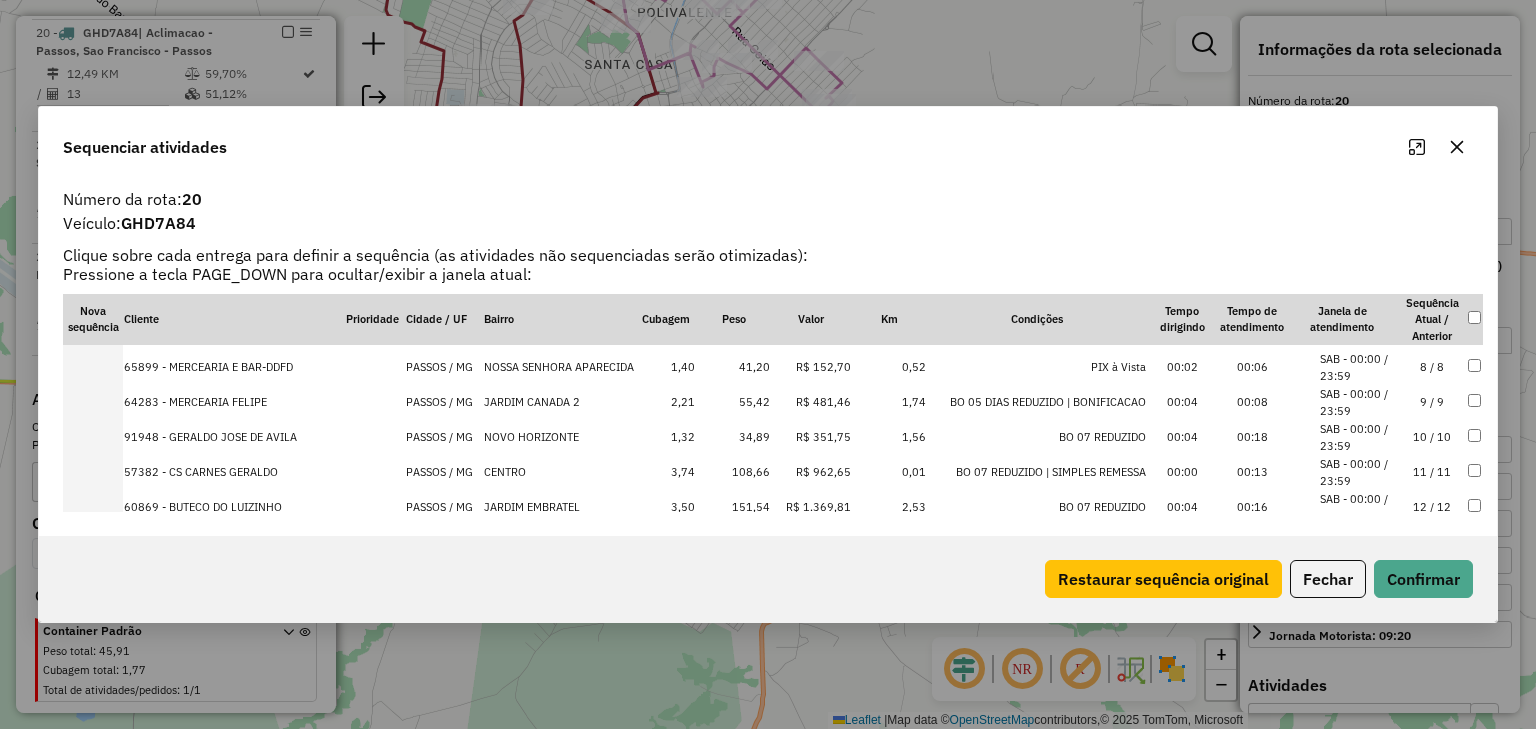 scroll, scrollTop: 305, scrollLeft: 0, axis: vertical 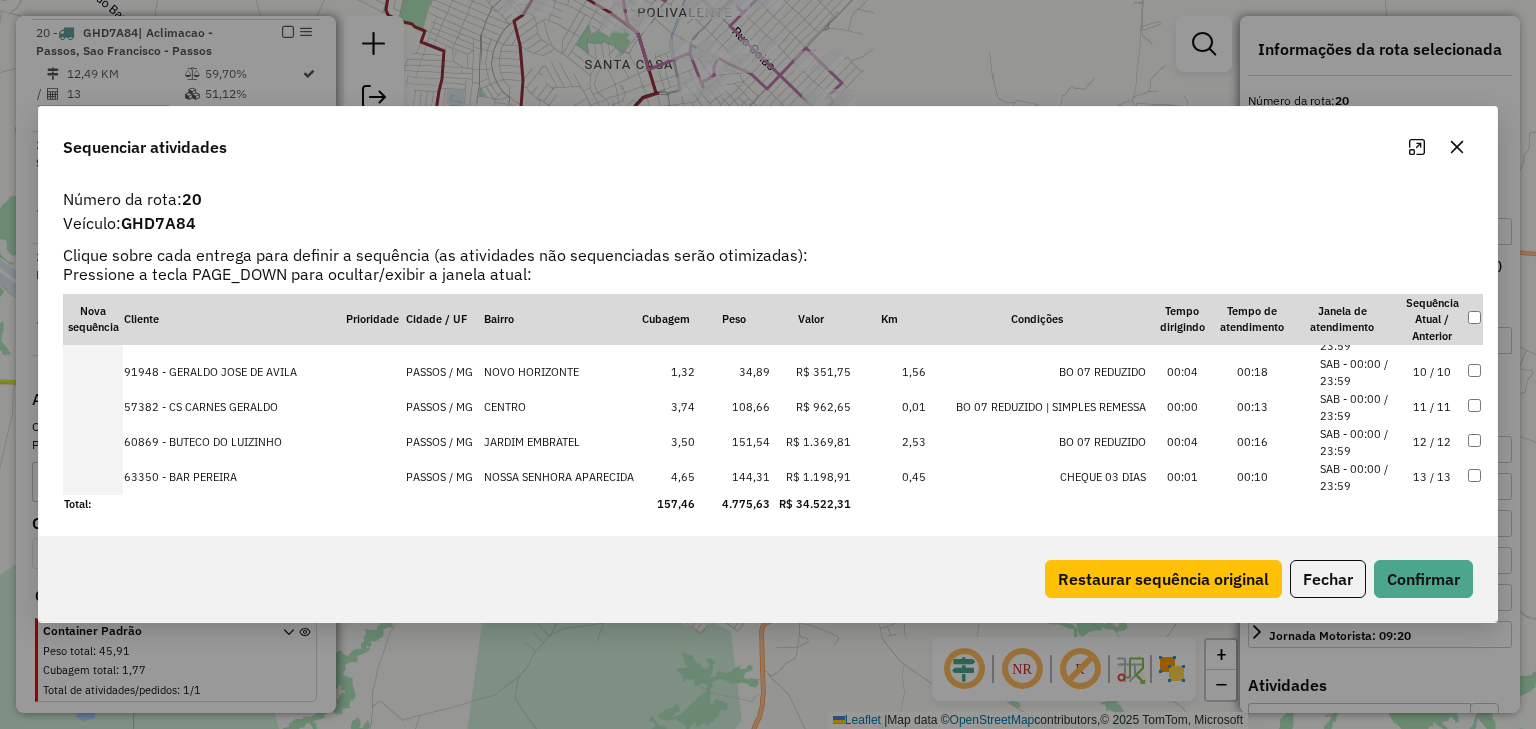 drag, startPoint x: 213, startPoint y: 439, endPoint x: 110, endPoint y: 437, distance: 103.01942 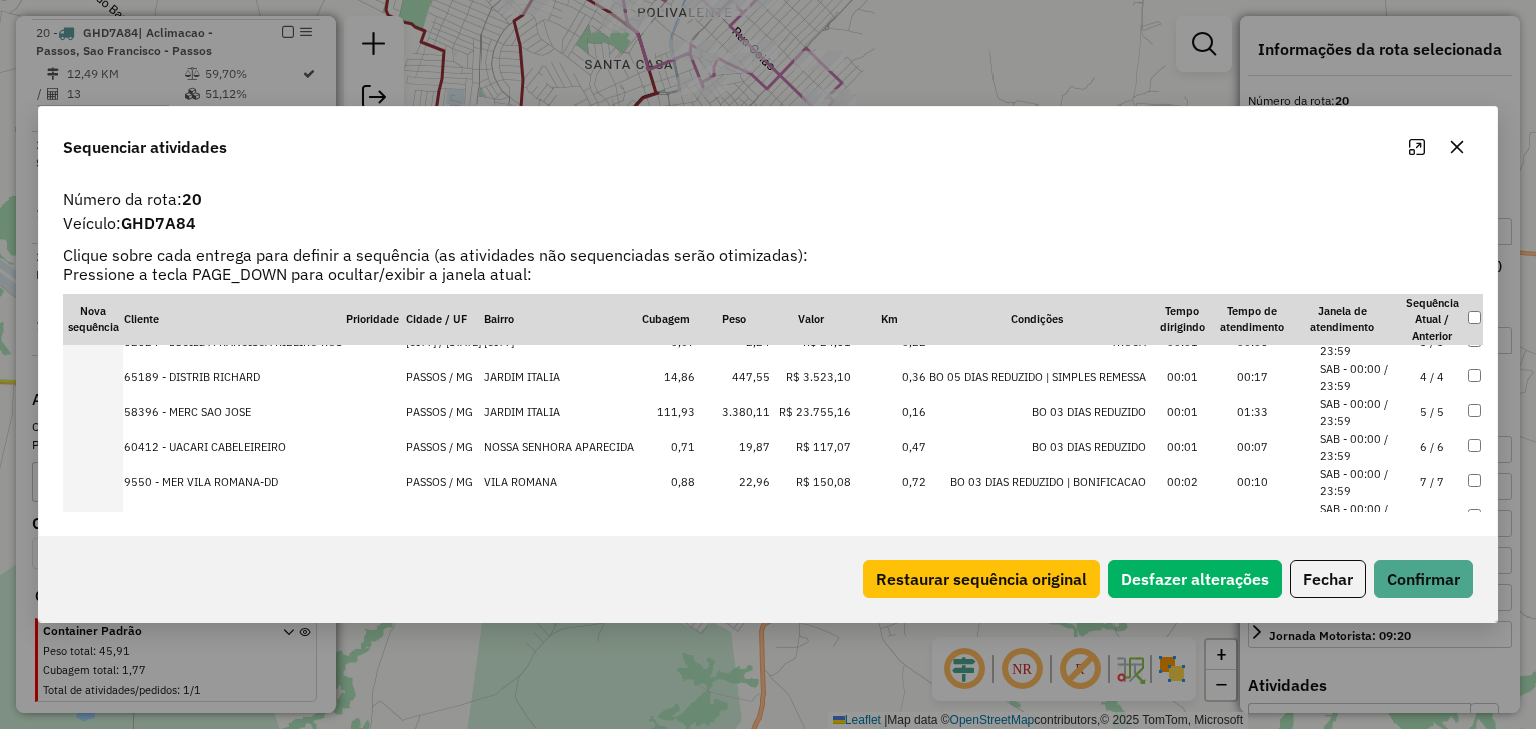 scroll, scrollTop: 66, scrollLeft: 0, axis: vertical 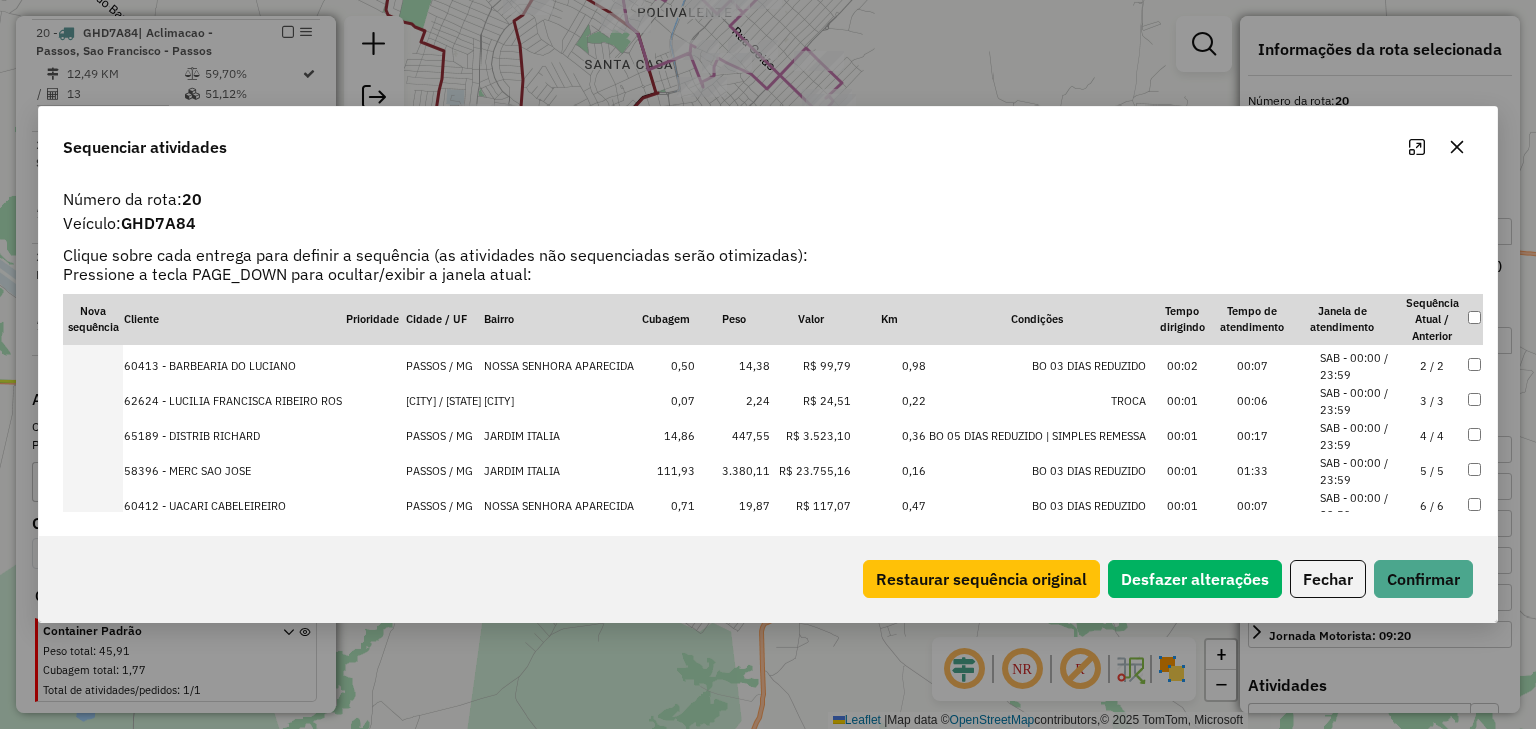drag, startPoint x: 136, startPoint y: 459, endPoint x: 102, endPoint y: 455, distance: 34.234486 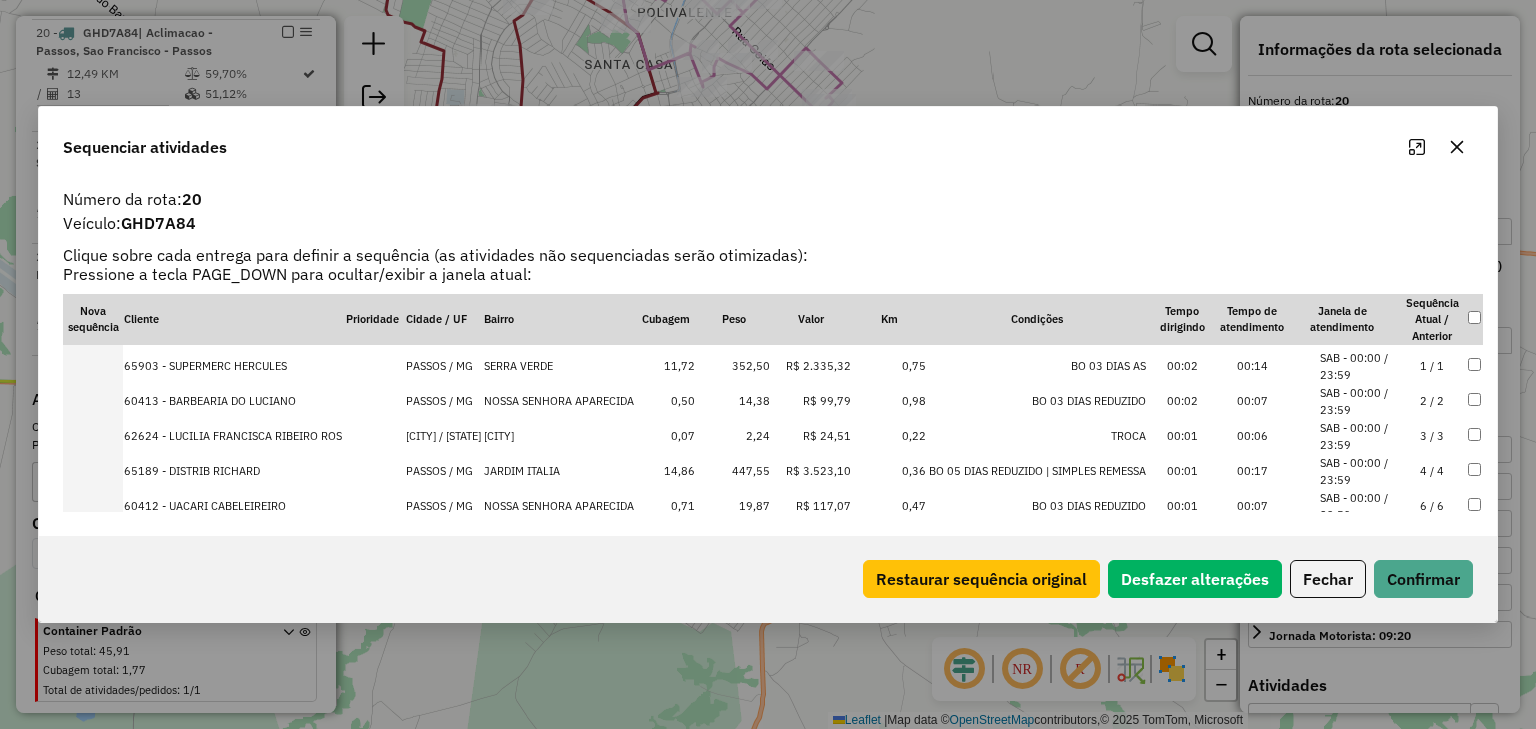 scroll, scrollTop: 0, scrollLeft: 0, axis: both 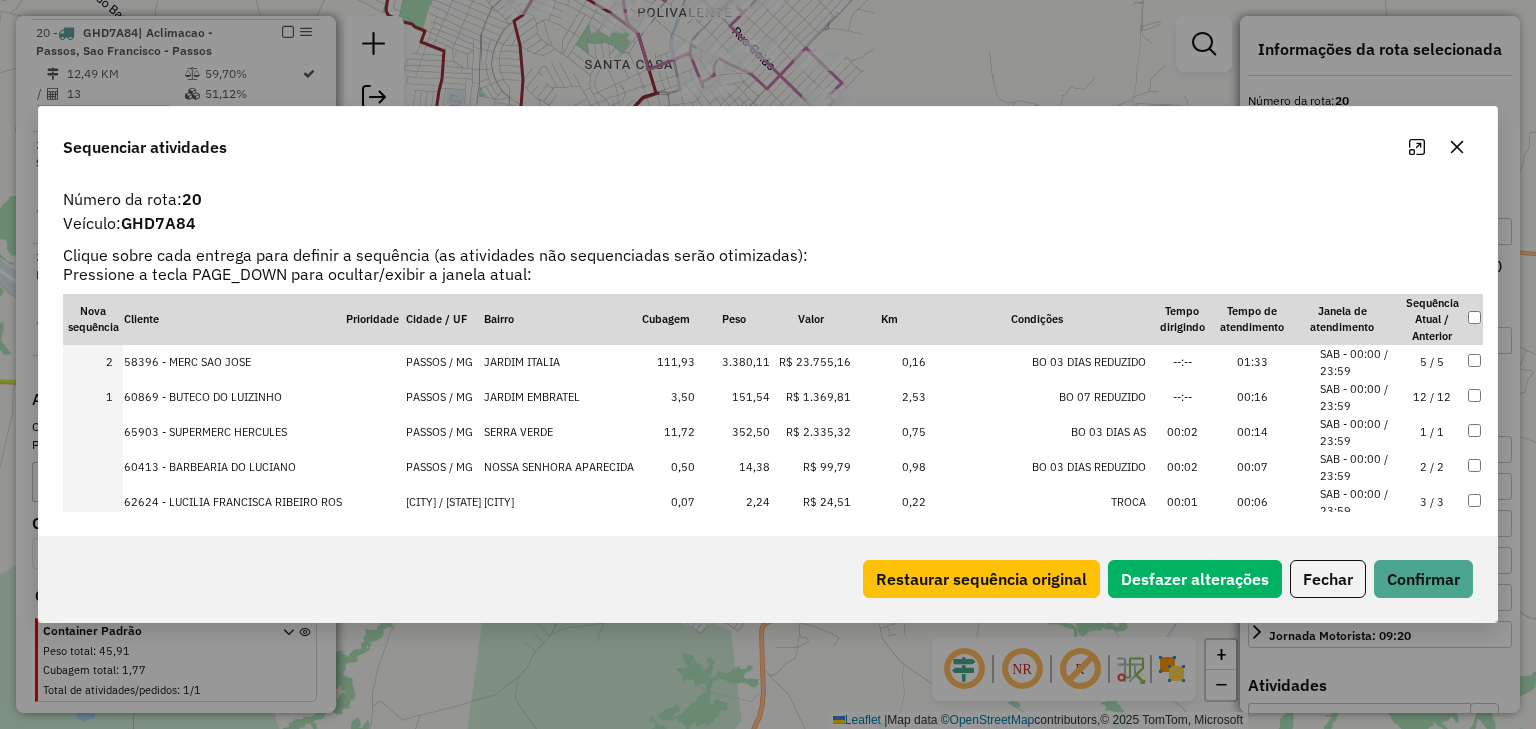 drag, startPoint x: 216, startPoint y: 394, endPoint x: 224, endPoint y: 356, distance: 38.832977 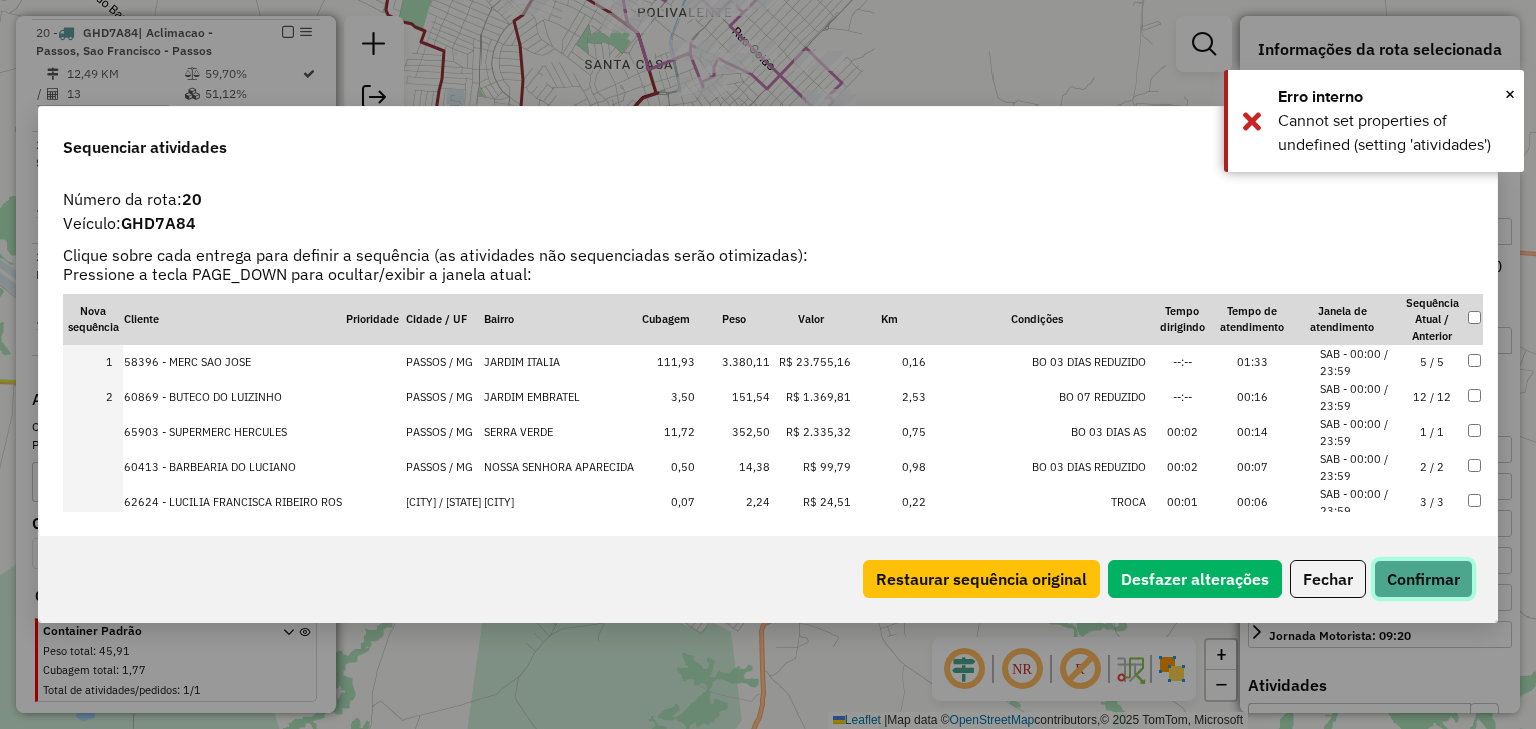 click on "Confirmar" 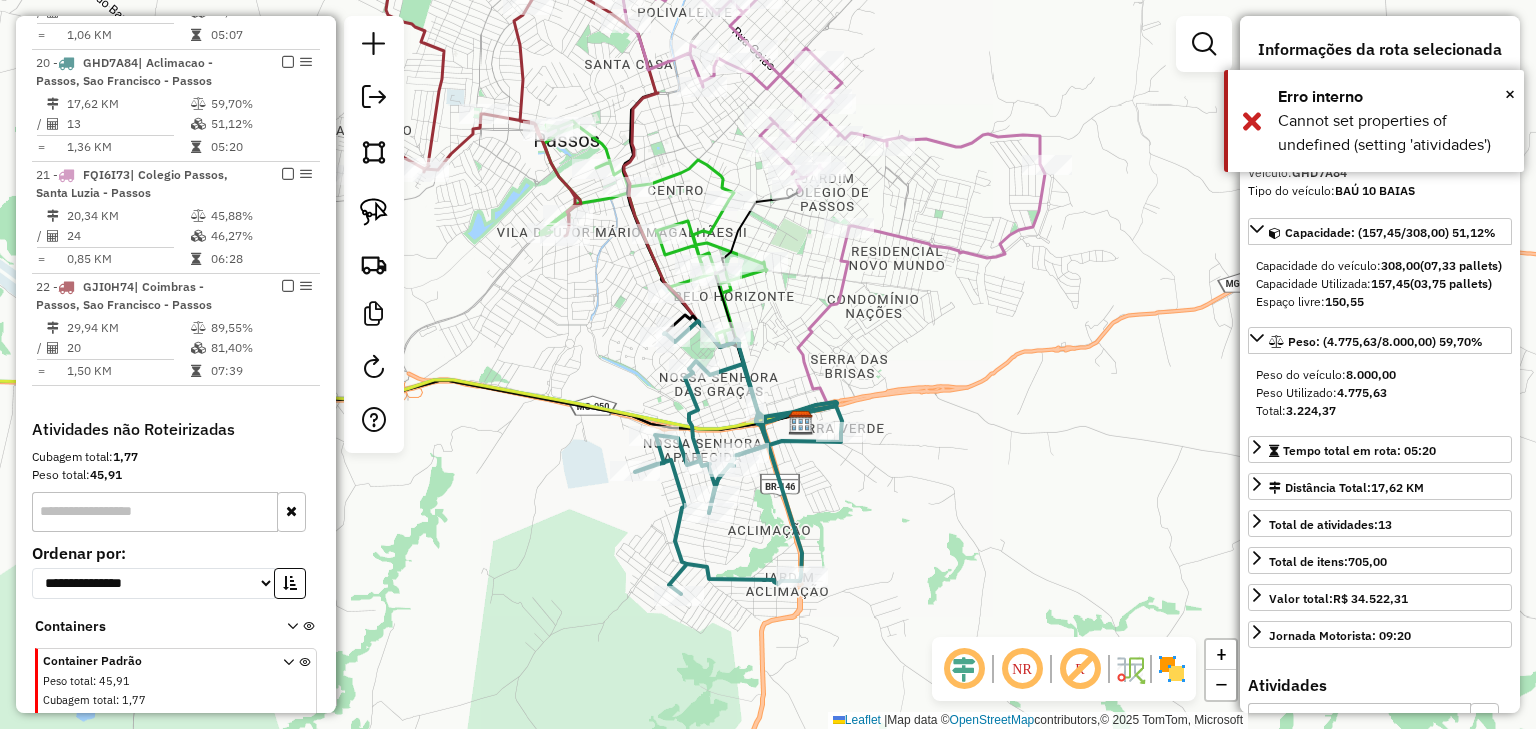scroll, scrollTop: 1538, scrollLeft: 0, axis: vertical 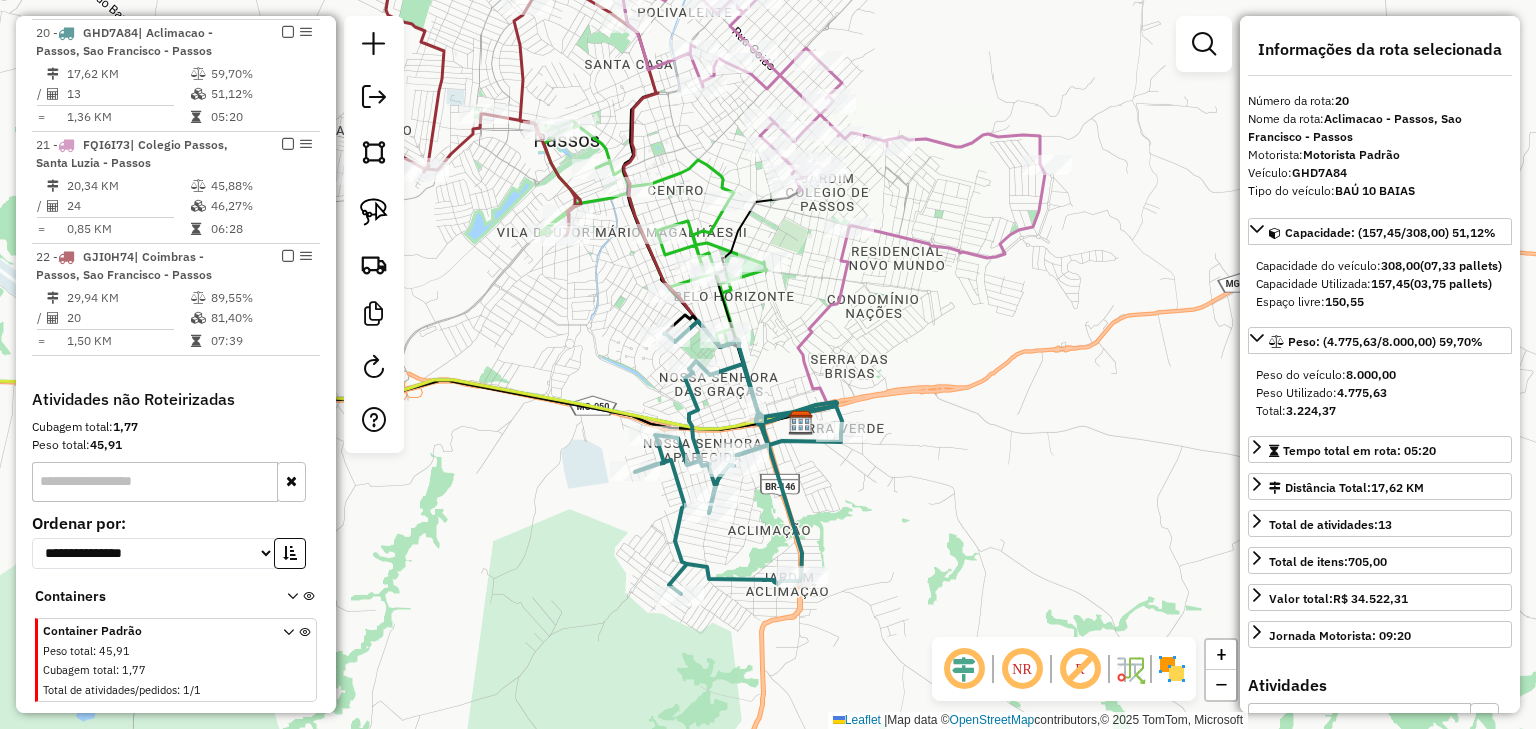 click 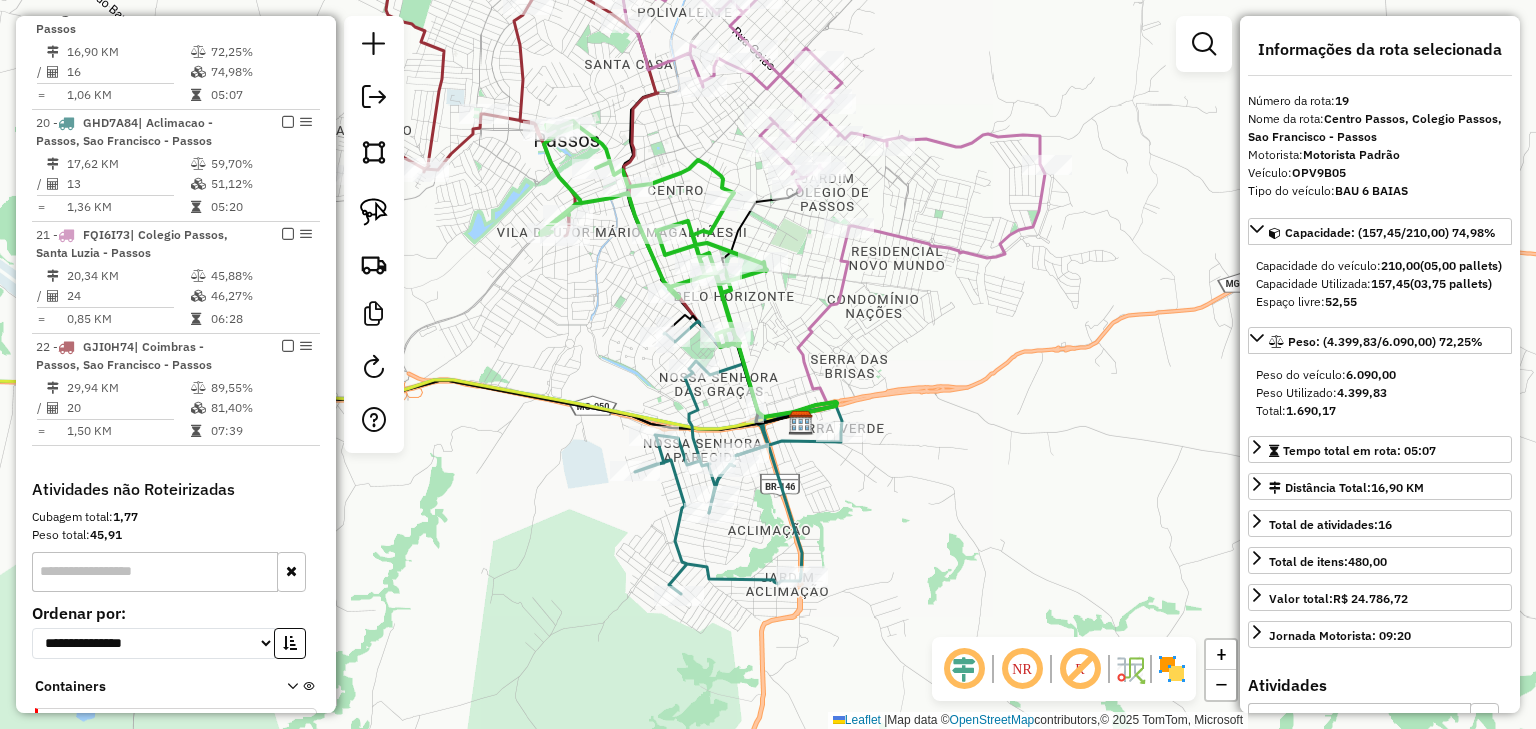 scroll, scrollTop: 1408, scrollLeft: 0, axis: vertical 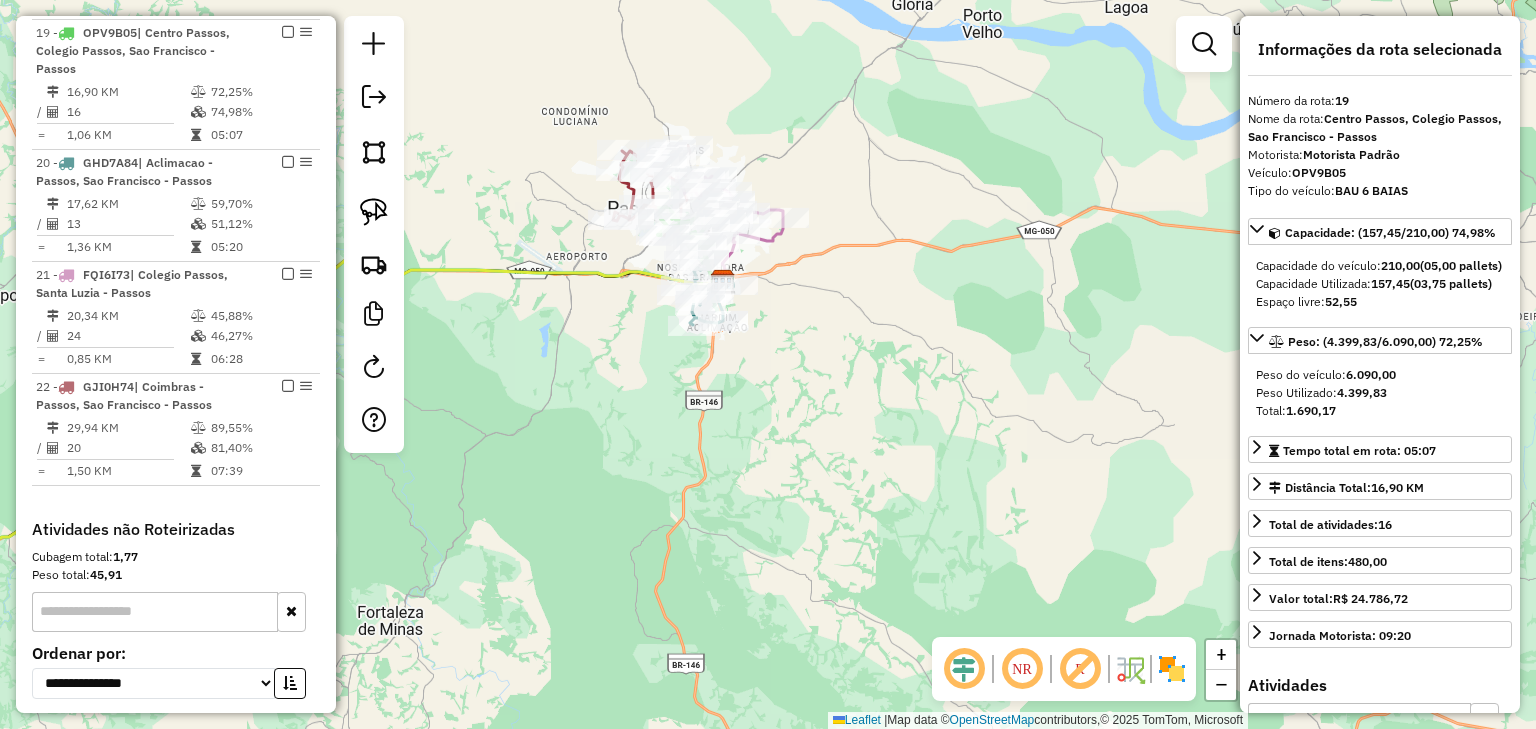 click on "Janela de atendimento Grade de atendimento Capacidade Transportadoras Veículos Cliente Pedidos  Rotas Selecione os dias de semana para filtrar as janelas de atendimento  Seg   Ter   Qua   Qui   Sex   Sáb   Dom  Informe o período da janela de atendimento: De: Até:  Filtrar exatamente a janela do cliente  Considerar janela de atendimento padrão  Selecione os dias de semana para filtrar as grades de atendimento  Seg   Ter   Qua   Qui   Sex   Sáb   Dom   Considerar clientes sem dia de atendimento cadastrado  Clientes fora do dia de atendimento selecionado Filtrar as atividades entre os valores definidos abaixo:  Peso mínimo:   Peso máximo:   Cubagem mínima:   Cubagem máxima:   De:   Até:  Filtrar as atividades entre o tempo de atendimento definido abaixo:  De:   Até:   Considerar capacidade total dos clientes não roteirizados Transportadora: Selecione um ou mais itens Tipo de veículo: Selecione um ou mais itens Veículo: Selecione um ou mais itens Motorista: Selecione um ou mais itens Nome: Rótulo:" 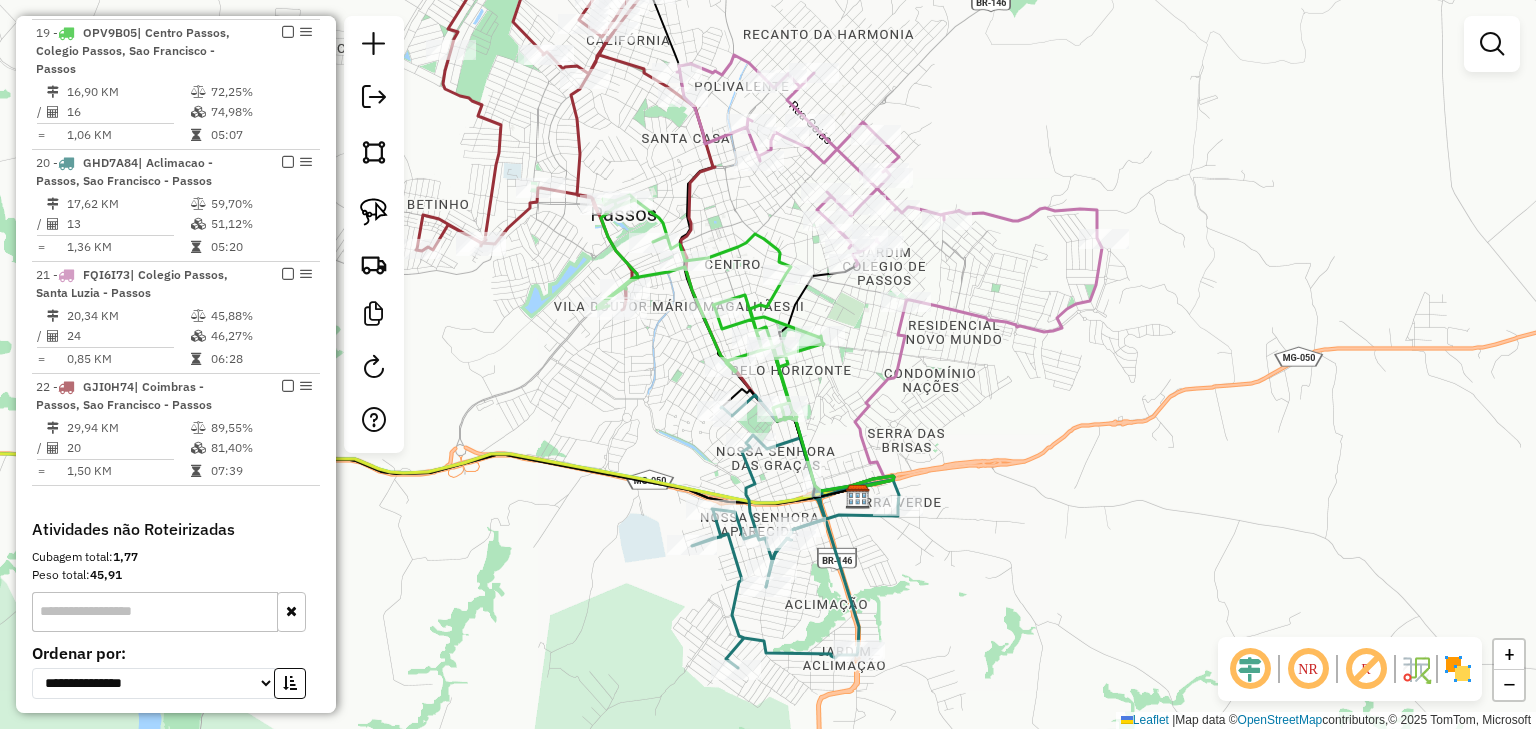 click 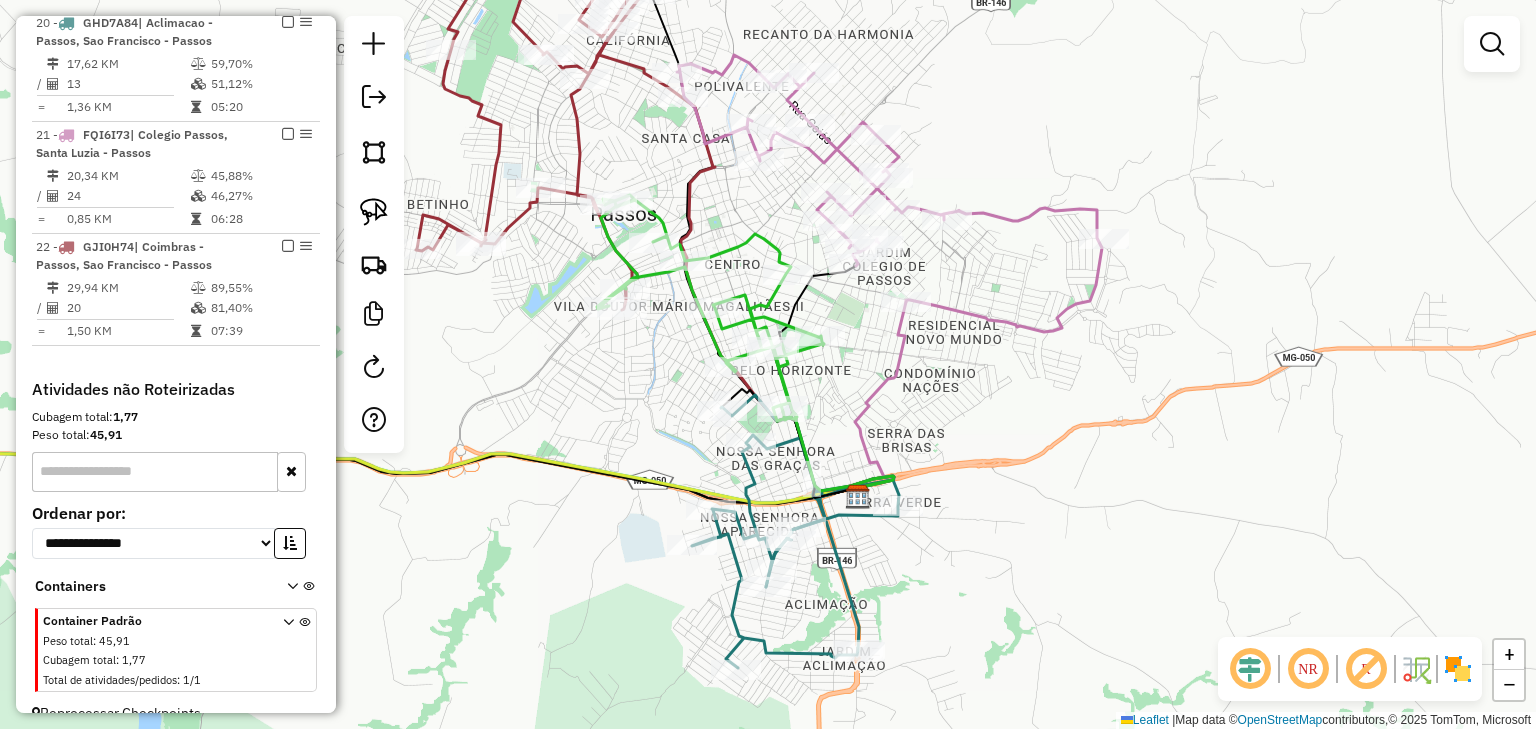 select on "*********" 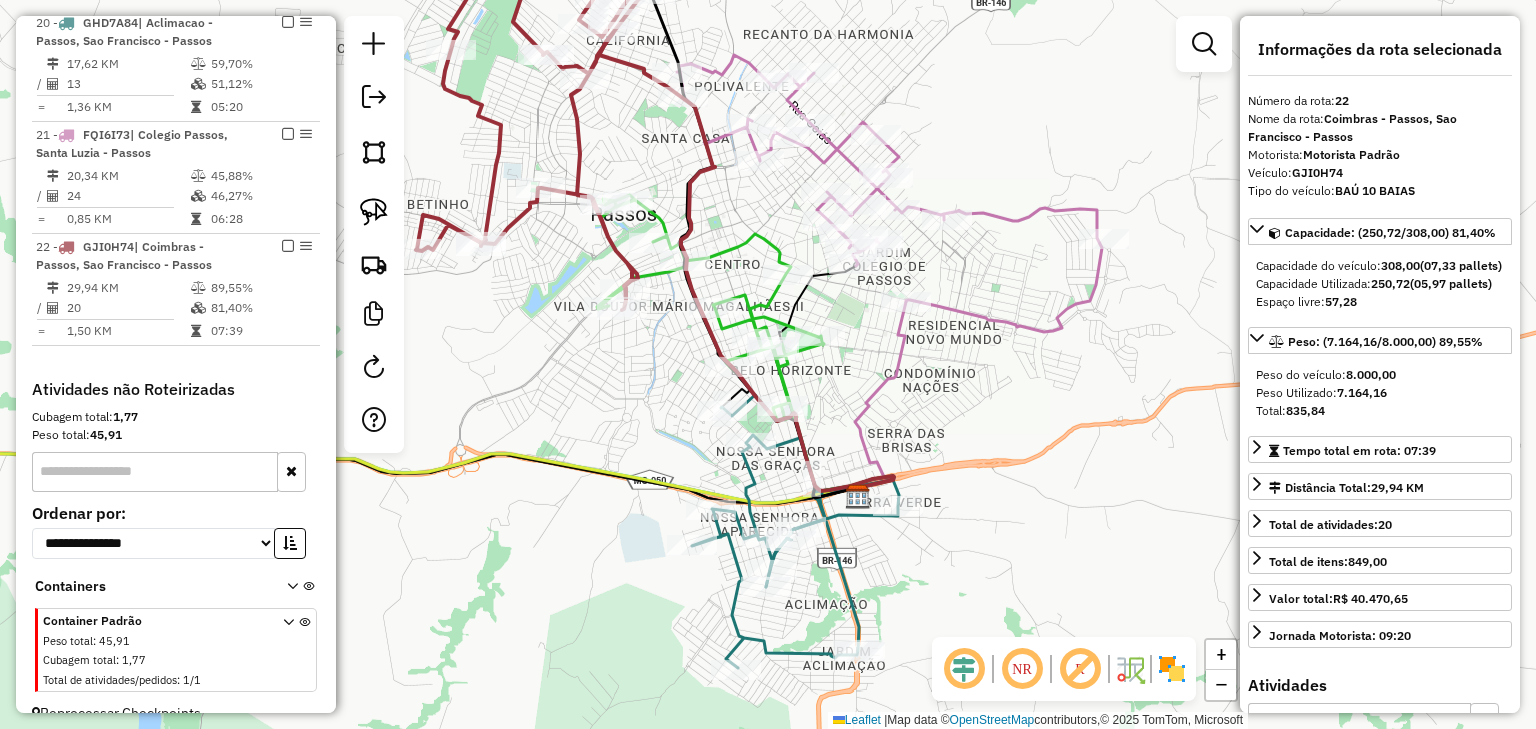 scroll, scrollTop: 1569, scrollLeft: 0, axis: vertical 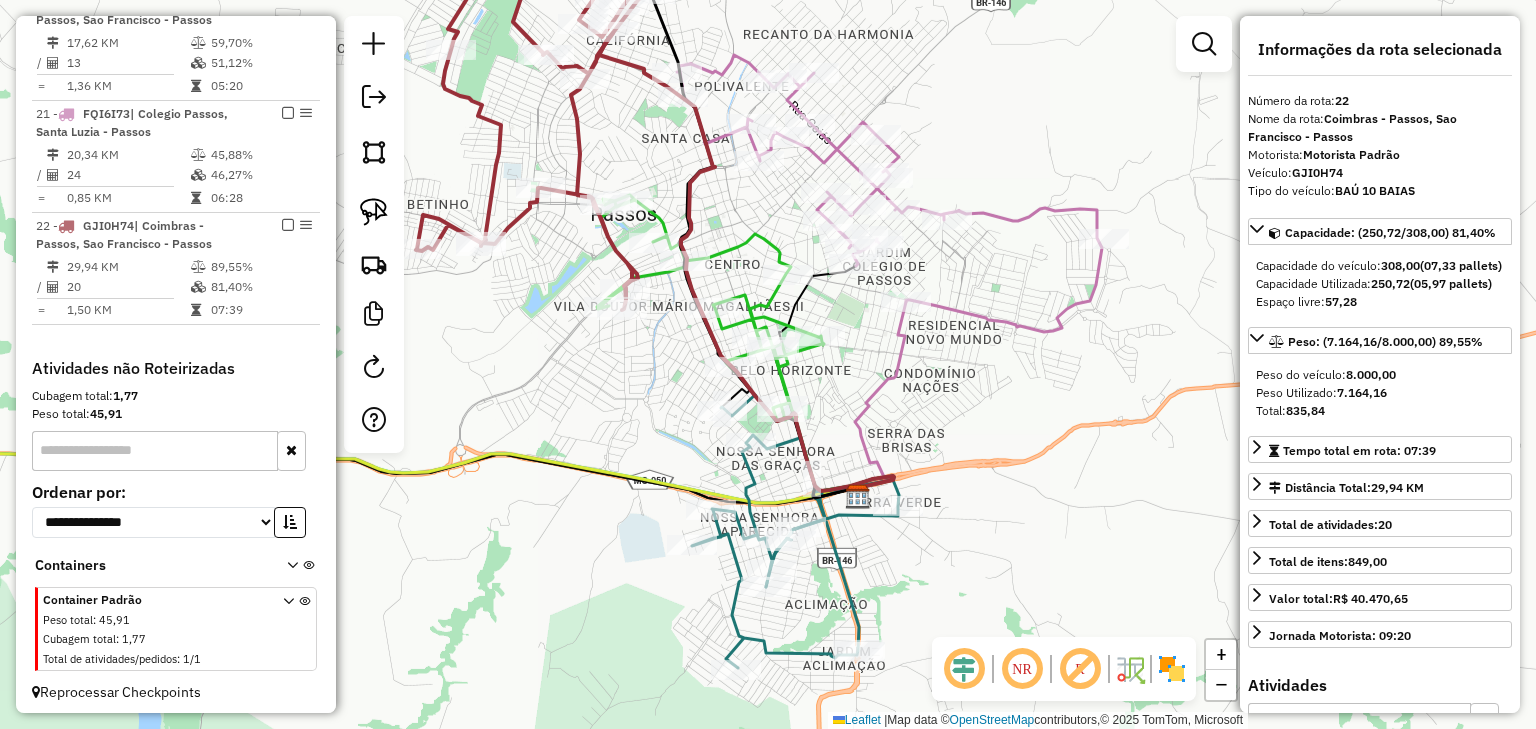 click 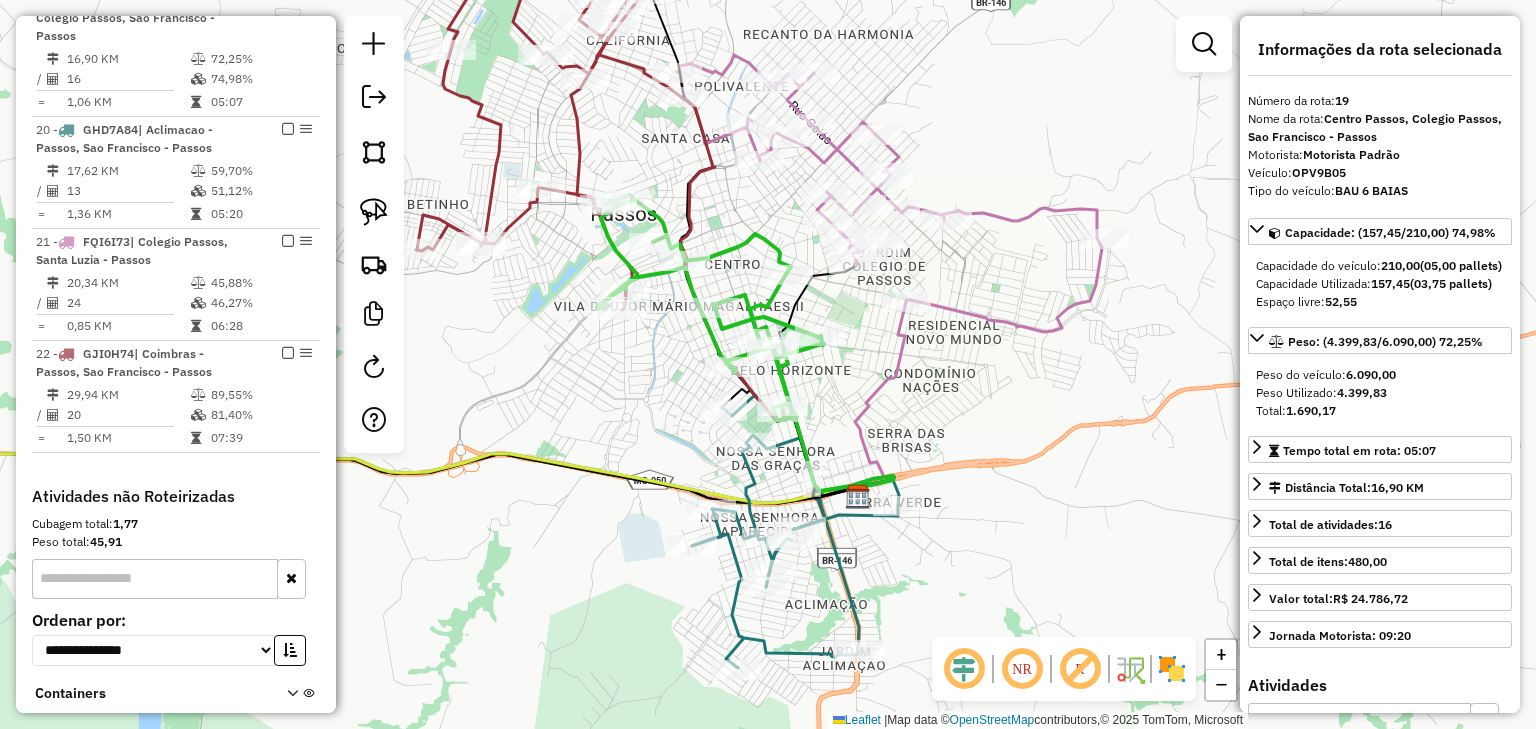 scroll, scrollTop: 1408, scrollLeft: 0, axis: vertical 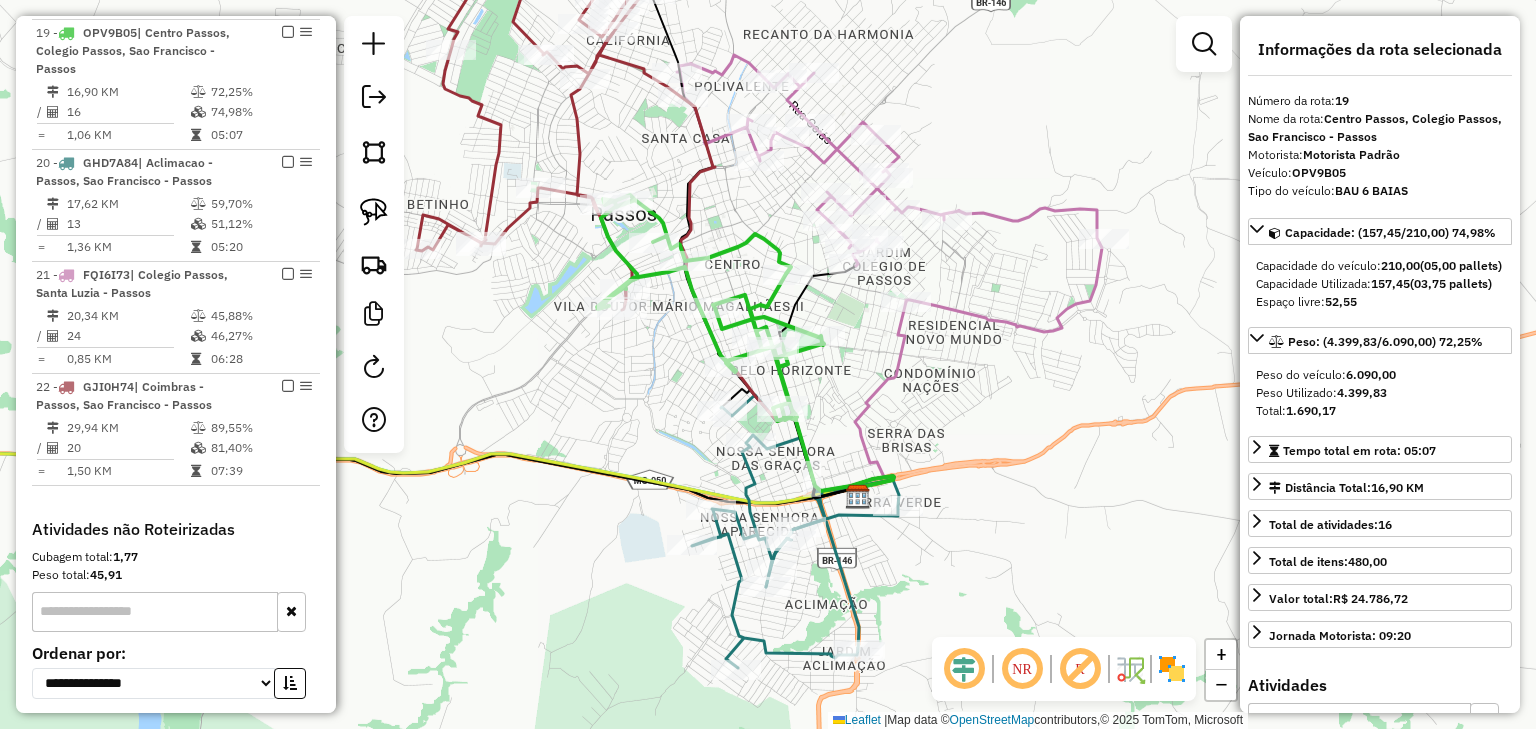 click 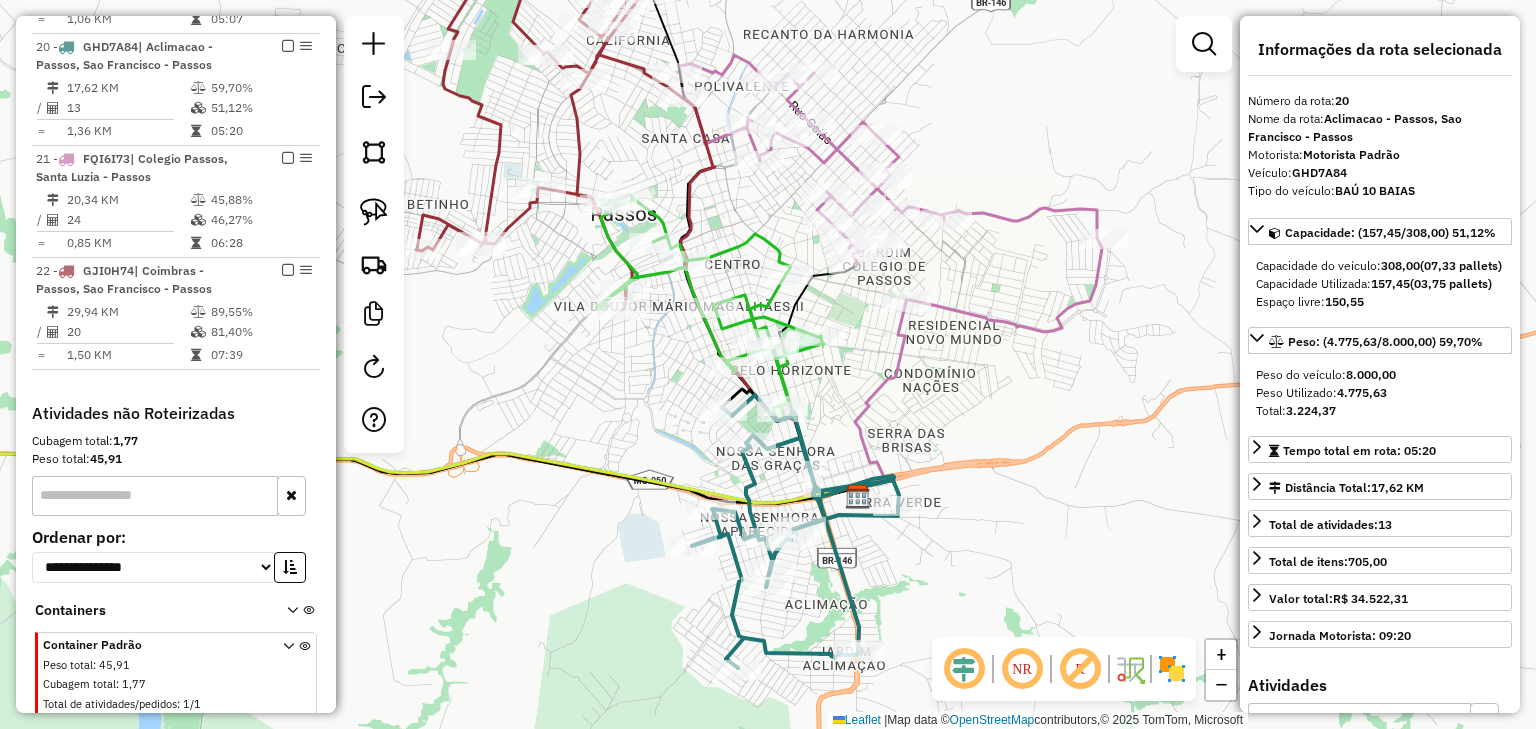 scroll, scrollTop: 1538, scrollLeft: 0, axis: vertical 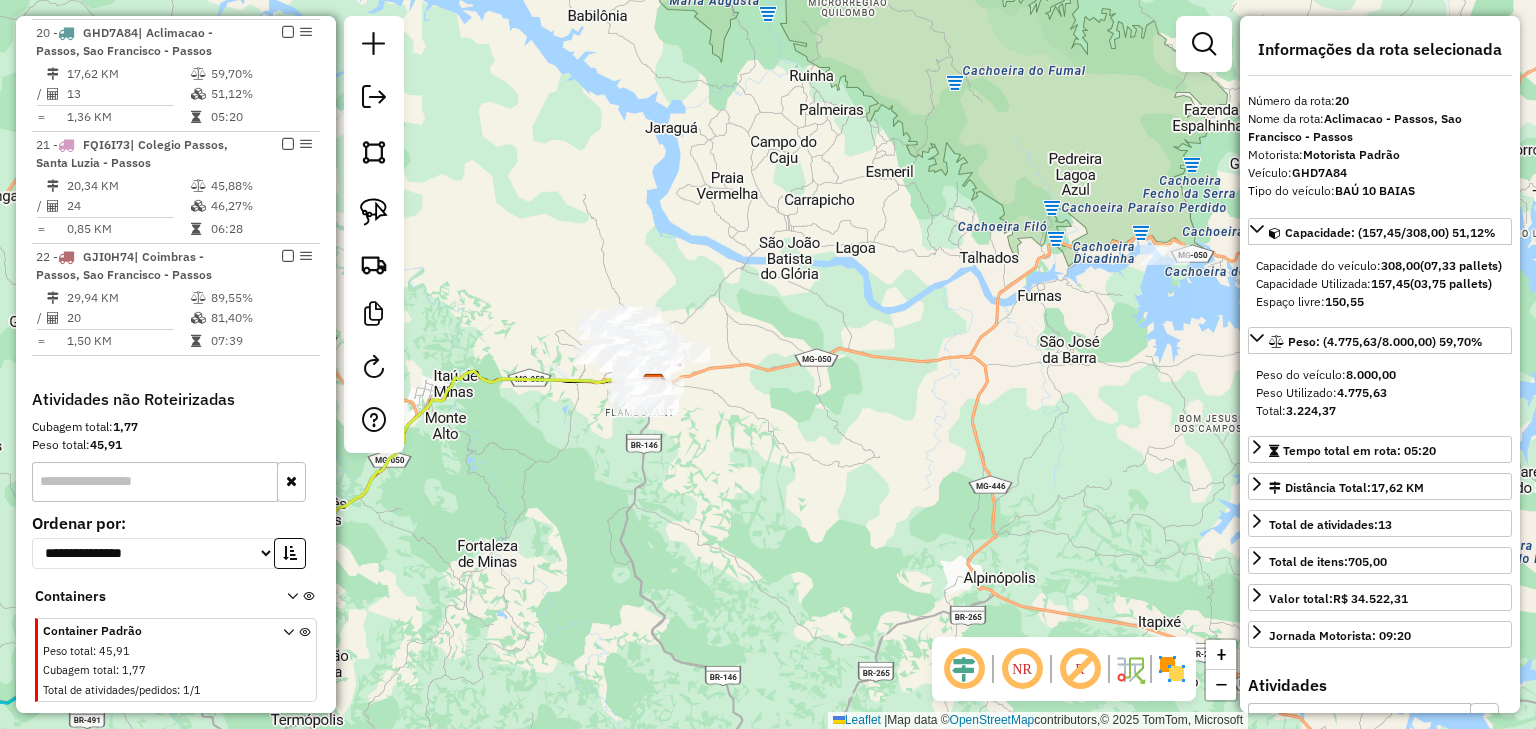 drag, startPoint x: 727, startPoint y: 368, endPoint x: 764, endPoint y: 336, distance: 48.9183 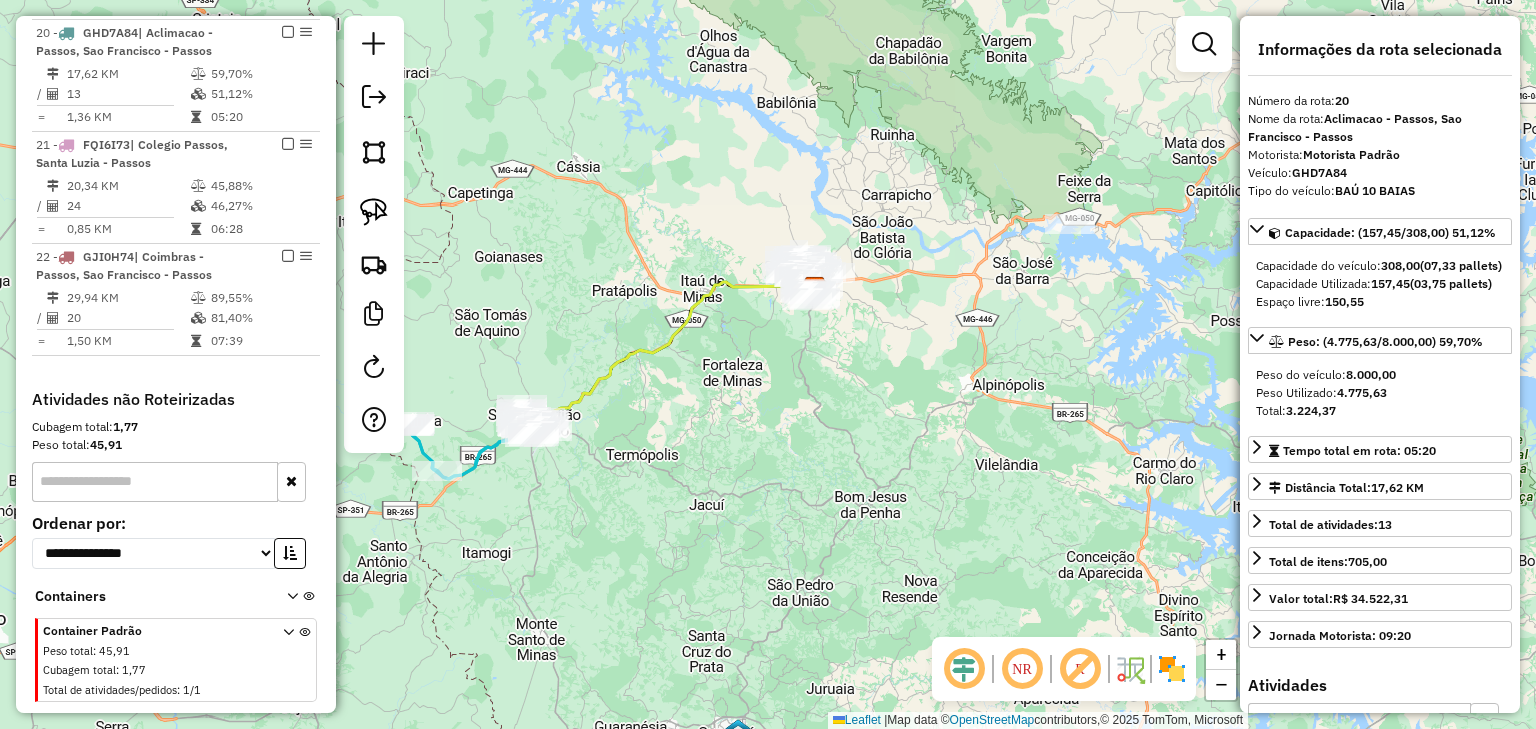 drag, startPoint x: 801, startPoint y: 358, endPoint x: 808, endPoint y: 337, distance: 22.135944 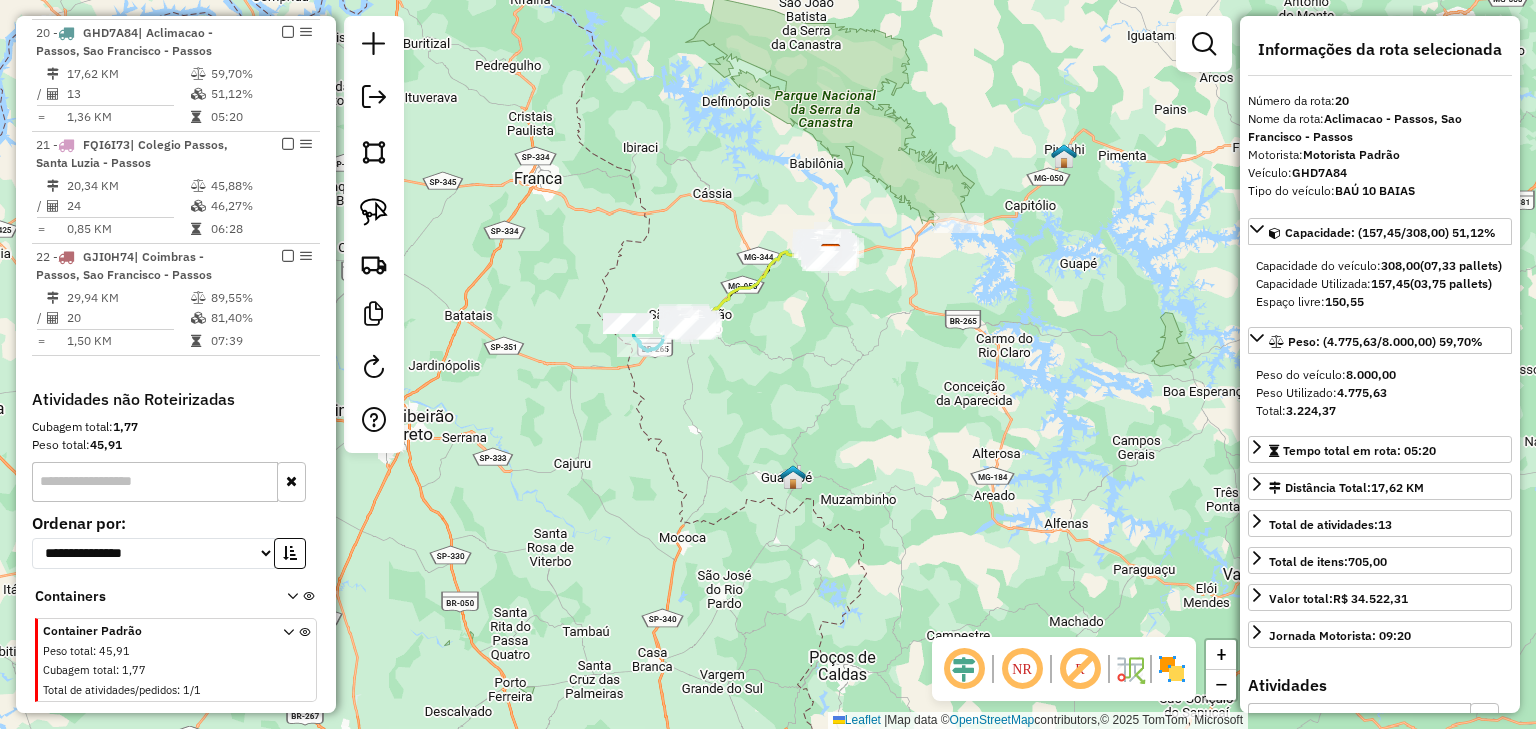 click on "Janela de atendimento Grade de atendimento Capacidade Transportadoras Veículos Cliente Pedidos  Rotas Selecione os dias de semana para filtrar as janelas de atendimento  Seg   Ter   Qua   Qui   Sex   Sáb   Dom  Informe o período da janela de atendimento: De: Até:  Filtrar exatamente a janela do cliente  Considerar janela de atendimento padrão  Selecione os dias de semana para filtrar as grades de atendimento  Seg   Ter   Qua   Qui   Sex   Sáb   Dom   Considerar clientes sem dia de atendimento cadastrado  Clientes fora do dia de atendimento selecionado Filtrar as atividades entre os valores definidos abaixo:  Peso mínimo:   Peso máximo:   Cubagem mínima:   Cubagem máxima:   De:   Até:  Filtrar as atividades entre o tempo de atendimento definido abaixo:  De:   Até:   Considerar capacidade total dos clientes não roteirizados Transportadora: Selecione um ou mais itens Tipo de veículo: Selecione um ou mais itens Veículo: Selecione um ou mais itens Motorista: Selecione um ou mais itens Nome: Rótulo:" 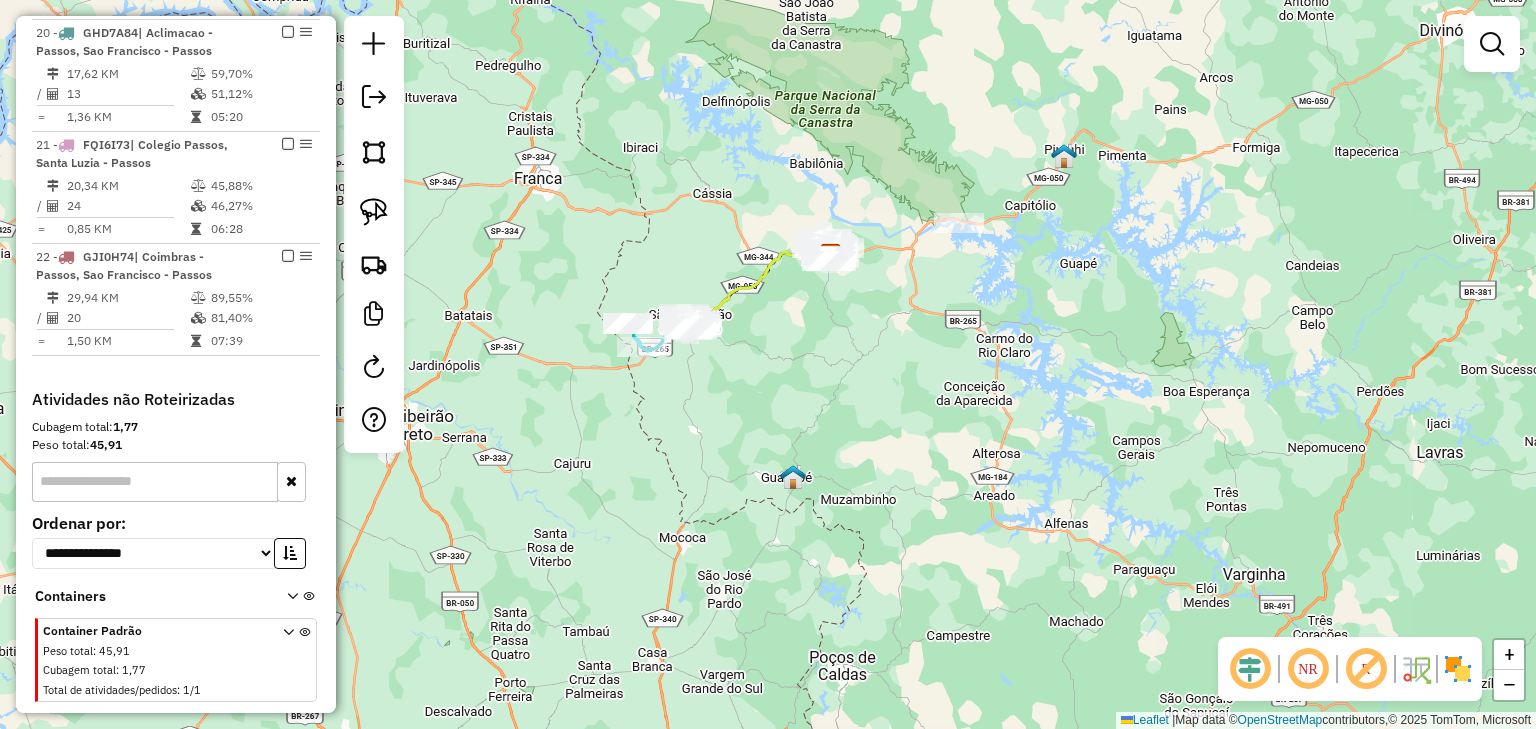 drag, startPoint x: 912, startPoint y: 312, endPoint x: 748, endPoint y: 351, distance: 168.57343 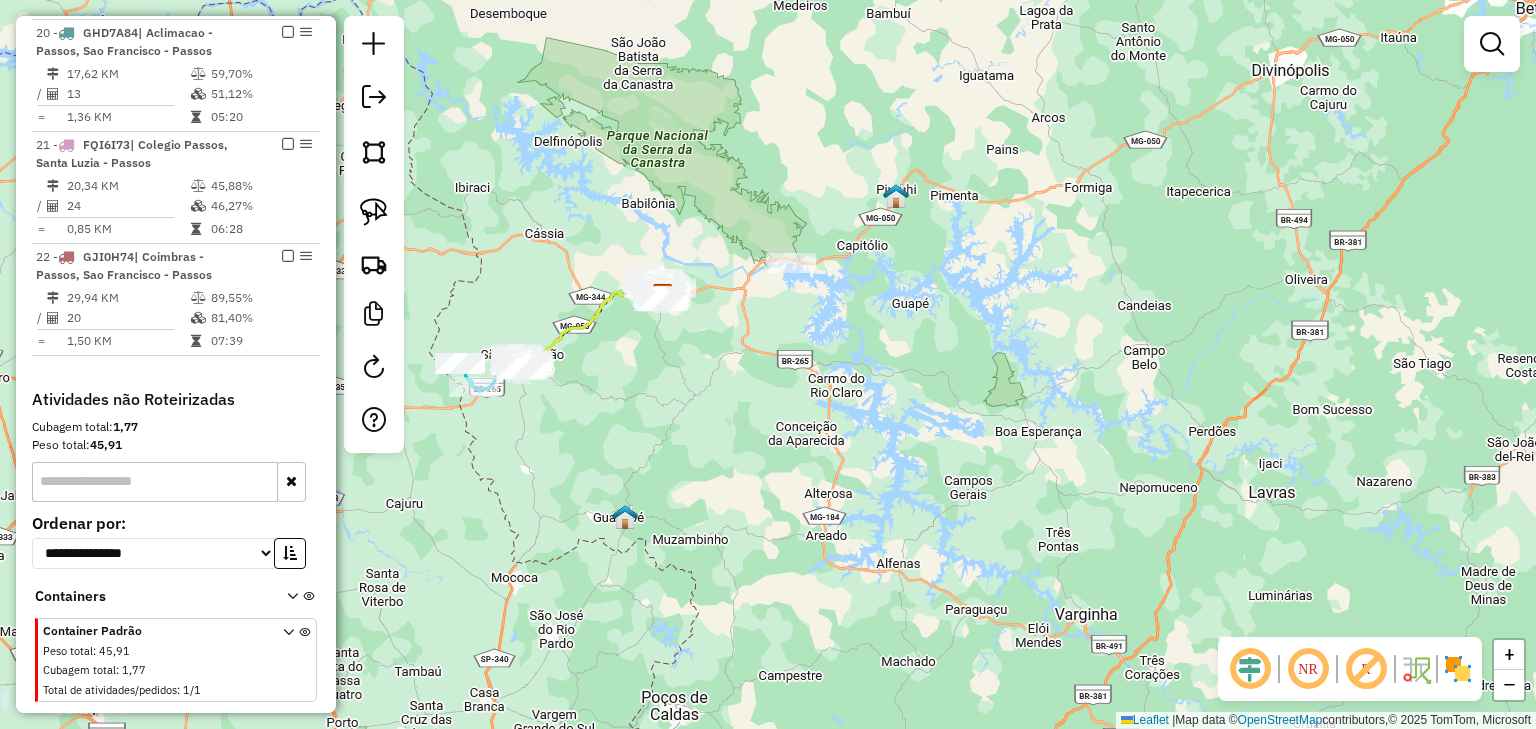 click on "Janela de atendimento Grade de atendimento Capacidade Transportadoras Veículos Cliente Pedidos  Rotas Selecione os dias de semana para filtrar as janelas de atendimento  Seg   Ter   Qua   Qui   Sex   Sáb   Dom  Informe o período da janela de atendimento: De: Até:  Filtrar exatamente a janela do cliente  Considerar janela de atendimento padrão  Selecione os dias de semana para filtrar as grades de atendimento  Seg   Ter   Qua   Qui   Sex   Sáb   Dom   Considerar clientes sem dia de atendimento cadastrado  Clientes fora do dia de atendimento selecionado Filtrar as atividades entre os valores definidos abaixo:  Peso mínimo:   Peso máximo:   Cubagem mínima:   Cubagem máxima:   De:   Até:  Filtrar as atividades entre o tempo de atendimento definido abaixo:  De:   Até:   Considerar capacidade total dos clientes não roteirizados Transportadora: Selecione um ou mais itens Tipo de veículo: Selecione um ou mais itens Veículo: Selecione um ou mais itens Motorista: Selecione um ou mais itens Nome: Rótulo:" 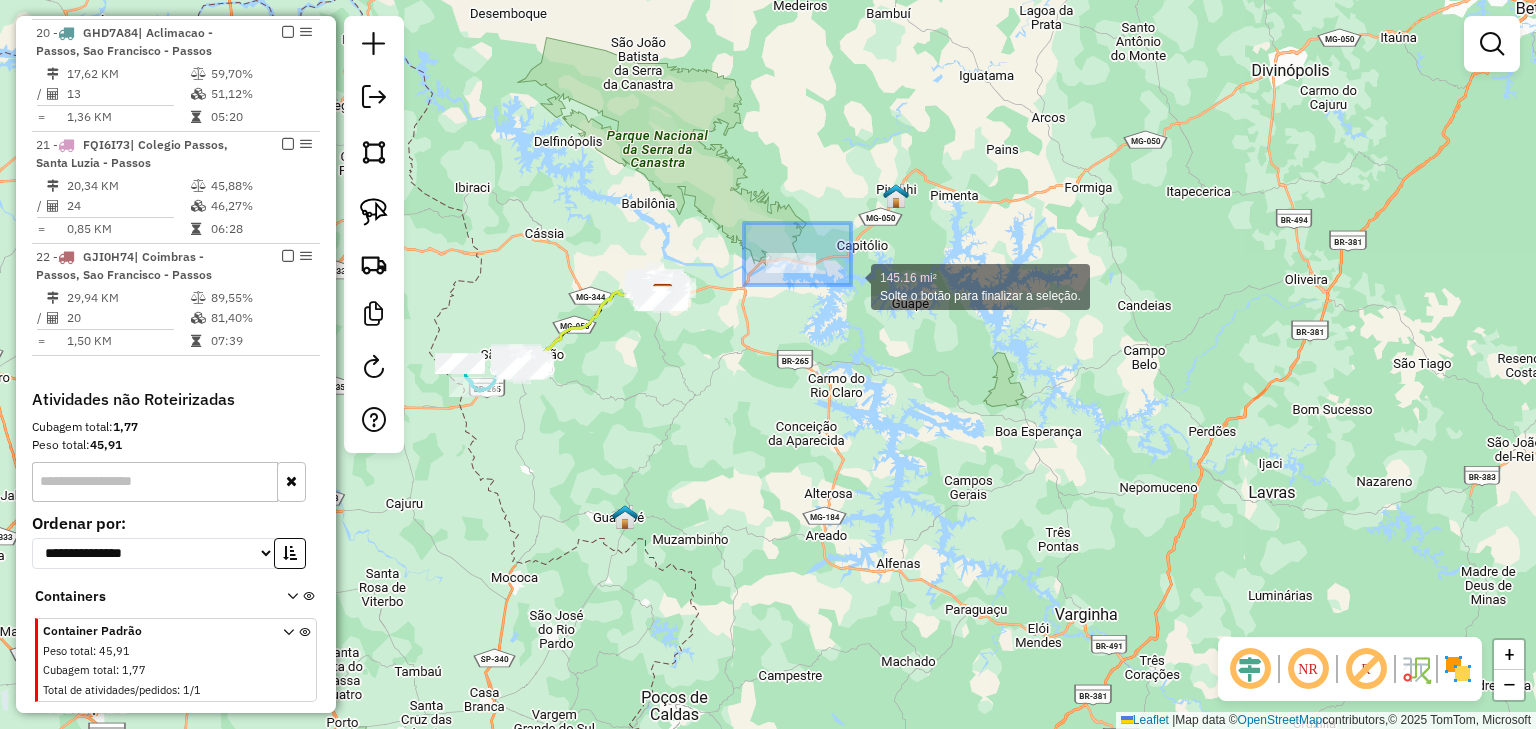 drag, startPoint x: 744, startPoint y: 223, endPoint x: 871, endPoint y: 300, distance: 148.51936 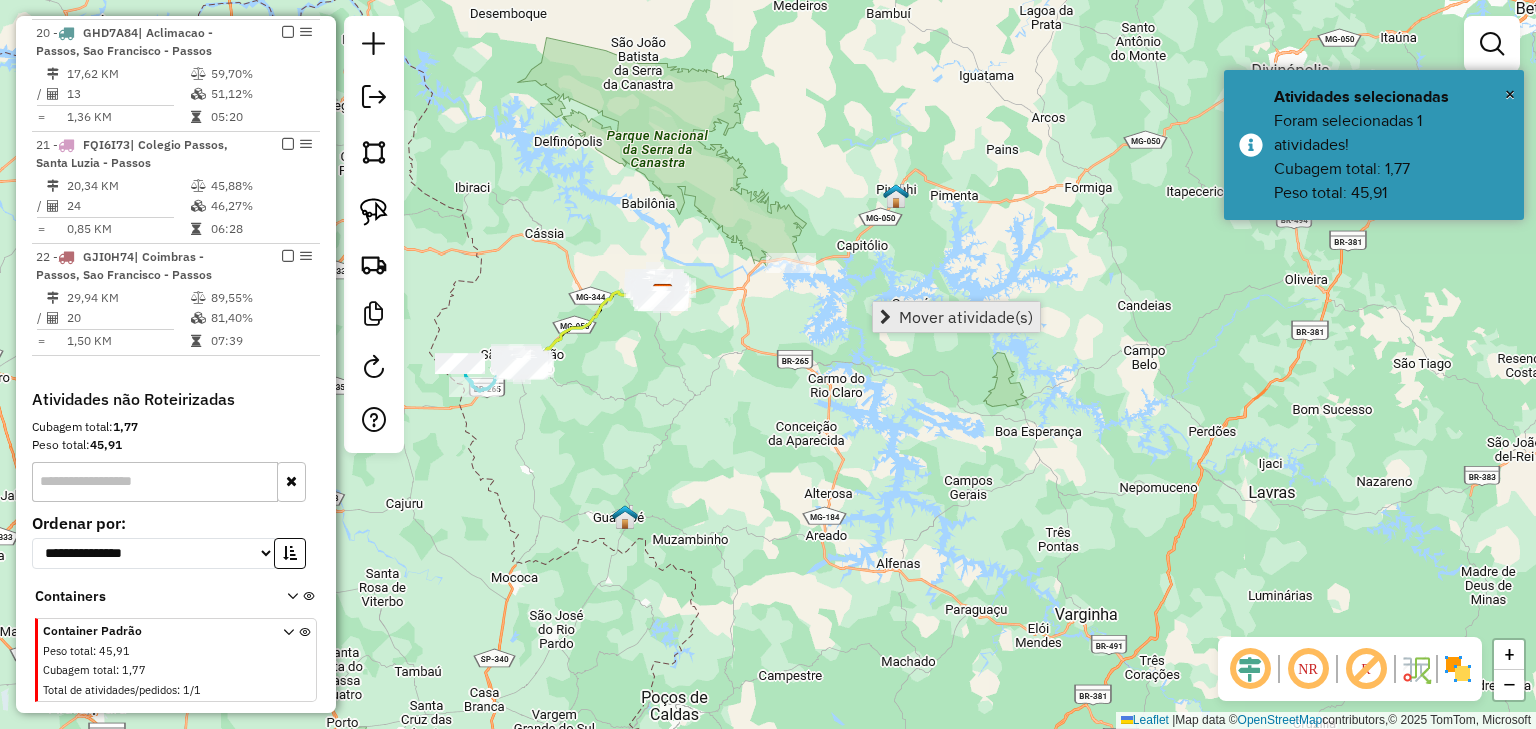 click on "Mover atividade(s)" at bounding box center [966, 317] 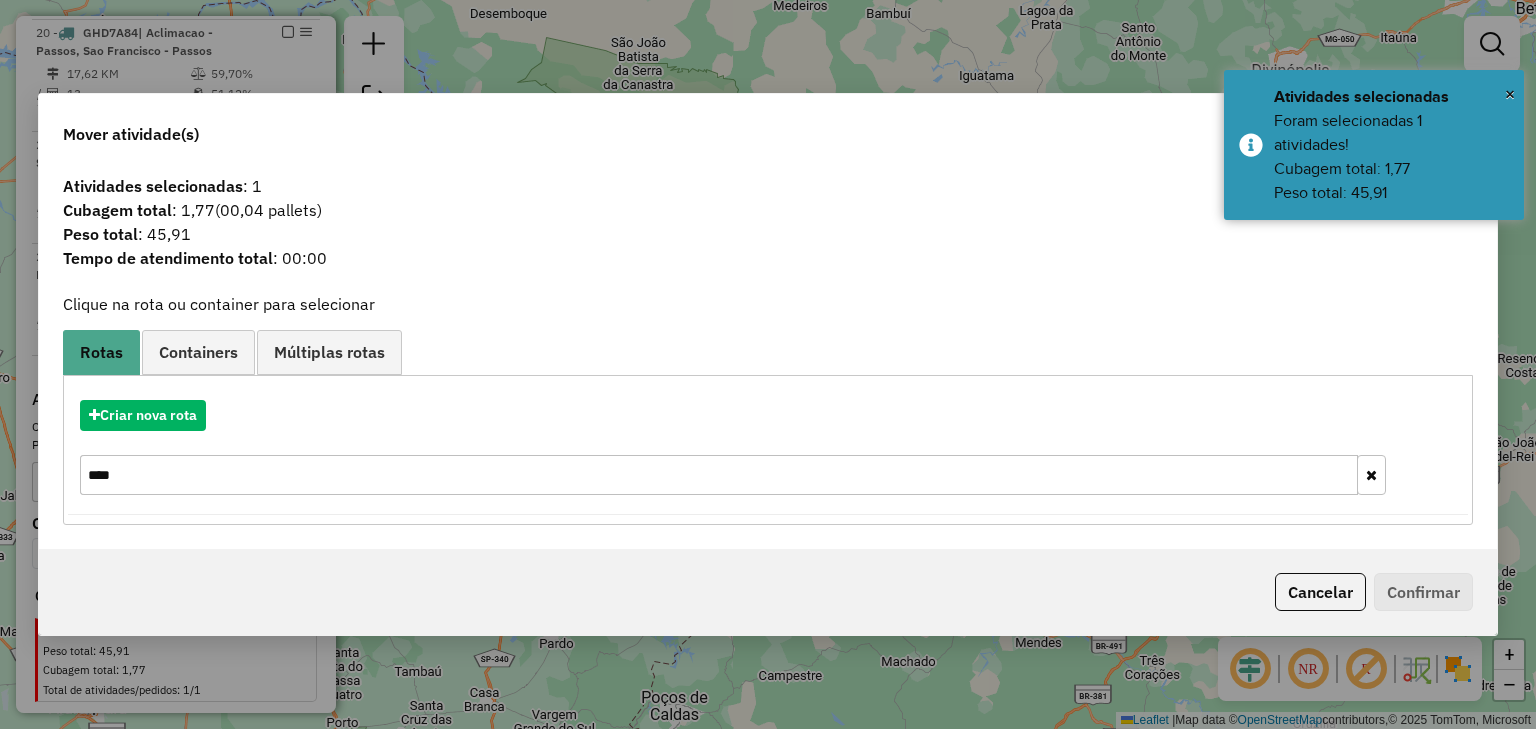 drag, startPoint x: 165, startPoint y: 476, endPoint x: 33, endPoint y: 479, distance: 132.03409 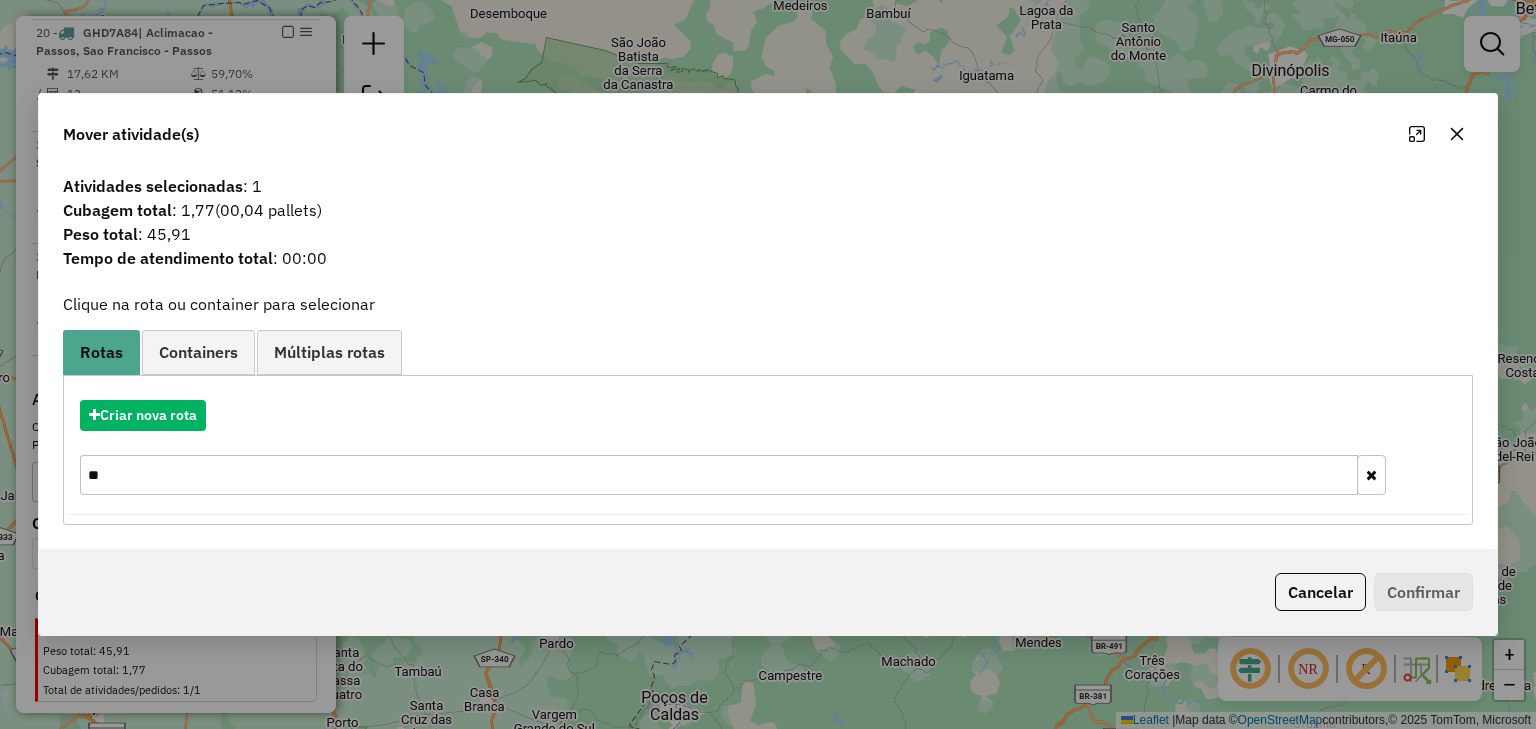 type on "*" 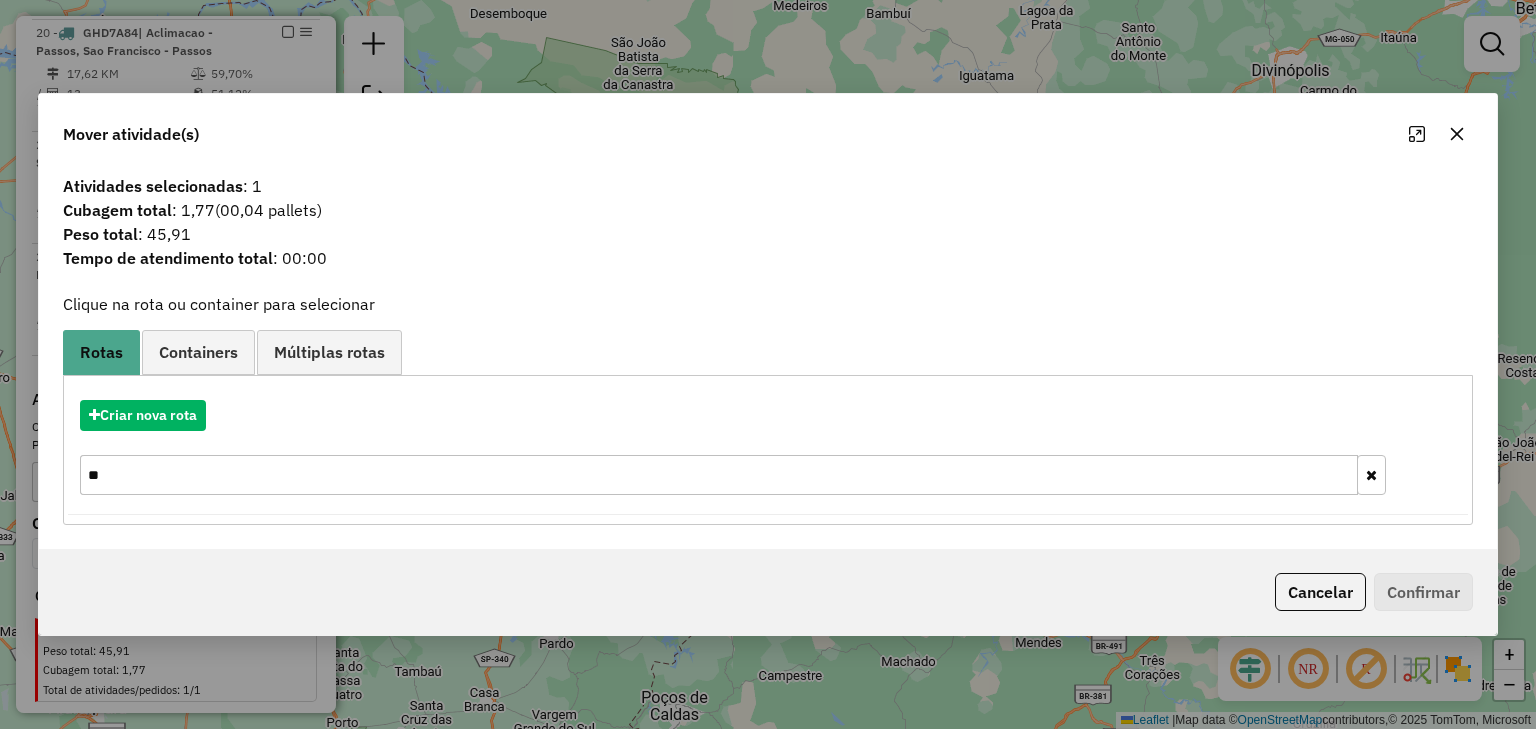 type on "*" 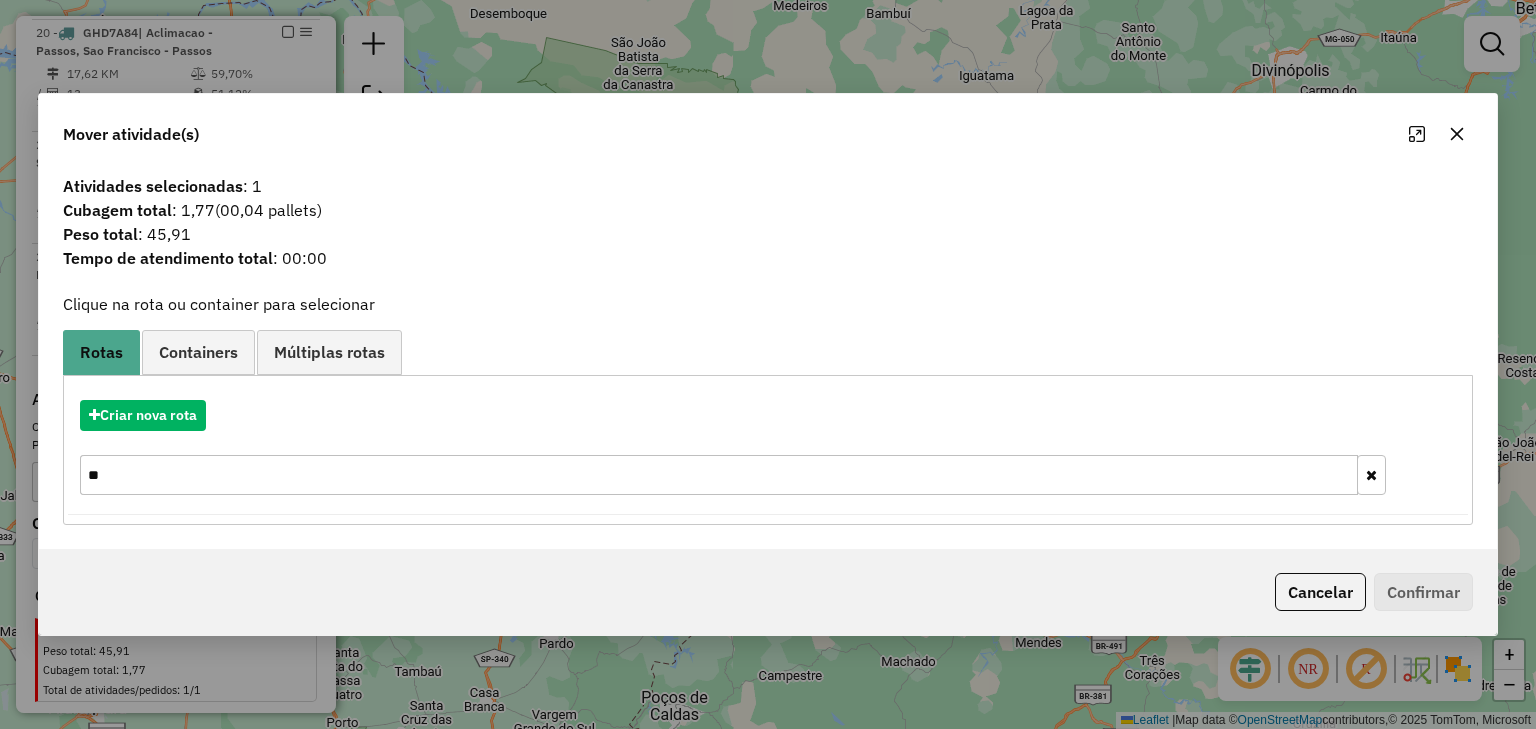 type on "*" 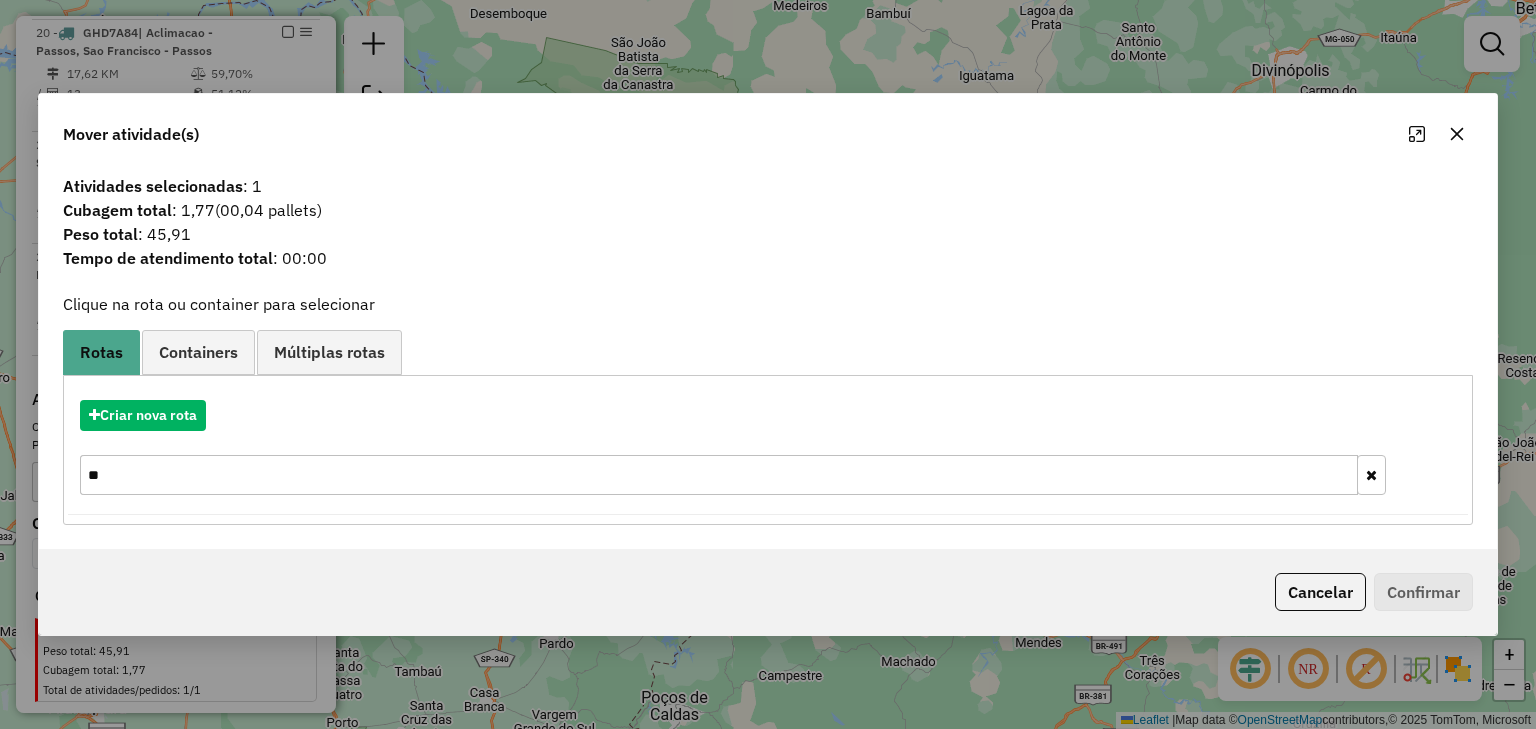 type on "*" 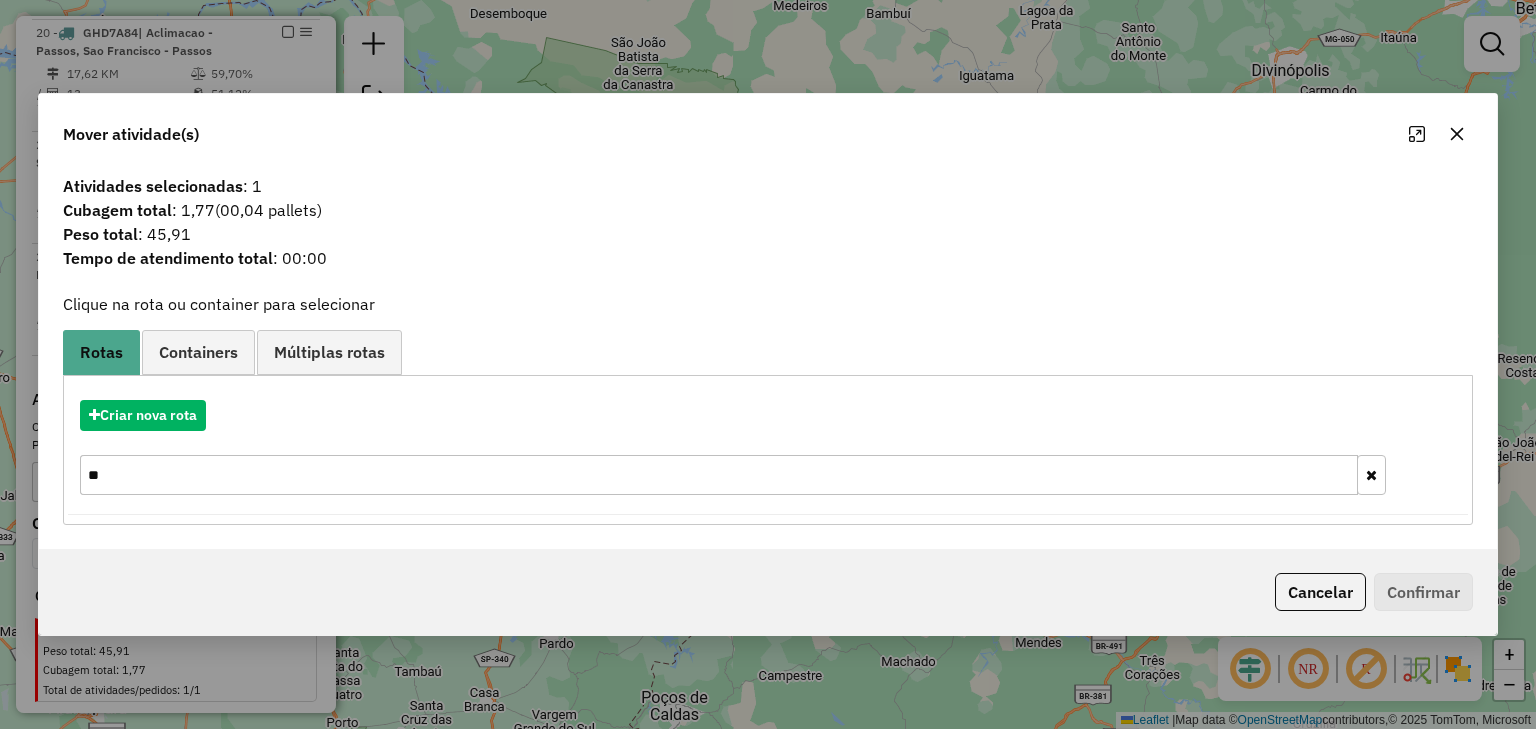 type on "*" 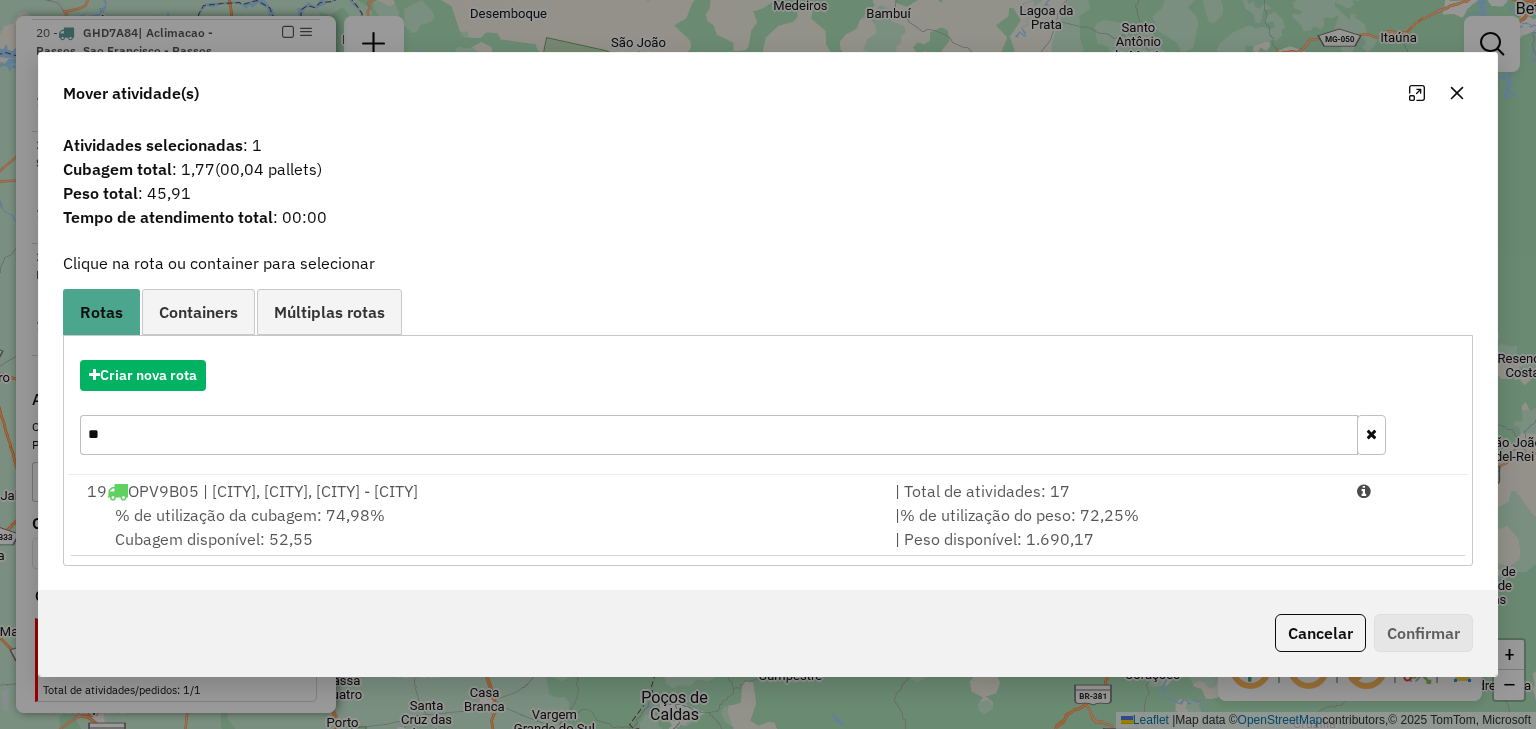 type on "*" 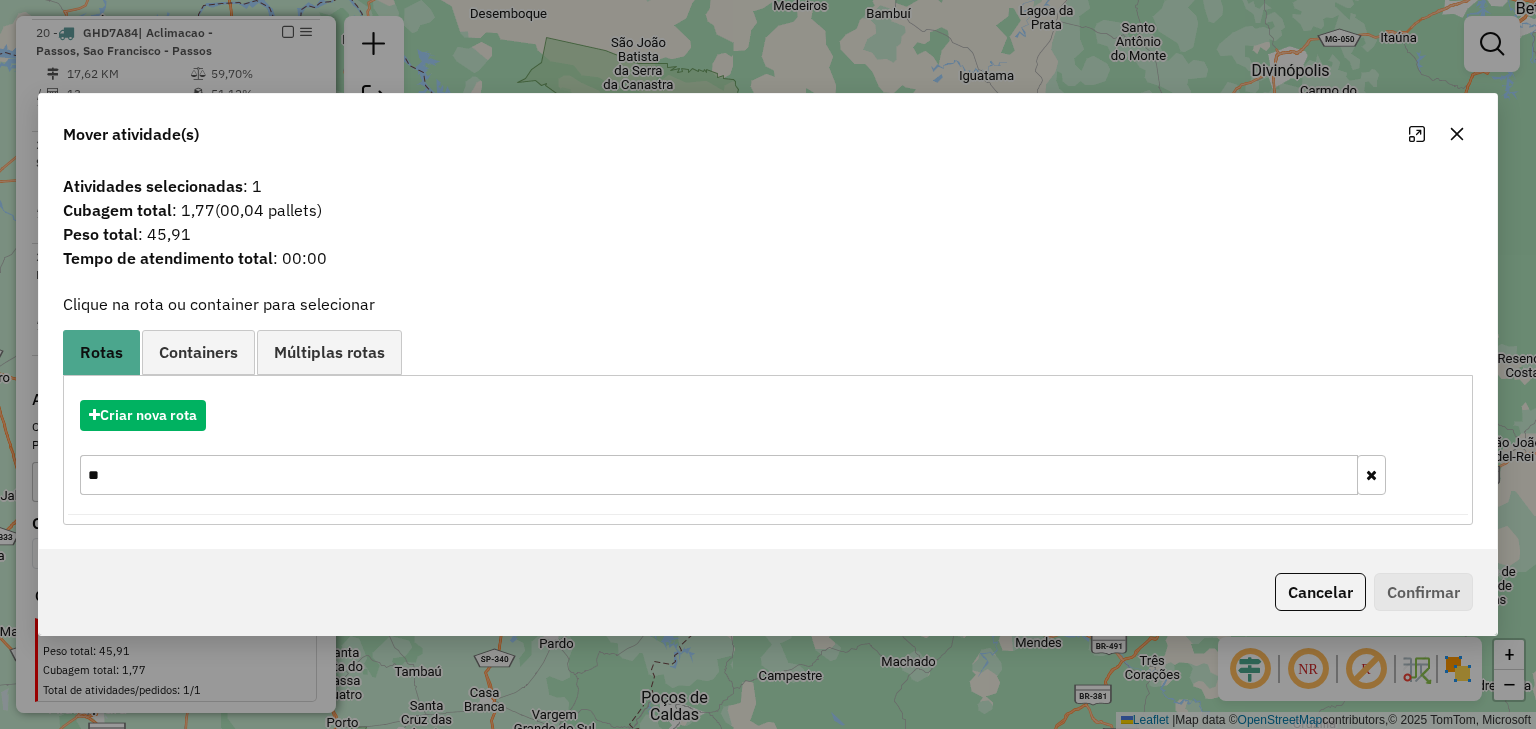 type on "*" 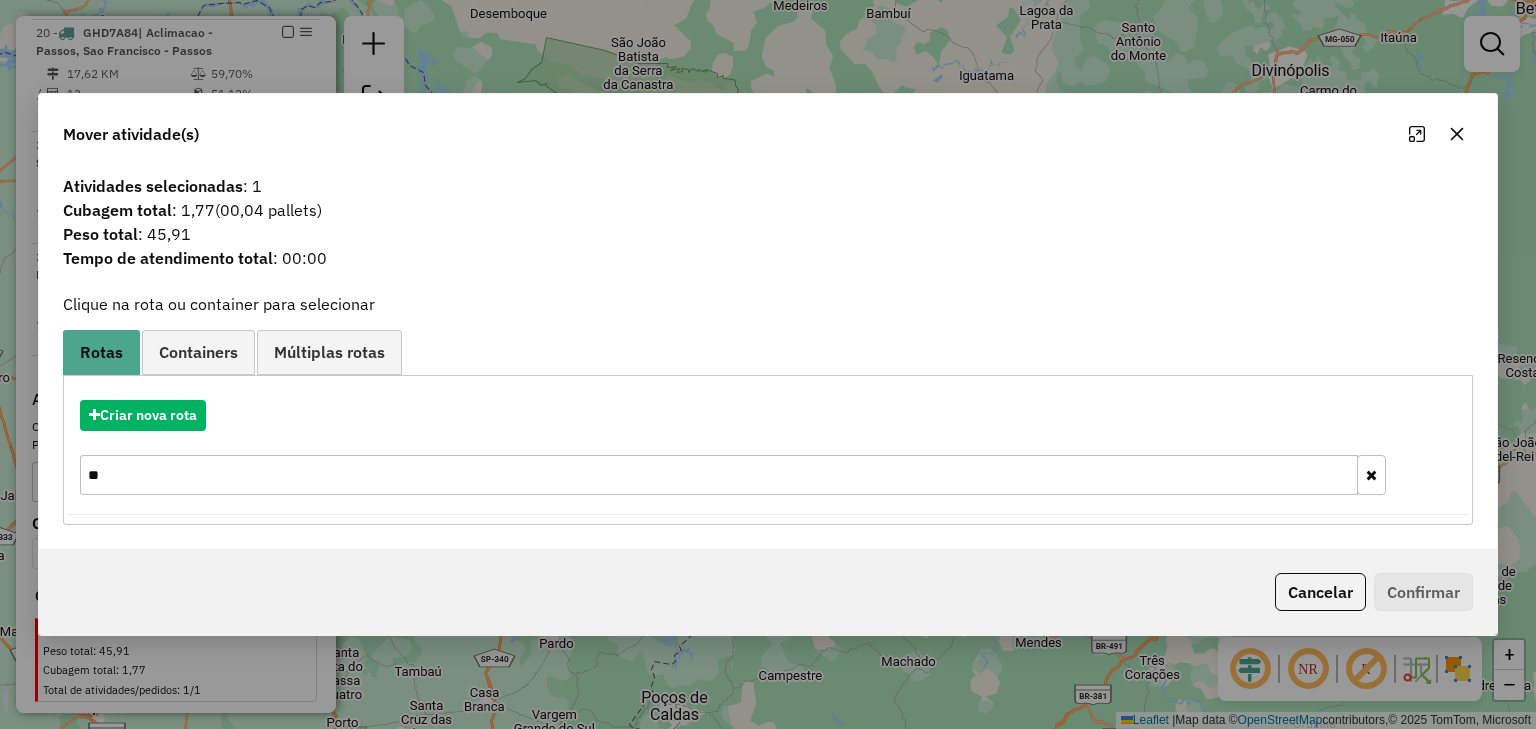 type on "*" 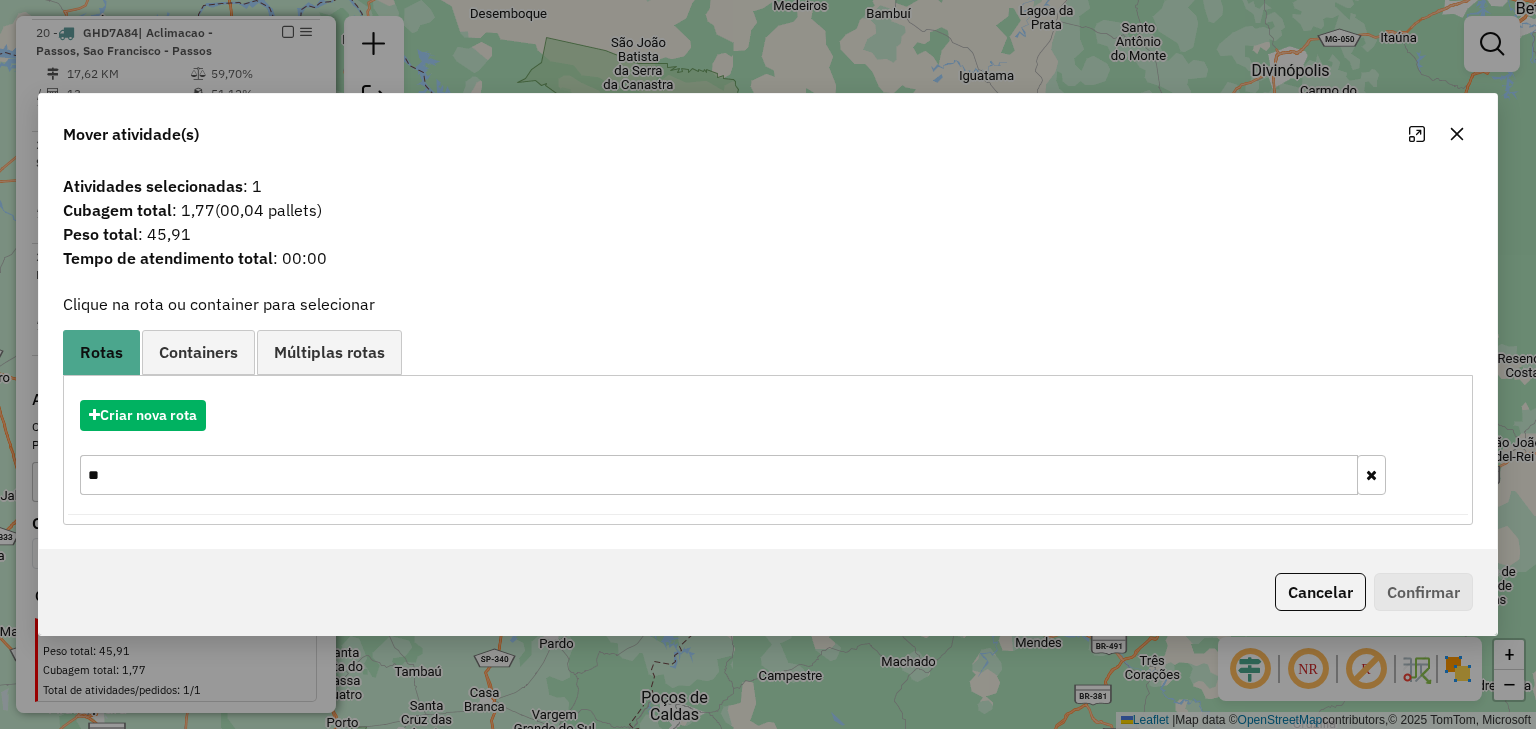 type on "*" 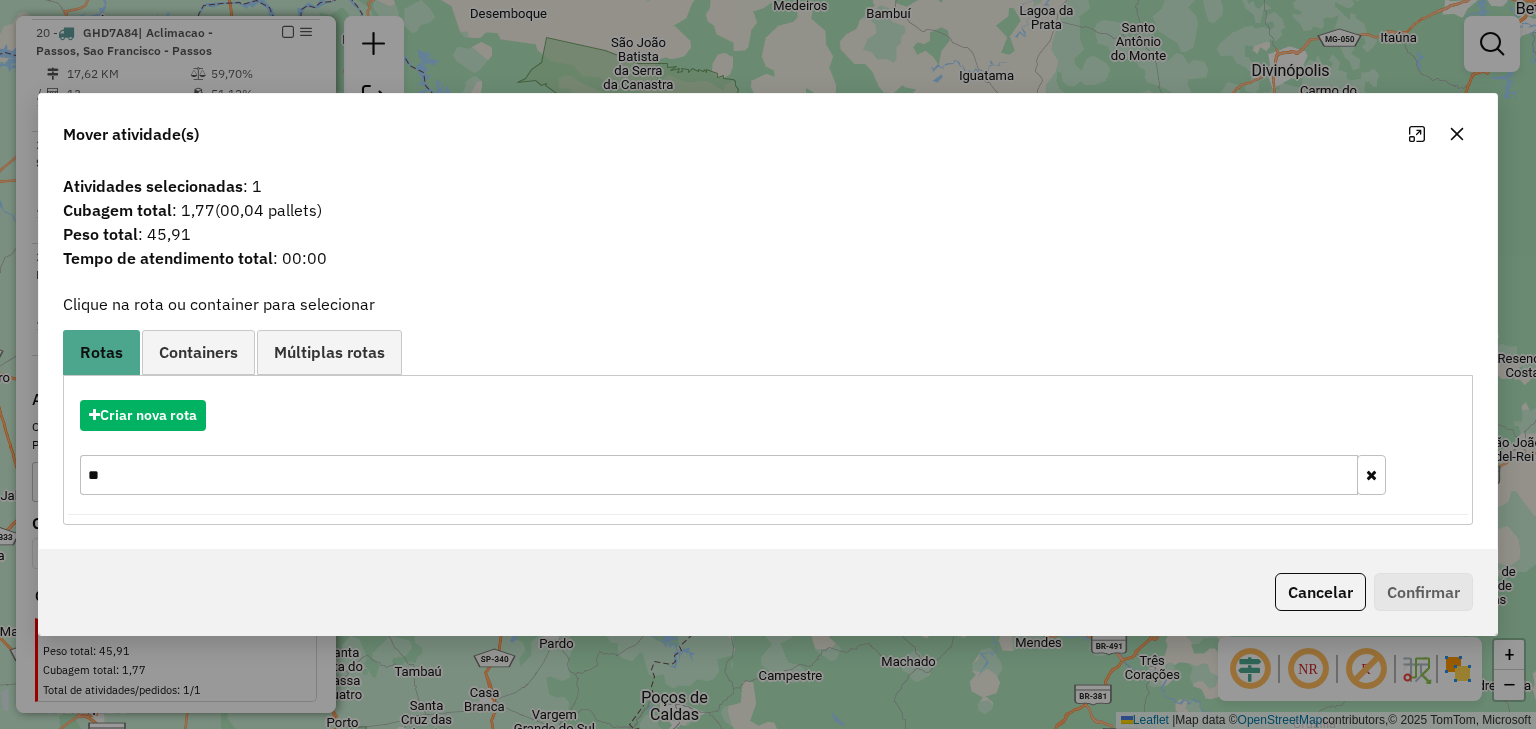 type on "*" 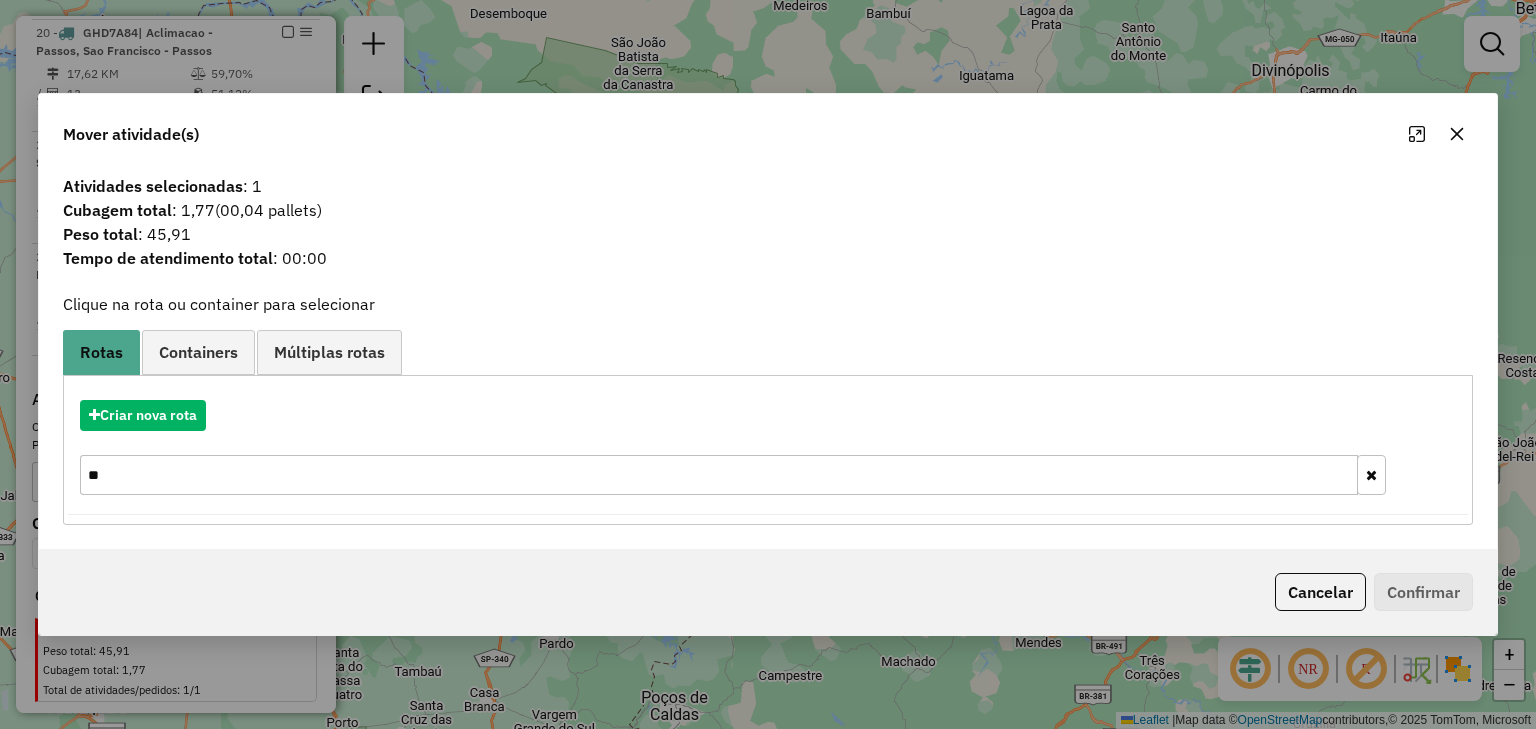 type on "*" 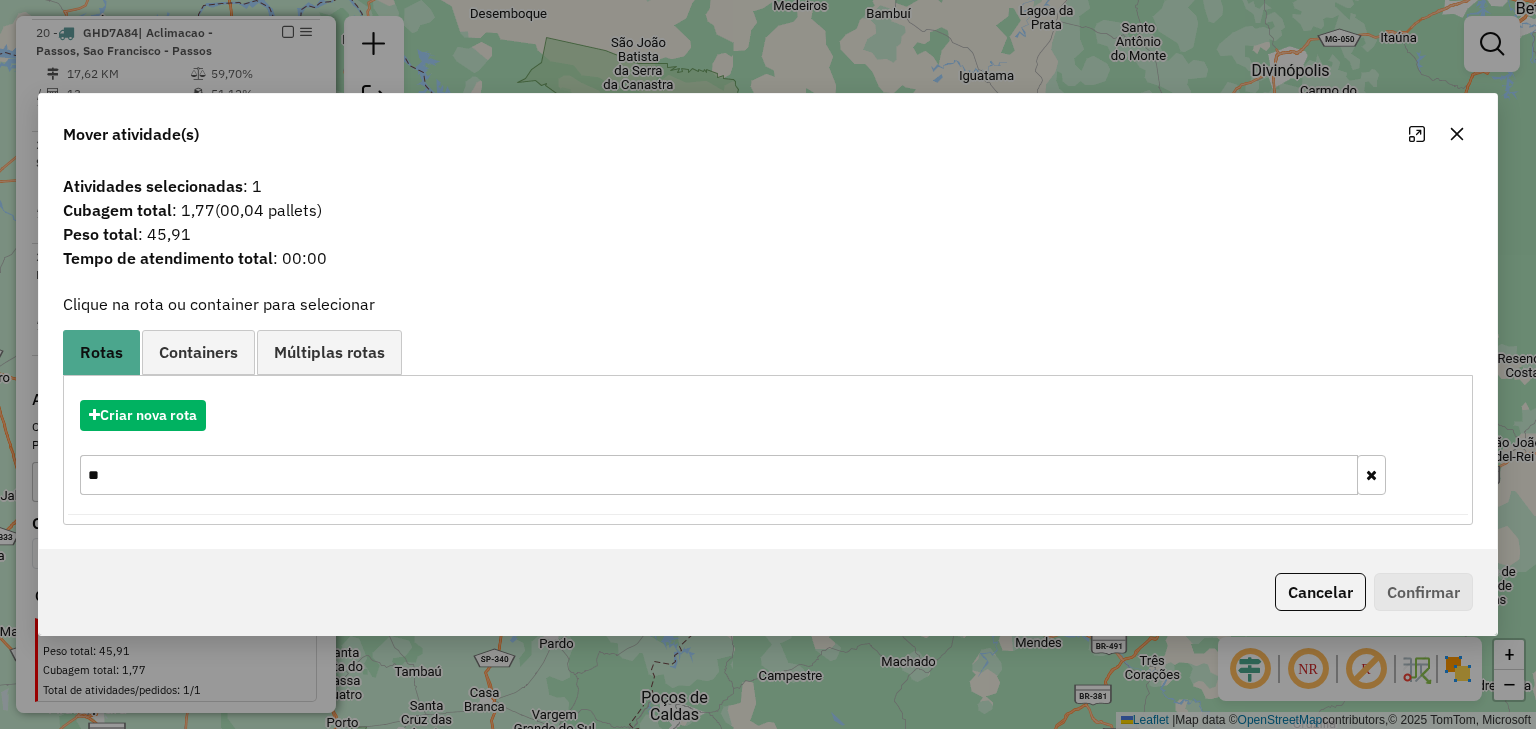 type on "*" 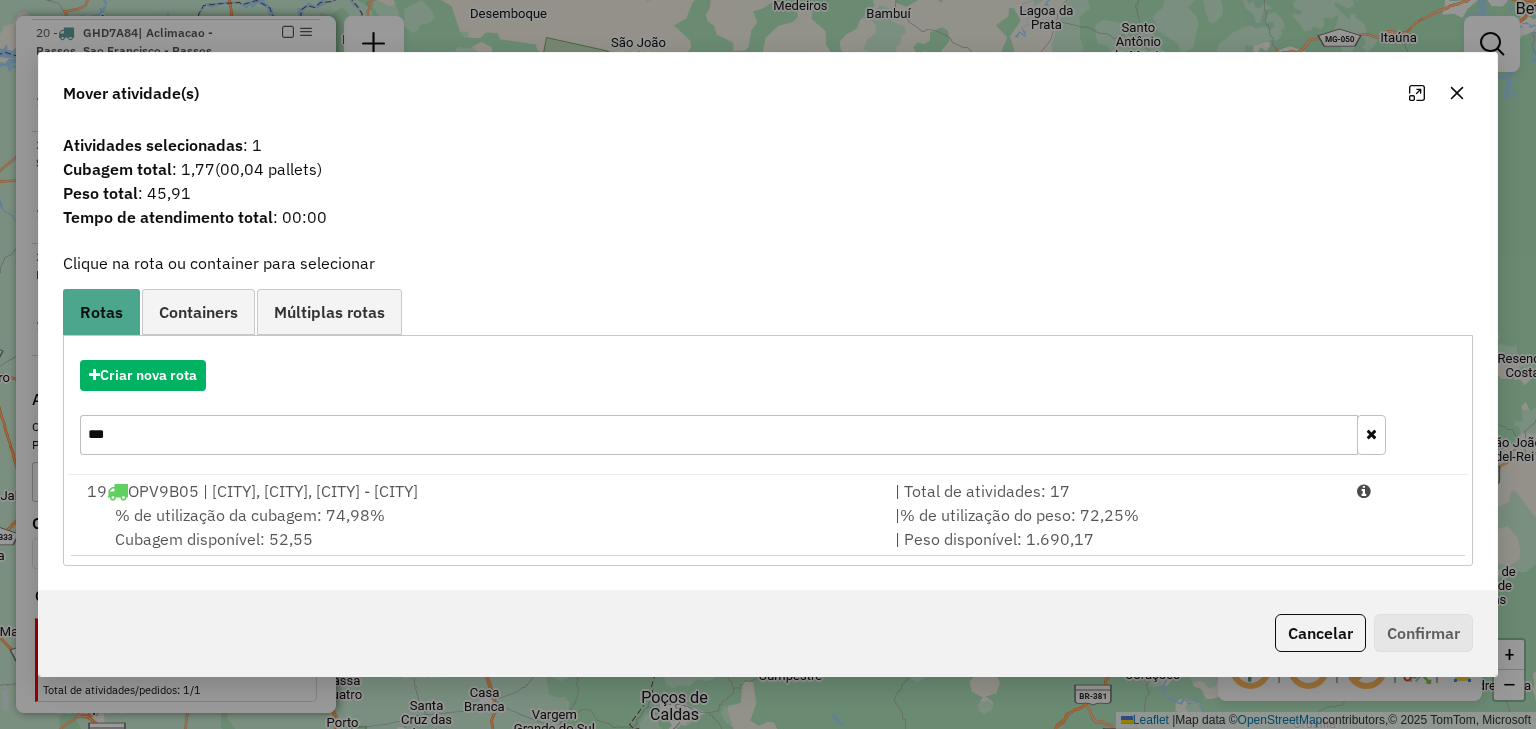 type on "****" 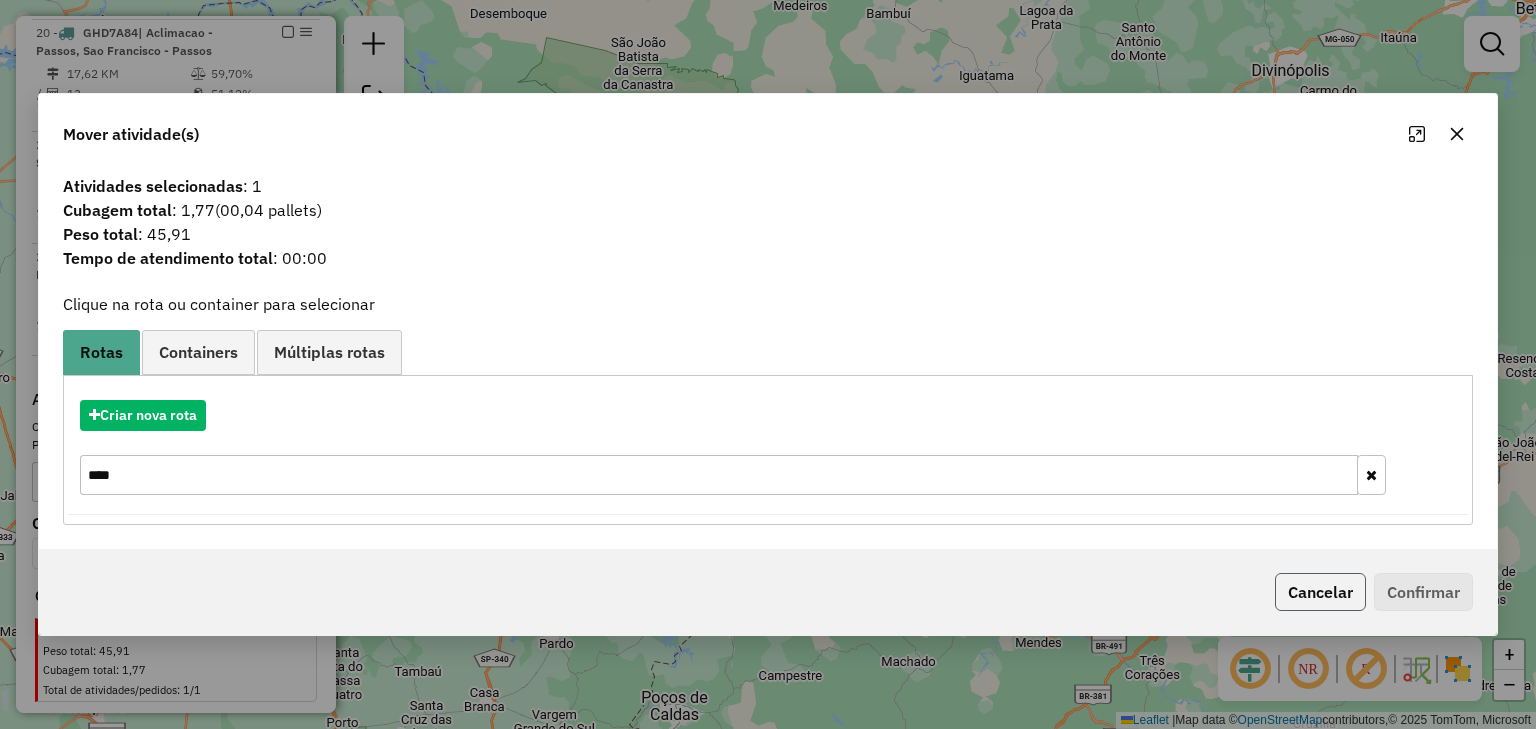 click on "Cancelar" 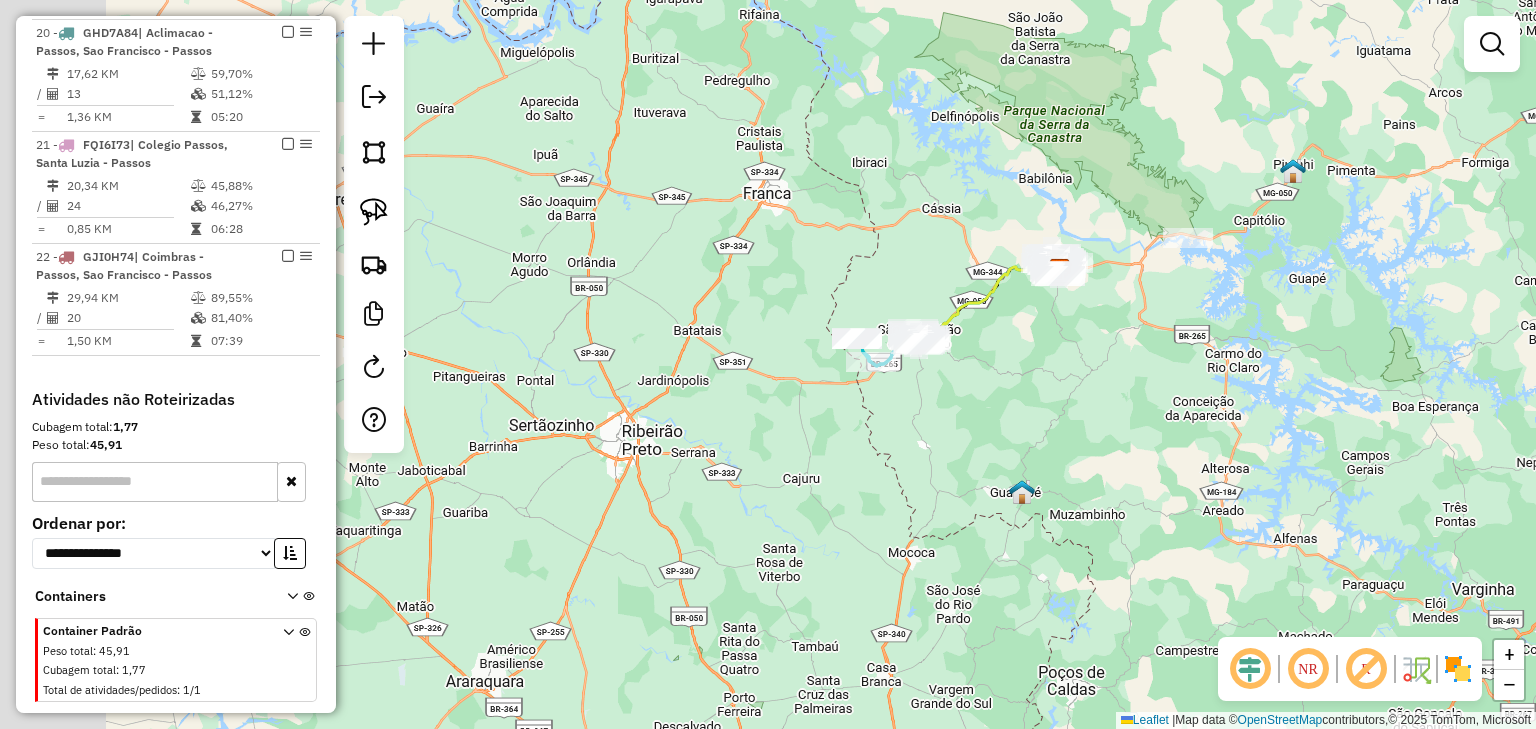 drag, startPoint x: 881, startPoint y: 513, endPoint x: 978, endPoint y: 512, distance: 97.00516 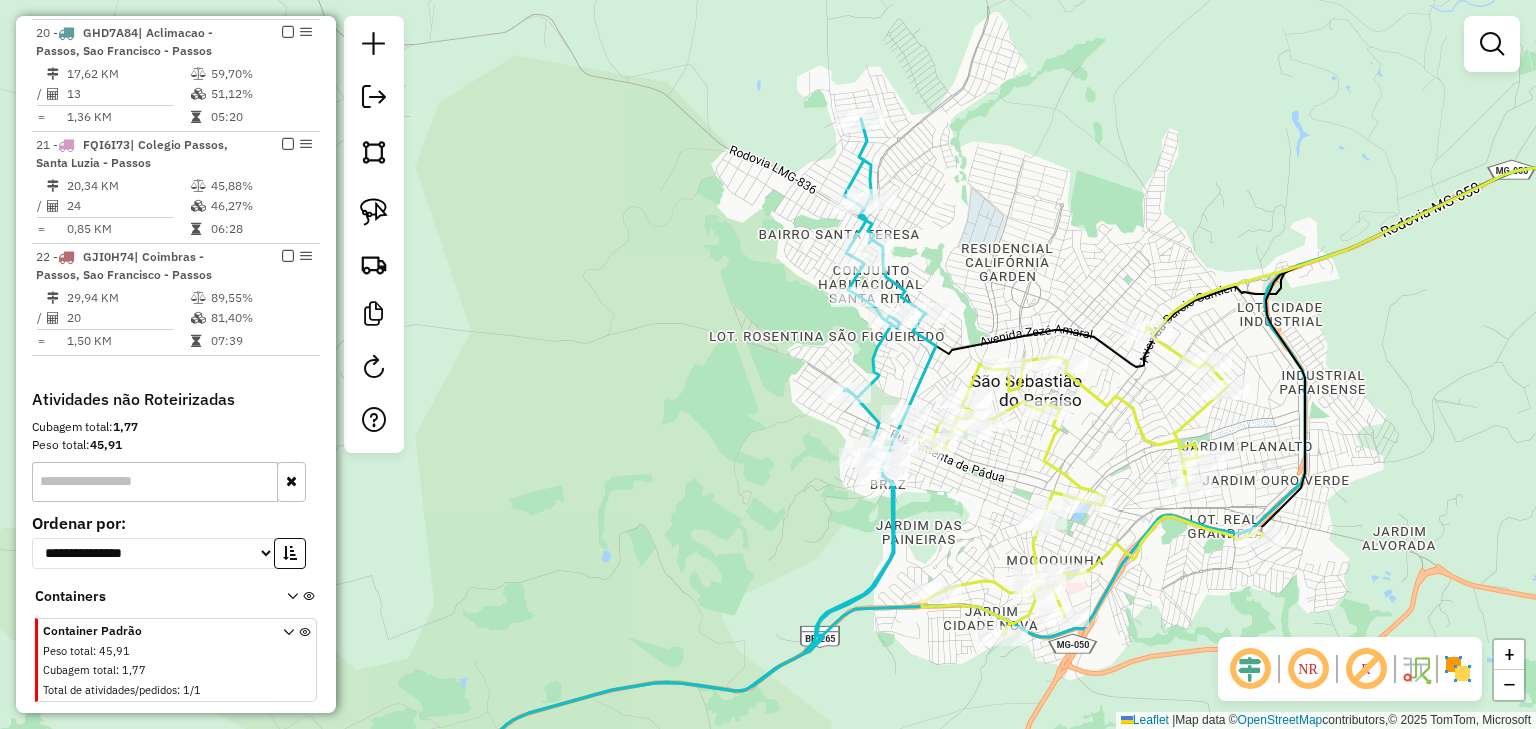 click 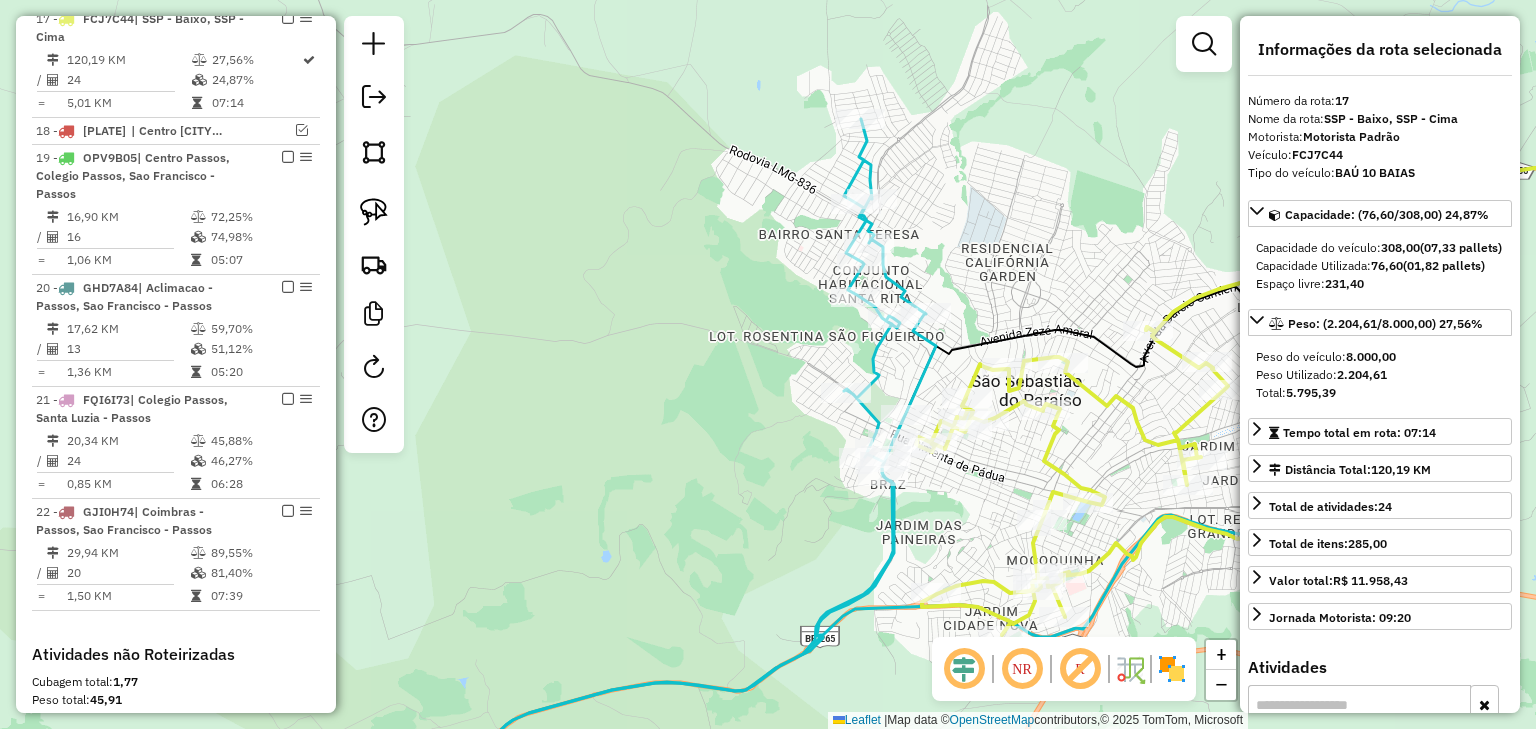 scroll, scrollTop: 1270, scrollLeft: 0, axis: vertical 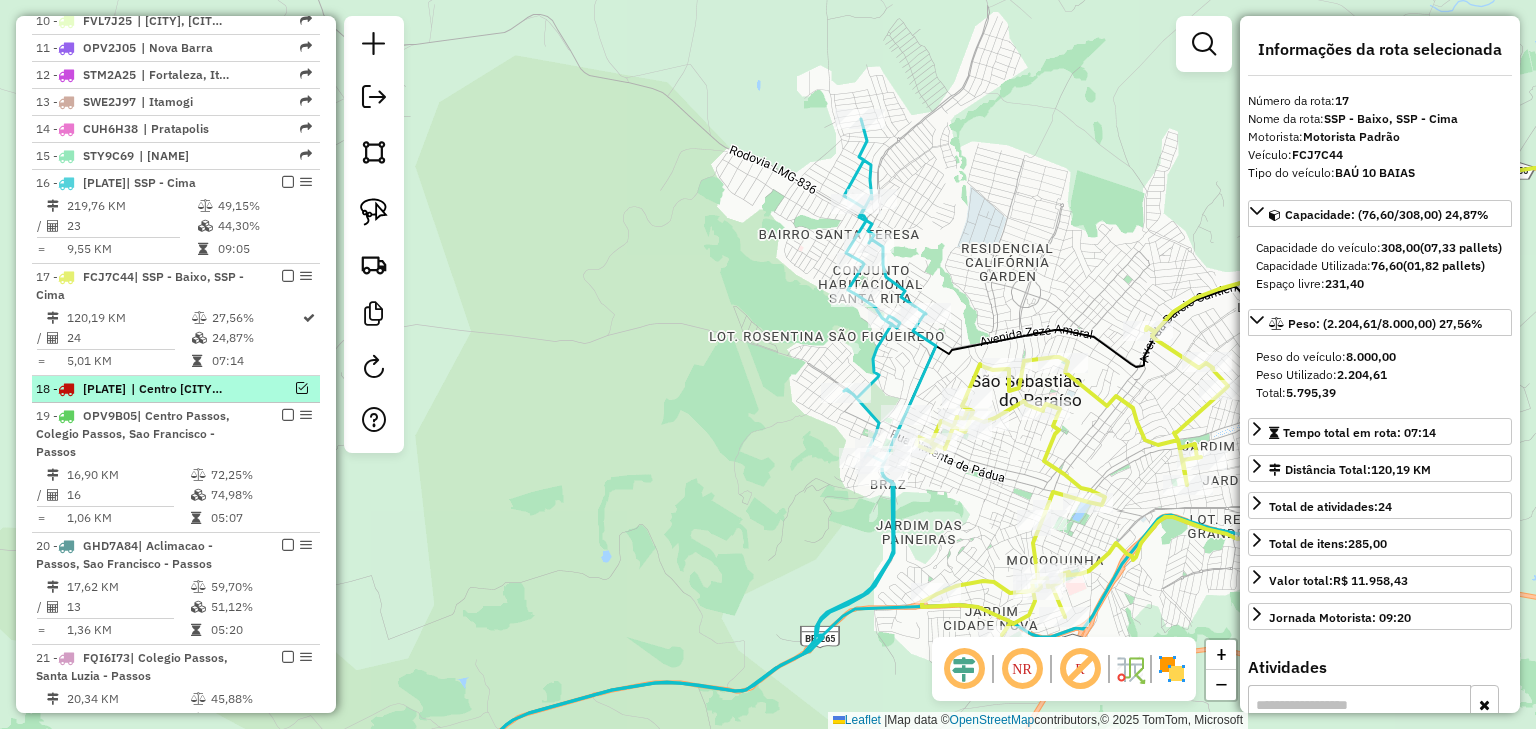 click at bounding box center (302, 388) 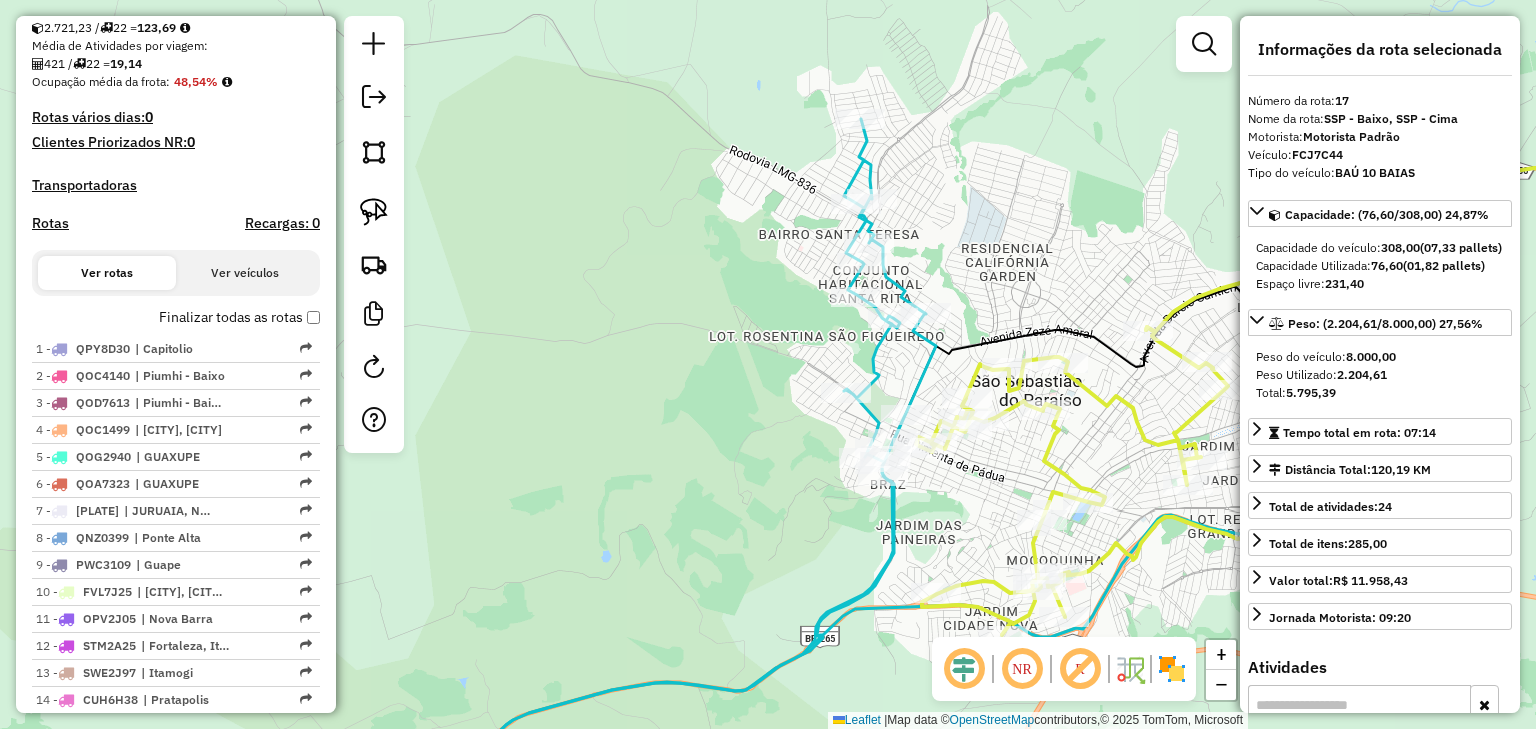 scroll, scrollTop: 436, scrollLeft: 0, axis: vertical 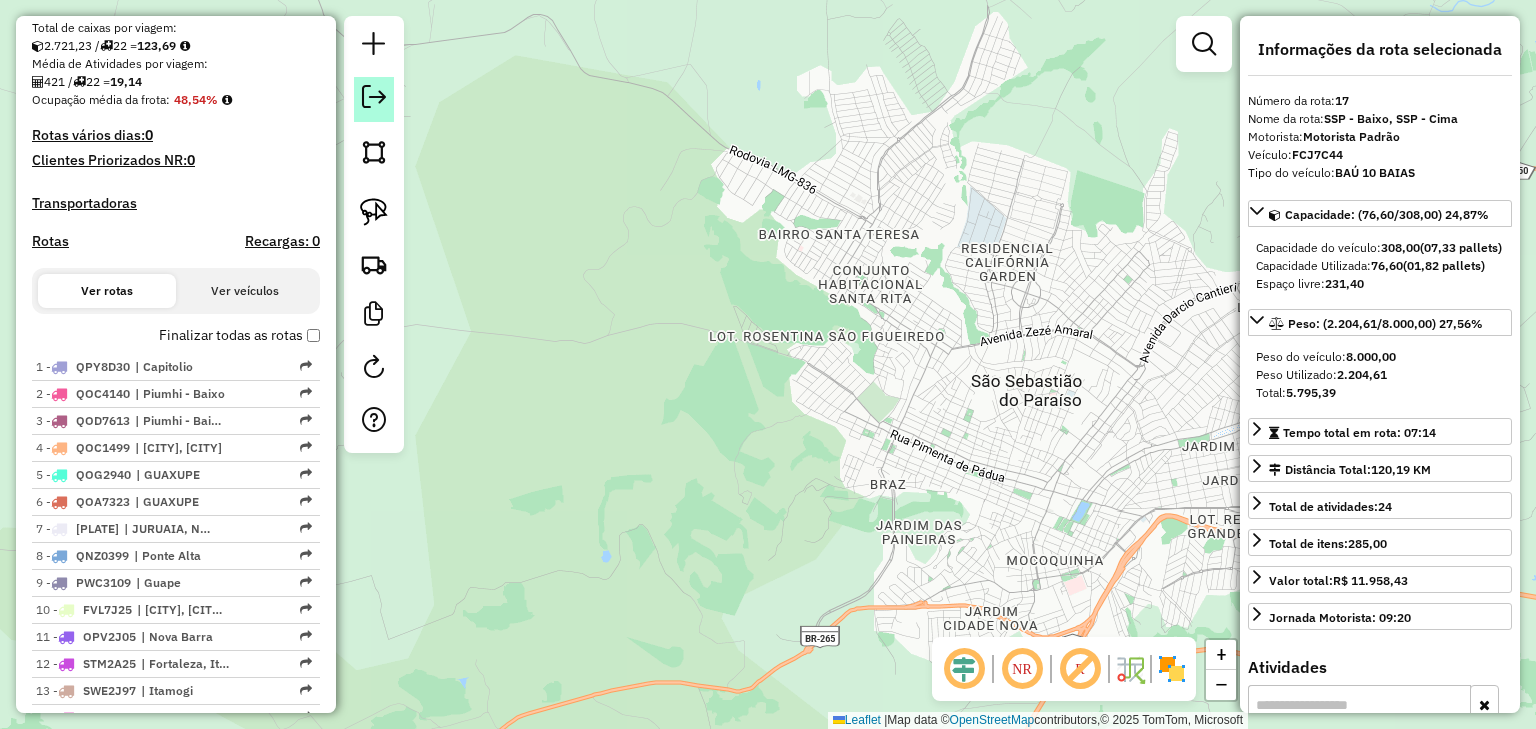 click 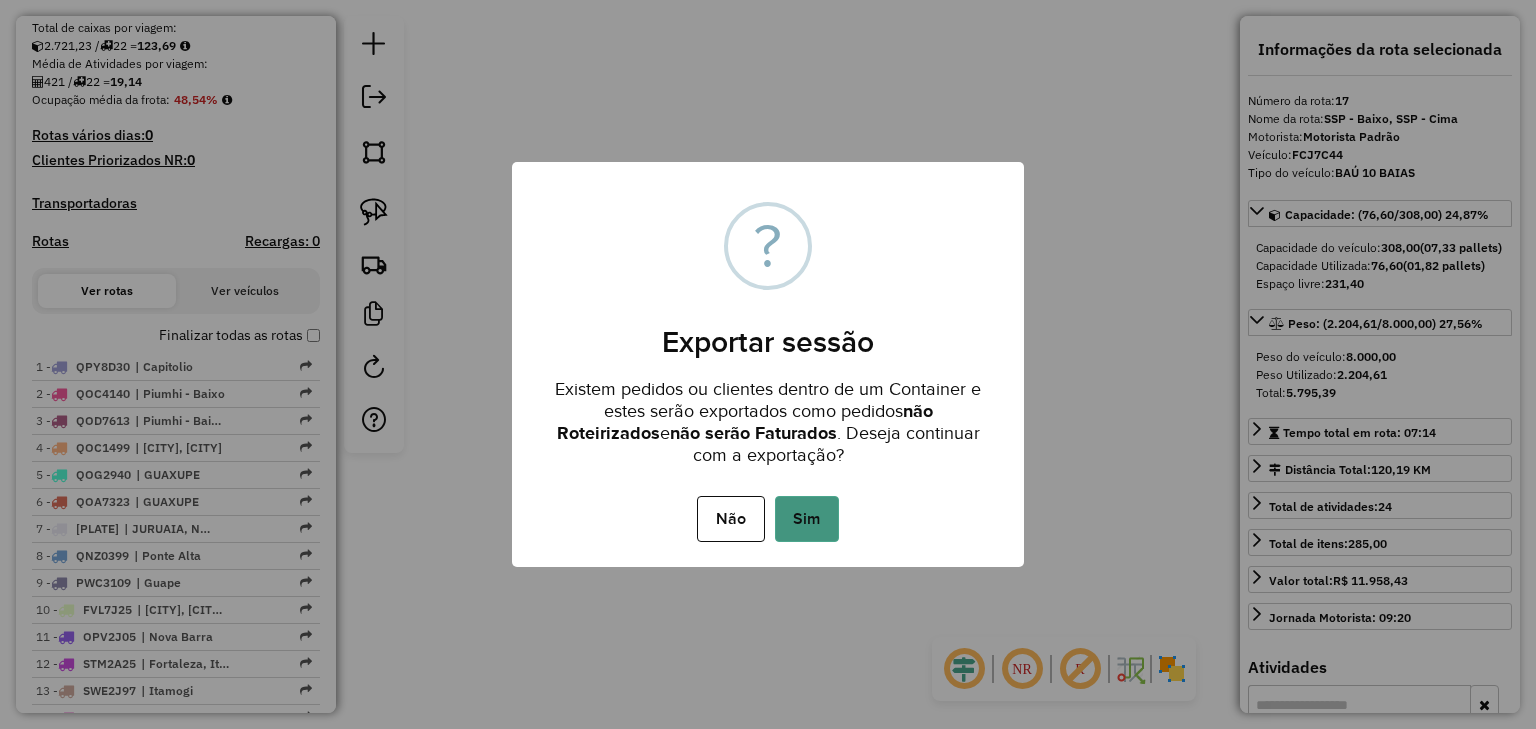 click on "Sim" at bounding box center (807, 519) 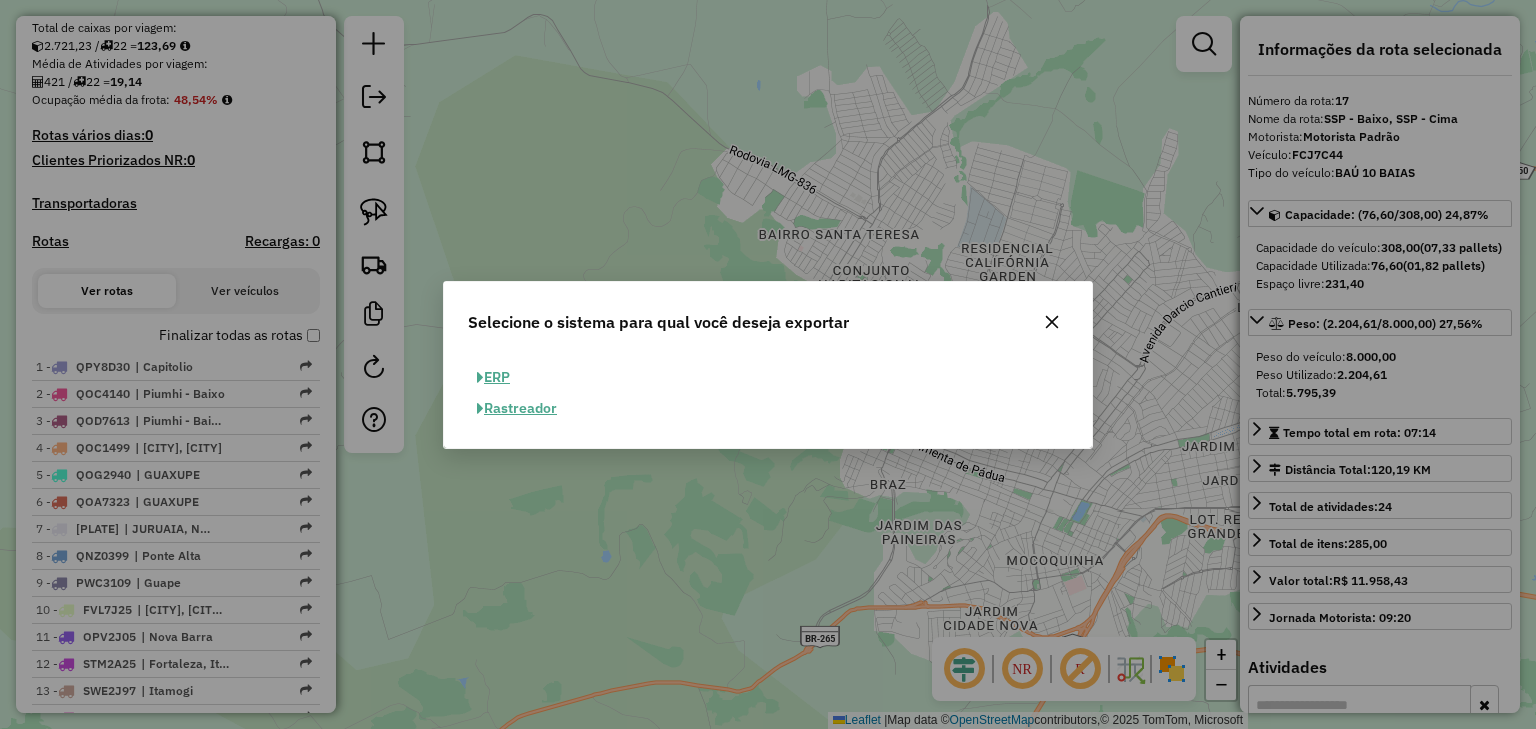 click on "ERP" 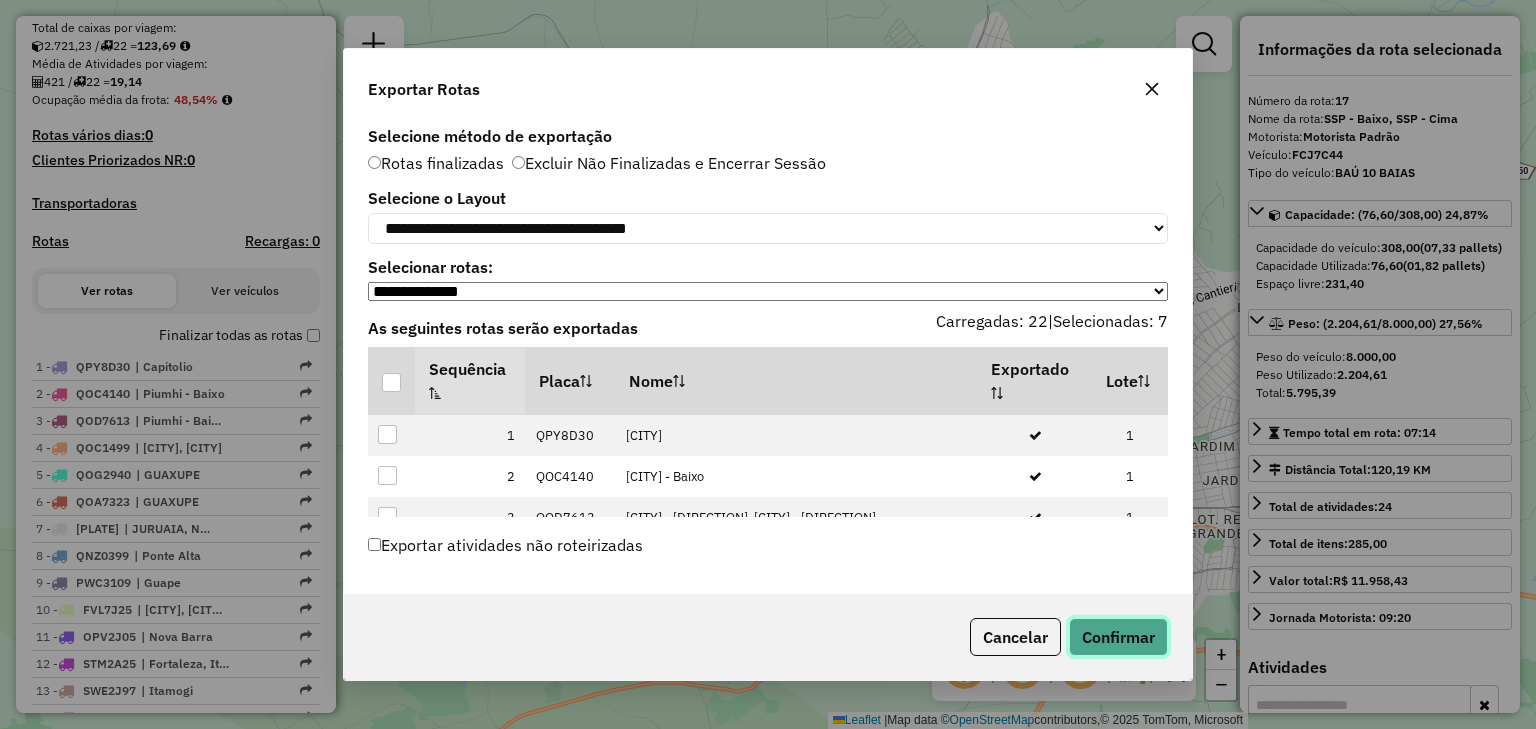 click on "Confirmar" 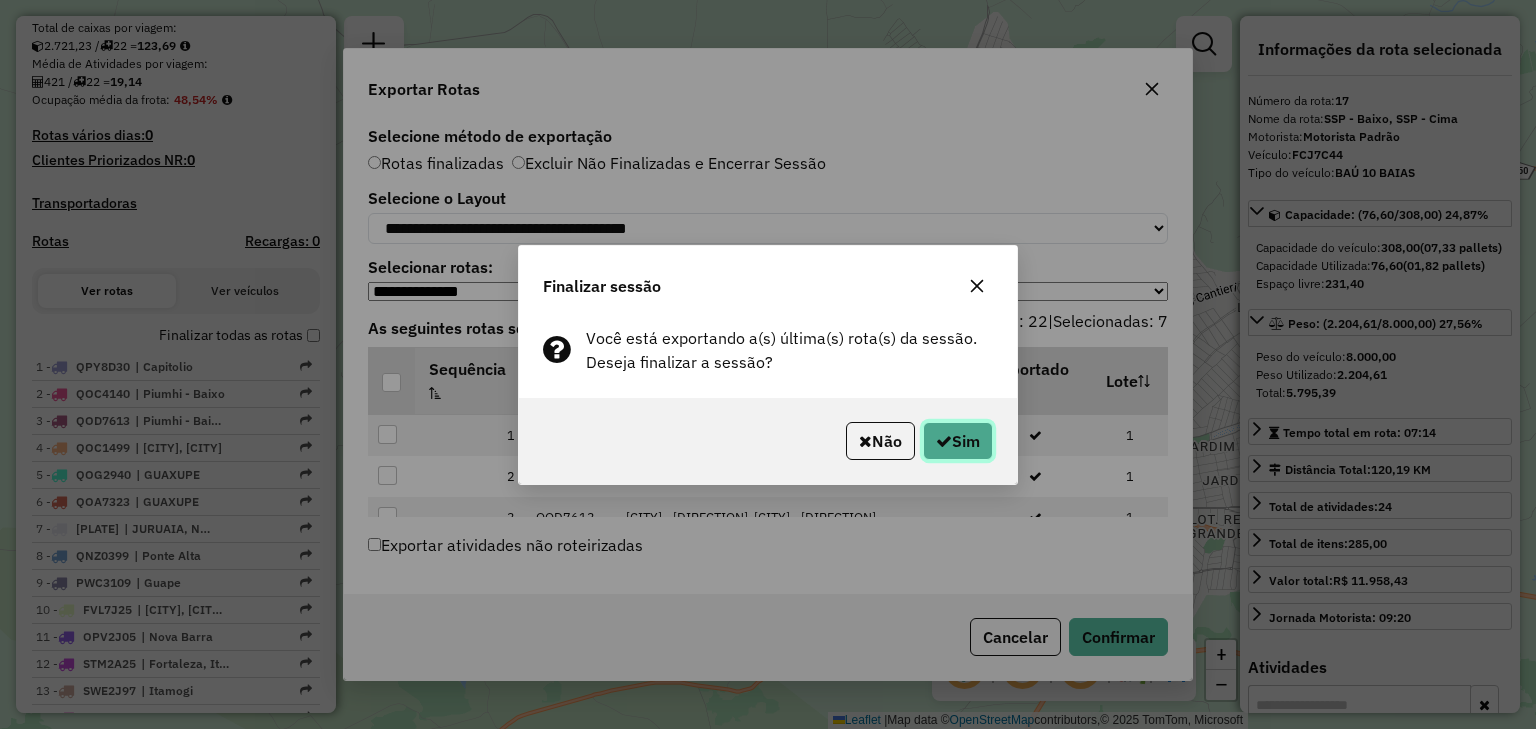 click on "Sim" 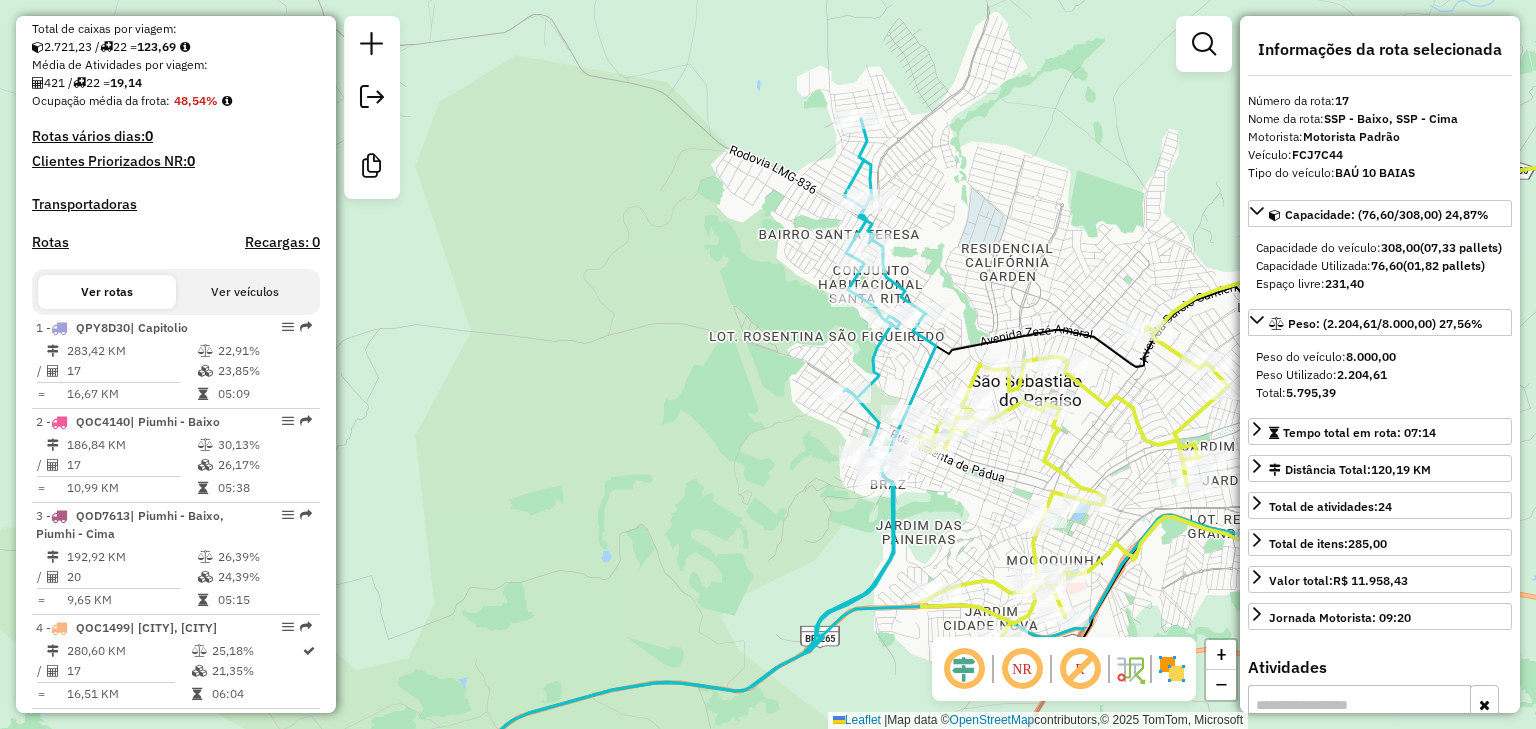 scroll, scrollTop: 2378, scrollLeft: 0, axis: vertical 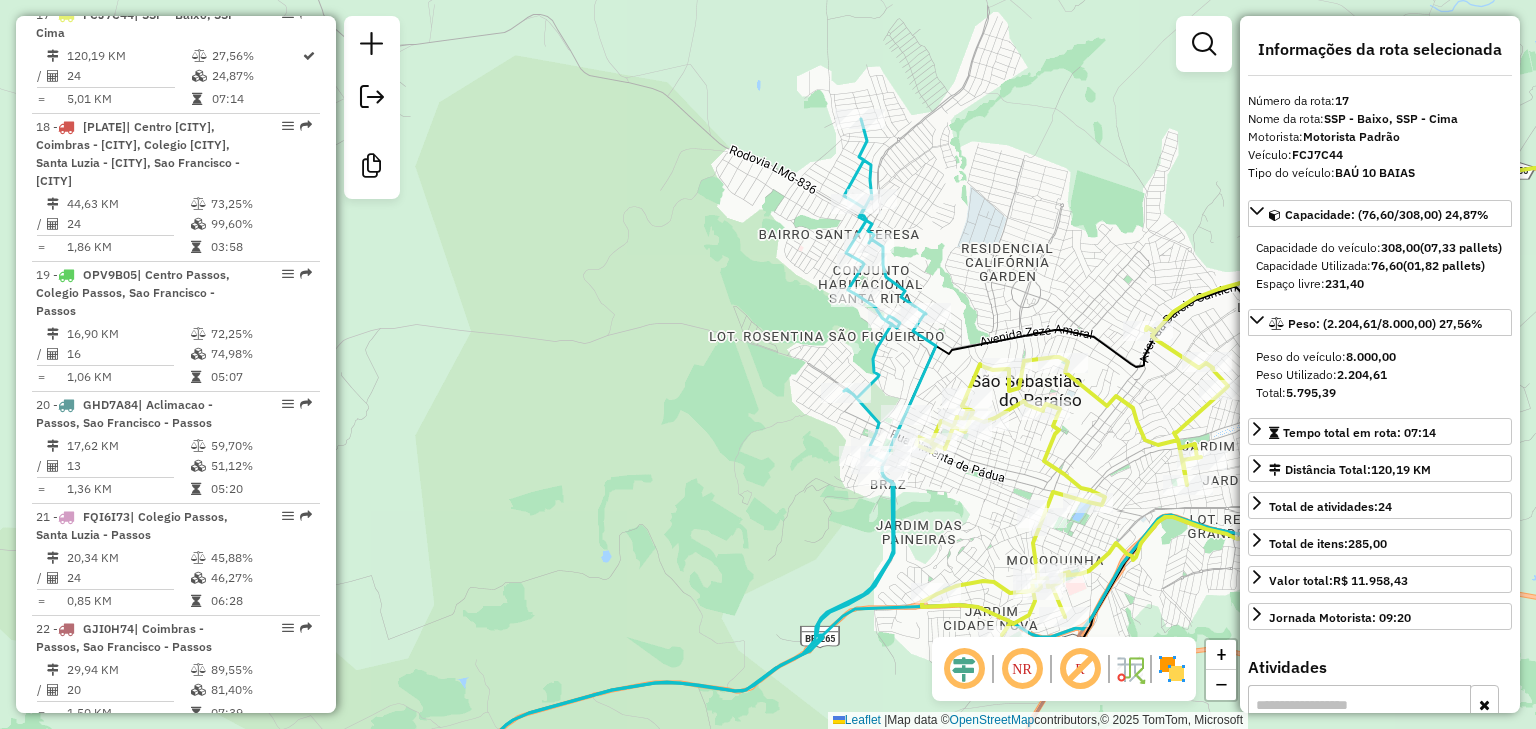 click on "Janela de atendimento Grade de atendimento Capacidade Transportadoras Veículos Cliente Pedidos  Rotas Selecione os dias de semana para filtrar as janelas de atendimento  Seg   Ter   Qua   Qui   Sex   Sáb   Dom  Informe o período da janela de atendimento: De: Até:  Filtrar exatamente a janela do cliente  Considerar janela de atendimento padrão  Selecione os dias de semana para filtrar as grades de atendimento  Seg   Ter   Qua   Qui   Sex   Sáb   Dom   Considerar clientes sem dia de atendimento cadastrado  Clientes fora do dia de atendimento selecionado Filtrar as atividades entre os valores definidos abaixo:  Peso mínimo:   Peso máximo:   Cubagem mínima:   Cubagem máxima:   De:   Até:  Filtrar as atividades entre o tempo de atendimento definido abaixo:  De:   Até:   Considerar capacidade total dos clientes não roteirizados Transportadora: Selecione um ou mais itens Tipo de veículo: Selecione um ou mais itens Veículo: Selecione um ou mais itens Motorista: Selecione um ou mais itens Nome: Rótulo:" 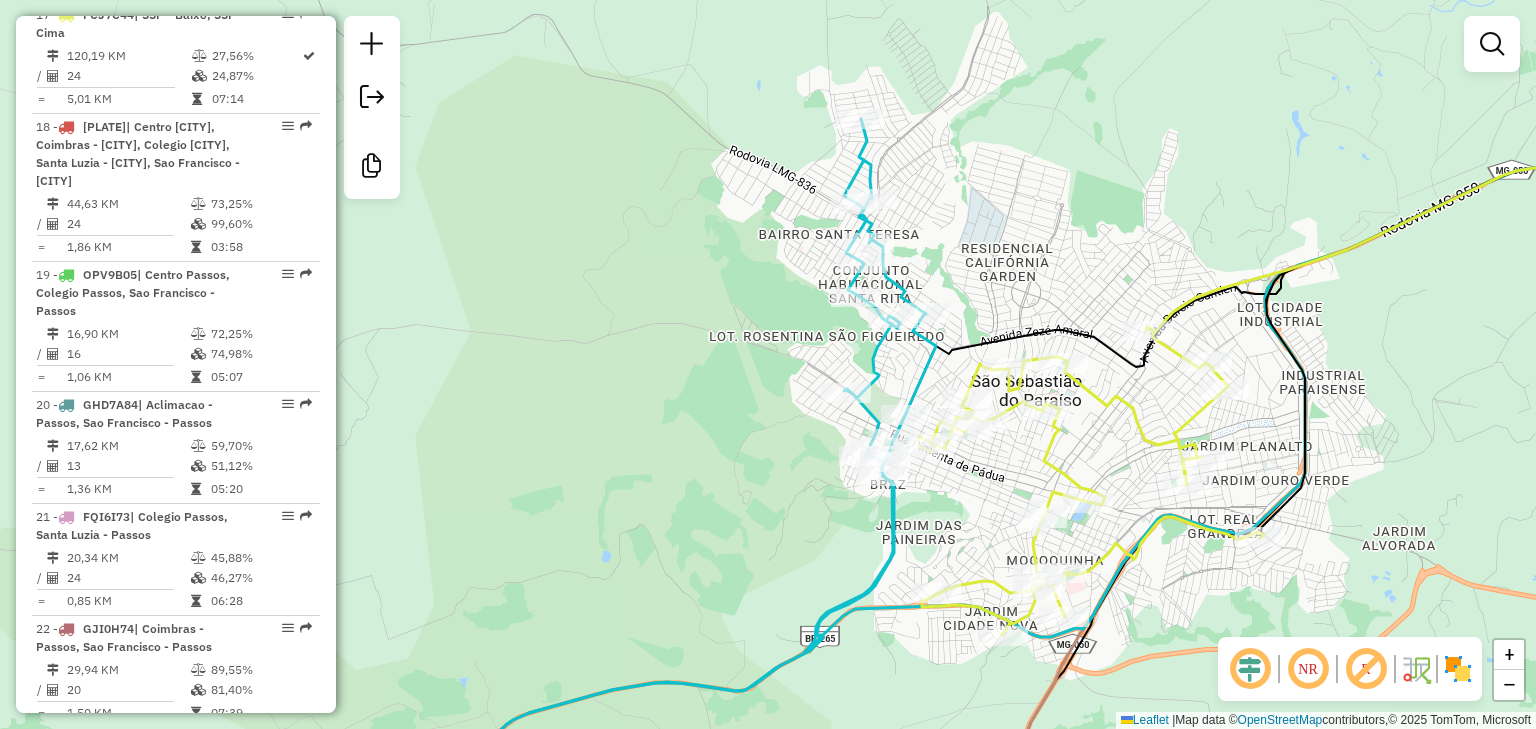 click on "Rota 16 - Placa EVW8E74  56202 - BAR DO TARZAN(**) Janela de atendimento Grade de atendimento Capacidade Transportadoras Veículos Cliente Pedidos  Rotas Selecione os dias de semana para filtrar as janelas de atendimento  Seg   Ter   Qua   Qui   Sex   Sáb   Dom  Informe o período da janela de atendimento: De: Até:  Filtrar exatamente a janela do cliente  Considerar janela de atendimento padrão  Selecione os dias de semana para filtrar as grades de atendimento  Seg   Ter   Qua   Qui   Sex   Sáb   Dom   Considerar clientes sem dia de atendimento cadastrado  Clientes fora do dia de atendimento selecionado Filtrar as atividades entre os valores definidos abaixo:  Peso mínimo:   Peso máximo:   Cubagem mínima:   Cubagem máxima:   De:   Até:  Filtrar as atividades entre o tempo de atendimento definido abaixo:  De:   Até:   Considerar capacidade total dos clientes não roteirizados Transportadora: Selecione um ou mais itens Tipo de veículo: Selecione um ou mais itens Veículo: Selecione um ou mais itens +" 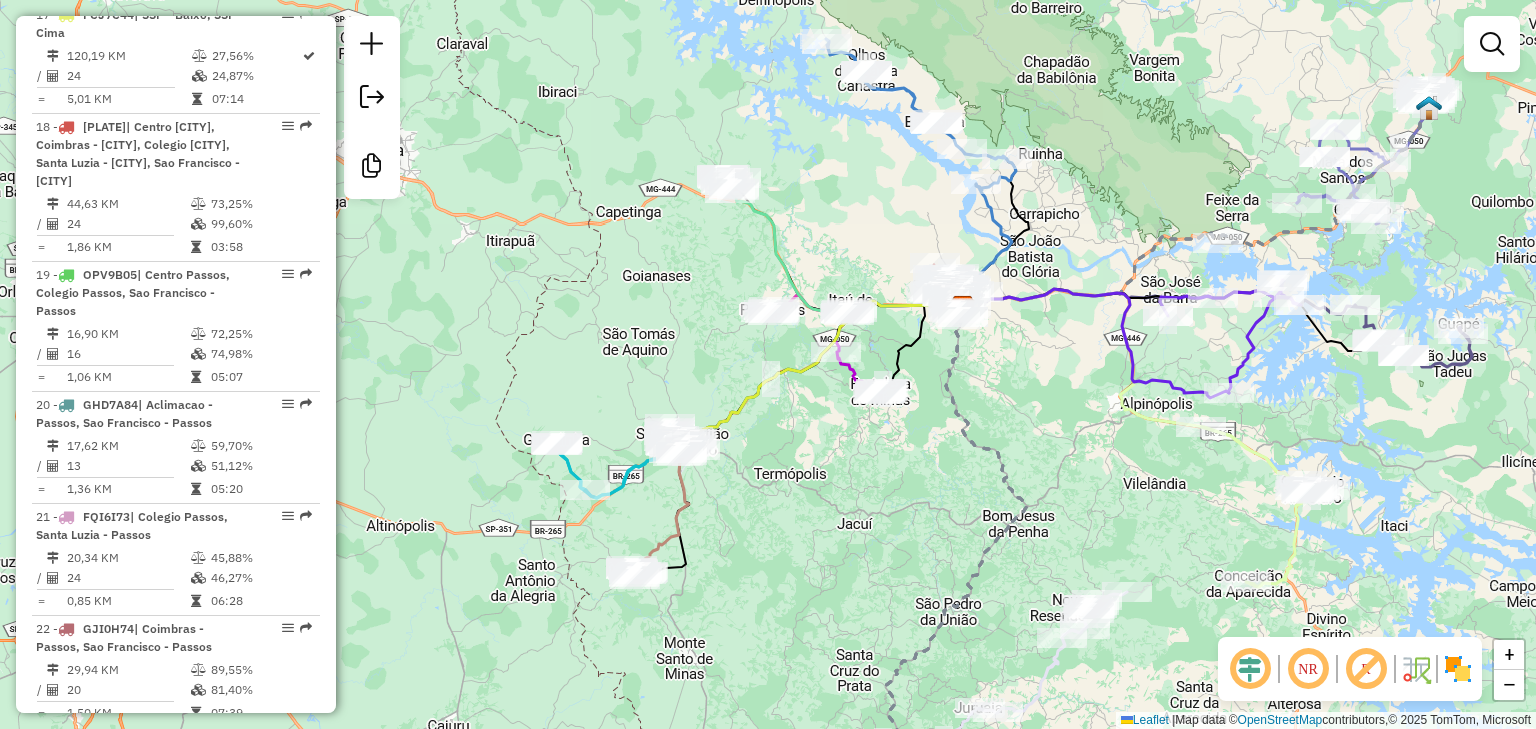 drag, startPoint x: 1014, startPoint y: 465, endPoint x: 701, endPoint y: 407, distance: 318.32846 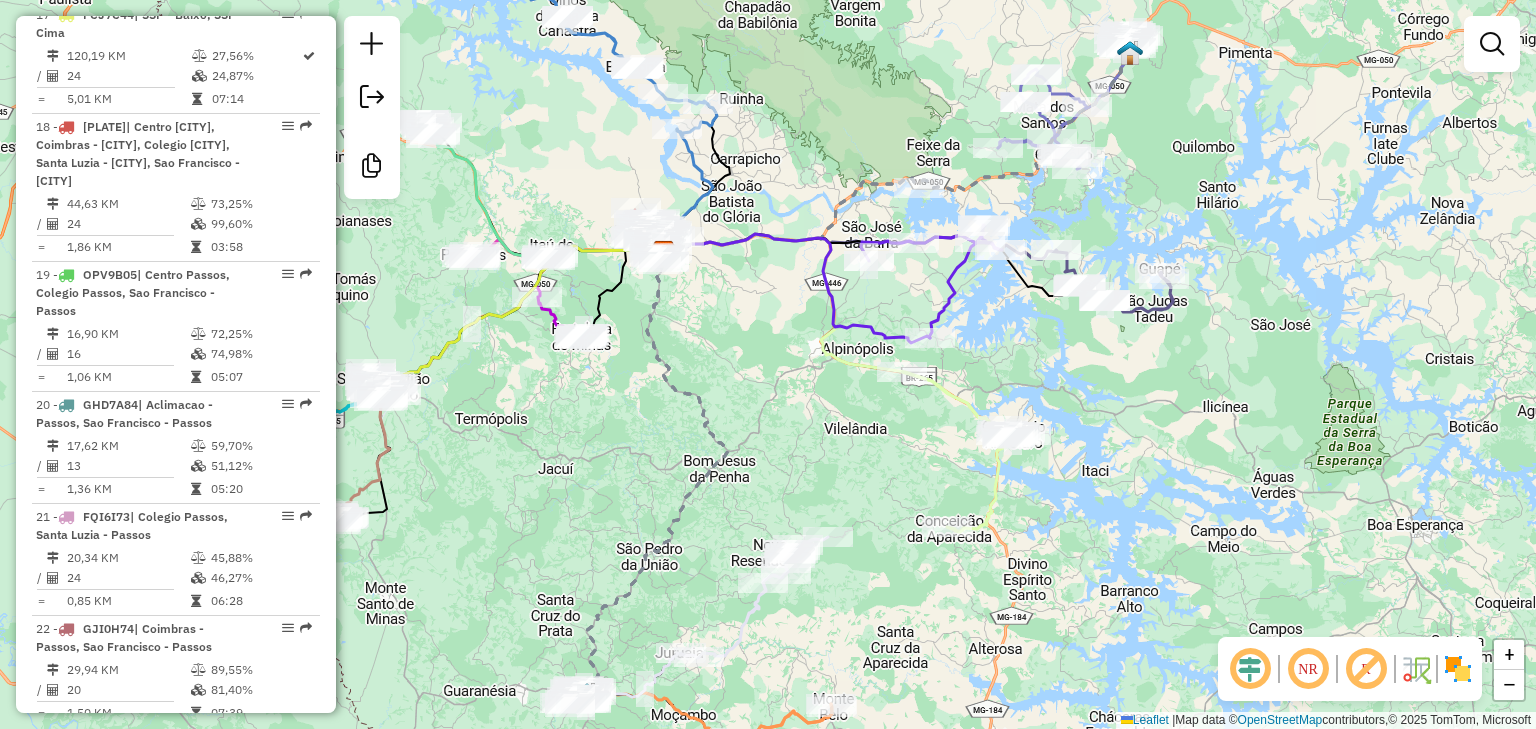 click 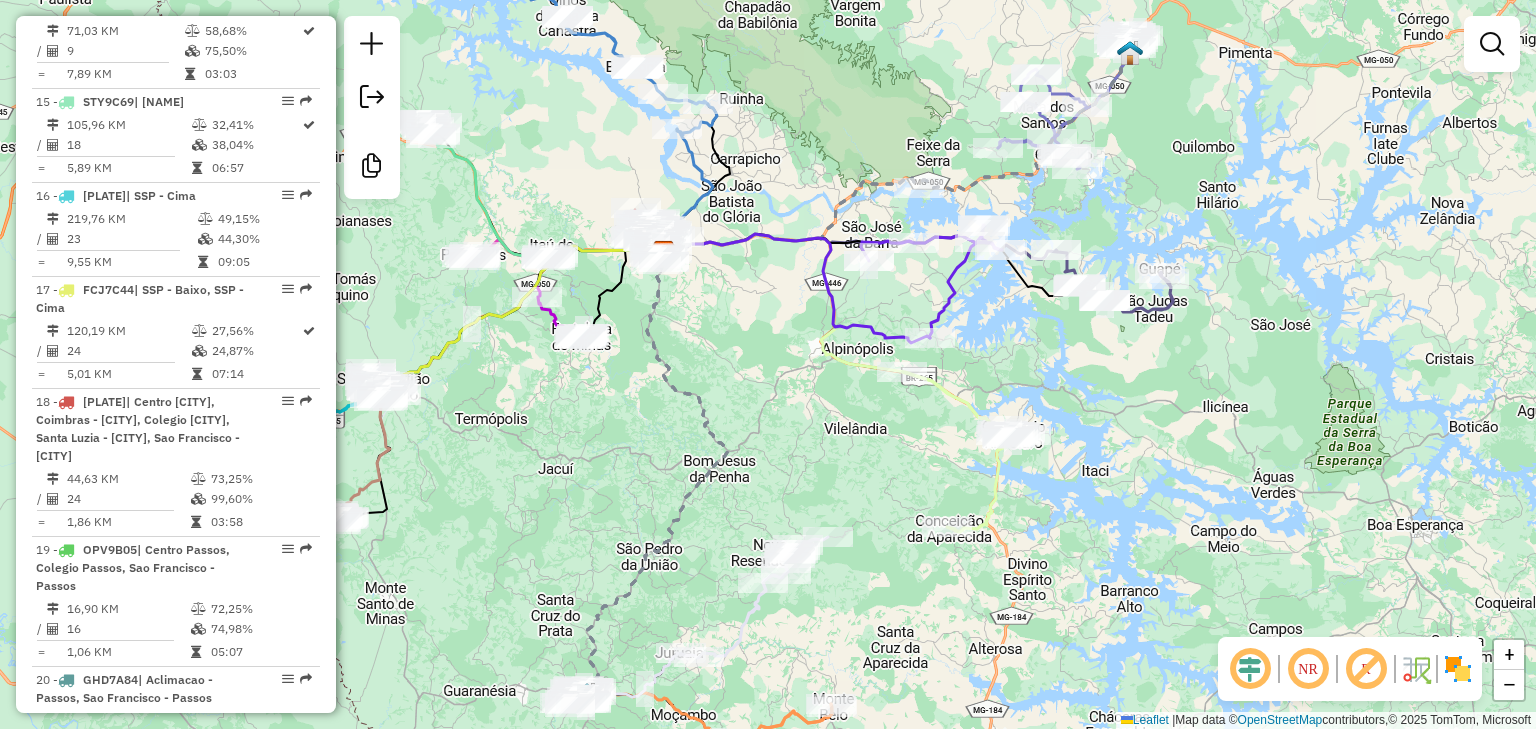 select on "*********" 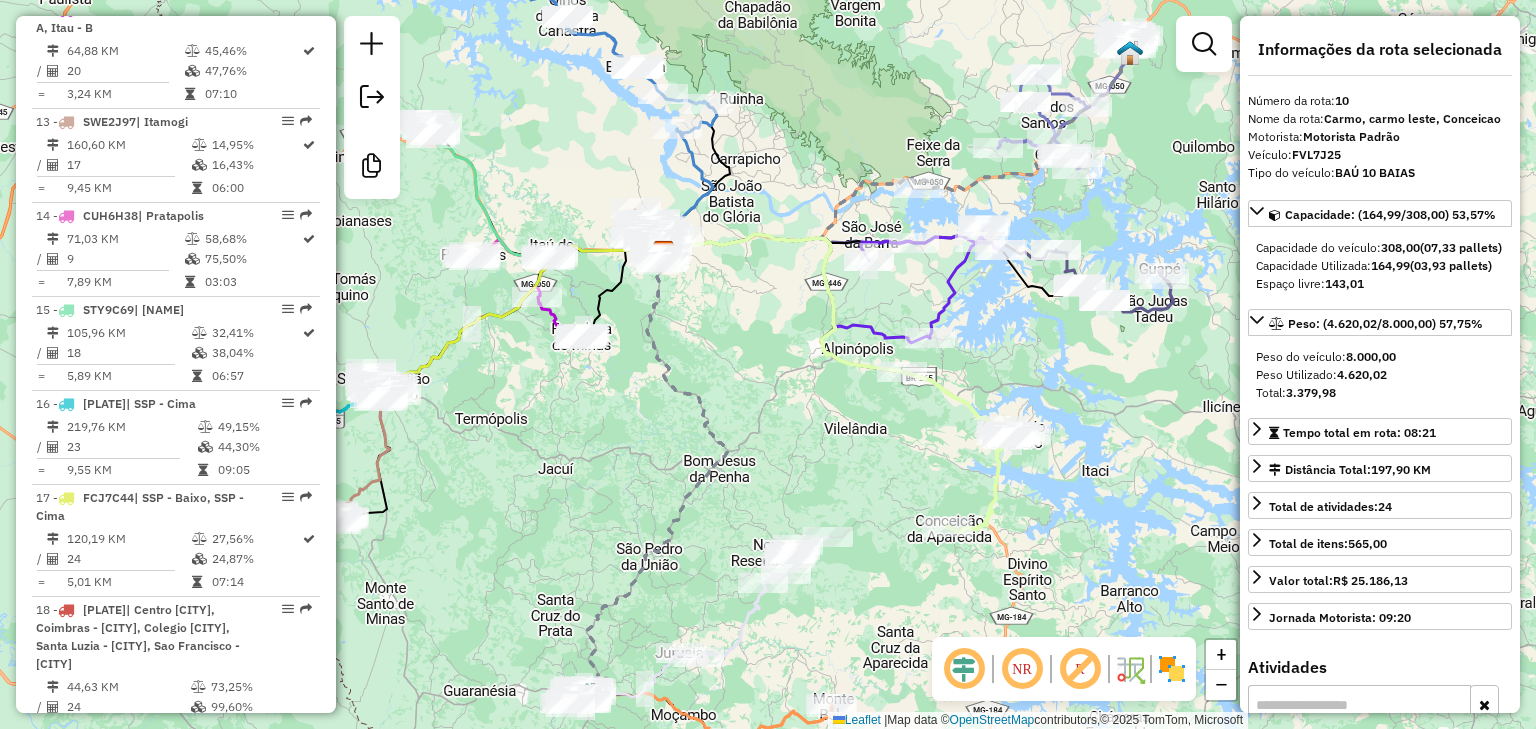 scroll, scrollTop: 1686, scrollLeft: 0, axis: vertical 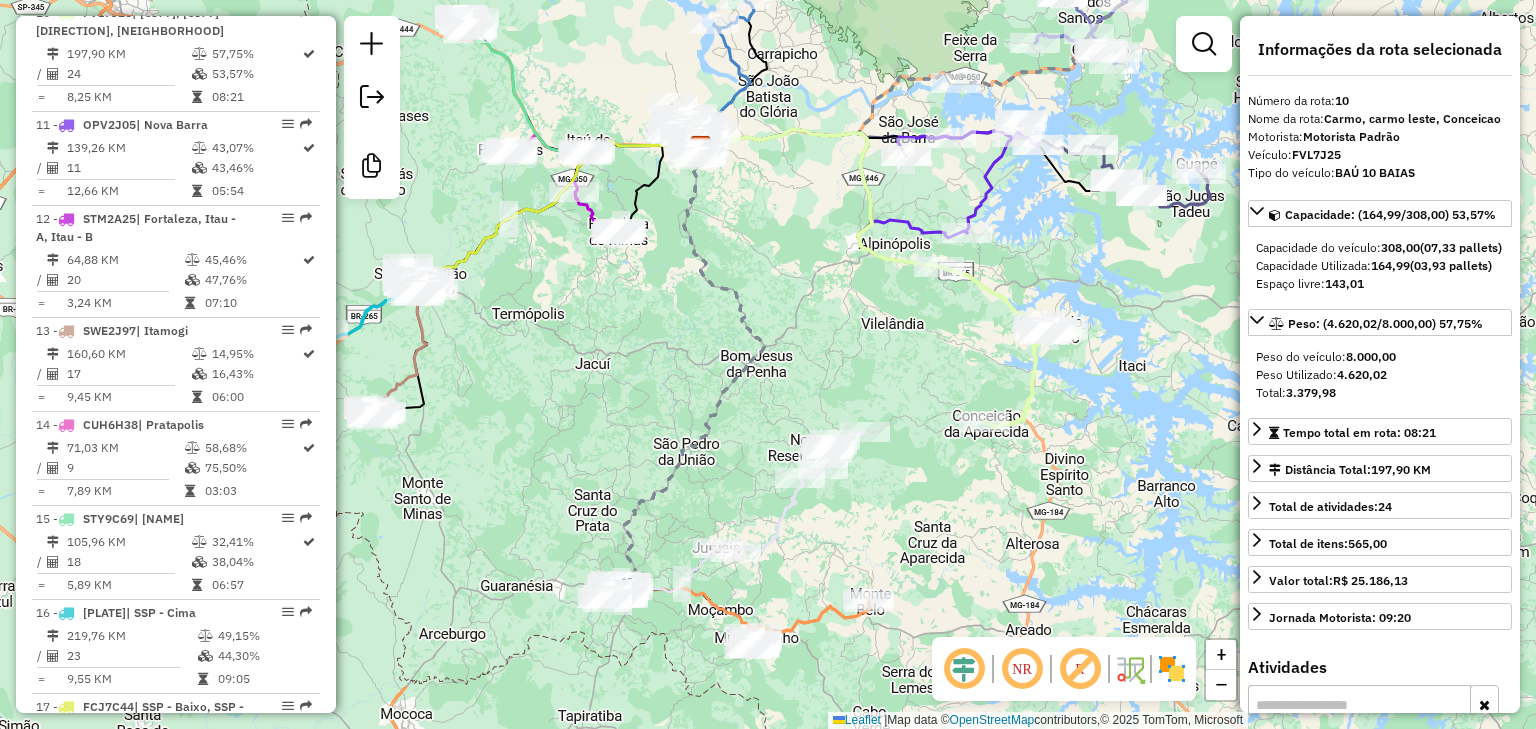 drag, startPoint x: 759, startPoint y: 363, endPoint x: 790, endPoint y: 243, distance: 123.9395 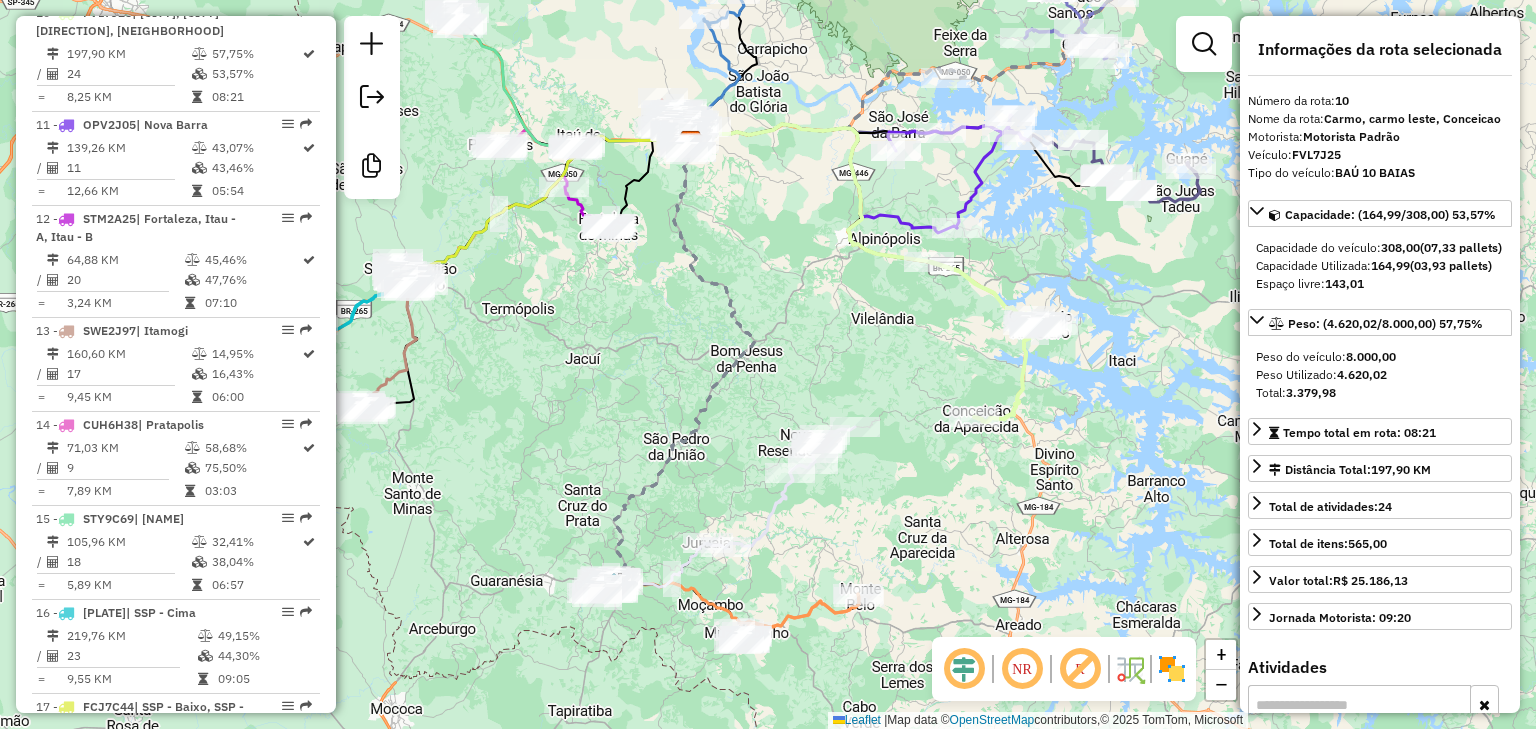 click on "Janela de atendimento Grade de atendimento Capacidade Transportadoras Veículos Cliente Pedidos  Rotas Selecione os dias de semana para filtrar as janelas de atendimento  Seg   Ter   Qua   Qui   Sex   Sáb   Dom  Informe o período da janela de atendimento: De: Até:  Filtrar exatamente a janela do cliente  Considerar janela de atendimento padrão  Selecione os dias de semana para filtrar as grades de atendimento  Seg   Ter   Qua   Qui   Sex   Sáb   Dom   Considerar clientes sem dia de atendimento cadastrado  Clientes fora do dia de atendimento selecionado Filtrar as atividades entre os valores definidos abaixo:  Peso mínimo:   Peso máximo:   Cubagem mínima:   Cubagem máxima:   De:   Até:  Filtrar as atividades entre o tempo de atendimento definido abaixo:  De:   Até:   Considerar capacidade total dos clientes não roteirizados Transportadora: Selecione um ou mais itens Tipo de veículo: Selecione um ou mais itens Veículo: Selecione um ou mais itens Motorista: Selecione um ou mais itens Nome: Rótulo:" 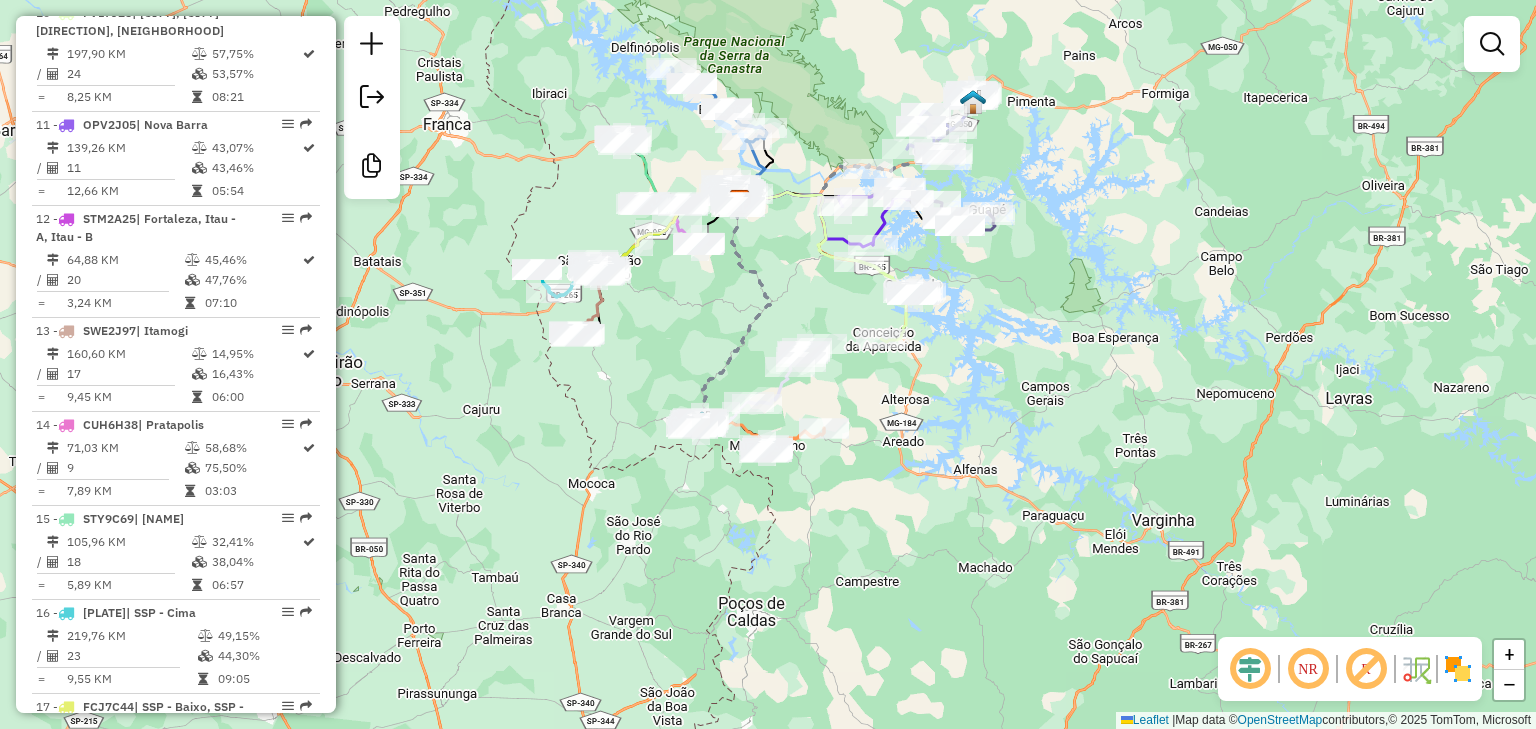 click on "Janela de atendimento Grade de atendimento Capacidade Transportadoras Veículos Cliente Pedidos  Rotas Selecione os dias de semana para filtrar as janelas de atendimento  Seg   Ter   Qua   Qui   Sex   Sáb   Dom  Informe o período da janela de atendimento: De: Até:  Filtrar exatamente a janela do cliente  Considerar janela de atendimento padrão  Selecione os dias de semana para filtrar as grades de atendimento  Seg   Ter   Qua   Qui   Sex   Sáb   Dom   Considerar clientes sem dia de atendimento cadastrado  Clientes fora do dia de atendimento selecionado Filtrar as atividades entre os valores definidos abaixo:  Peso mínimo:   Peso máximo:   Cubagem mínima:   Cubagem máxima:   De:   Até:  Filtrar as atividades entre o tempo de atendimento definido abaixo:  De:   Até:   Considerar capacidade total dos clientes não roteirizados Transportadora: Selecione um ou mais itens Tipo de veículo: Selecione um ou mais itens Veículo: Selecione um ou mais itens Motorista: Selecione um ou mais itens Nome: Rótulo:" 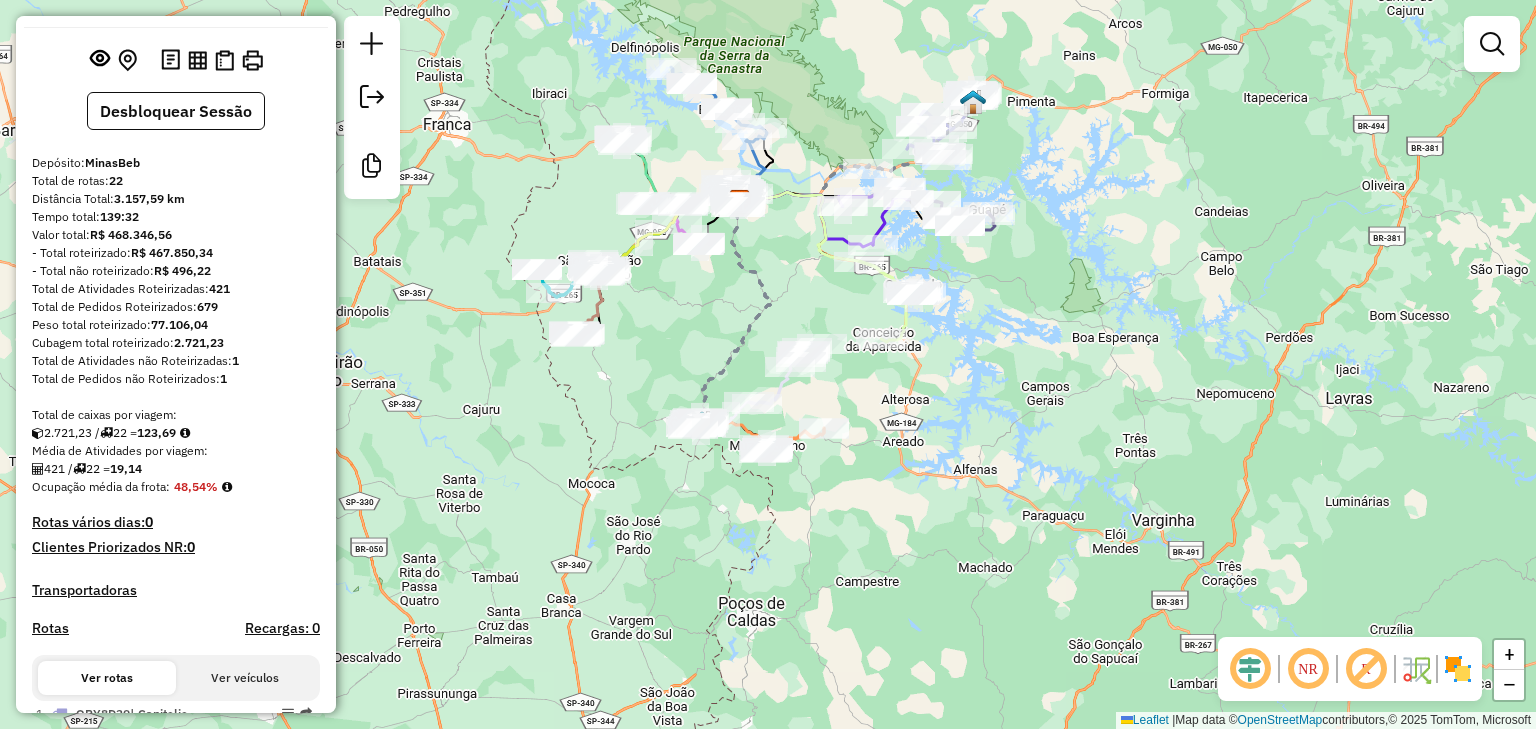 scroll, scrollTop: 20, scrollLeft: 0, axis: vertical 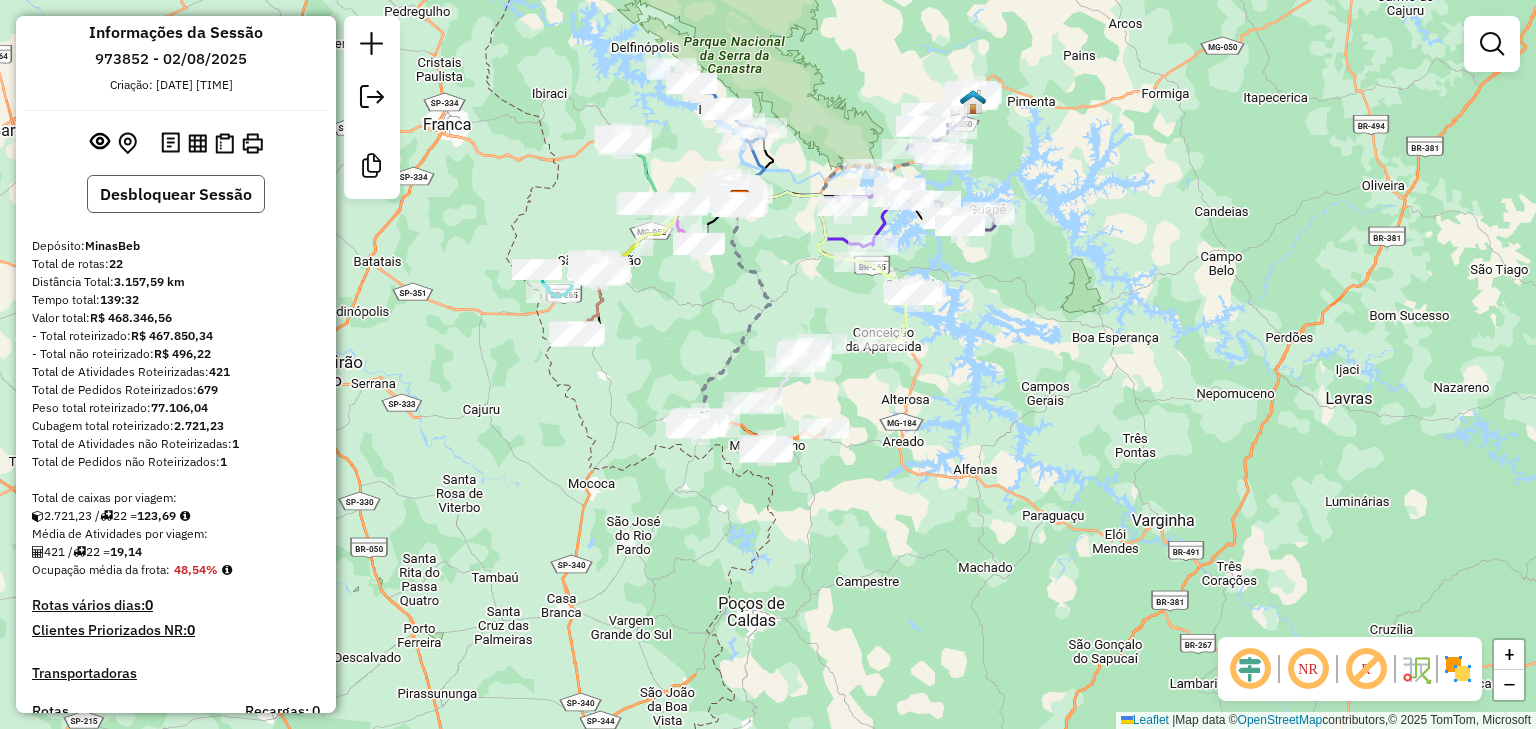 click on "Desbloquear Sessão" at bounding box center (176, 194) 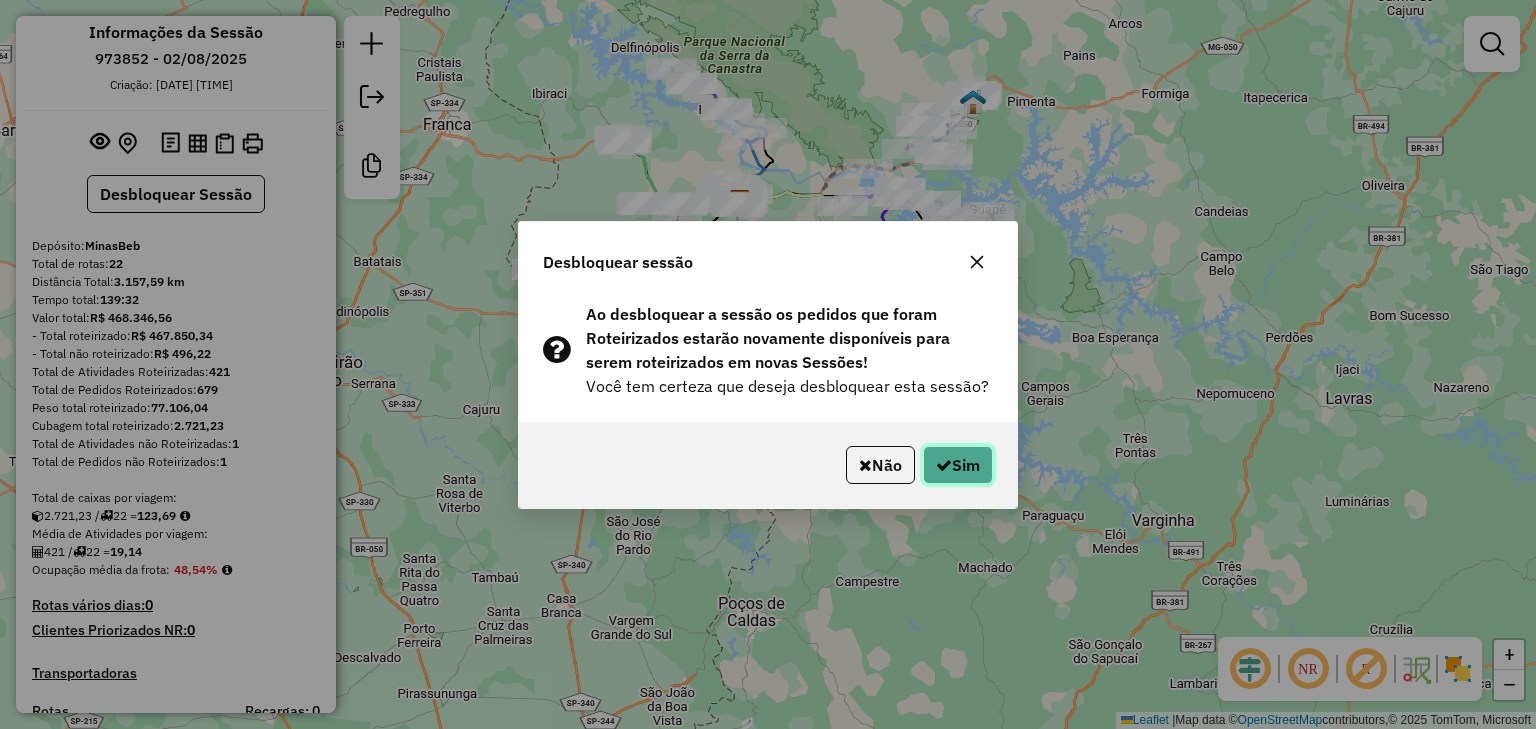 click on "Sim" 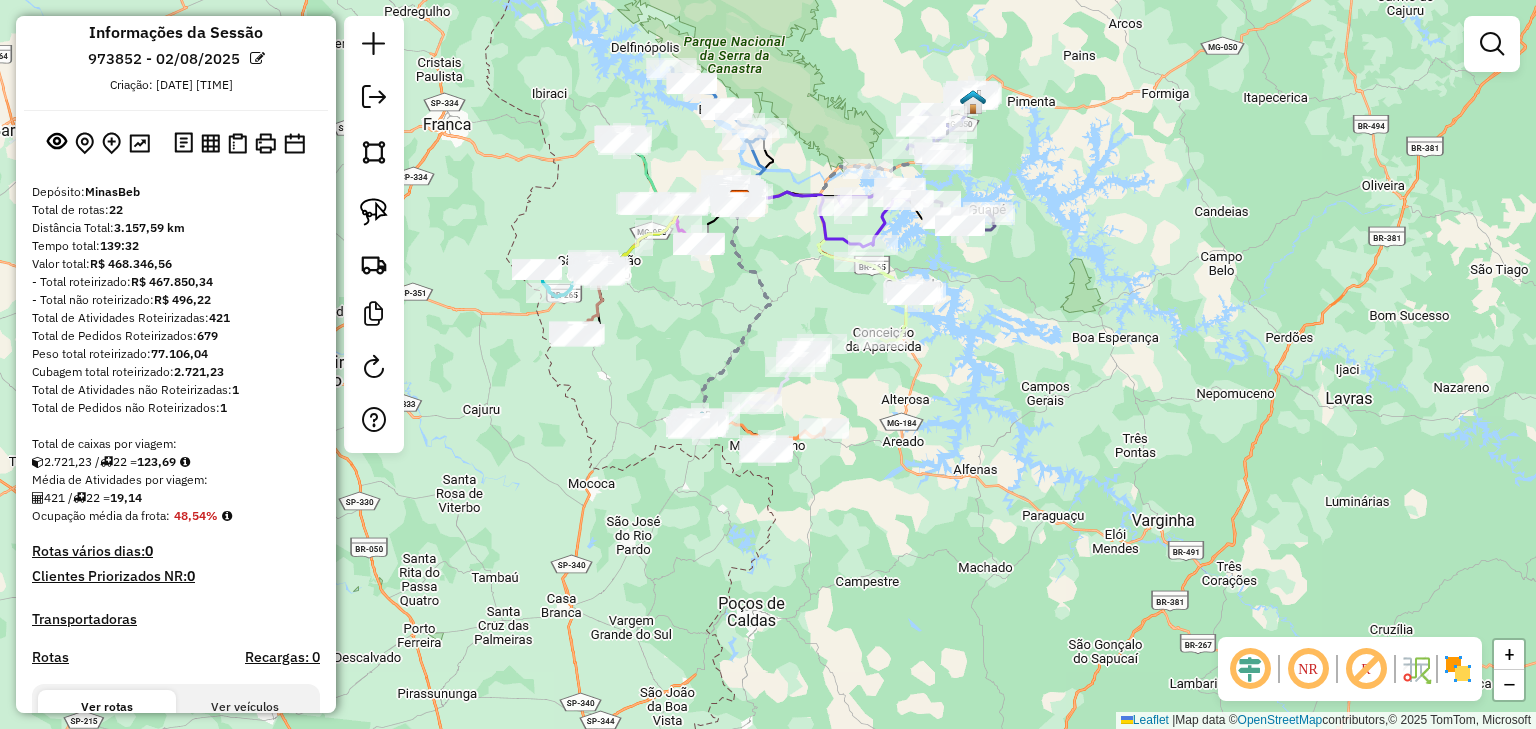 click on "Janela de atendimento Grade de atendimento Capacidade Transportadoras Veículos Cliente Pedidos  Rotas Selecione os dias de semana para filtrar as janelas de atendimento  Seg   Ter   Qua   Qui   Sex   Sáb   Dom  Informe o período da janela de atendimento: De: Até:  Filtrar exatamente a janela do cliente  Considerar janela de atendimento padrão  Selecione os dias de semana para filtrar as grades de atendimento  Seg   Ter   Qua   Qui   Sex   Sáb   Dom   Considerar clientes sem dia de atendimento cadastrado  Clientes fora do dia de atendimento selecionado Filtrar as atividades entre os valores definidos abaixo:  Peso mínimo:   Peso máximo:   Cubagem mínima:   Cubagem máxima:   De:   Até:  Filtrar as atividades entre o tempo de atendimento definido abaixo:  De:   Até:   Considerar capacidade total dos clientes não roteirizados Transportadora: Selecione um ou mais itens Tipo de veículo: Selecione um ou mais itens Veículo: Selecione um ou mais itens Motorista: Selecione um ou mais itens Nome: Rótulo:" 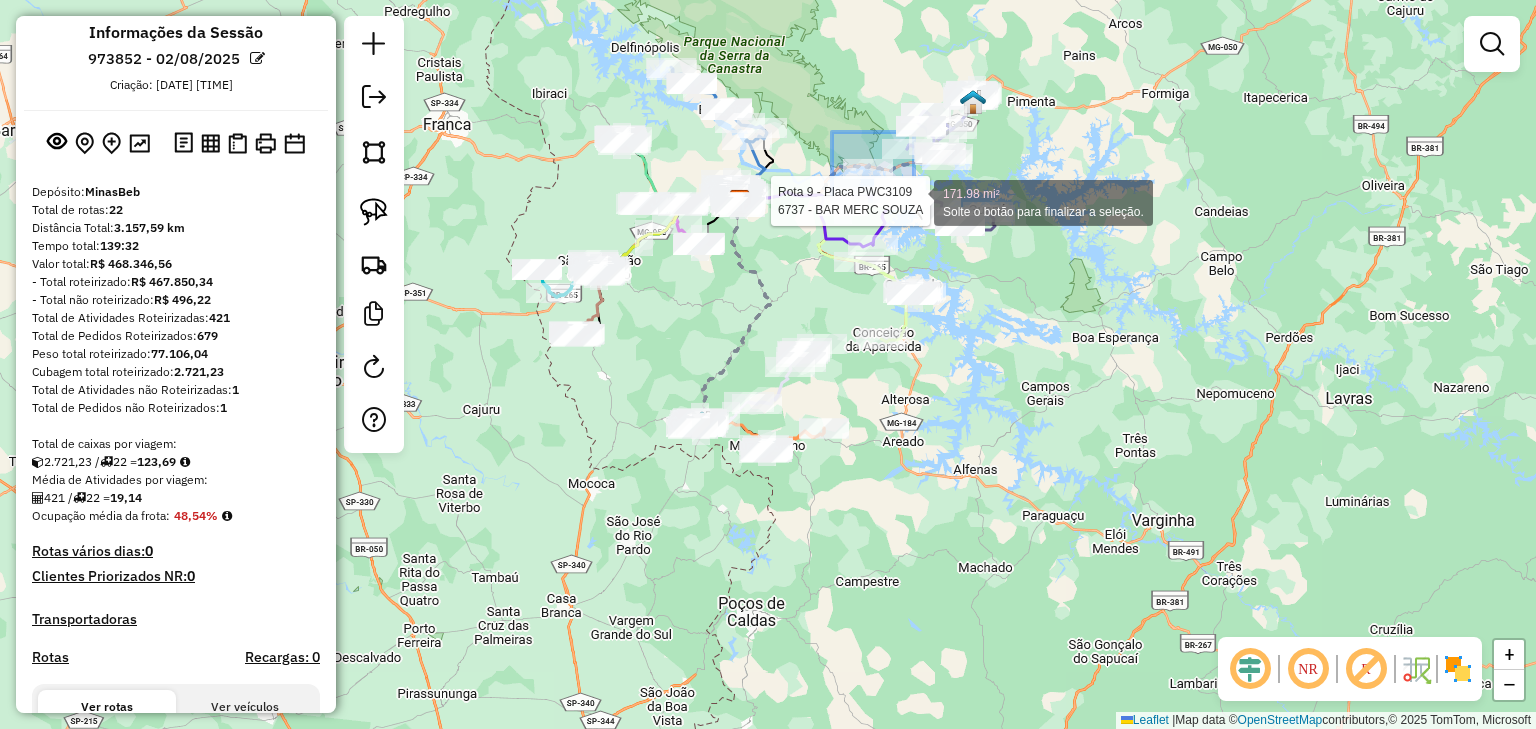 click on "Rota 11 - Placa OPV2J05  58316 - SORV E ACAI DA RO Rota 11 - Placa OPV2J05  65949 - MARLEI DE SOUZA-DD Rota 9 - Placa PWC3109  6737 - BAR MERC SOUZA 171.98 mi² Solte o botão para finalizar a seleção. Janela de atendimento Grade de atendimento Capacidade Transportadoras Veículos Cliente Pedidos  Rotas Selecione os dias de semana para filtrar as janelas de atendimento  Seg   Ter   Qua   Qui   Sex   Sáb   Dom  Informe o período da janela de atendimento: De: Até:  Filtrar exatamente a janela do cliente  Considerar janela de atendimento padrão  Selecione os dias de semana para filtrar as grades de atendimento  Seg   Ter   Qua   Qui   Sex   Sáb   Dom   Considerar clientes sem dia de atendimento cadastrado  Clientes fora do dia de atendimento selecionado Filtrar as atividades entre os valores definidos abaixo:  Peso mínimo:   Peso máximo:   Cubagem mínima:   Cubagem máxima:   De:   Até:  Filtrar as atividades entre o tempo de atendimento definido abaixo:  De:   Até:  Transportadora: Tipo de veículo:" 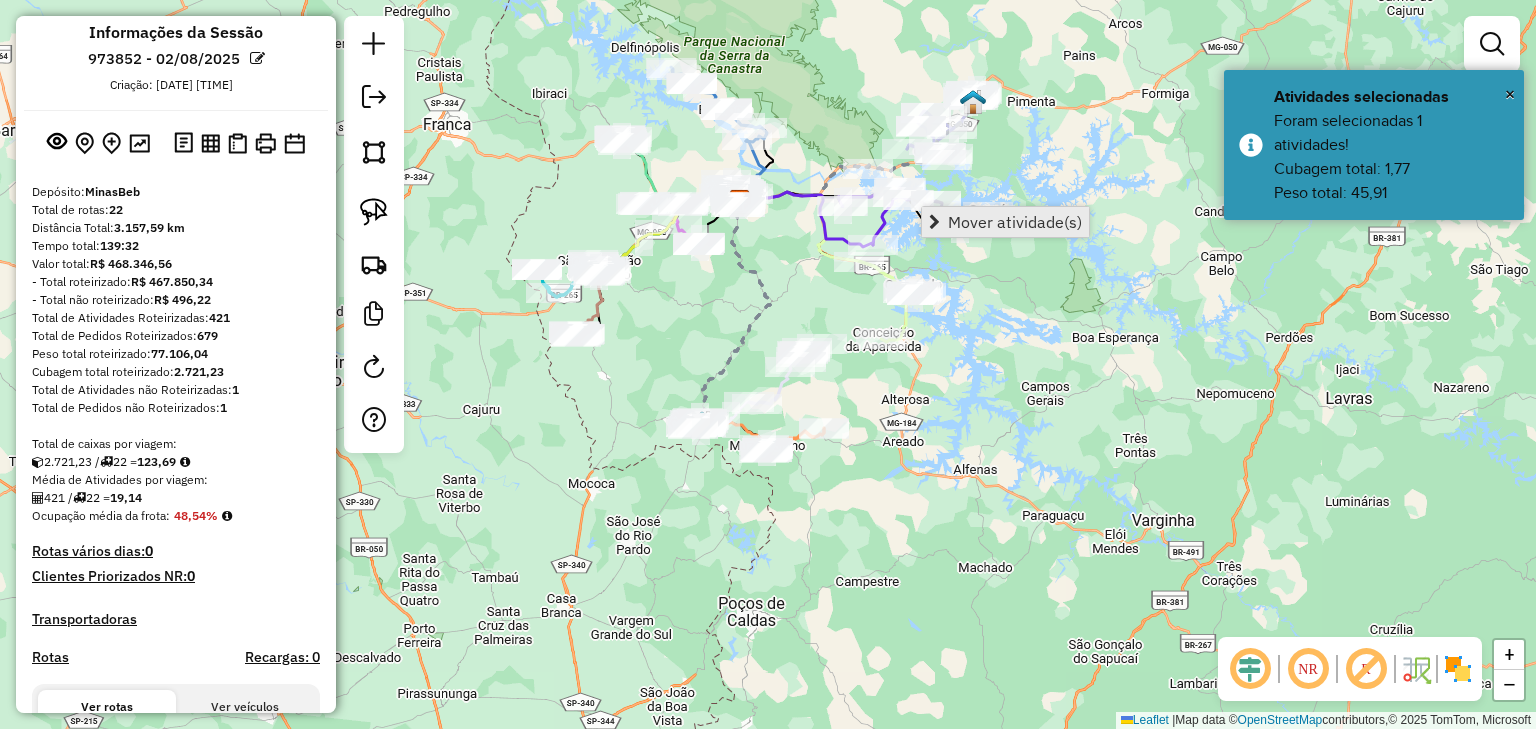 click on "Mover atividade(s)" at bounding box center [1015, 222] 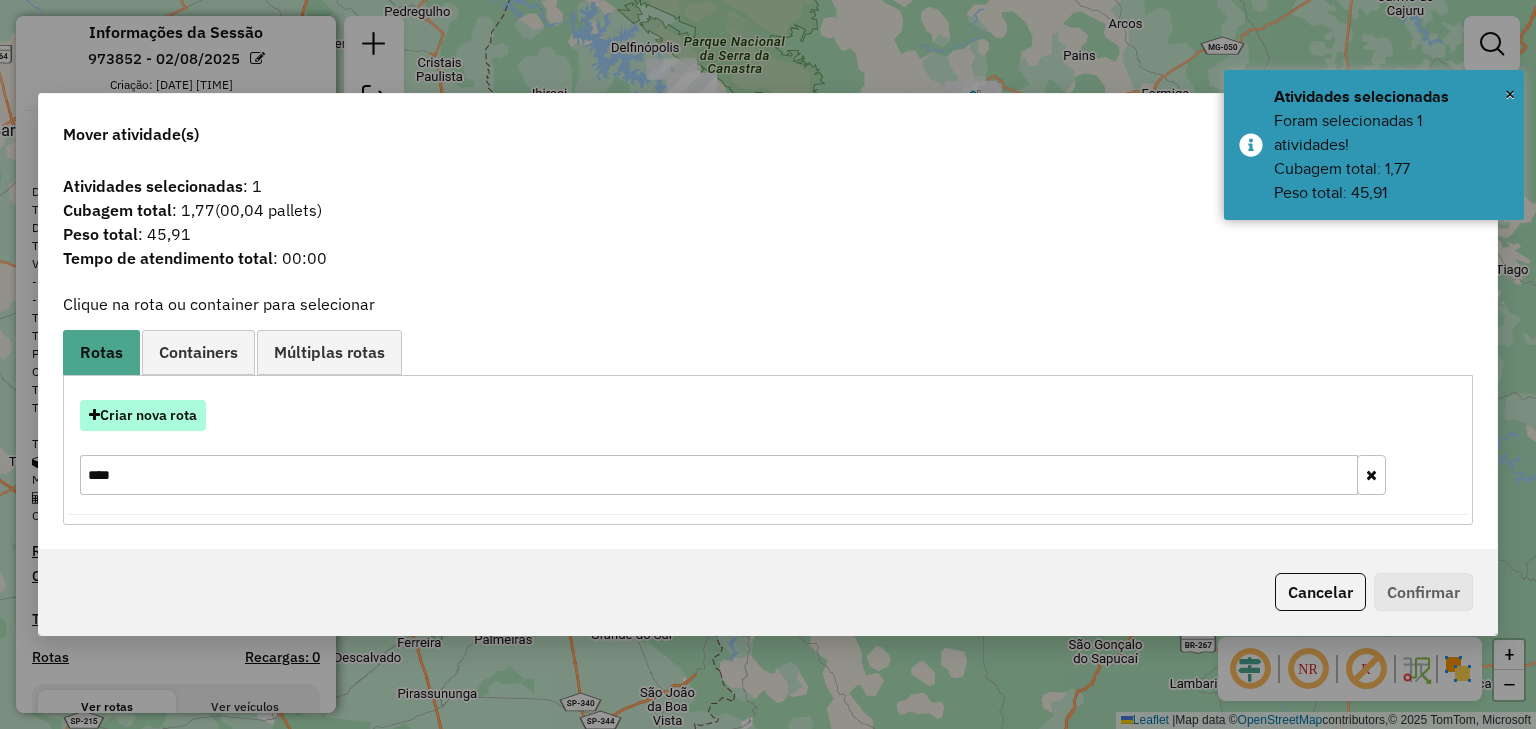 click on "Criar nova rota" at bounding box center [143, 415] 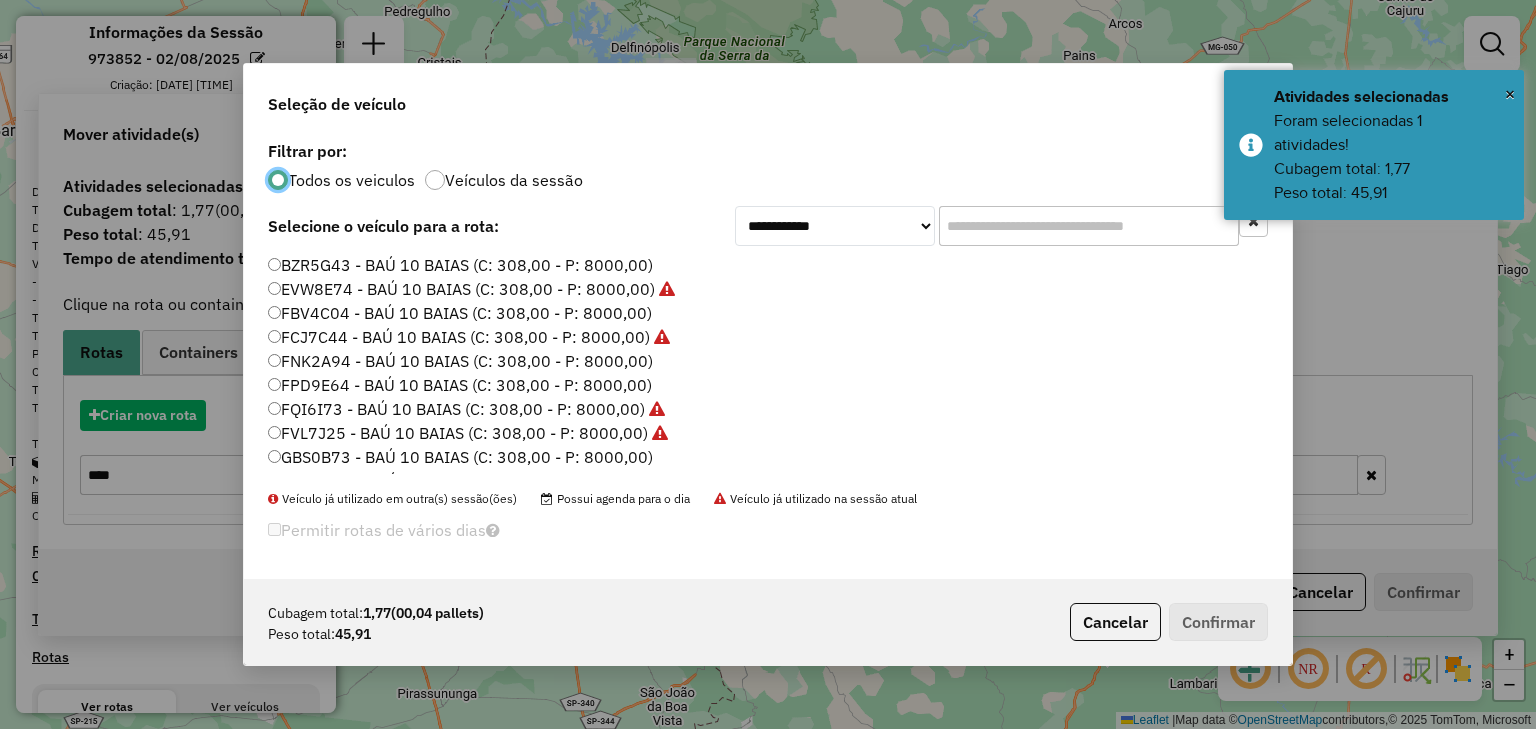 scroll, scrollTop: 10, scrollLeft: 6, axis: both 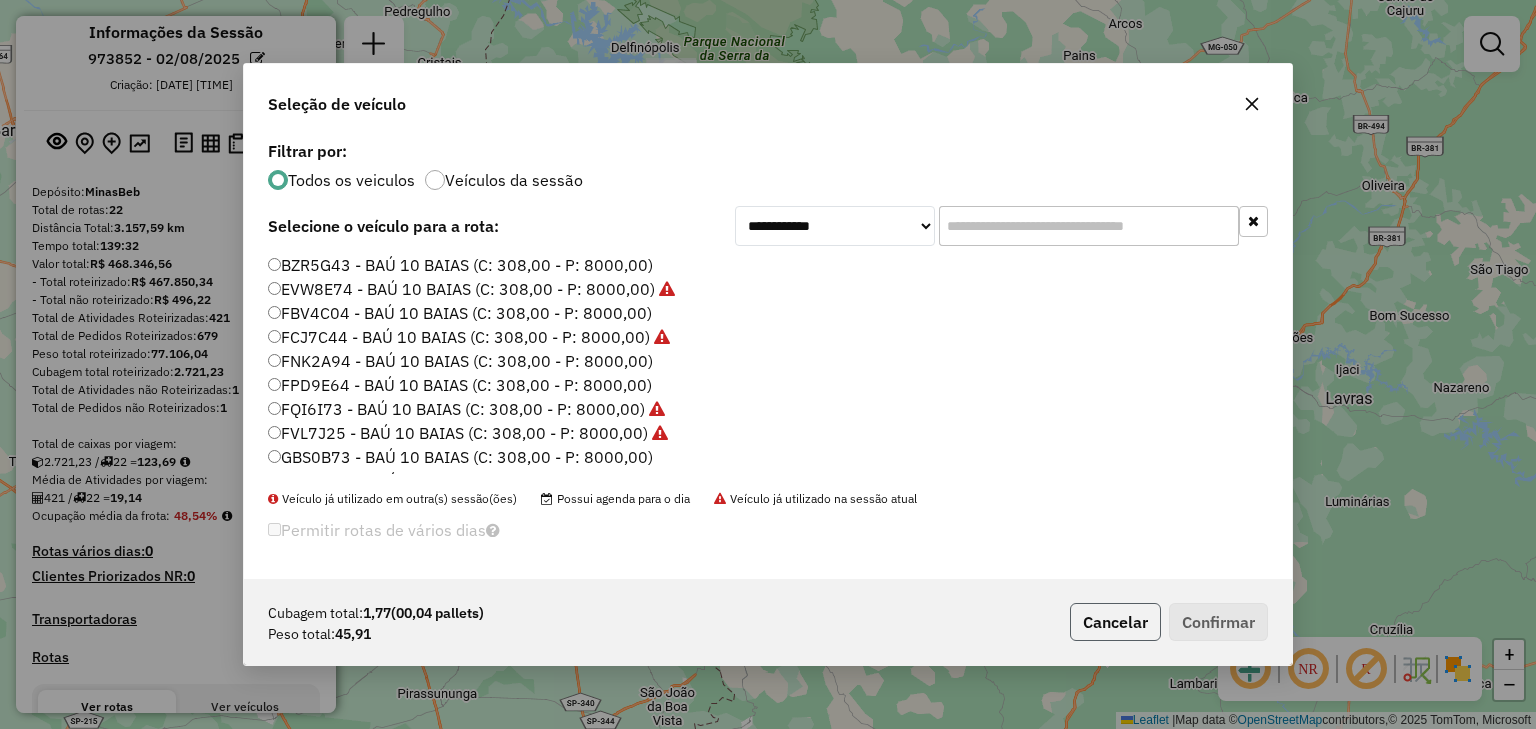 click on "Cancelar" 